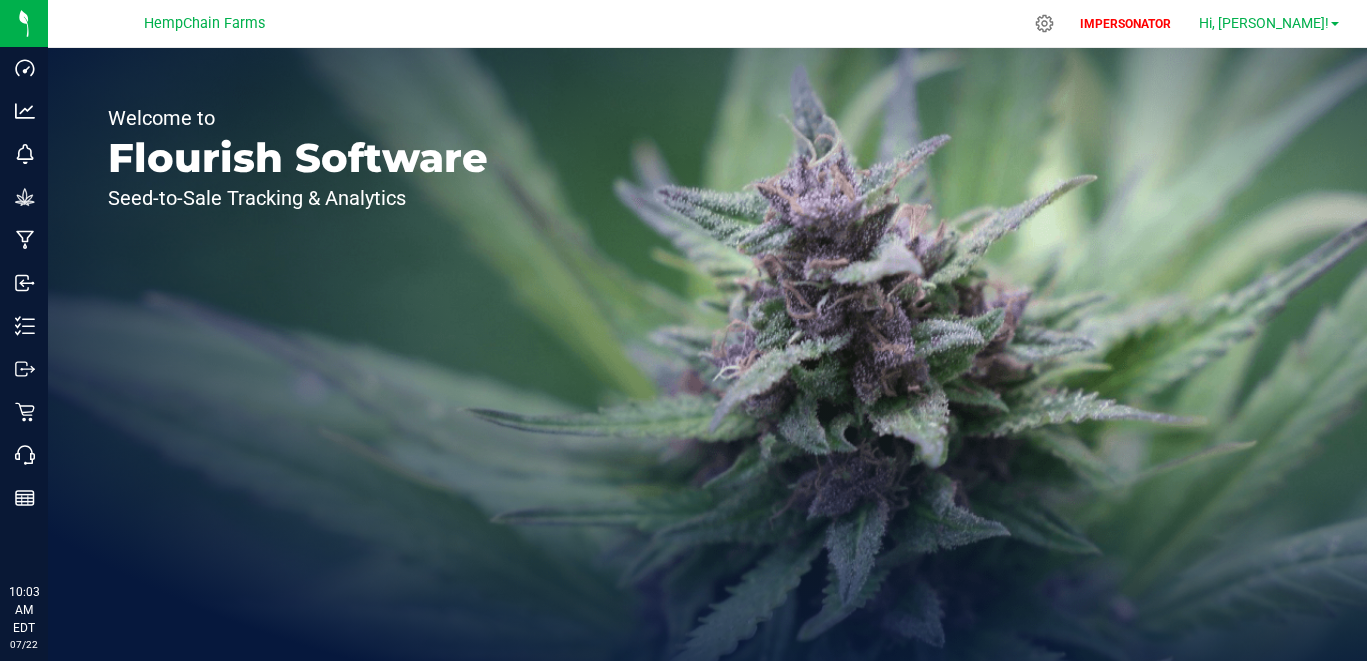 scroll, scrollTop: 0, scrollLeft: 0, axis: both 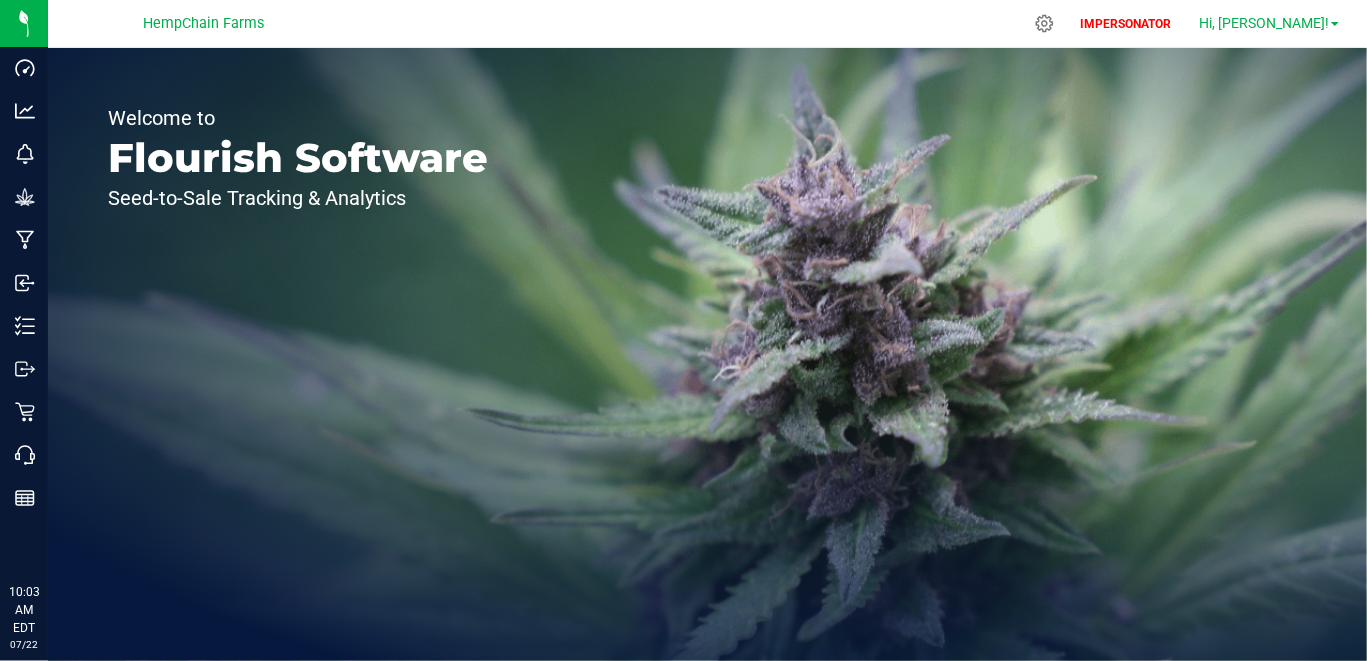 click on "Hi, [PERSON_NAME]!" at bounding box center (1264, 23) 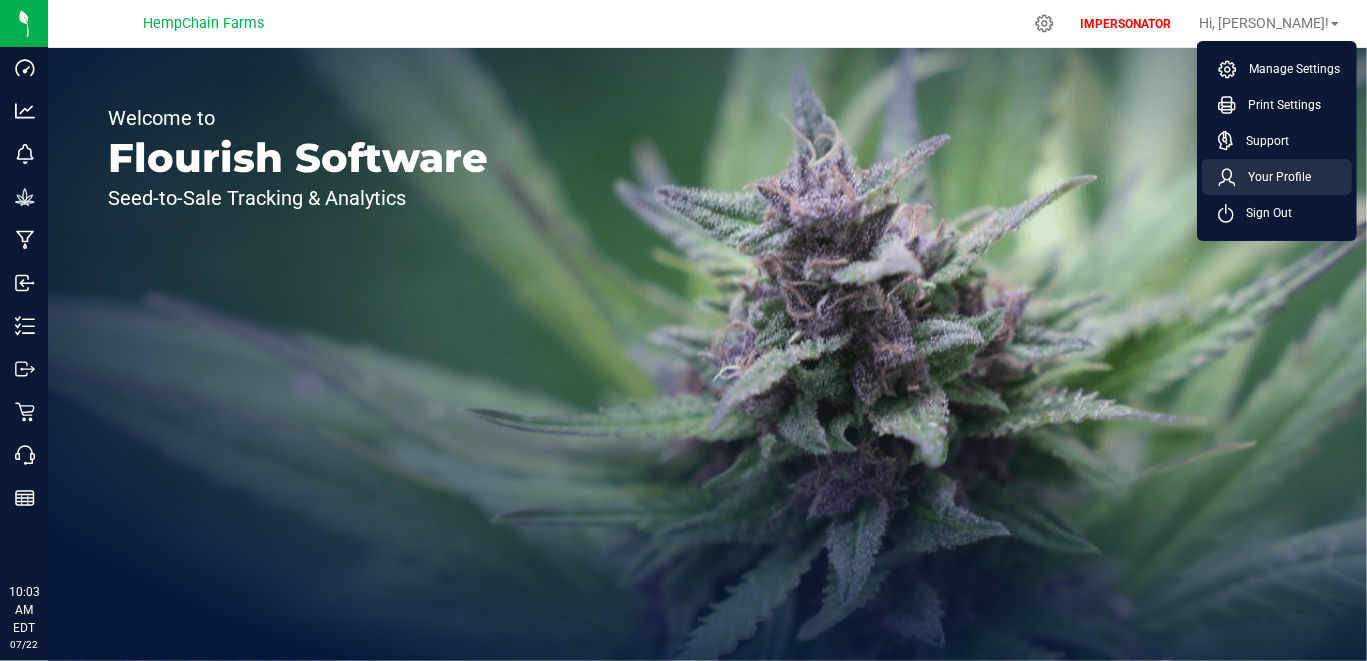scroll, scrollTop: 0, scrollLeft: 0, axis: both 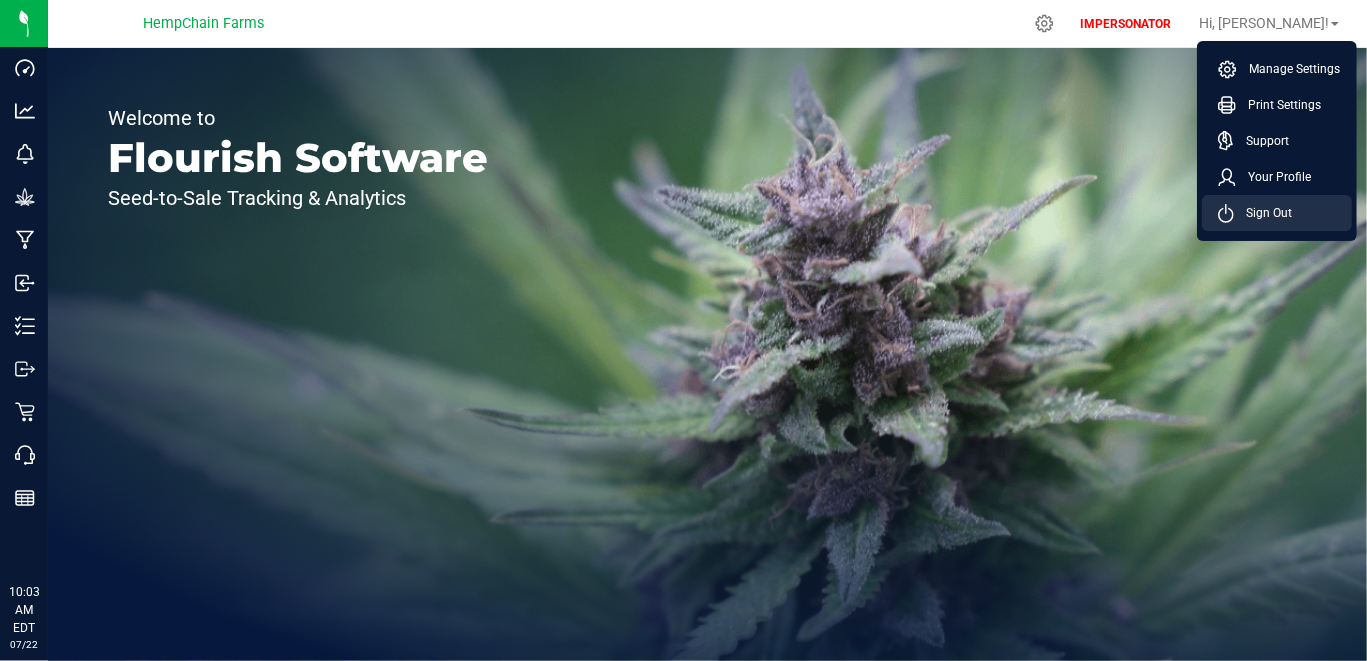 click on "Sign Out" at bounding box center (1263, 213) 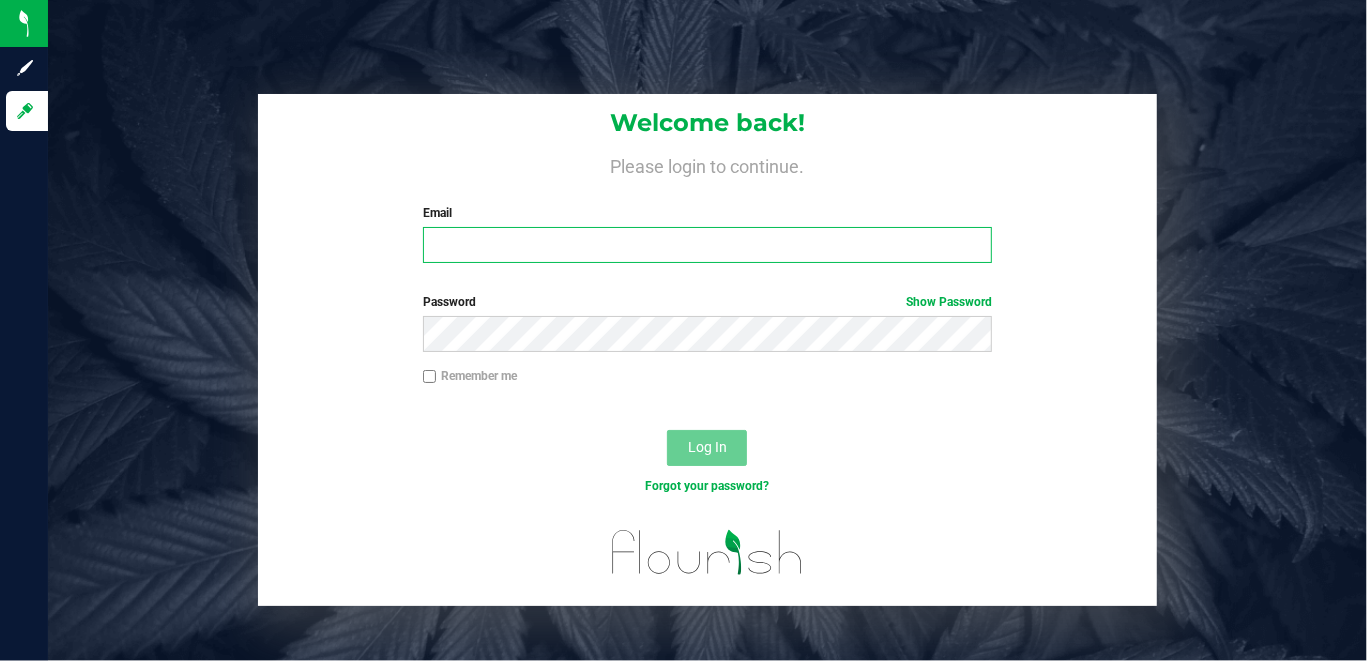type on "cwestfall@flourishsoftware.com" 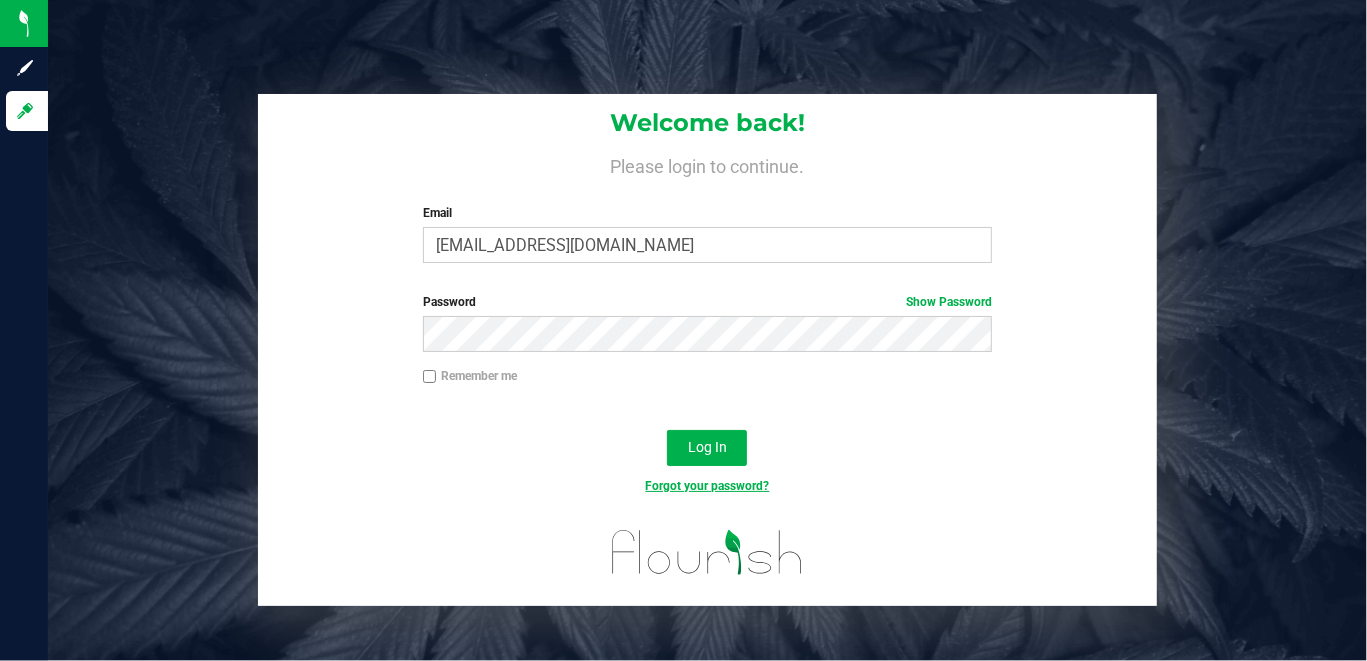 click on "Forgot your password?" at bounding box center [707, 486] 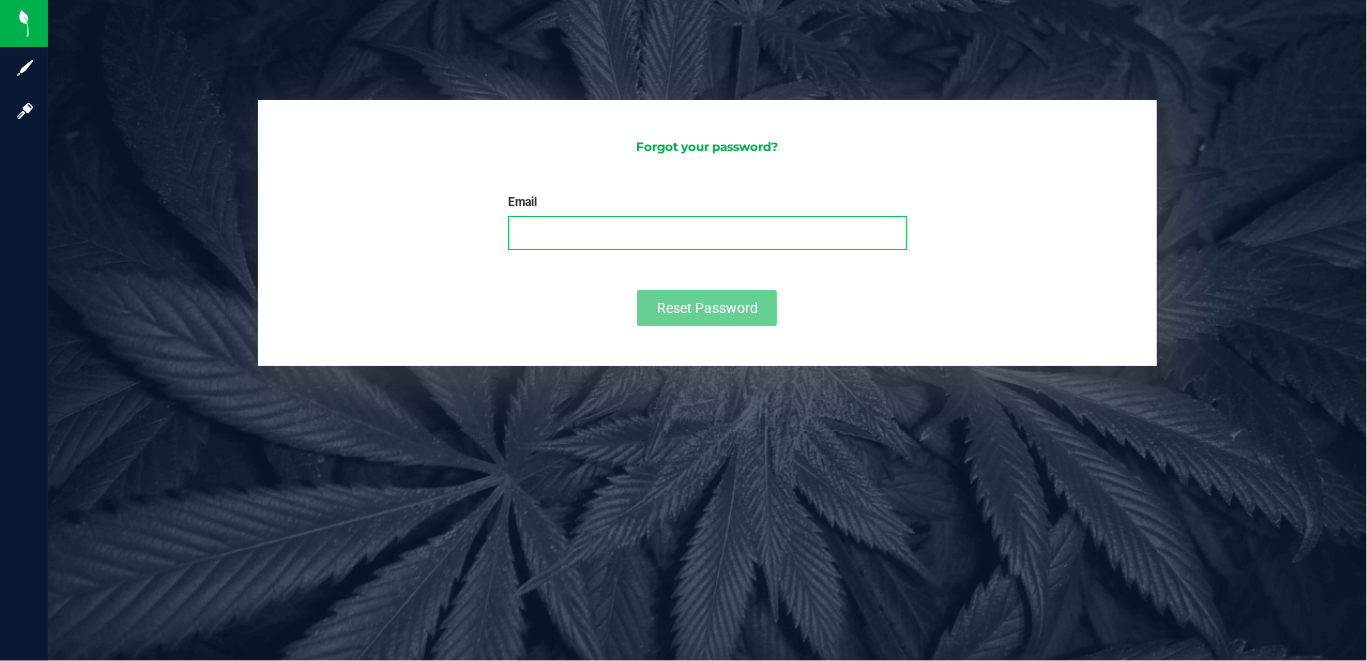 click on "Email" at bounding box center [708, 233] 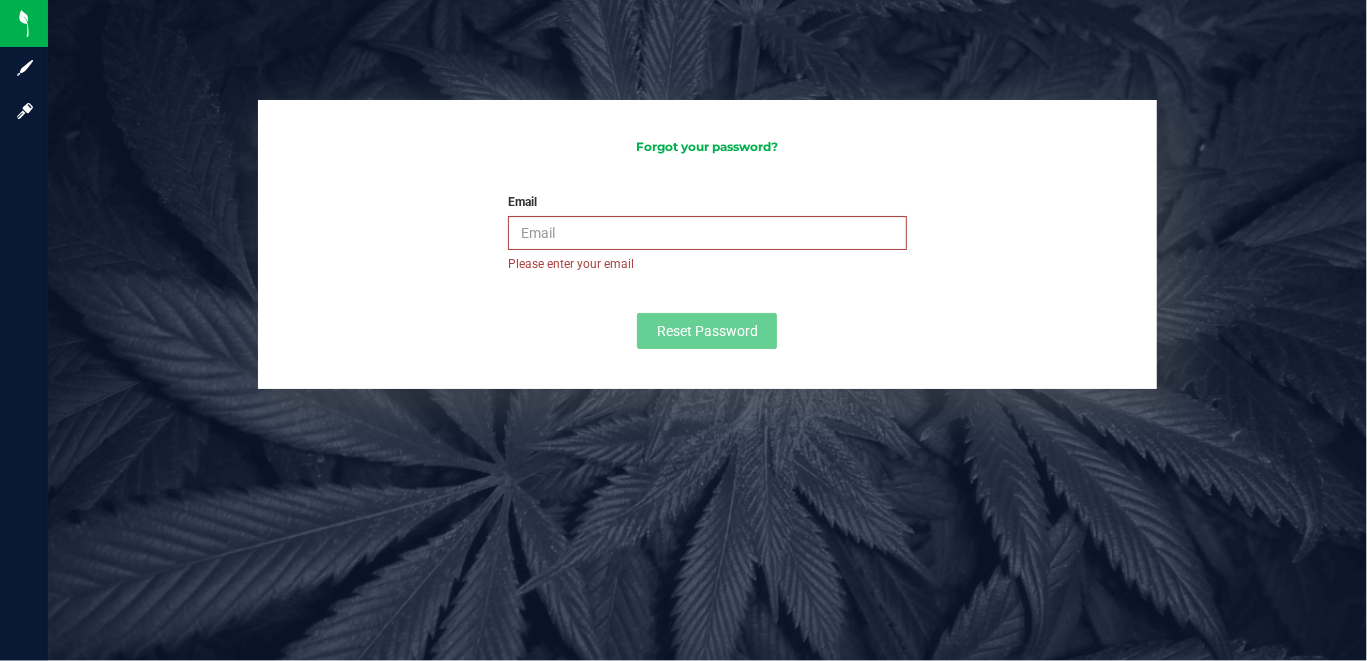 click on "Forgot your password?
Email
Please enter your email
Please format your email correctly
Reset Password" at bounding box center [707, 244] 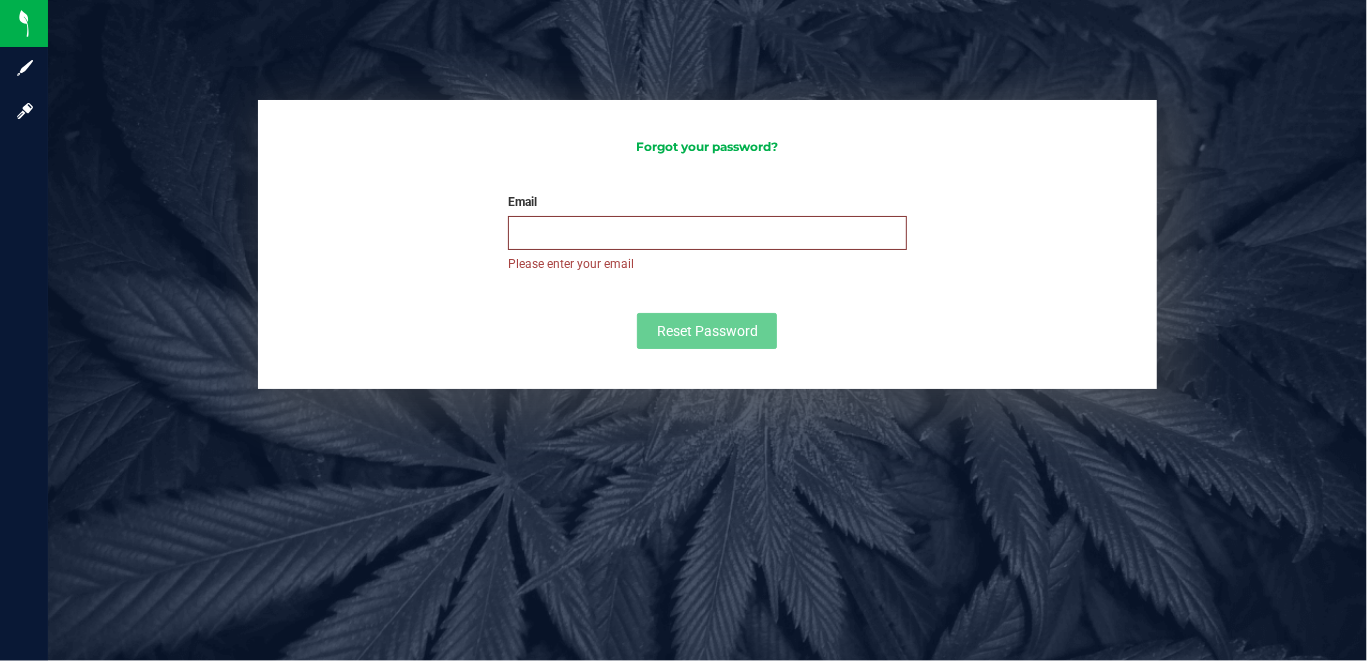 click on "Email" at bounding box center [708, 233] 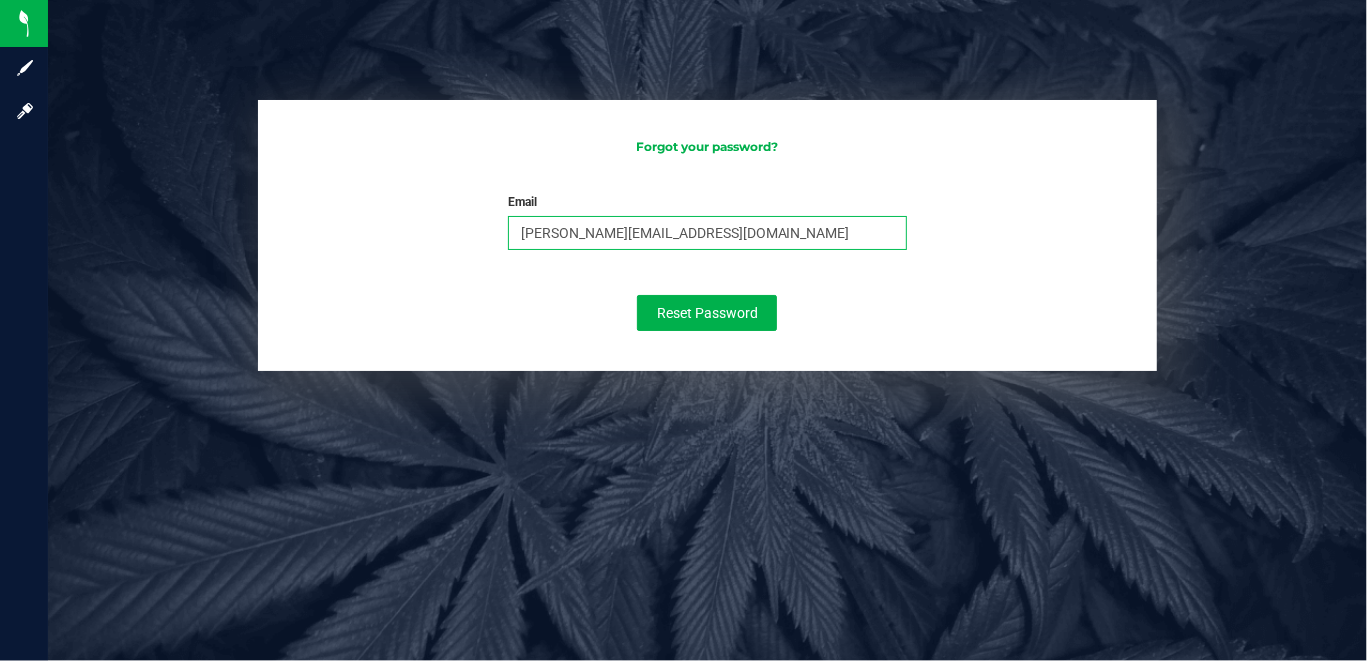 type on "maxson@jaunty.com" 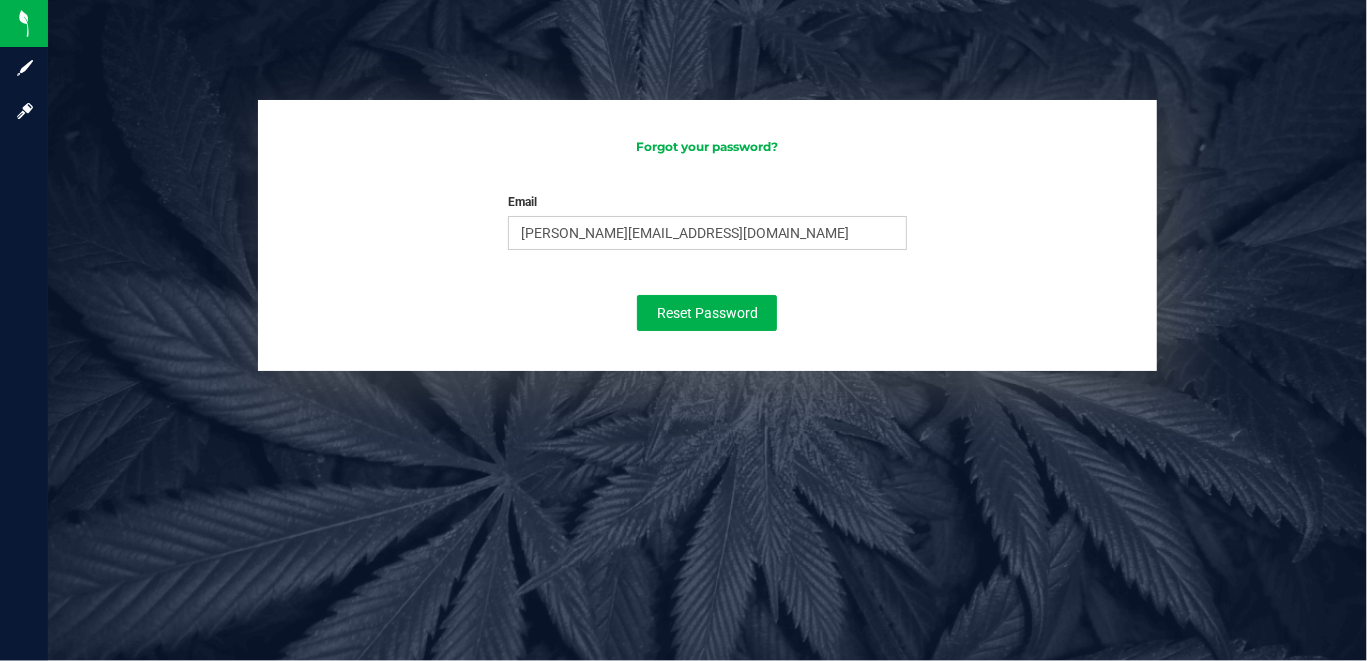 click on "Email
maxson@jaunty.com
Please enter your email
Please format your email correctly" at bounding box center [708, 224] 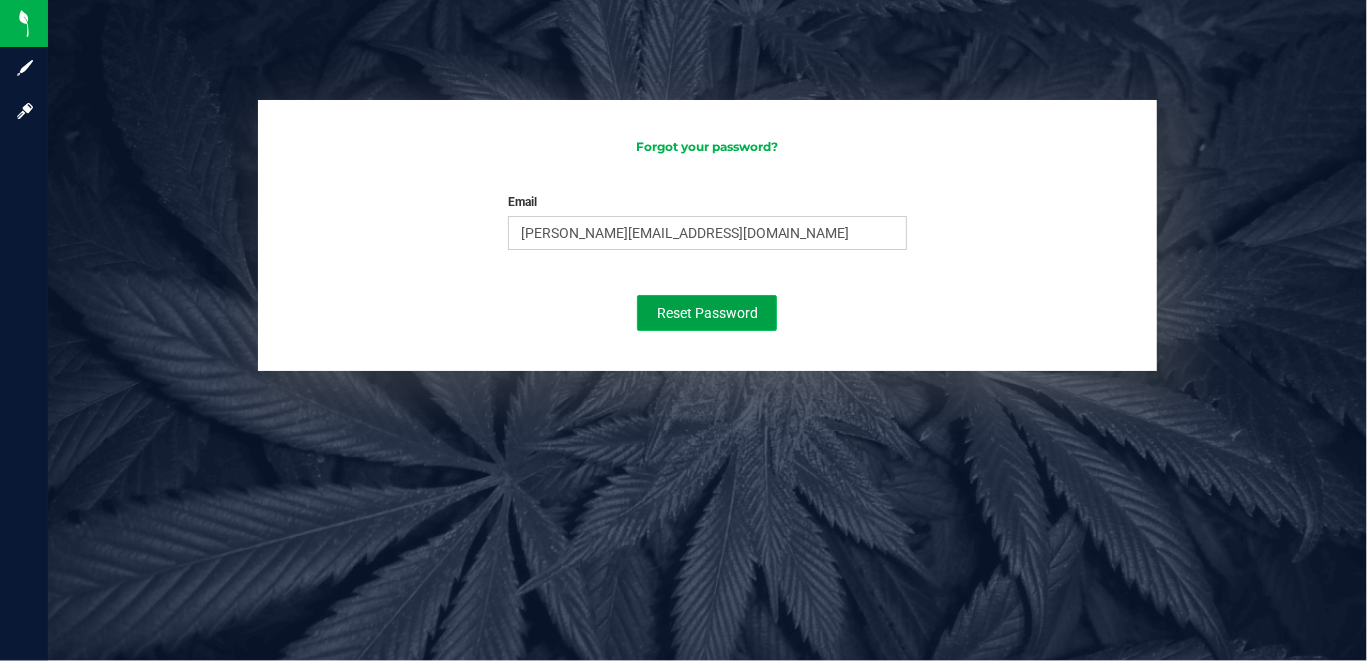click on "Reset Password" at bounding box center (707, 313) 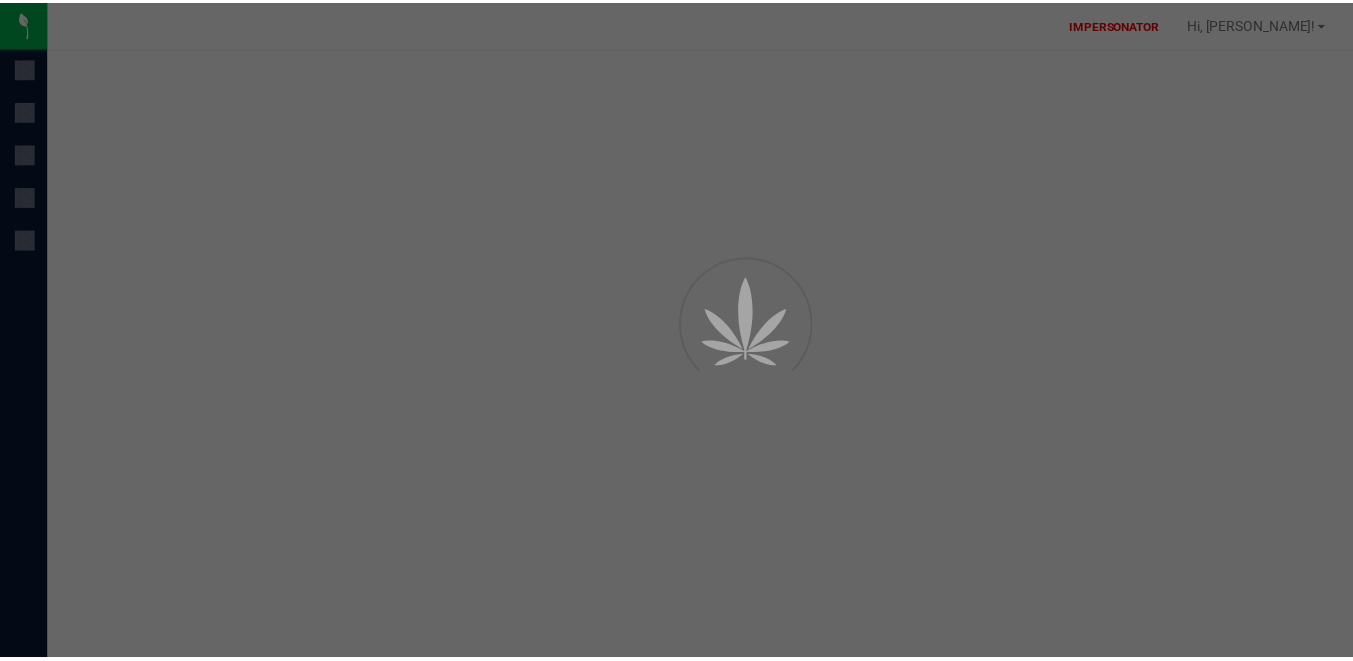 scroll, scrollTop: 0, scrollLeft: 0, axis: both 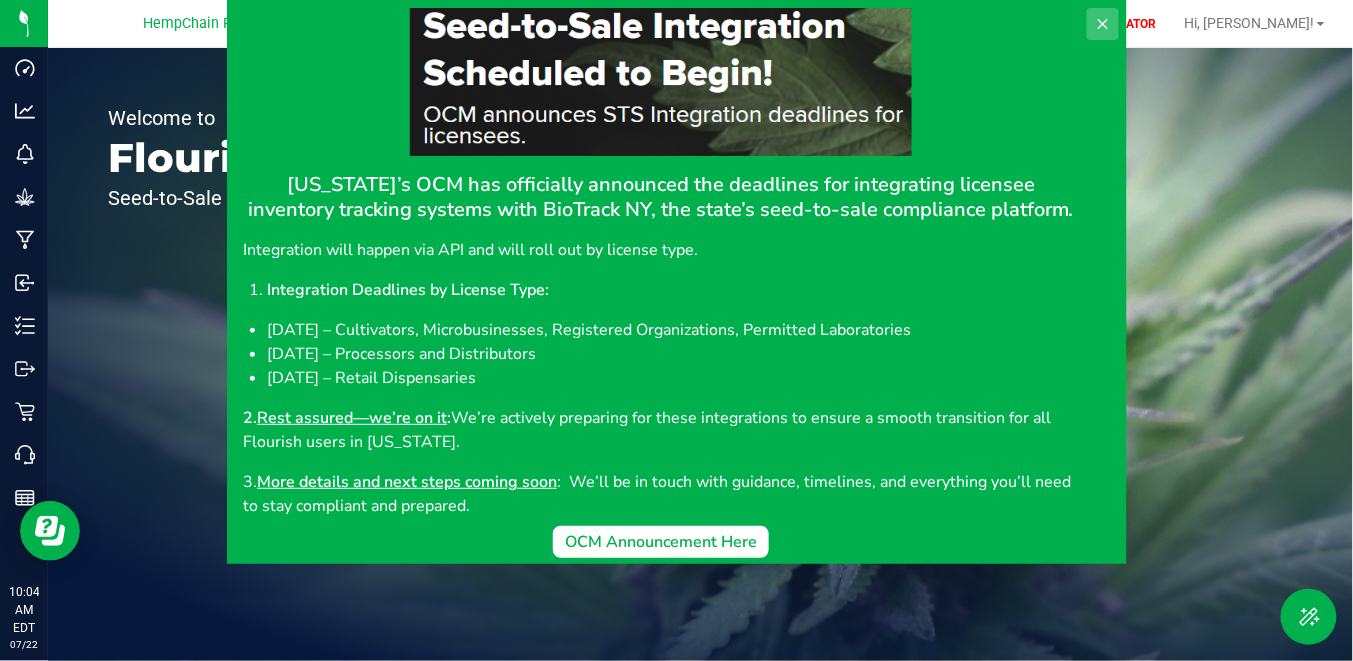click 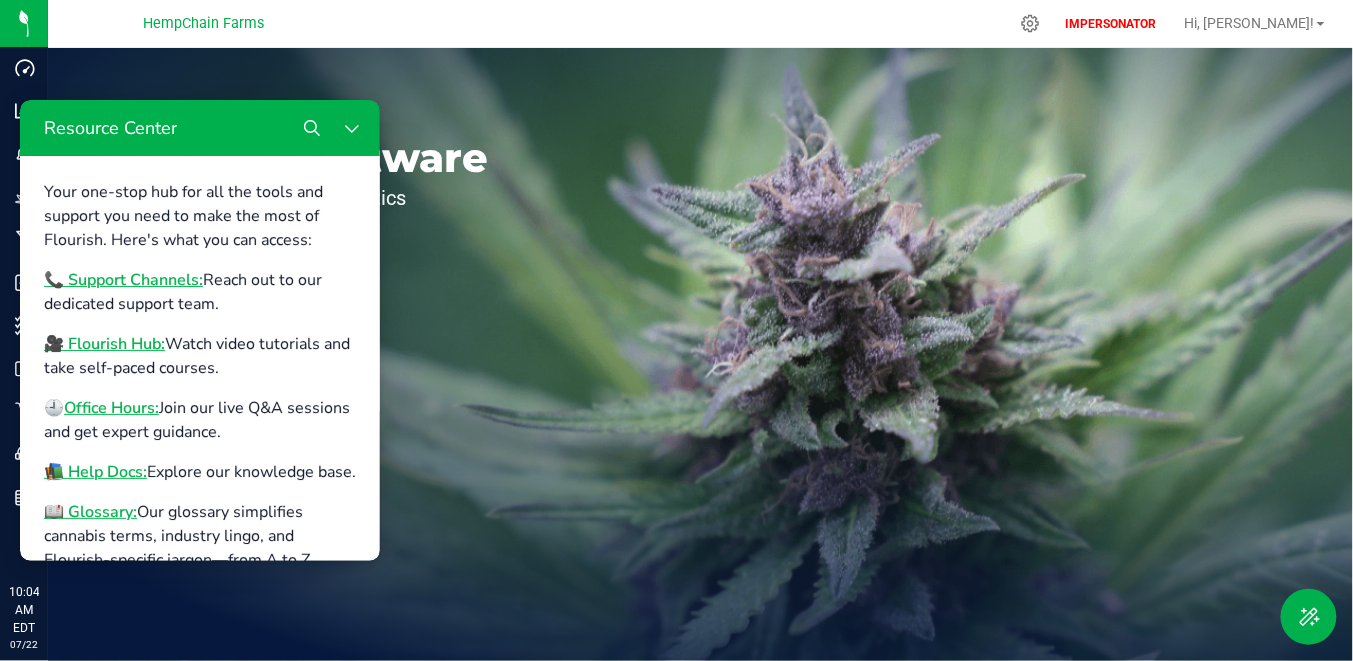 click 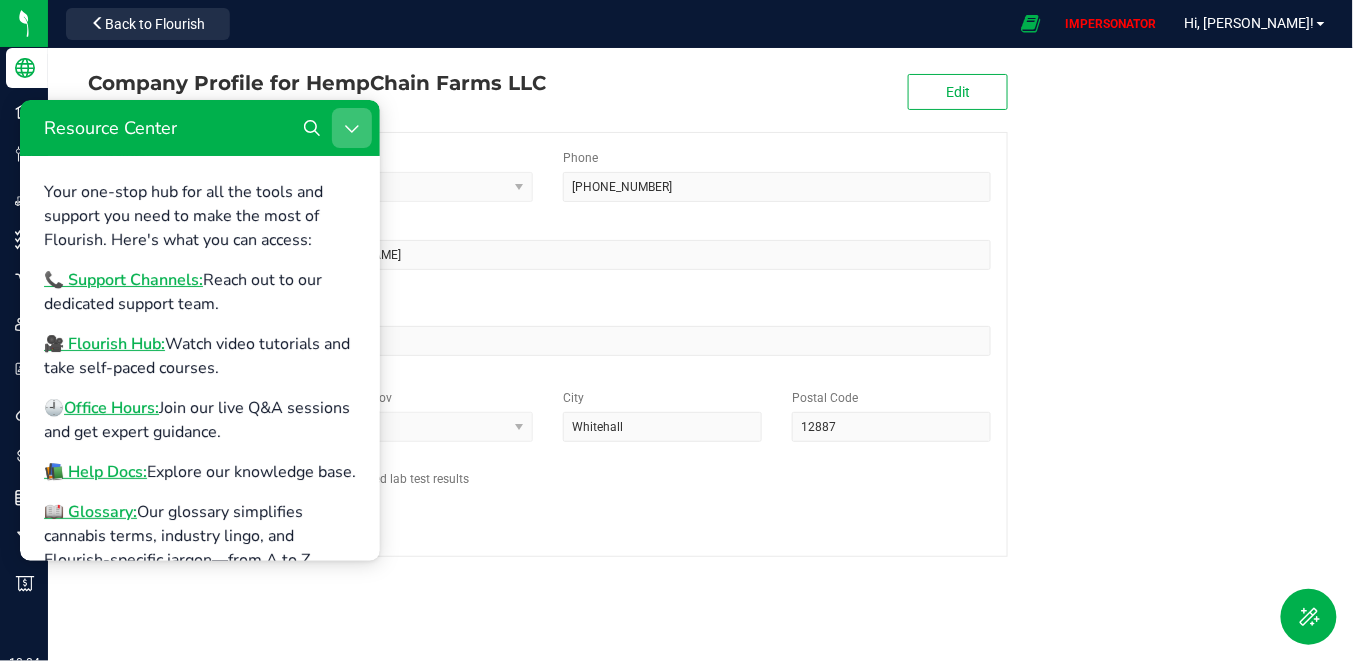 click 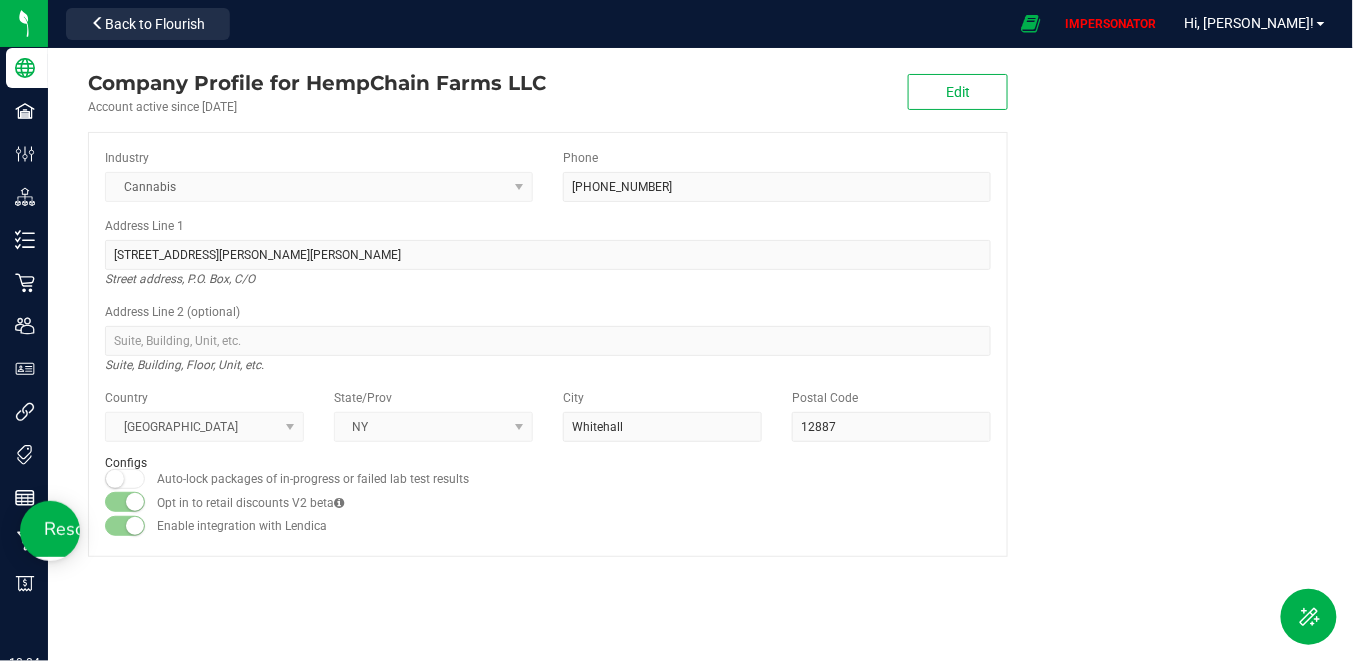click on "Company Profile for HempChain Farms LLC   Account active since Jul 21, 2025   Edit   Industry  Cannabis  Phone  (518) 730-6024  Address Line 1  39 Dick Hyatt Lane  Street address, P.O. Box, C/O   Address Line 2 (optional)   Suite, Building, Floor, Unit, etc.   Country  United States  State/Prov  NY  City  Whitehall  Postal Code  12887 Configs  Auto-lock packages of in-progress or failed lab test results   Opt in to retail discounts V2 beta   Enable integration with Lendica" at bounding box center [548, 312] 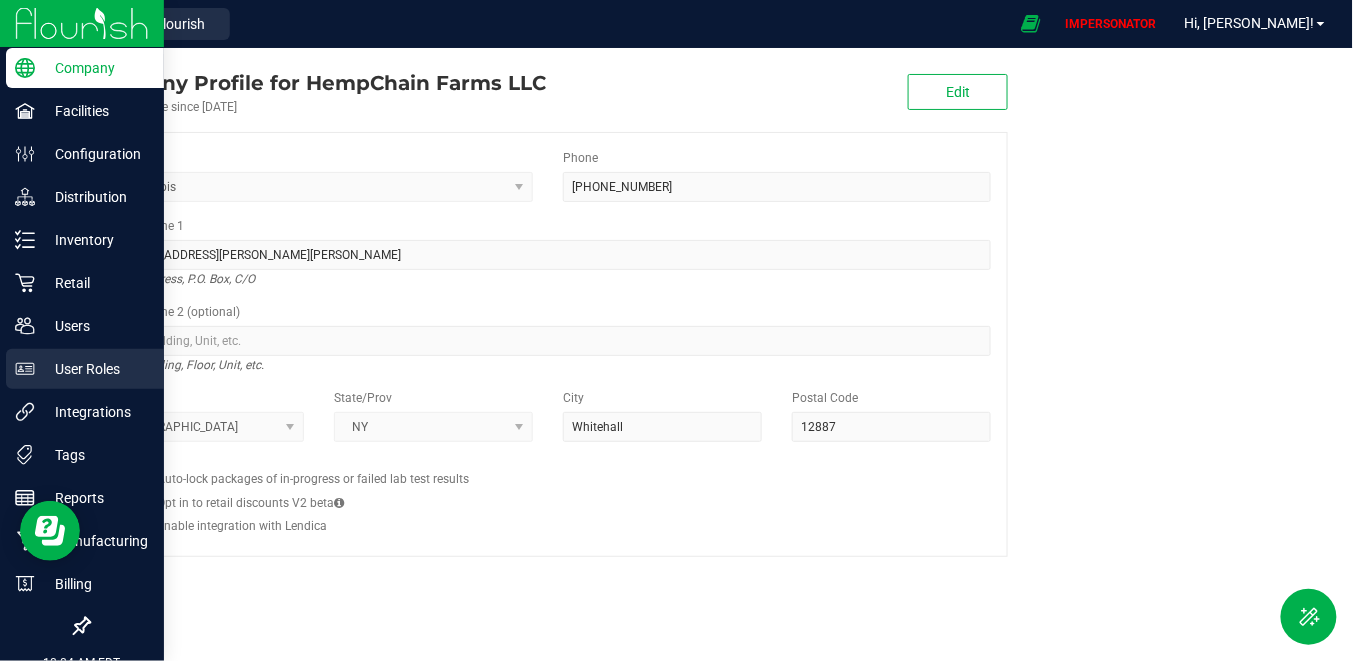 click on "User Roles" at bounding box center (95, 369) 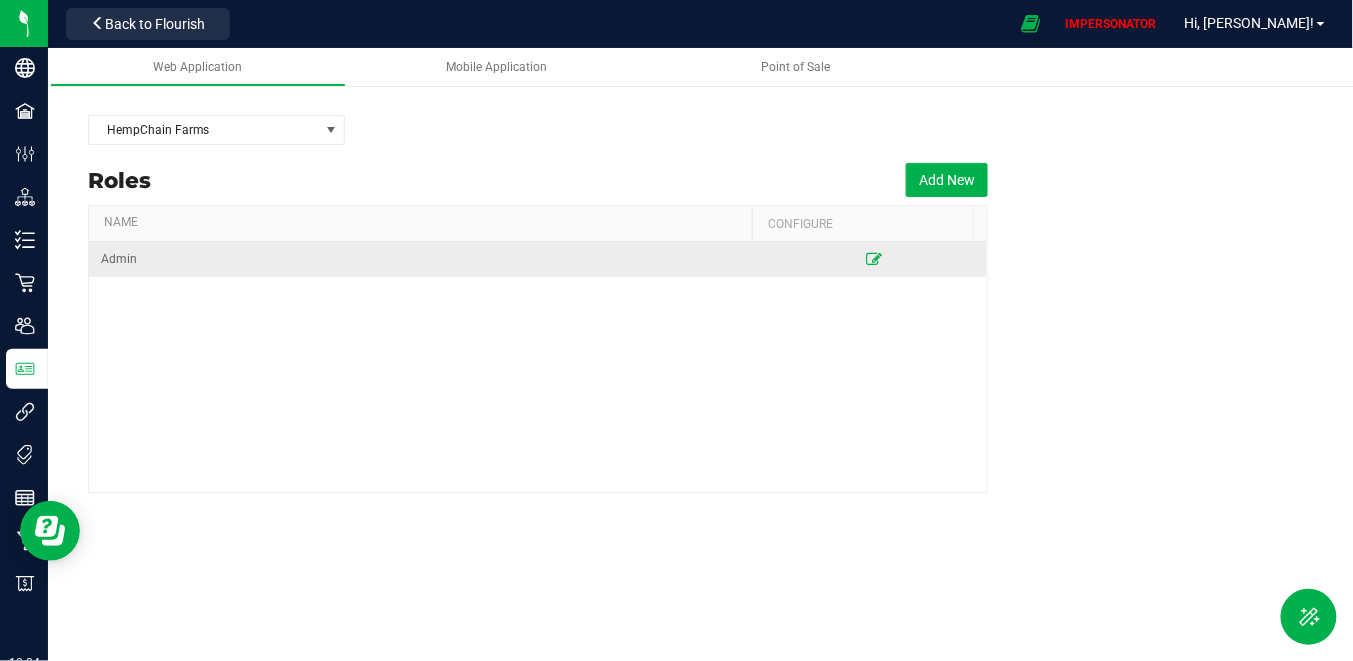 click at bounding box center (875, 259) 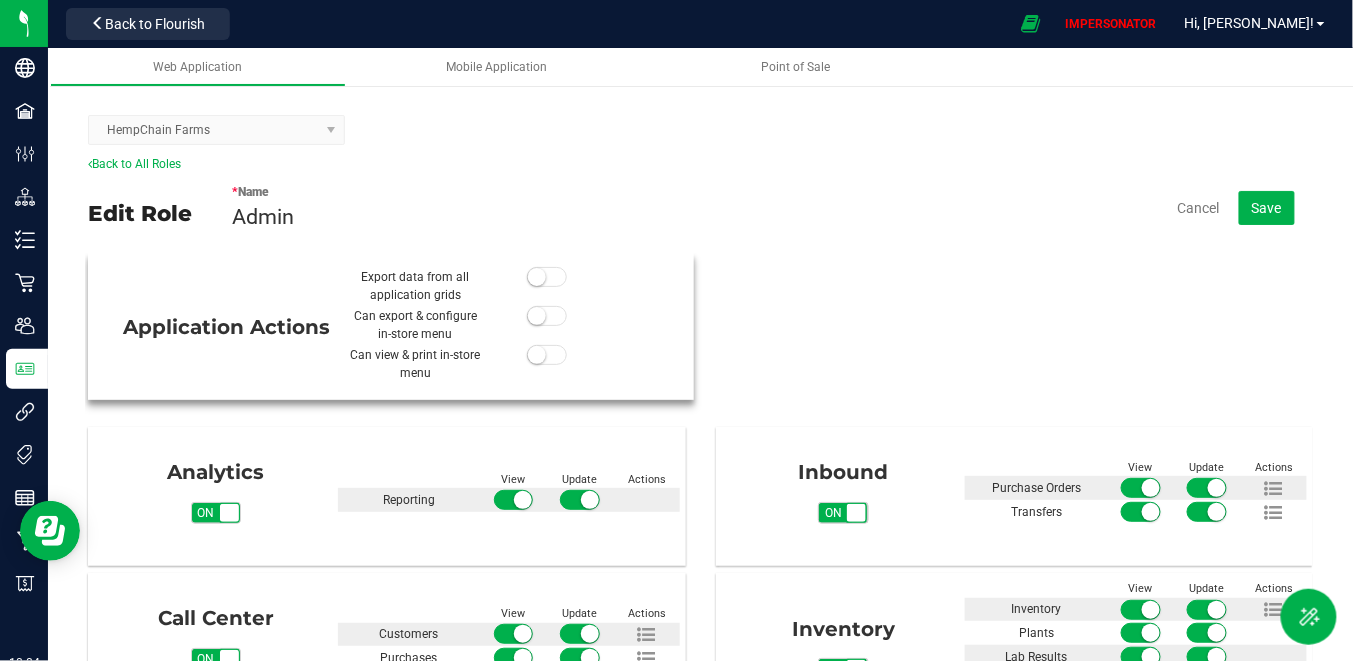 click at bounding box center [537, 277] 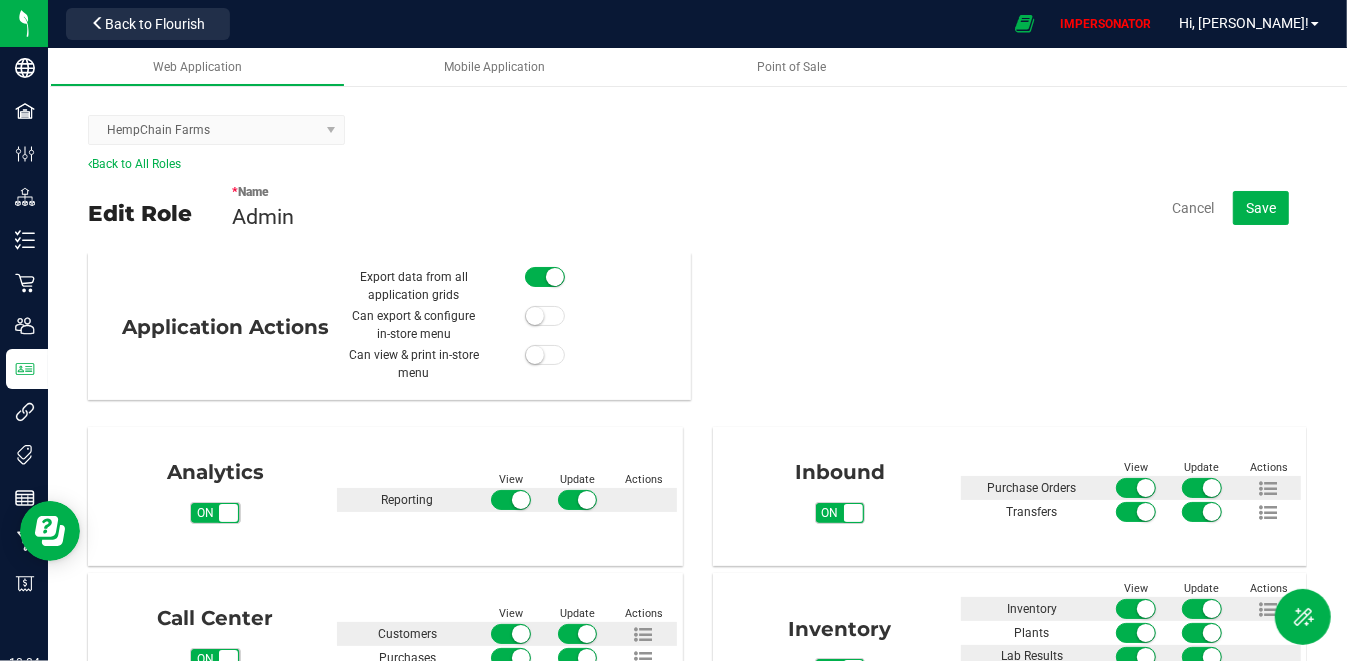 scroll, scrollTop: 28, scrollLeft: 0, axis: vertical 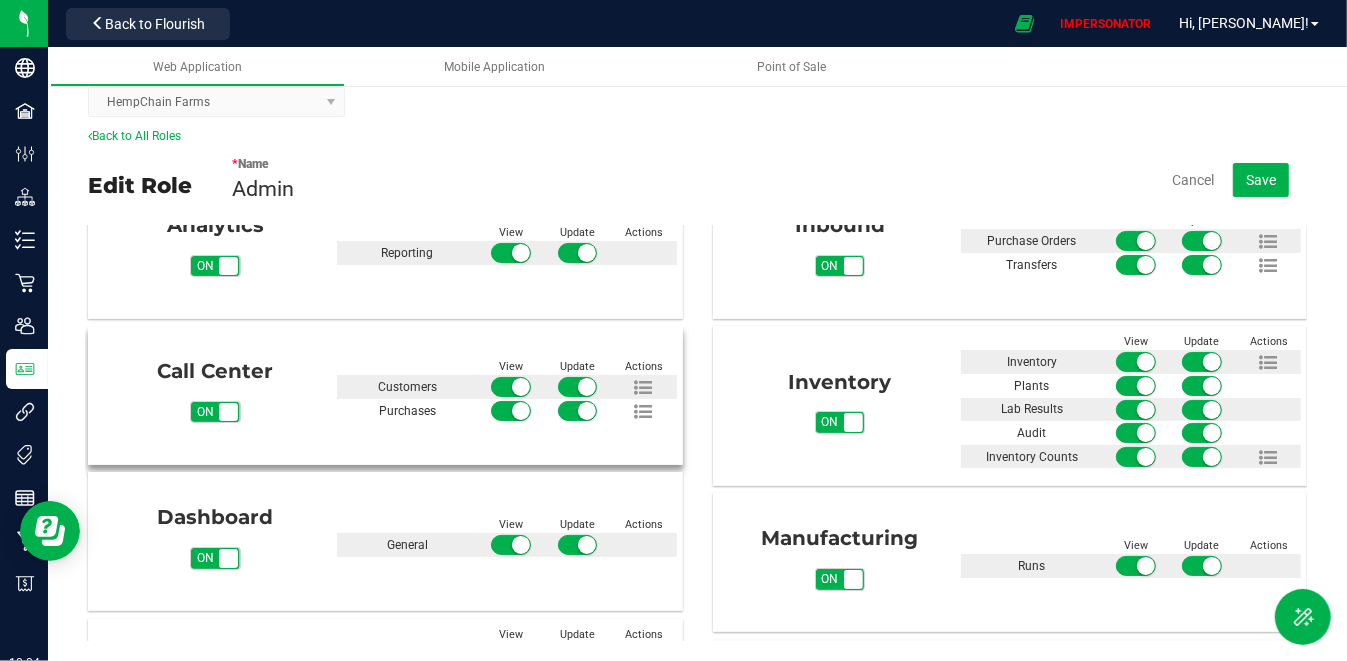 click on "off" at bounding box center [251, 412] 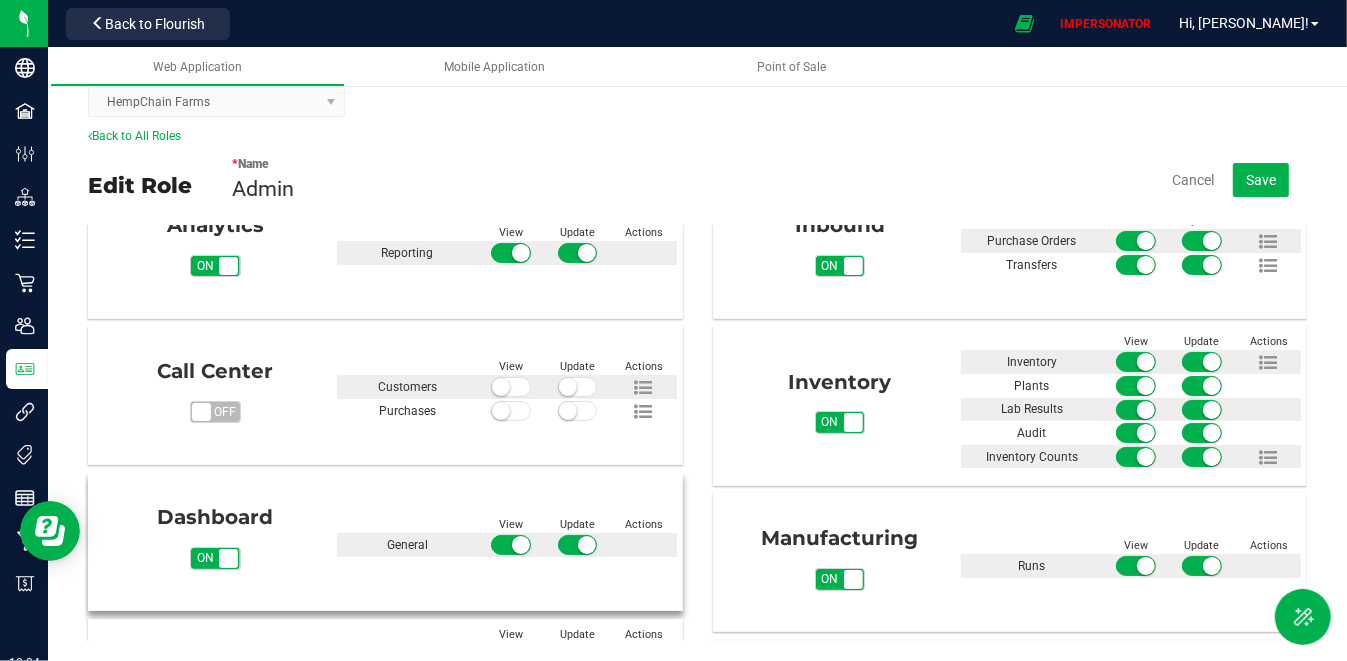 click on "Dashboard
on  	                 off" at bounding box center [215, 535] 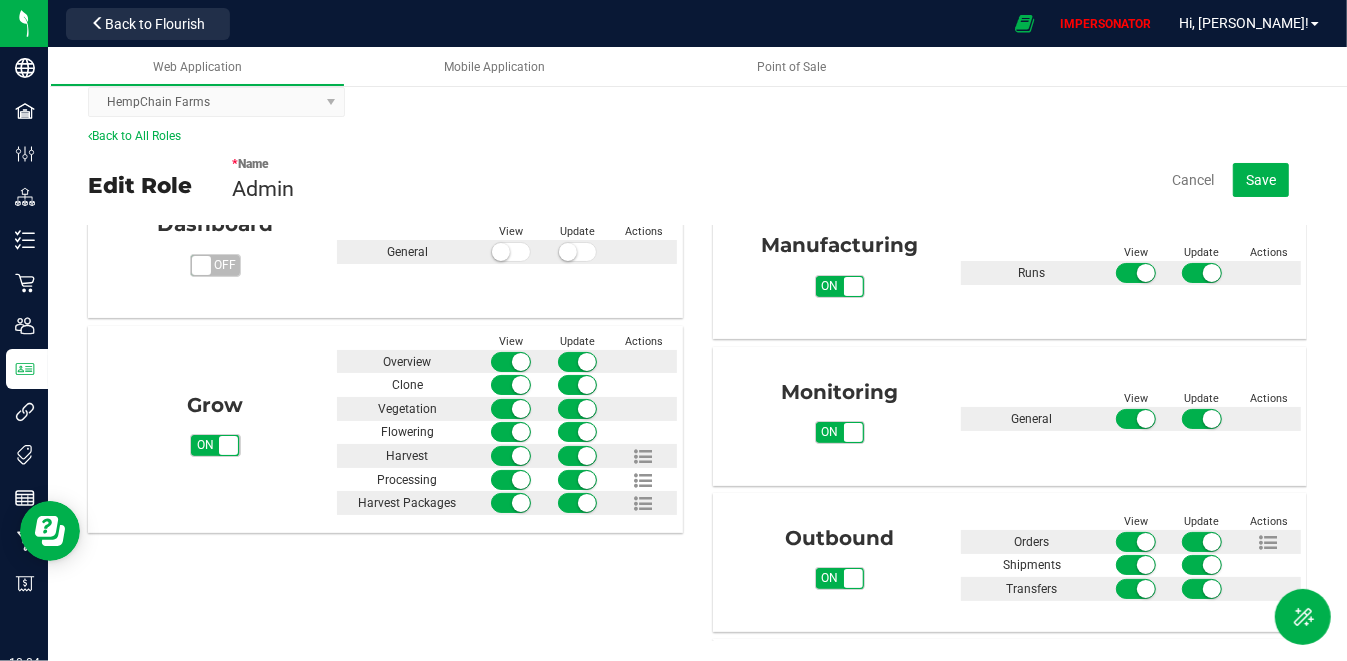 scroll, scrollTop: 504, scrollLeft: 0, axis: vertical 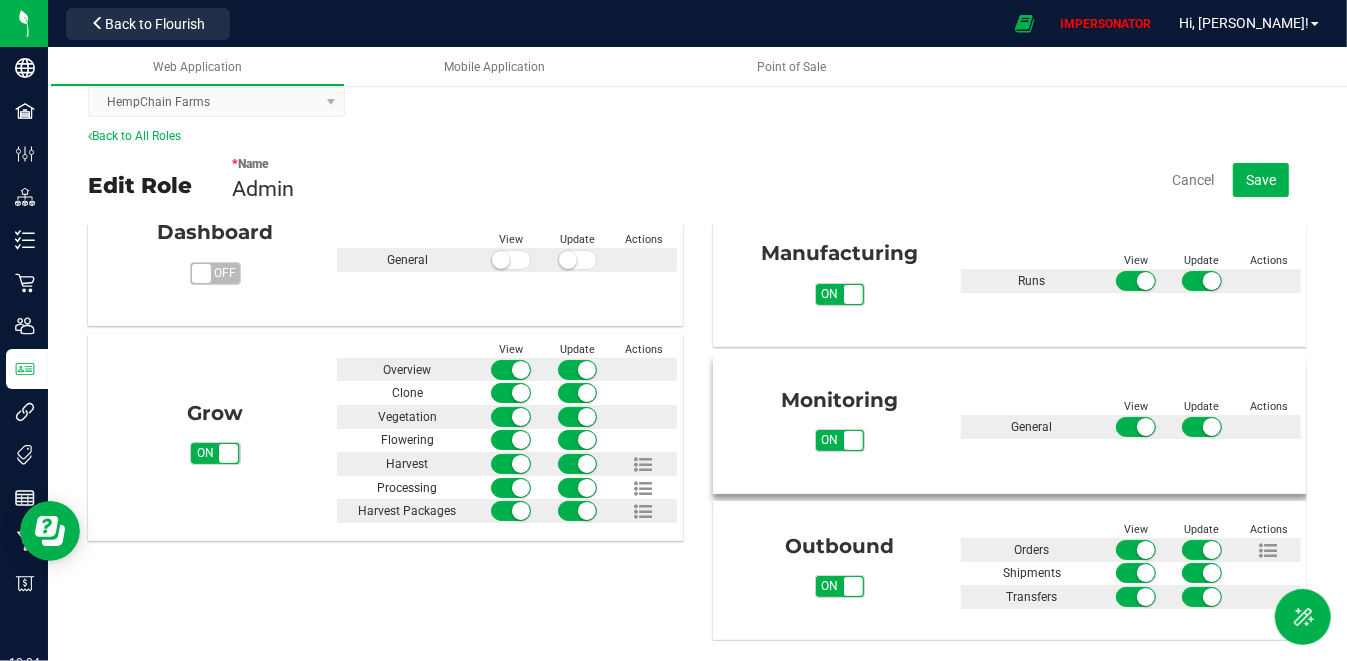 click on "on  	                 off" at bounding box center [853, 440] 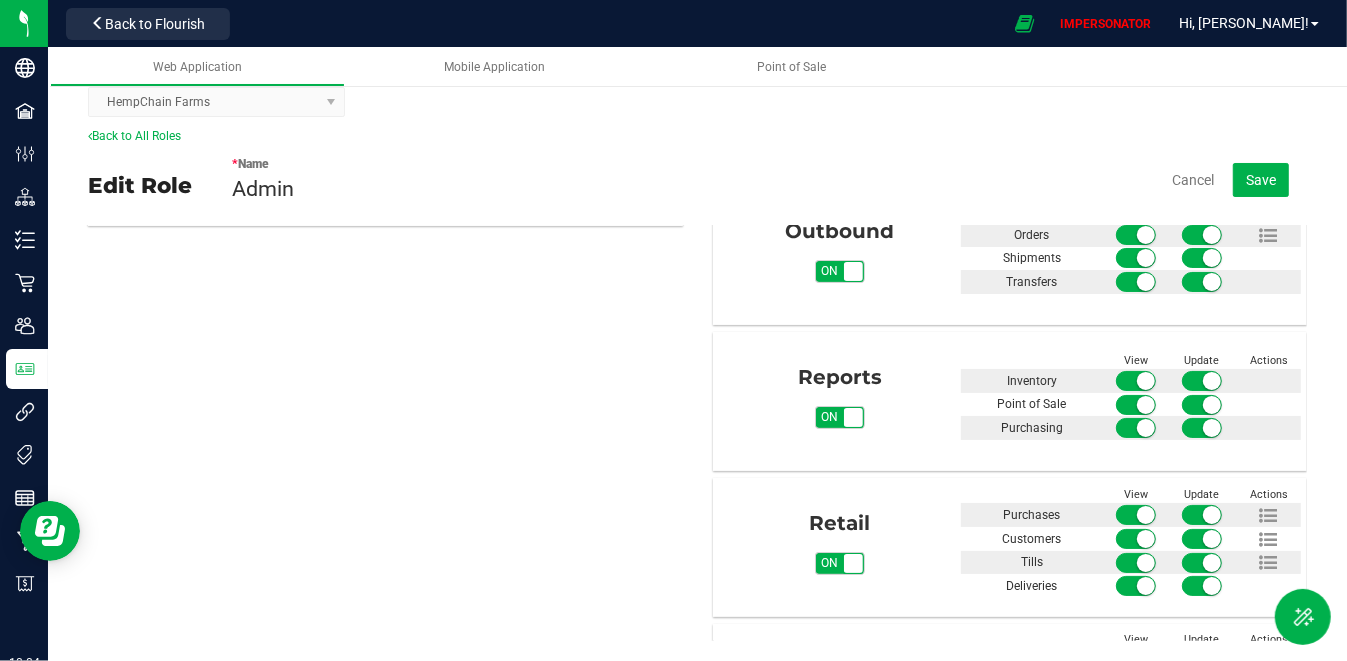 scroll, scrollTop: 792, scrollLeft: 0, axis: vertical 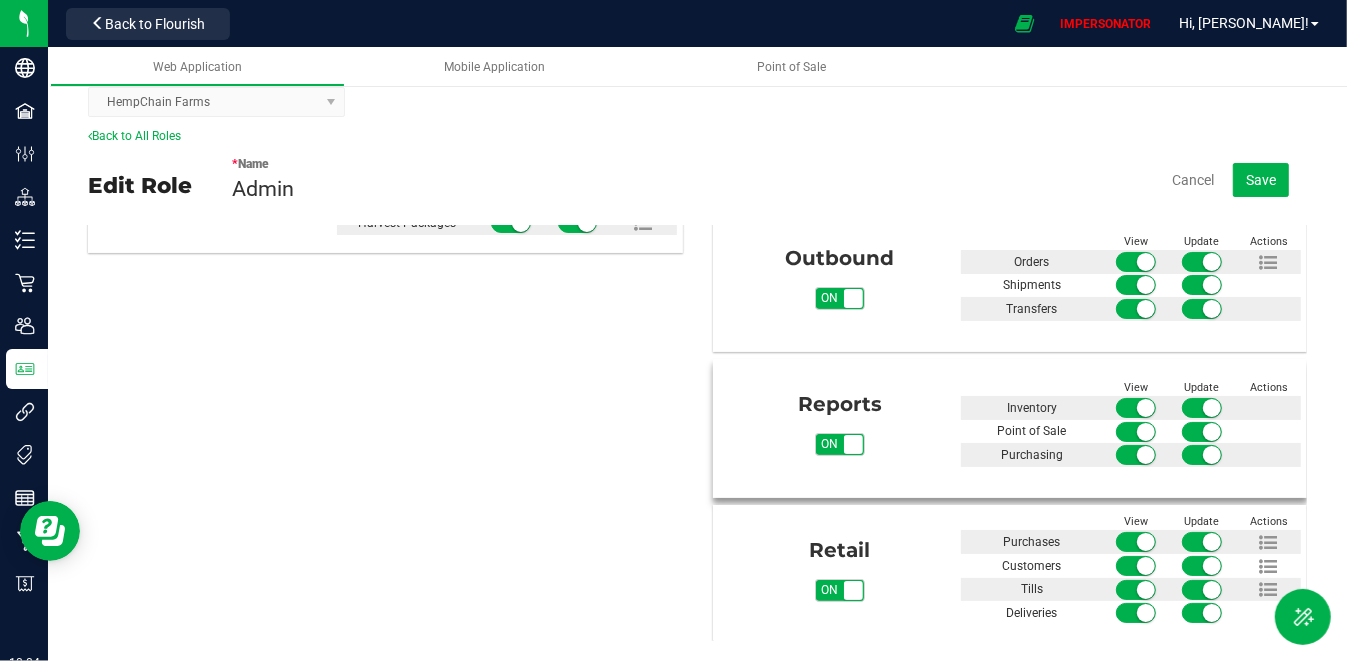 click on "on" at bounding box center [829, 444] 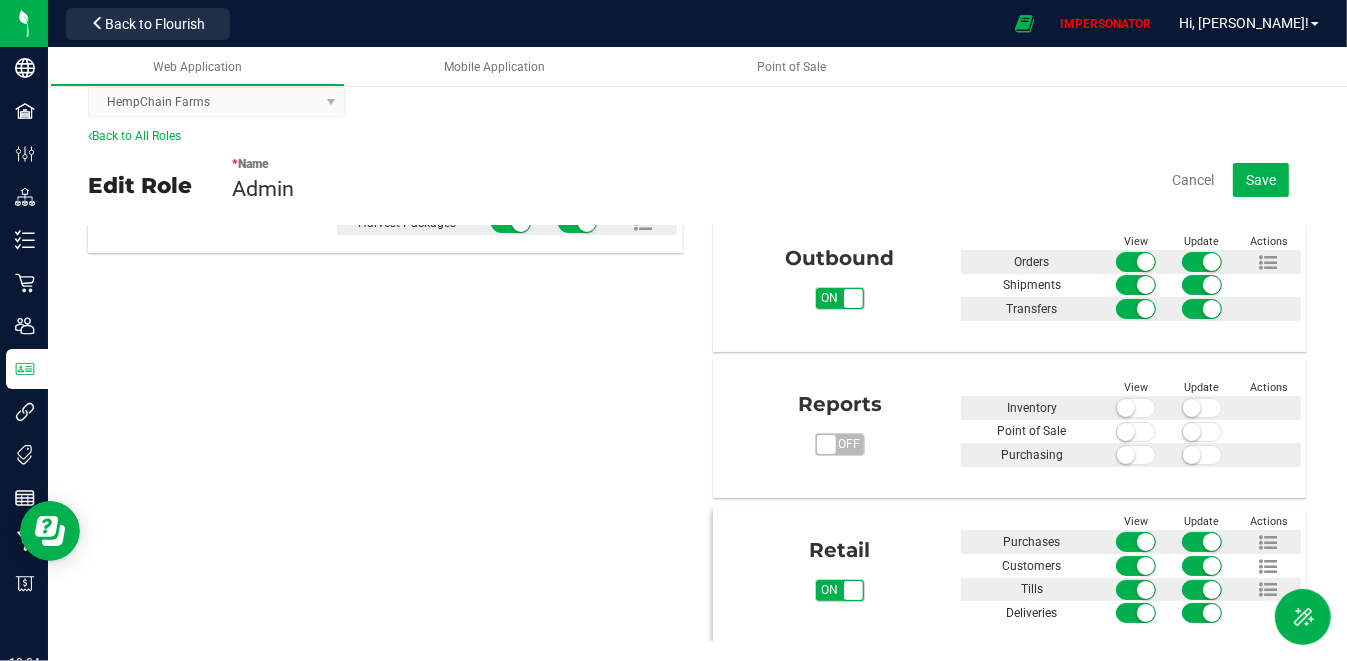 click on "on  	                 off" at bounding box center [853, 590] 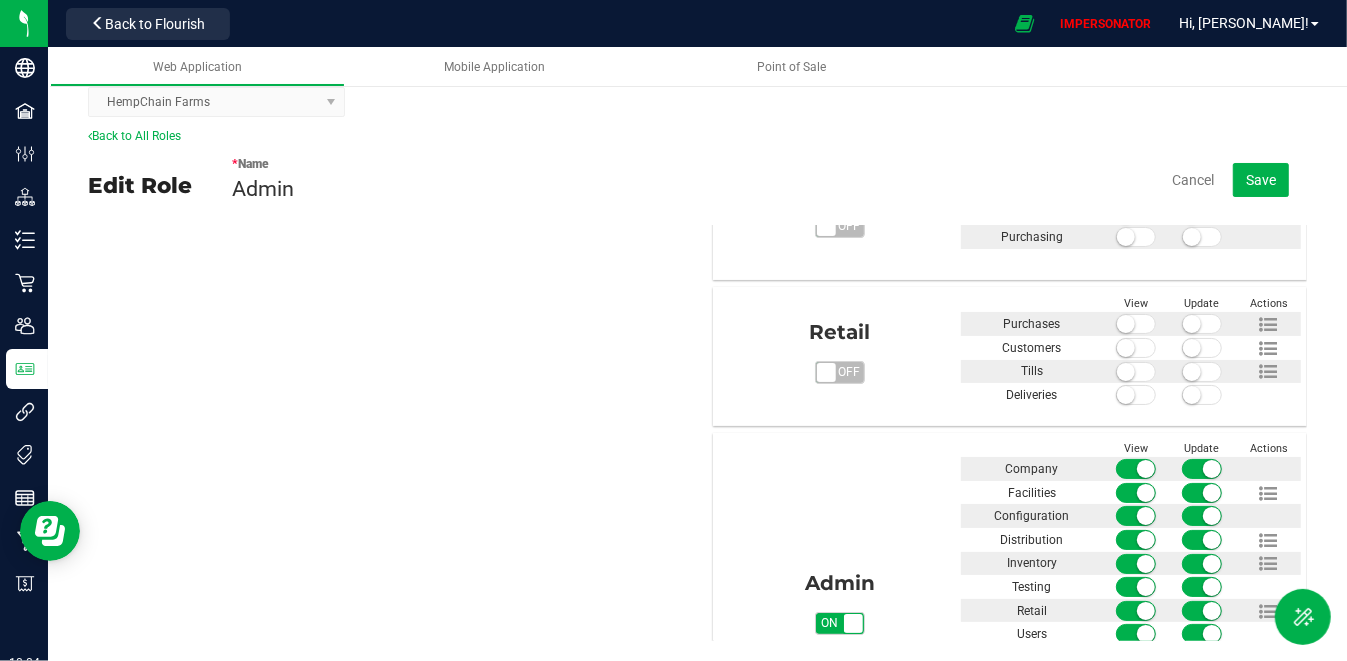 scroll, scrollTop: 1145, scrollLeft: 0, axis: vertical 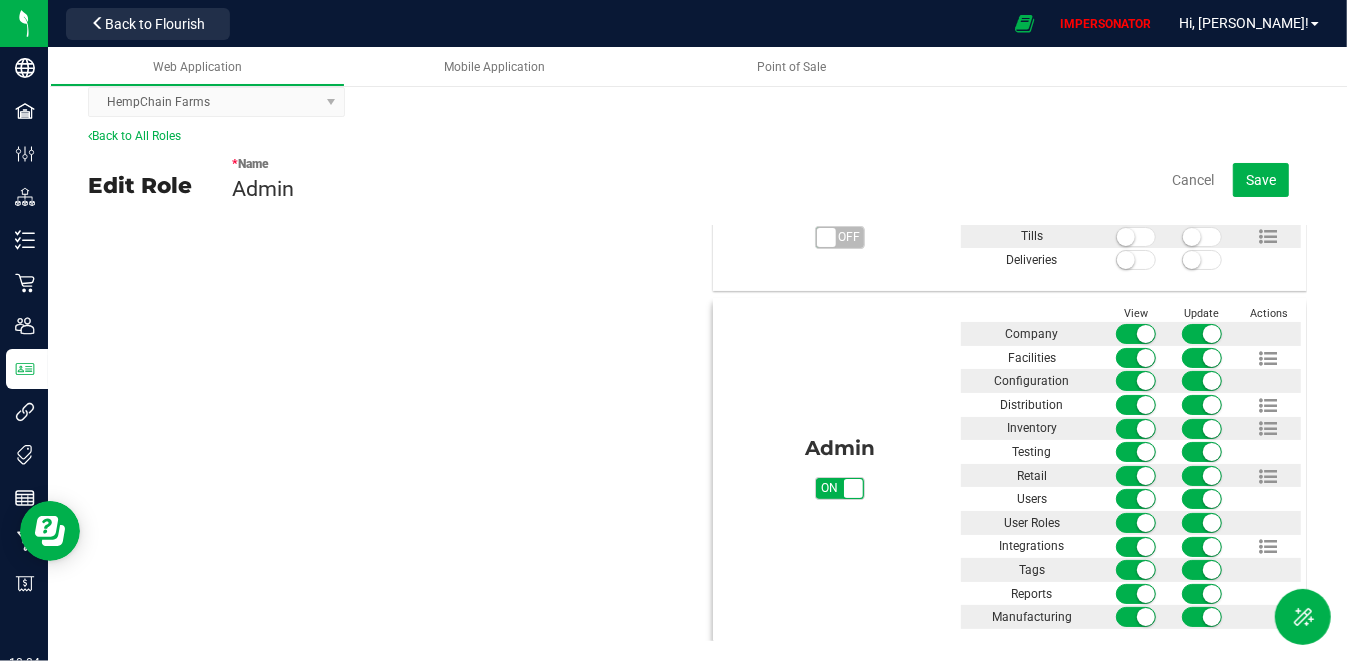 click at bounding box center (1146, 476) 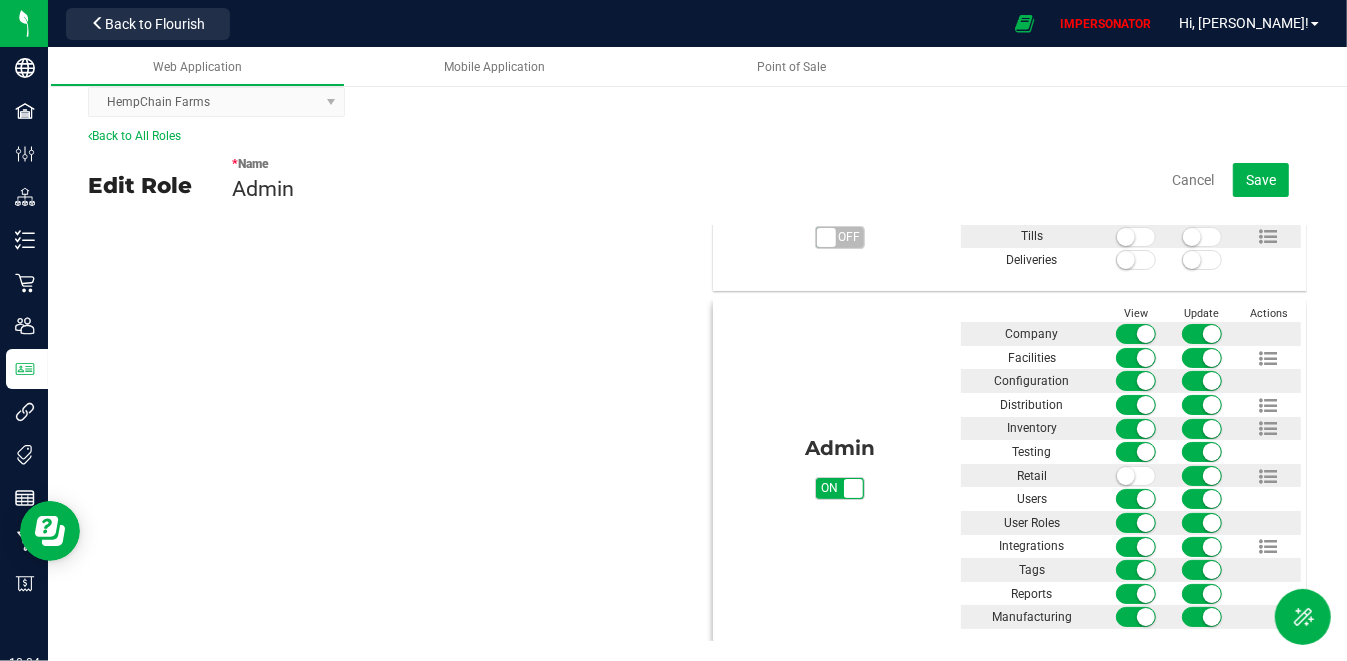 click at bounding box center [1202, 476] 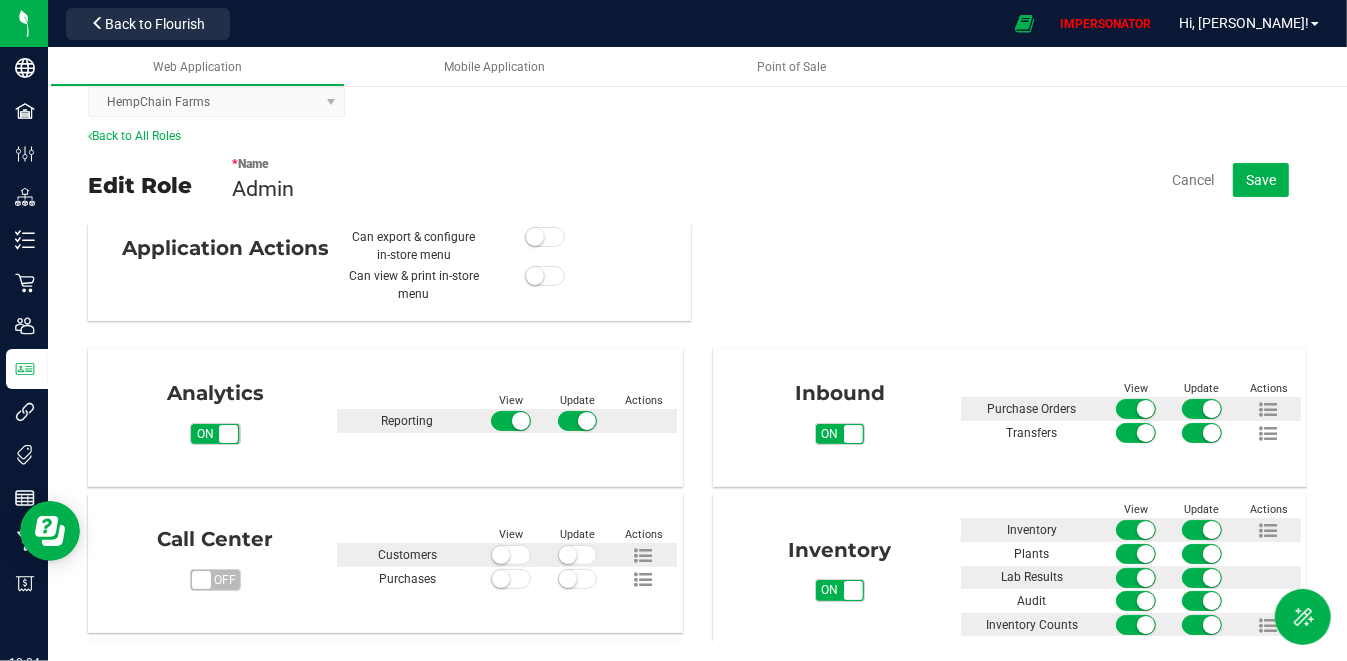 scroll, scrollTop: 0, scrollLeft: 0, axis: both 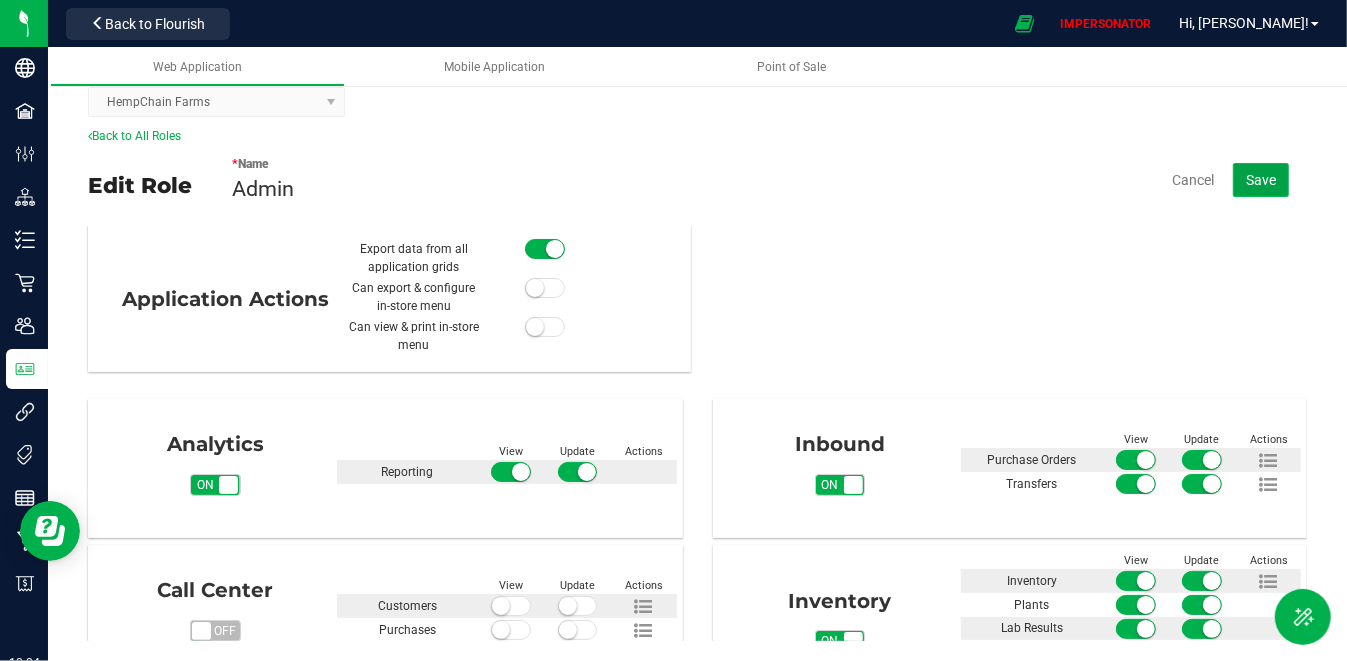 click on "Save" at bounding box center [1261, 180] 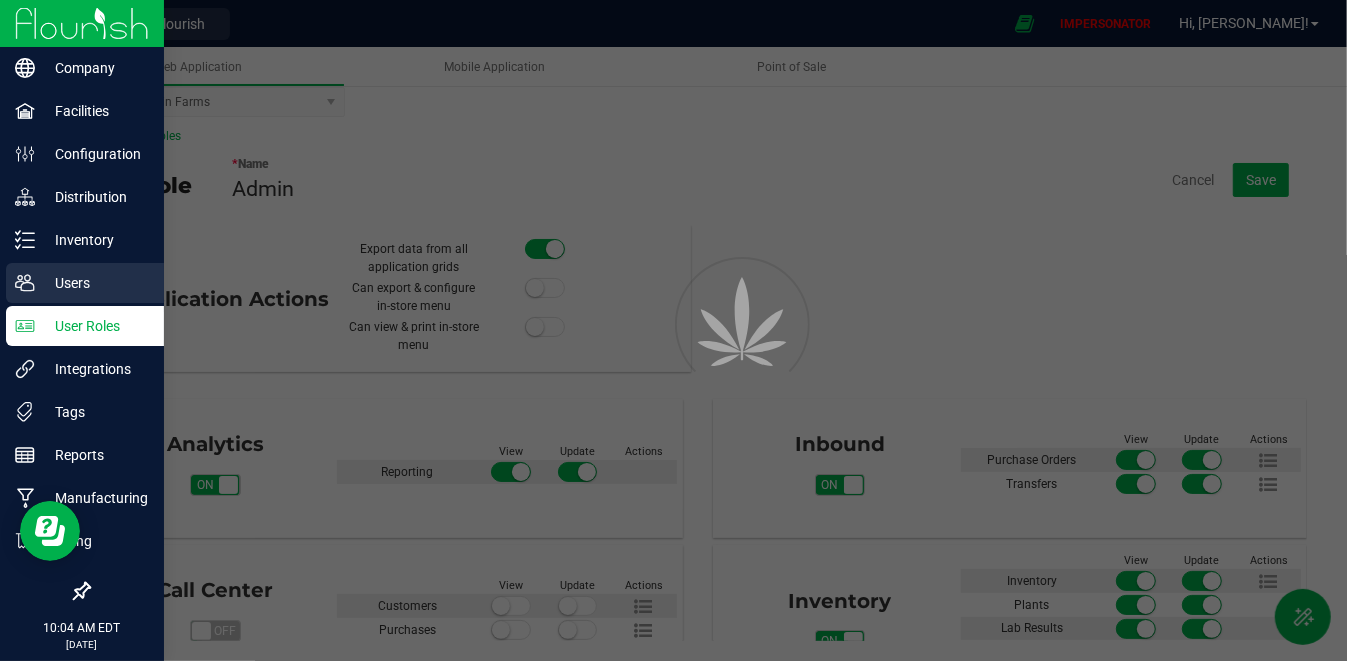 click on "Users" at bounding box center [95, 283] 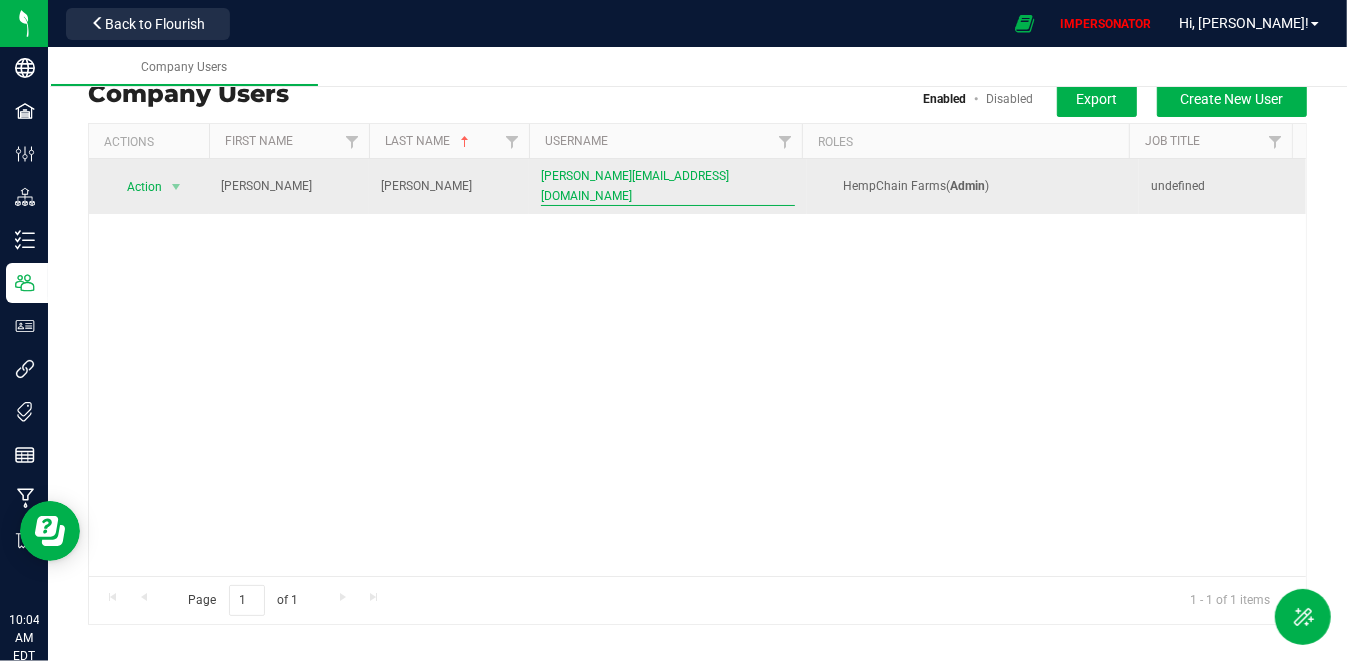 click on "maxson@jaunty.com" at bounding box center (668, 186) 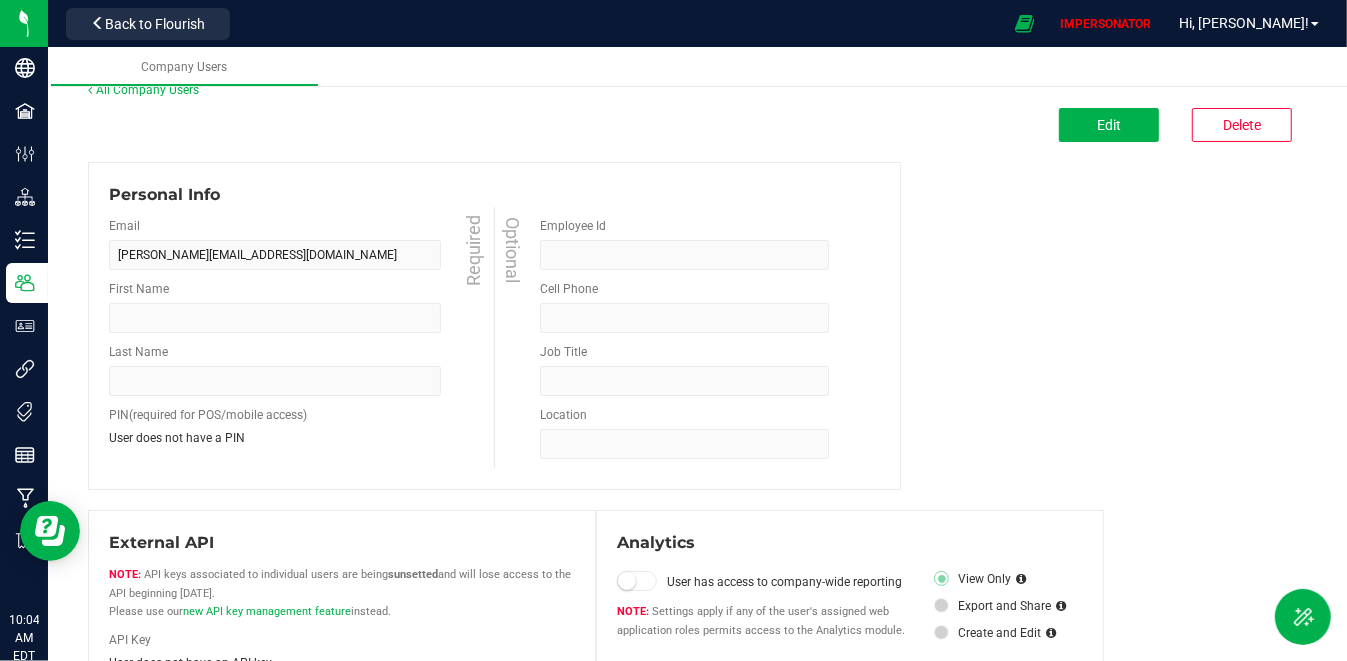 type on "Maxson" 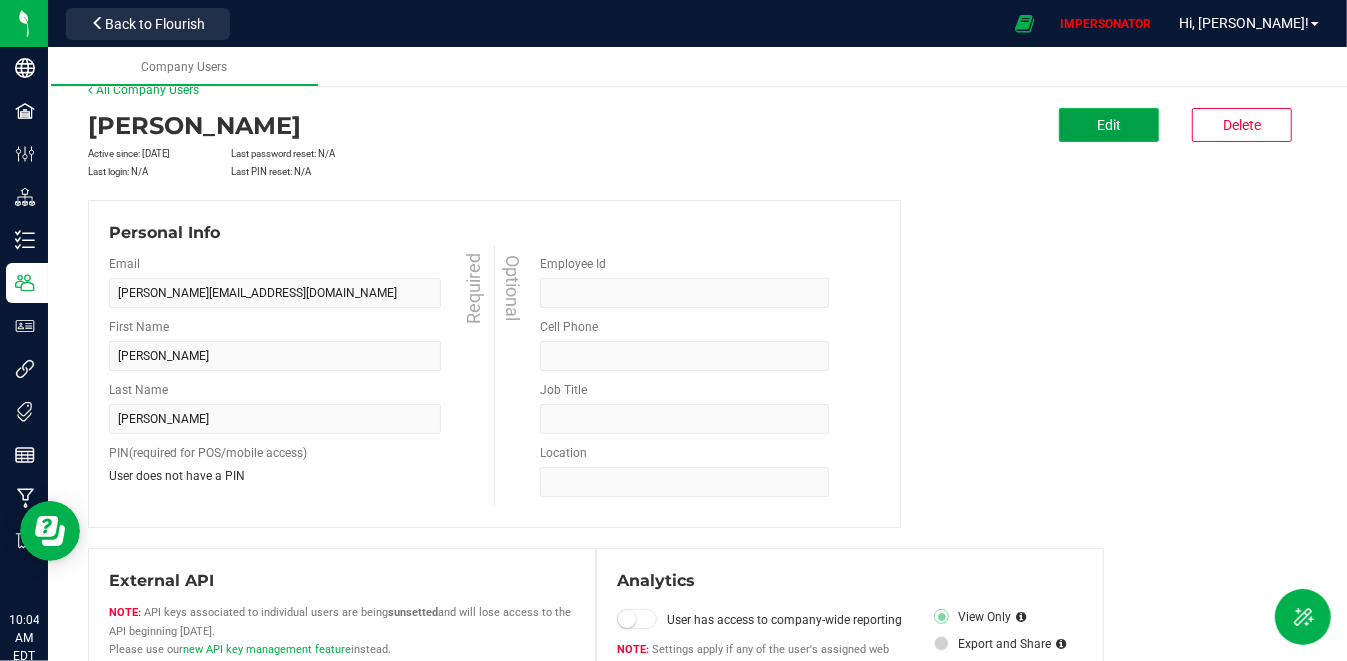 click on "Edit" at bounding box center (1109, 125) 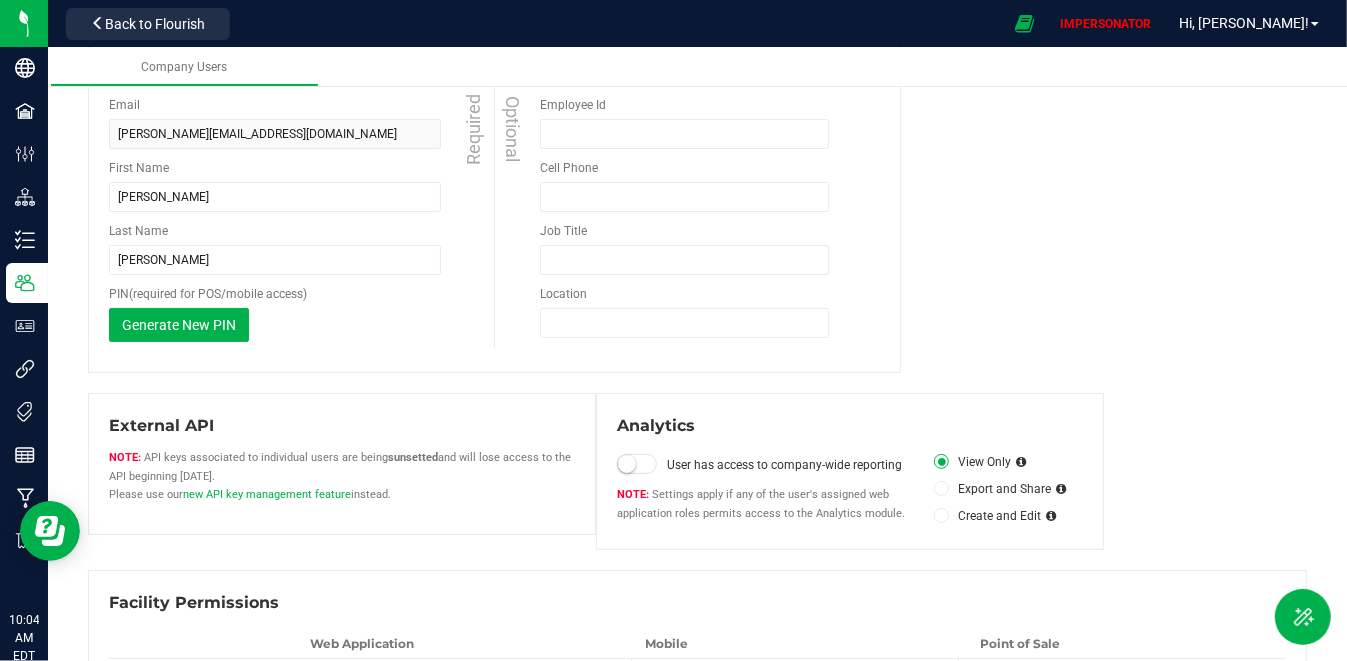 scroll, scrollTop: 270, scrollLeft: 0, axis: vertical 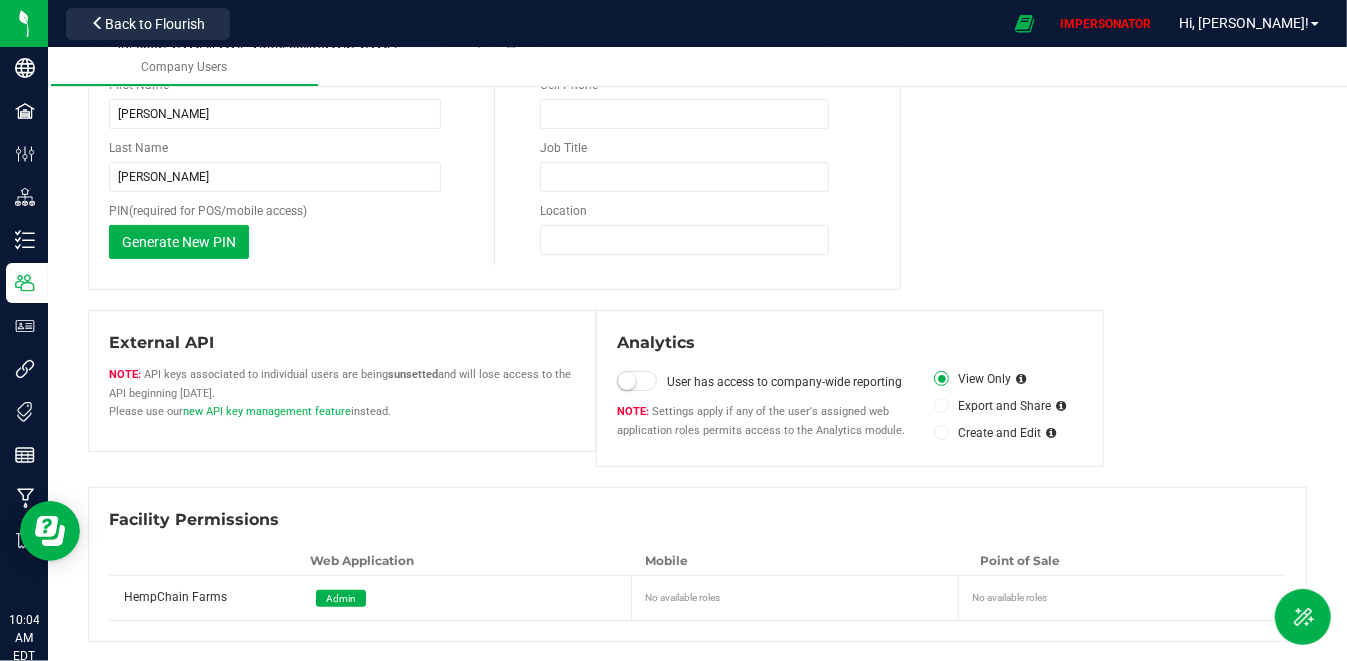 click at bounding box center (627, 381) 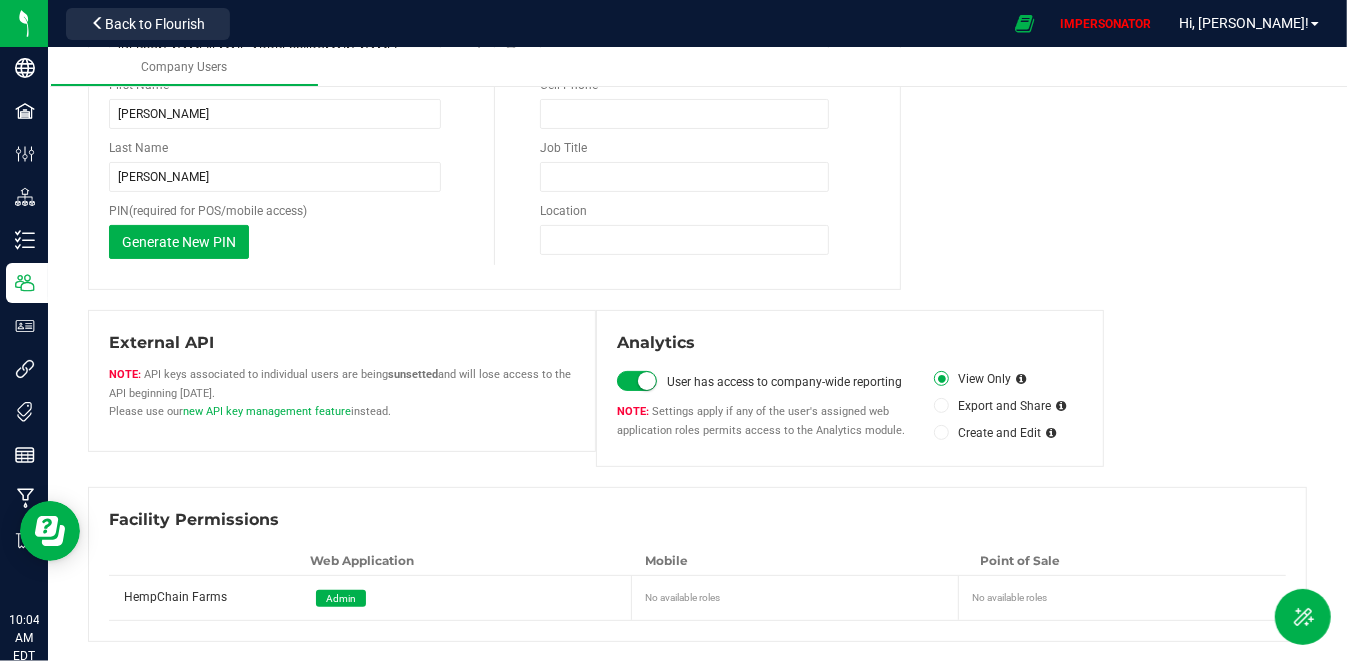 click at bounding box center [941, 432] 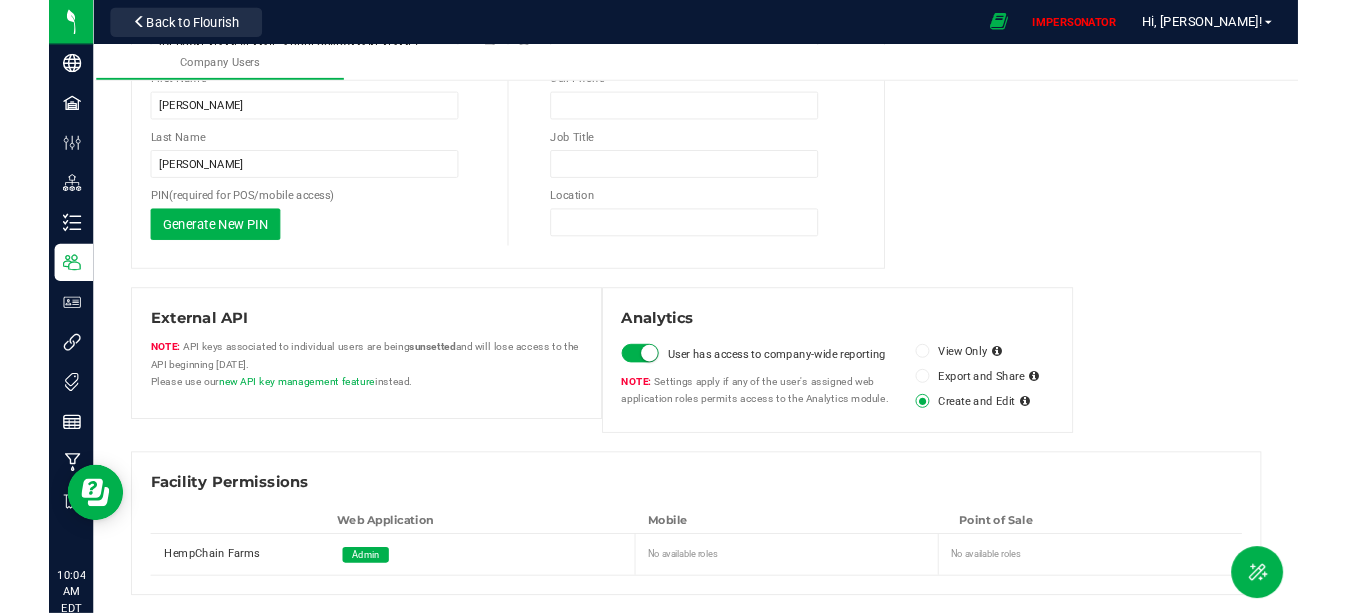 scroll, scrollTop: 0, scrollLeft: 0, axis: both 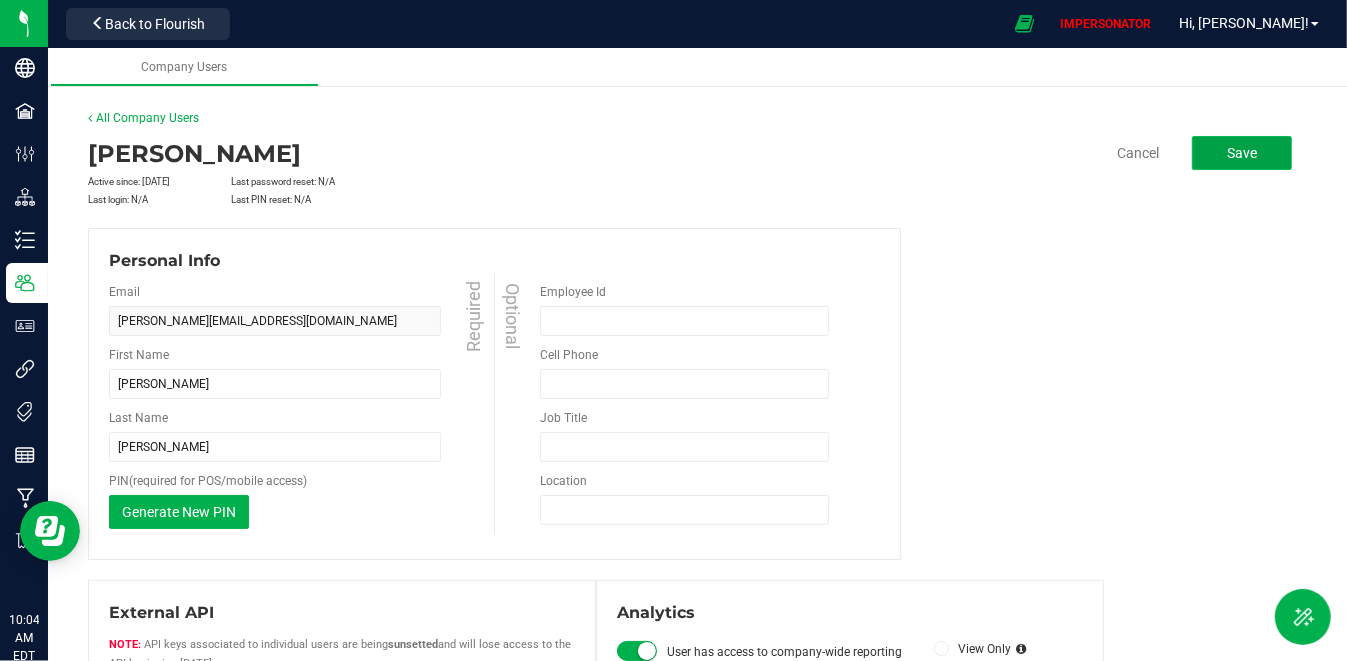 click on "Save" 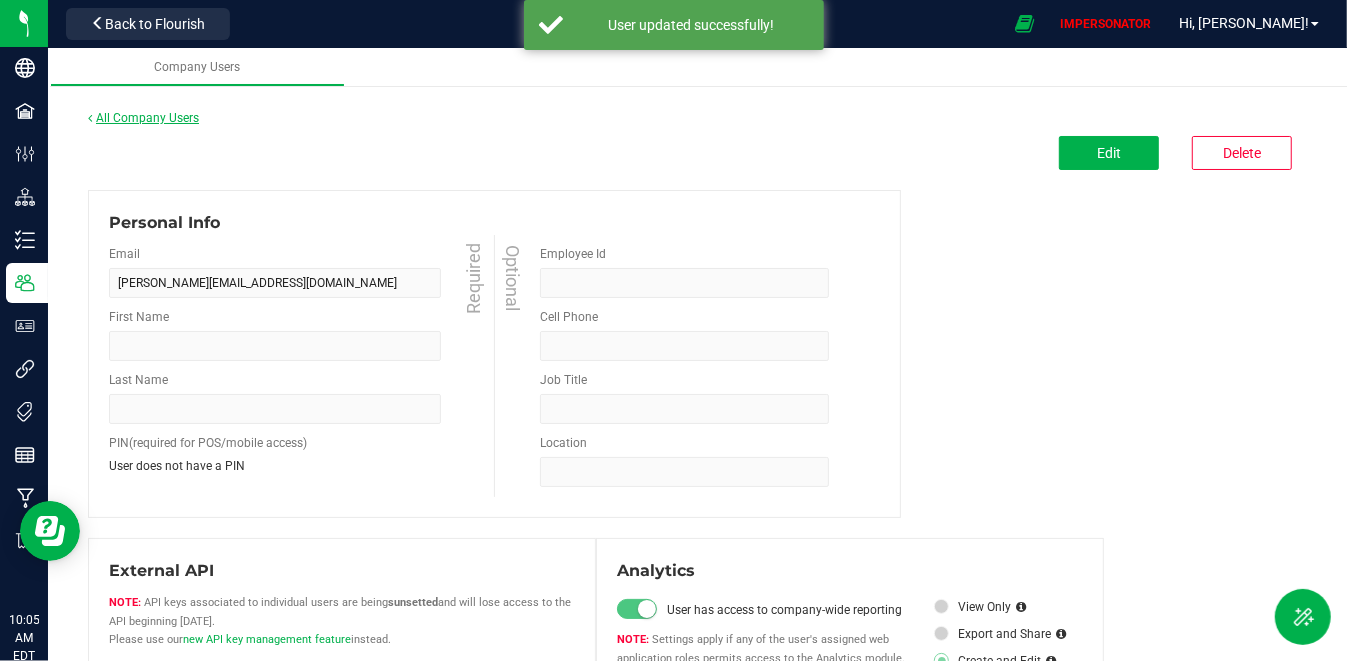 type on "Maxson" 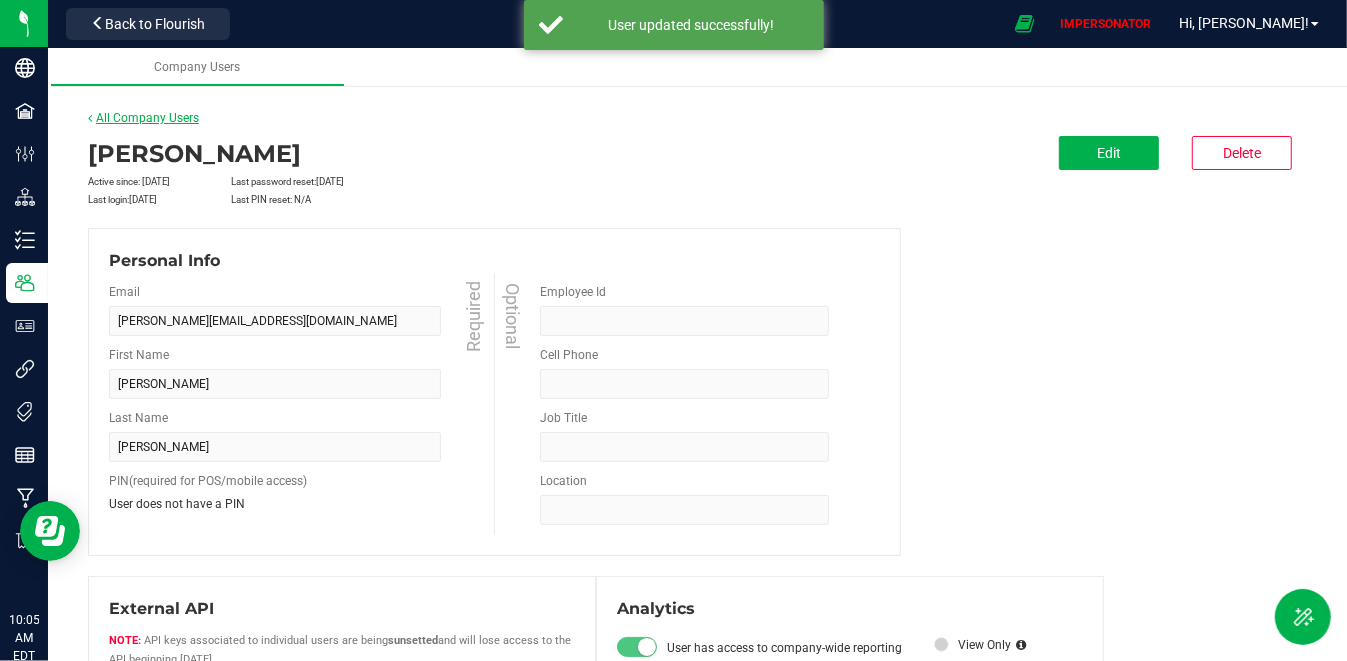click on "All Company Users" at bounding box center [143, 118] 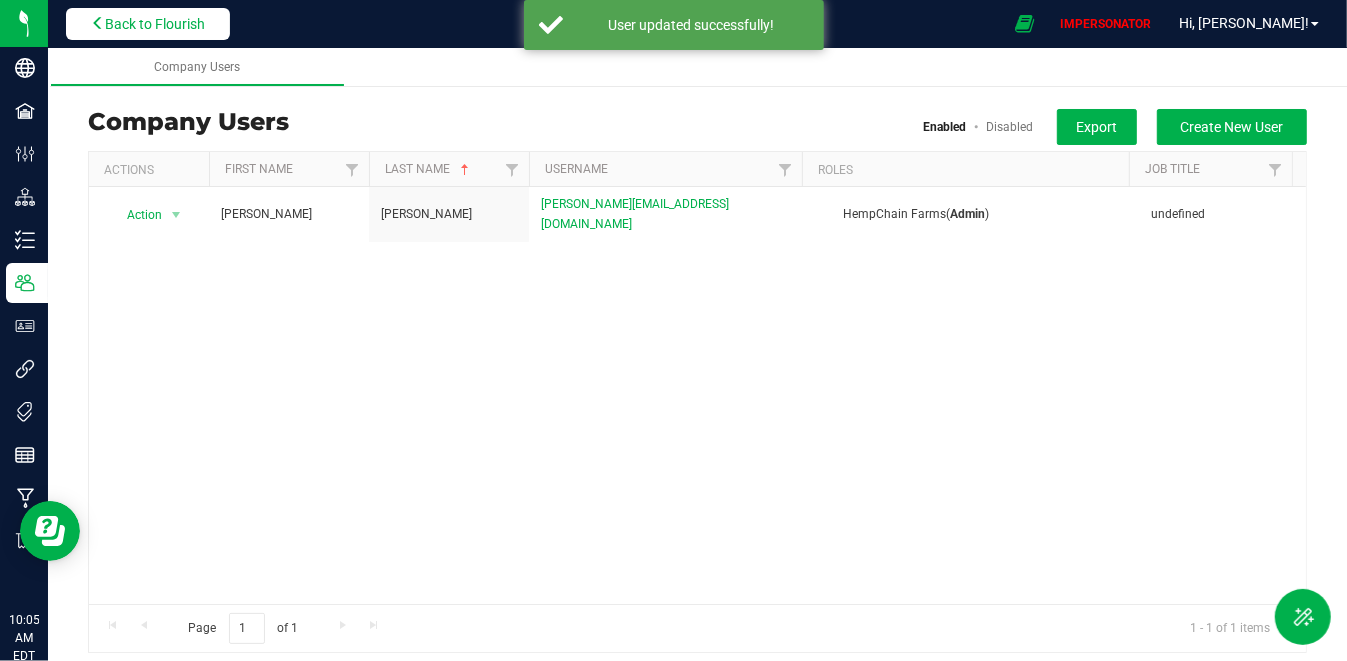 click on "Back to Flourish" at bounding box center [155, 24] 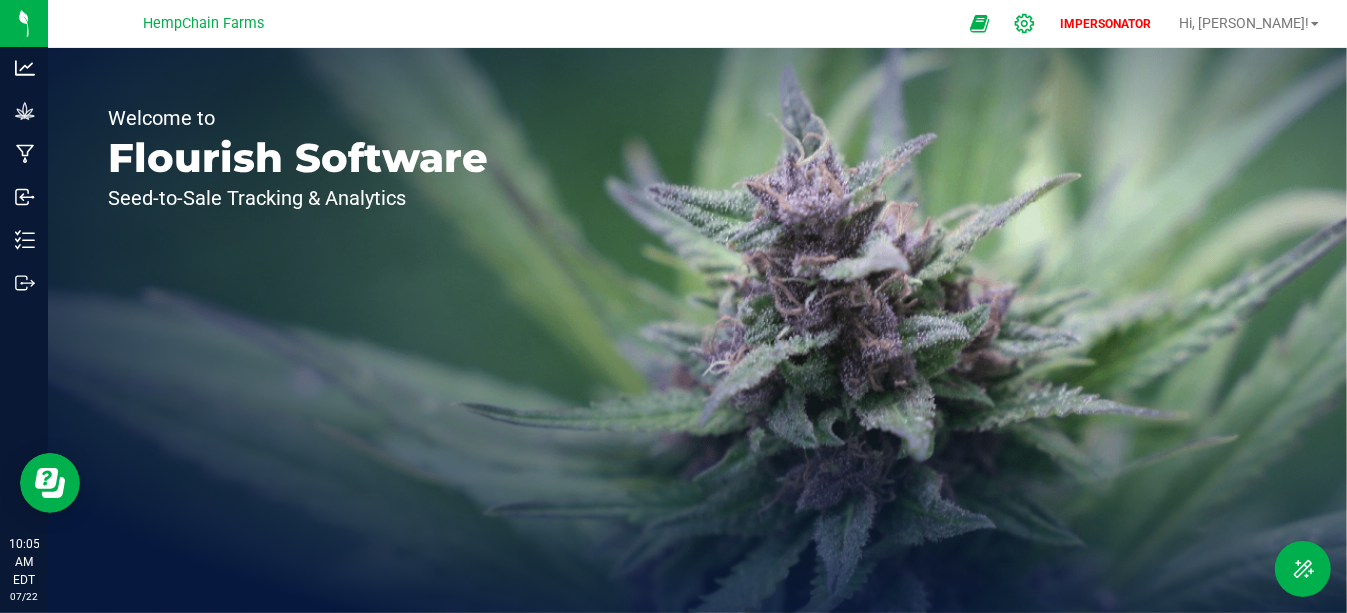 click 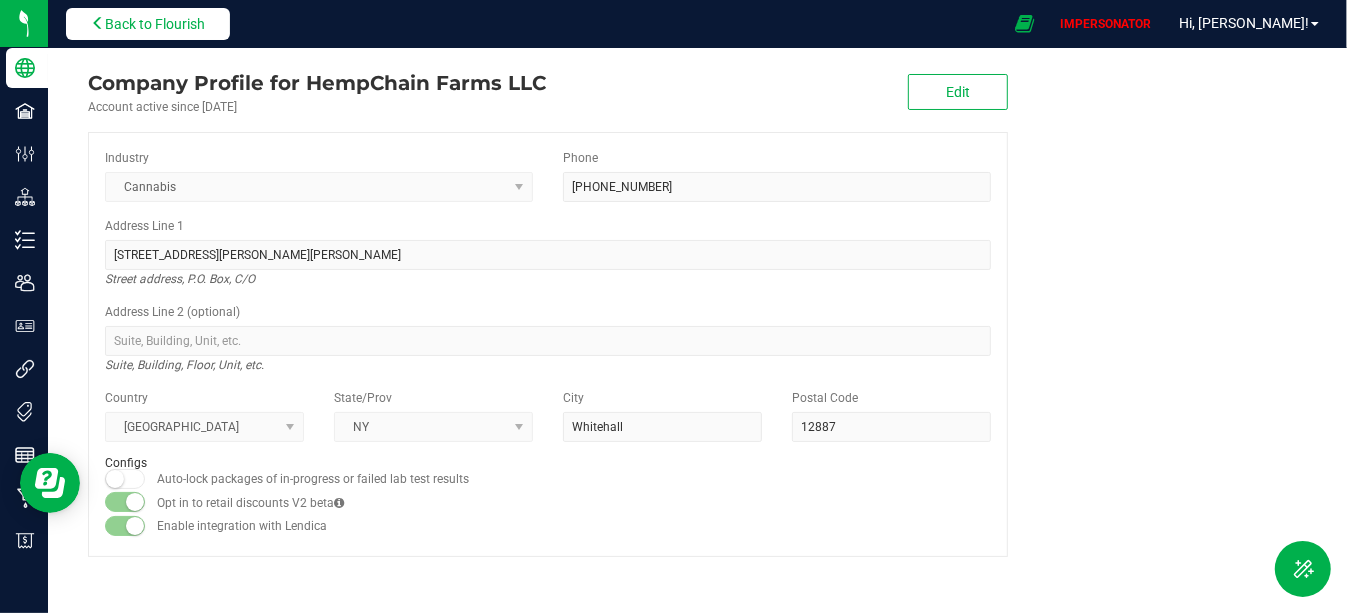 click on "Back to Flourish" at bounding box center [155, 24] 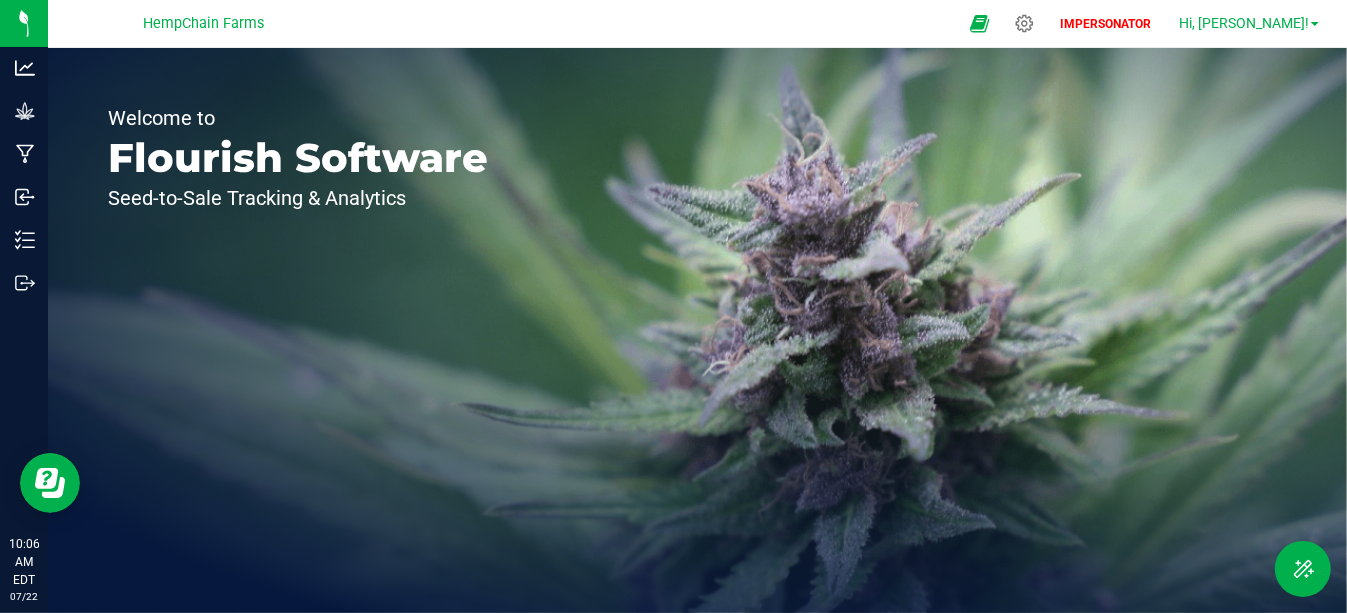 click on "Hi, [PERSON_NAME]!" at bounding box center (1244, 23) 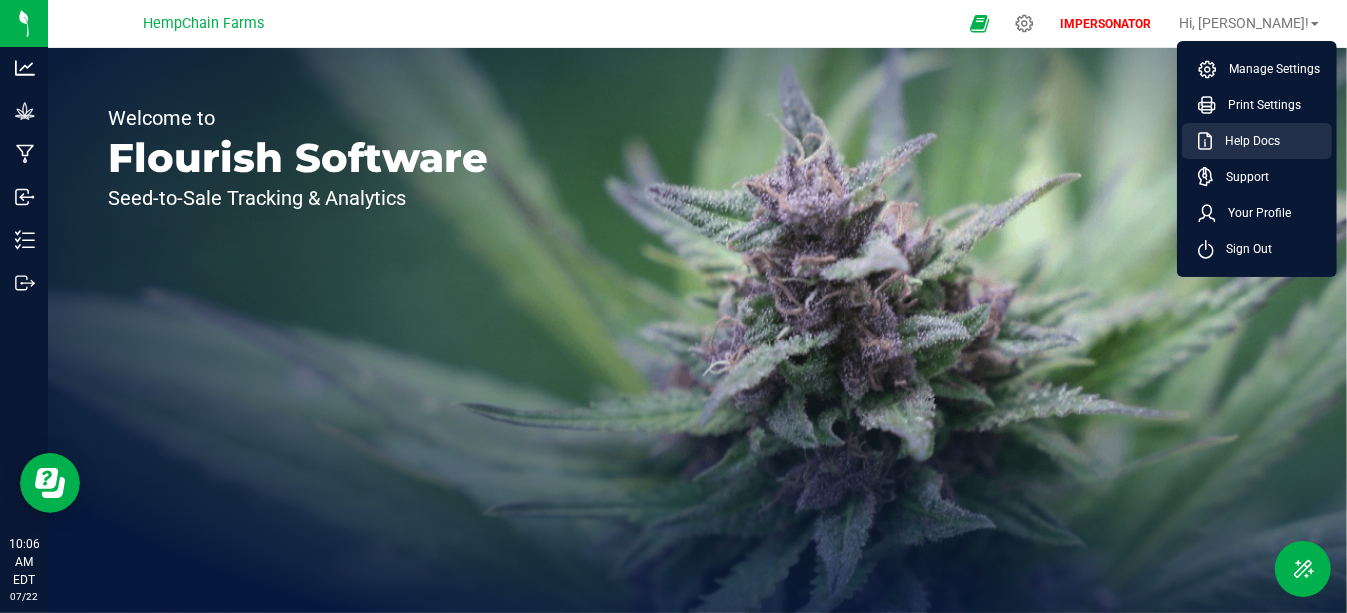 click on "Help Docs" at bounding box center [1246, 141] 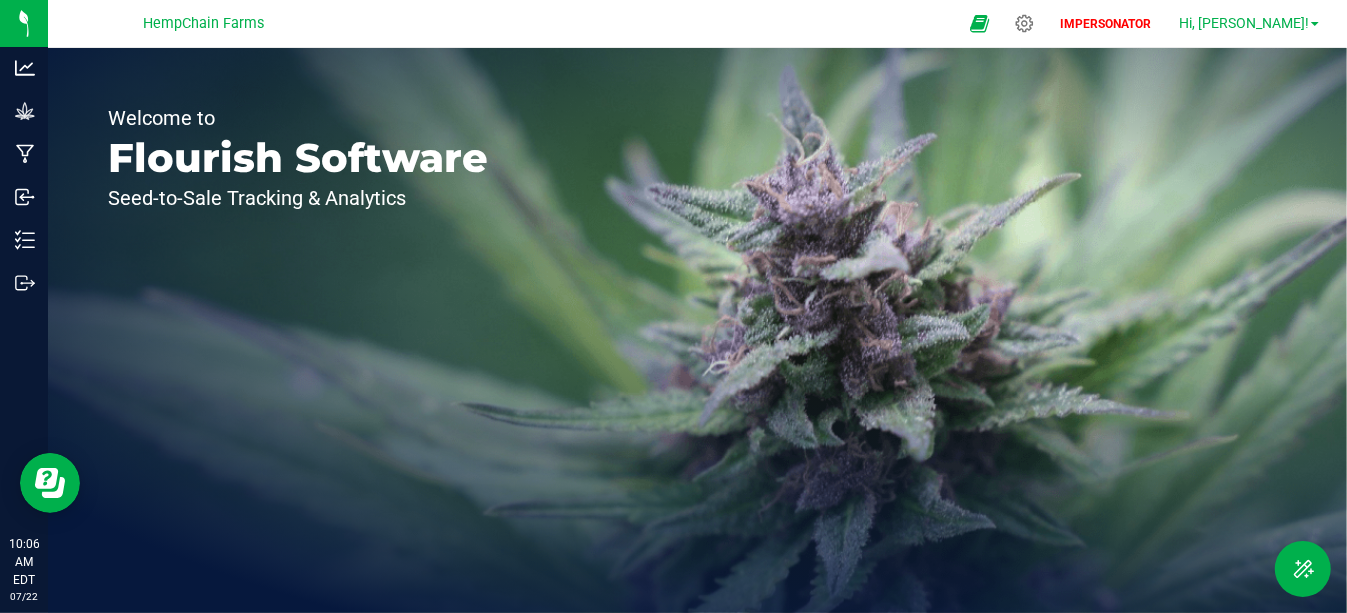 click on "Hi, [PERSON_NAME]!" at bounding box center [1244, 23] 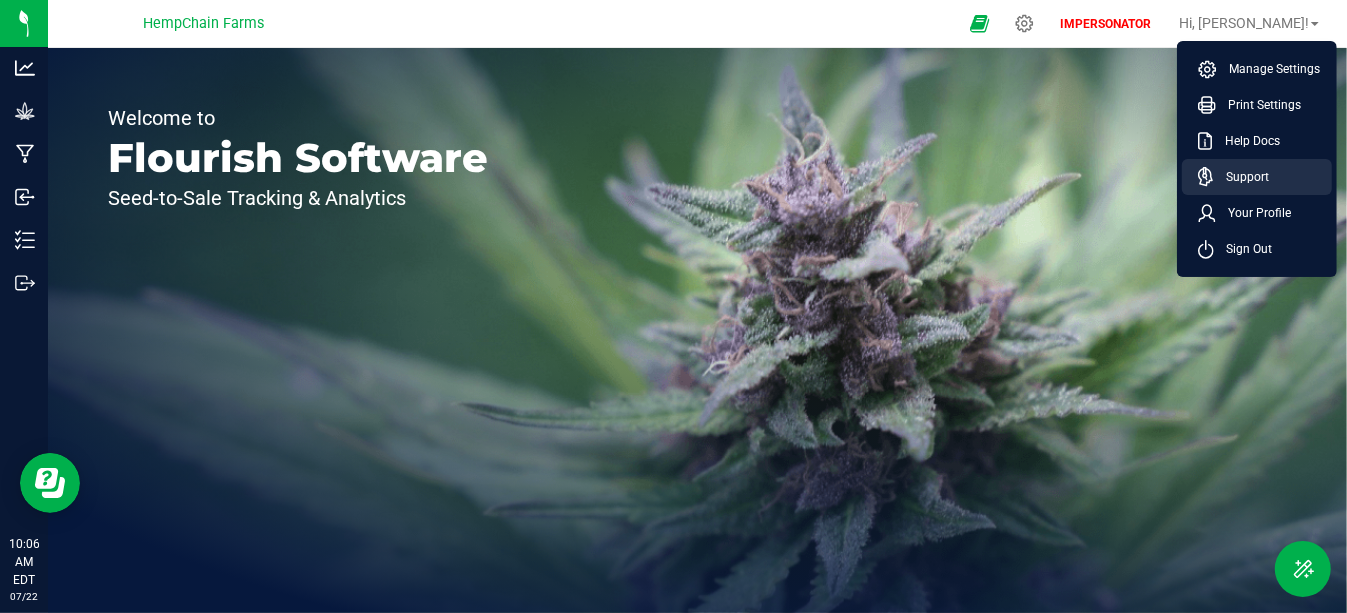 click on "Support" at bounding box center (1261, 177) 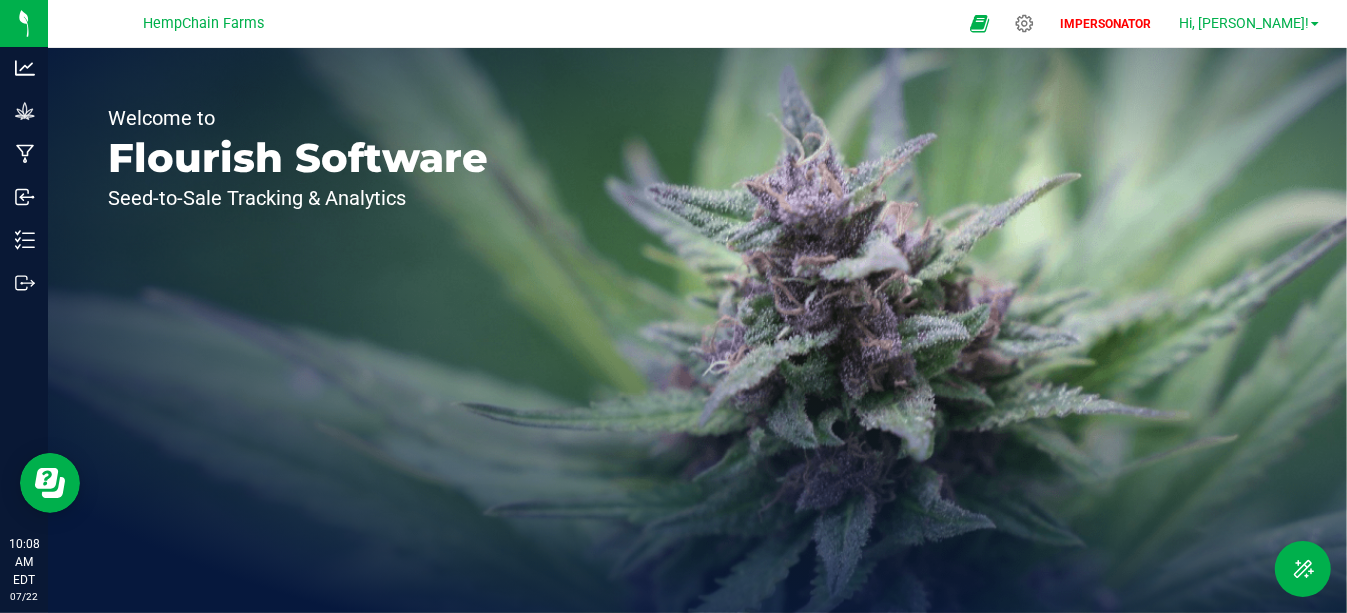 click on "Hi, [PERSON_NAME]!" at bounding box center [1244, 23] 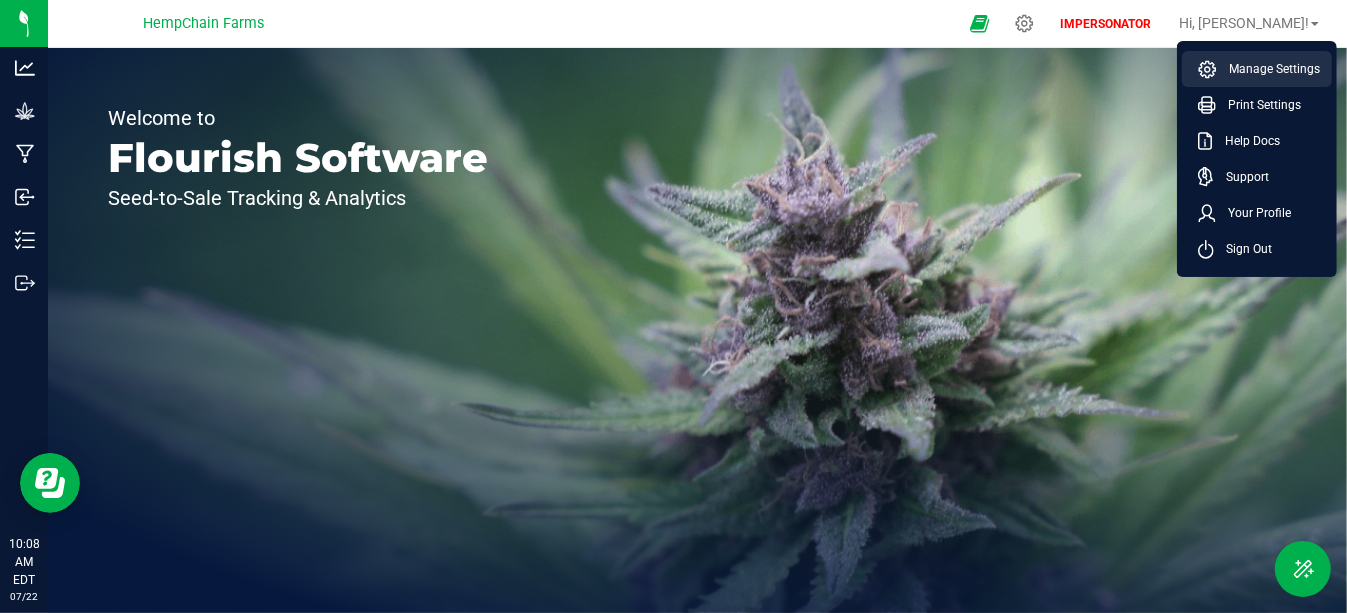 click on "Manage Settings" at bounding box center (1268, 69) 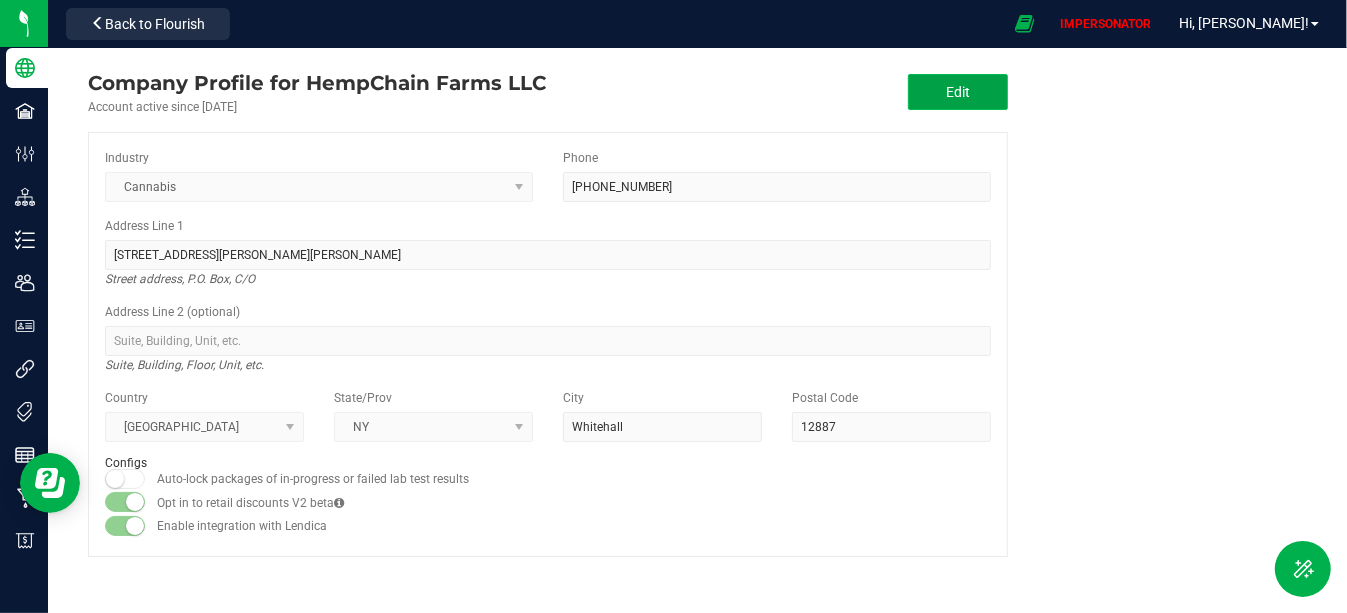 click on "Edit" at bounding box center (958, 92) 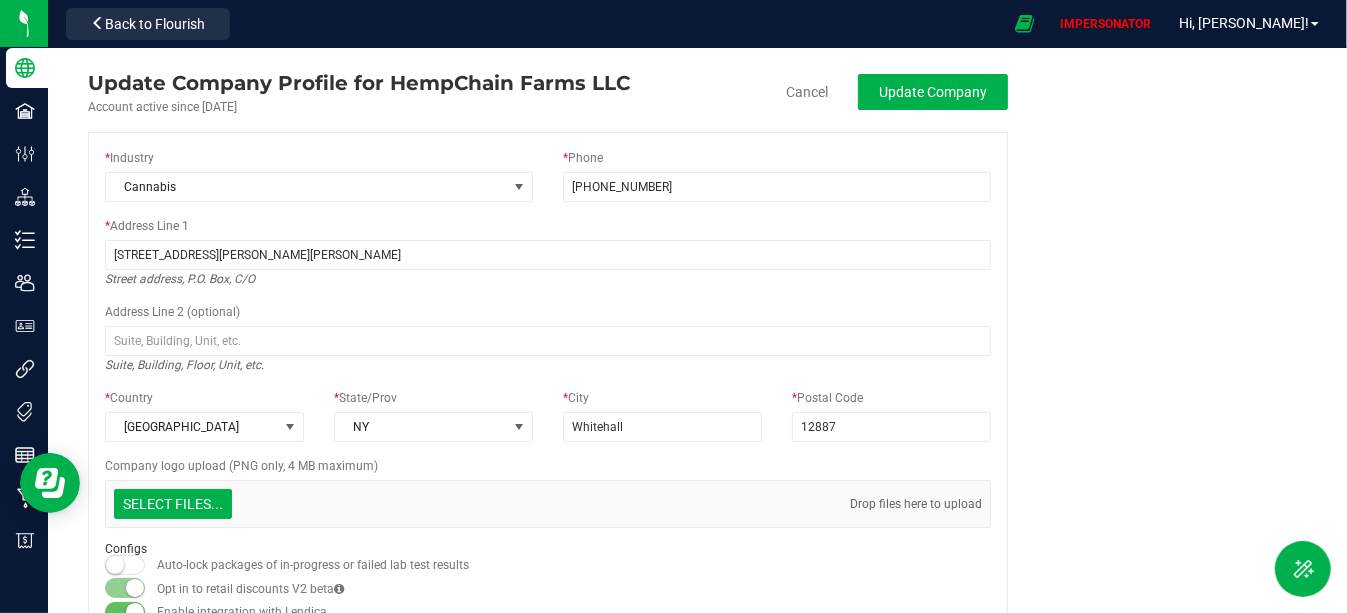 drag, startPoint x: 227, startPoint y: 463, endPoint x: 430, endPoint y: 461, distance: 203.00986 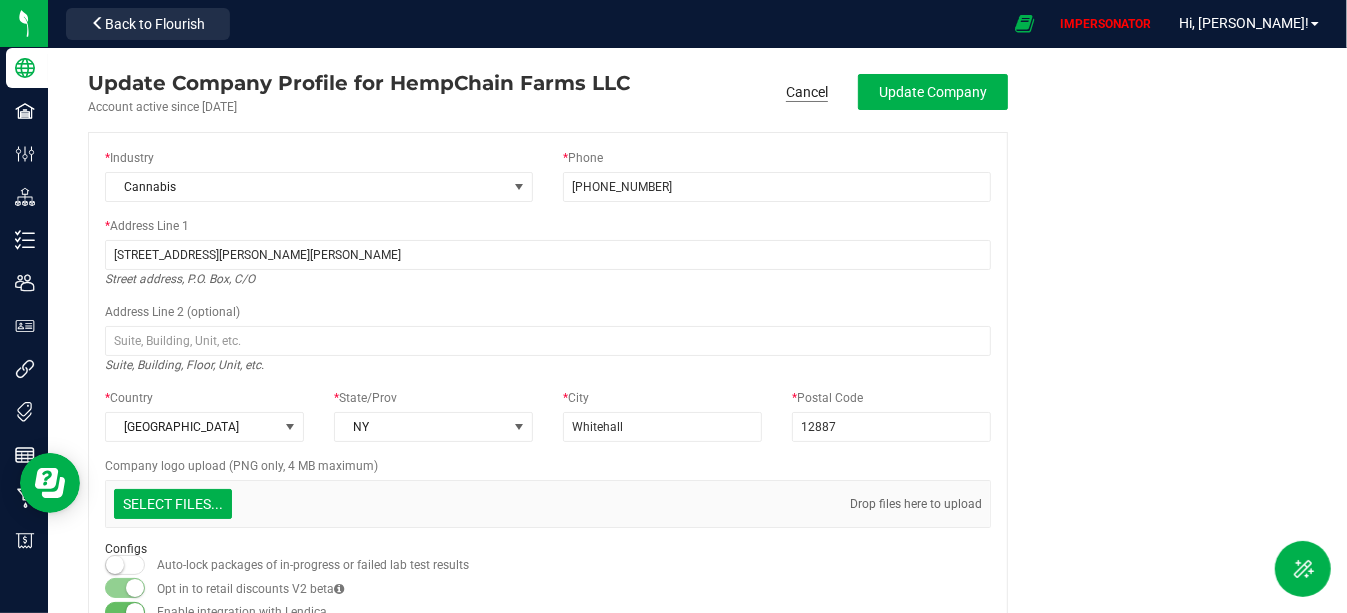 click on "Cancel" at bounding box center (807, 92) 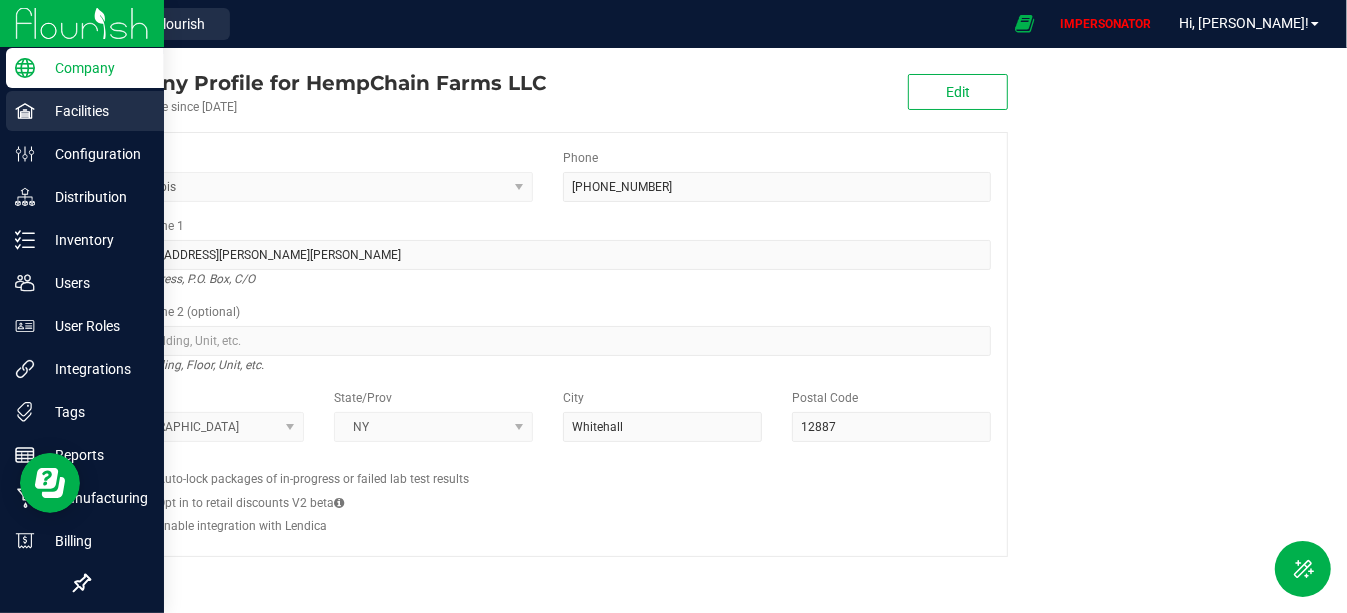 click on "Facilities" at bounding box center [95, 111] 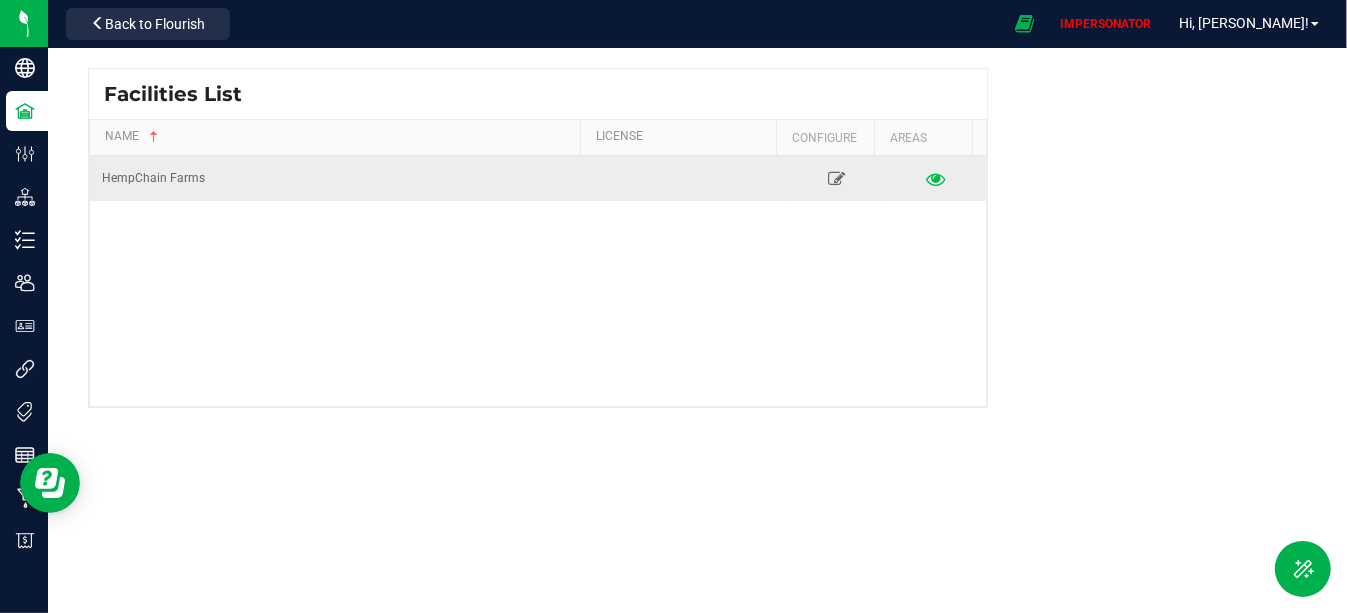 click at bounding box center (936, 178) 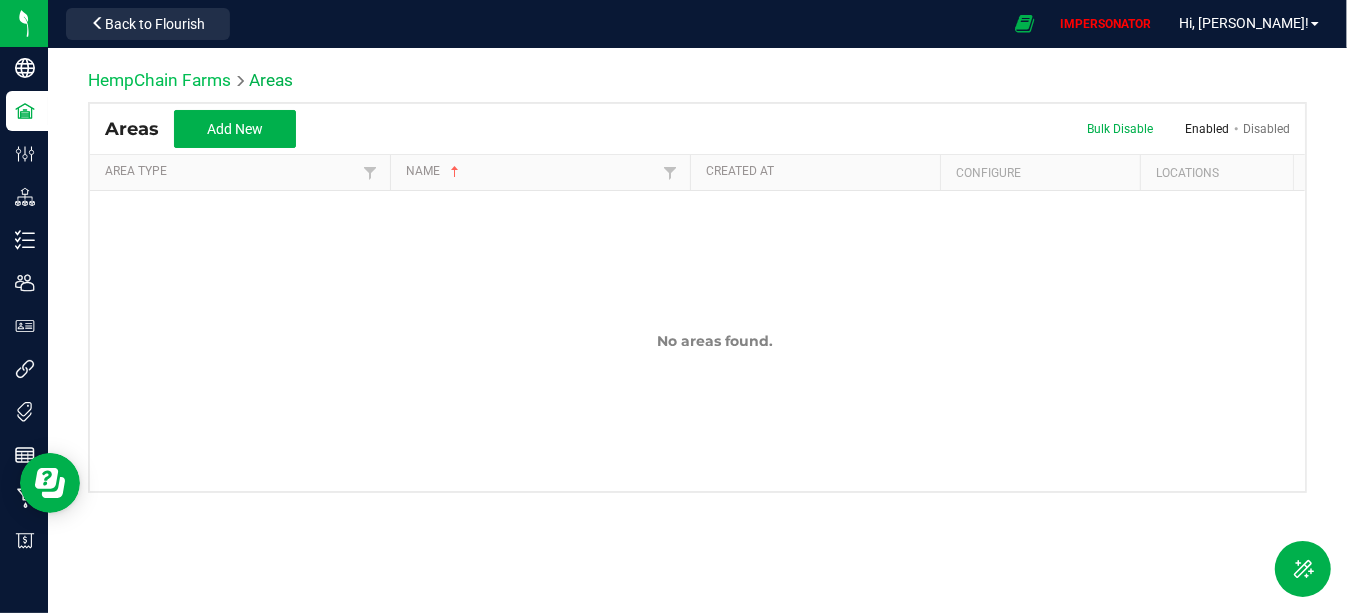 click on "HempChain Farms" at bounding box center [159, 80] 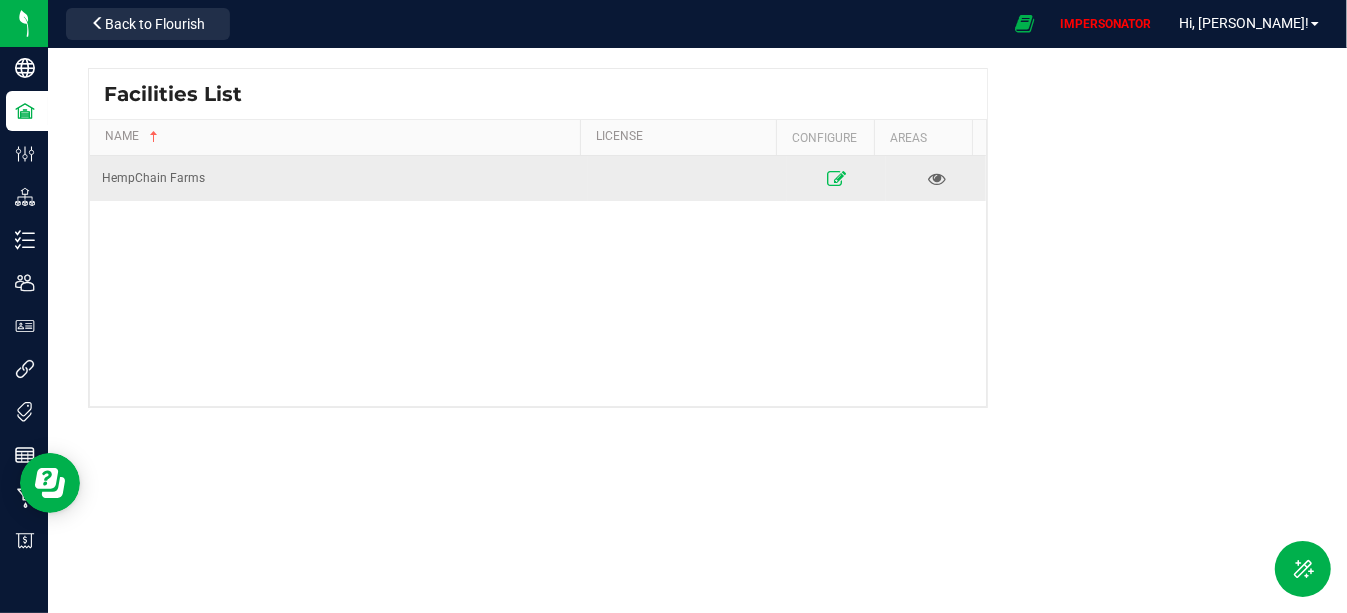 click at bounding box center (836, 178) 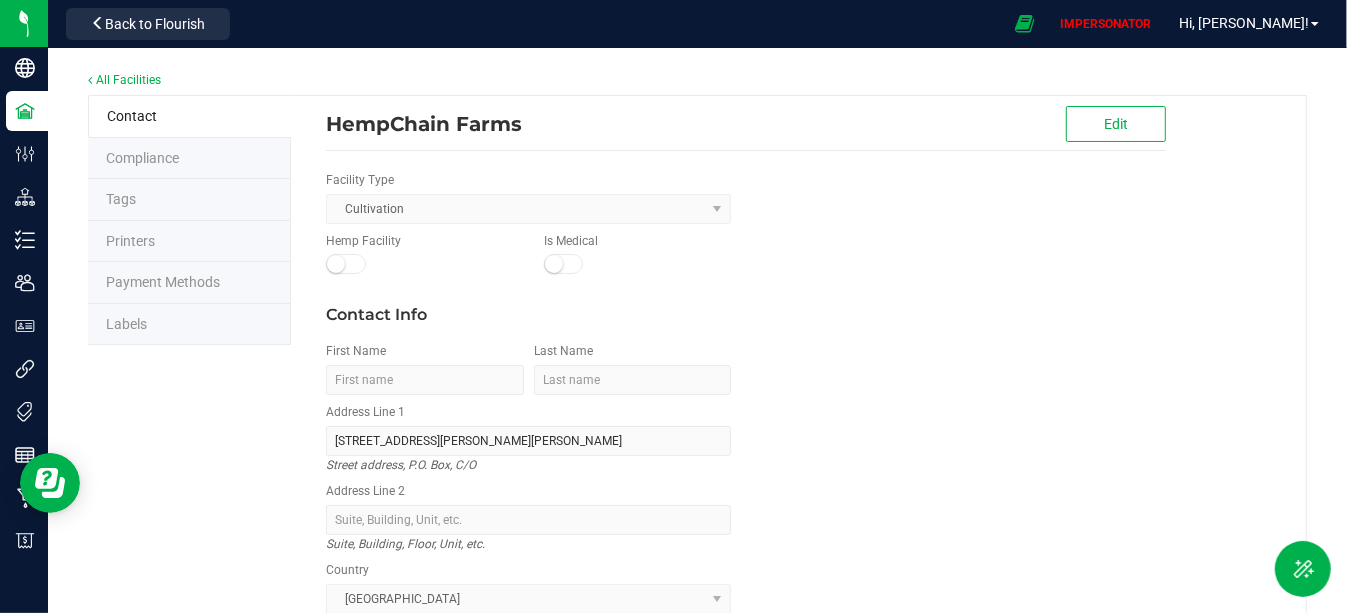 click on "Labels" at bounding box center (189, 325) 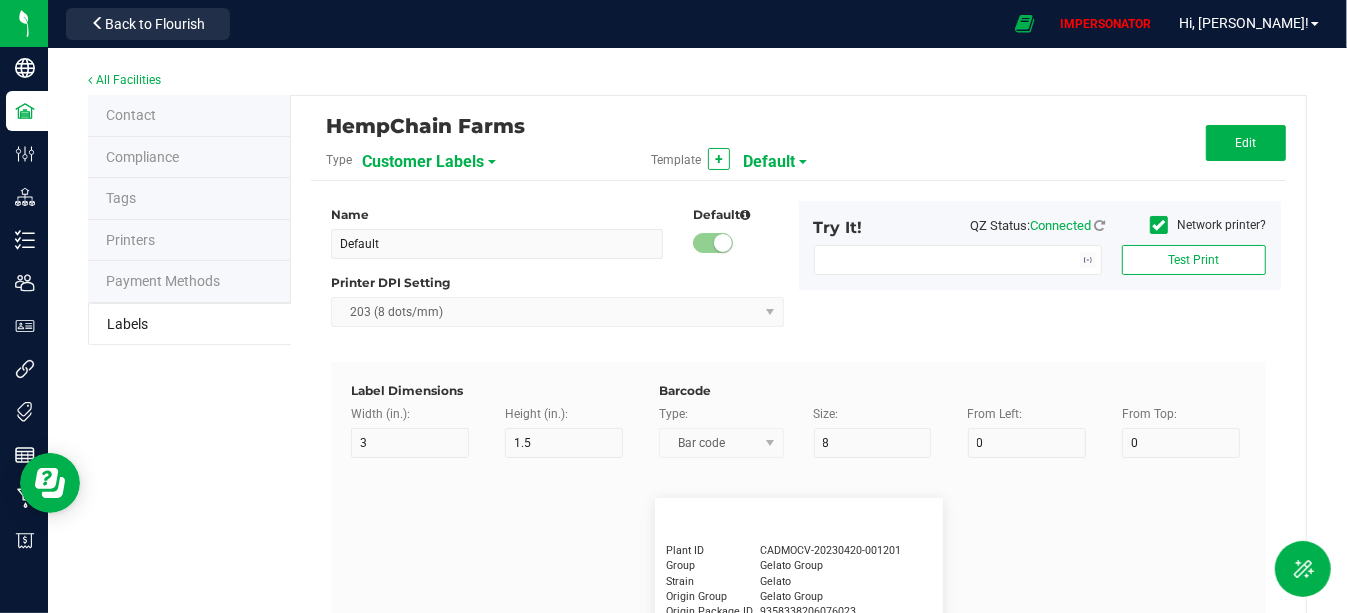 type on "2.25" 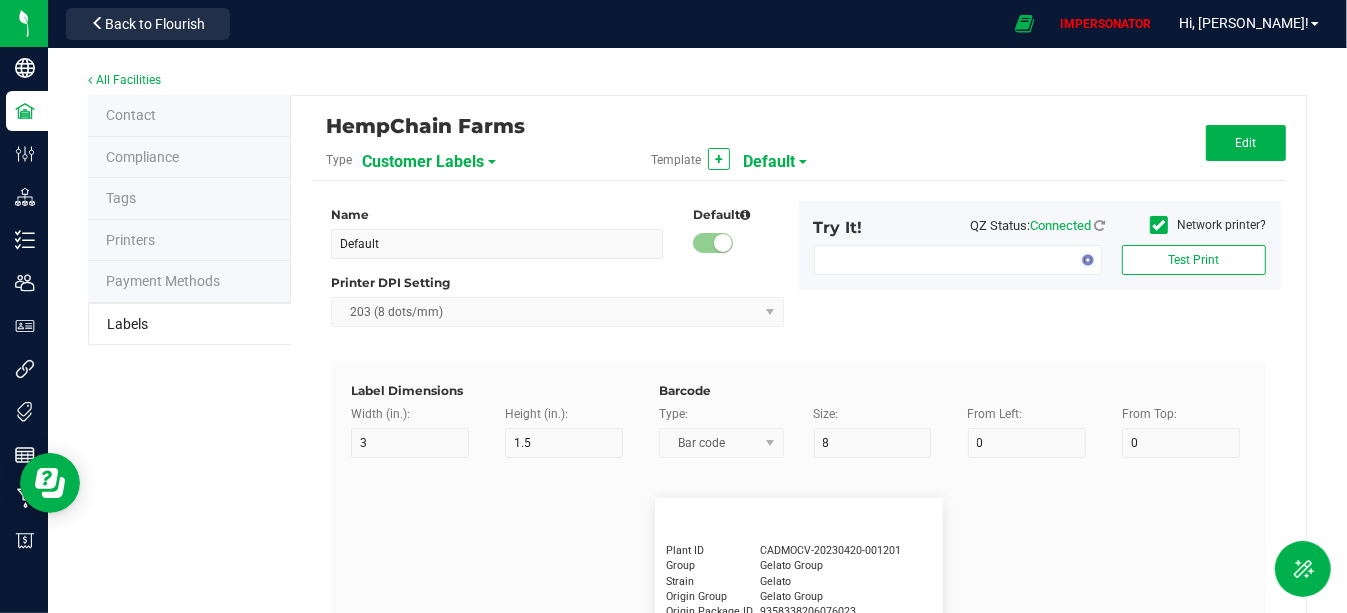 type on "1.25" 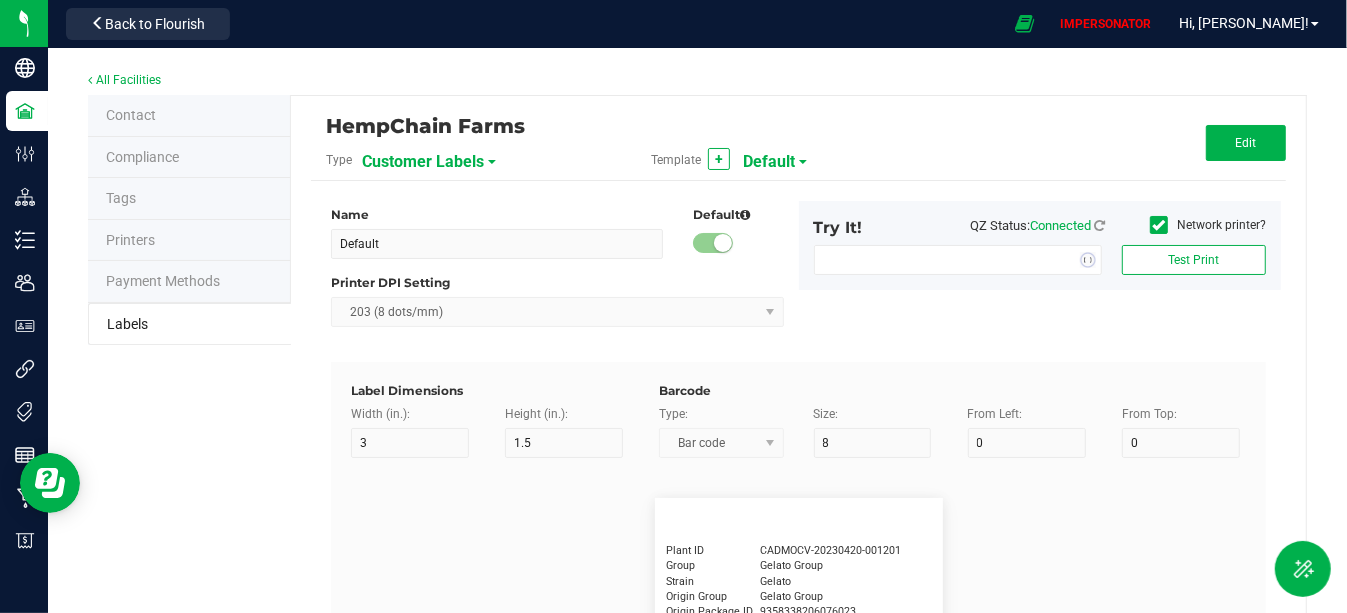type on "20" 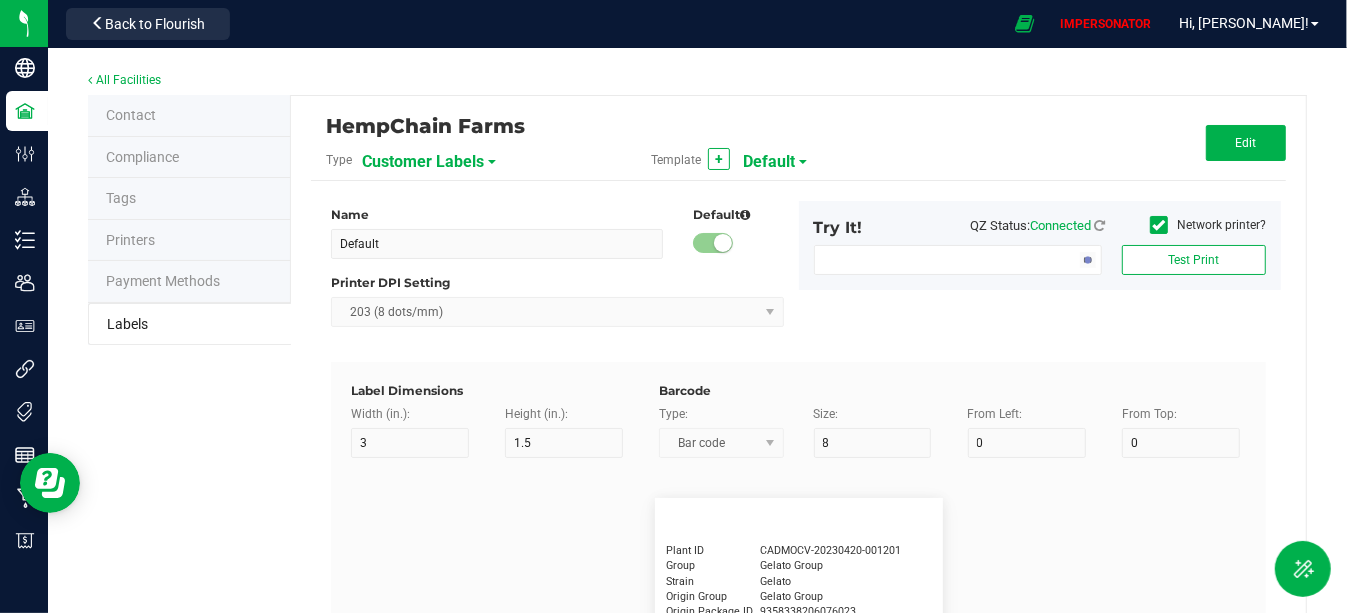 type on "5" 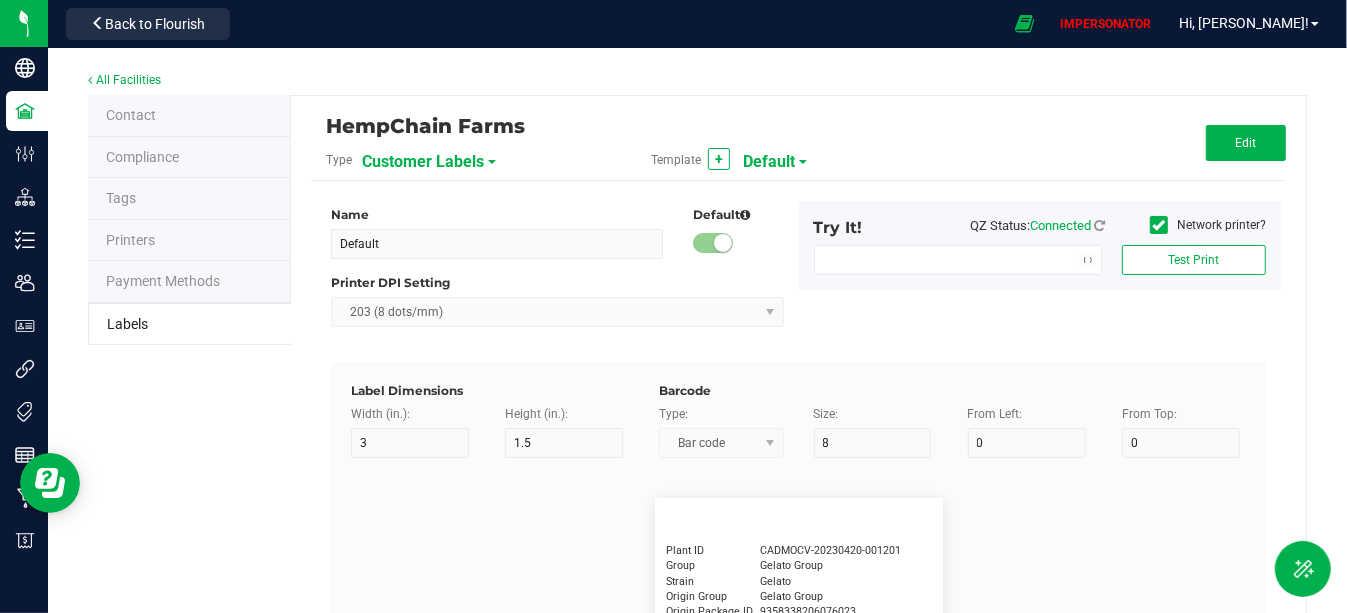 type on "Customer" 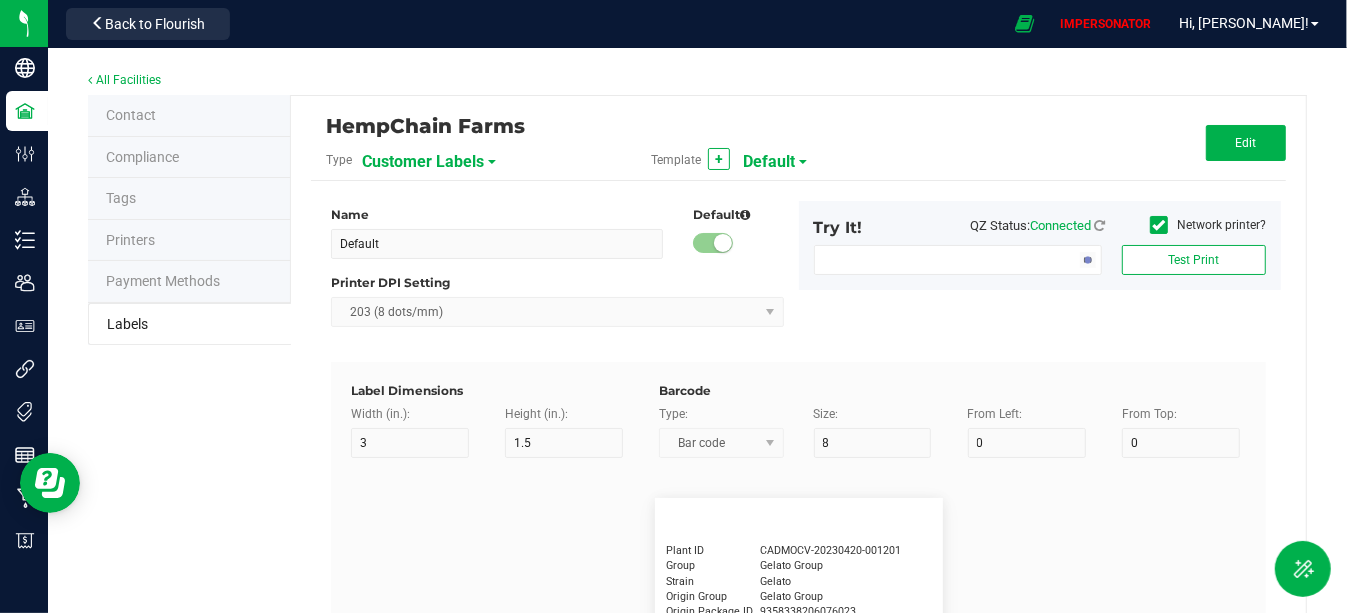 type on "15" 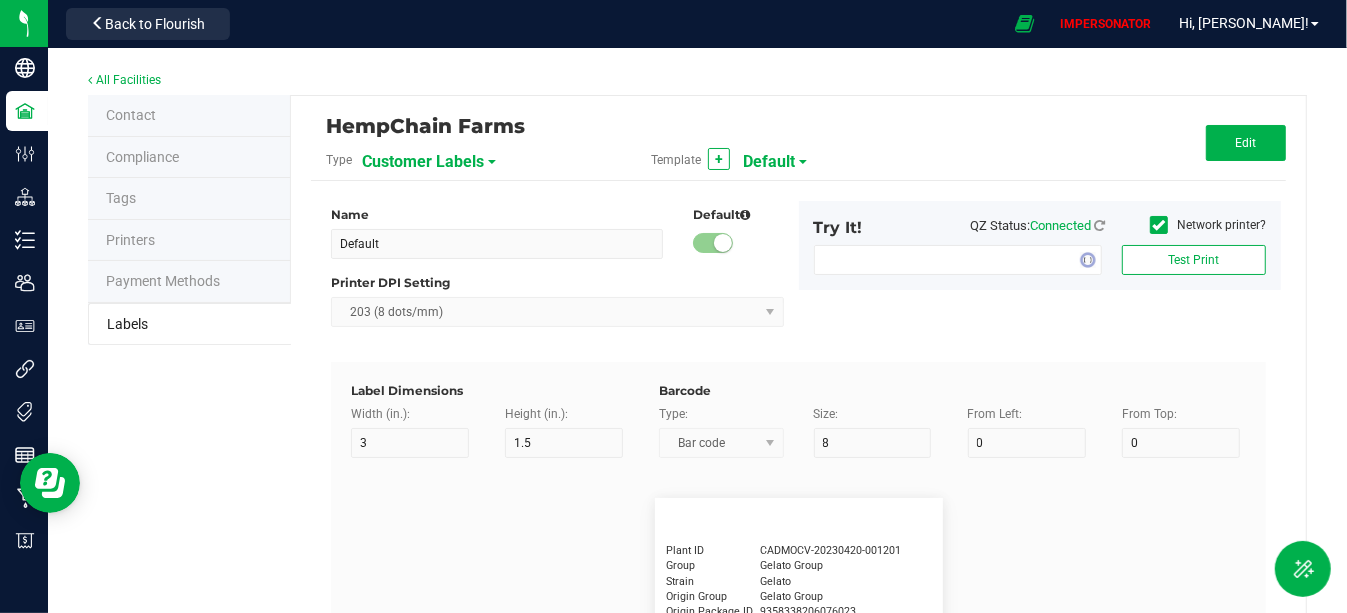 type on "5" 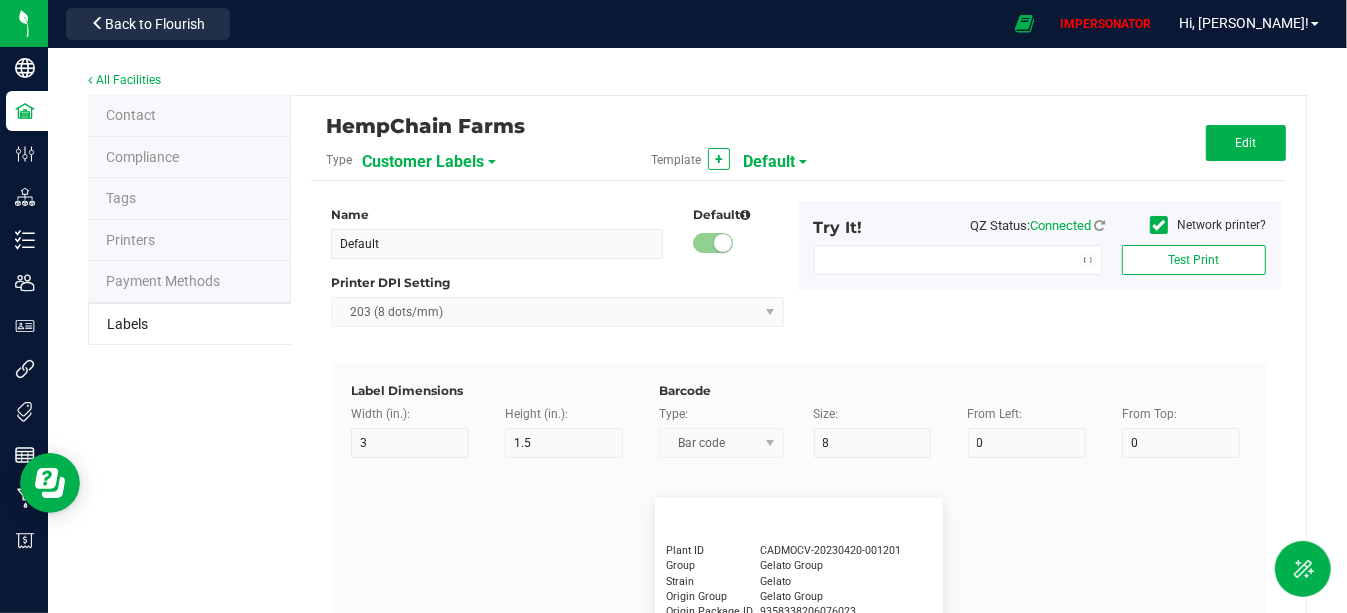 type on "5" 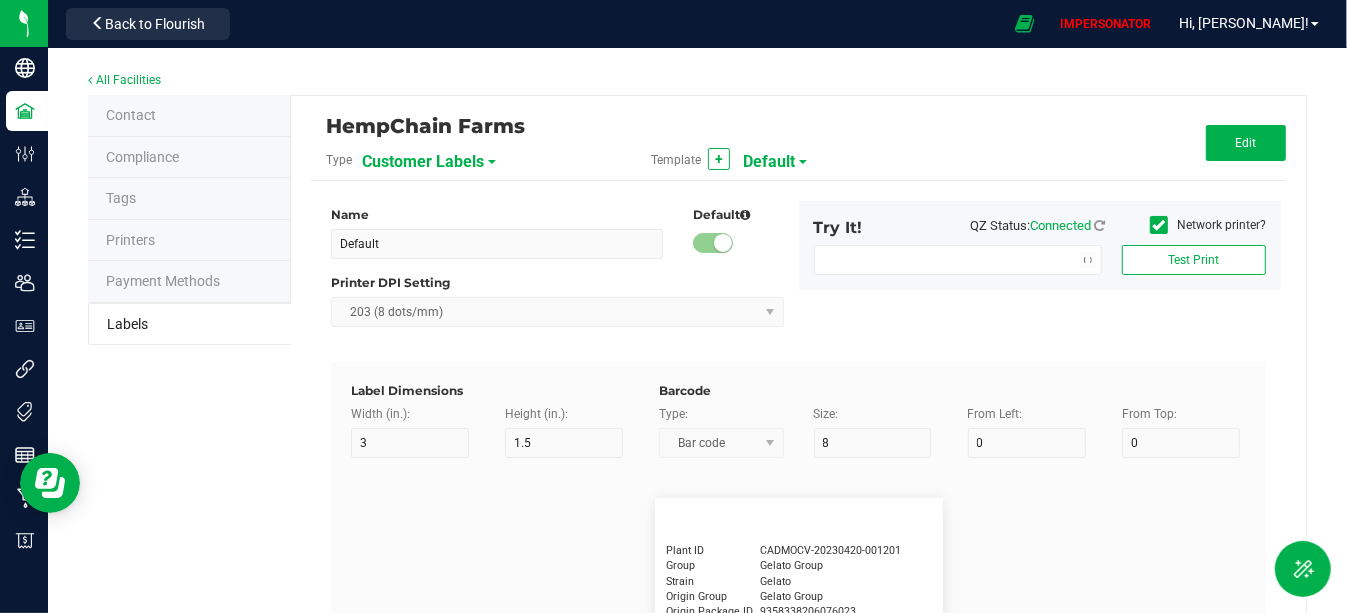 type on "[PERSON_NAME]" 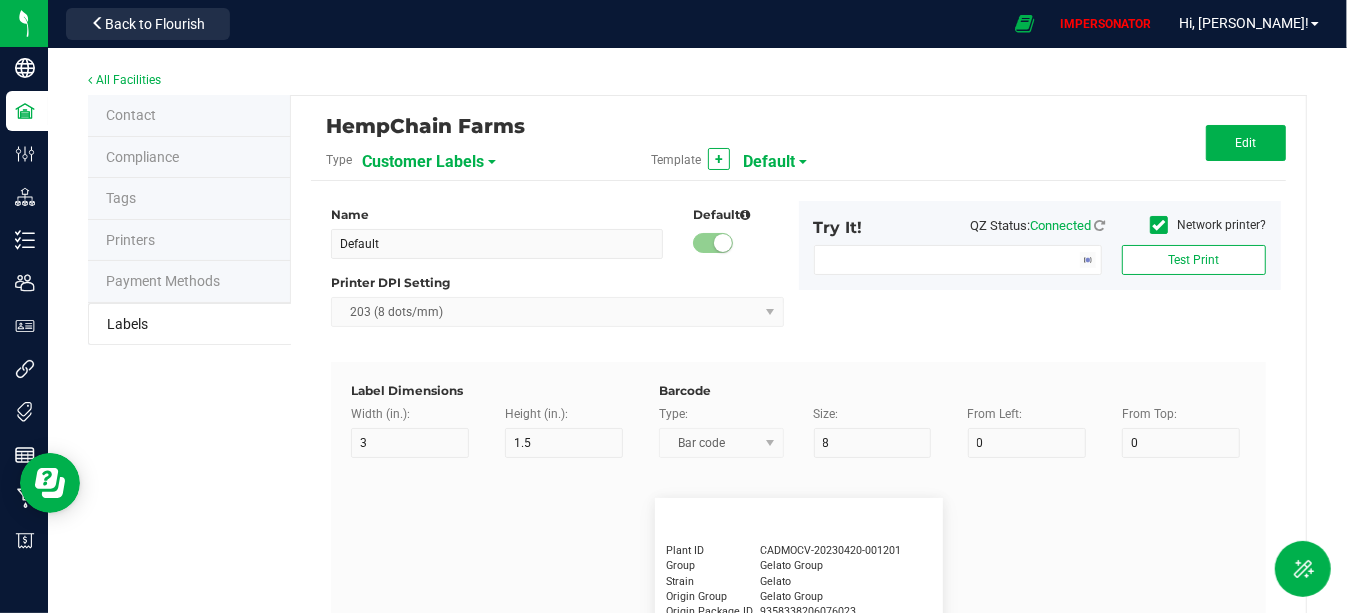type on "Product" 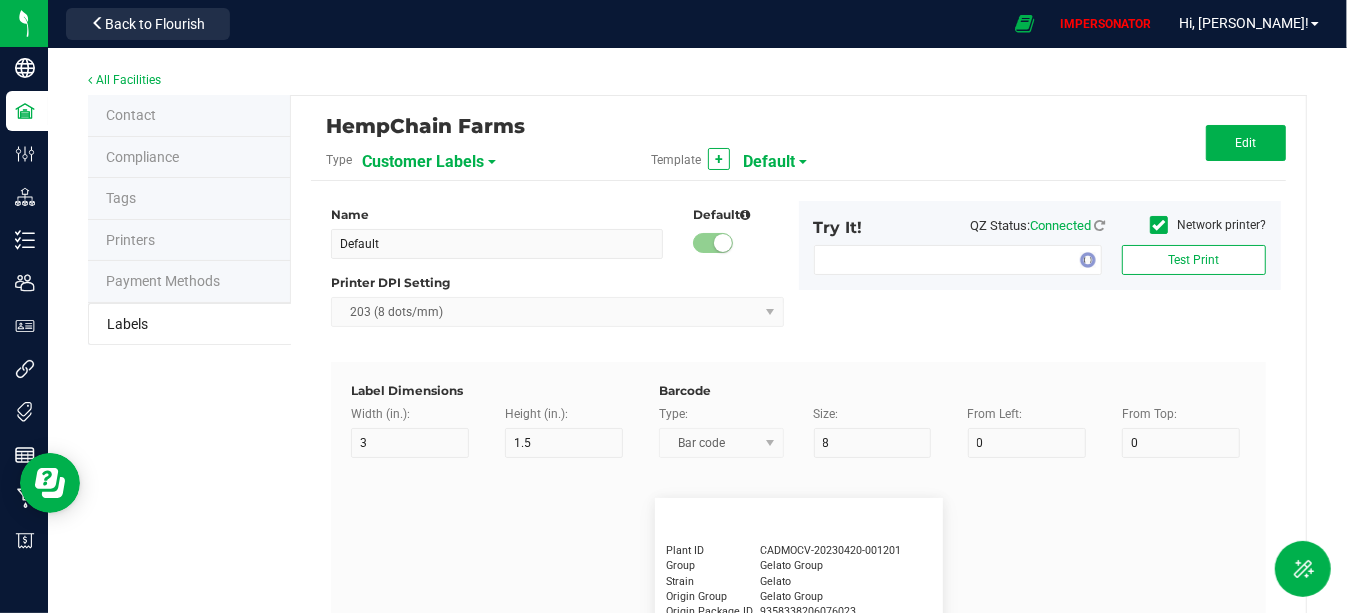 type on "15" 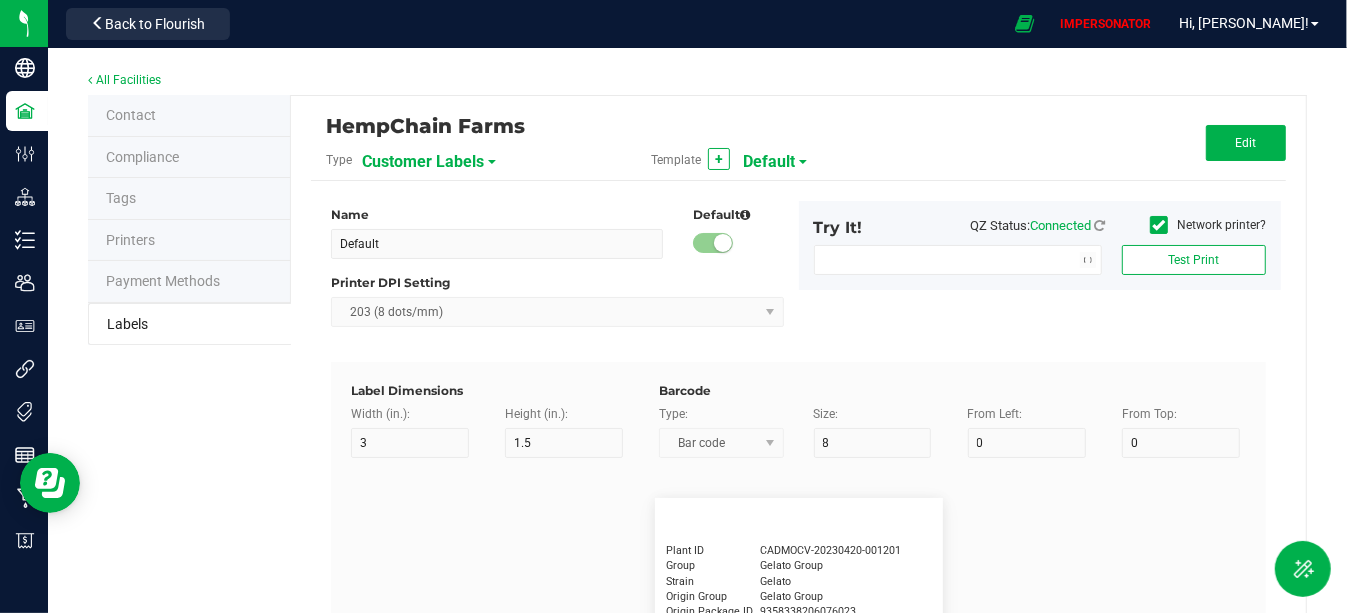 type on "5" 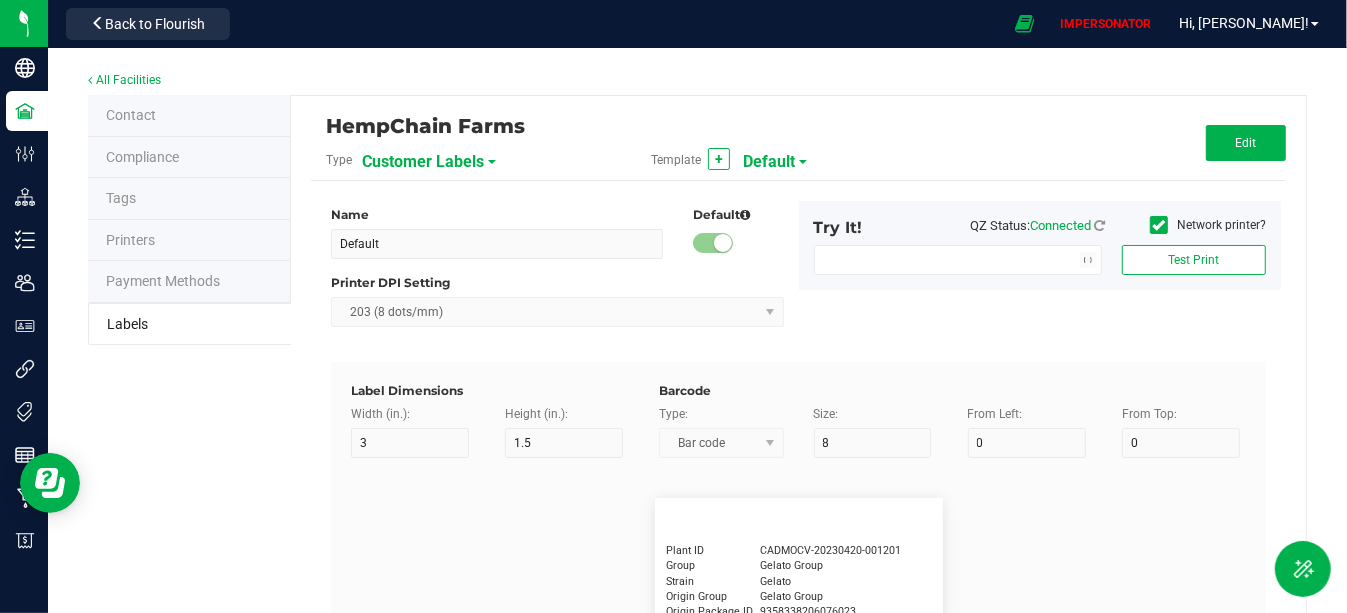 type on "10" 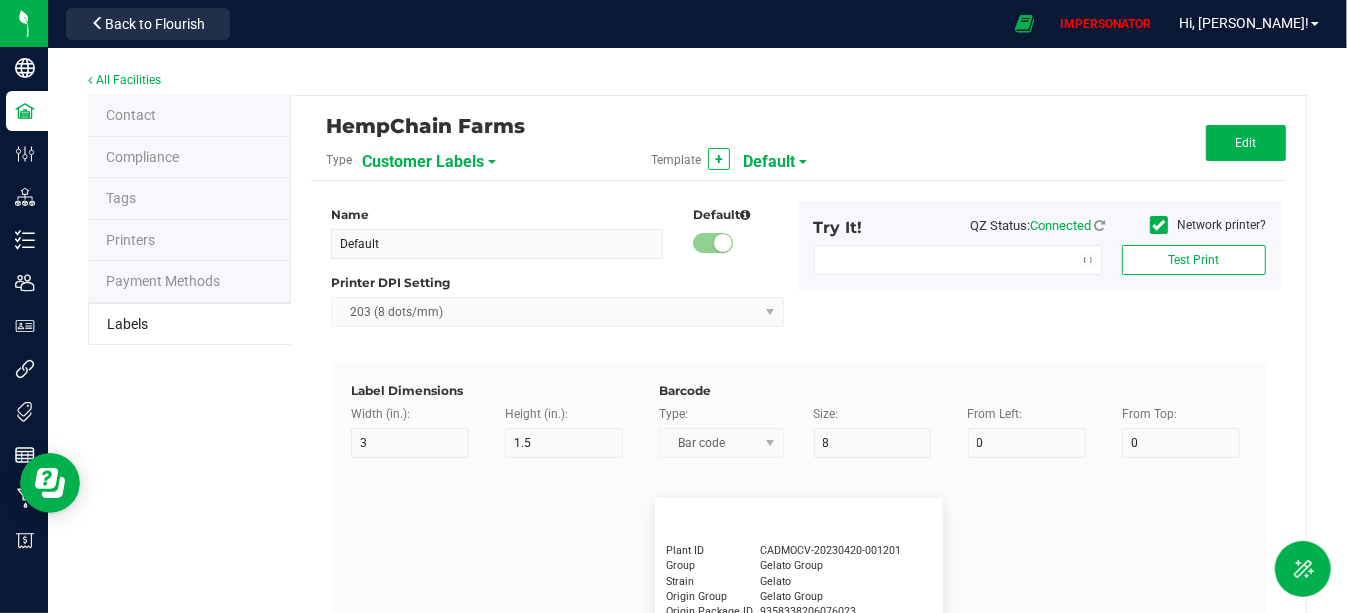 type on "GSC Oil Tincture" 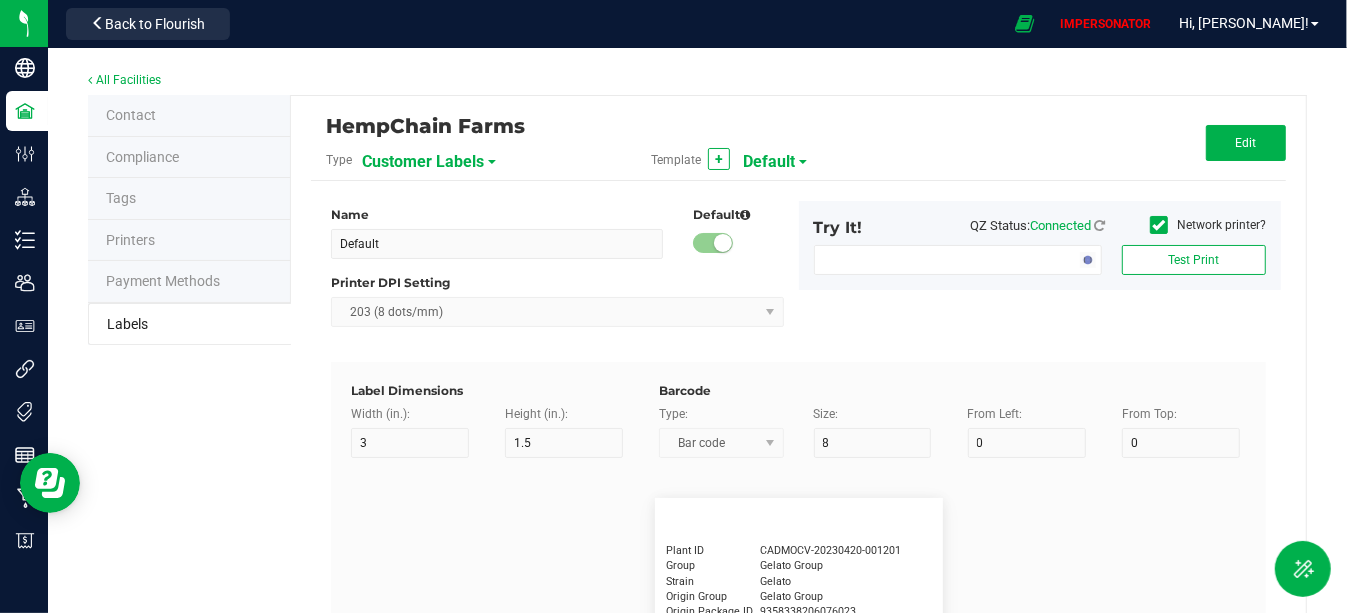 type on "Qty" 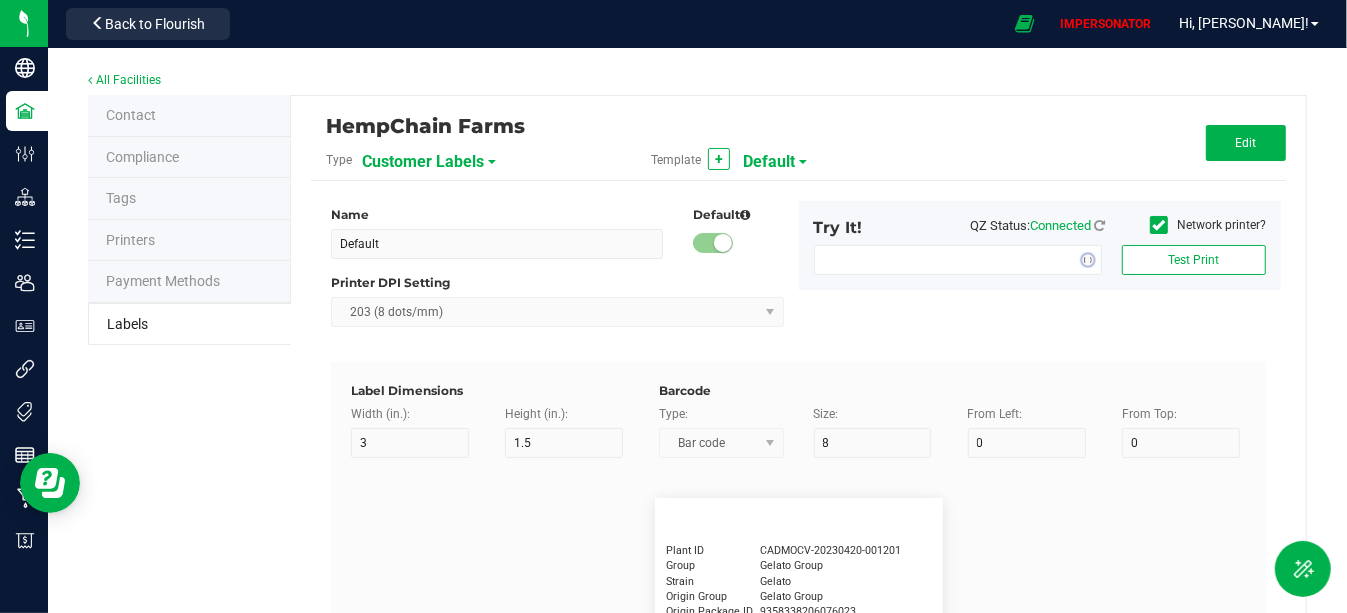 type on "5" 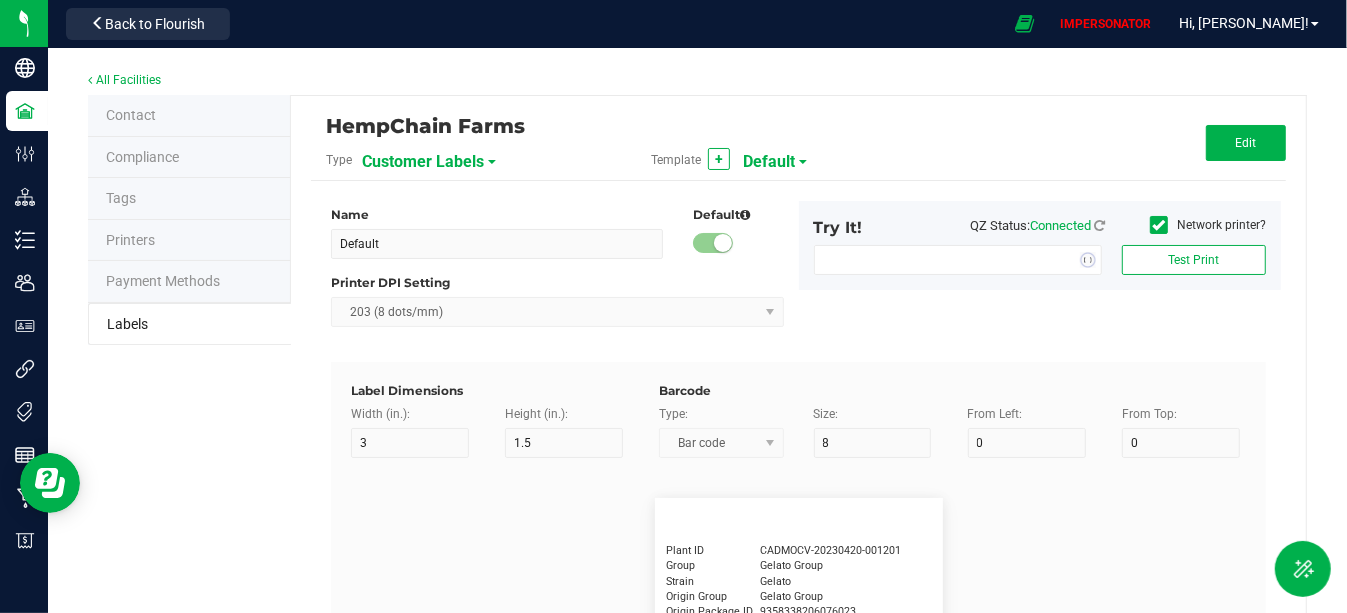type on "15" 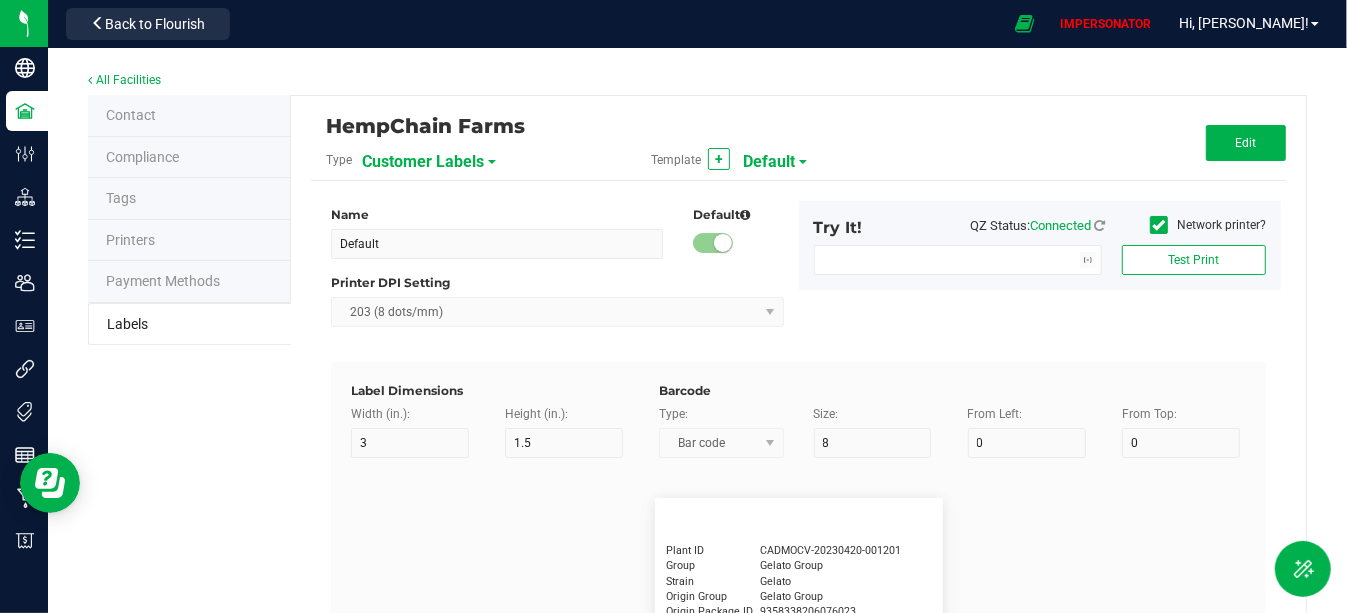type on "3 ea" 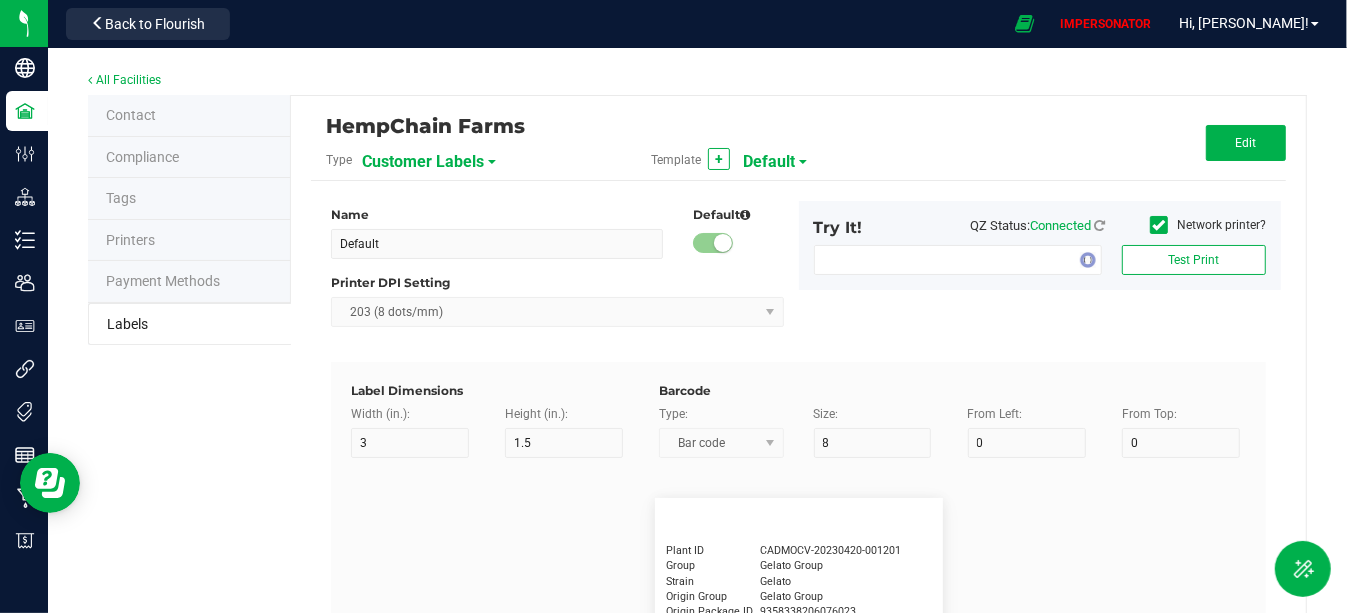 type on "Physician" 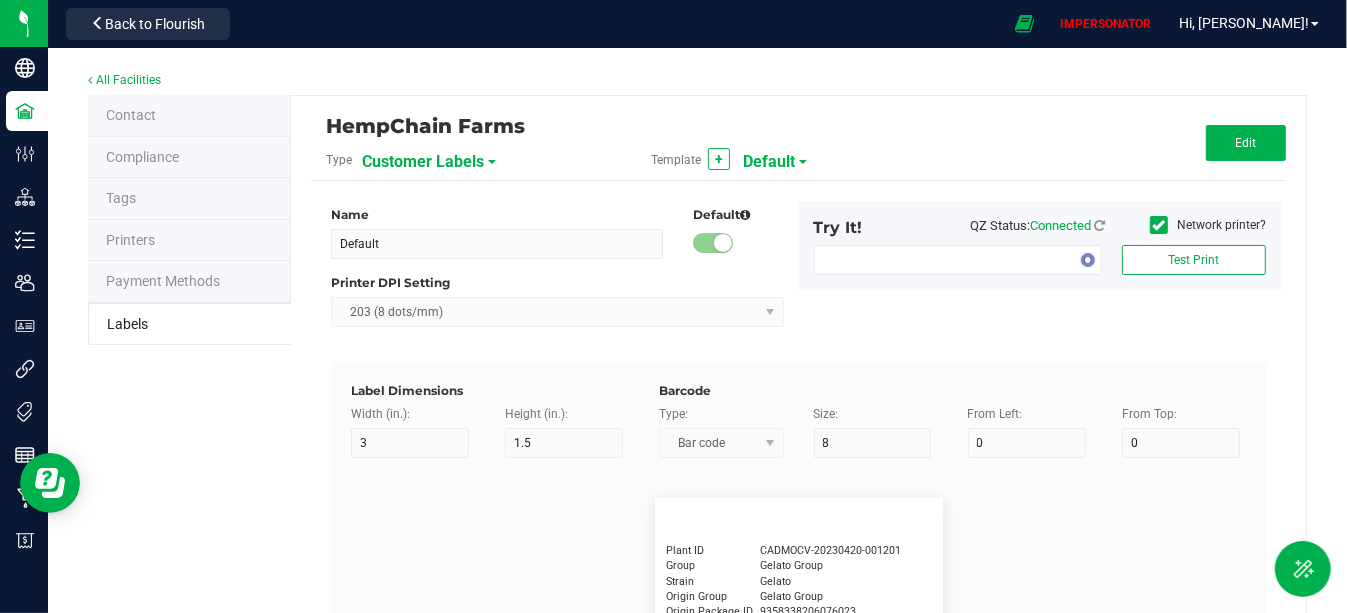 type on "15" 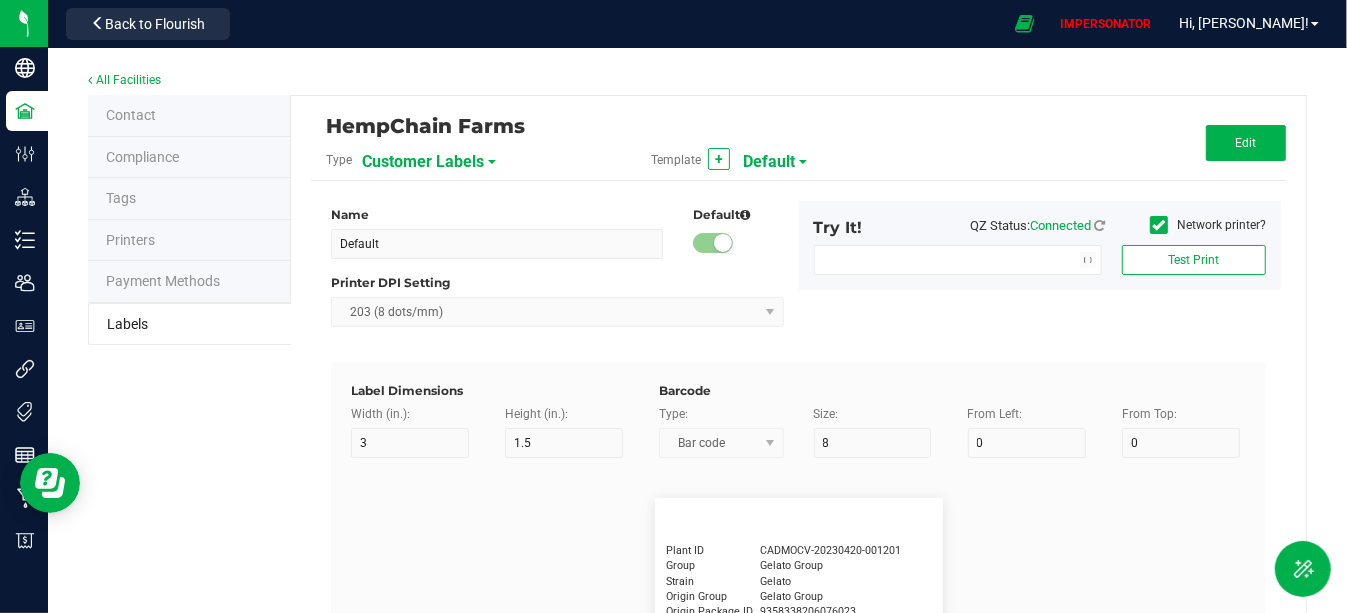 type on "5" 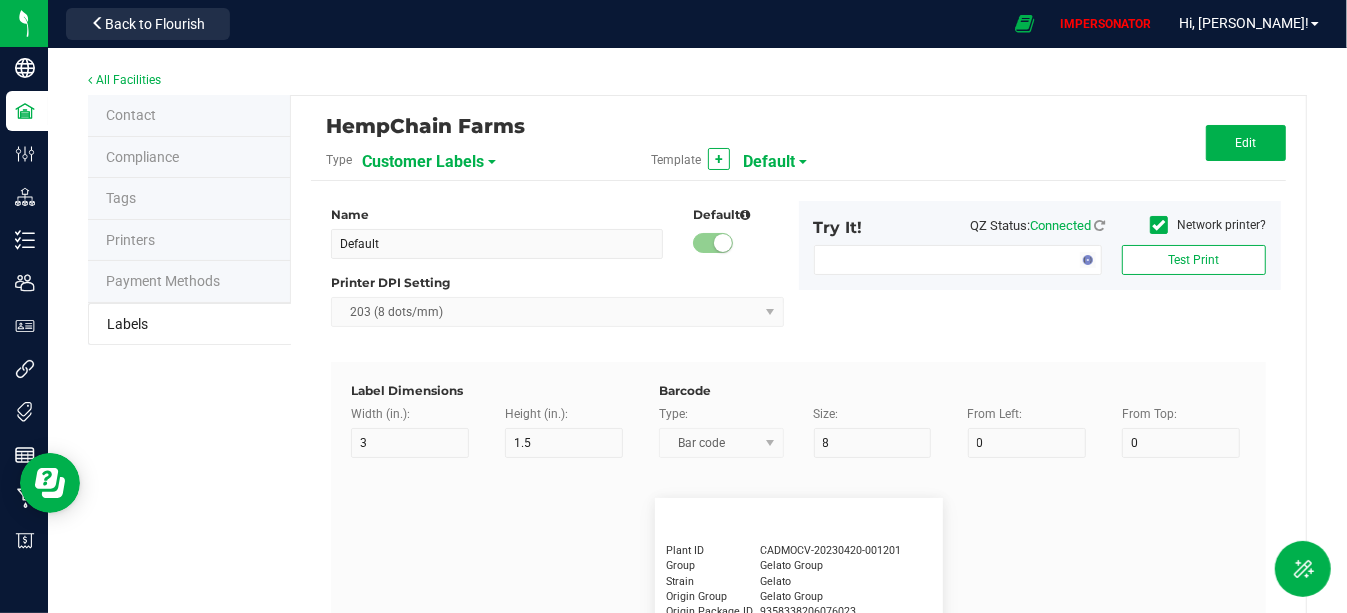 type on "Docfirst Doclast, MD." 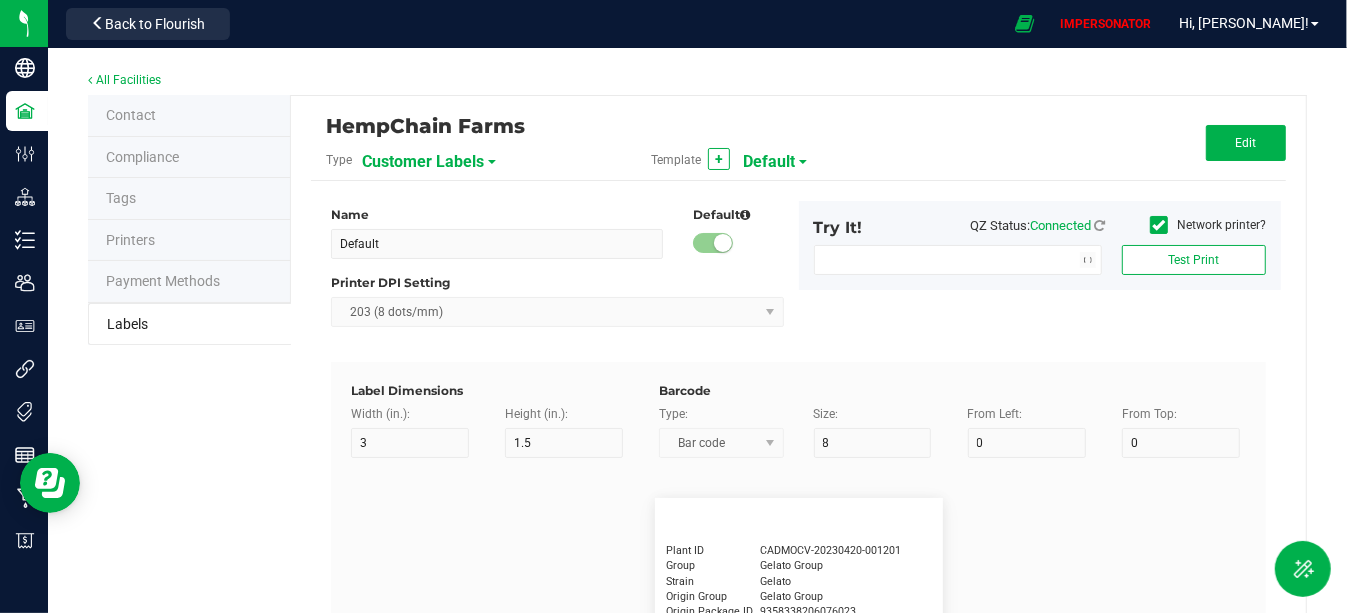 type on "Order Date" 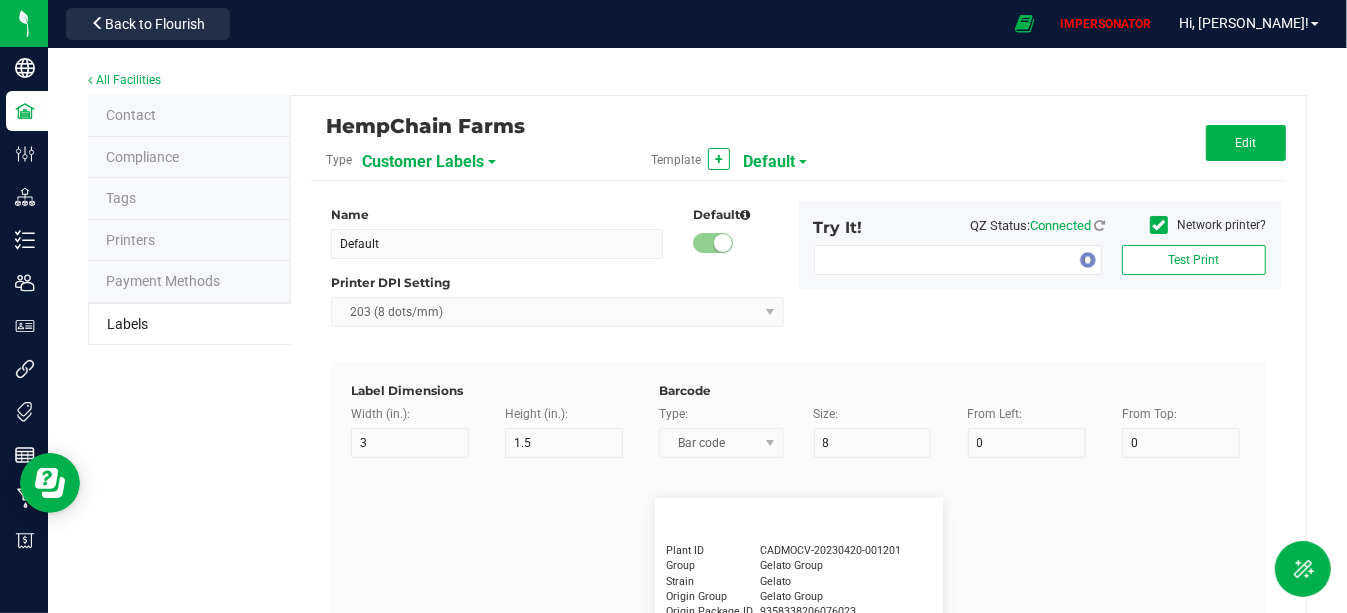 type on "15" 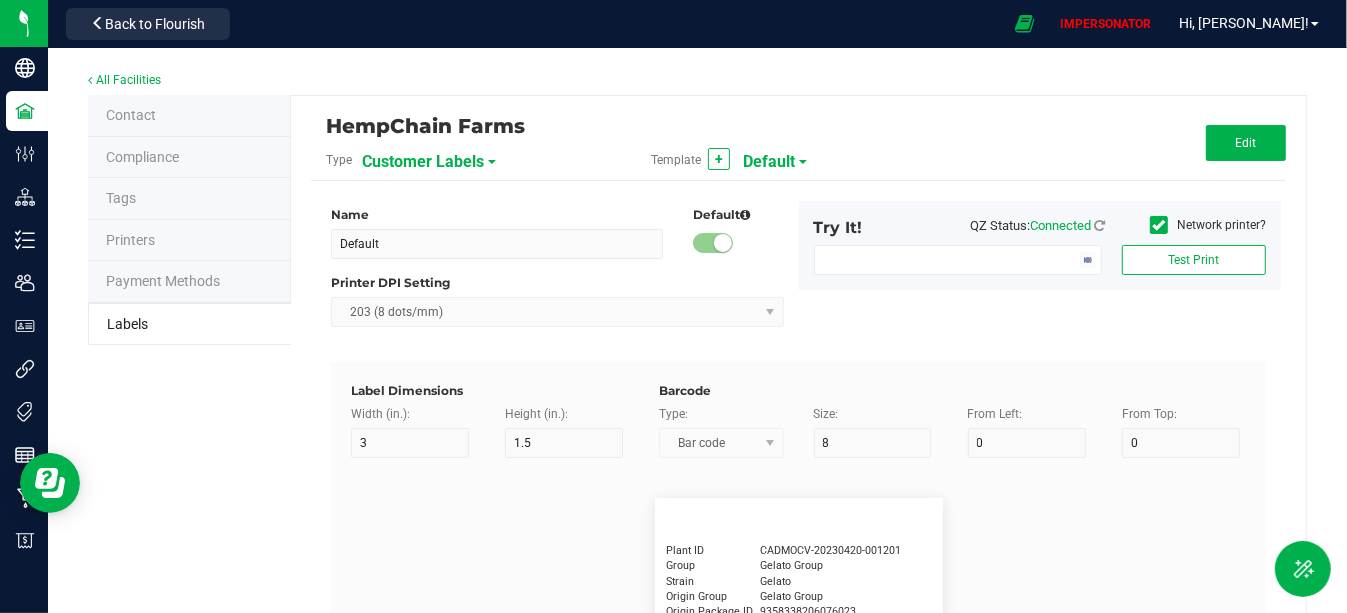 type on "5" 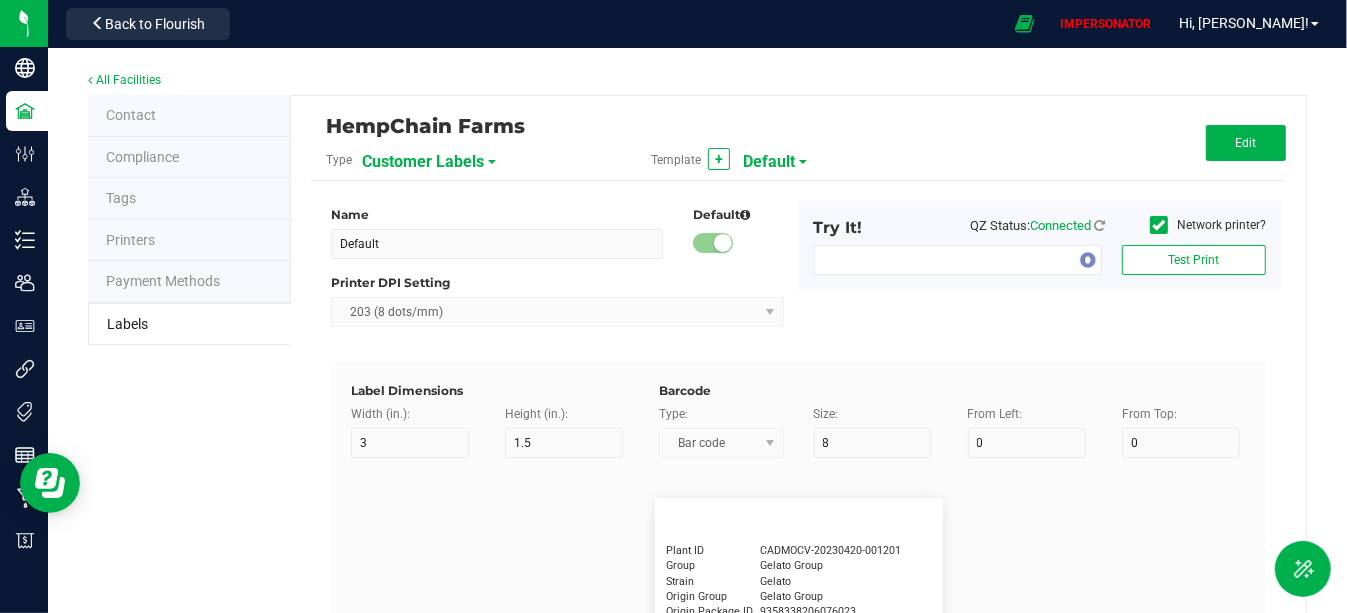 type on "25" 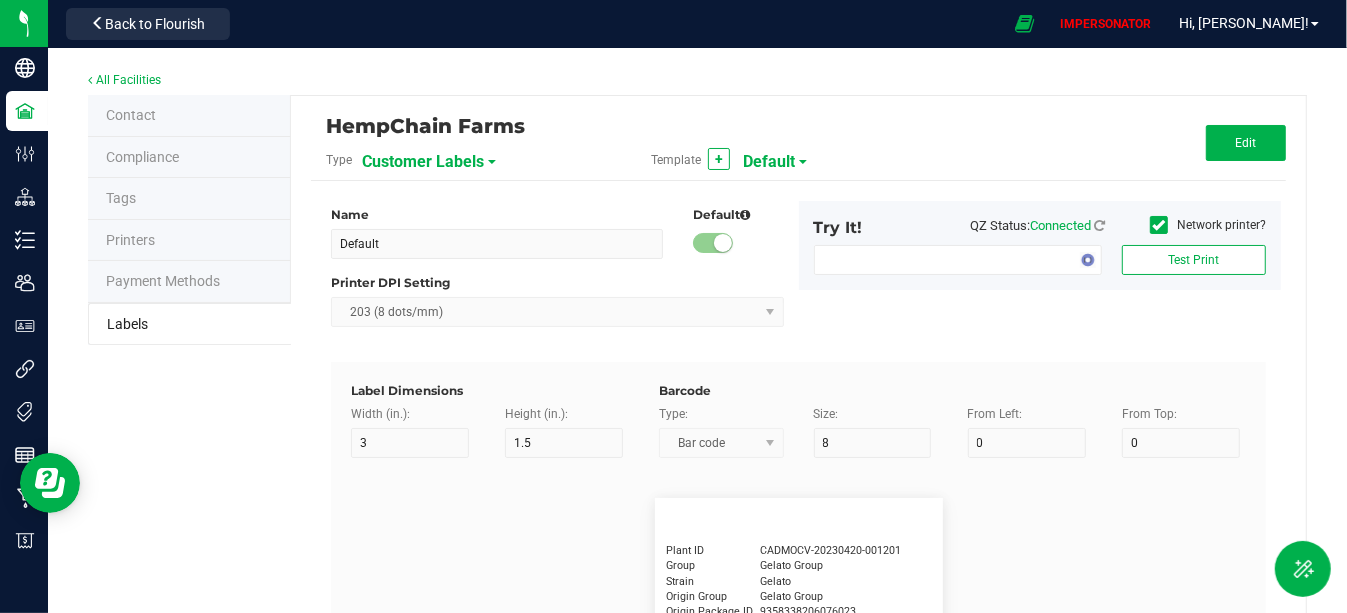 type on "[DATE] 1:17 pm" 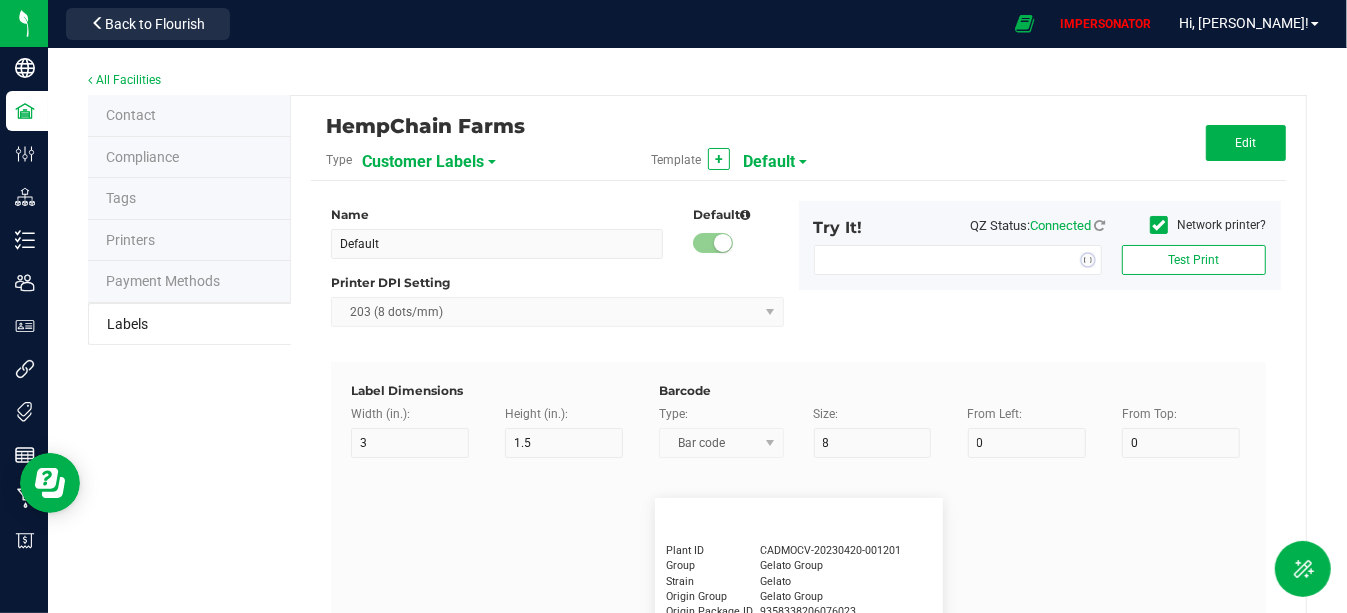 type on "Package ID" 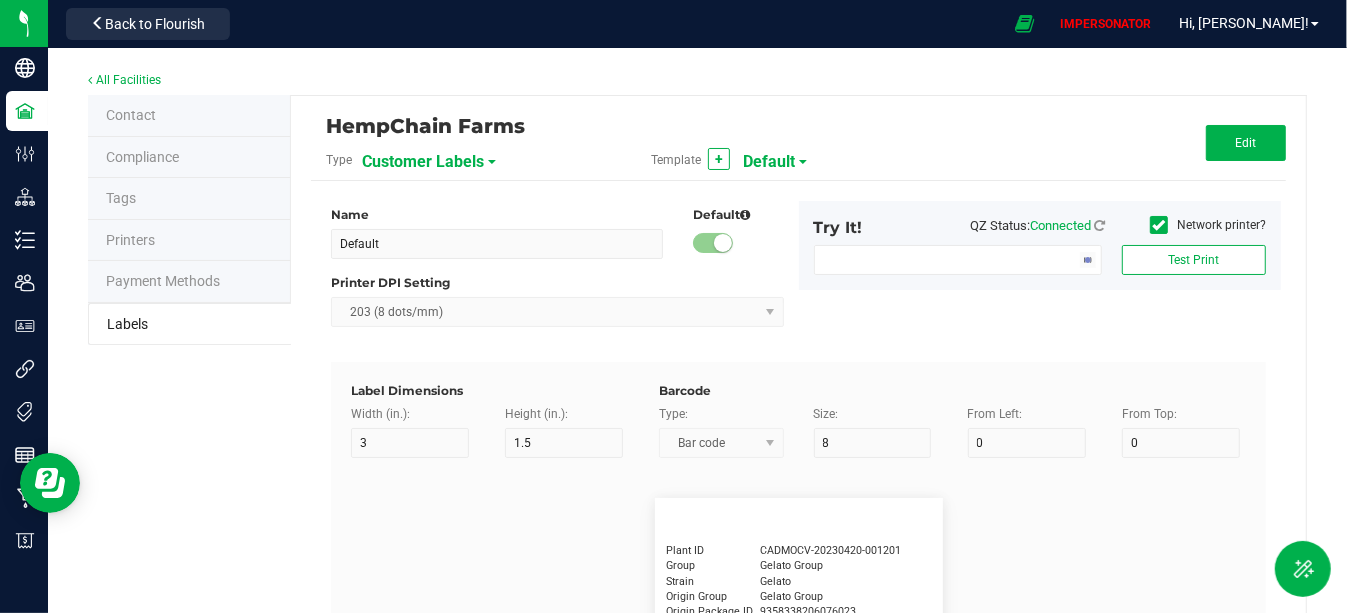 type on "15" 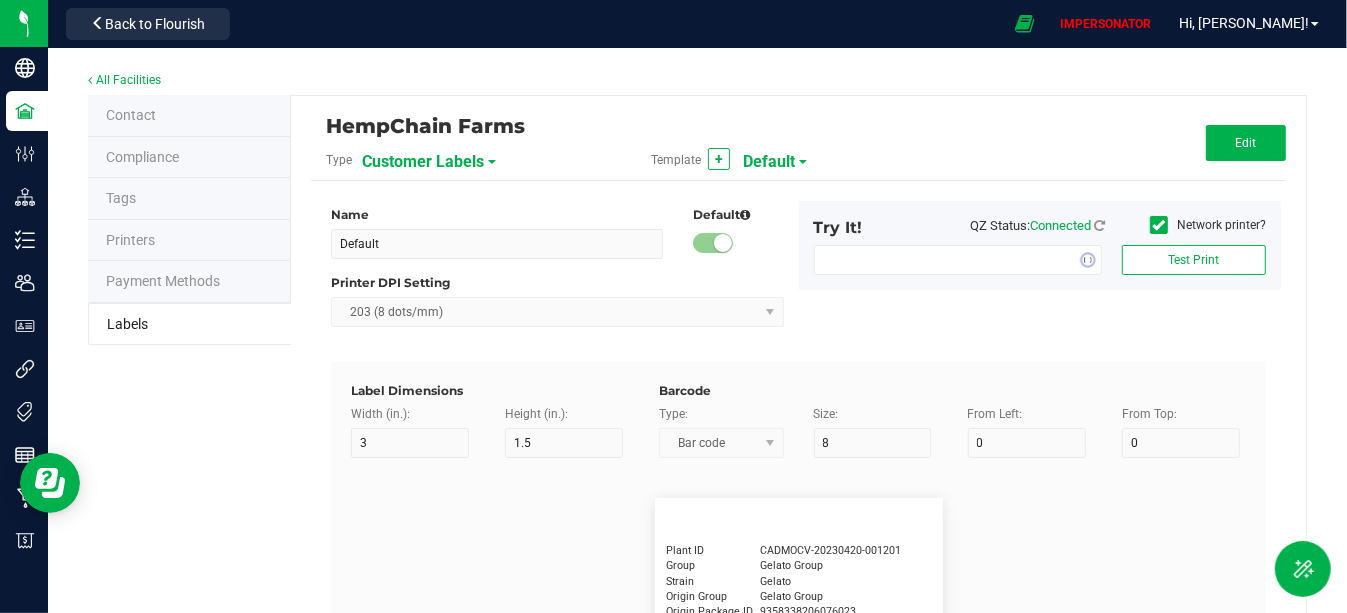 type on "5" 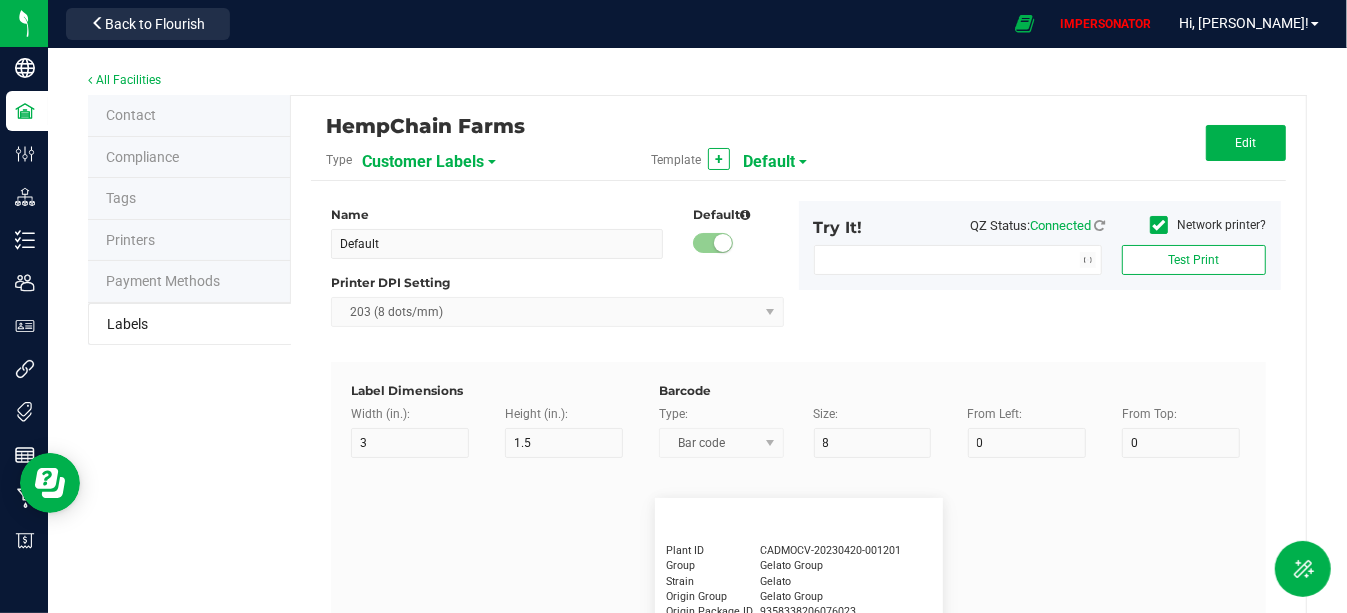 type on "10" 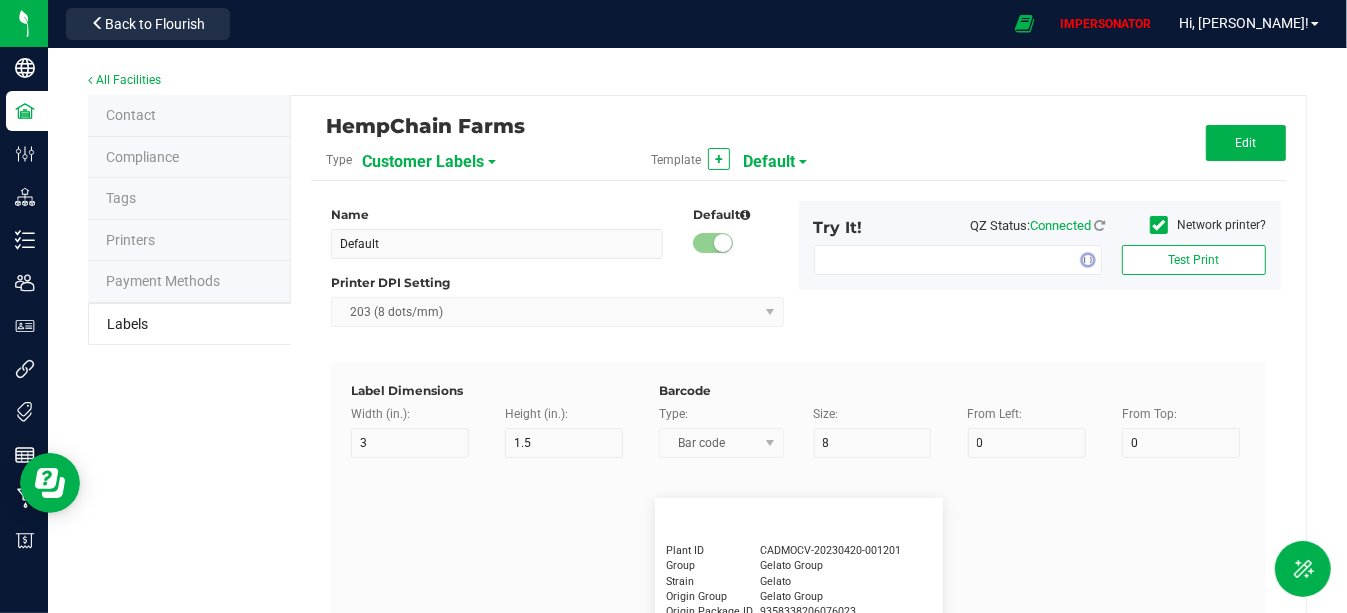 type on "CADMODS-20230420-096" 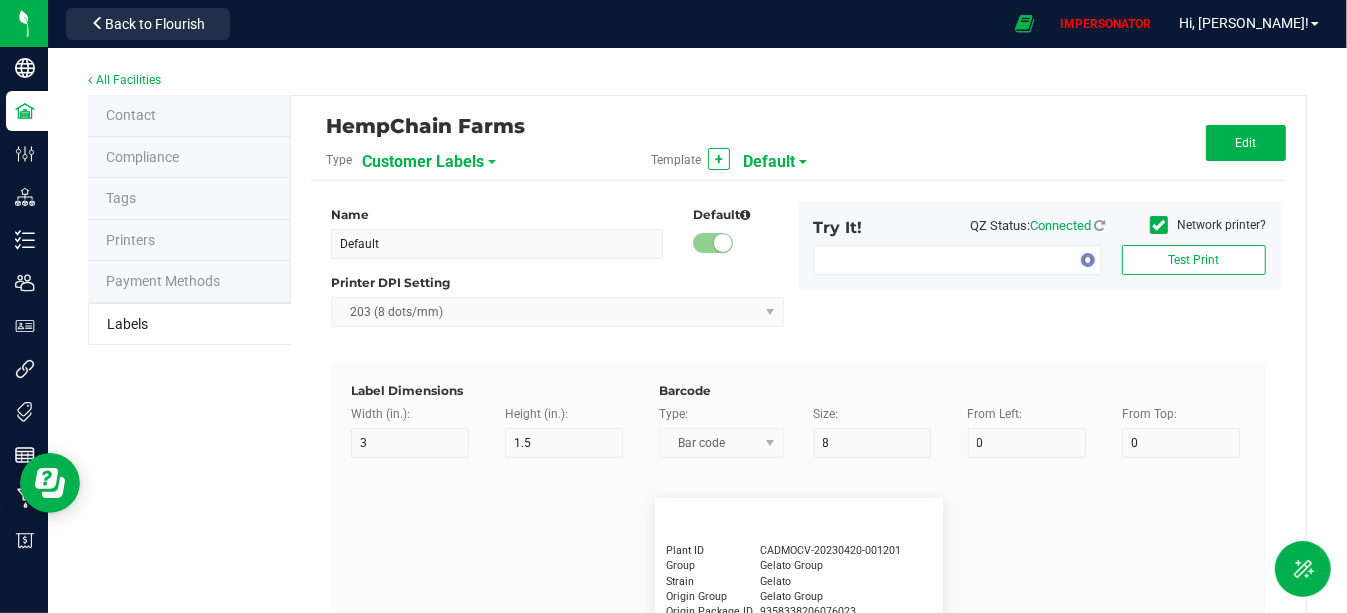 type on "Lot Number" 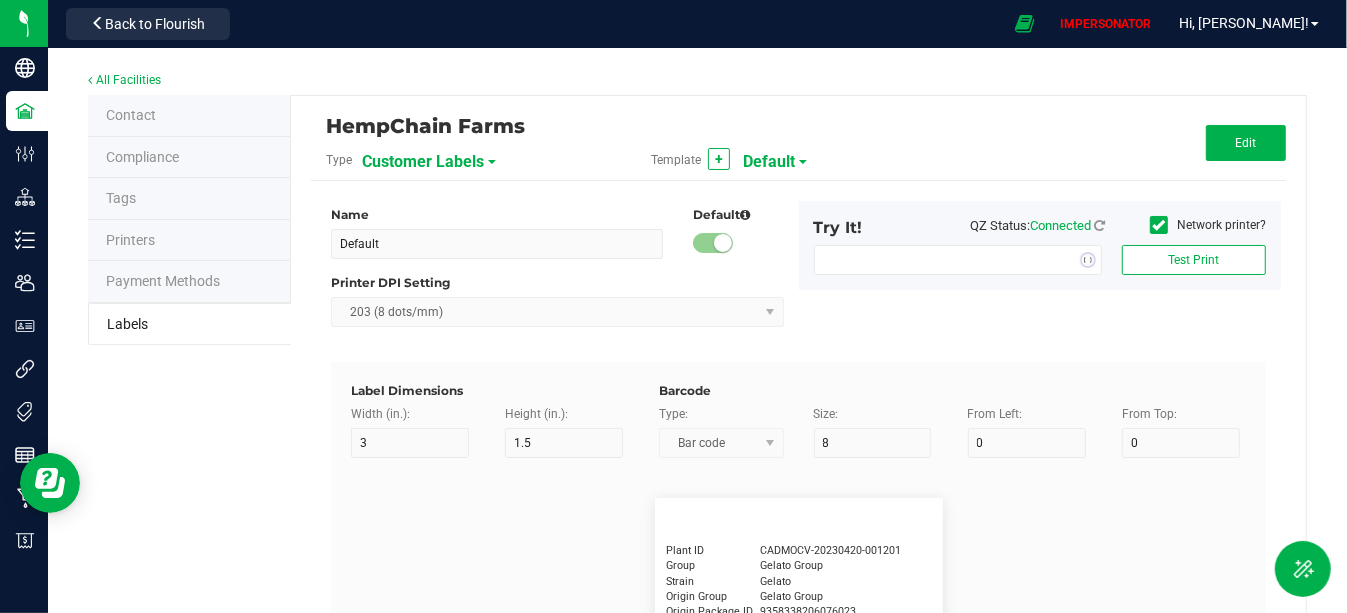 type on "15" 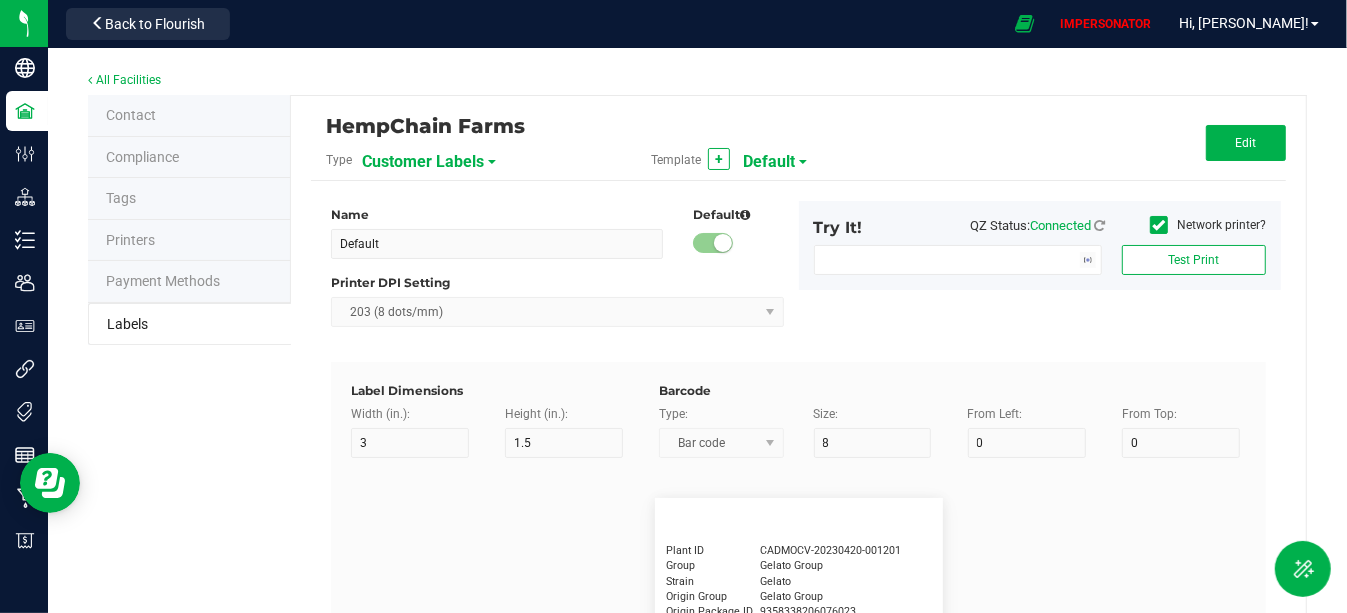 type on "5" 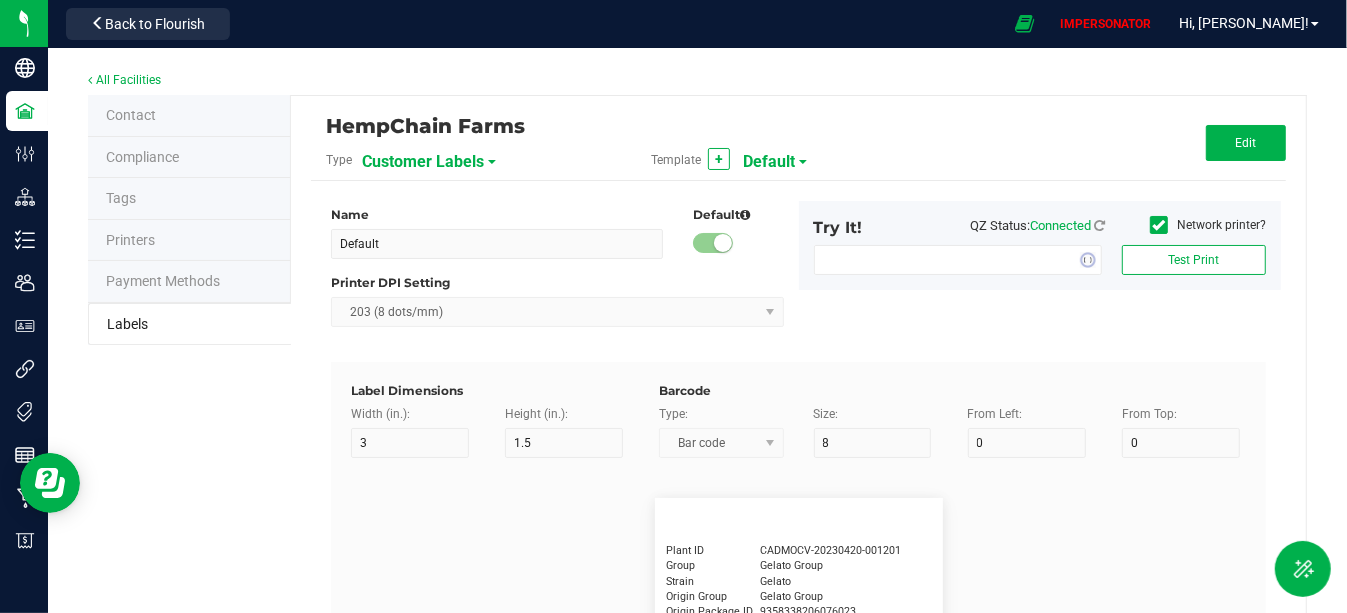 type on "10" 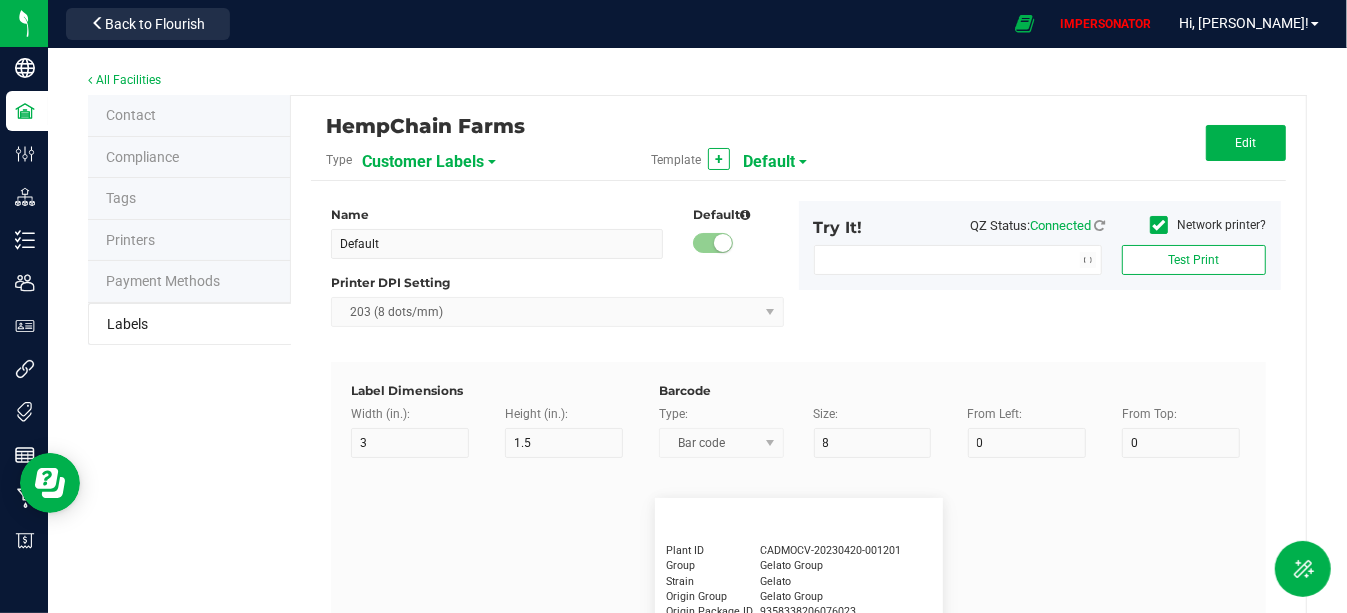 type on "LOTPXGDP-0912" 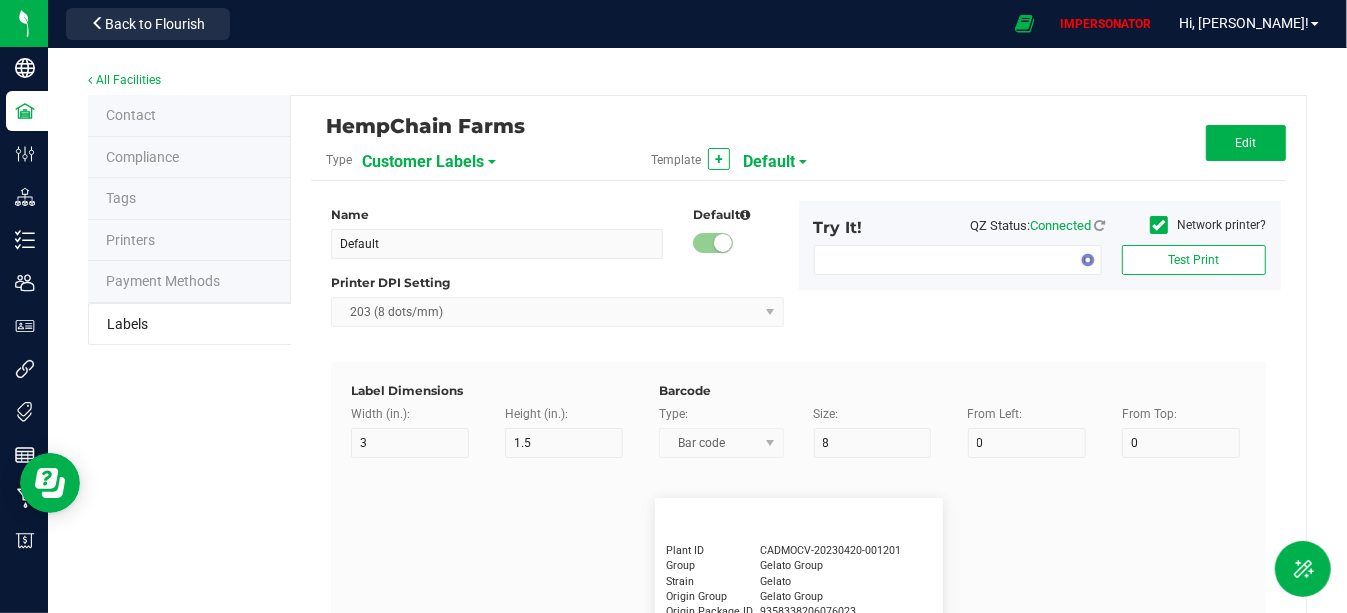 type on "15" 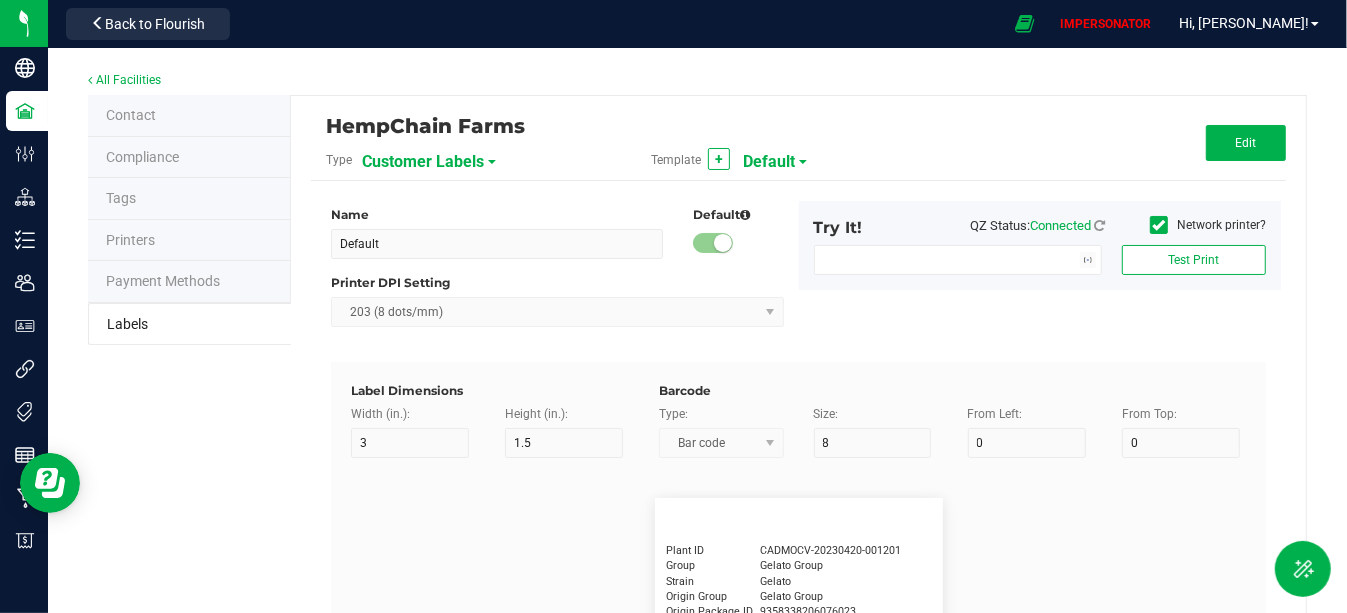 type on "5" 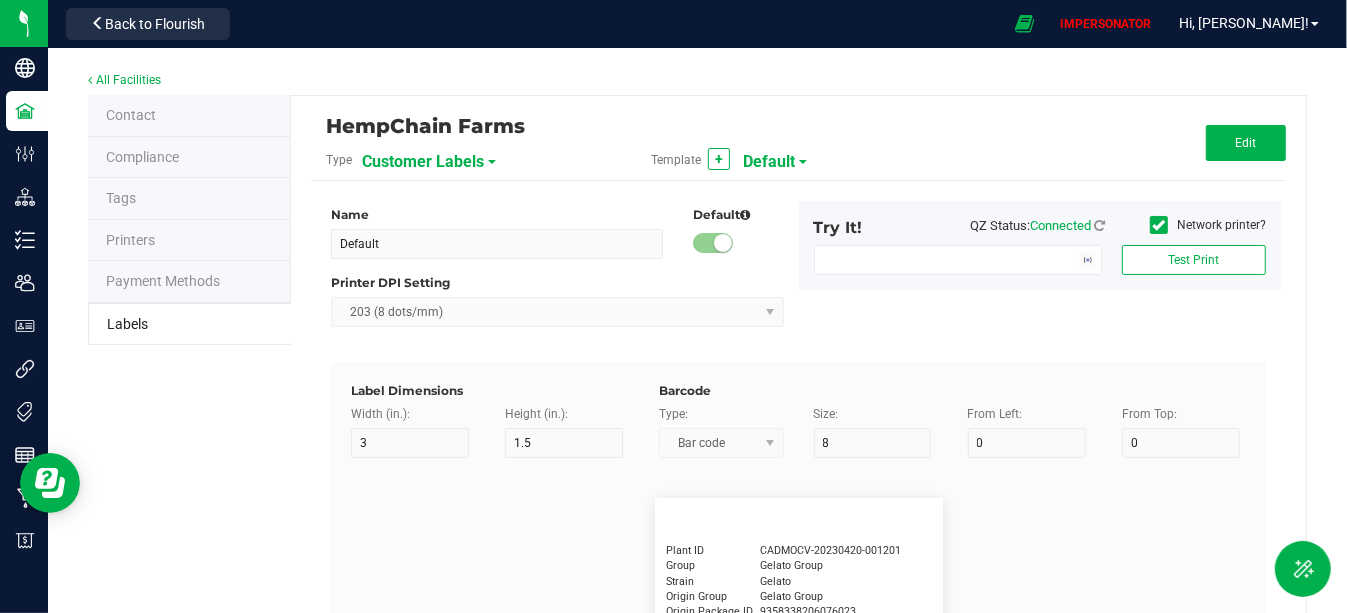 type on "30" 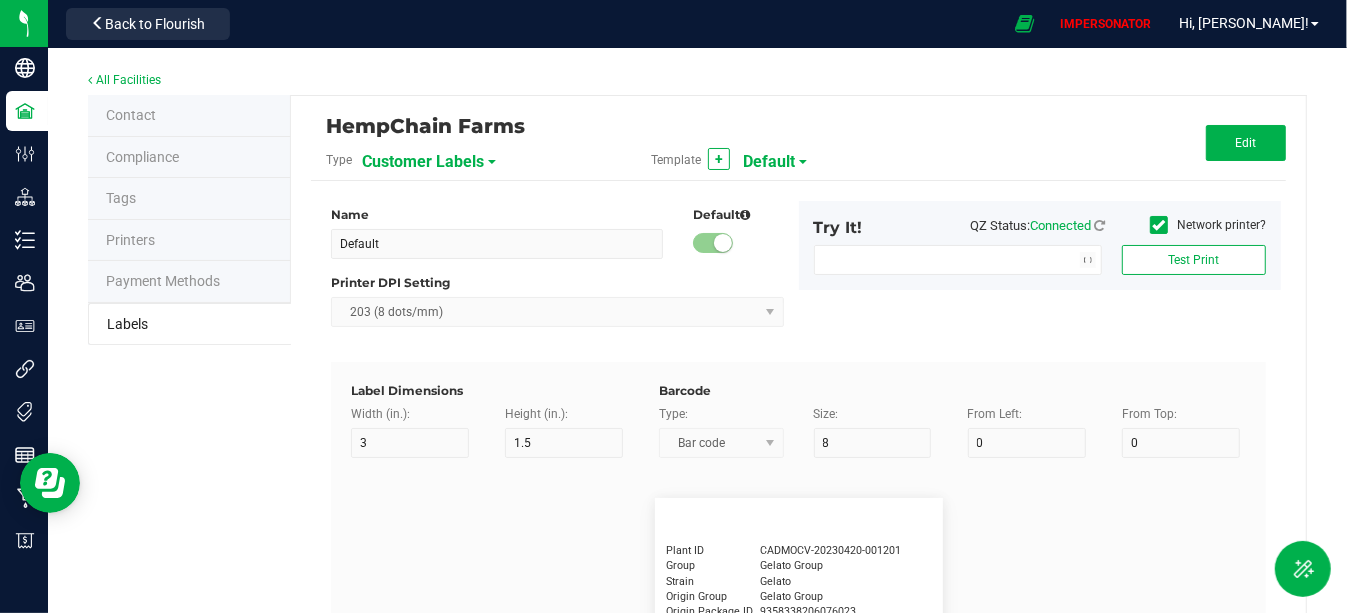 type on "Type Warning Here" 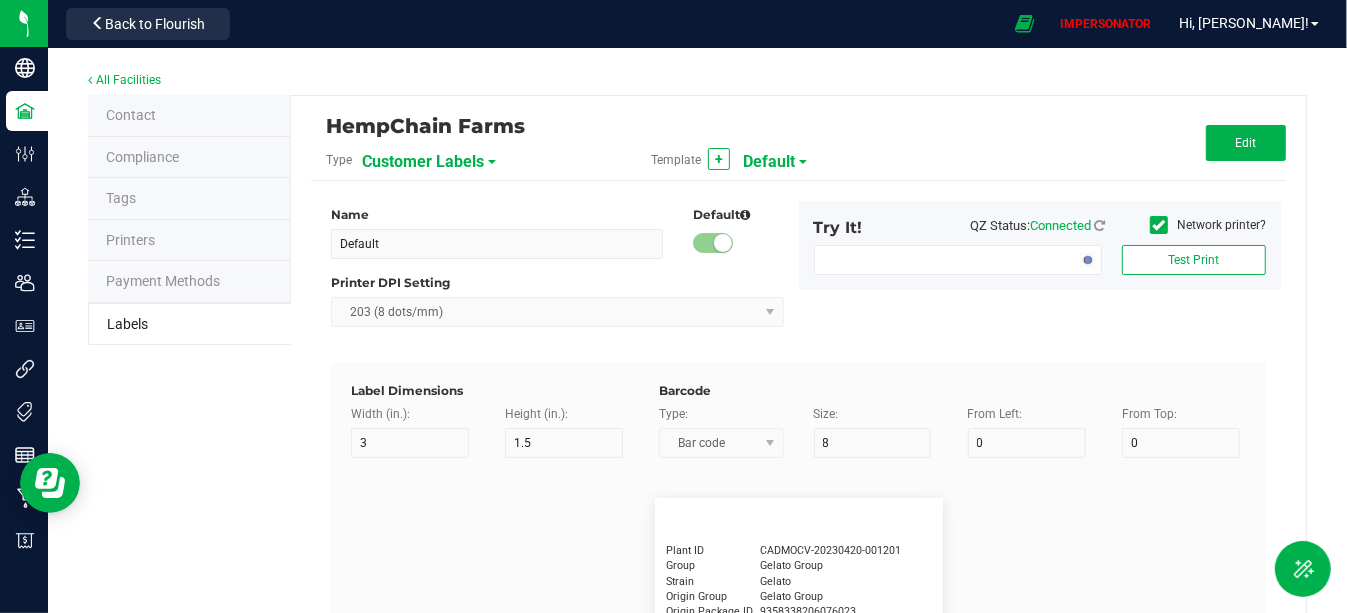 type on "Brand" 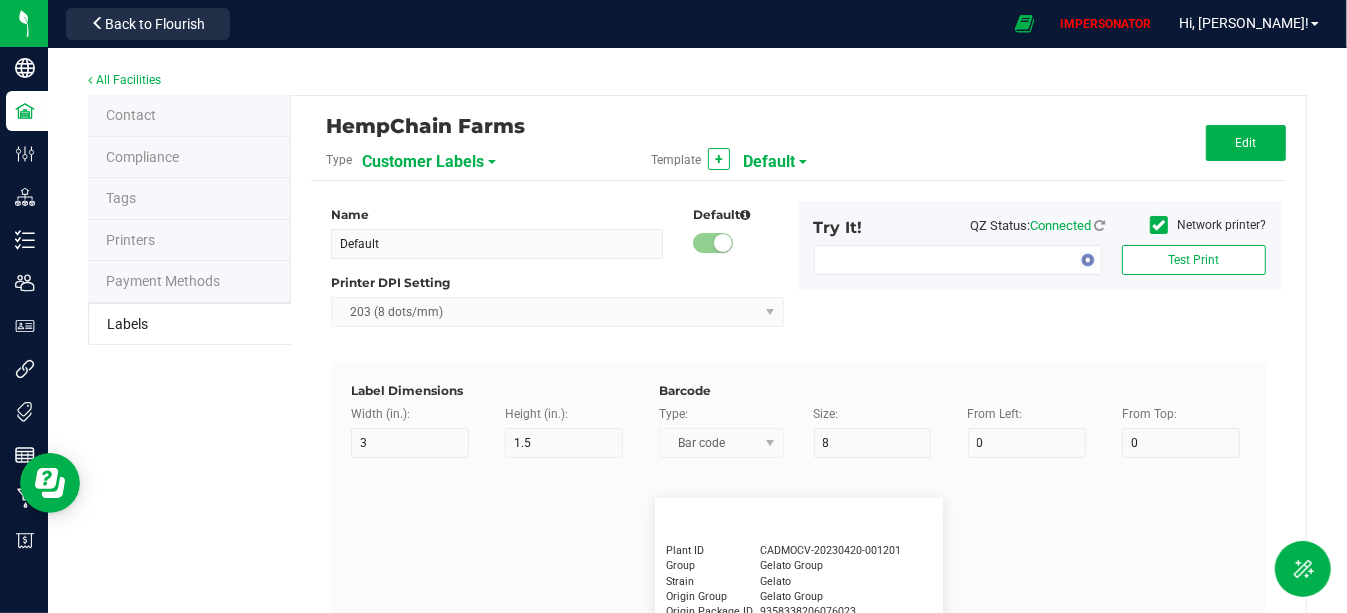 type on "15" 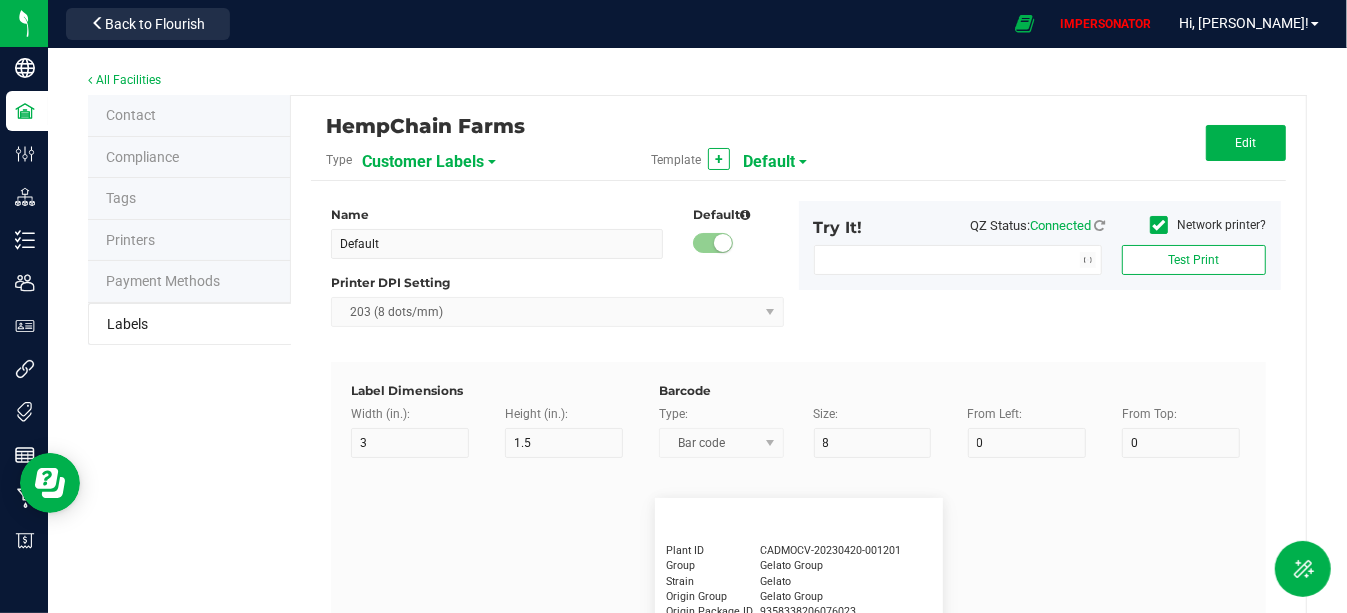 type on "5" 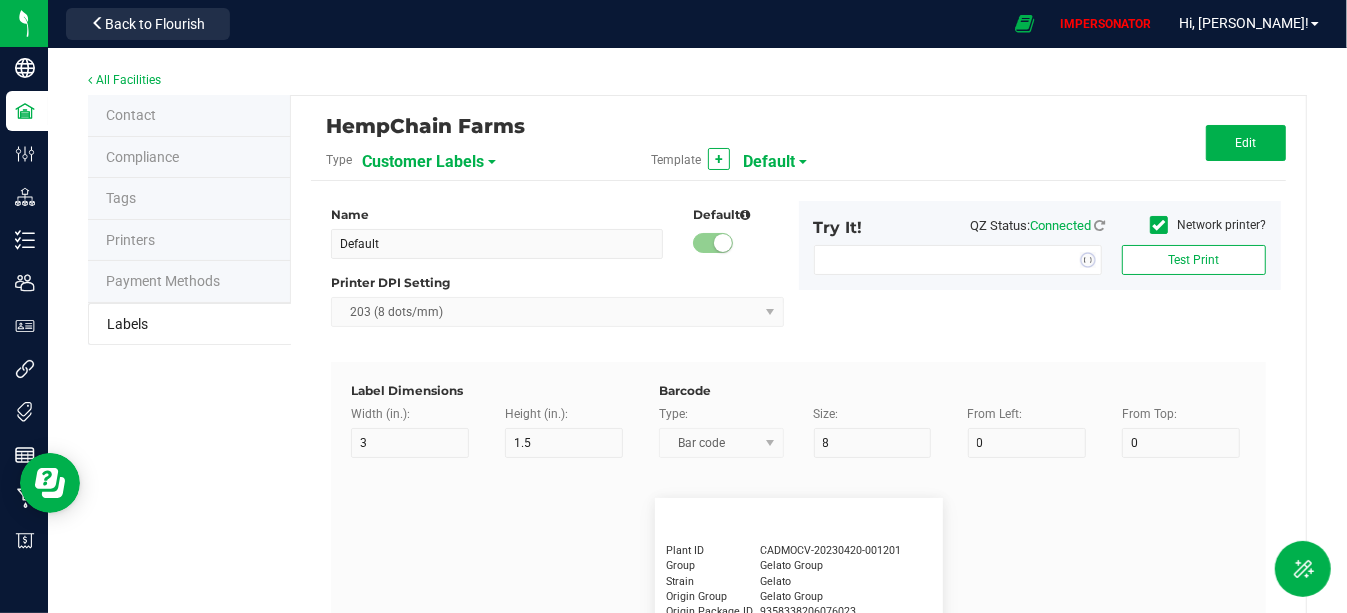 type on "30" 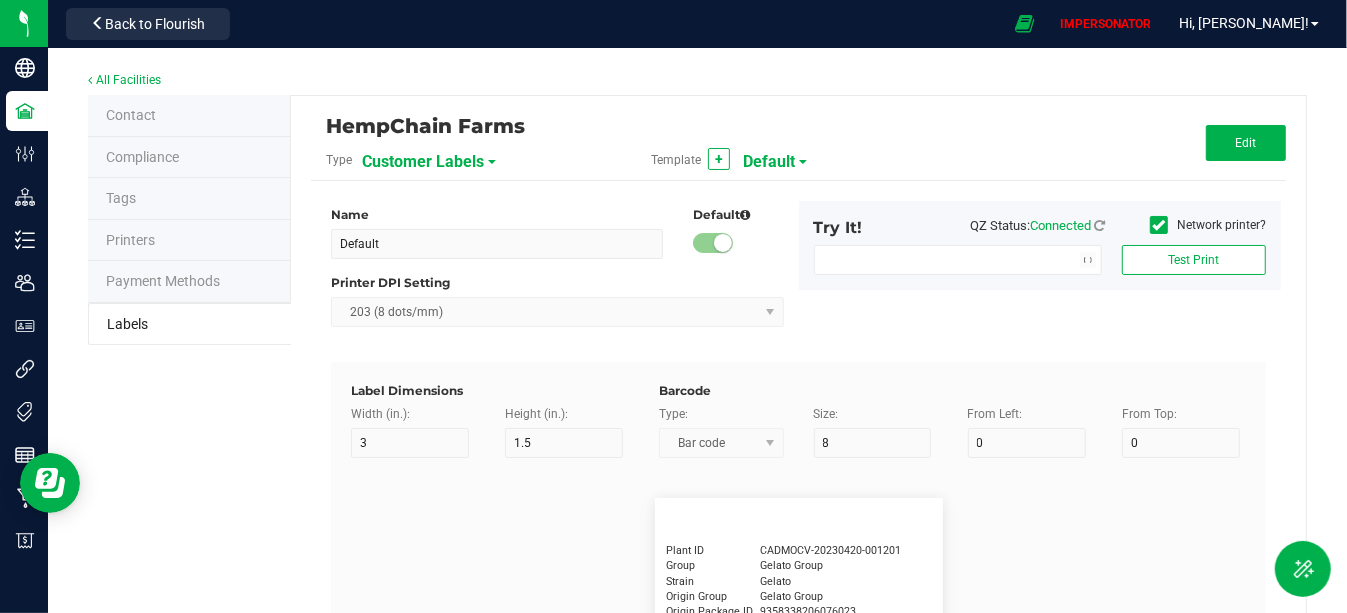 type on "Cannabis Co." 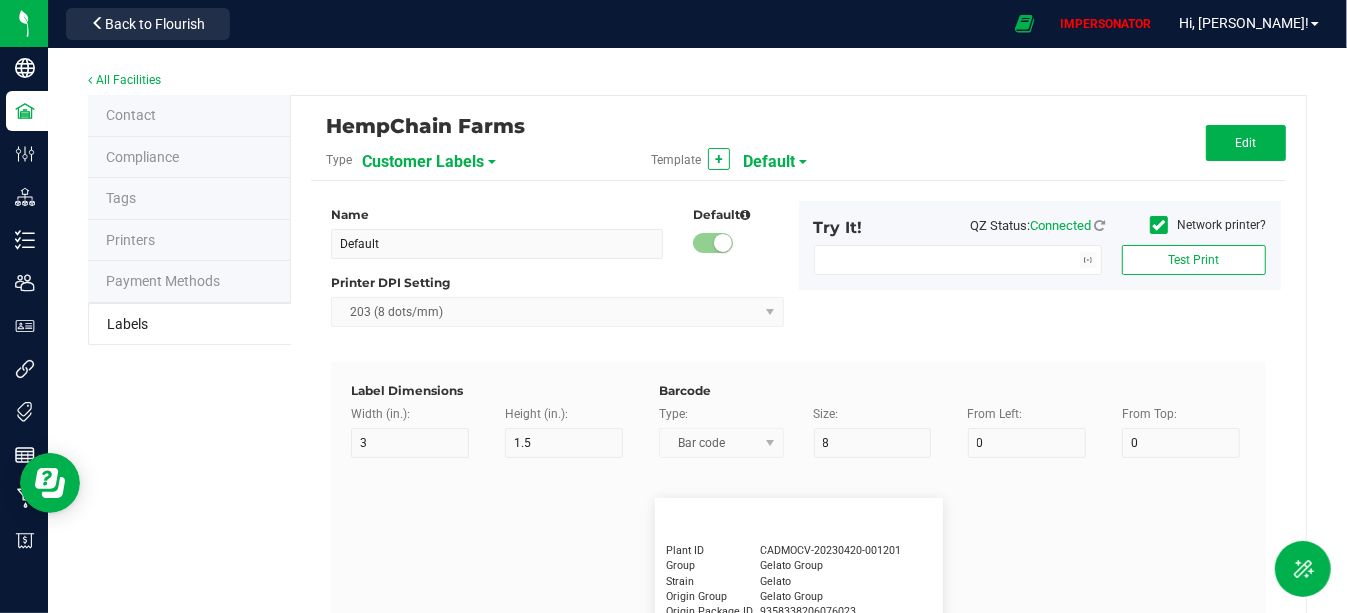 type on "5" 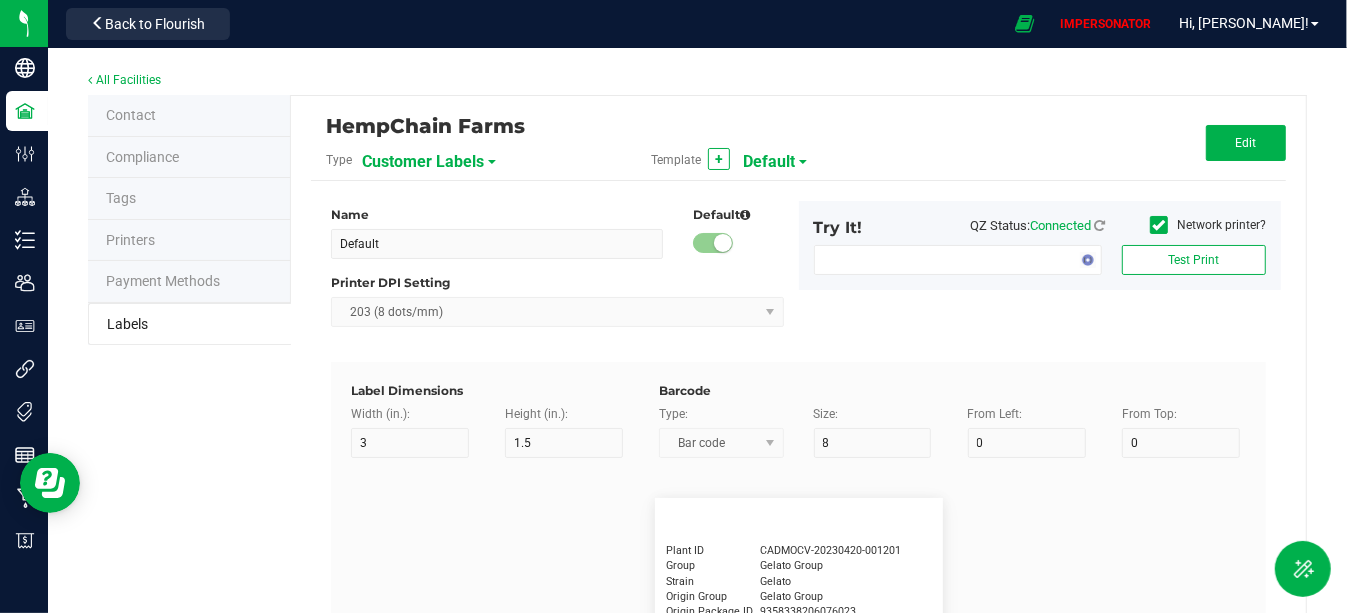type on "30" 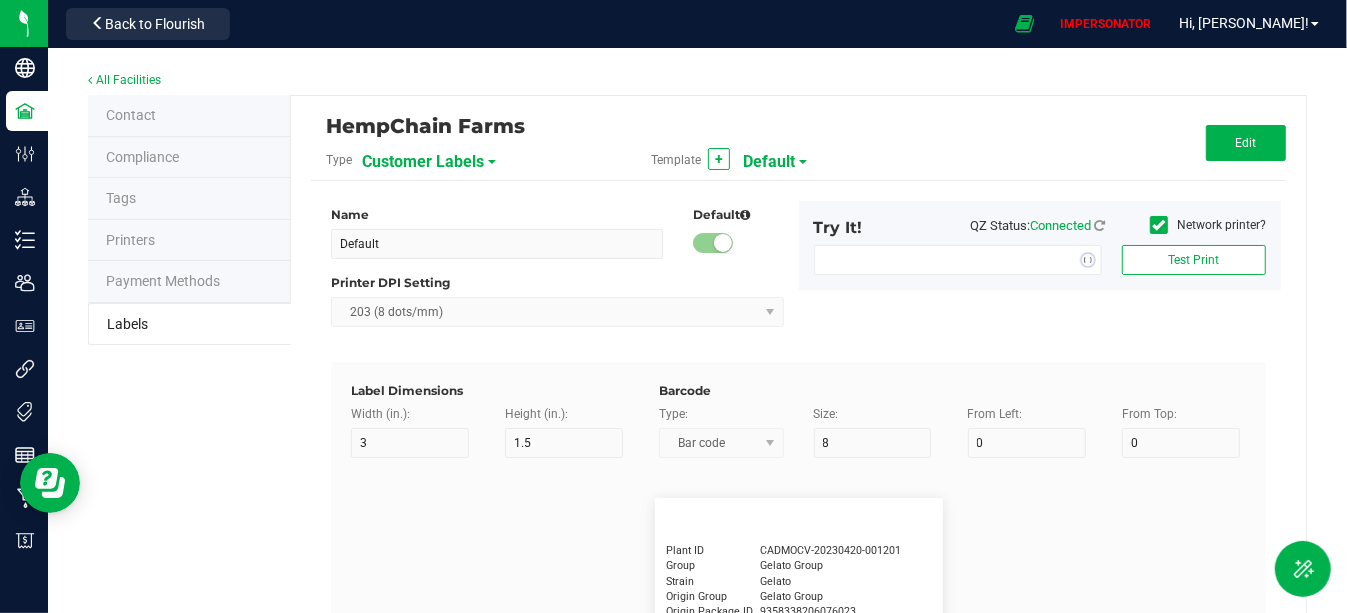 type on "[PHONE_NUMBER]" 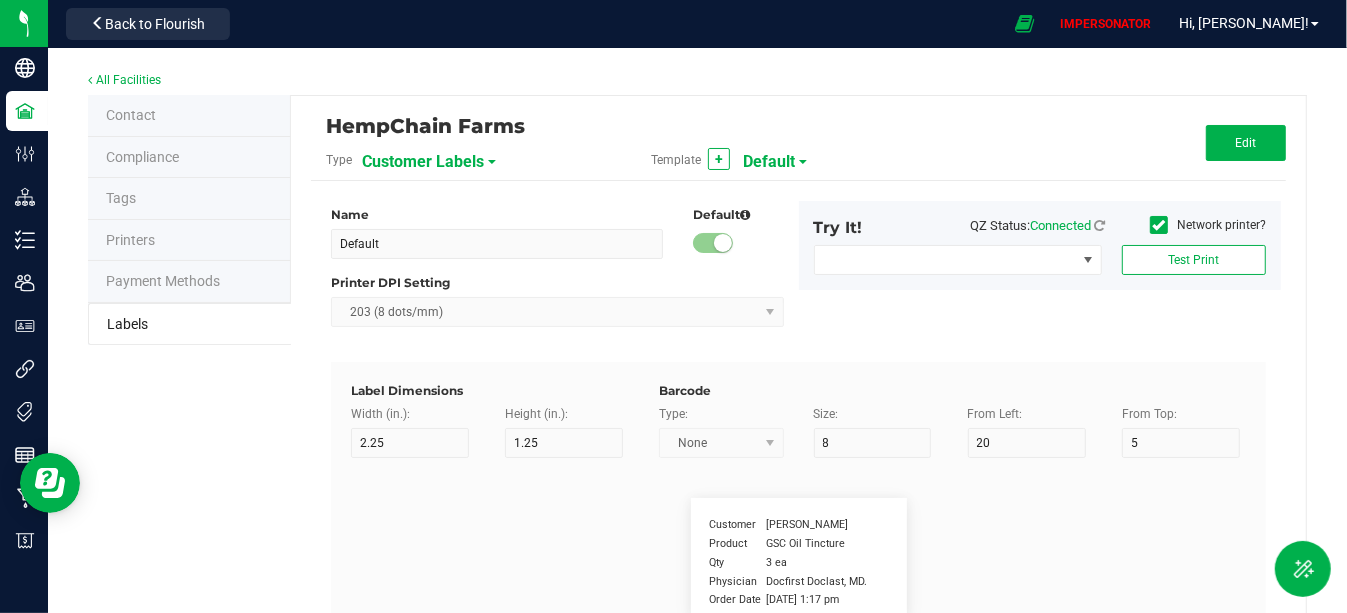 click on "Customer Labels" at bounding box center [423, 162] 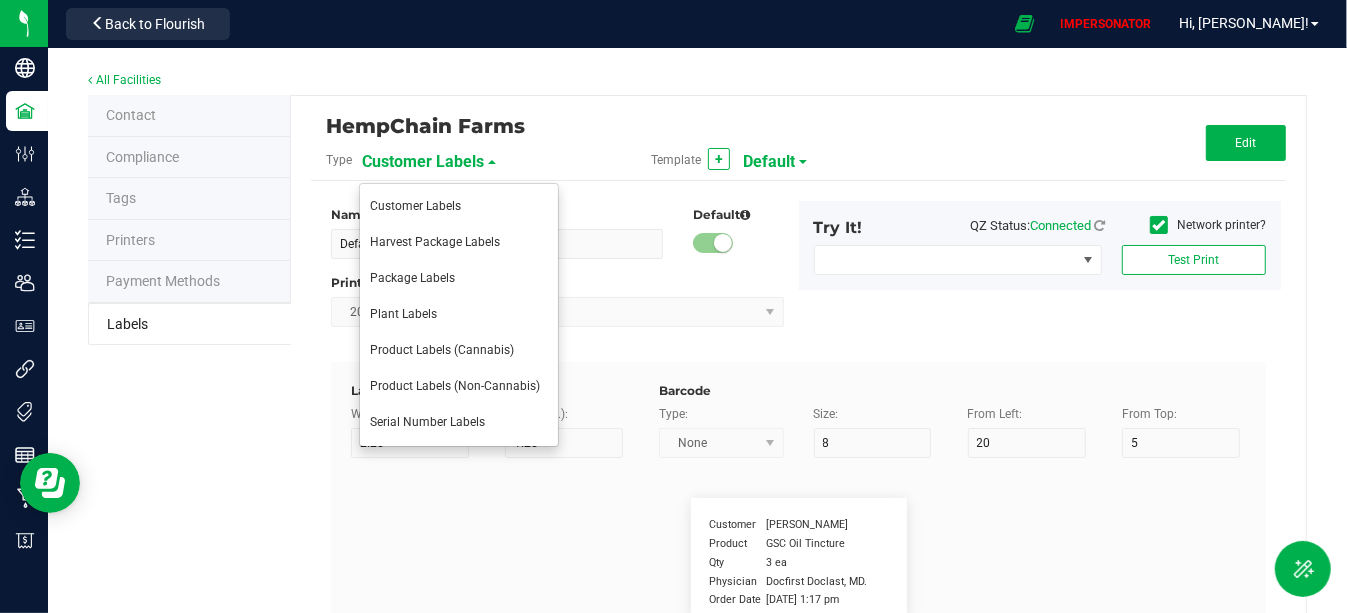 click on "All Facilities" at bounding box center (697, 81) 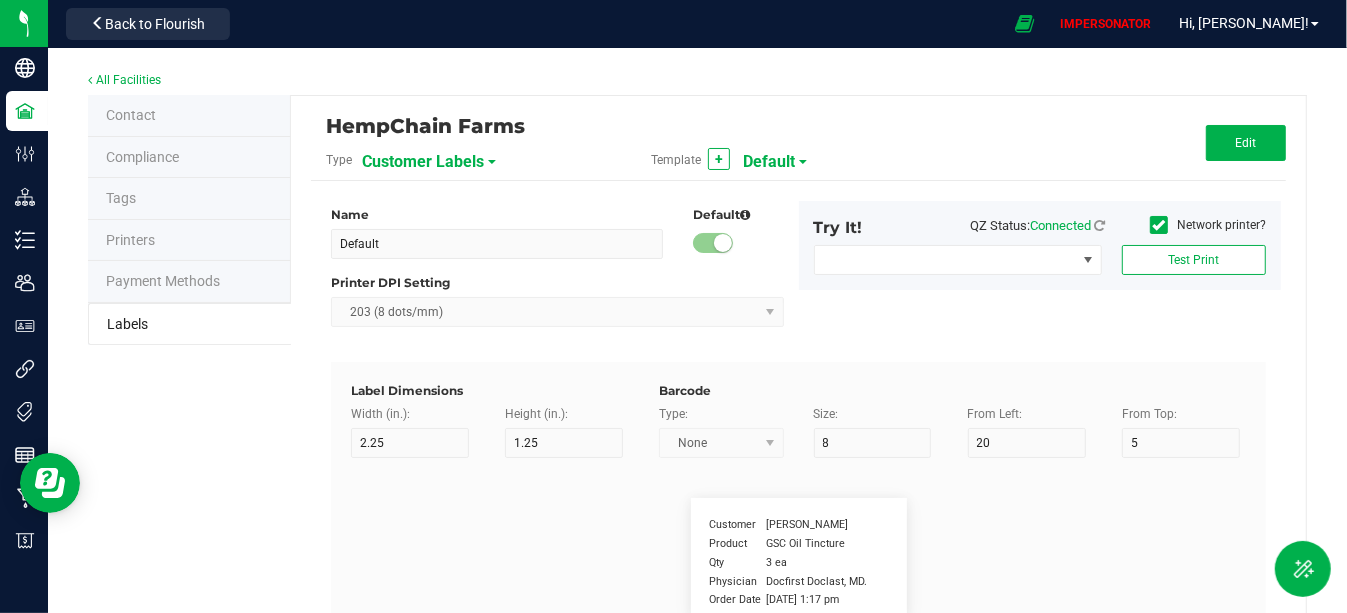 click on "All Facilities" at bounding box center (697, 81) 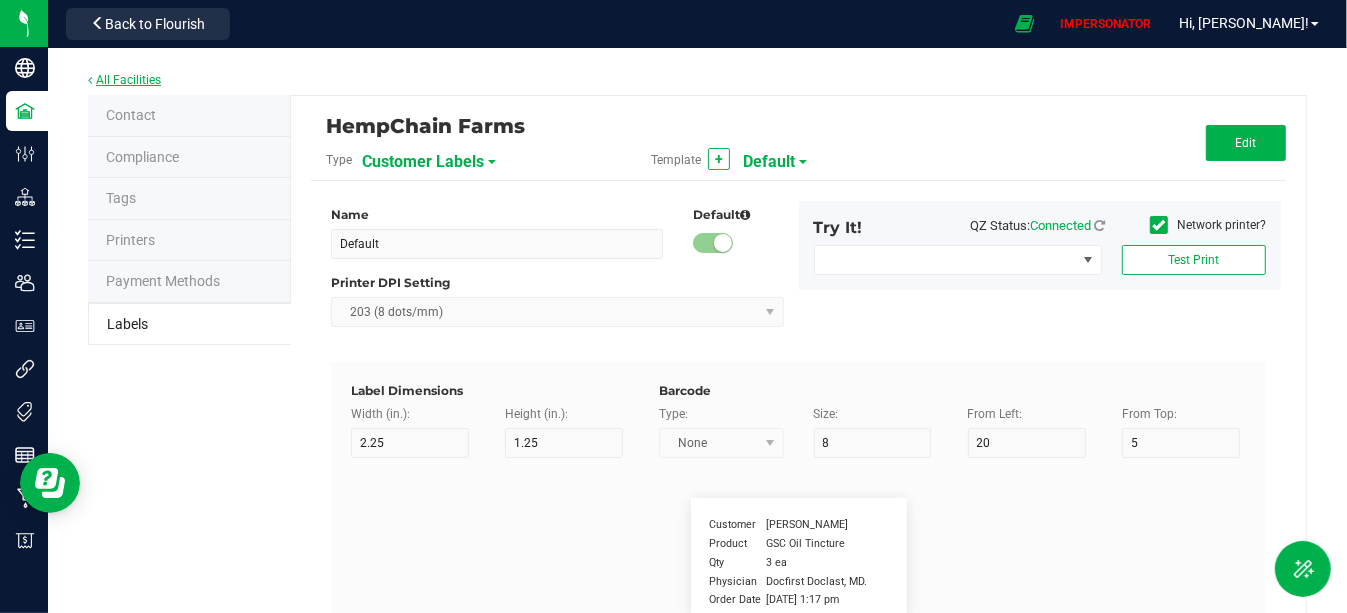 click on "All Facilities" at bounding box center (124, 80) 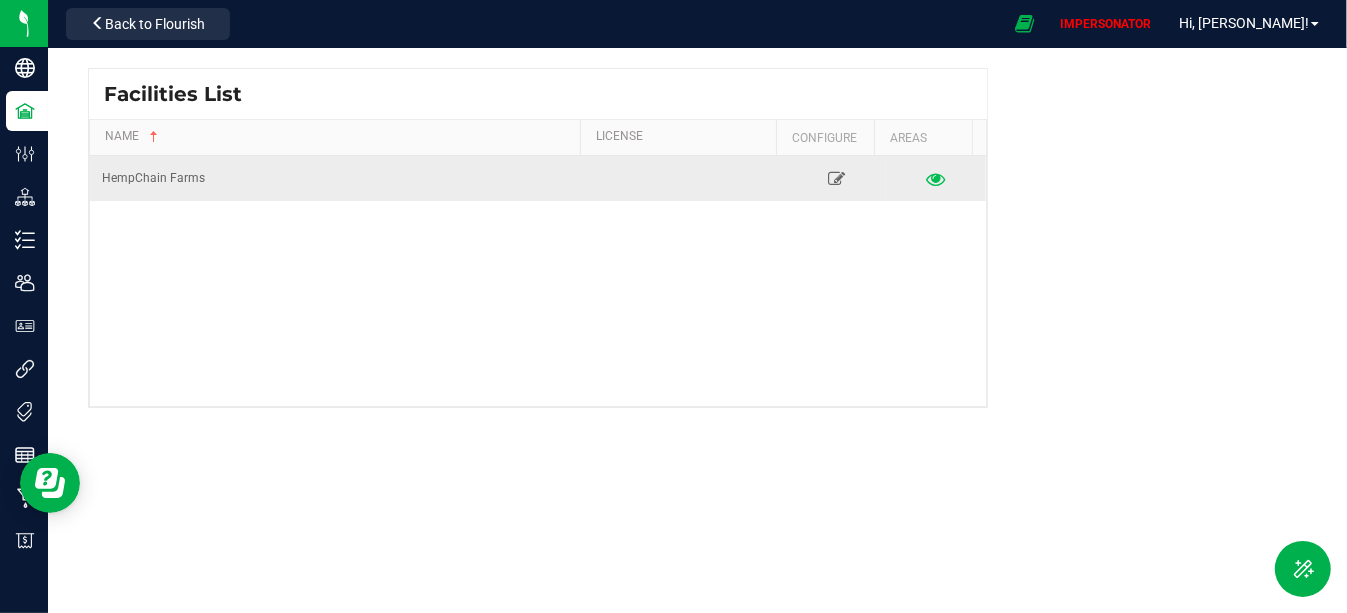 click at bounding box center (936, 178) 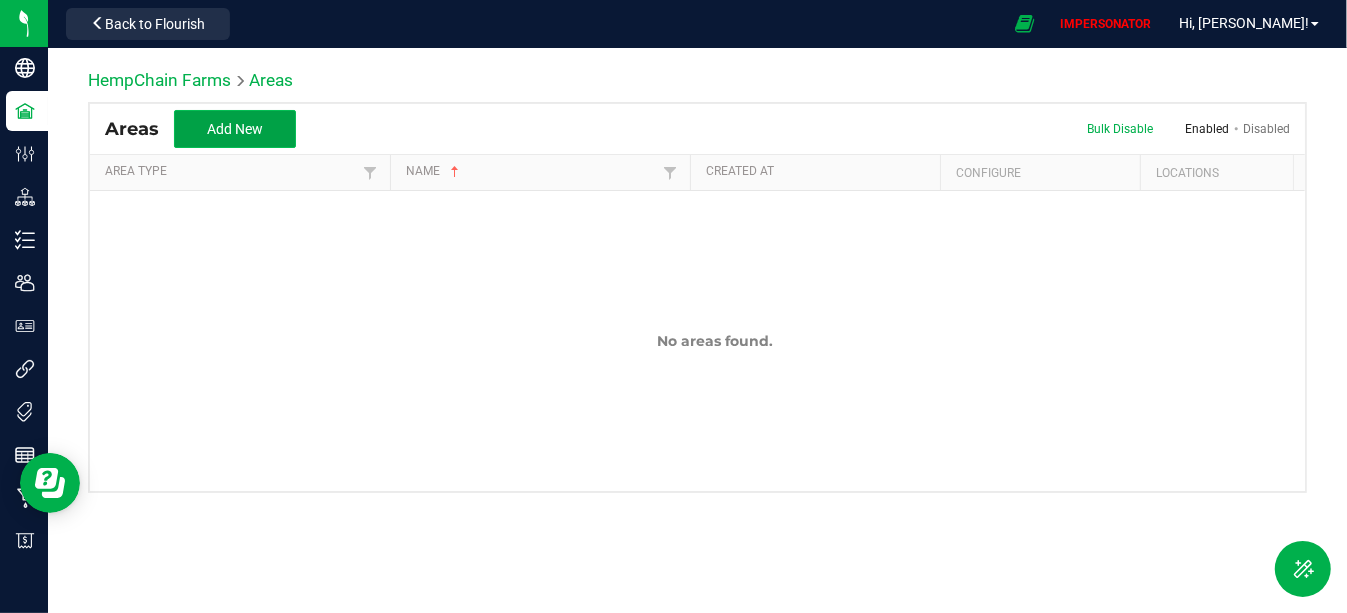 click on "Add New" at bounding box center [235, 129] 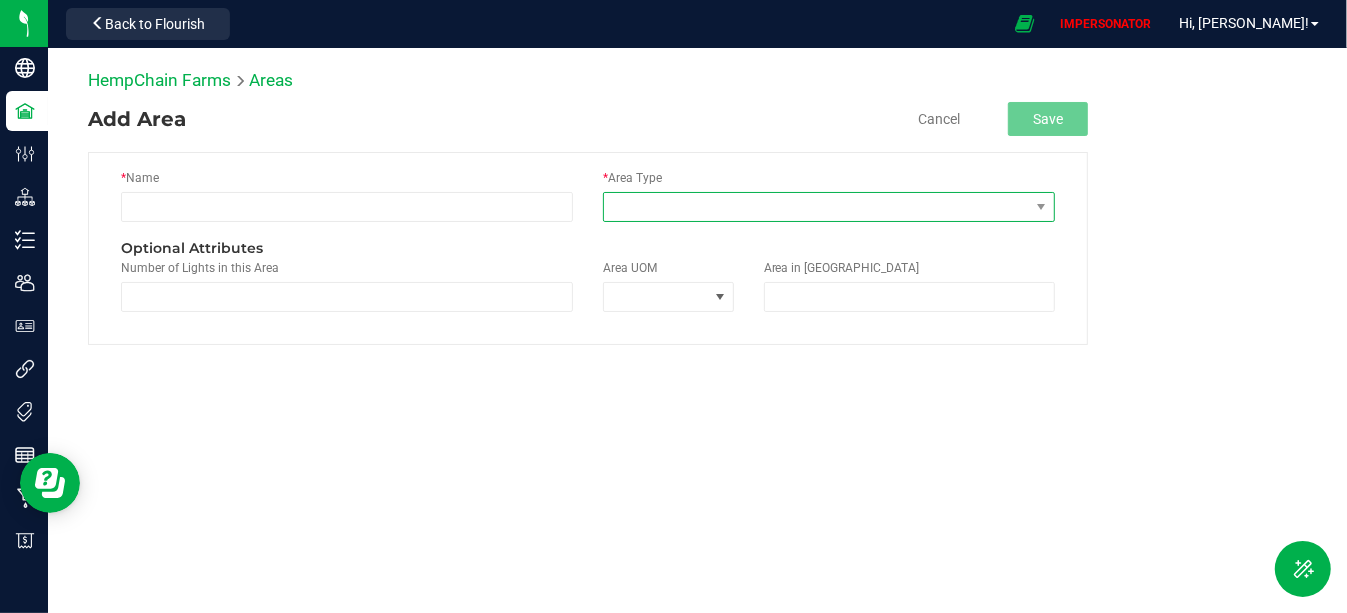 click at bounding box center [816, 207] 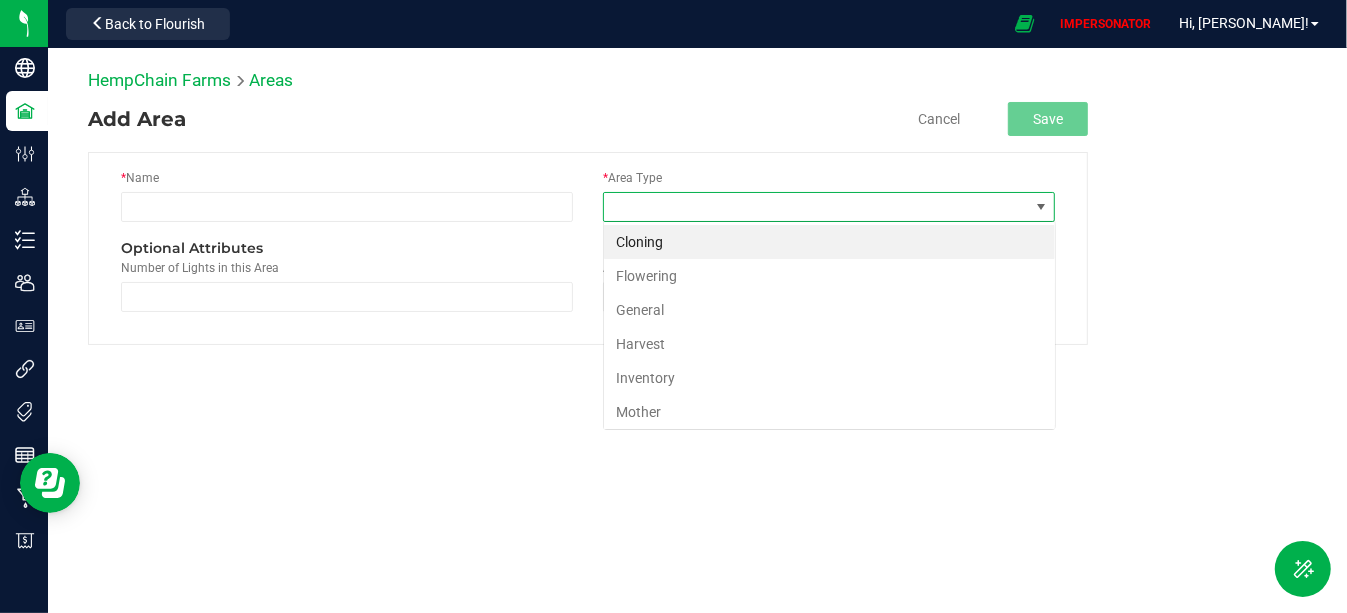scroll, scrollTop: 99970, scrollLeft: 99547, axis: both 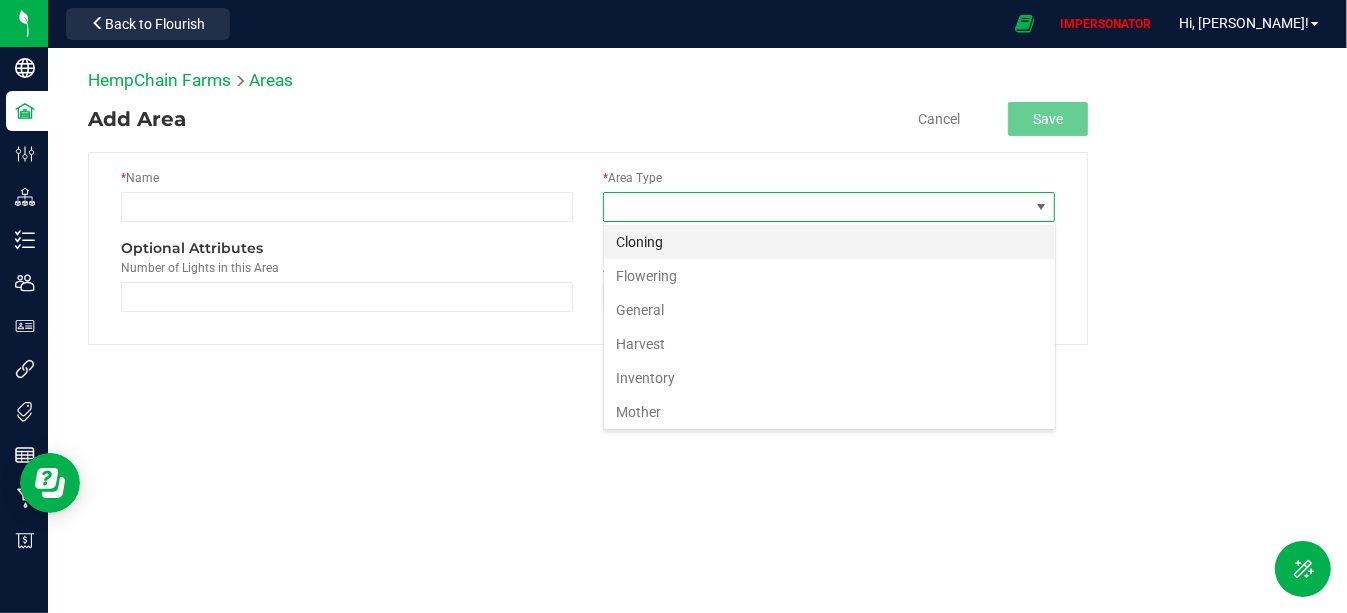 click on "Cloning" at bounding box center (829, 242) 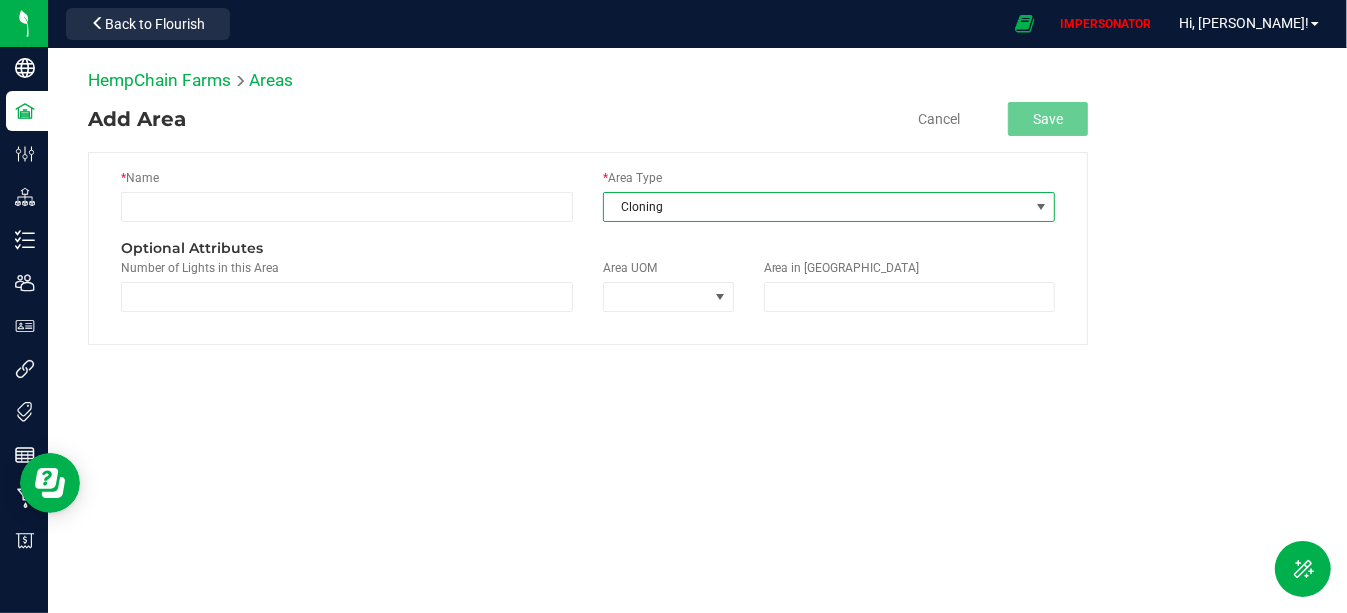 click on "Cloning" at bounding box center (829, 207) 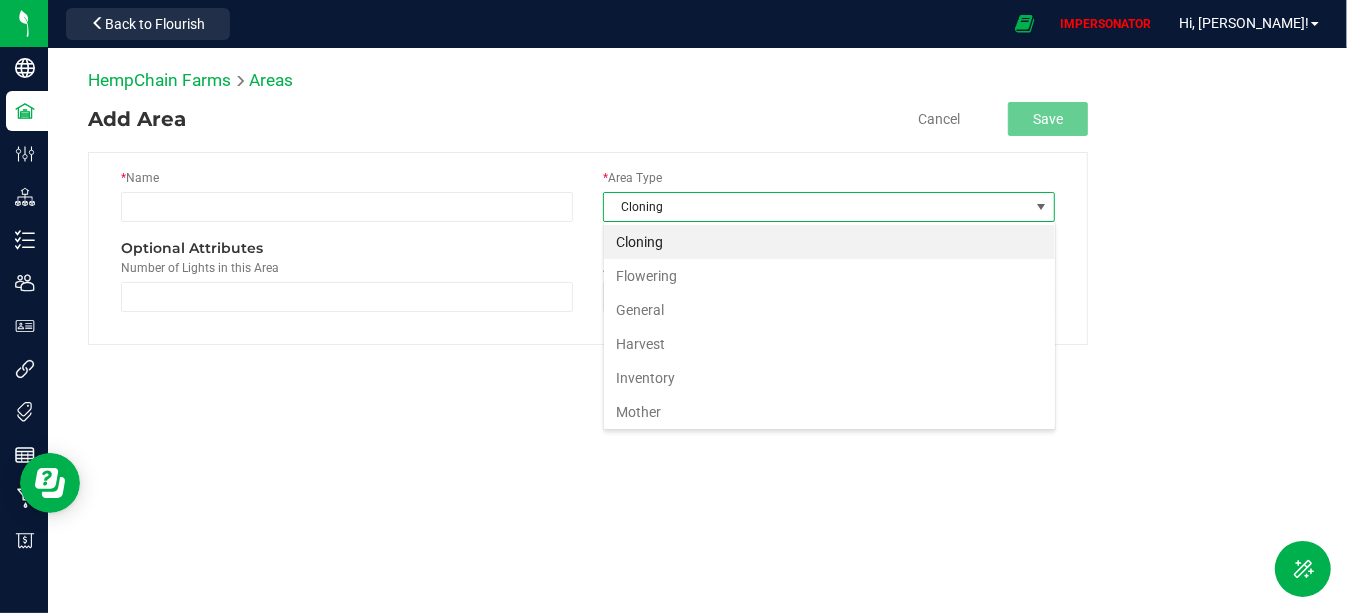 scroll, scrollTop: 99970, scrollLeft: 99547, axis: both 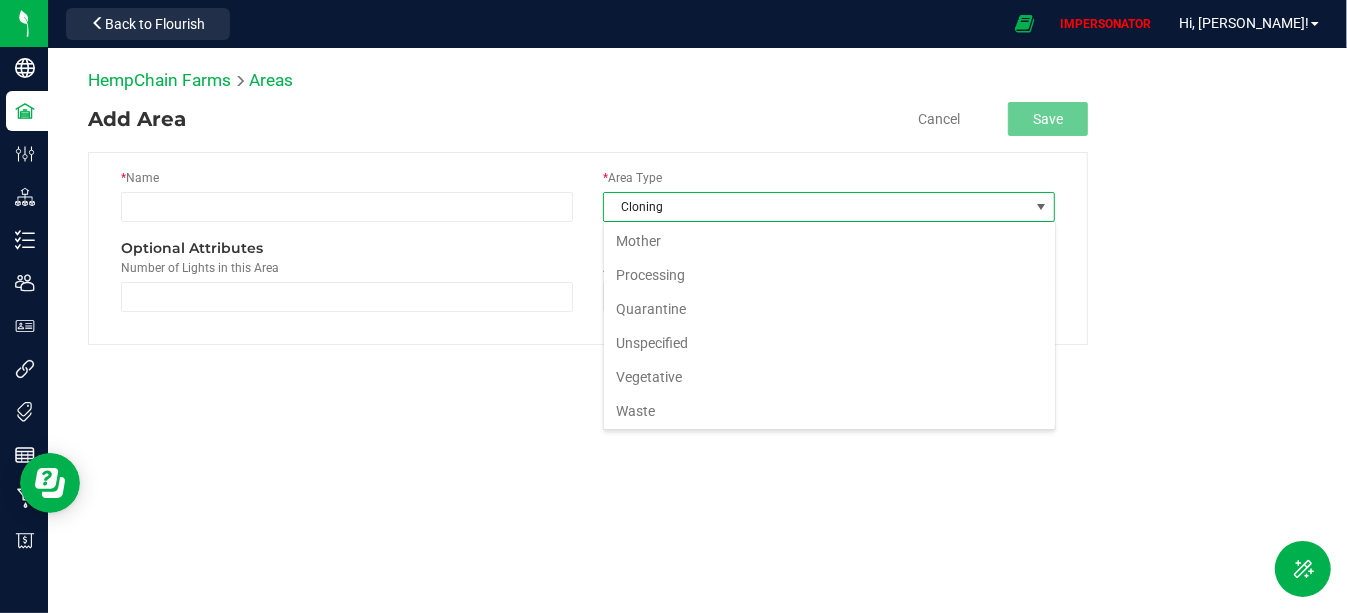 click on "Cloning" at bounding box center (816, 207) 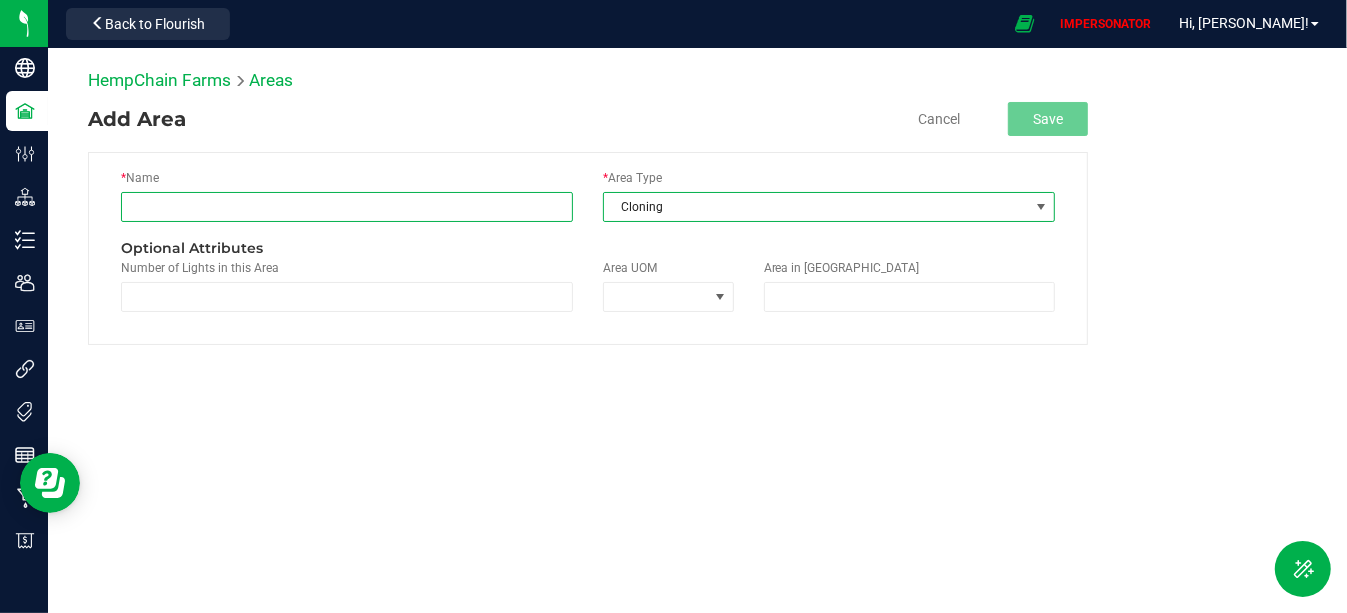 click at bounding box center [347, 207] 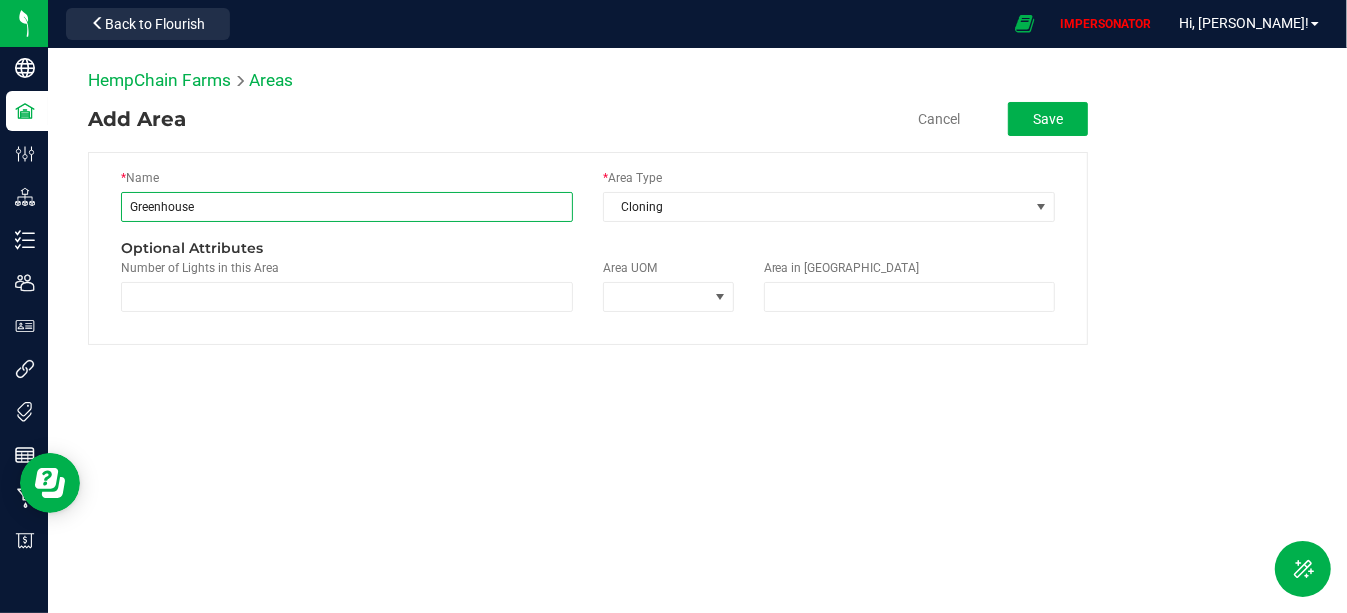 type on "Greenhouse" 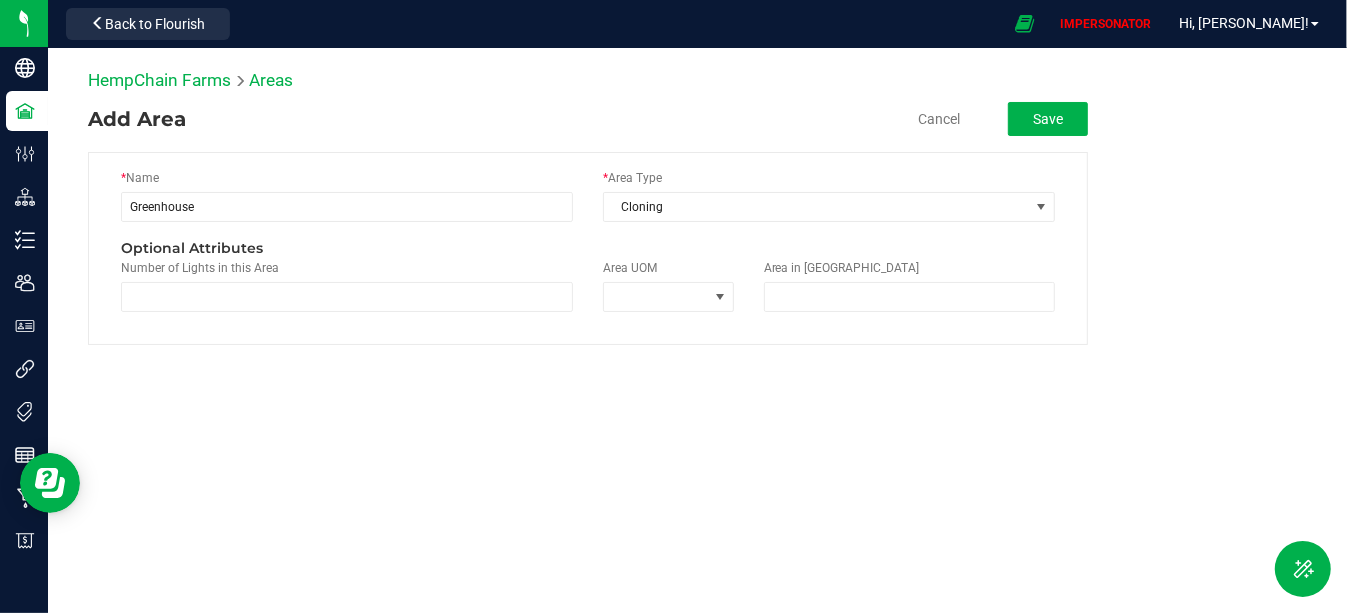 click on "Add Area
Cancel
Save
*
Name
Greenhouse
*
Area Type
Cloning
Optional Attributes
Number of Lights in this Area
Area UOM
Area in UOM" at bounding box center (588, 223) 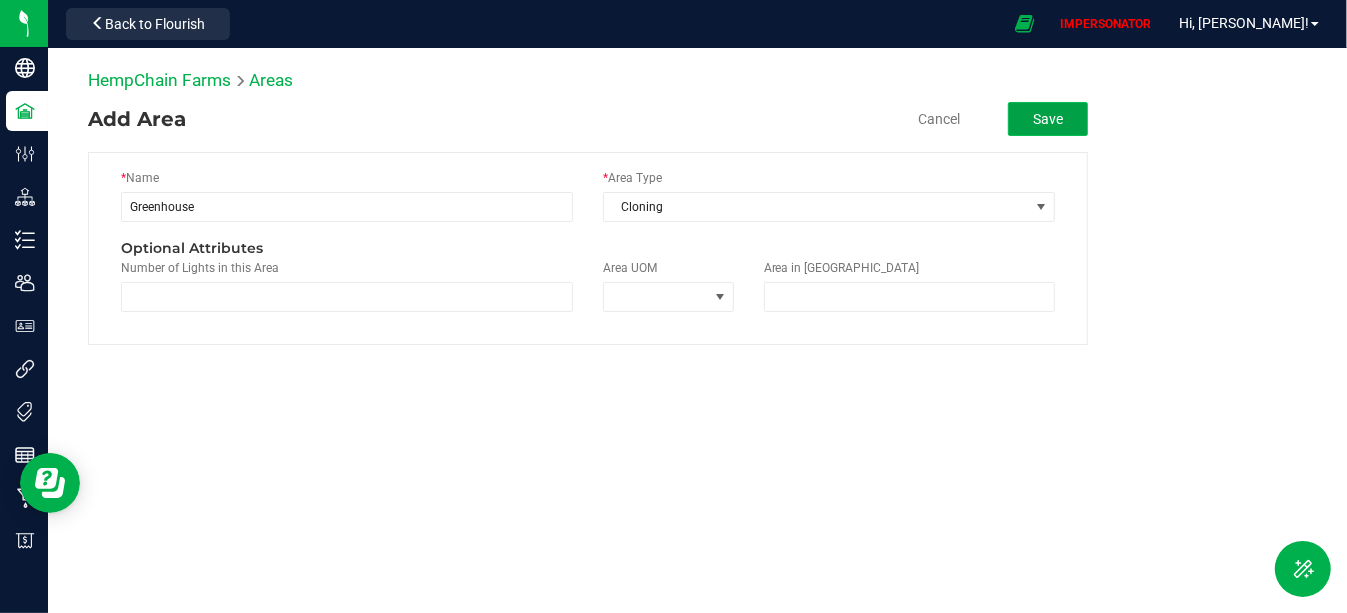 click on "Save" at bounding box center (1048, 119) 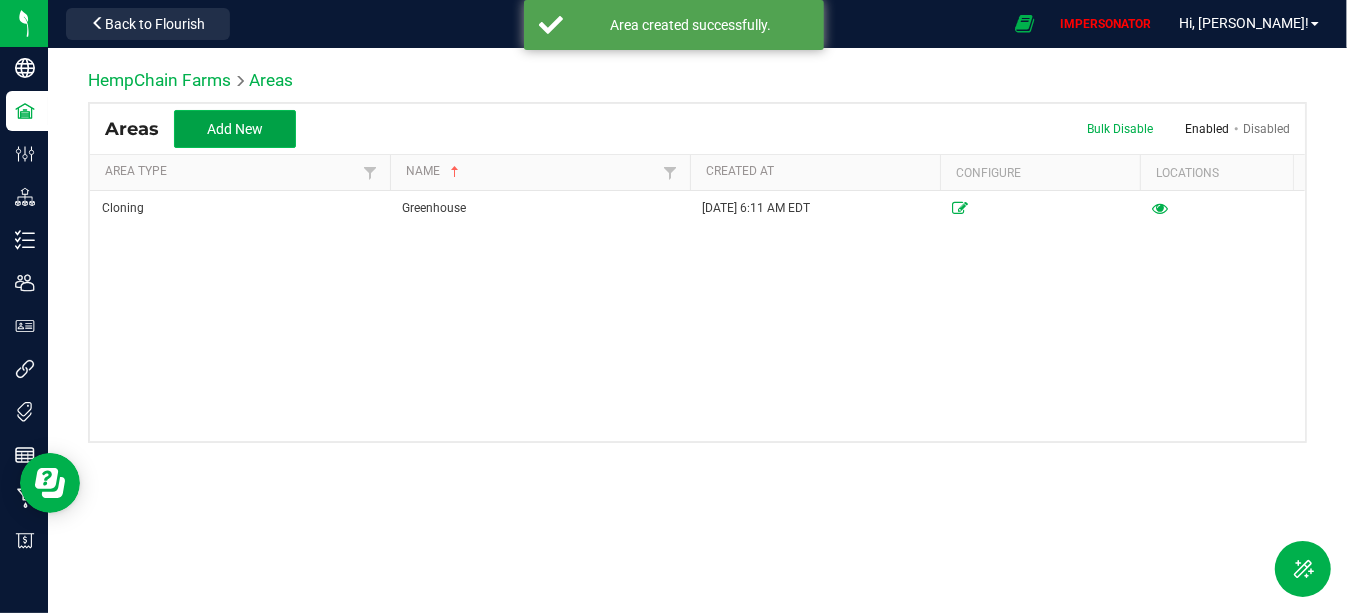 click on "Add New" at bounding box center [235, 129] 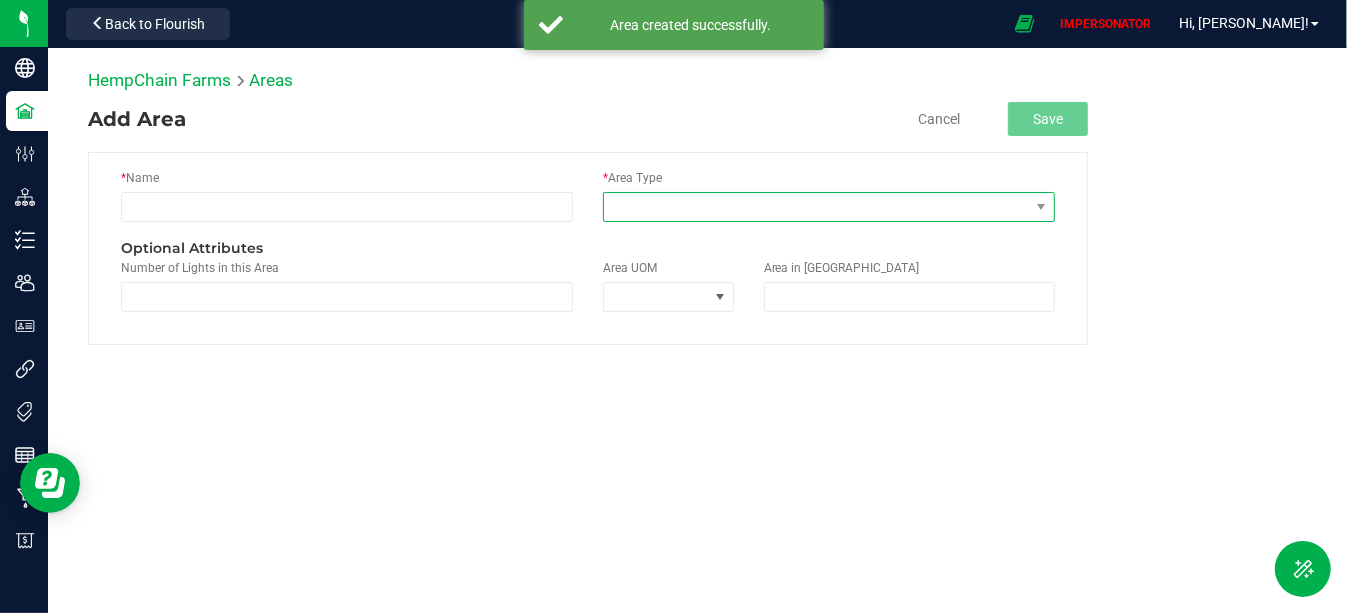 click at bounding box center (816, 207) 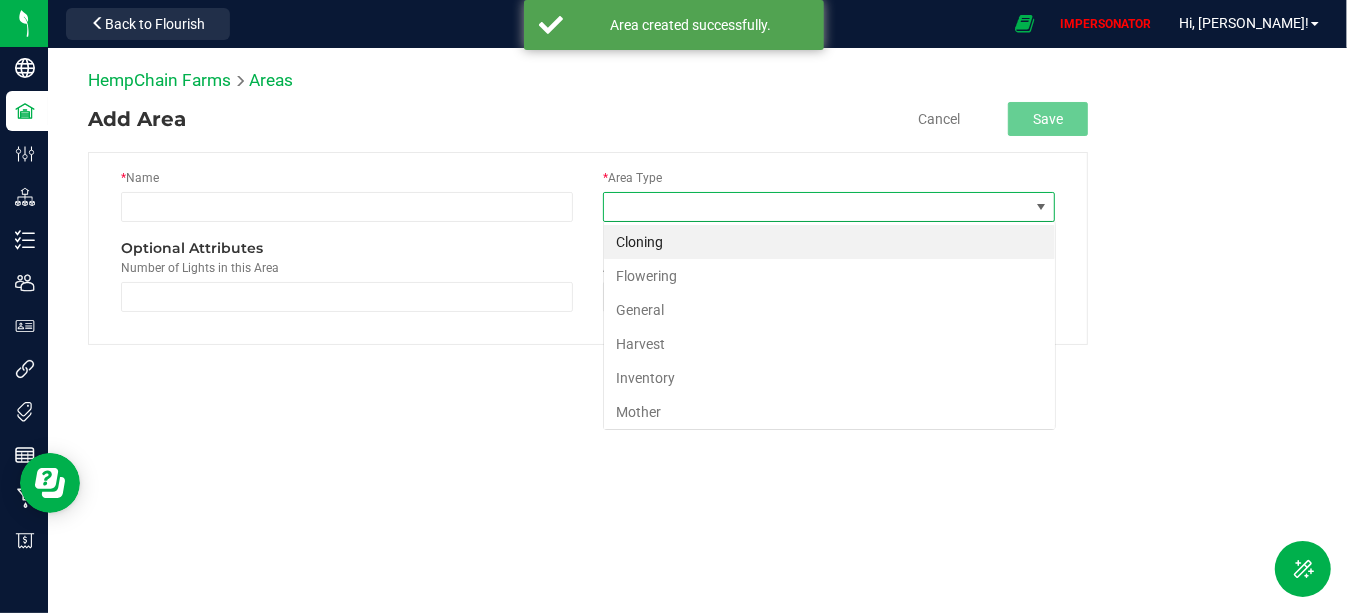 scroll, scrollTop: 99970, scrollLeft: 99547, axis: both 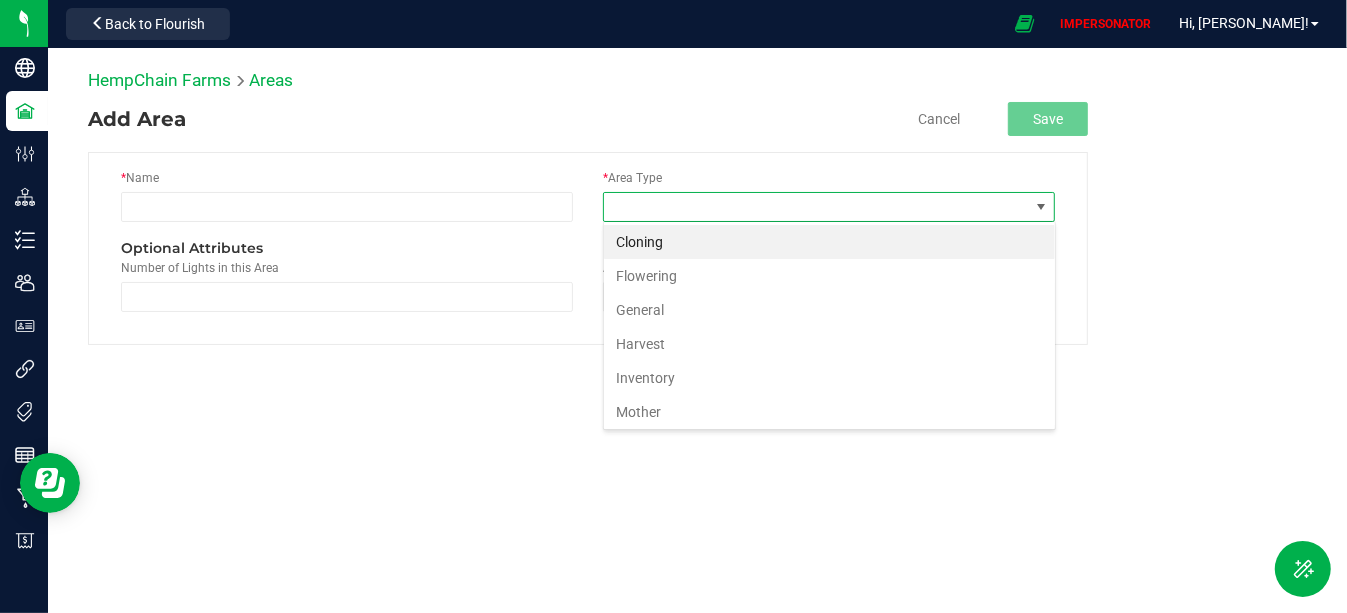 click on "*
Area Type" at bounding box center [632, 178] 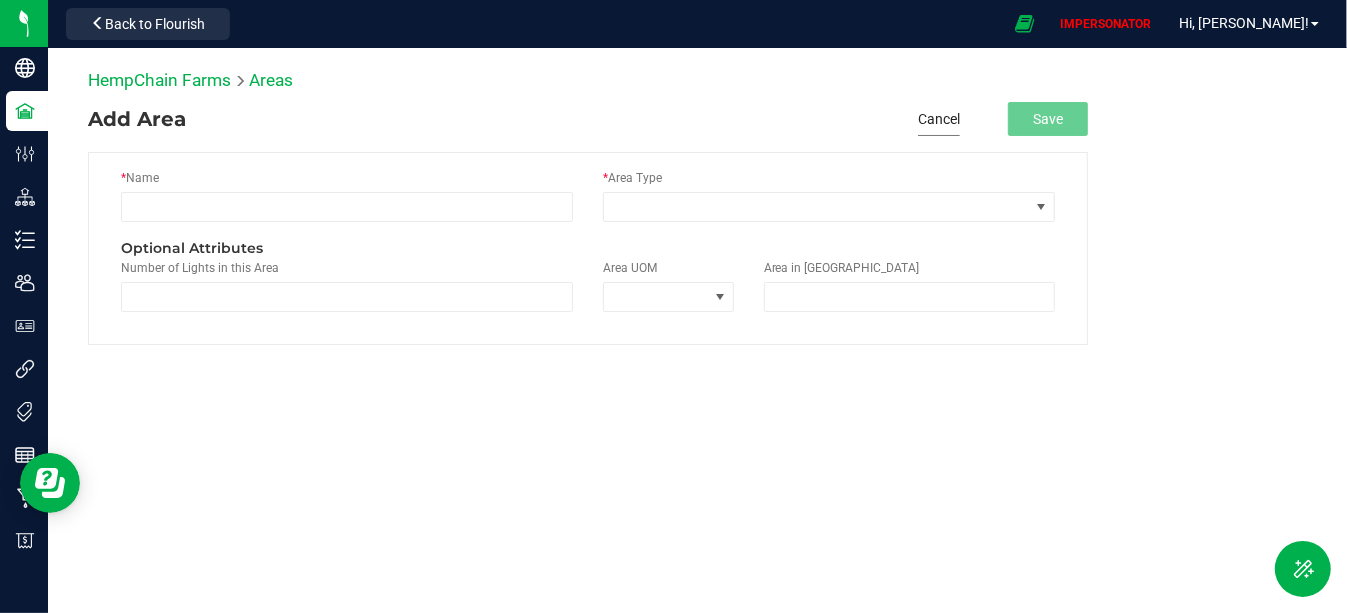 click on "Cancel" at bounding box center (939, 119) 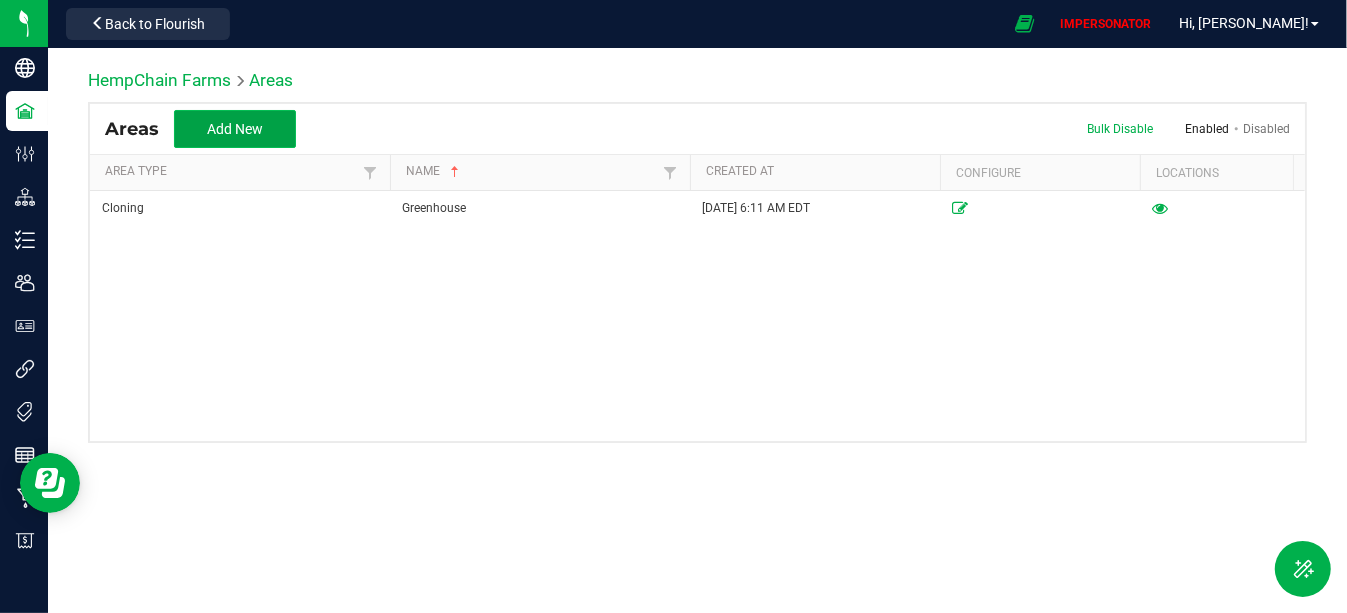 click on "Add New" at bounding box center [235, 129] 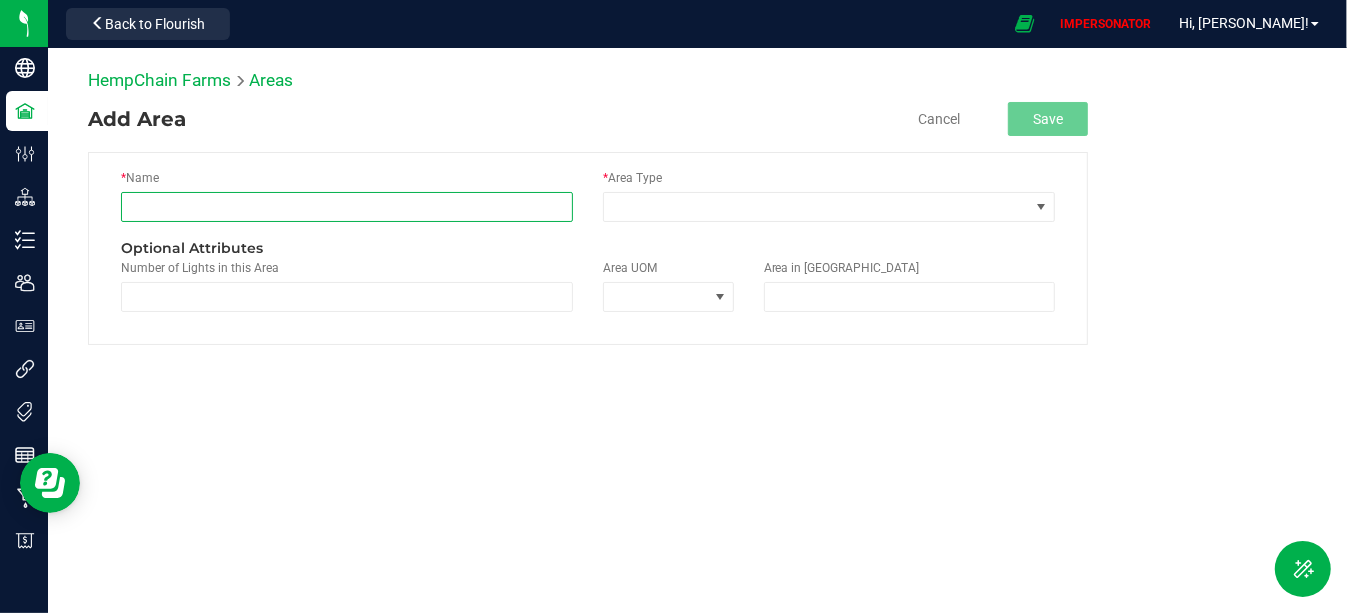 click at bounding box center (347, 207) 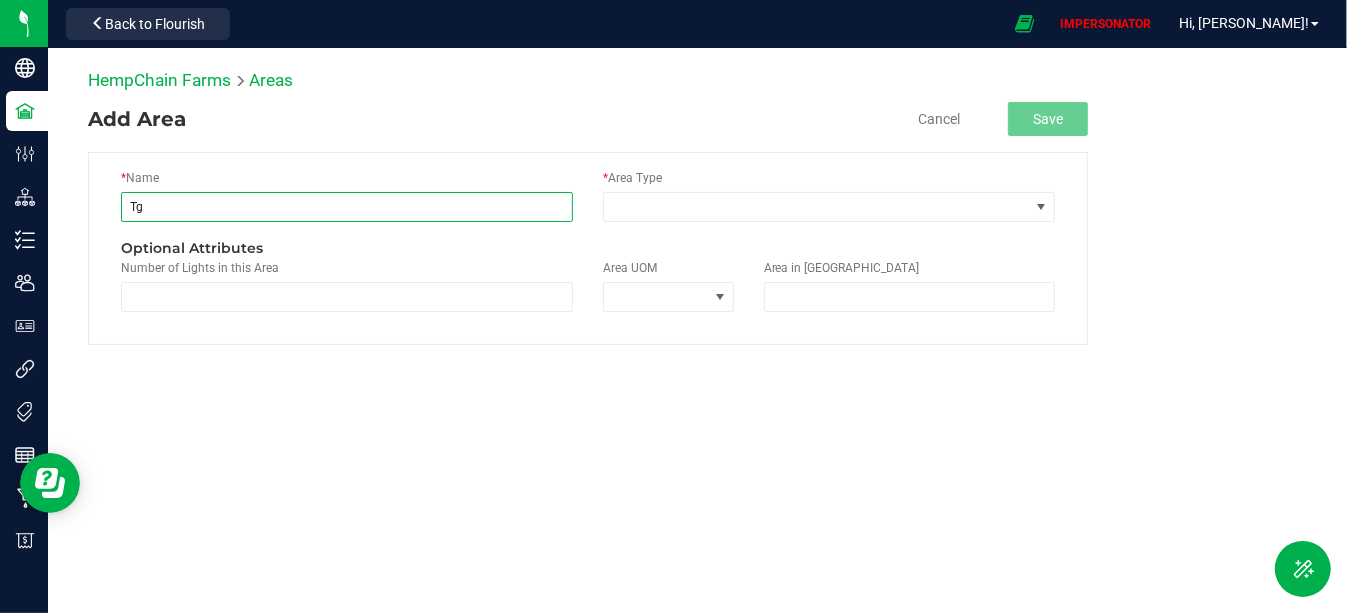 type on "T" 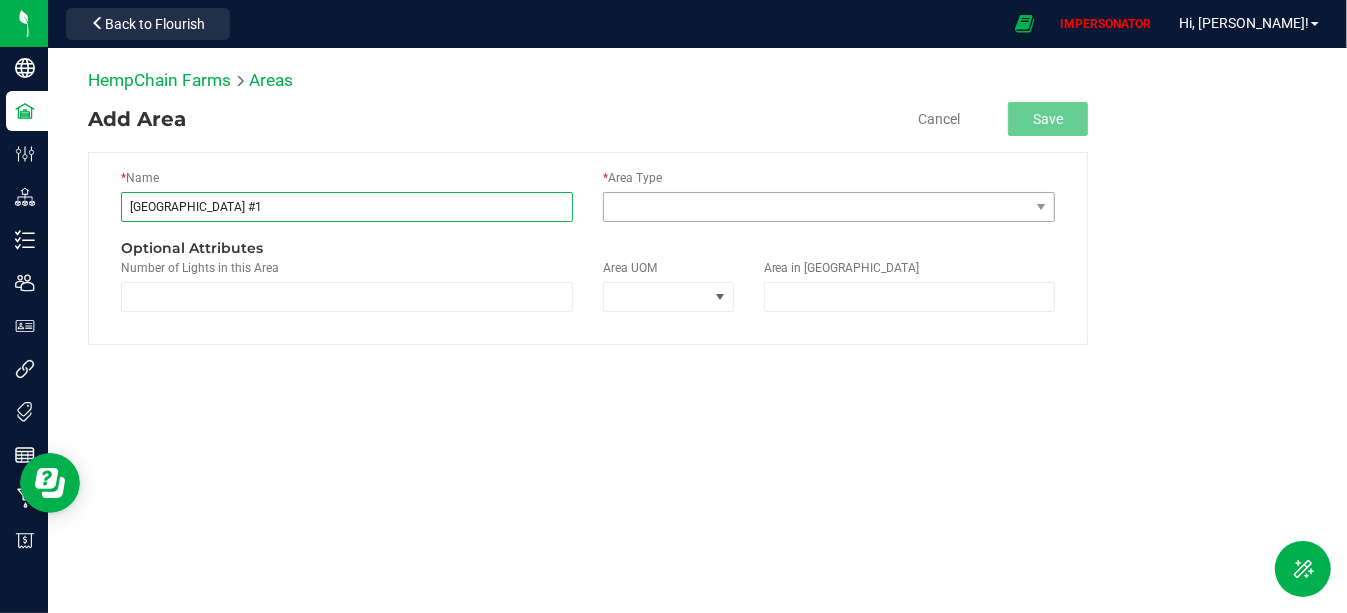 type on "[GEOGRAPHIC_DATA] #1" 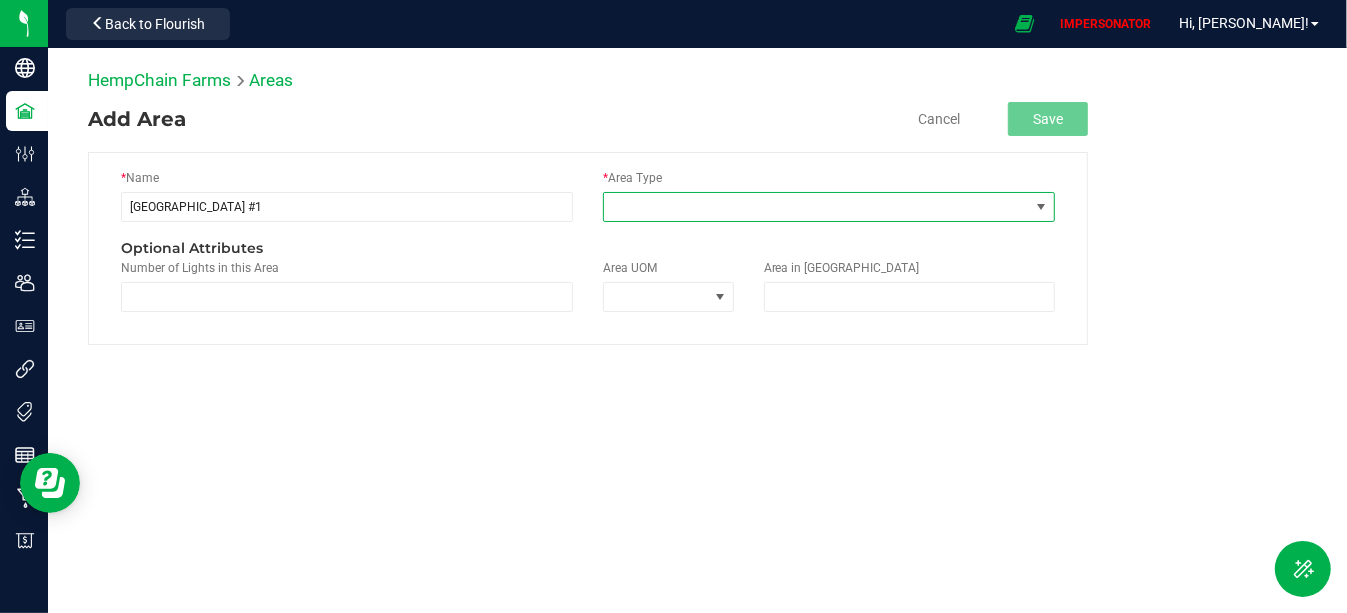 click at bounding box center (816, 207) 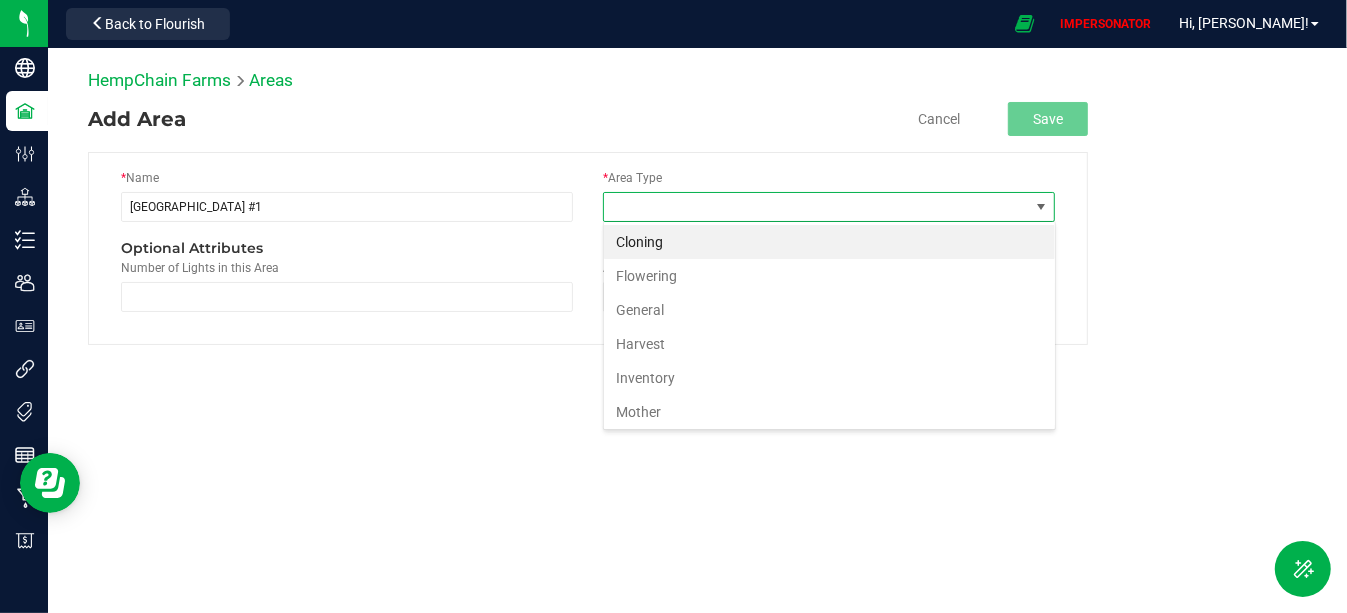 scroll, scrollTop: 99970, scrollLeft: 99547, axis: both 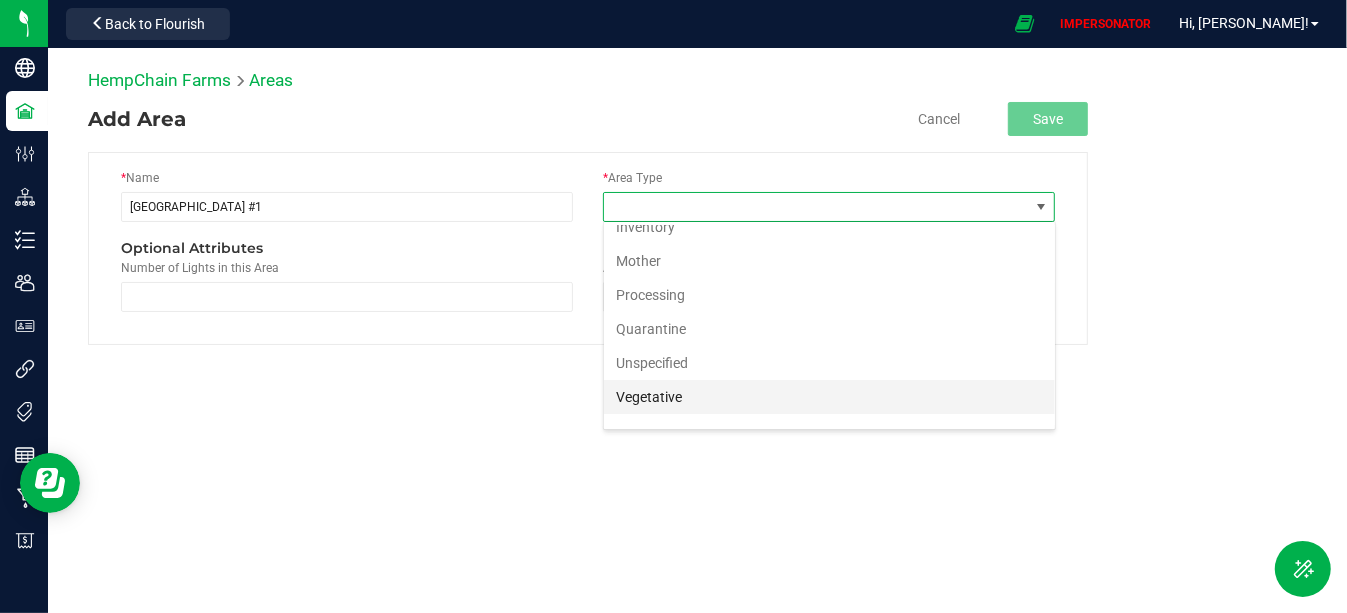 click on "Vegetative" at bounding box center [829, 397] 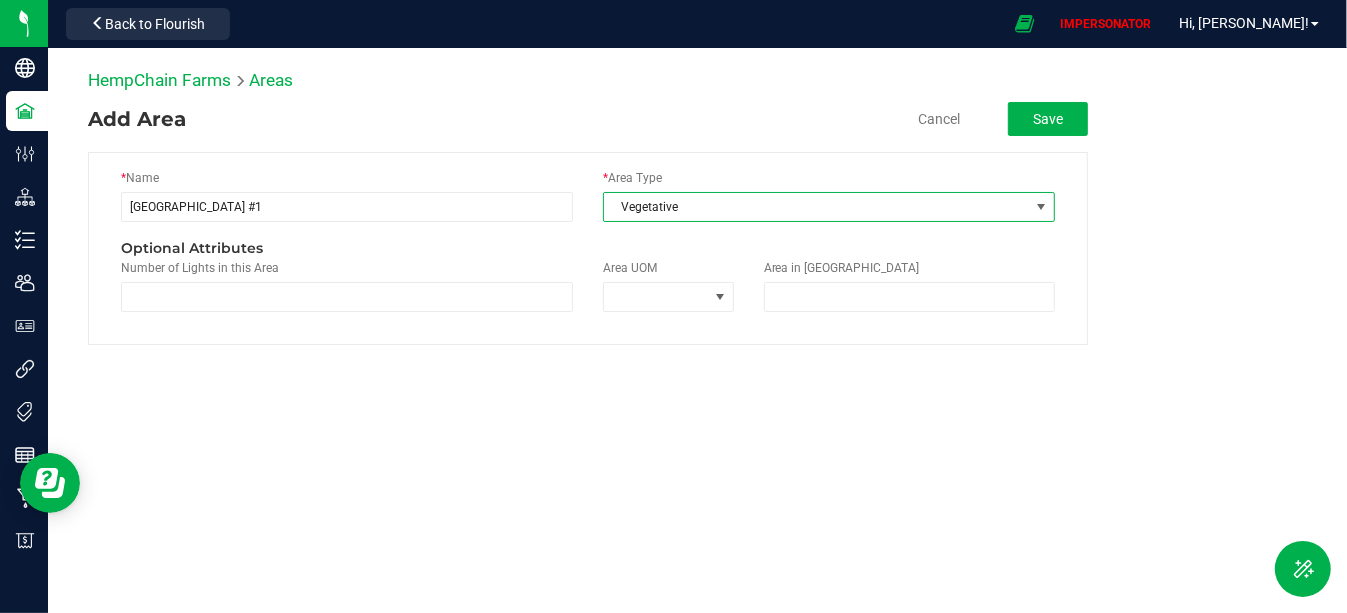 click on "Add Area
Cancel
Save
*
Name
River Field #1
*
Area Type
Vegetative
Optional Attributes
Number of Lights in this Area
Area UOM
Area in UOM" at bounding box center (588, 223) 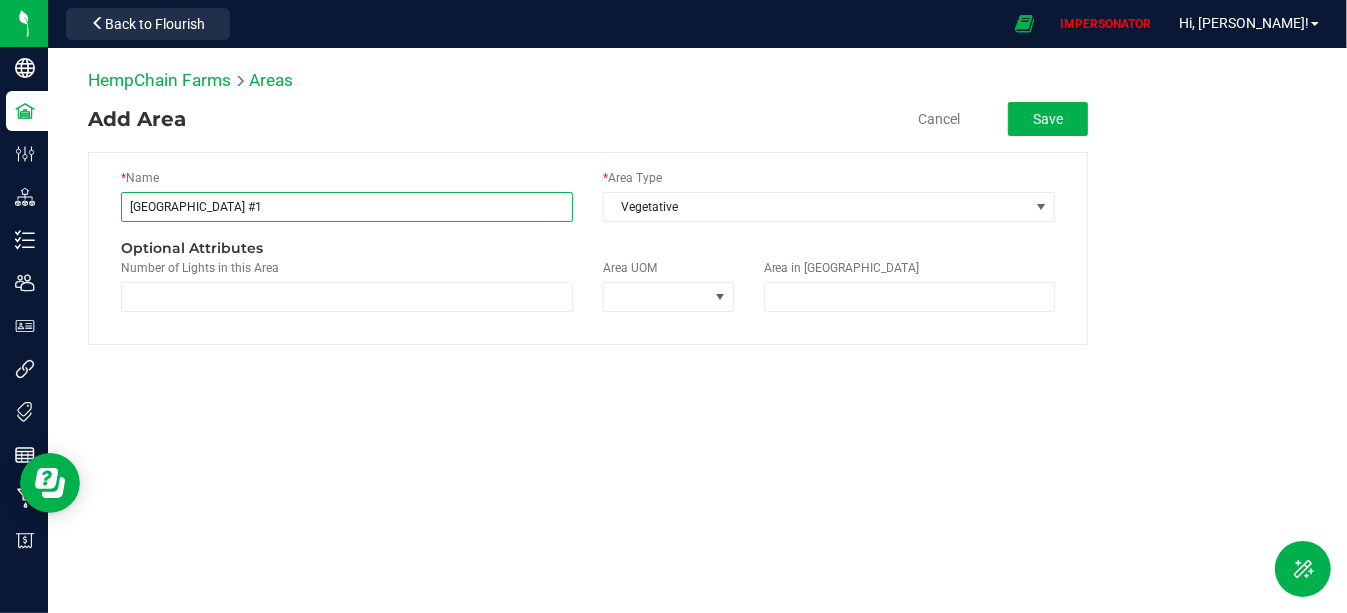 click on "[GEOGRAPHIC_DATA] #1" at bounding box center (347, 207) 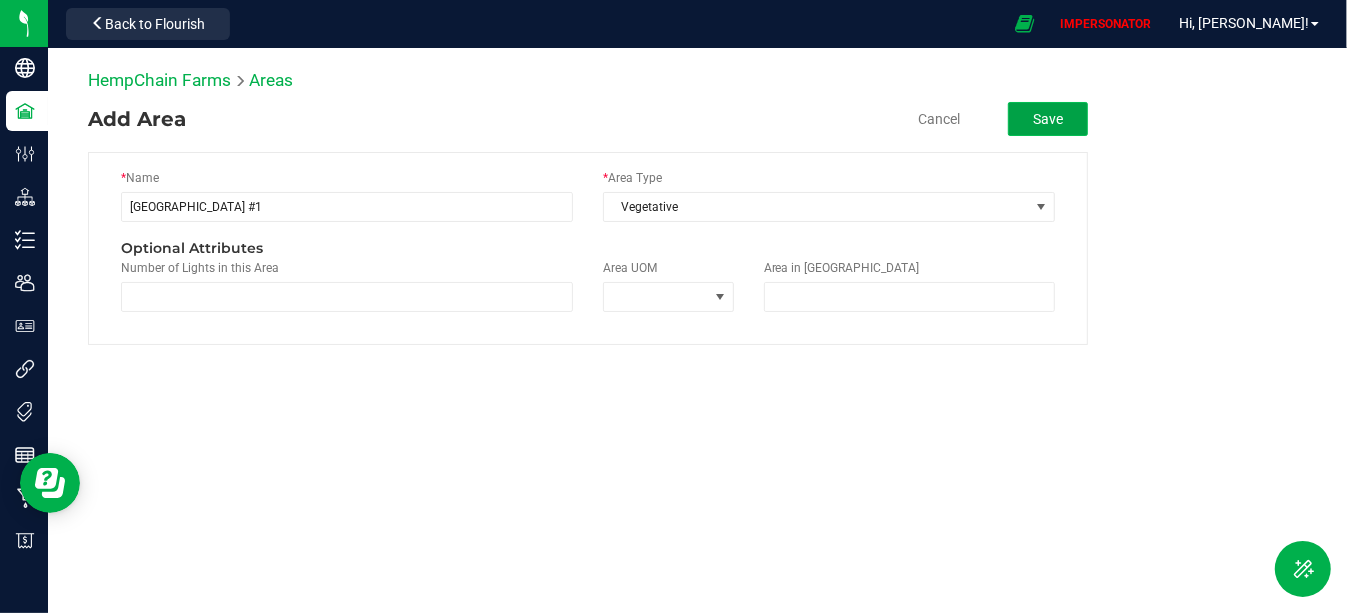 click on "Save" at bounding box center (1048, 119) 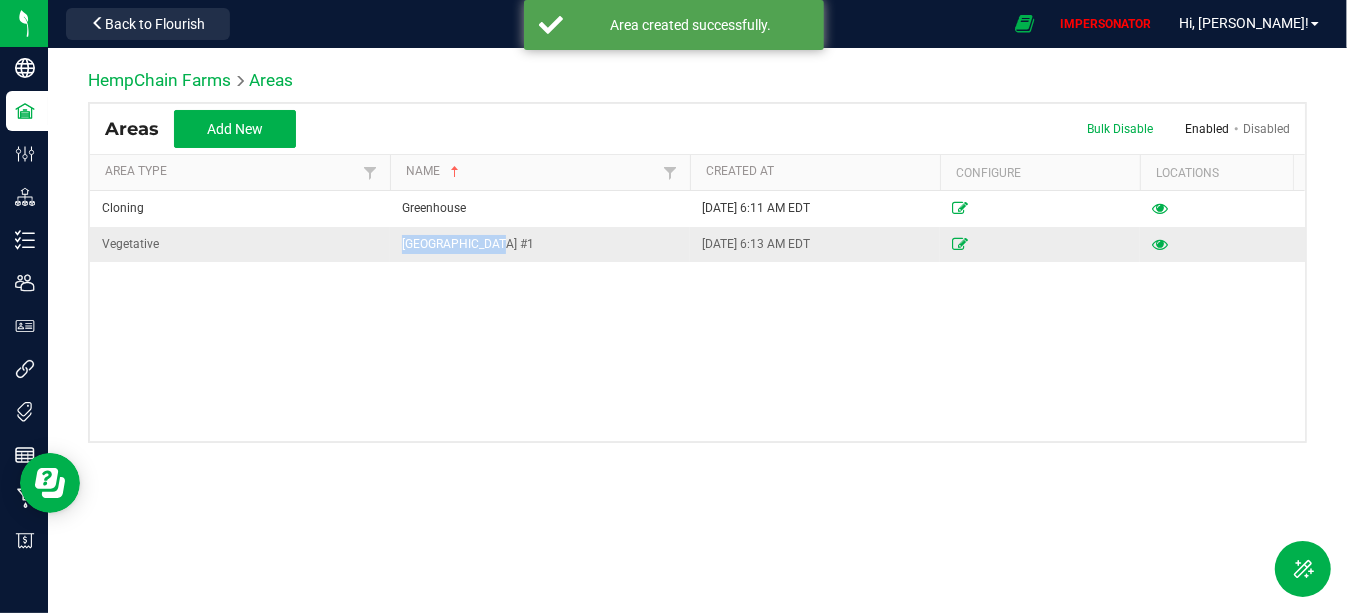 drag, startPoint x: 399, startPoint y: 244, endPoint x: 486, endPoint y: 244, distance: 87 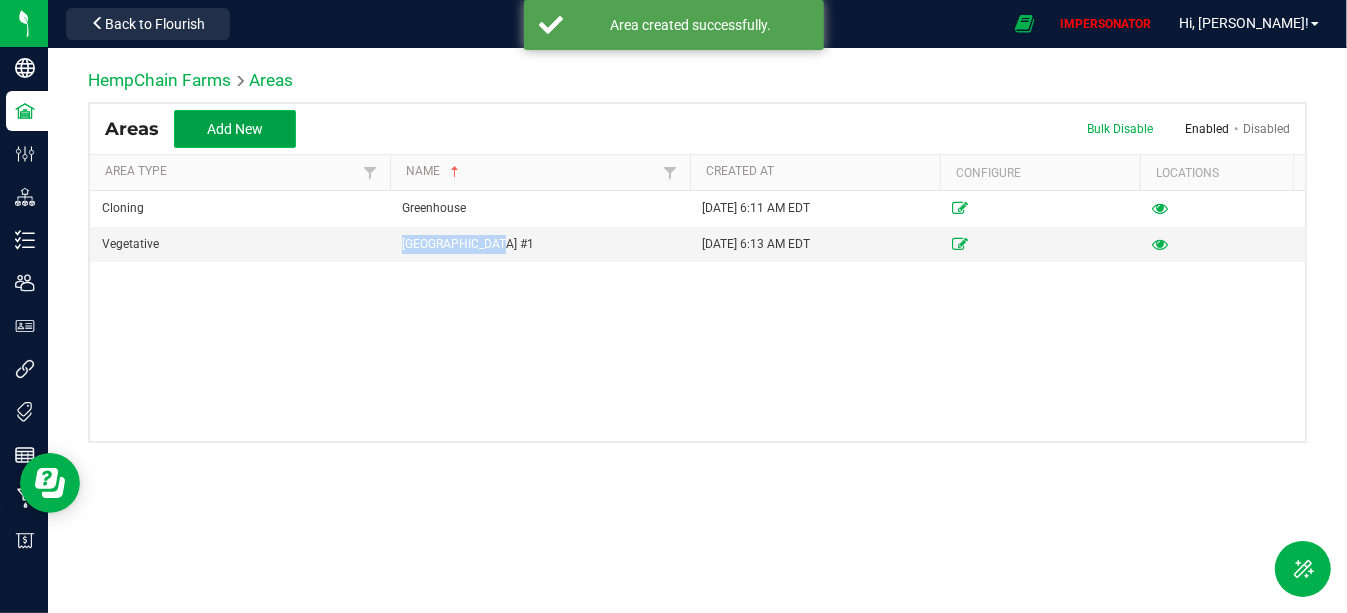 click on "Add New" at bounding box center (235, 129) 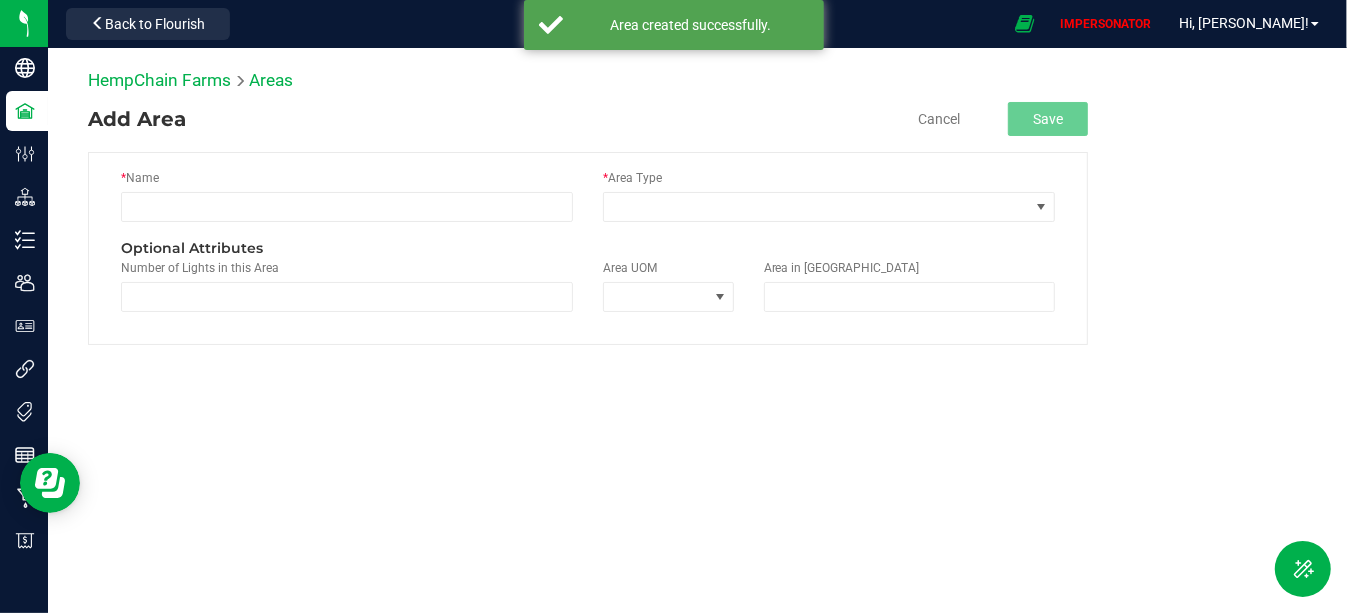 click on "*
Area Type" at bounding box center [829, 203] 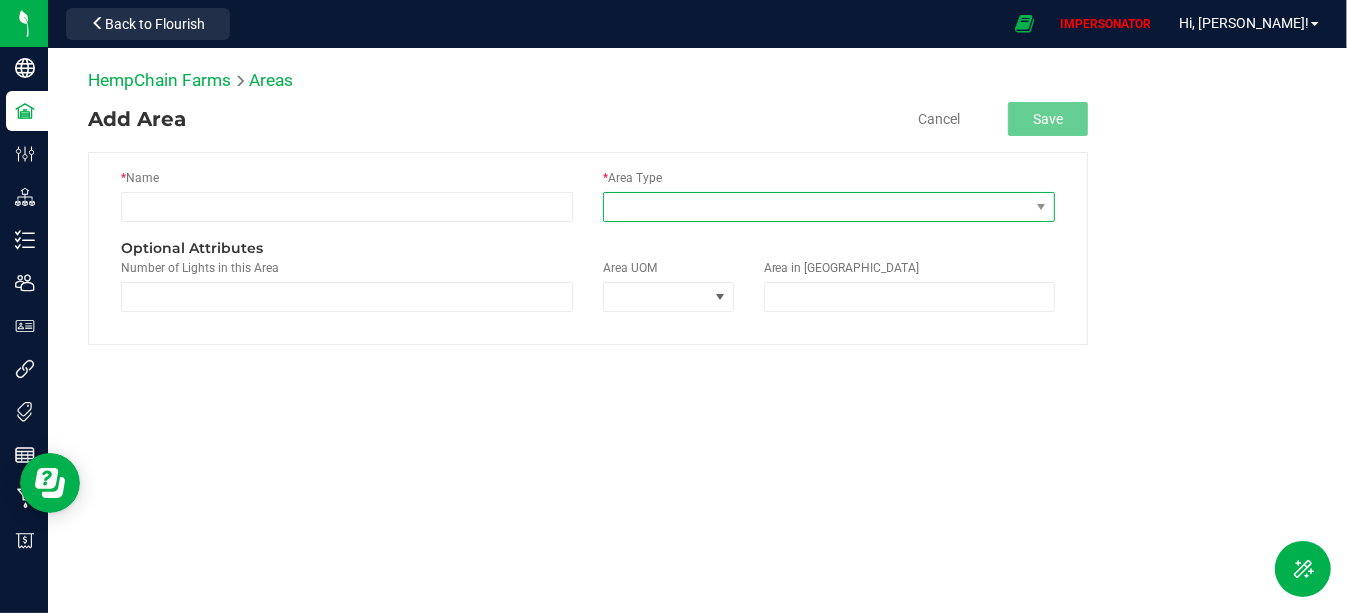 click at bounding box center (816, 207) 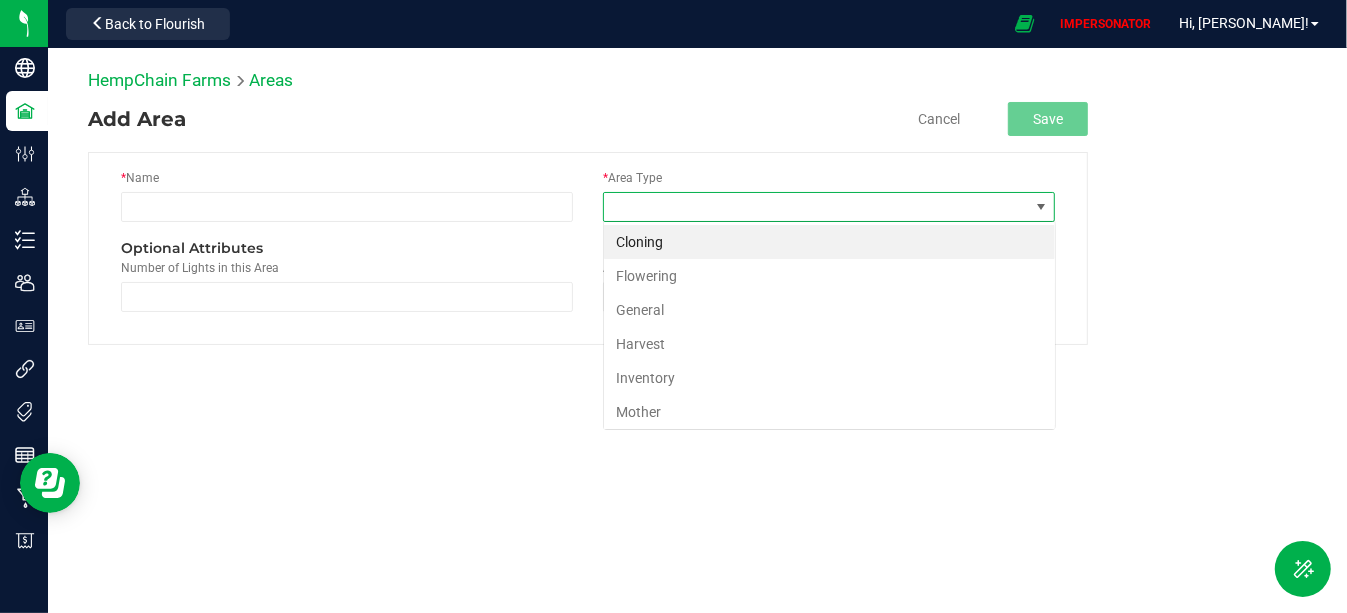 scroll, scrollTop: 99970, scrollLeft: 99547, axis: both 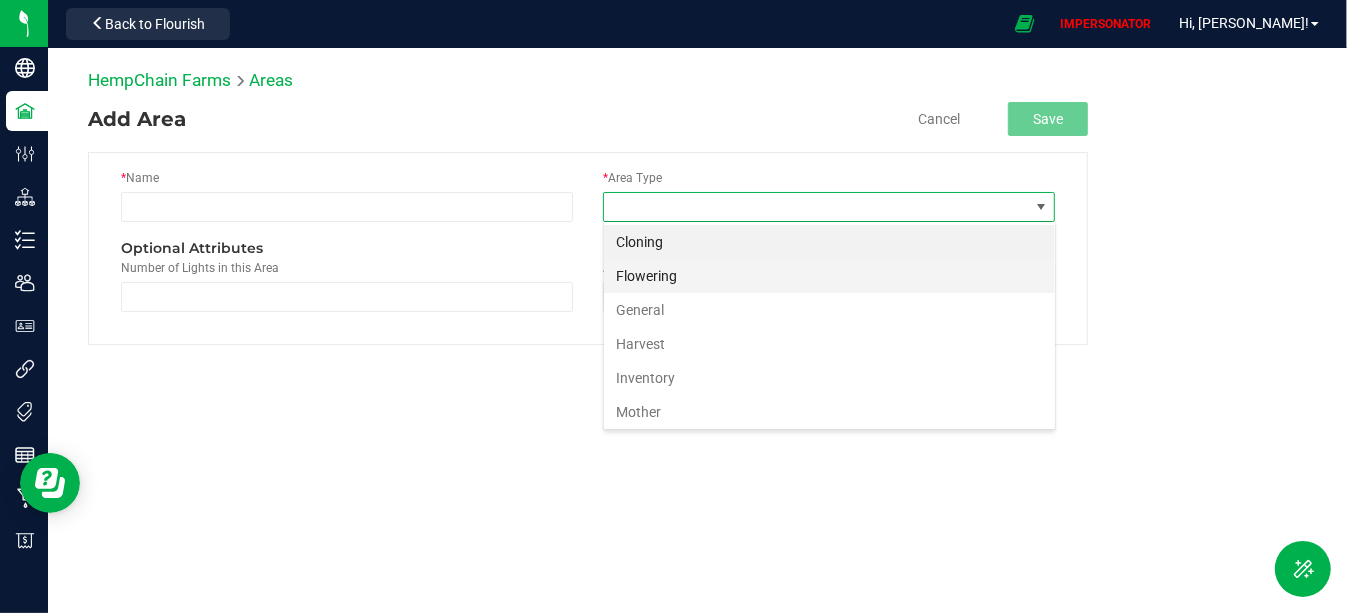 click on "Flowering" at bounding box center [829, 276] 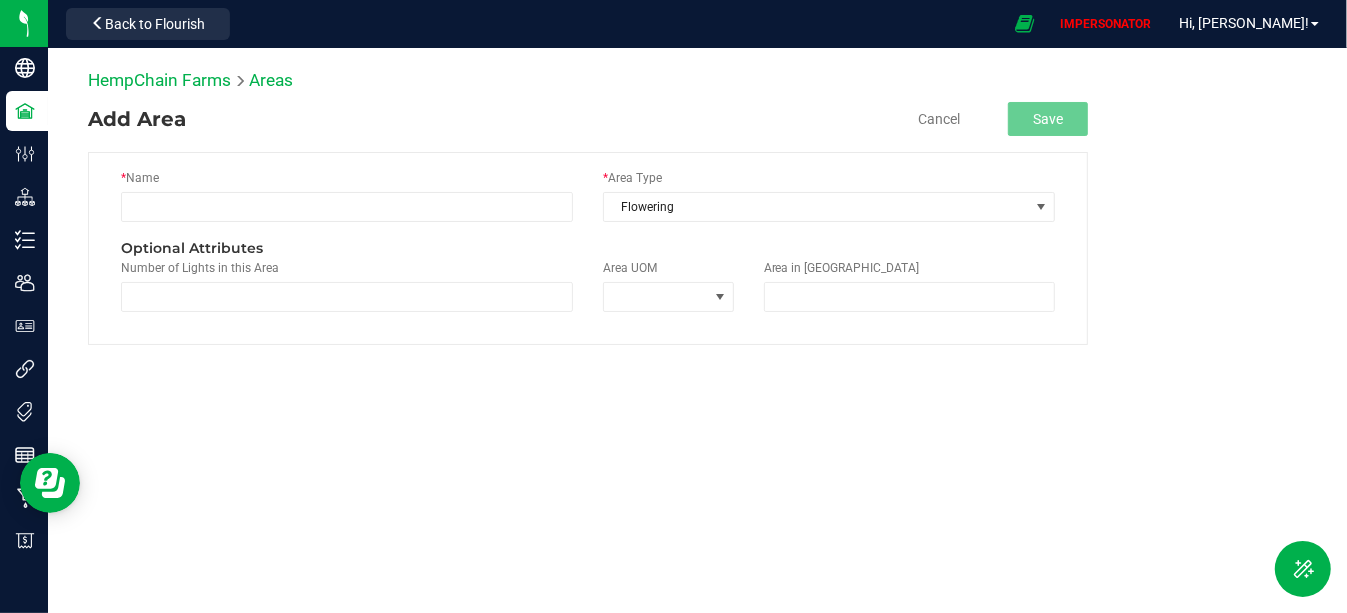 click on "*
Name" at bounding box center [347, 203] 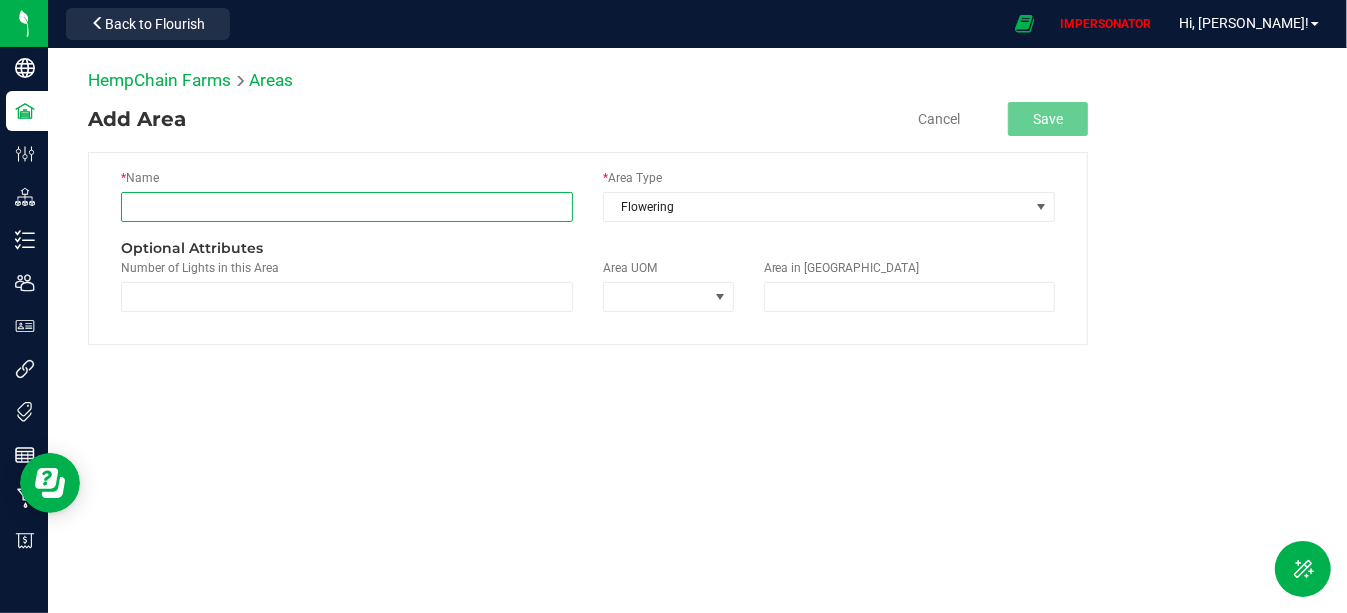 click at bounding box center [347, 207] 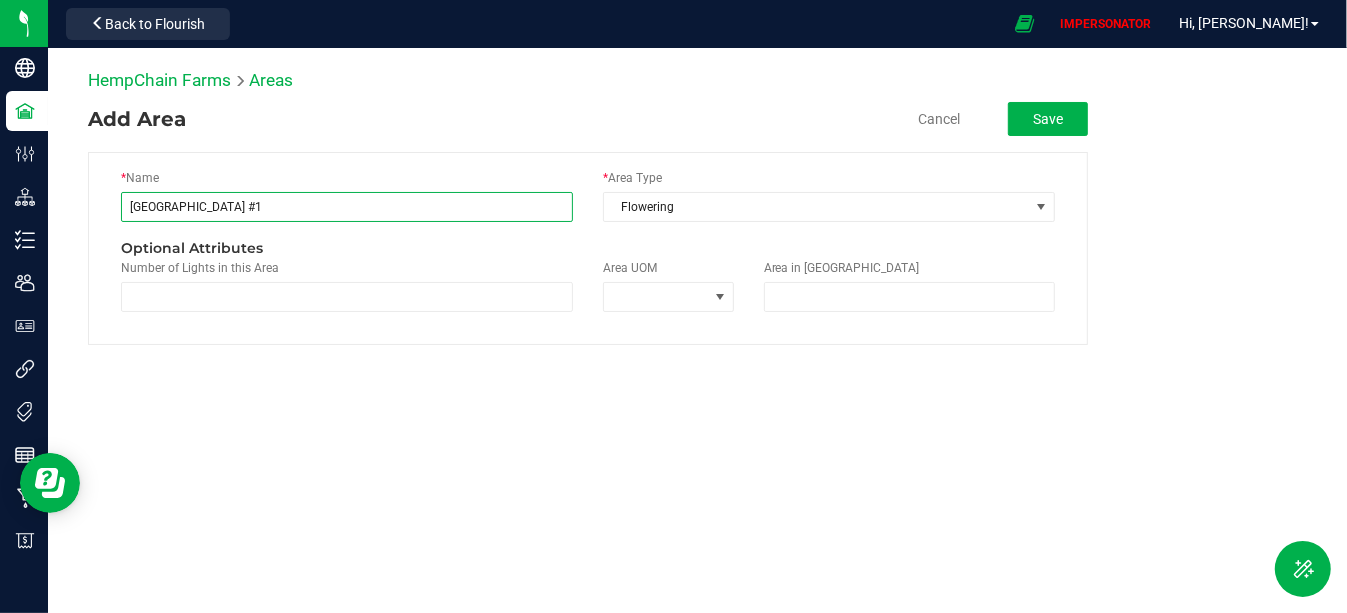 click on "[GEOGRAPHIC_DATA] #1" at bounding box center [347, 207] 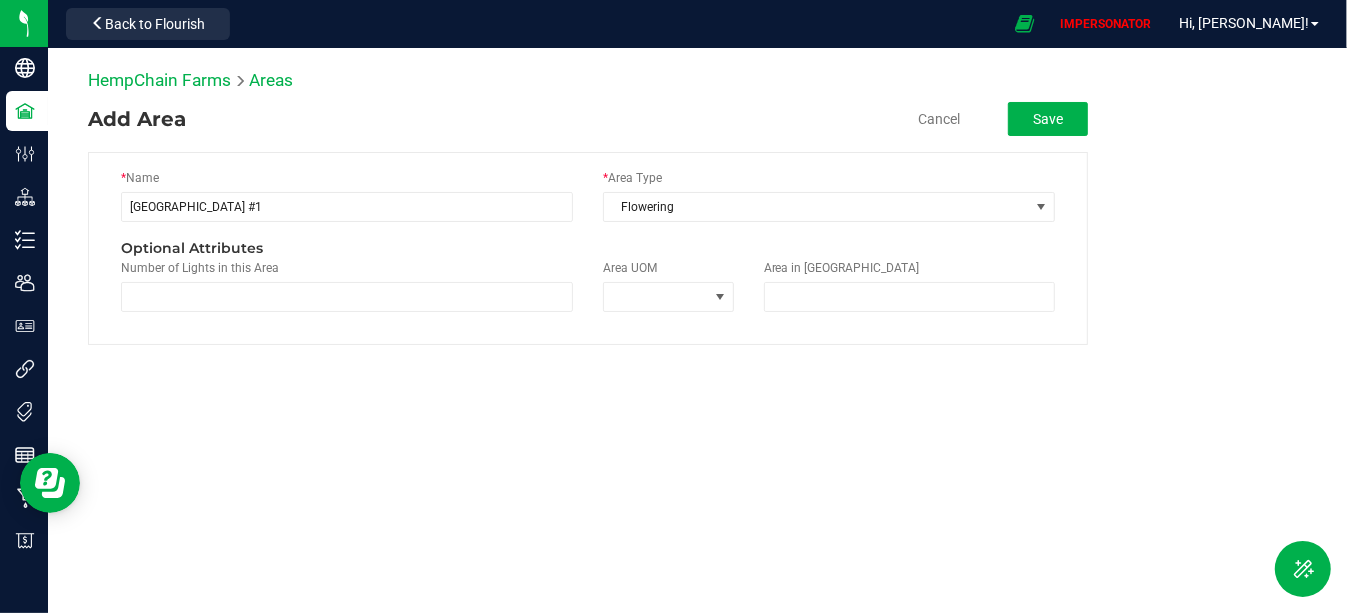 click on "*
Name
River Field #1
*
Area Type
Flowering
Optional Attributes
Number of Lights in this Area
Area UOM
Area in UOM" at bounding box center (588, 248) 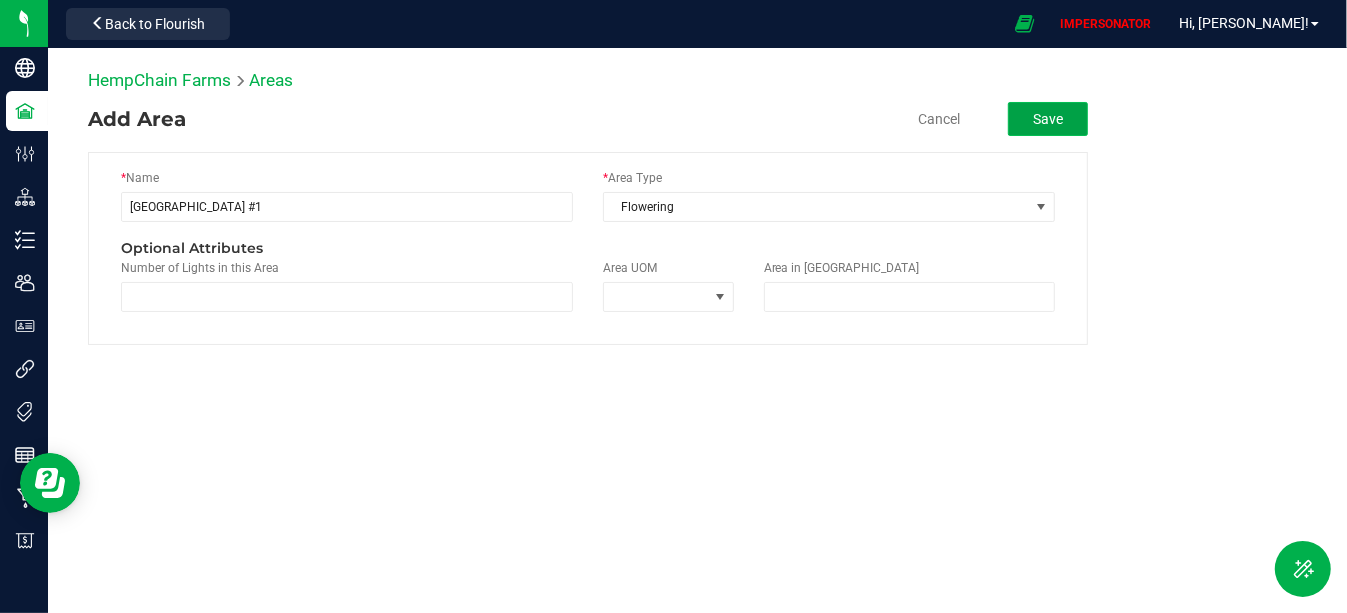 click on "Save" at bounding box center (1048, 119) 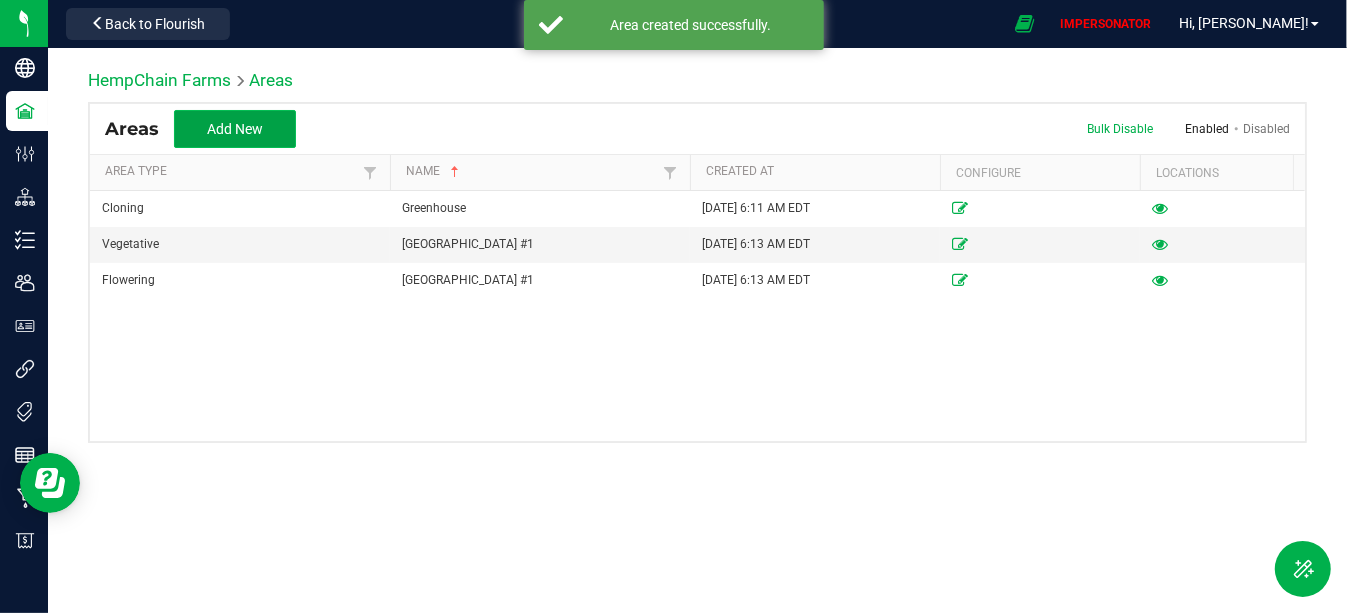 click on "Add New" at bounding box center (235, 129) 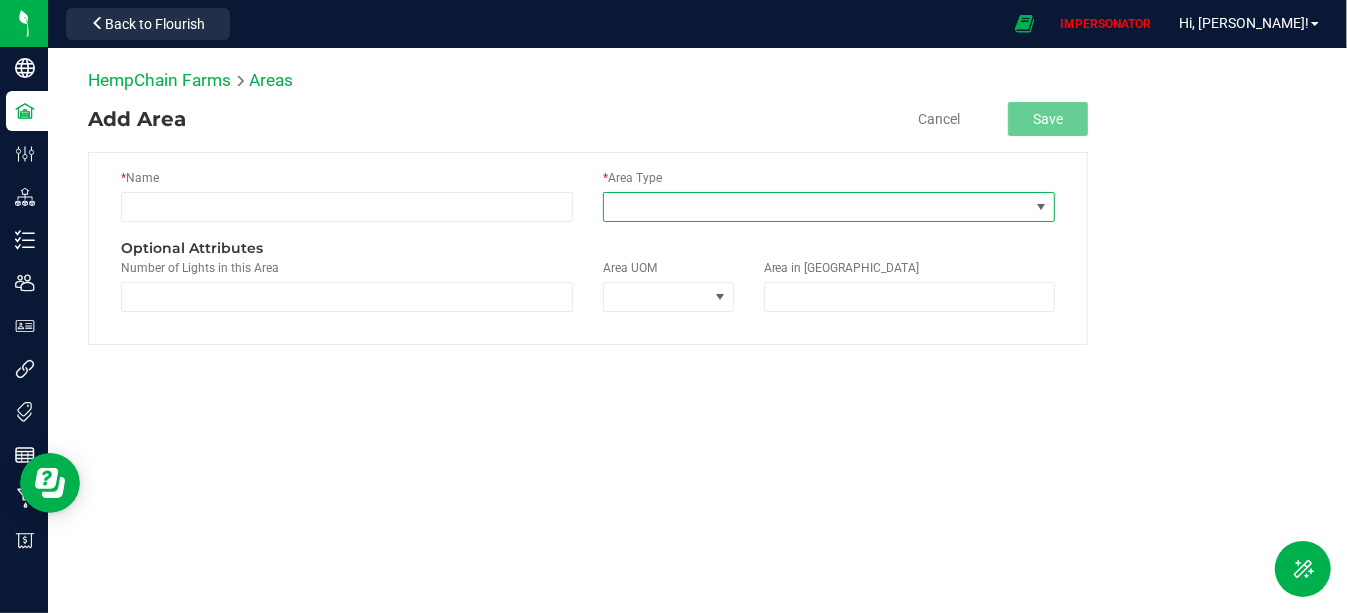 click at bounding box center [816, 207] 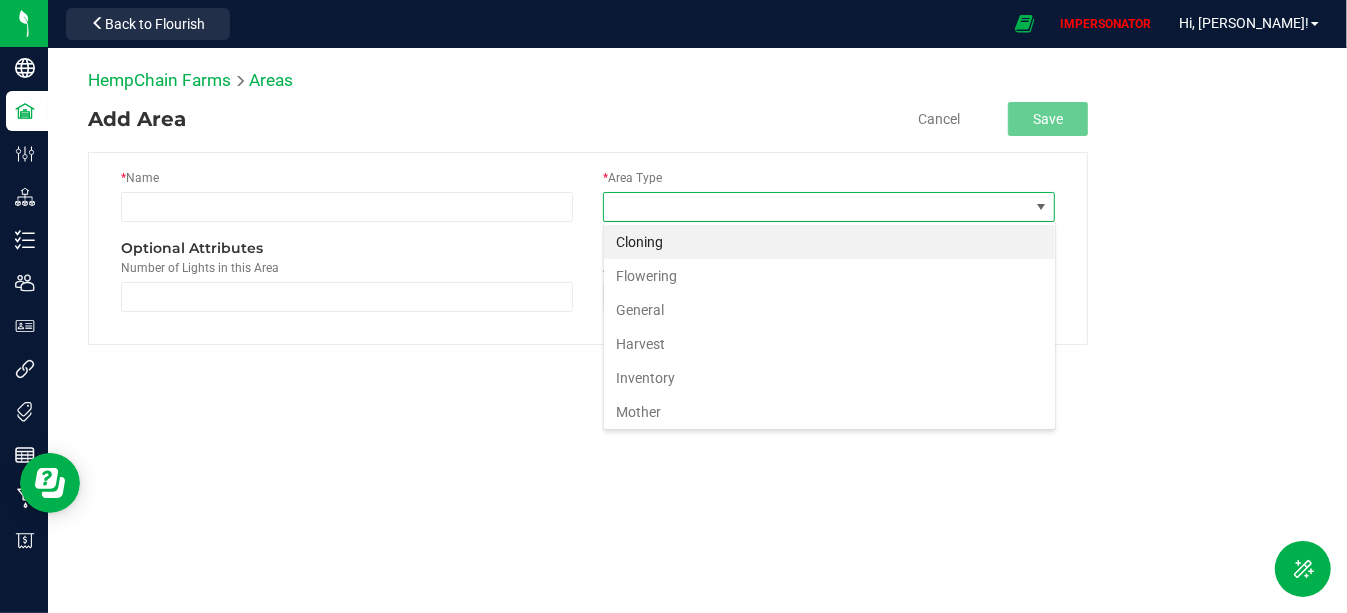scroll, scrollTop: 99970, scrollLeft: 99547, axis: both 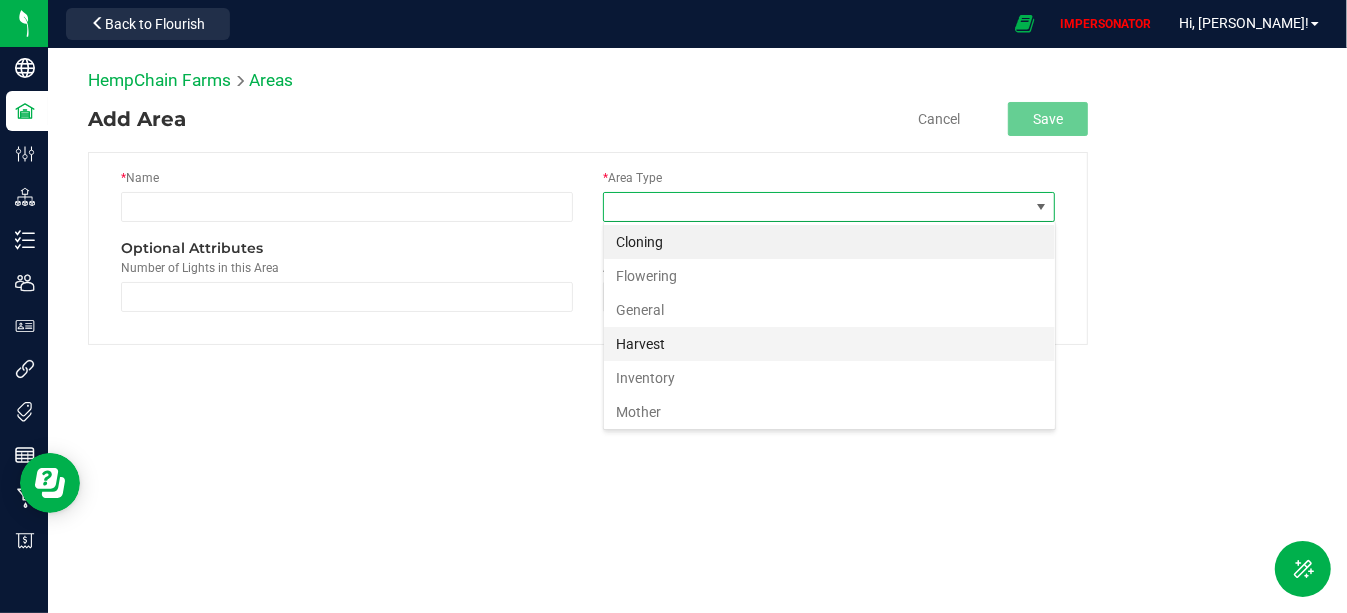 click on "Harvest" at bounding box center [829, 344] 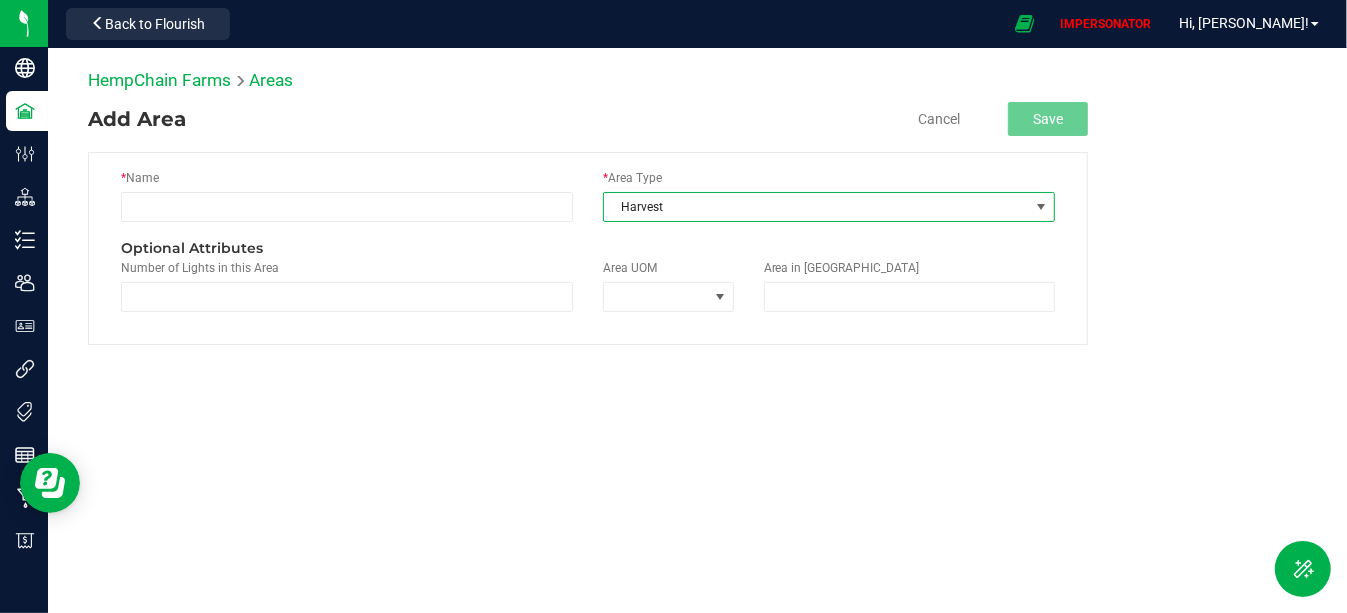 click on "Add Area
Cancel
Save" at bounding box center [588, 119] 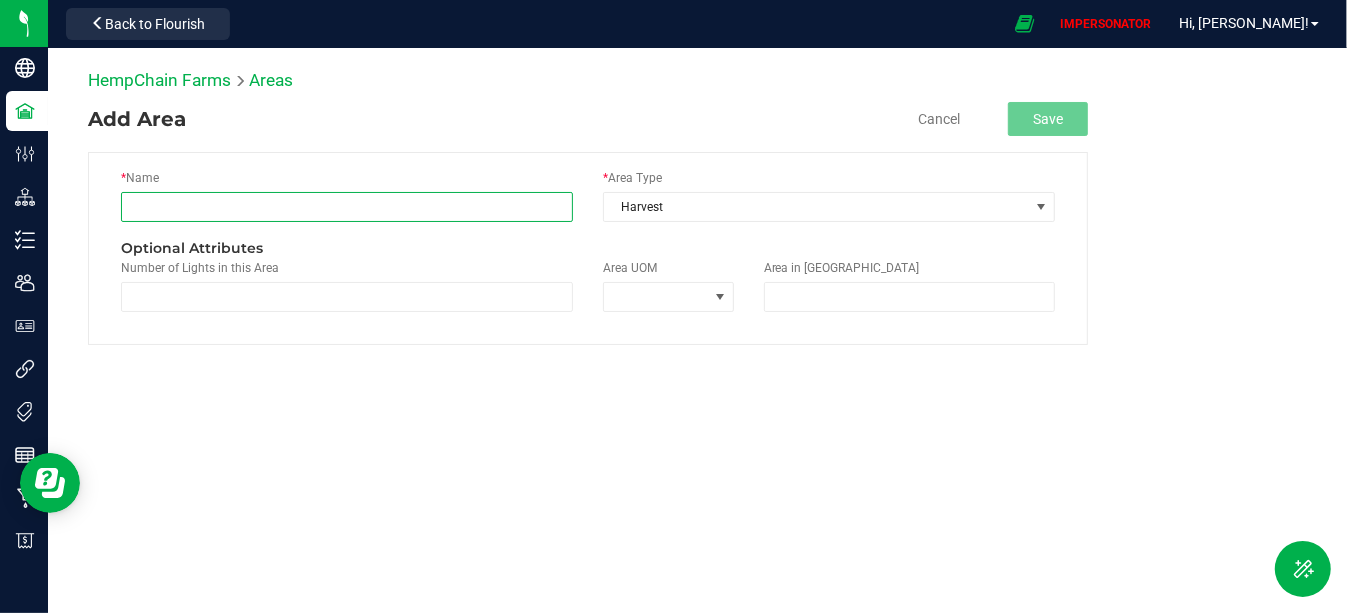 click at bounding box center [347, 207] 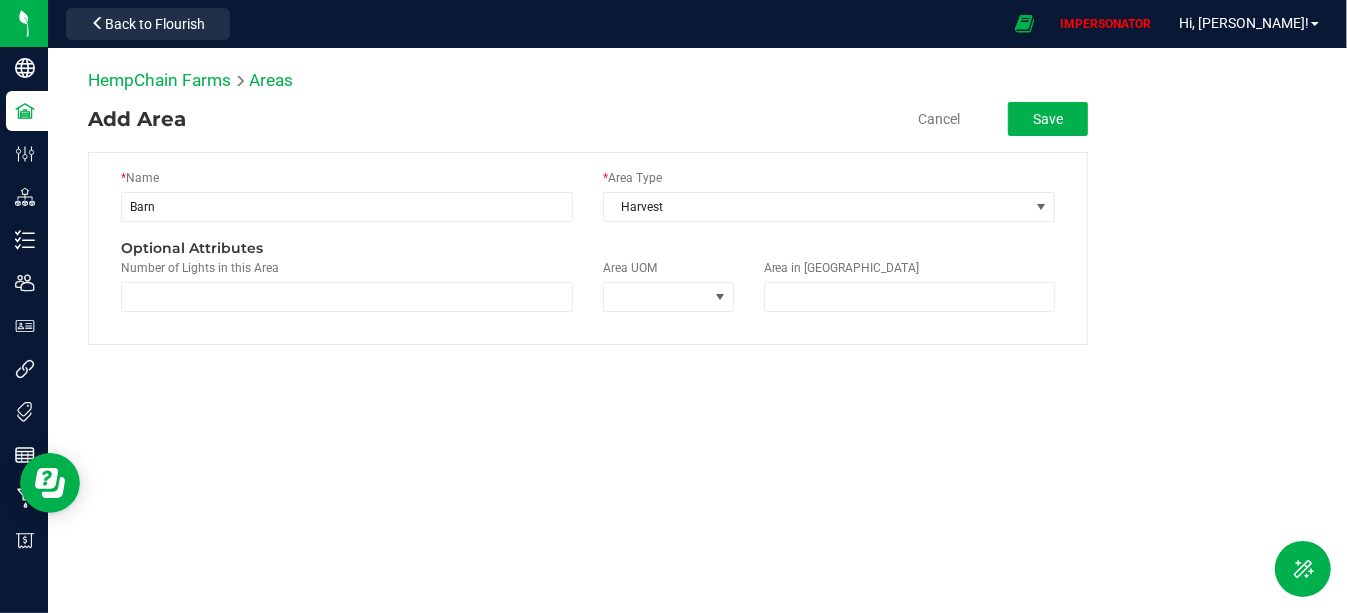 click on "Add Area
Cancel
Save
*
Name
Barn
*
Area Type
Harvest
Optional Attributes
Number of Lights in this Area
Area UOM
Area in UOM" at bounding box center [588, 223] 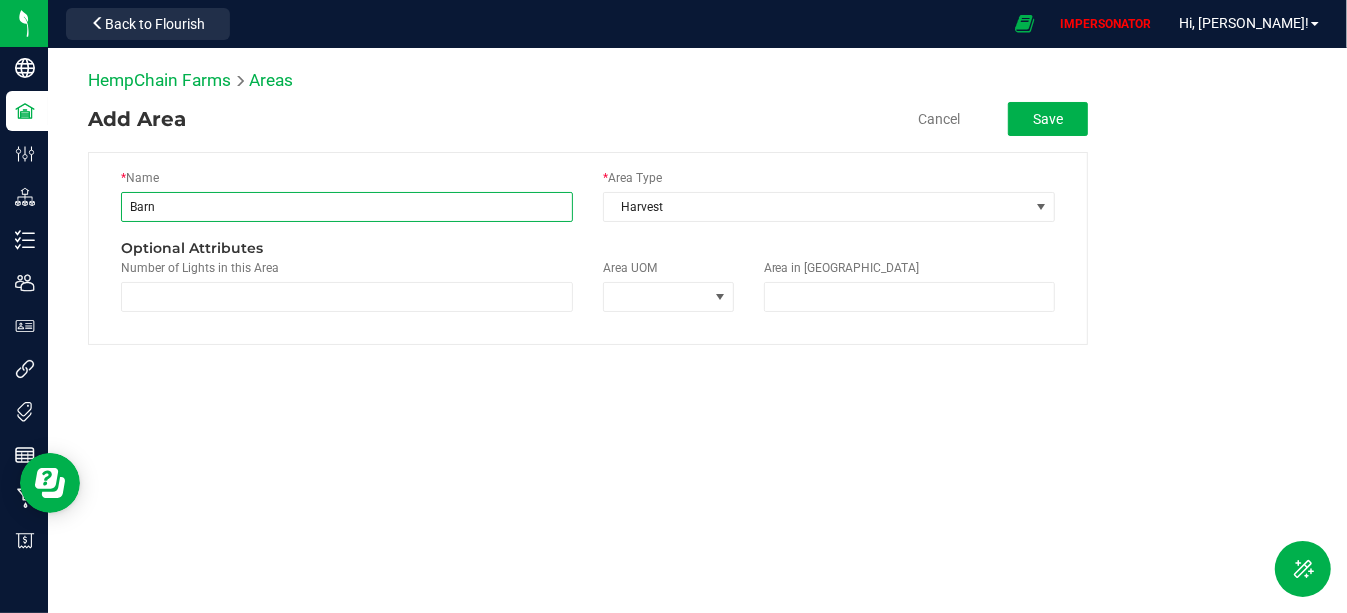 click on "Barn" at bounding box center (347, 207) 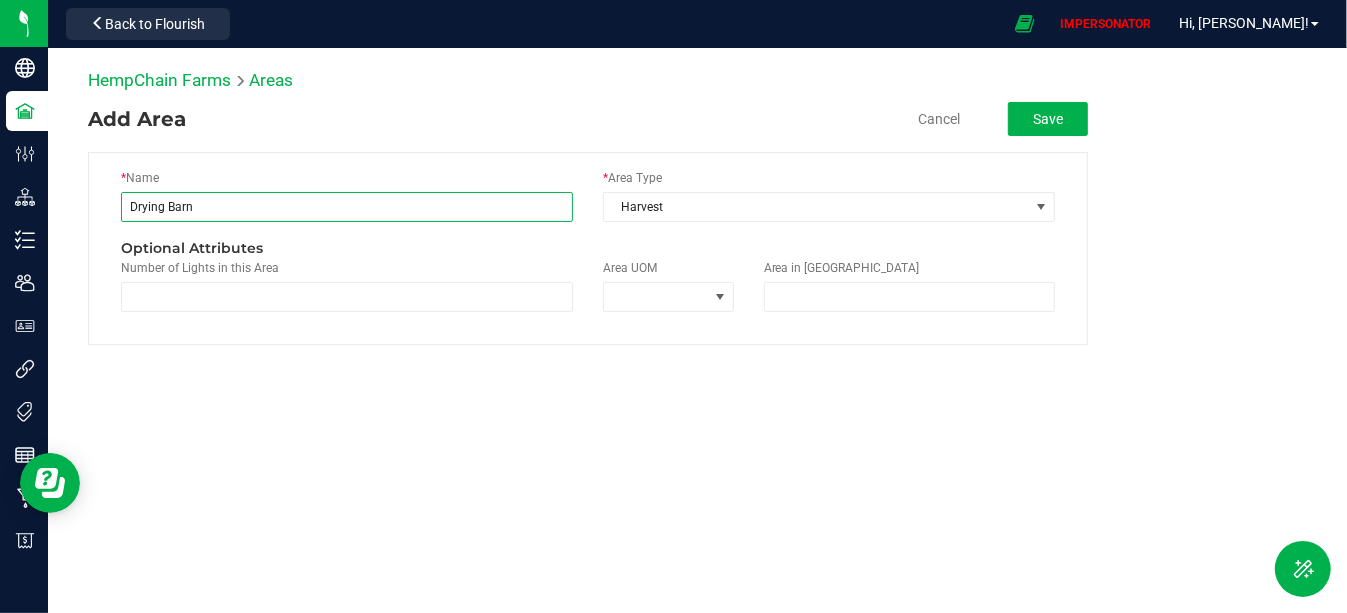 type on "Drying Barn" 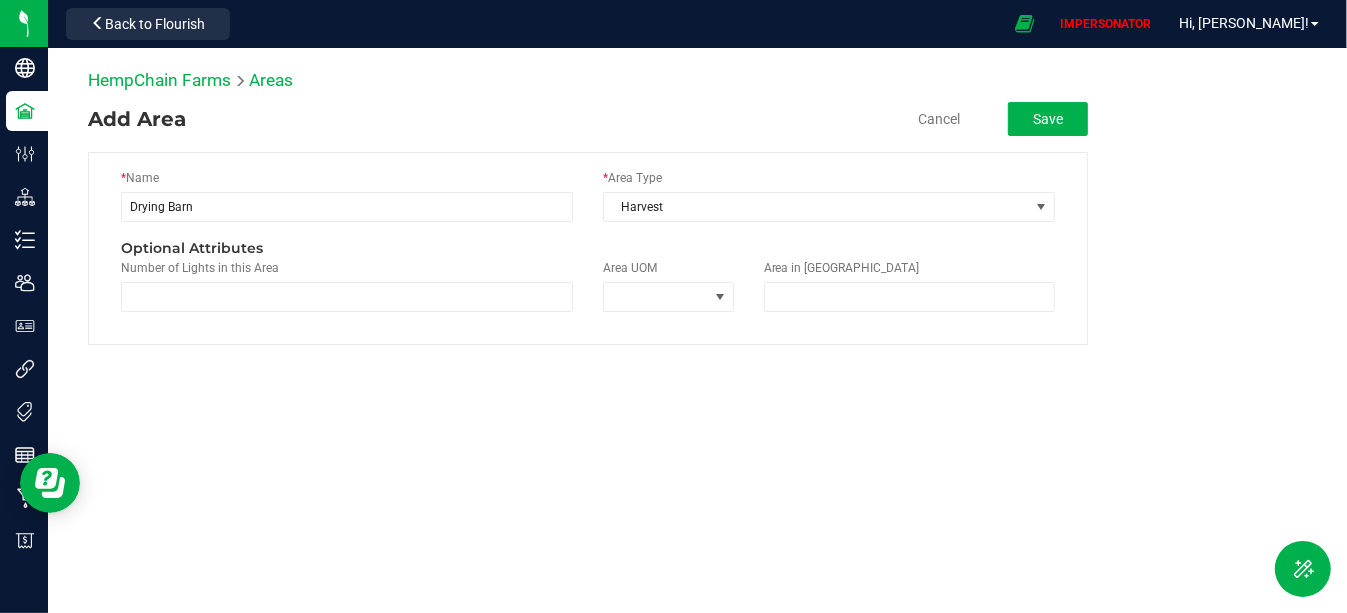 click on "Add Area
Cancel
Save
*
Name
Drying Barn
*
Area Type
Harvest
Optional Attributes
Number of Lights in this Area
Area UOM
Area in UOM" at bounding box center [588, 223] 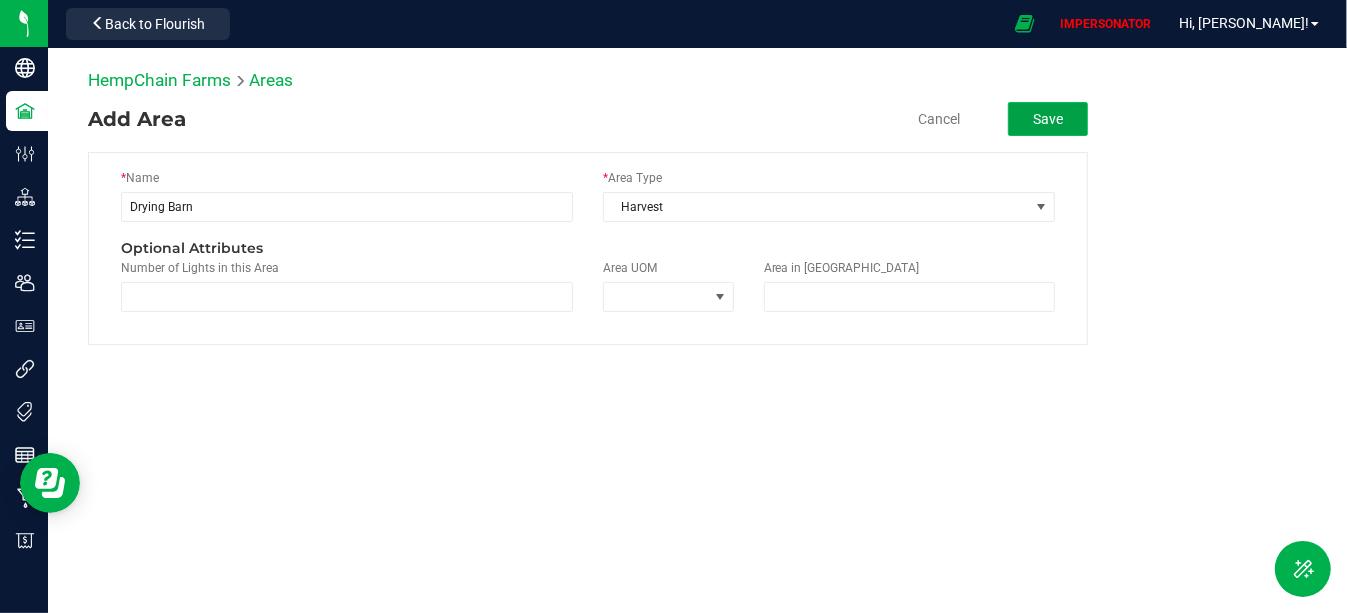 click on "Save" at bounding box center [1048, 119] 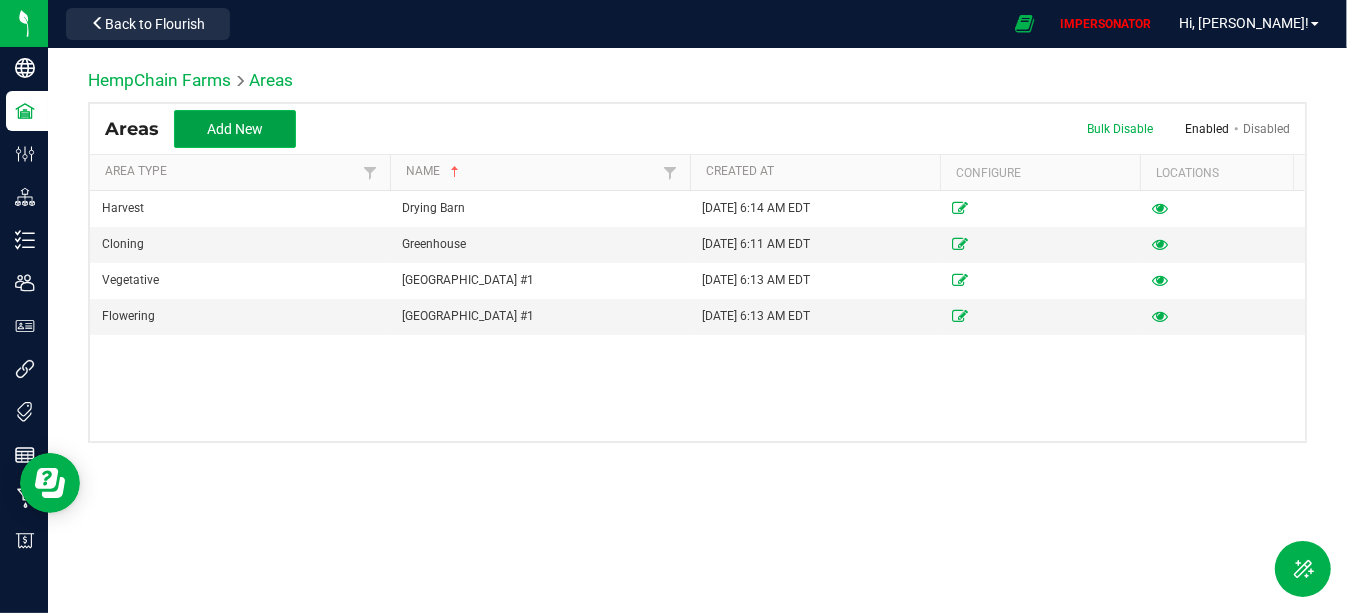 click on "Add New" at bounding box center [235, 129] 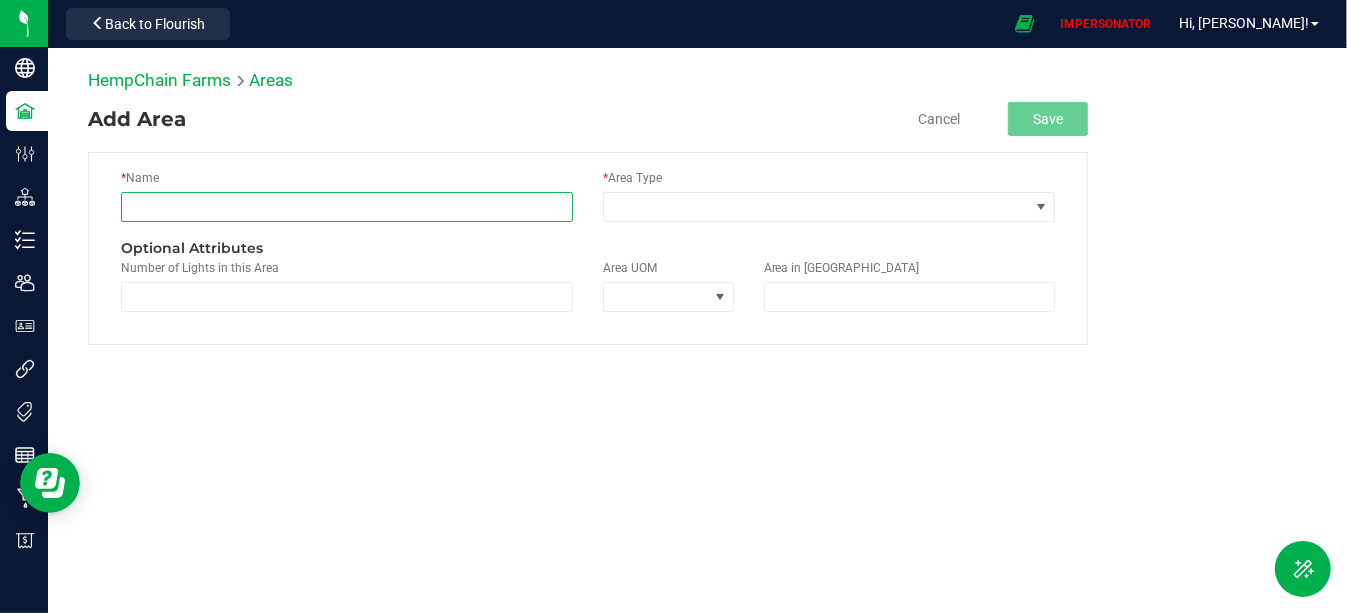 click at bounding box center (347, 207) 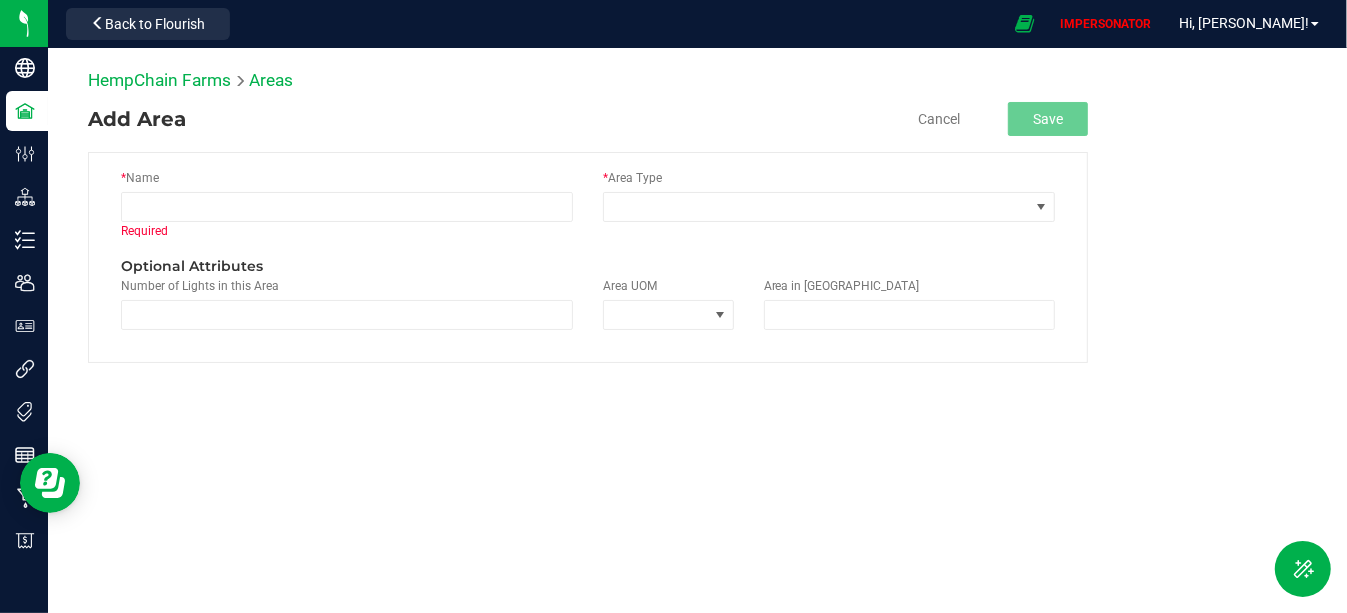click on "*
Name
Required" at bounding box center [347, 212] 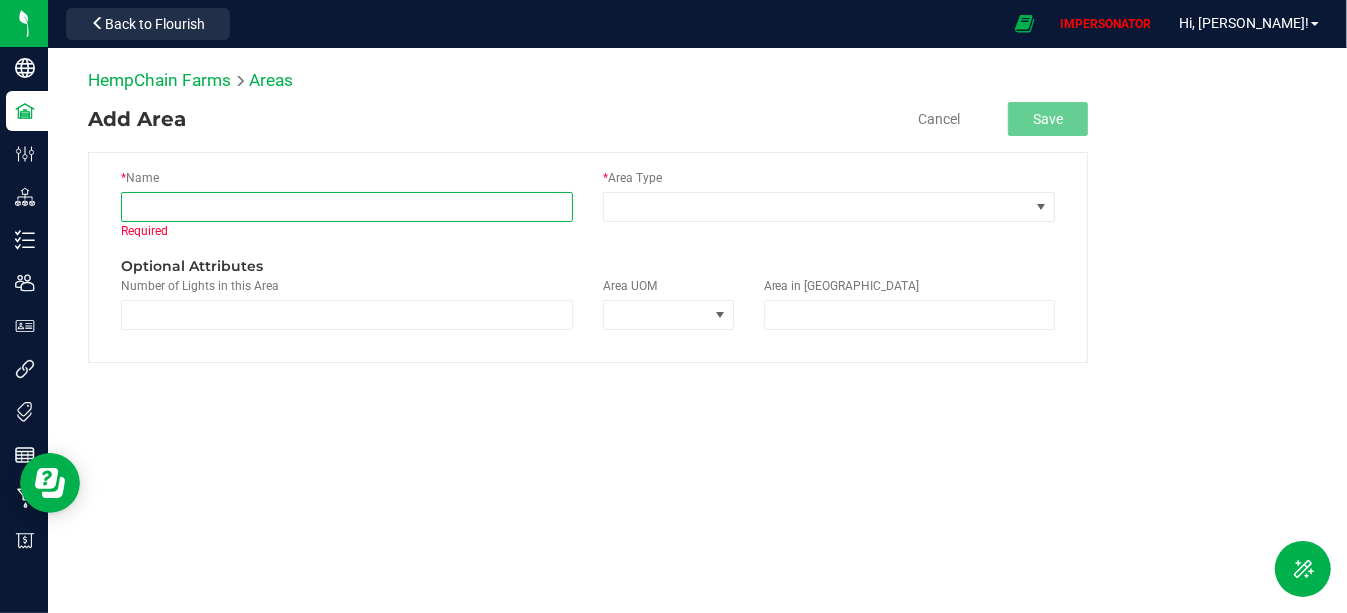 click at bounding box center [347, 207] 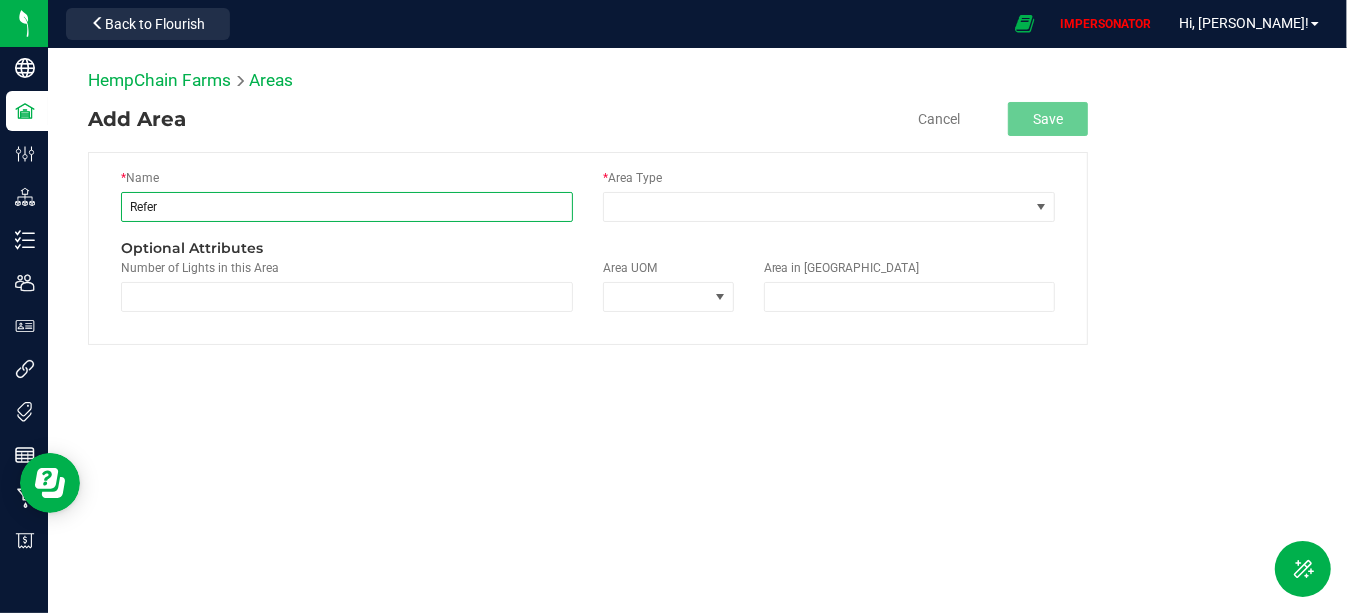 click on "Refer" at bounding box center [347, 207] 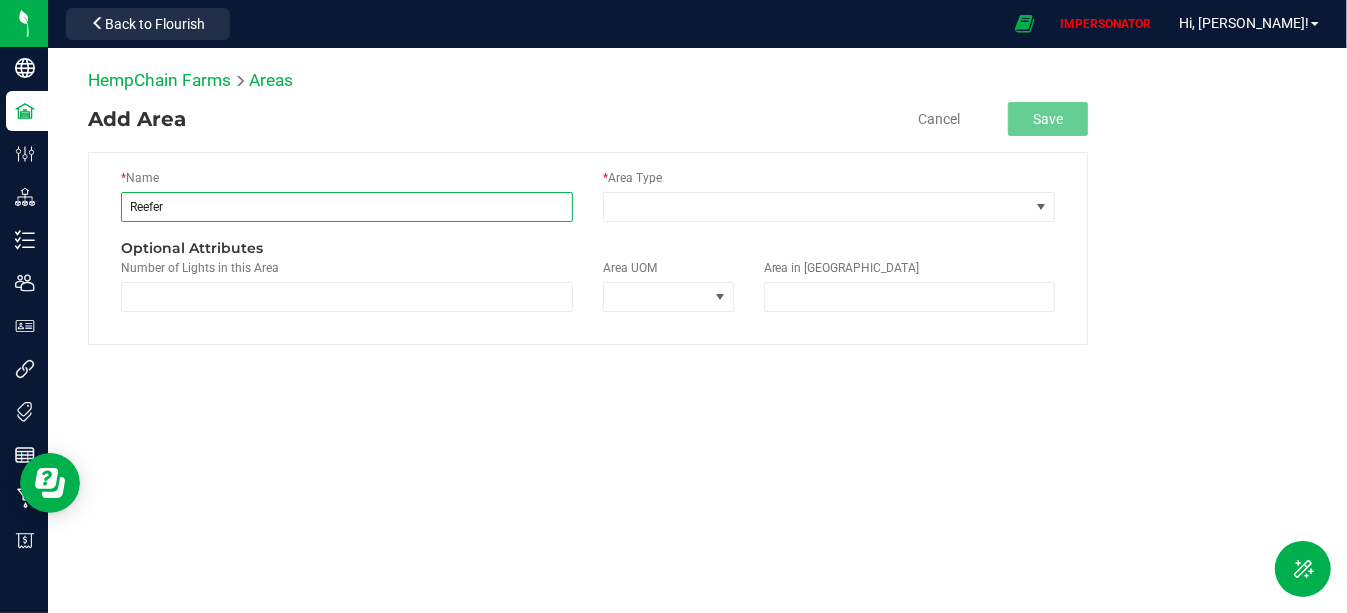 click on "Reefer" at bounding box center (347, 207) 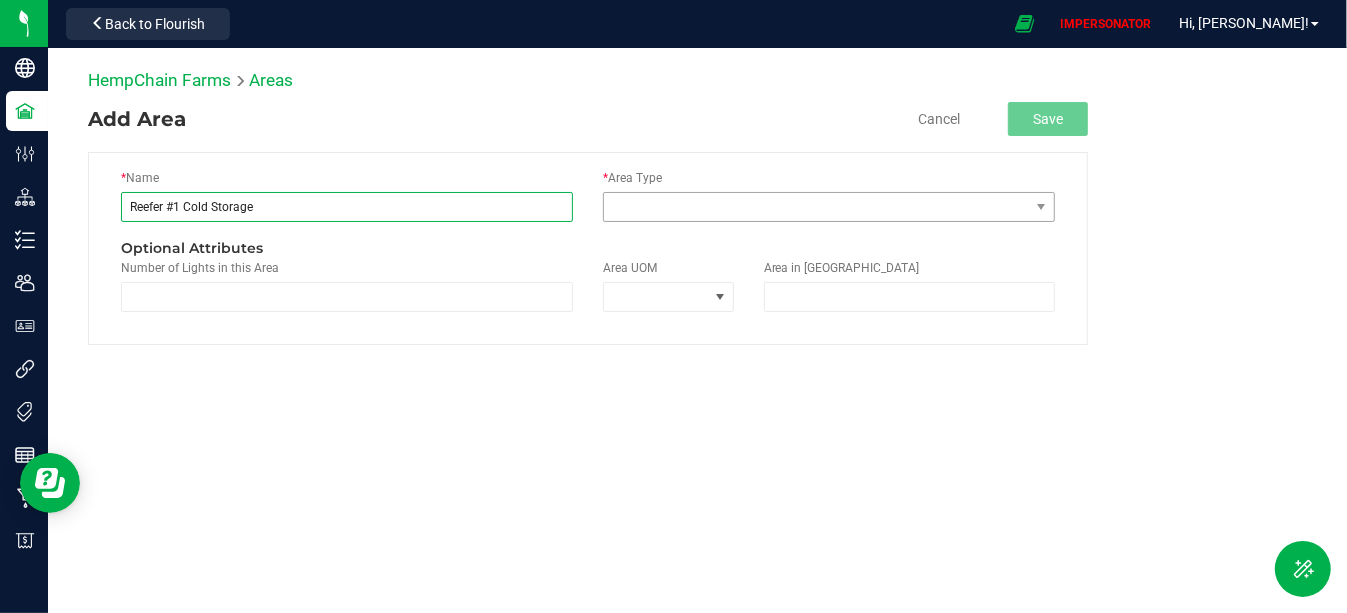type on "Reefer #1 Cold Storage" 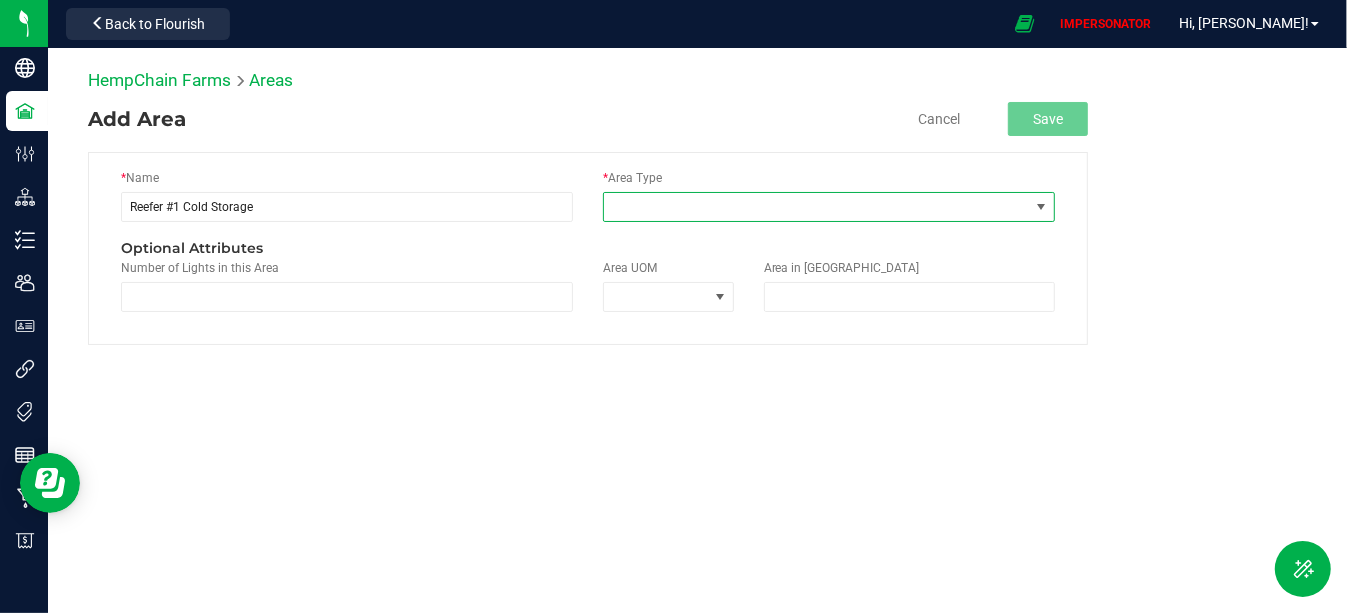 click at bounding box center (816, 207) 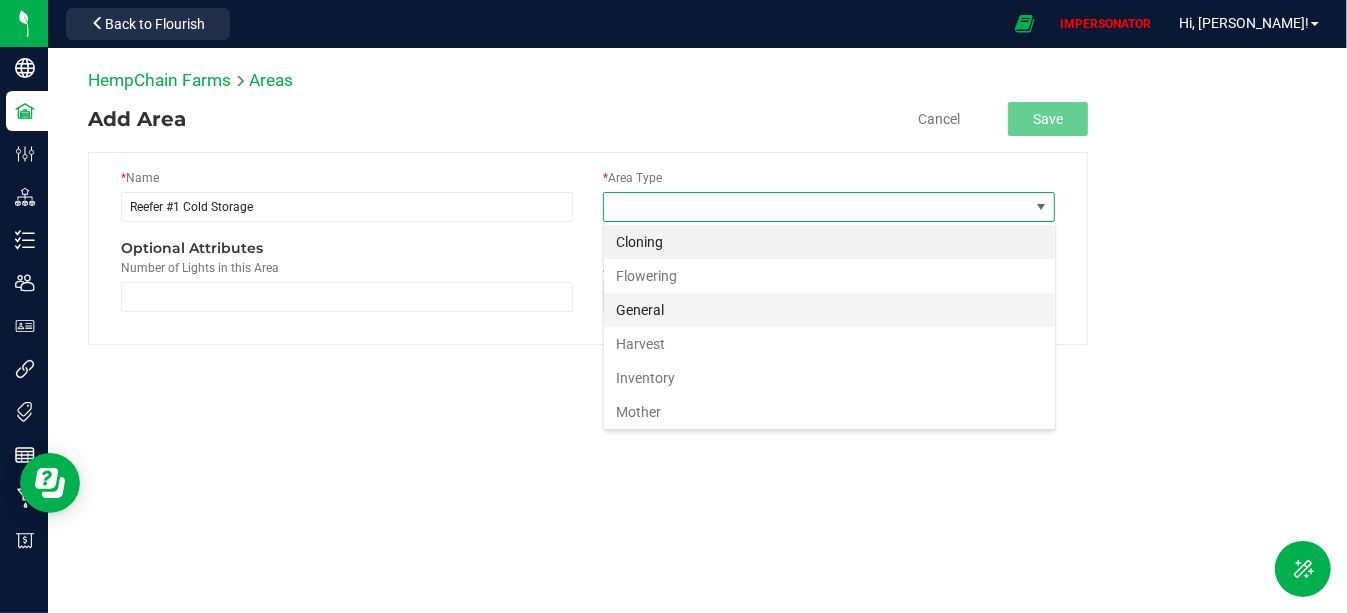 scroll, scrollTop: 99970, scrollLeft: 99547, axis: both 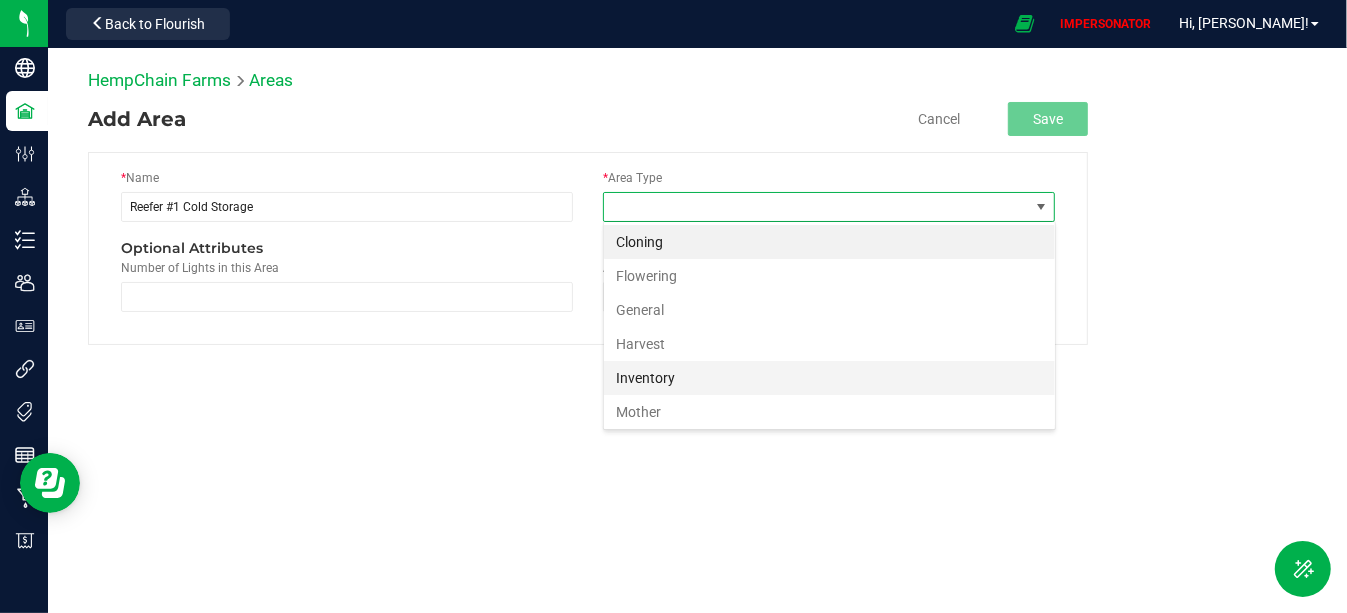 click on "Inventory" at bounding box center (829, 378) 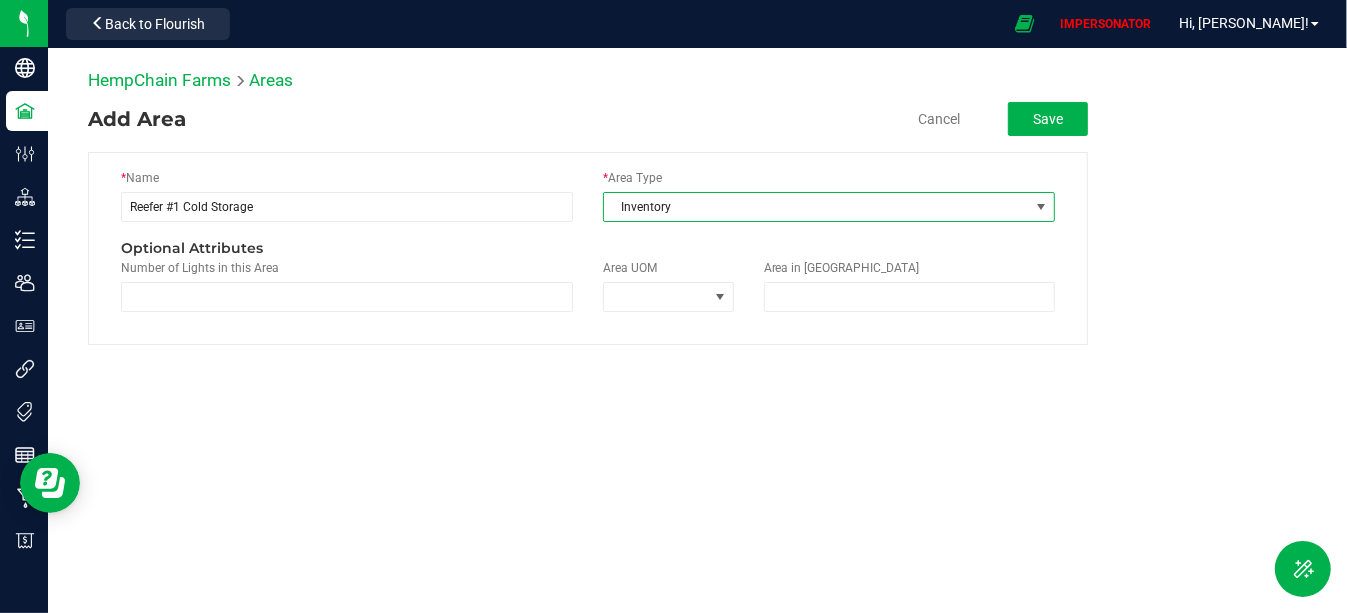 click on "Add Area
Cancel
Save
*
Name
Reefer #1 Cold Storage
*
Area Type
Inventory
Optional Attributes
Number of Lights in this Area
Area UOM
Area in UOM" at bounding box center (588, 223) 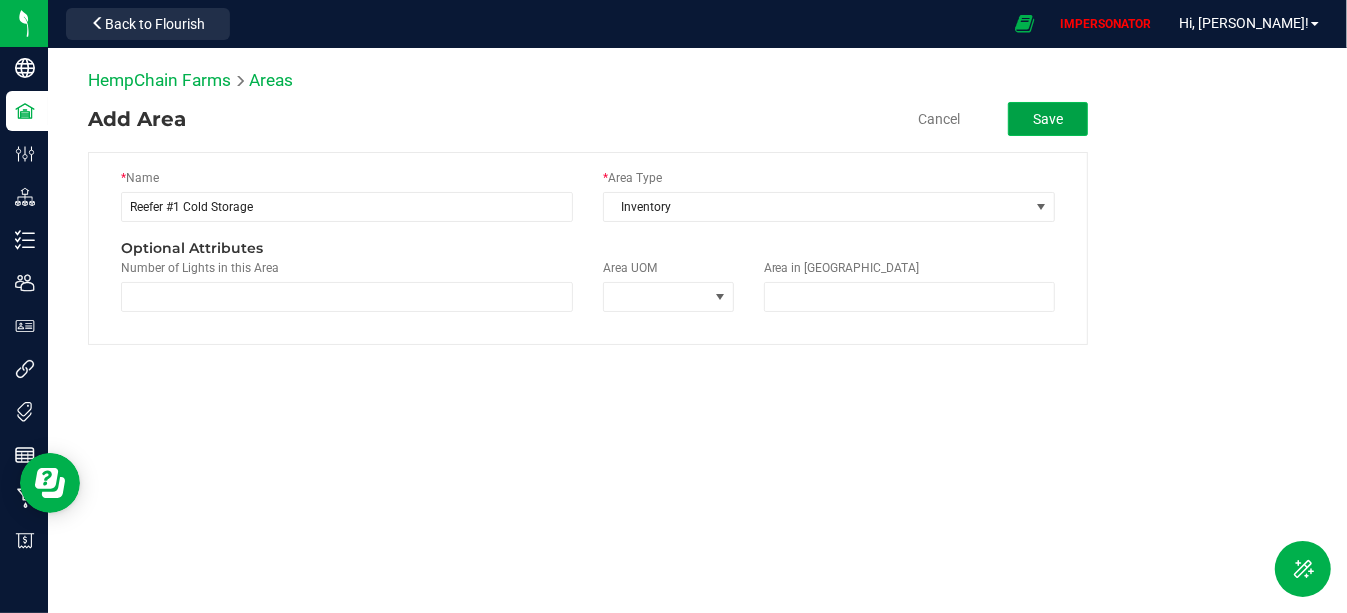 click on "Save" at bounding box center (1048, 119) 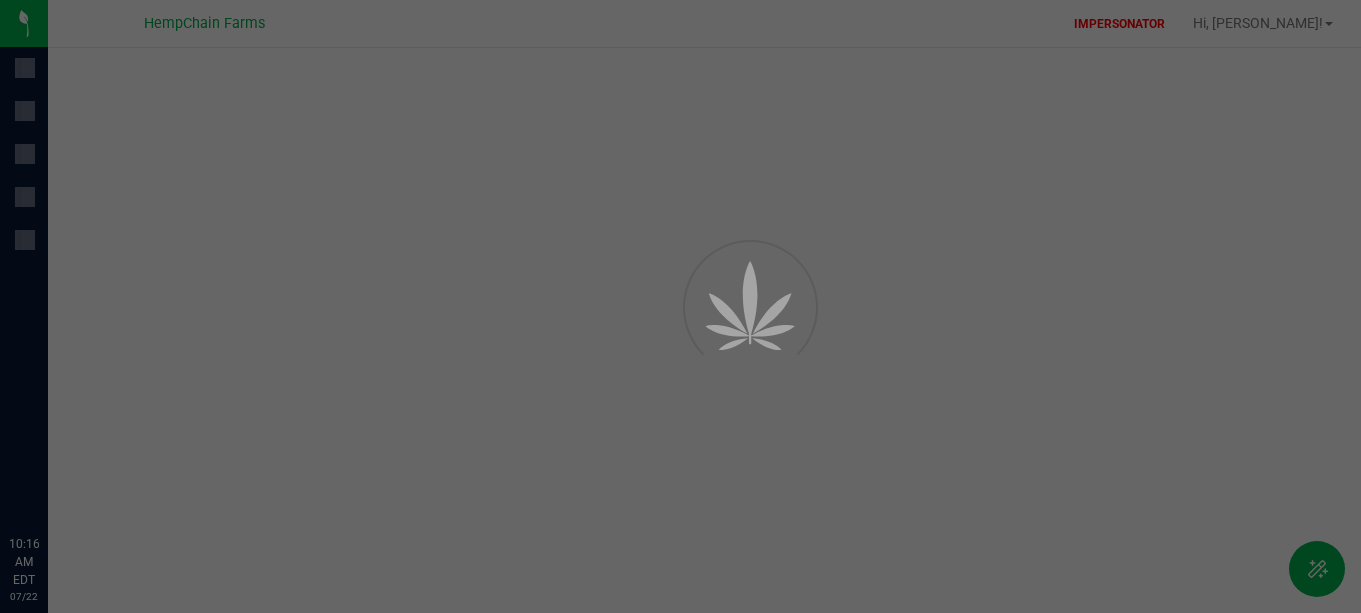 scroll, scrollTop: 0, scrollLeft: 0, axis: both 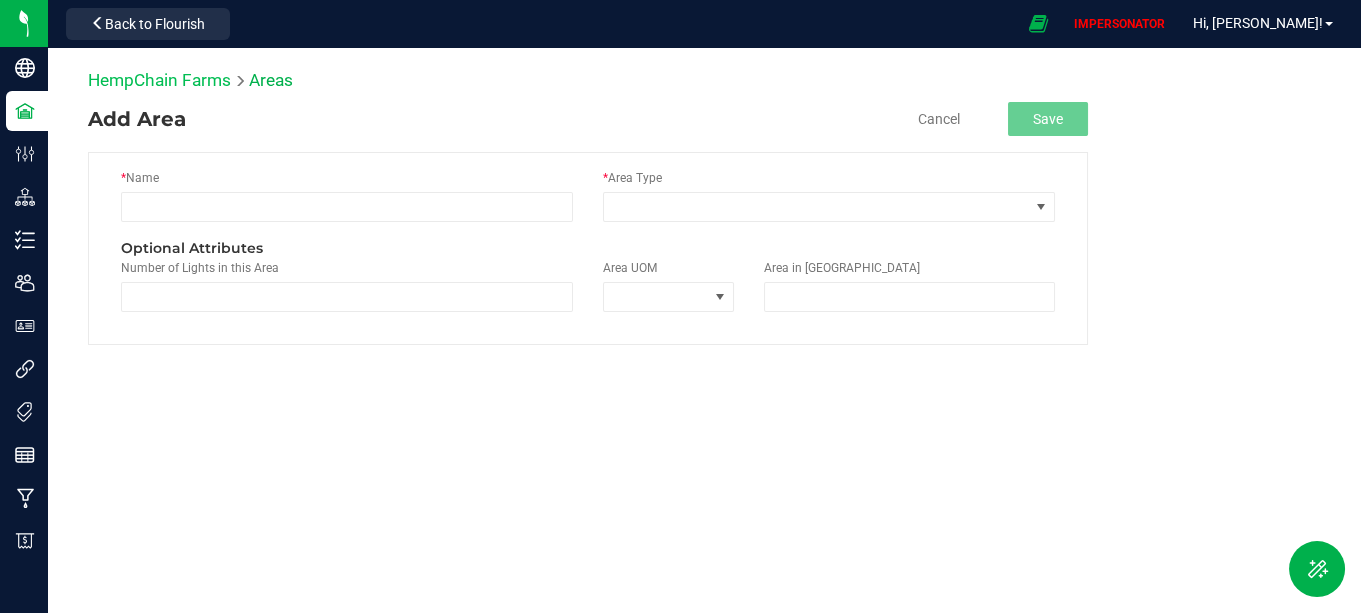 click on "HempChain Farms" at bounding box center (159, 80) 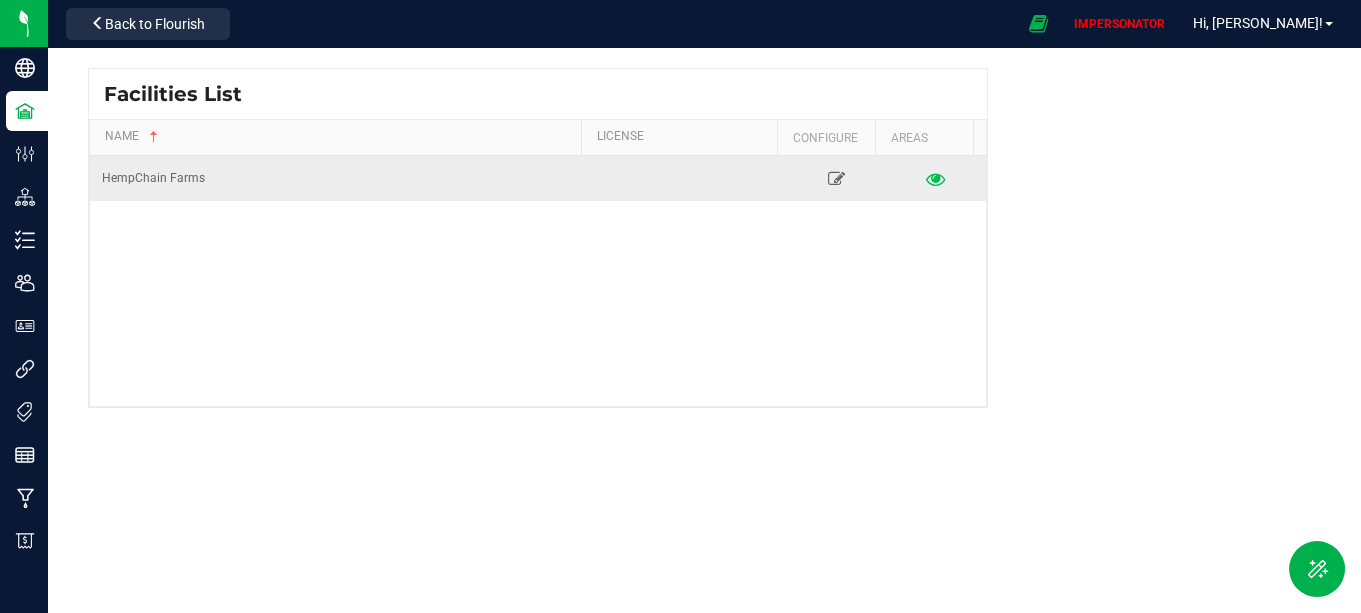 click at bounding box center [936, 178] 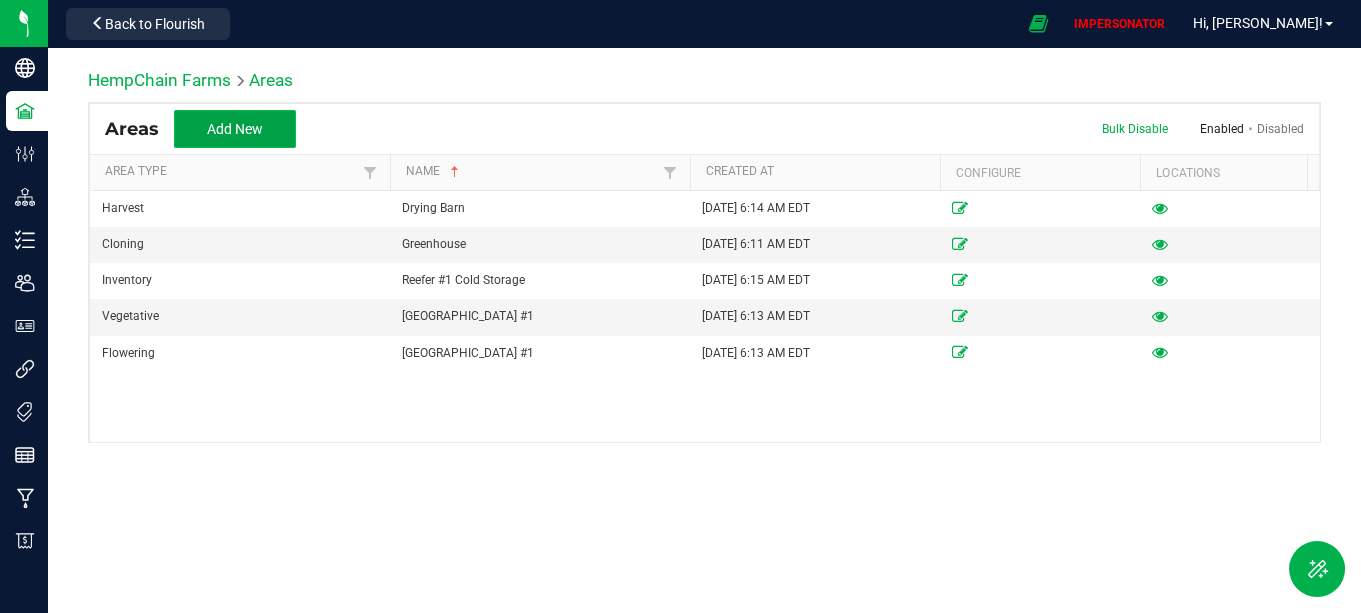 click on "Add New" at bounding box center (235, 129) 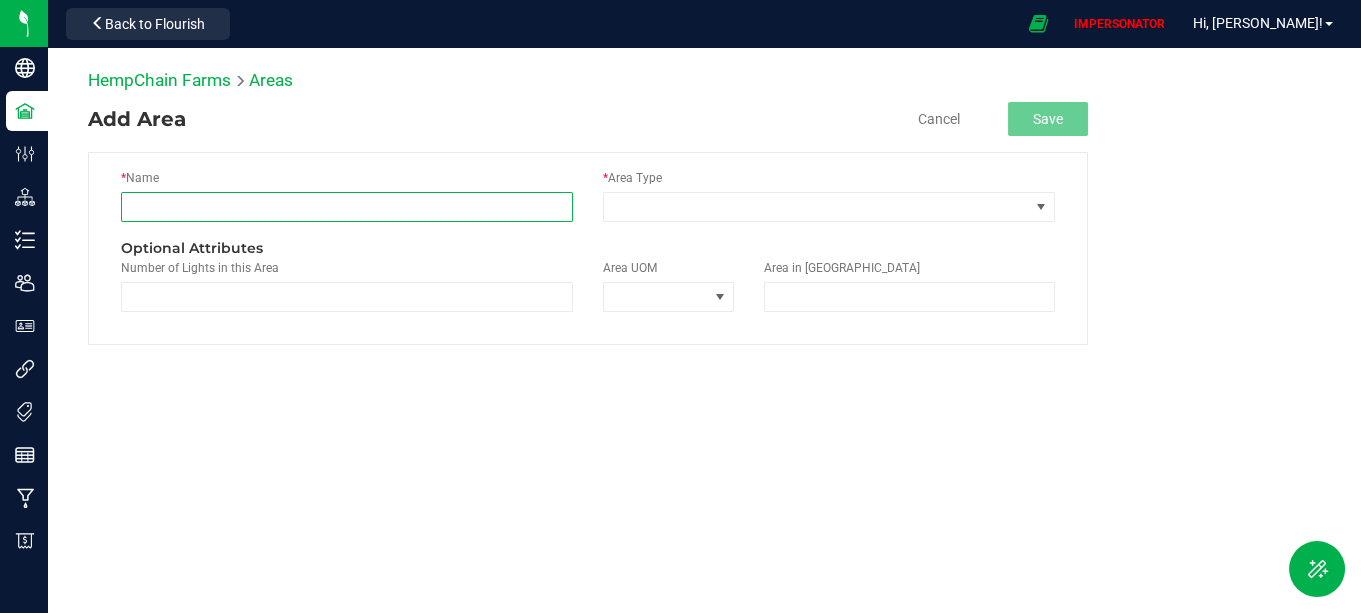 click at bounding box center (347, 207) 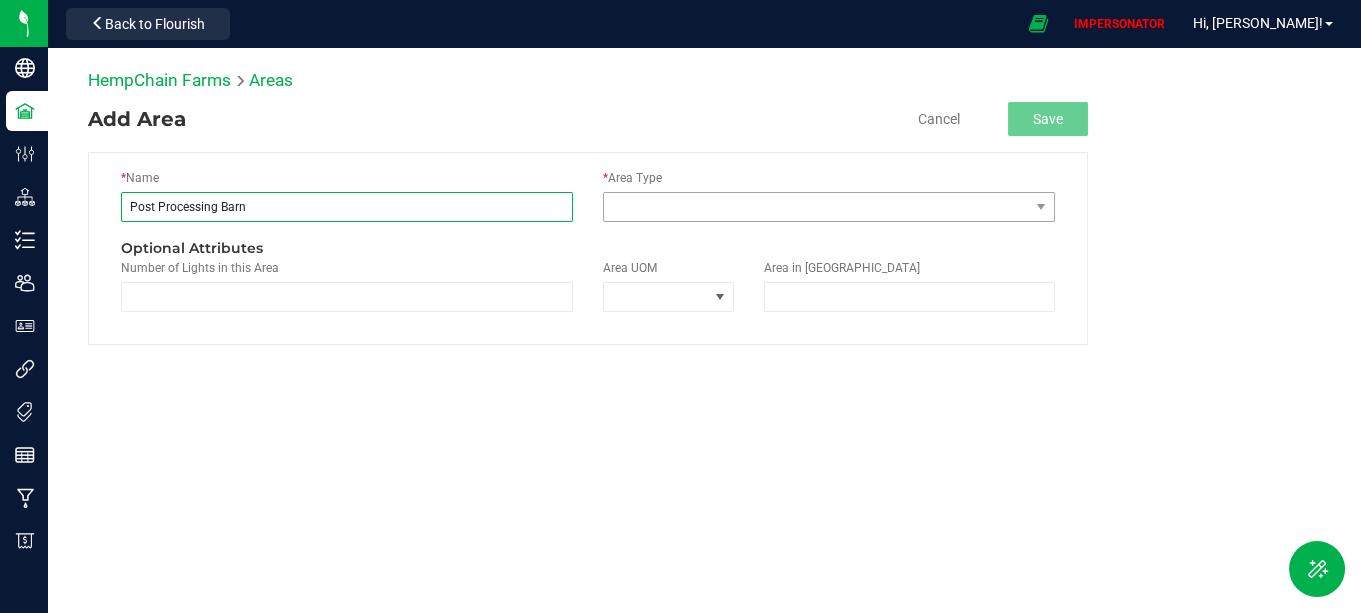 type on "Post Processing Barn" 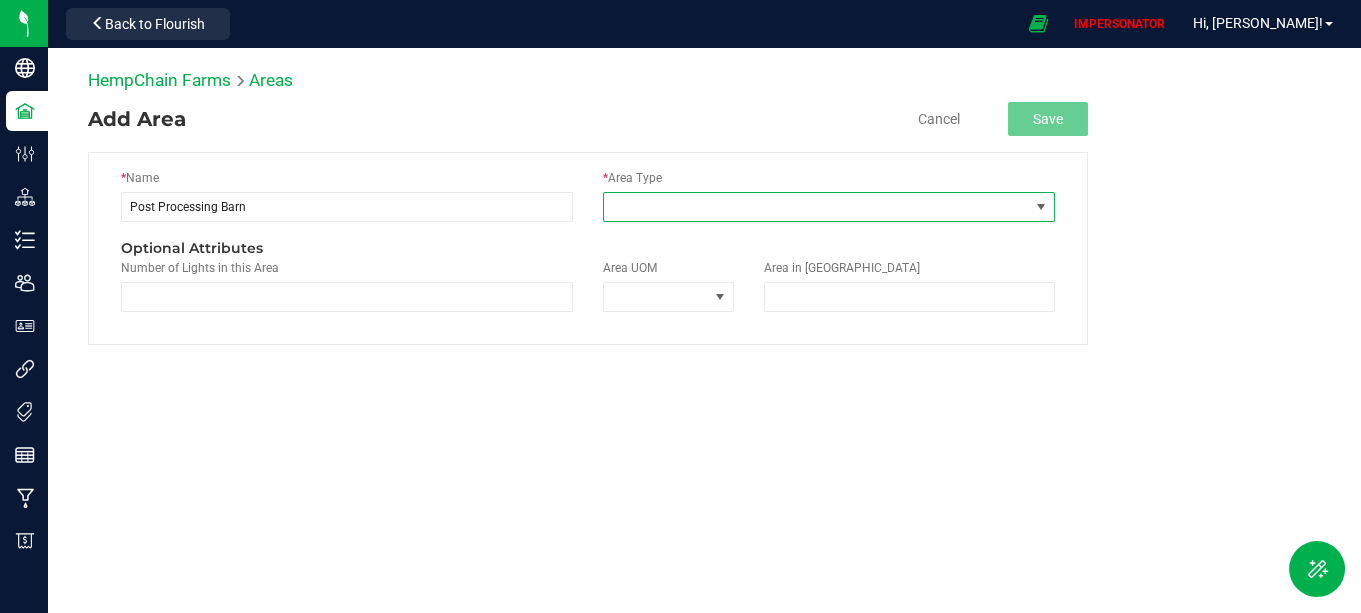 click at bounding box center (816, 207) 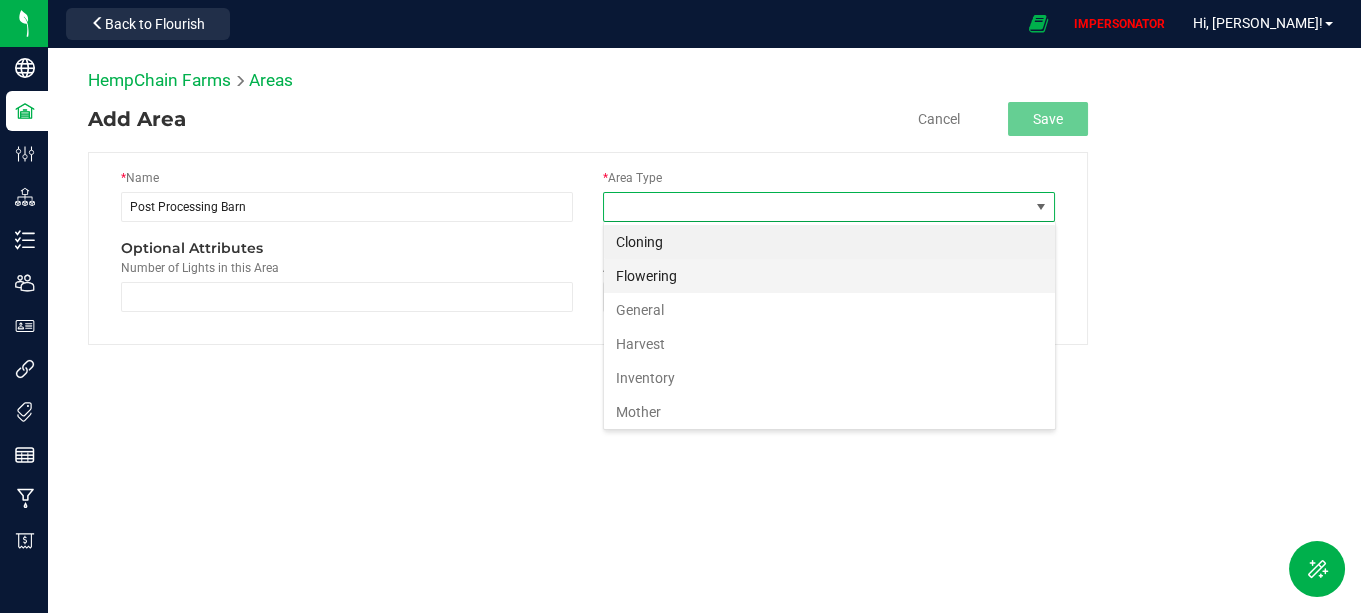 scroll, scrollTop: 99970, scrollLeft: 99547, axis: both 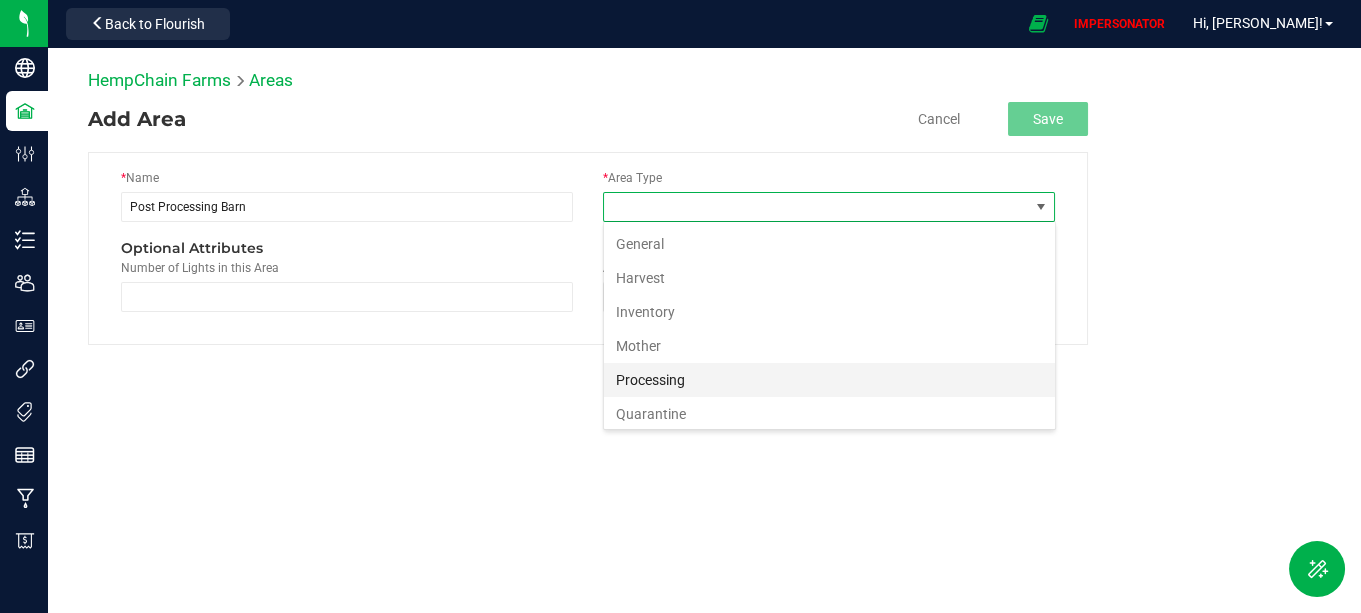 click on "Processing" at bounding box center [829, 380] 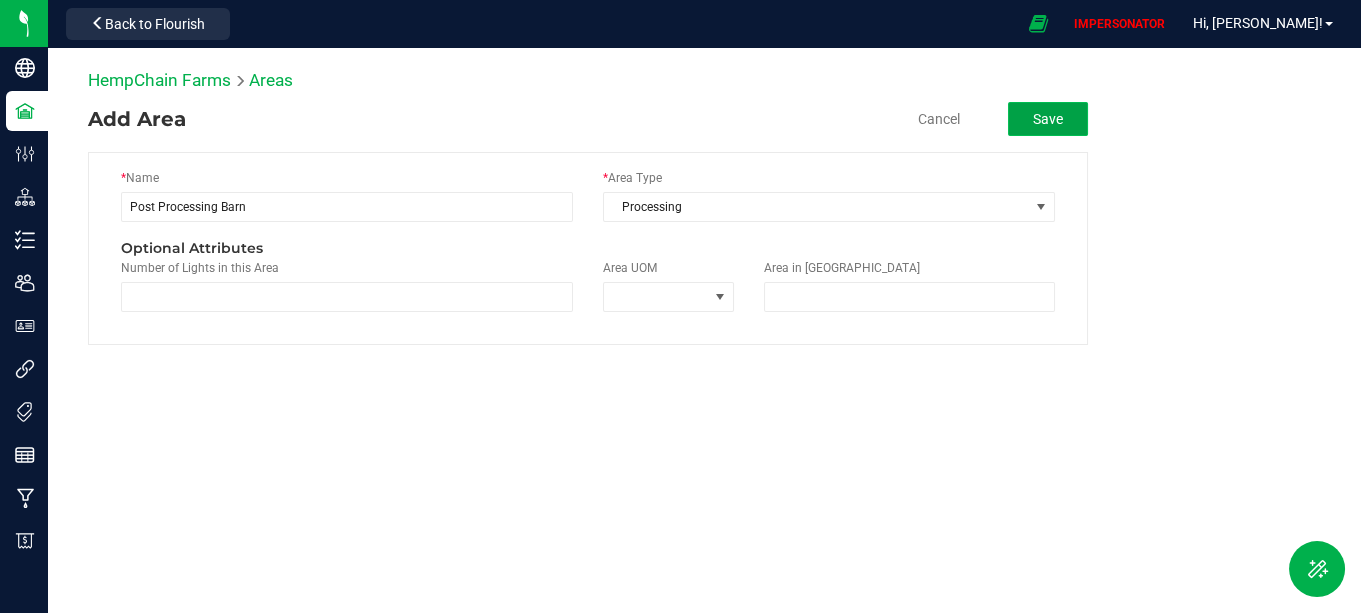 click on "Save" at bounding box center (1048, 119) 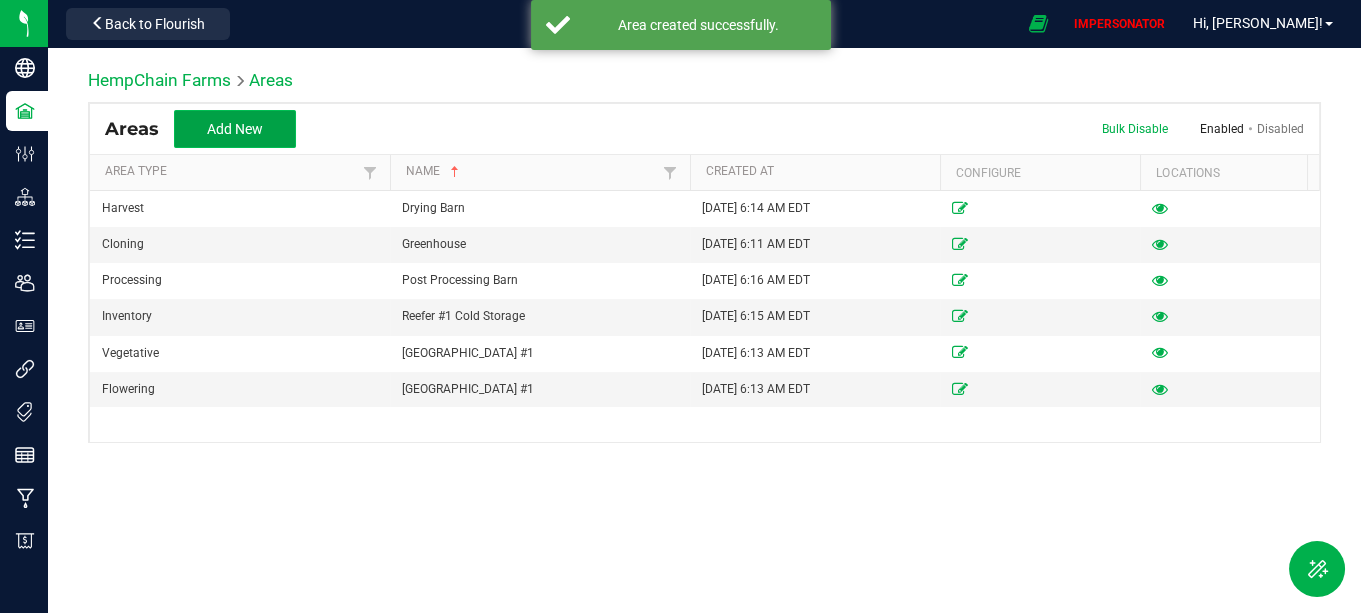 click on "Add New" at bounding box center [235, 129] 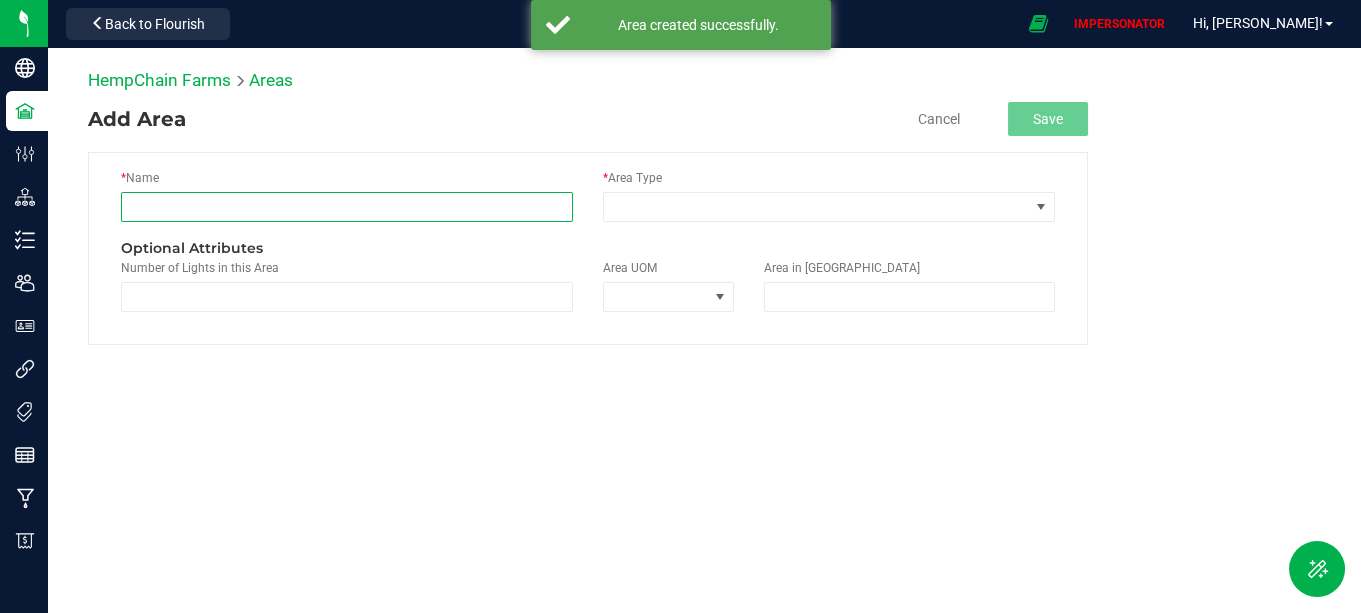 click at bounding box center [347, 207] 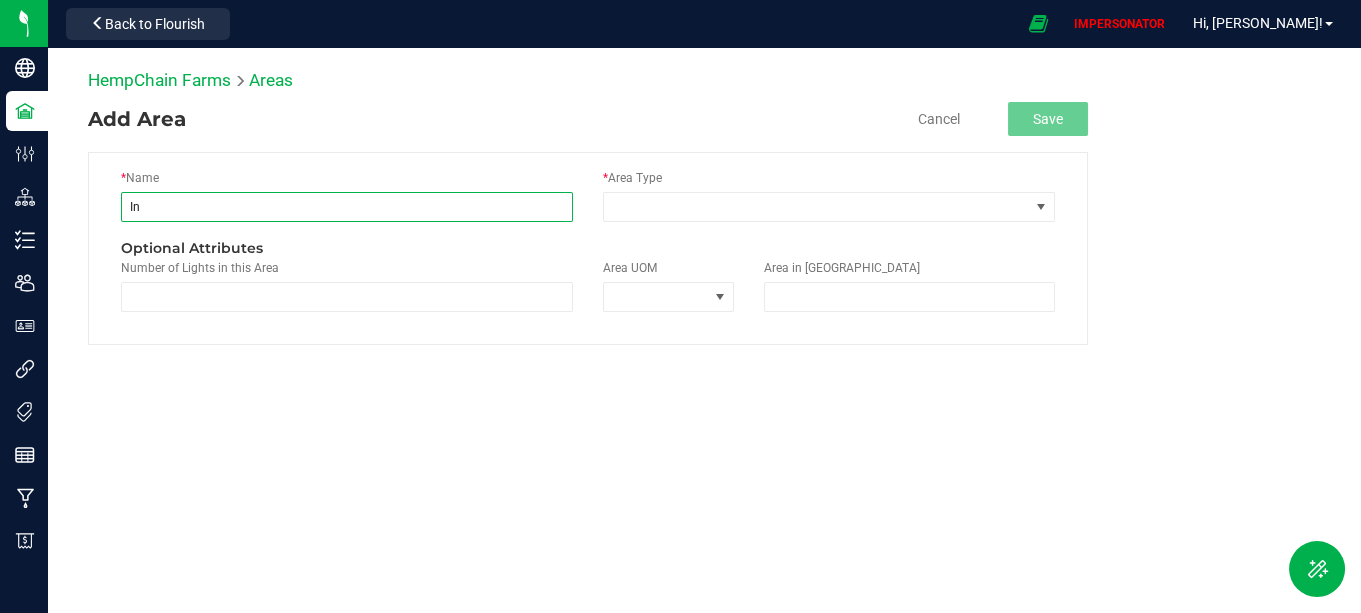 type on "I" 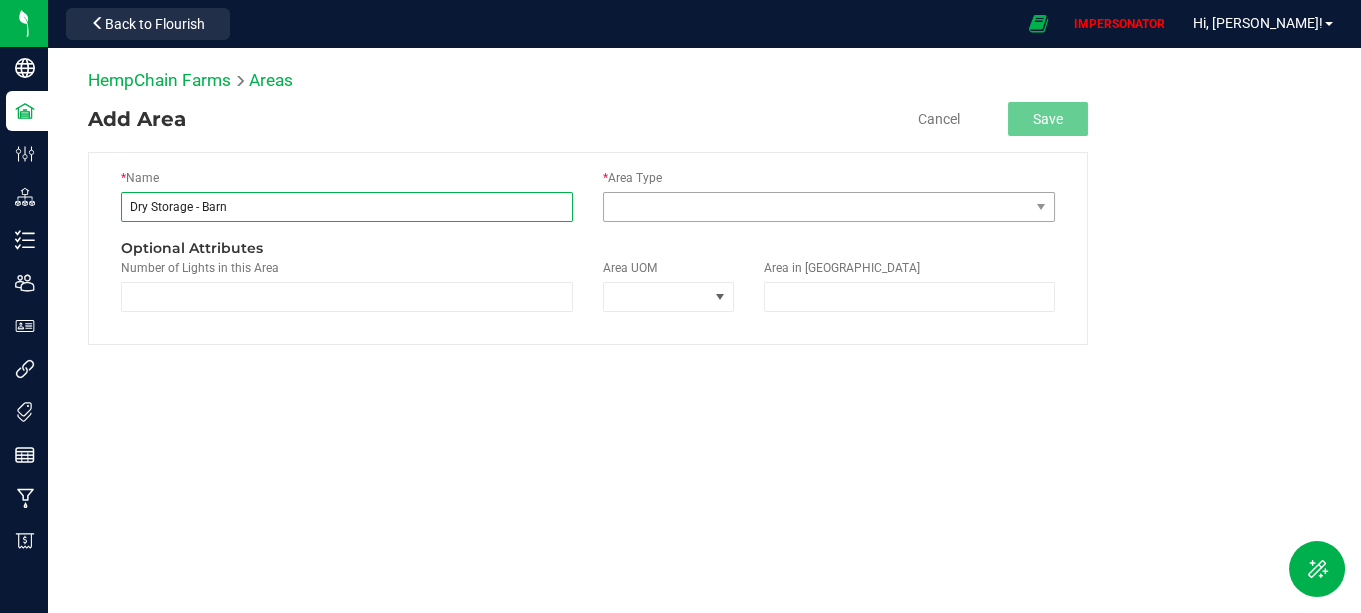 type on "Dry Storage - Barn" 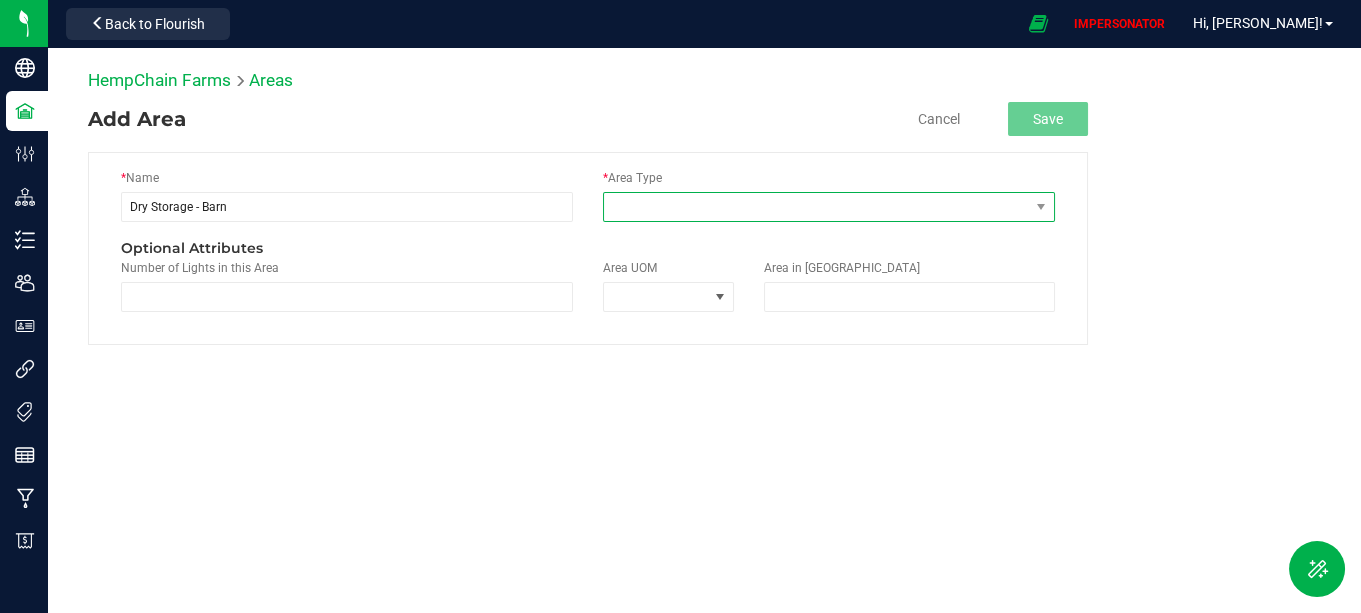 click at bounding box center [816, 207] 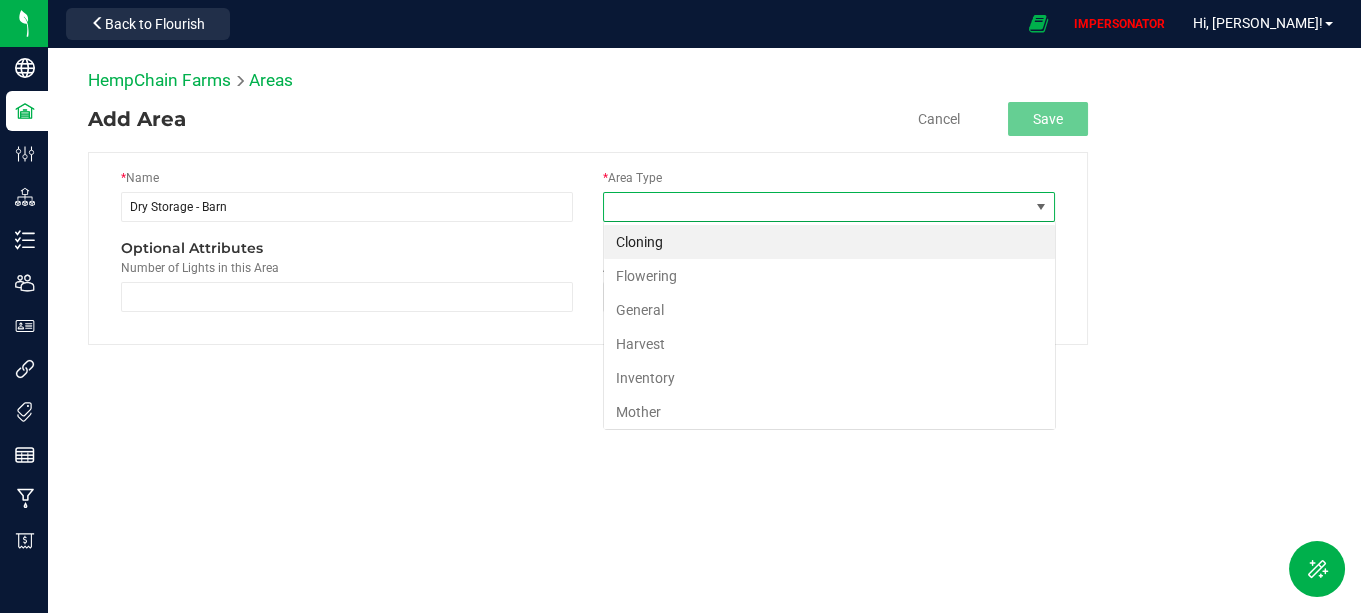 scroll, scrollTop: 99970, scrollLeft: 99547, axis: both 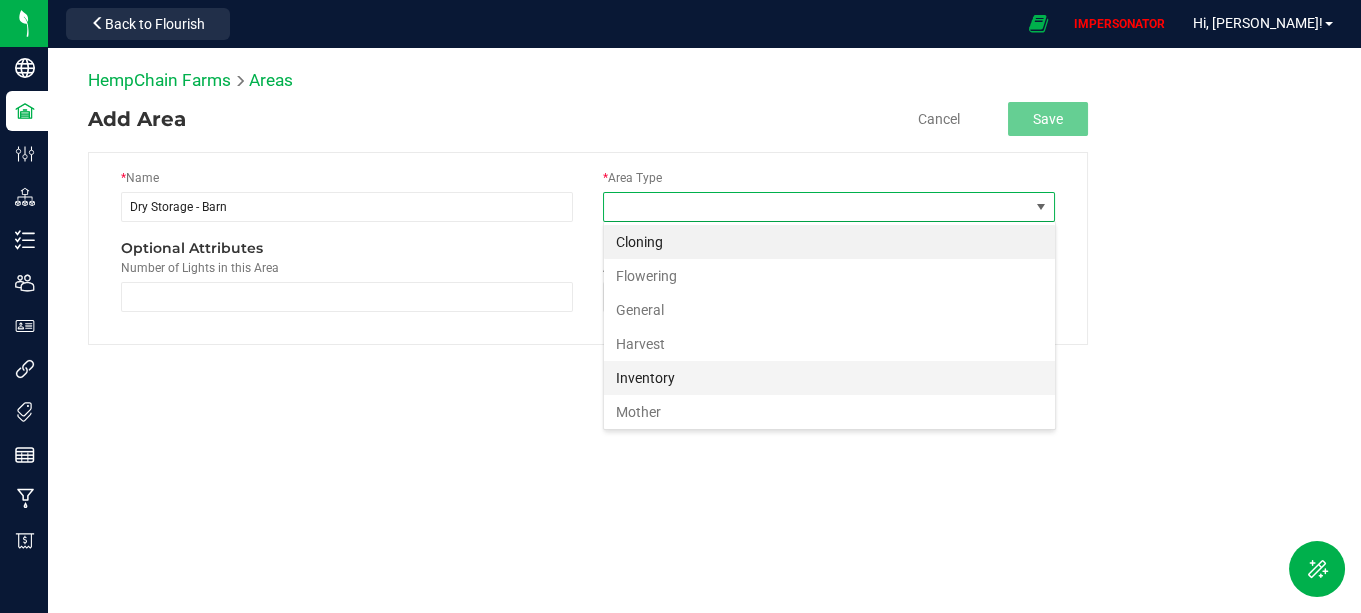 click on "Inventory" at bounding box center [829, 378] 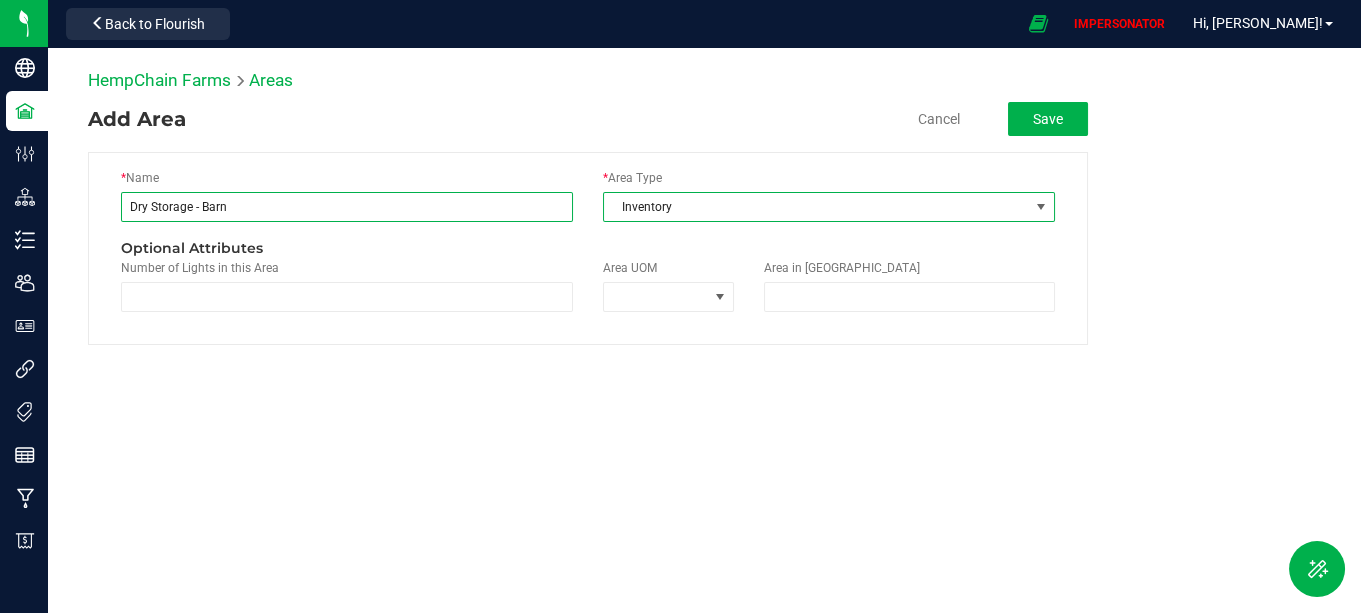 click on "Dry Storage - Barn" at bounding box center [347, 207] 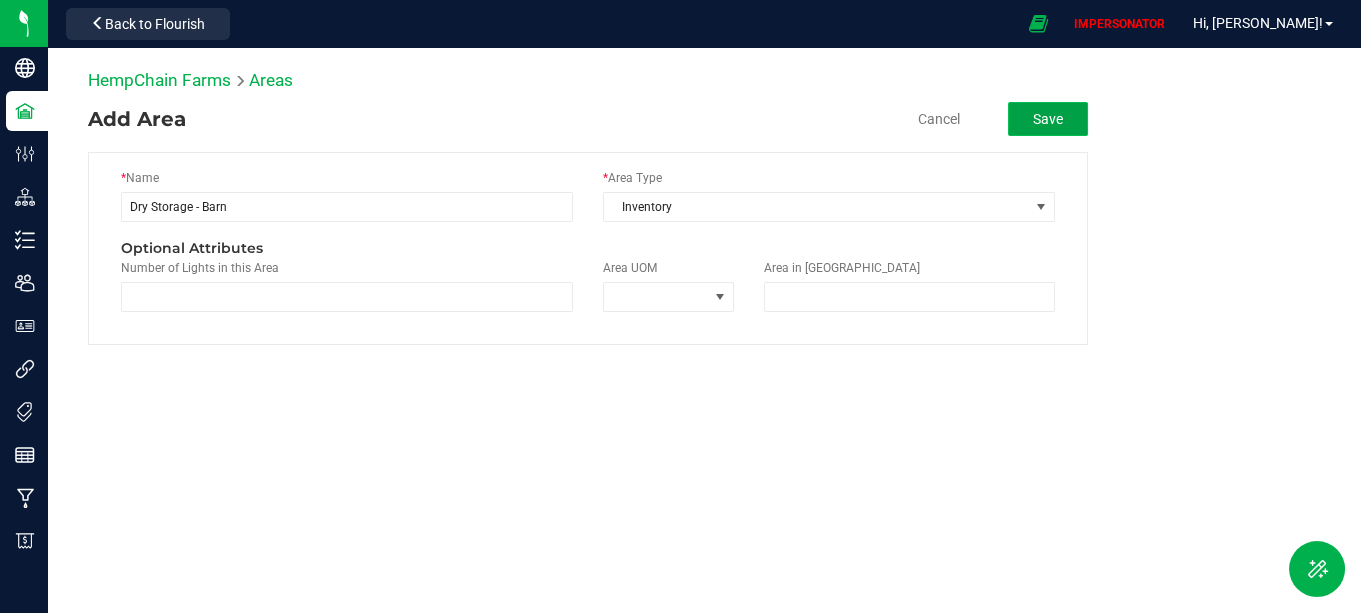 click on "Save" at bounding box center [1048, 119] 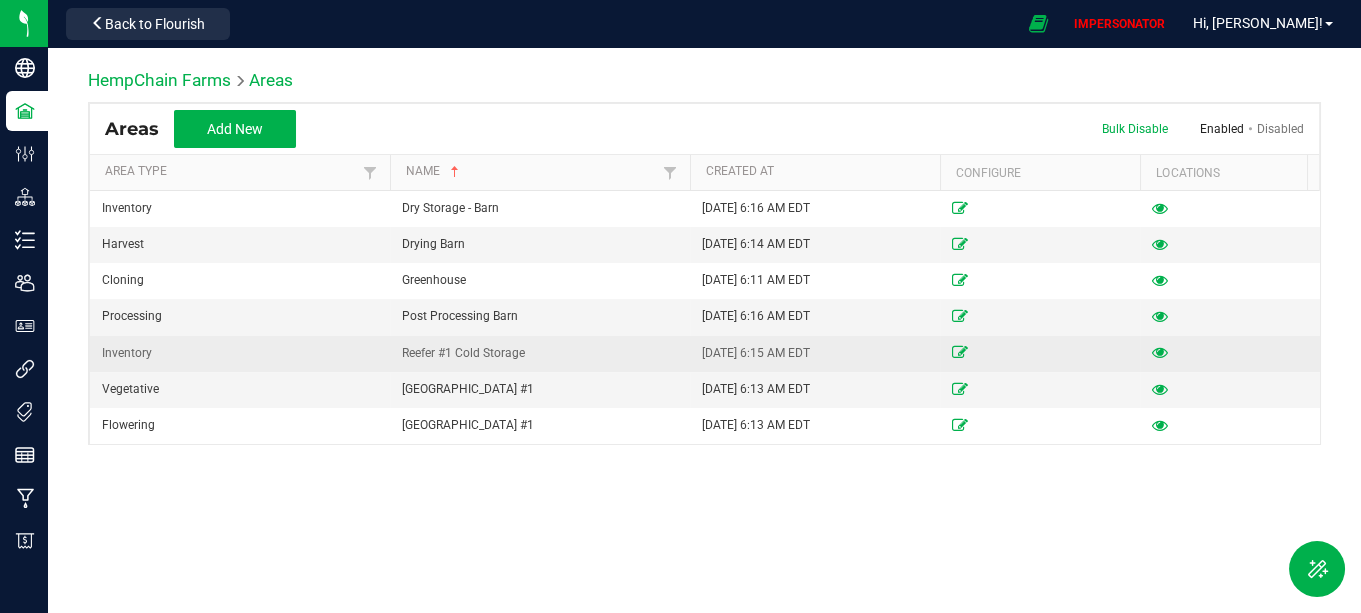 click on "Inventory" at bounding box center (240, 354) 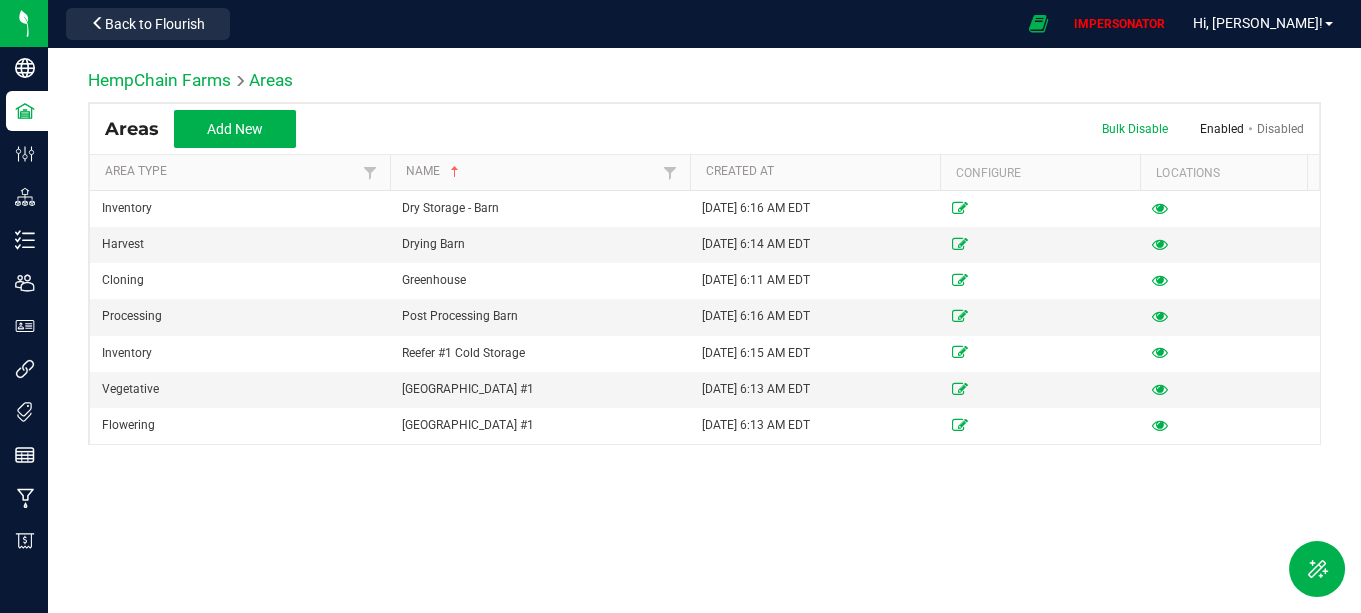 scroll, scrollTop: 0, scrollLeft: 34, axis: horizontal 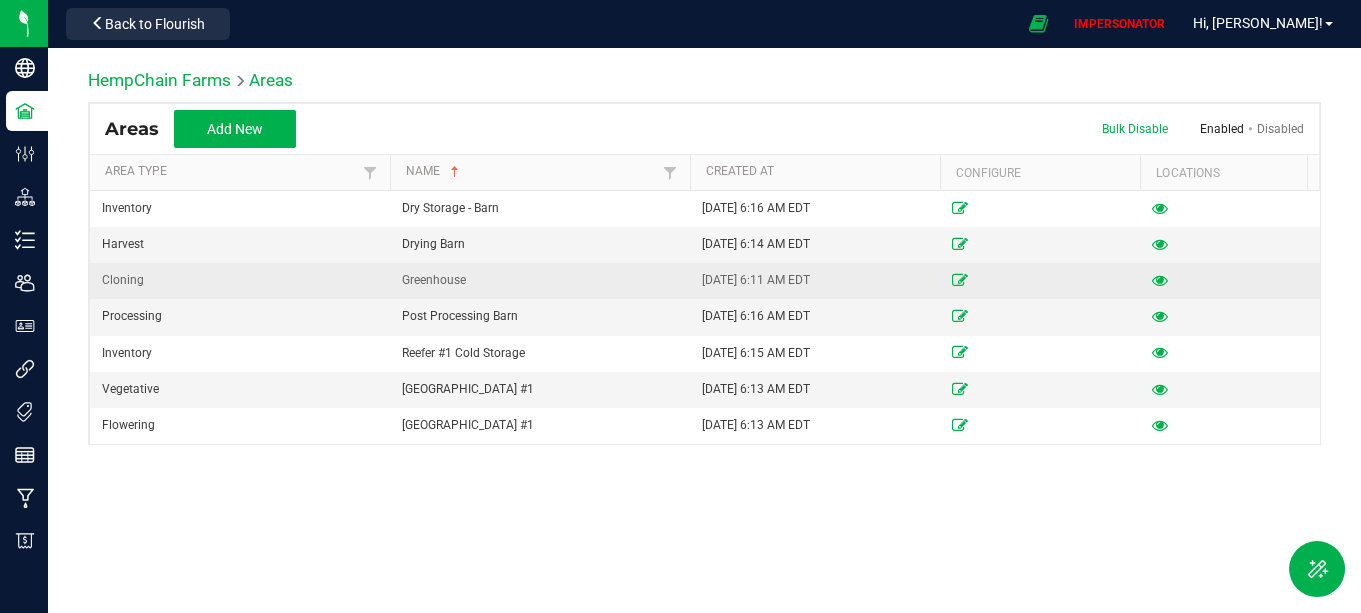 drag, startPoint x: 365, startPoint y: 267, endPoint x: 490, endPoint y: 278, distance: 125.48307 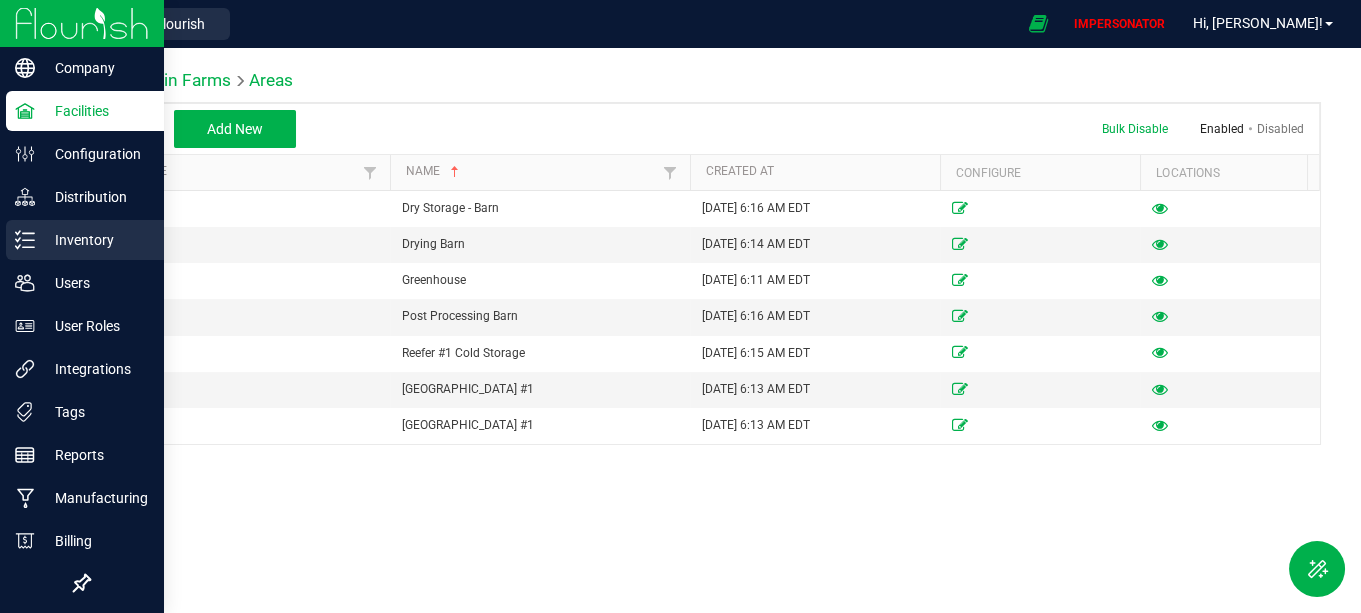 click on "Inventory" at bounding box center [95, 240] 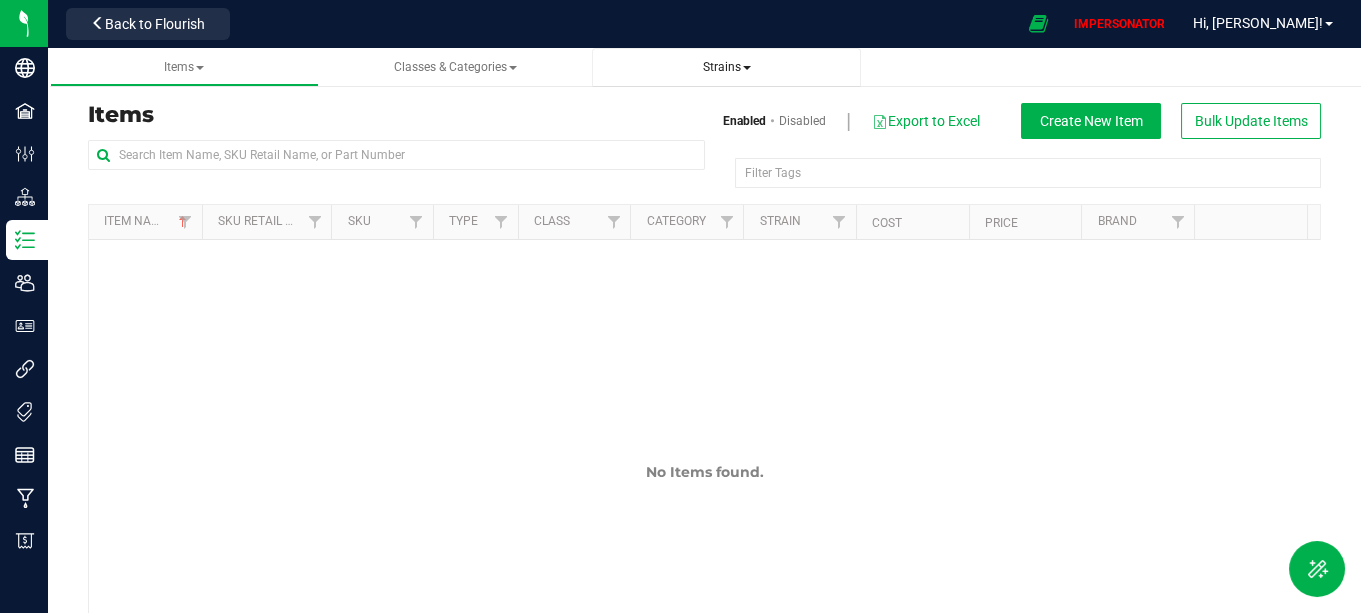 click on "Strains" at bounding box center [727, 67] 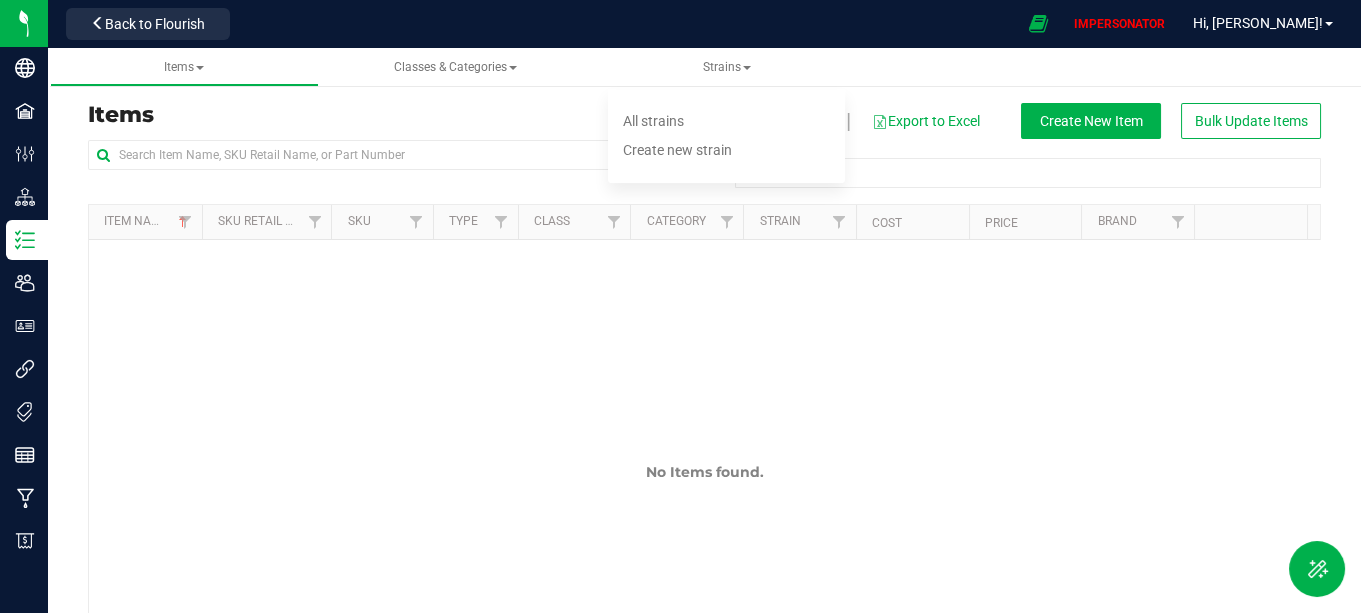 click on "Filter Tags
Filter Tags" at bounding box center (1013, 181) 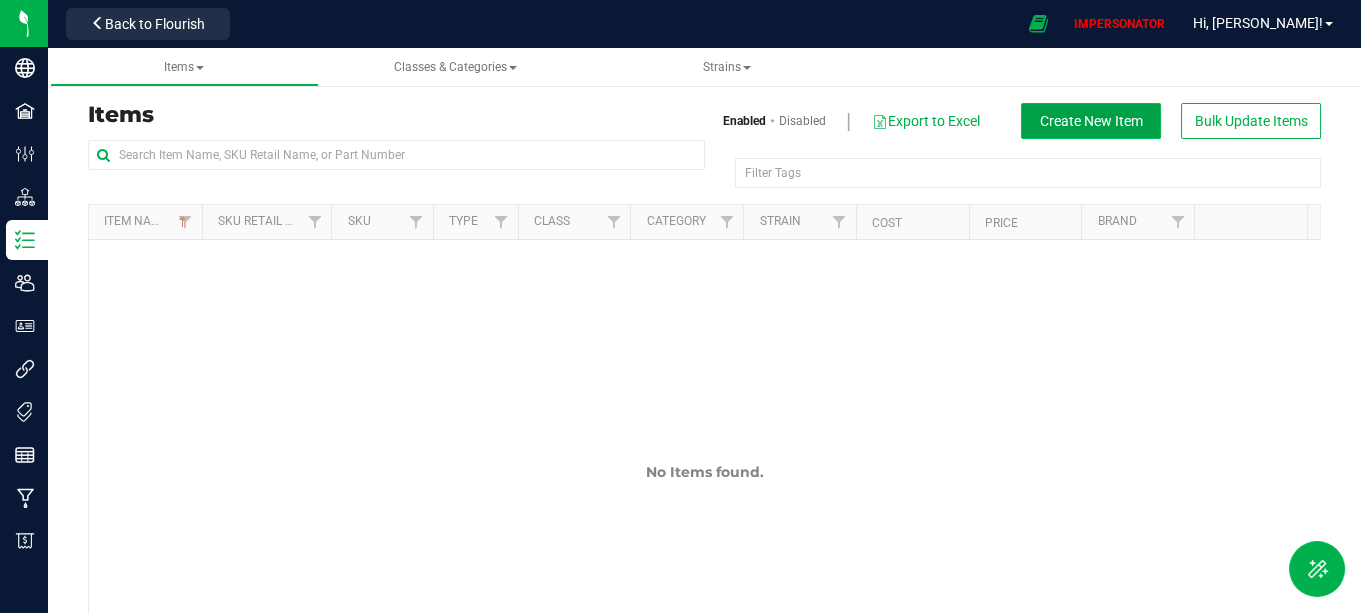 click on "Create New Item" at bounding box center [1091, 121] 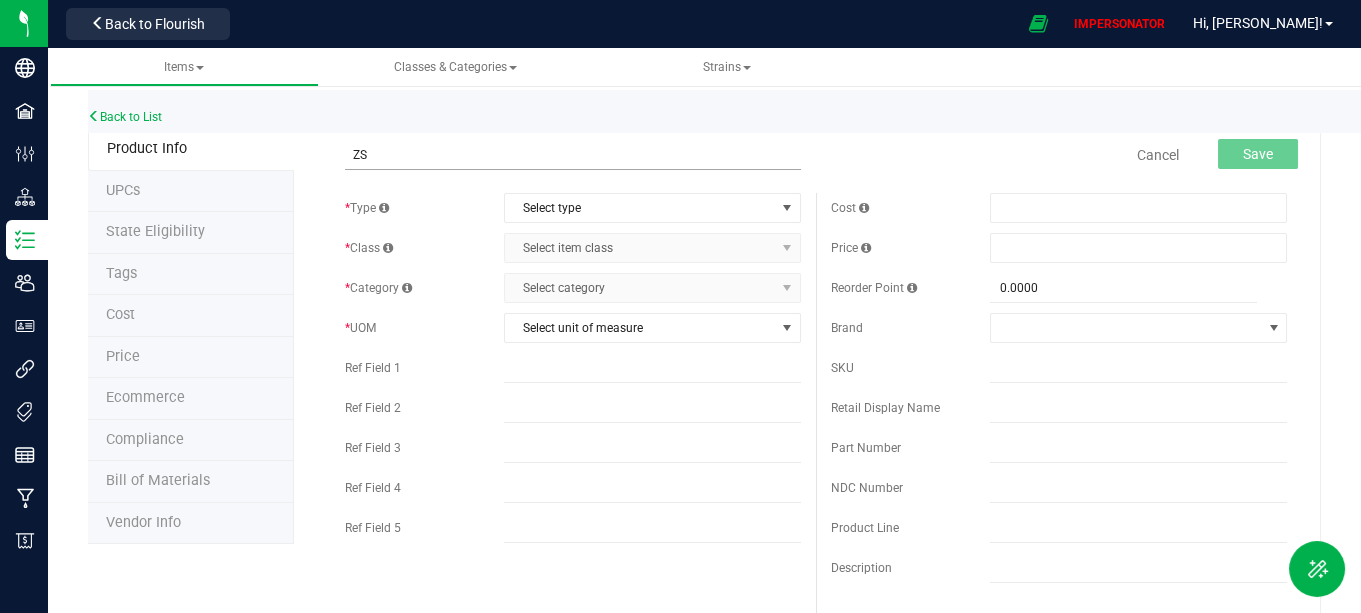 type on "Z" 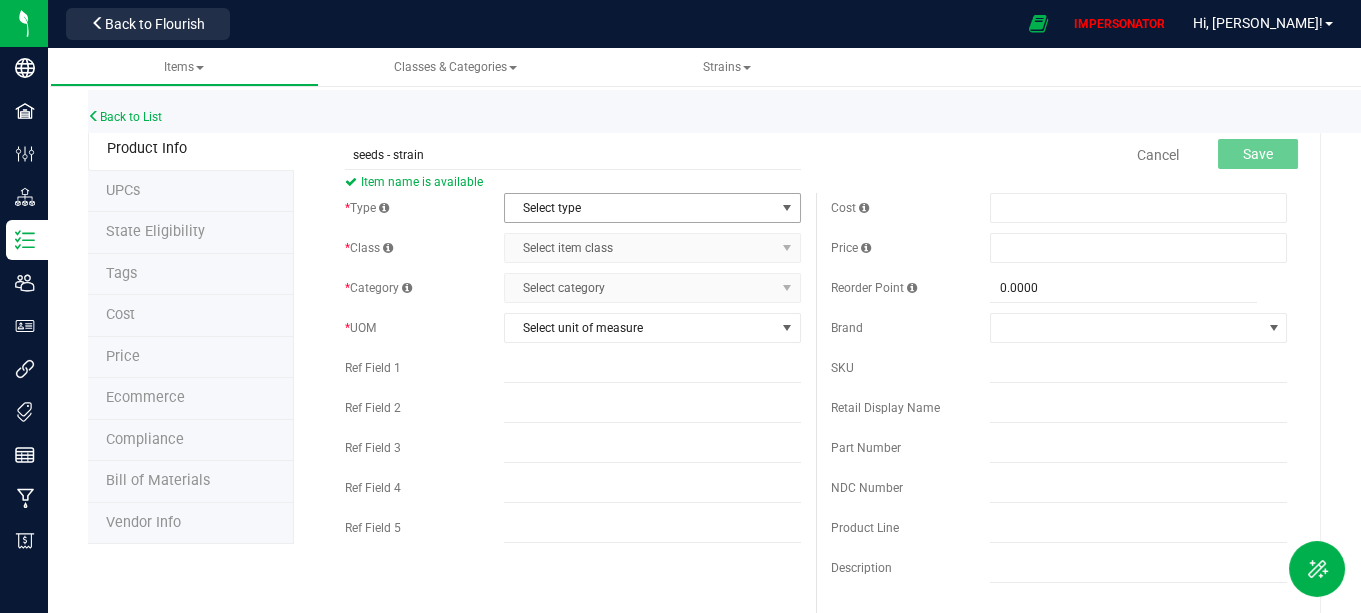 type on "seeds - strain" 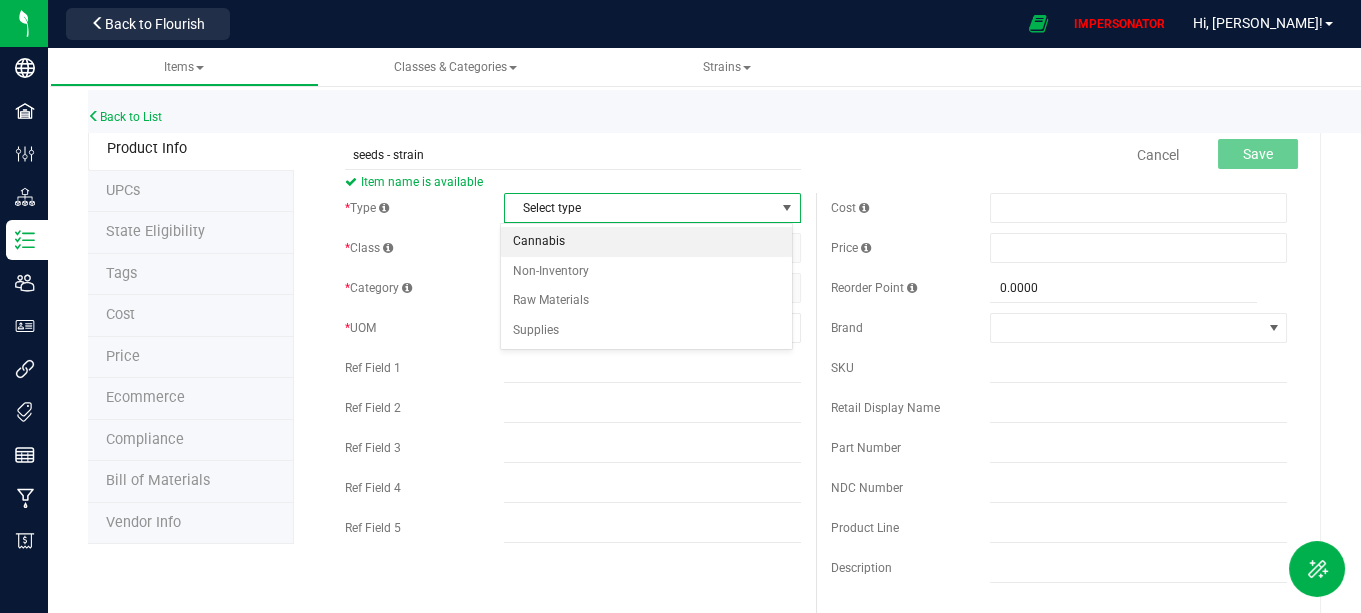 click on "Cannabis" at bounding box center (646, 242) 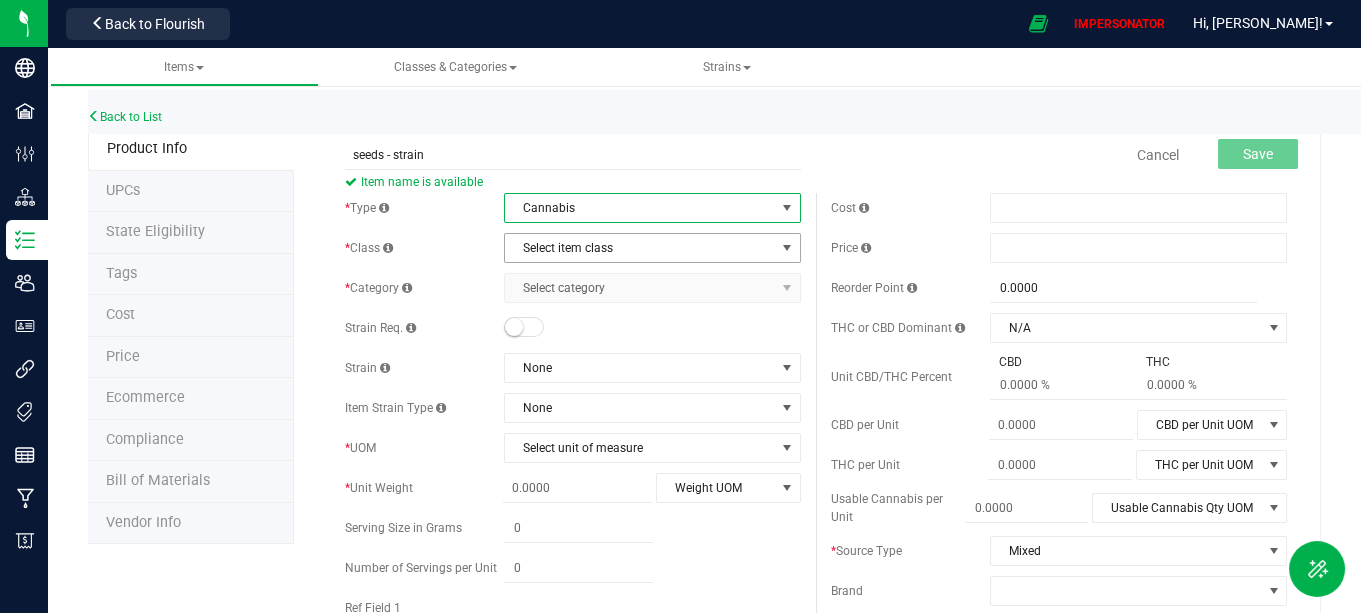 click on "Select item class" at bounding box center (640, 248) 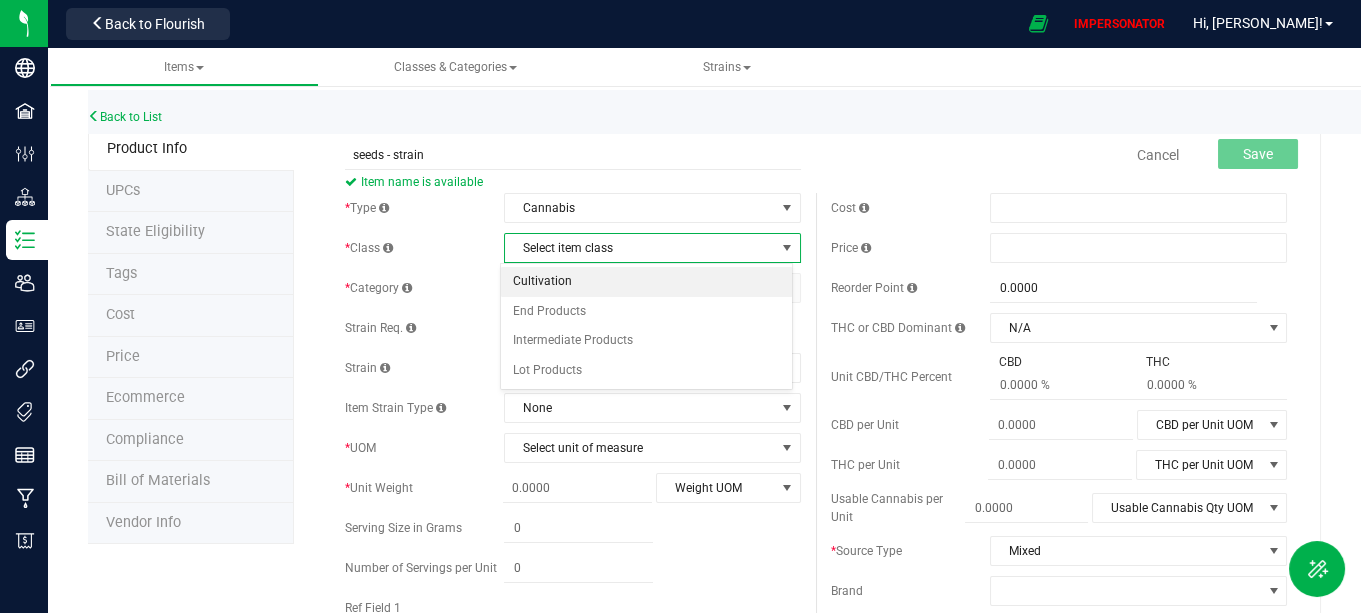 click on "Cultivation" at bounding box center (646, 282) 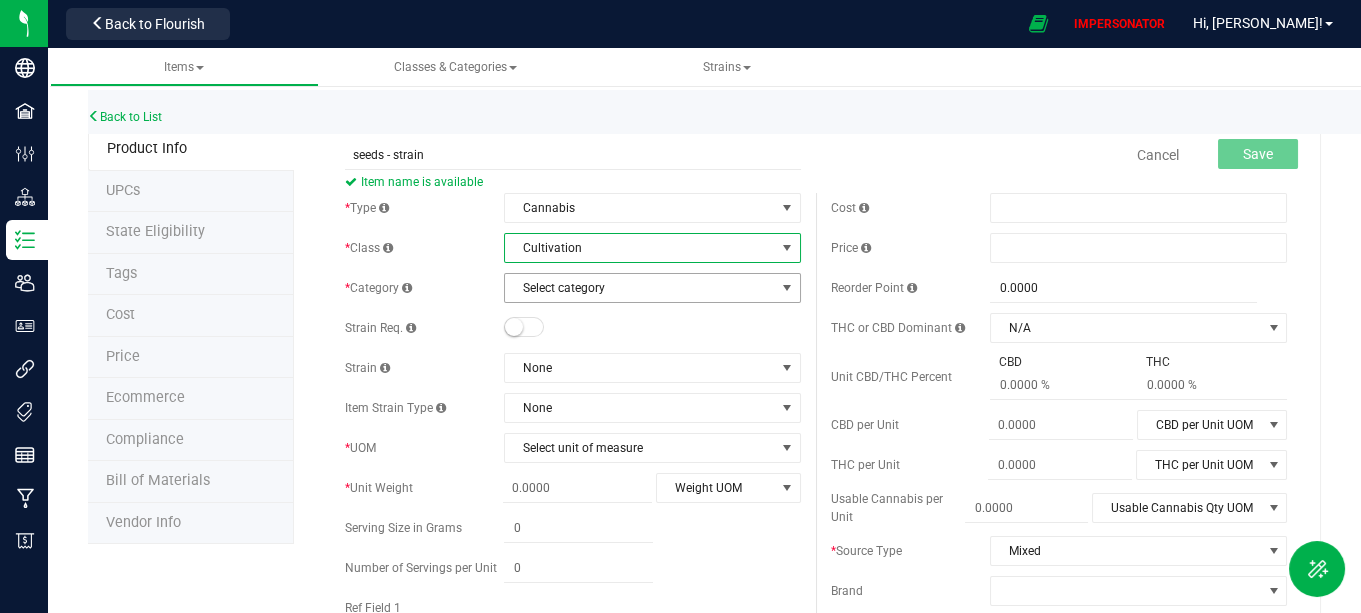 click on "Select category" at bounding box center [640, 288] 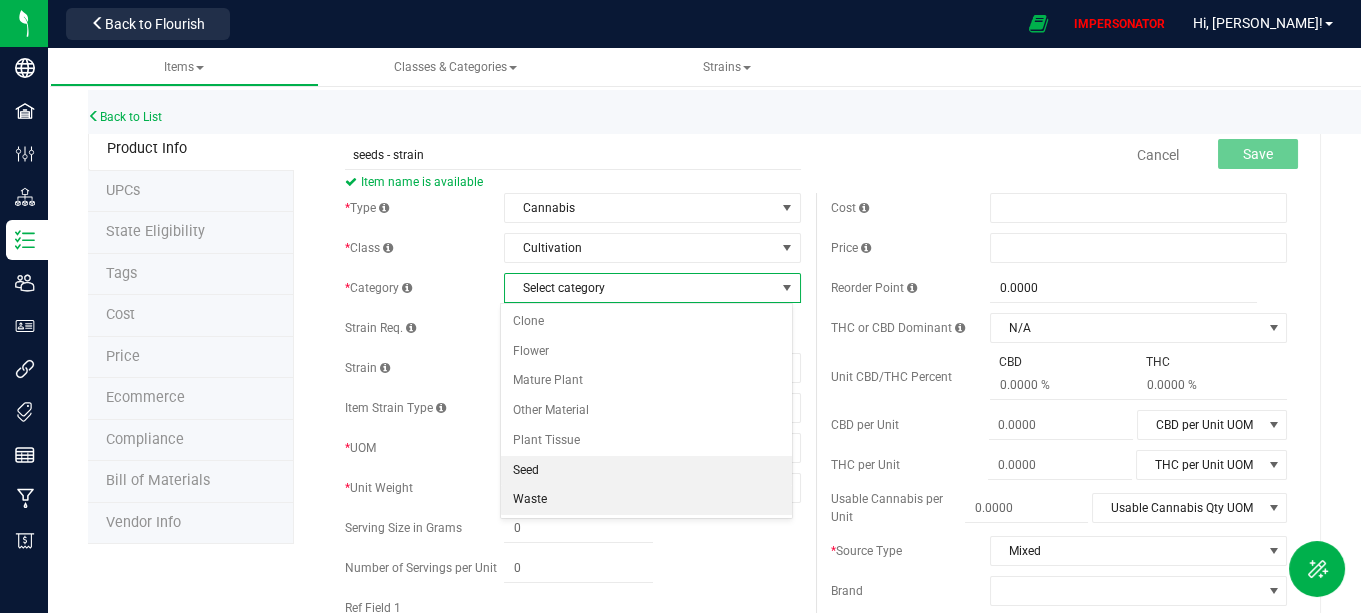 click on "Seed" at bounding box center (646, 471) 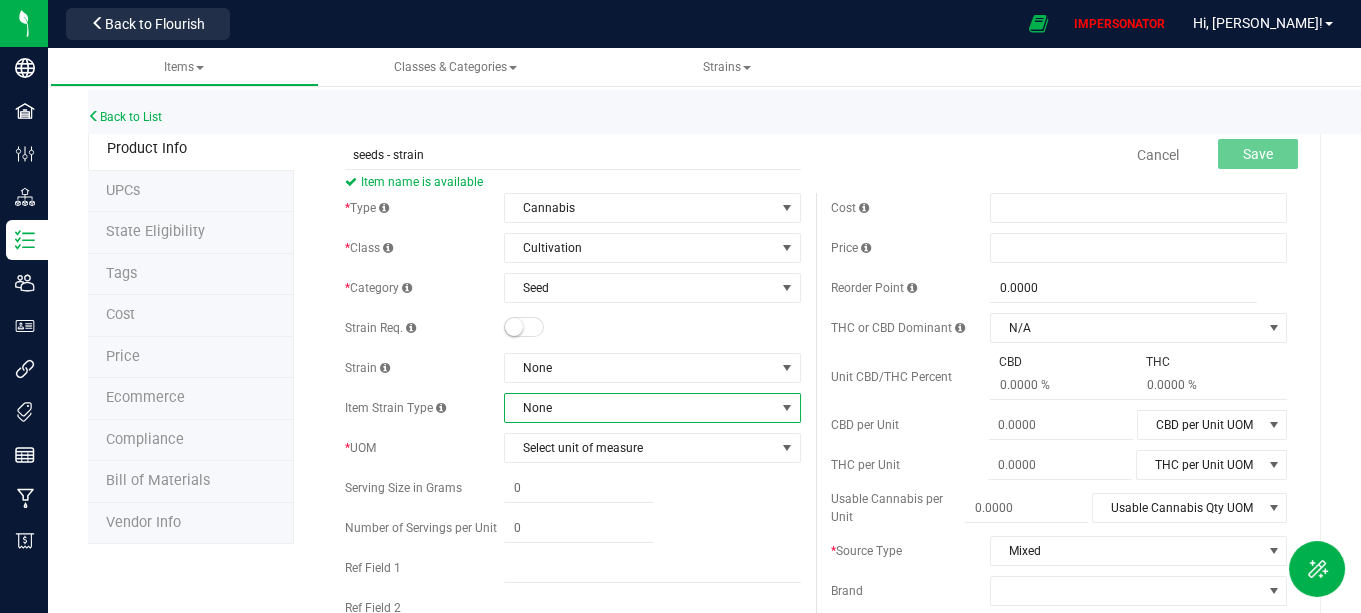 click on "None" at bounding box center (640, 408) 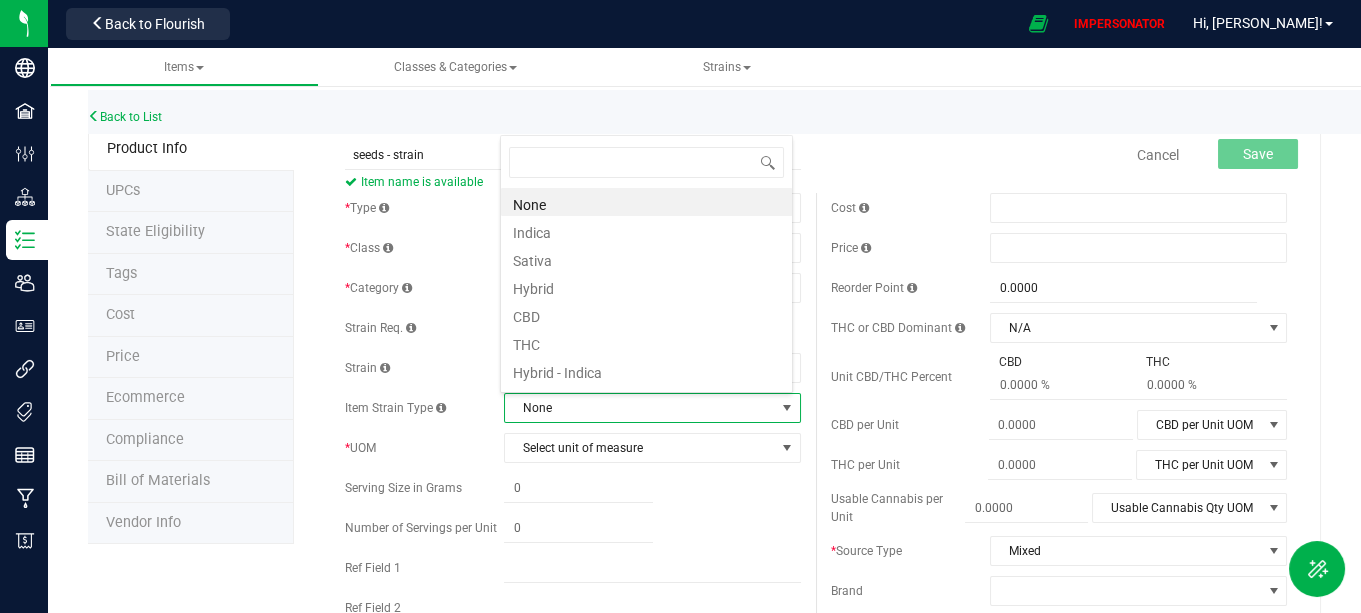 scroll, scrollTop: 99970, scrollLeft: 99706, axis: both 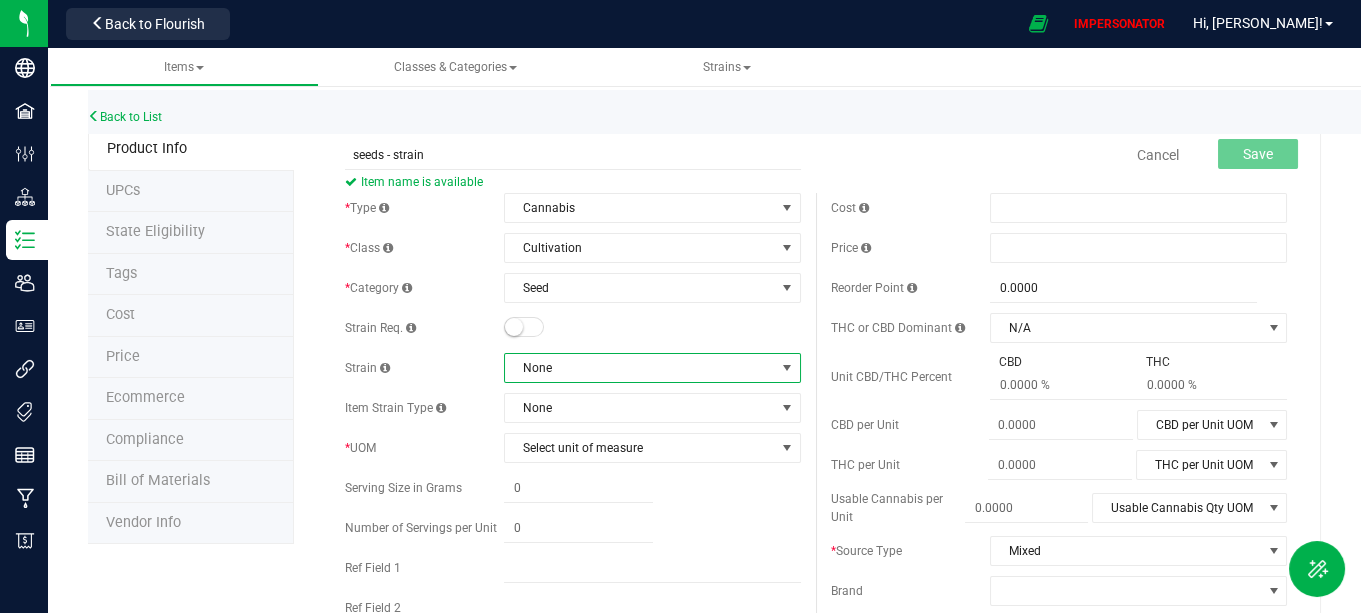 click on "None" at bounding box center [640, 368] 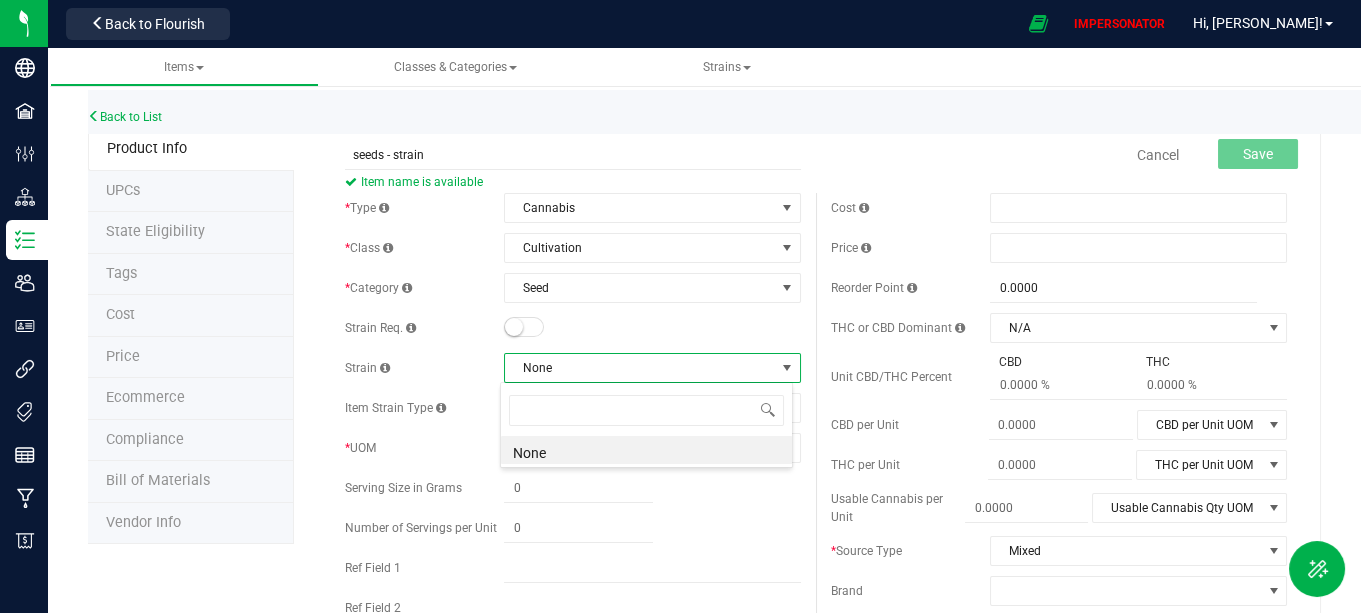 scroll, scrollTop: 99970, scrollLeft: 99706, axis: both 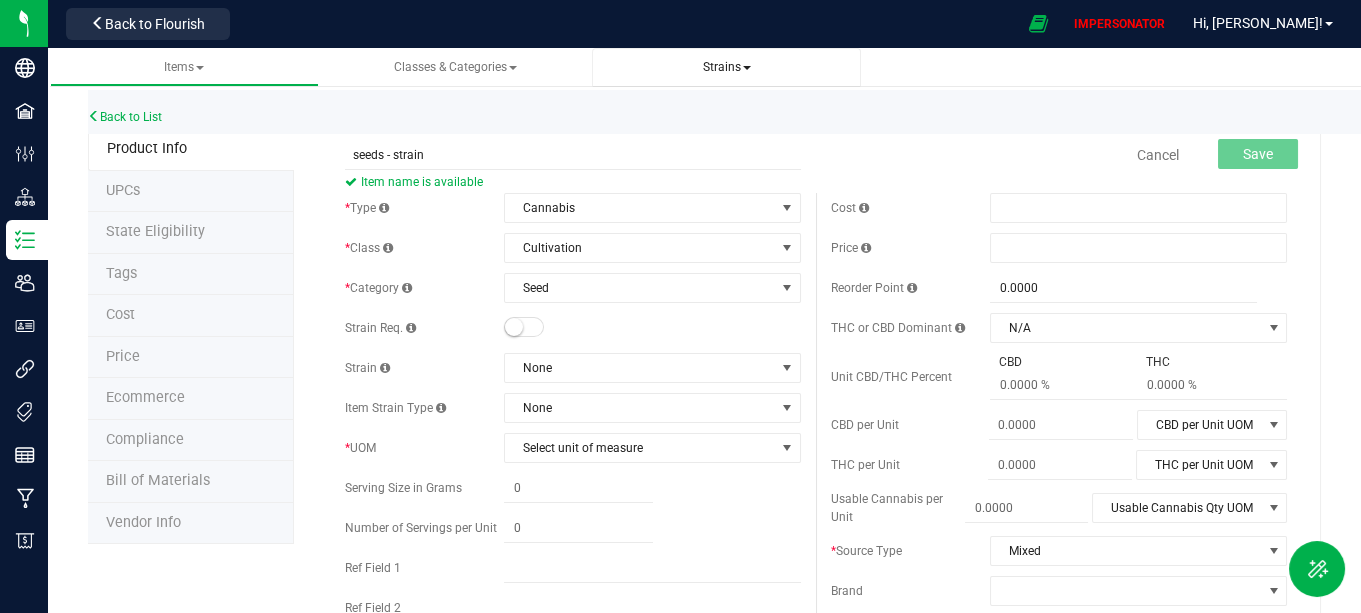 click on "Strains" at bounding box center [727, 67] 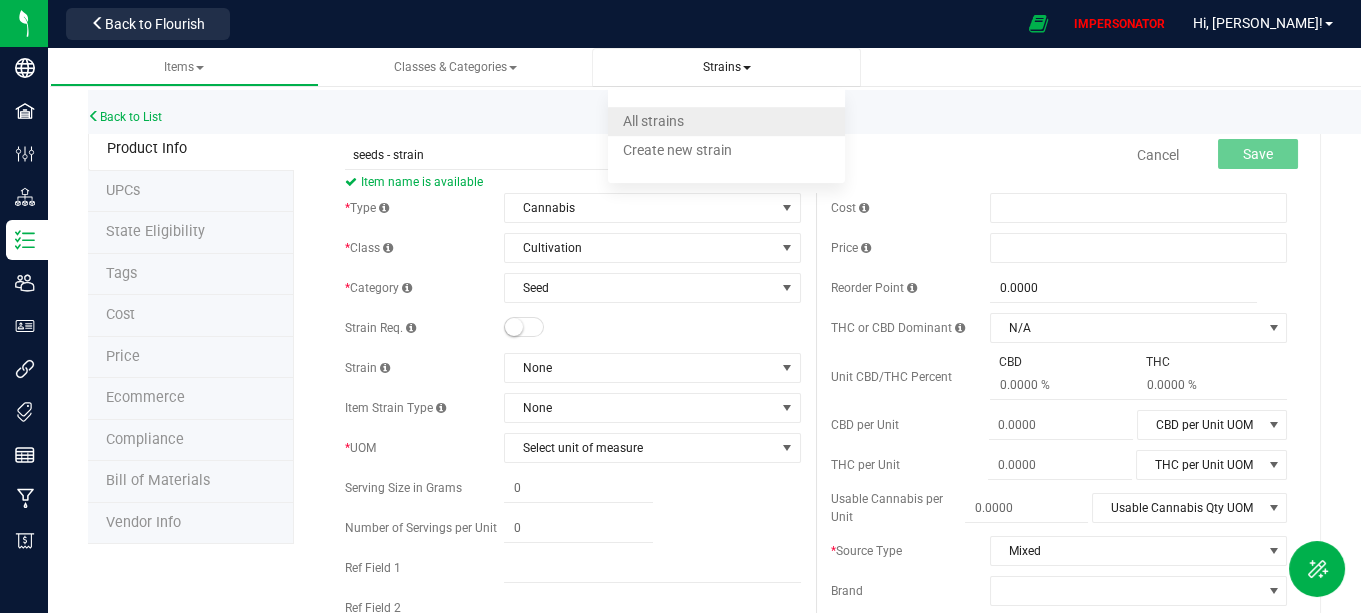 click on "All strains" at bounding box center [653, 121] 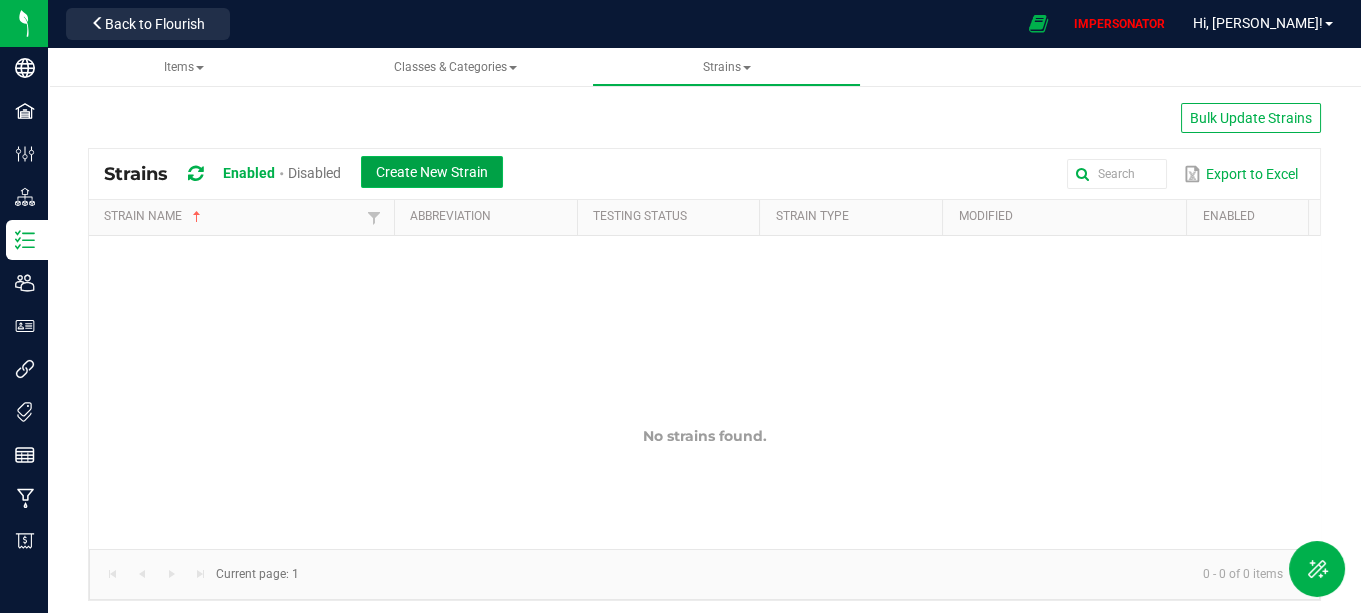 click on "Create New Strain" at bounding box center (432, 172) 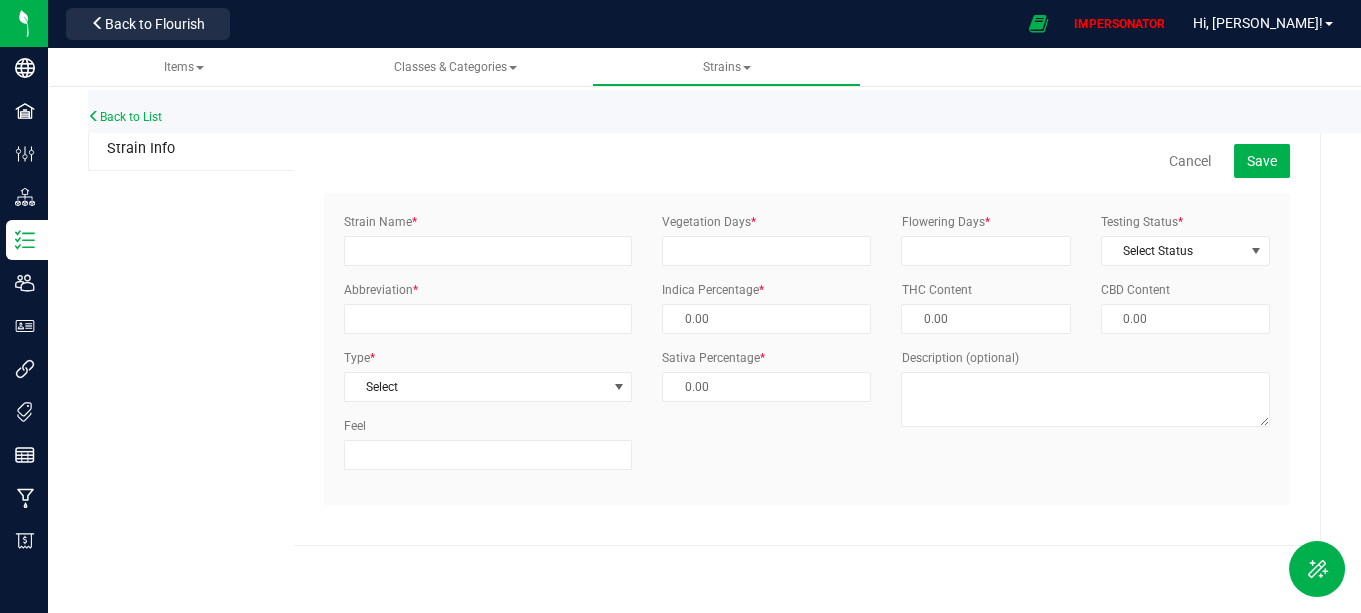 click on "Strain Name
*
Abbreviation
*
Type
*
Select Select Indica Sativa Hybrid CBD THC Hybrid - Indica Hybrid - Sativa
Feel" at bounding box center [488, 349] 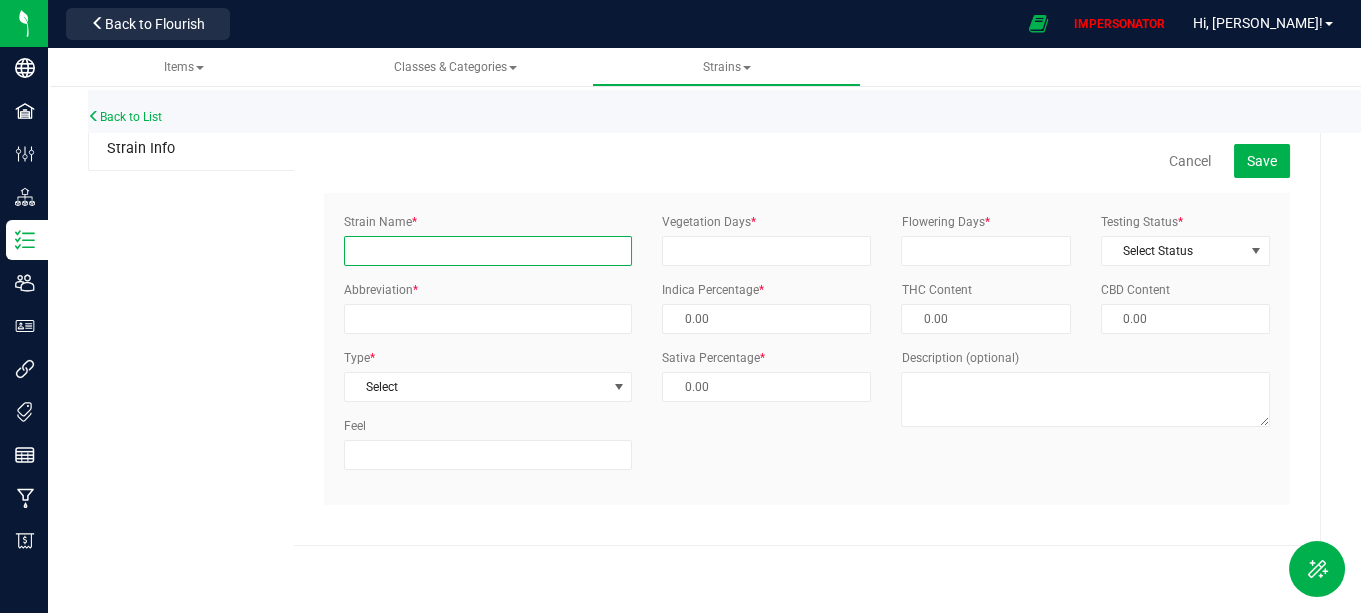 click on "Strain Name
*" at bounding box center [488, 251] 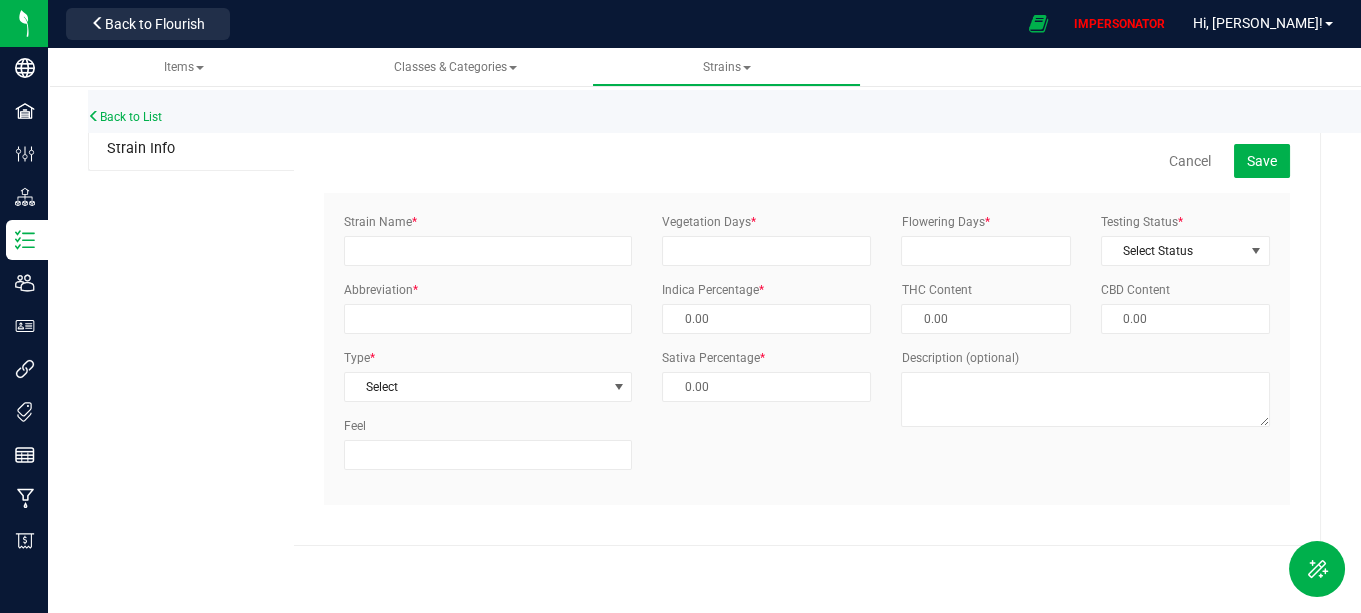 click on "Strain Name
*" at bounding box center (488, 239) 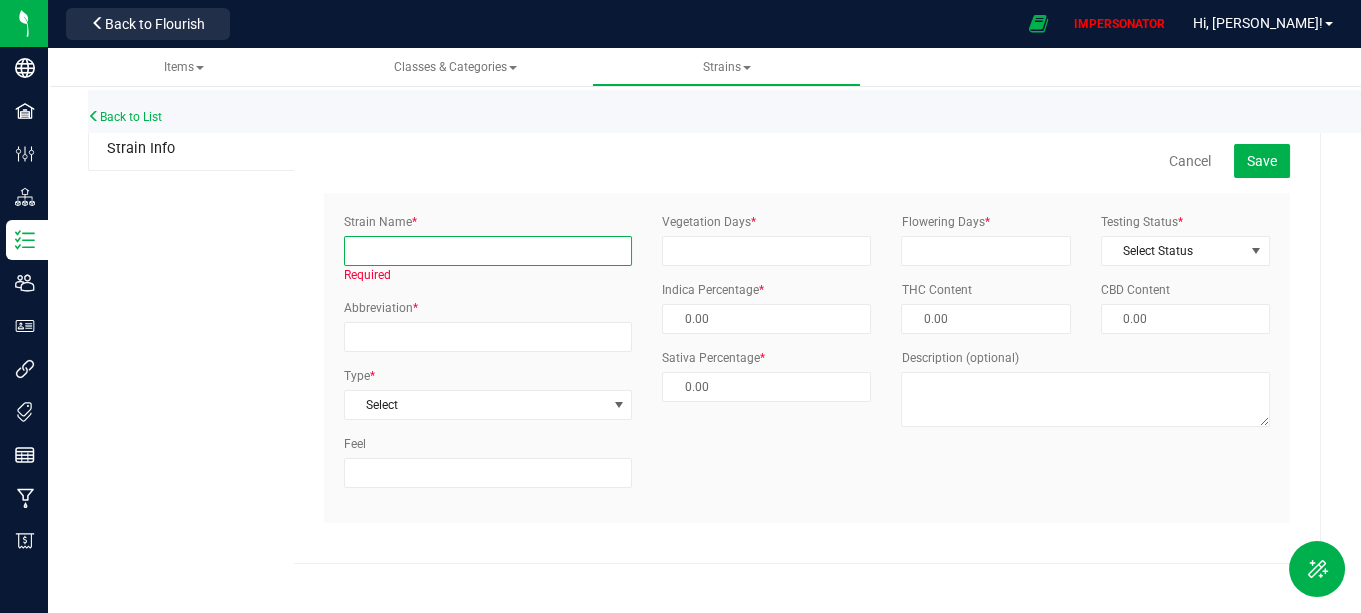click on "Strain Name
*" at bounding box center (488, 251) 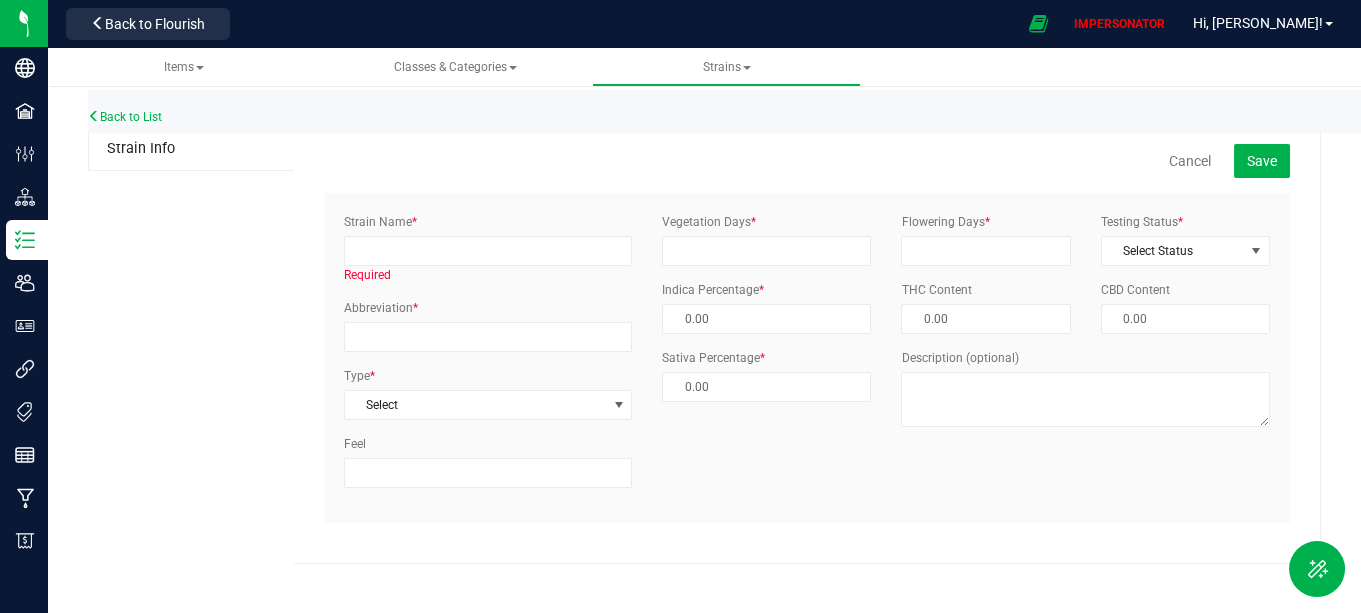 click on "Strain Name
*
Required
Abbreviation
*
Type
*
Select Select Indica Sativa Hybrid CBD THC Hybrid - Indica Hybrid - Sativa
Feel
Vegetation Days
*" at bounding box center [807, 358] 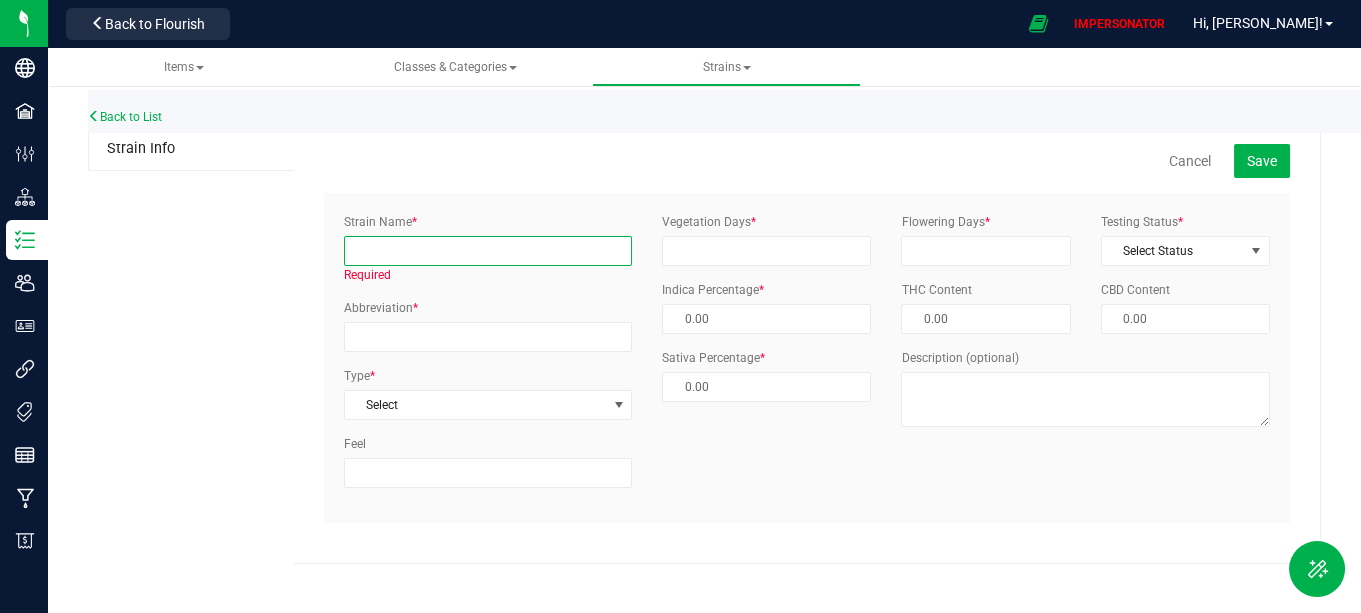 drag, startPoint x: 430, startPoint y: 258, endPoint x: 430, endPoint y: 242, distance: 16 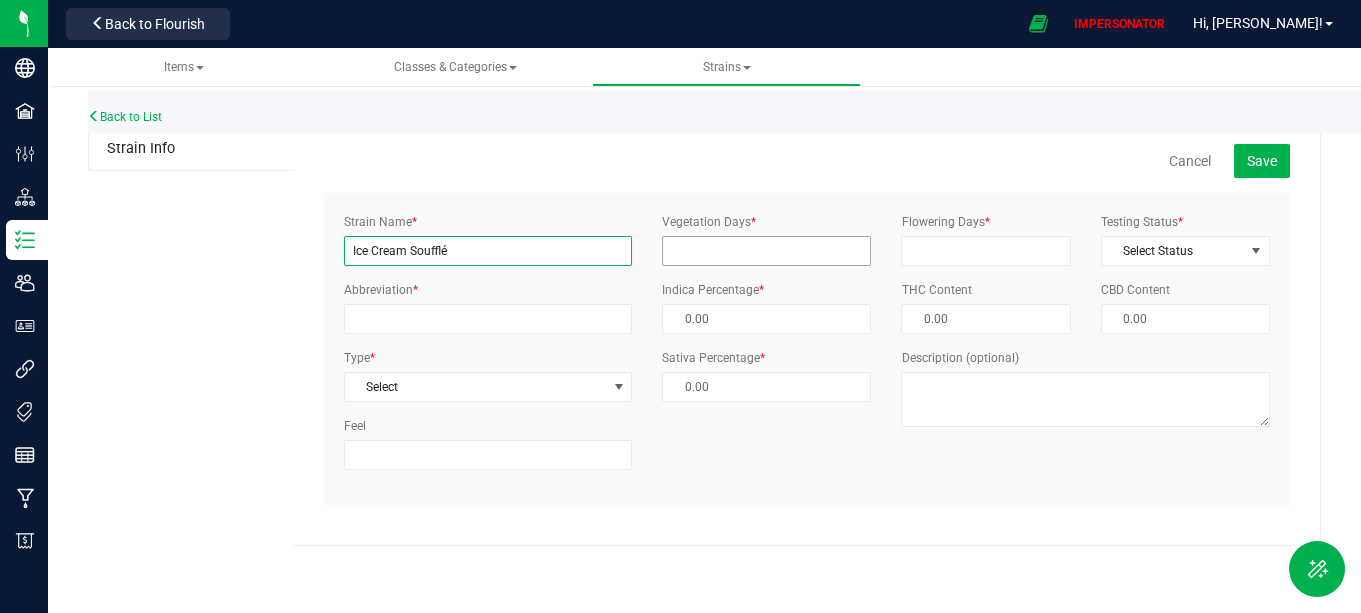 type on "Ice Cream Soufflé" 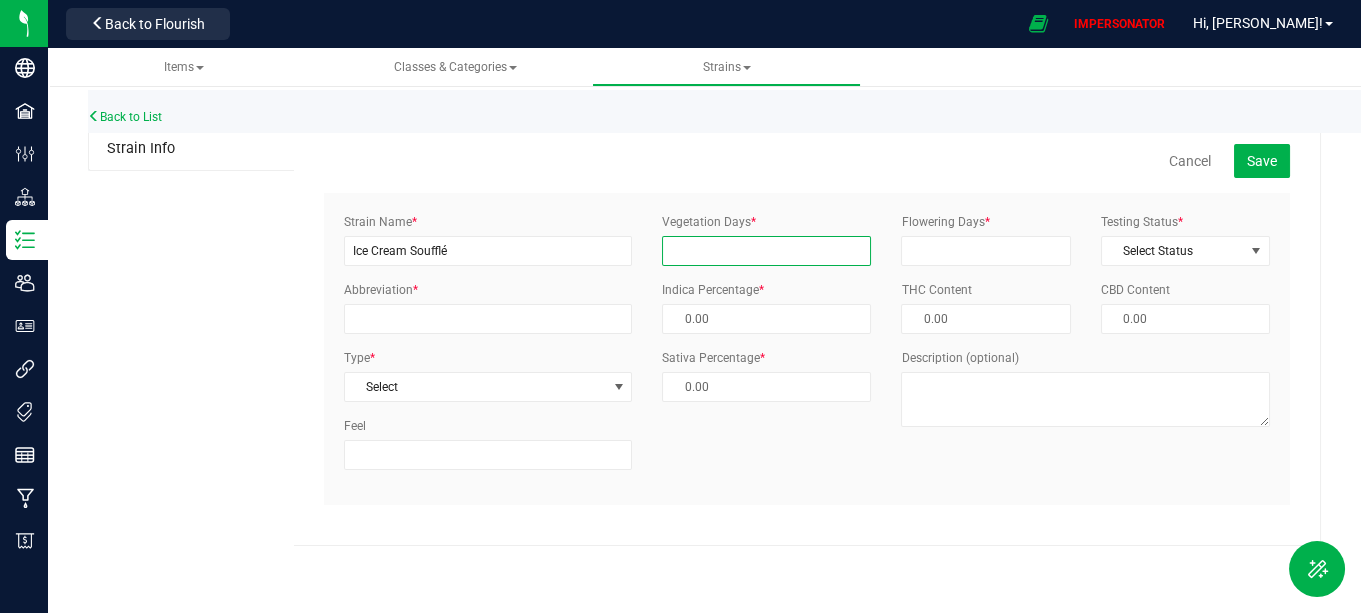 click on "Vegetation Days
*" at bounding box center [766, 251] 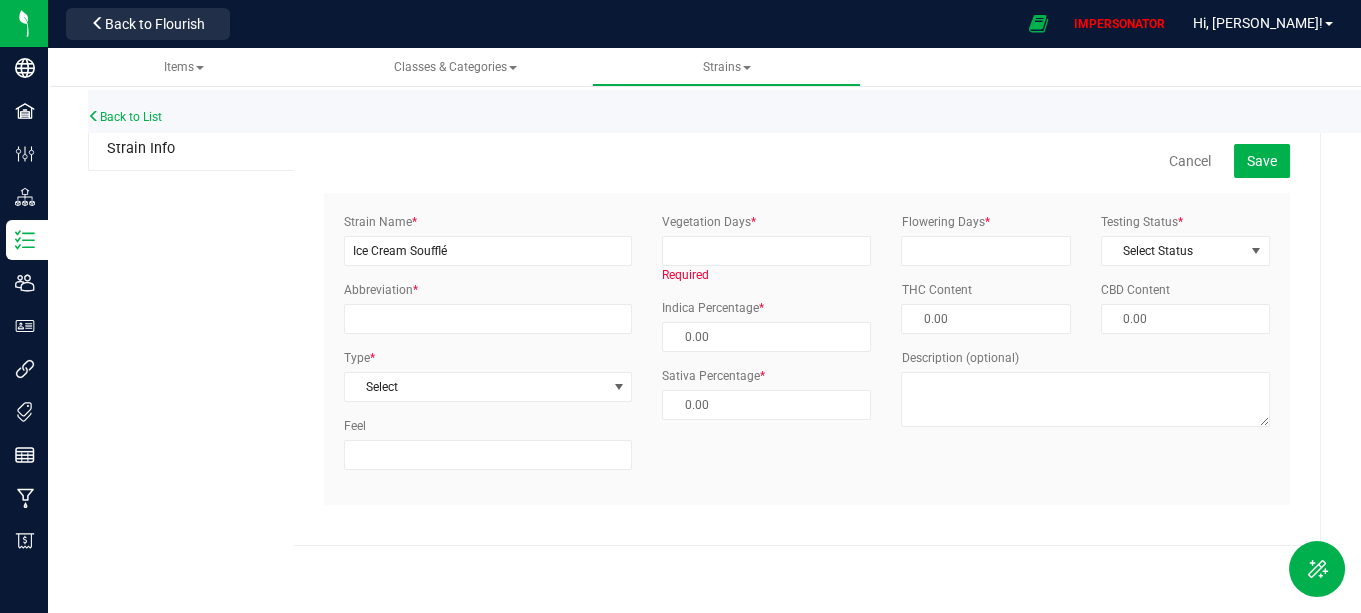 click on "Vegetation Days
*" at bounding box center [709, 222] 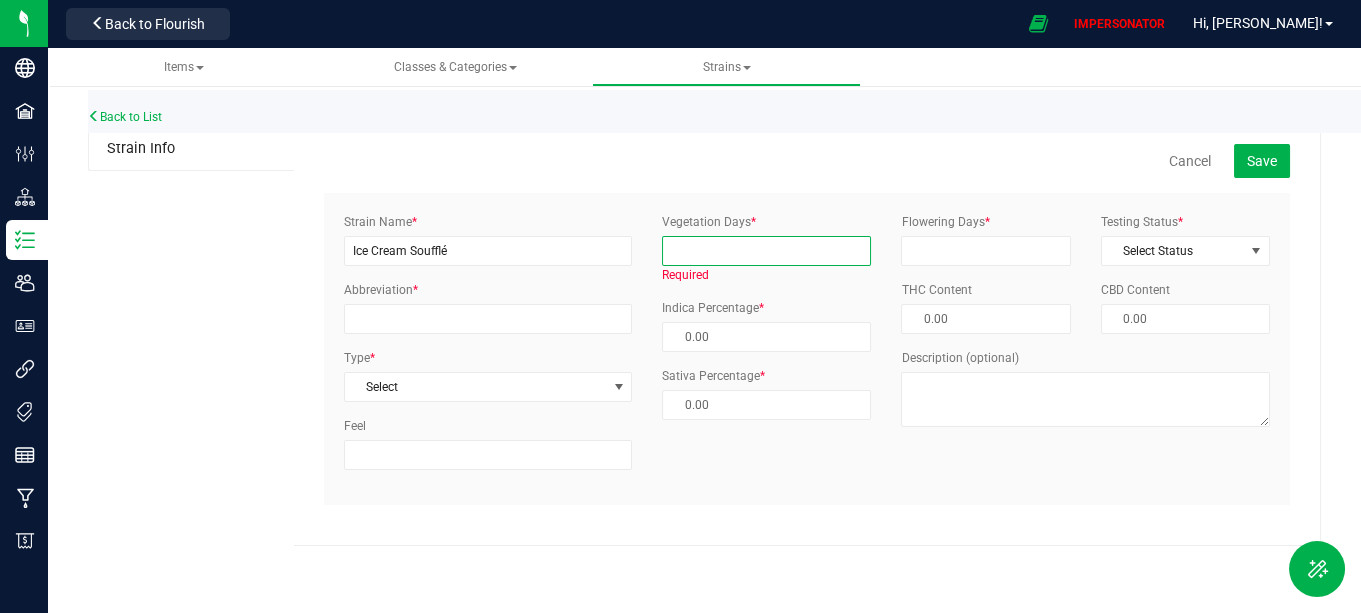 click on "Vegetation Days
*" at bounding box center [766, 251] 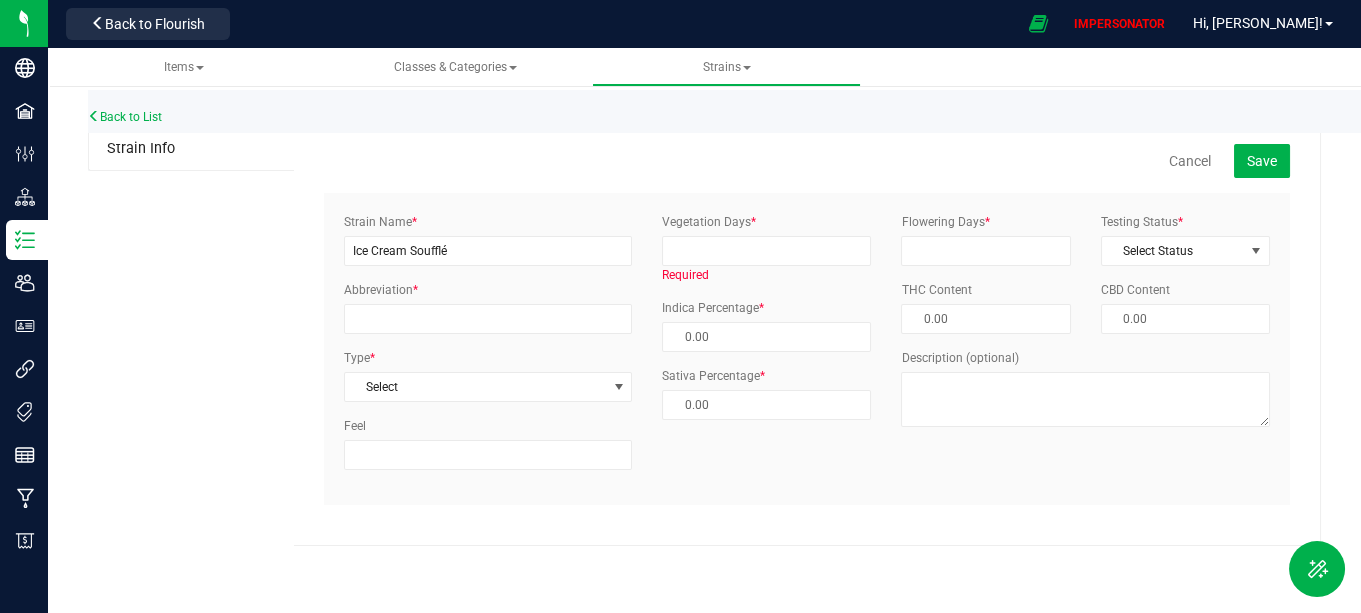 click on "Flowering Days
*" at bounding box center (945, 222) 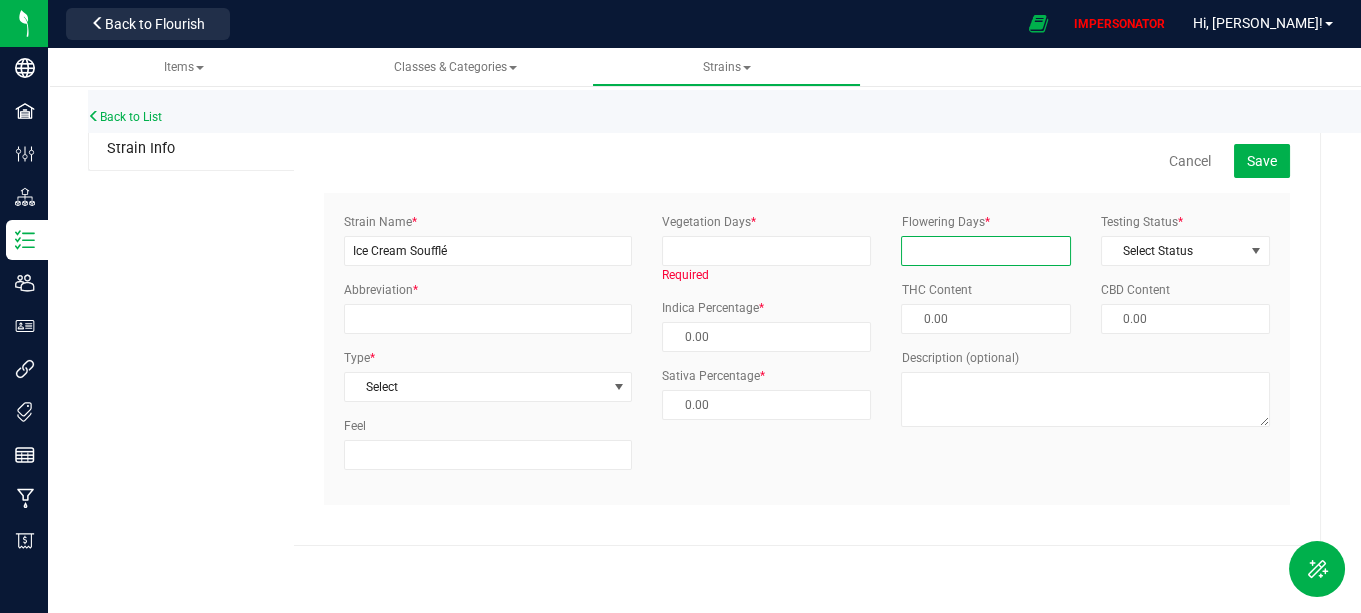 click on "Flowering Days
*" at bounding box center [985, 251] 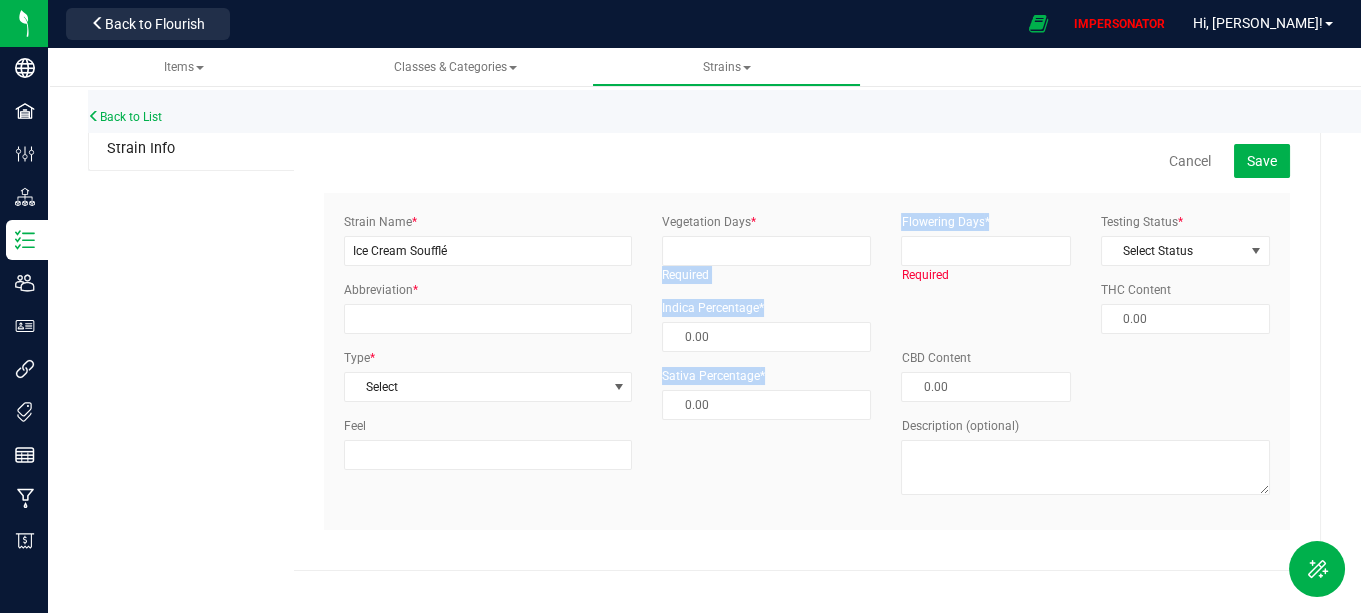 drag, startPoint x: 1014, startPoint y: 229, endPoint x: 875, endPoint y: 213, distance: 139.91783 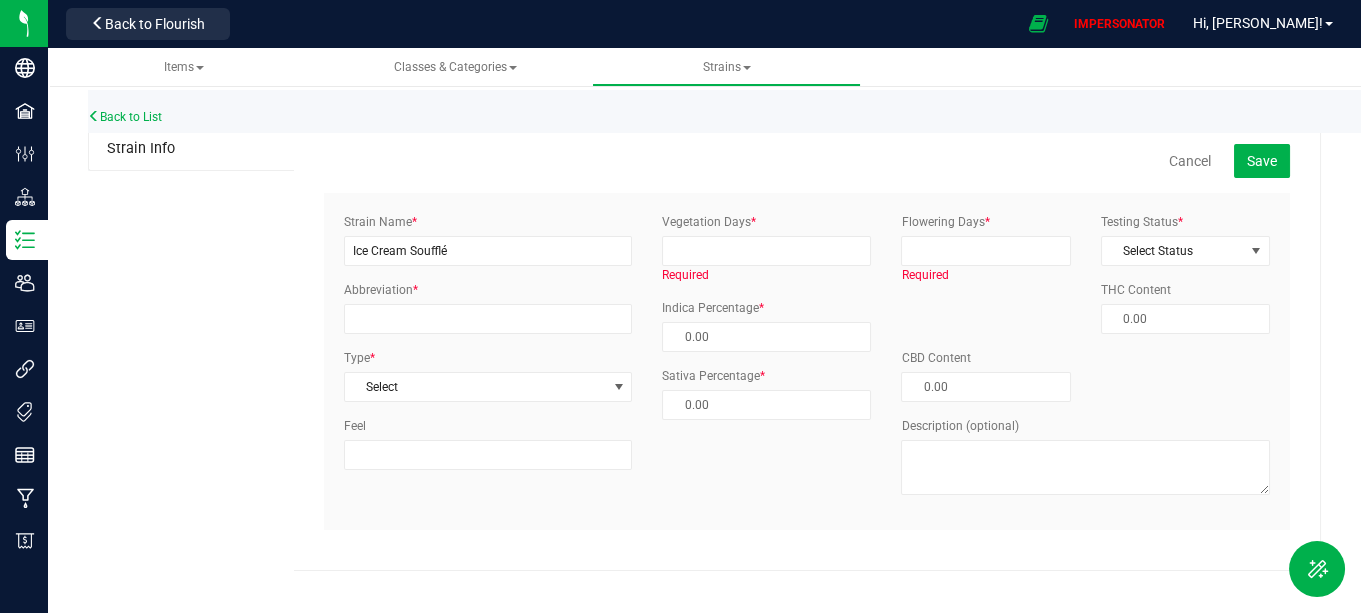 click on "Vegetation Days
*
Required" at bounding box center [766, 248] 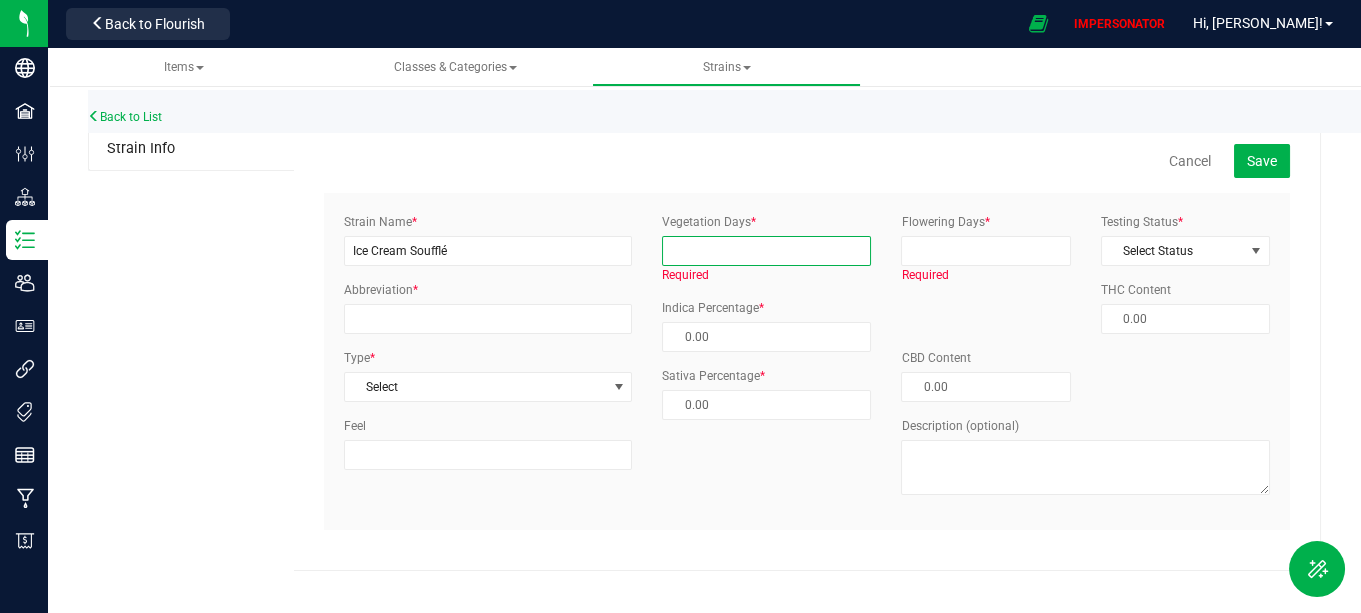 click on "Vegetation Days
*" at bounding box center [766, 251] 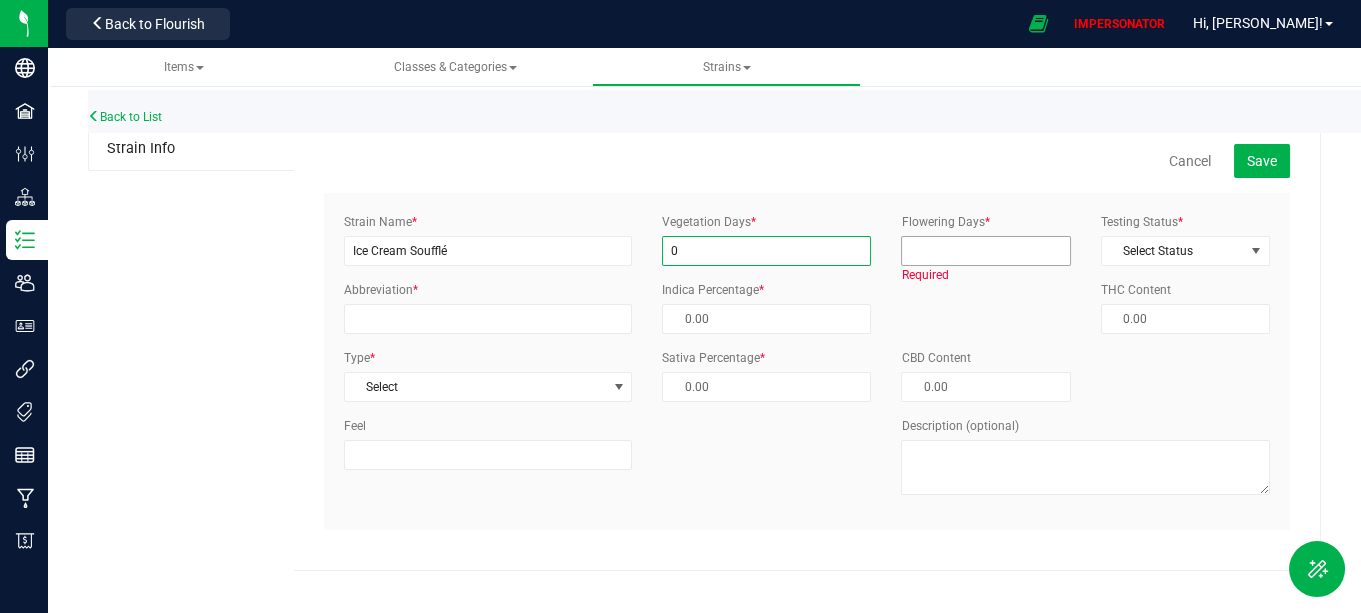 type on "0" 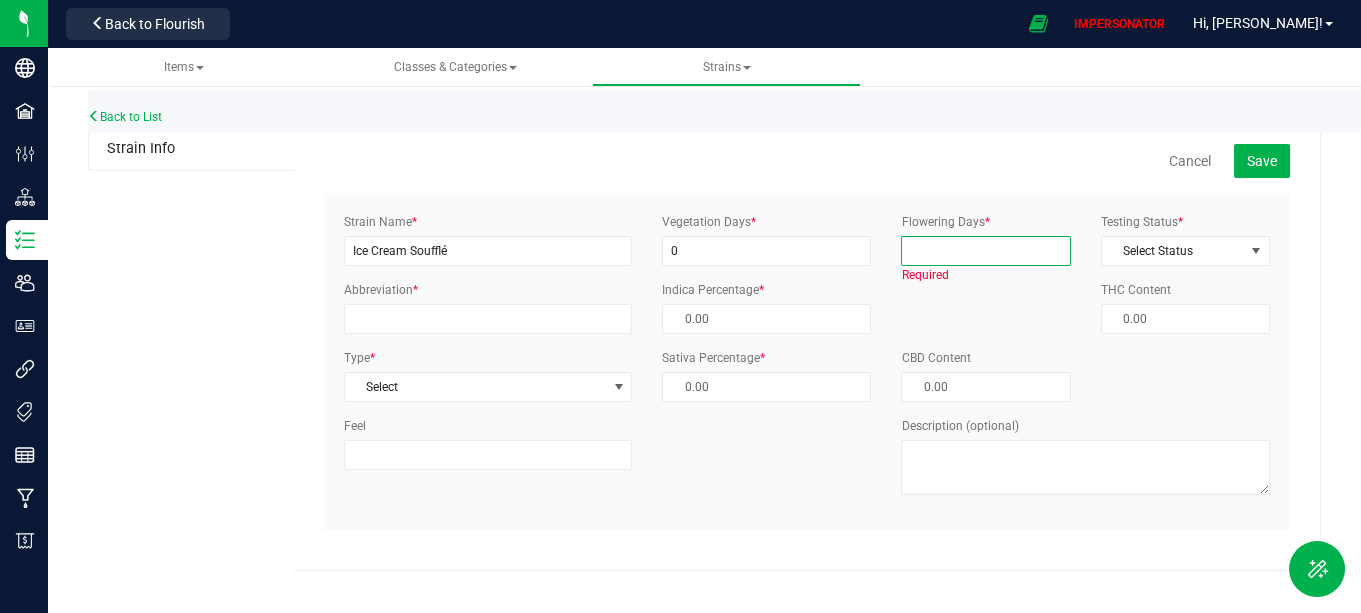click on "Flowering Days
*" at bounding box center (985, 251) 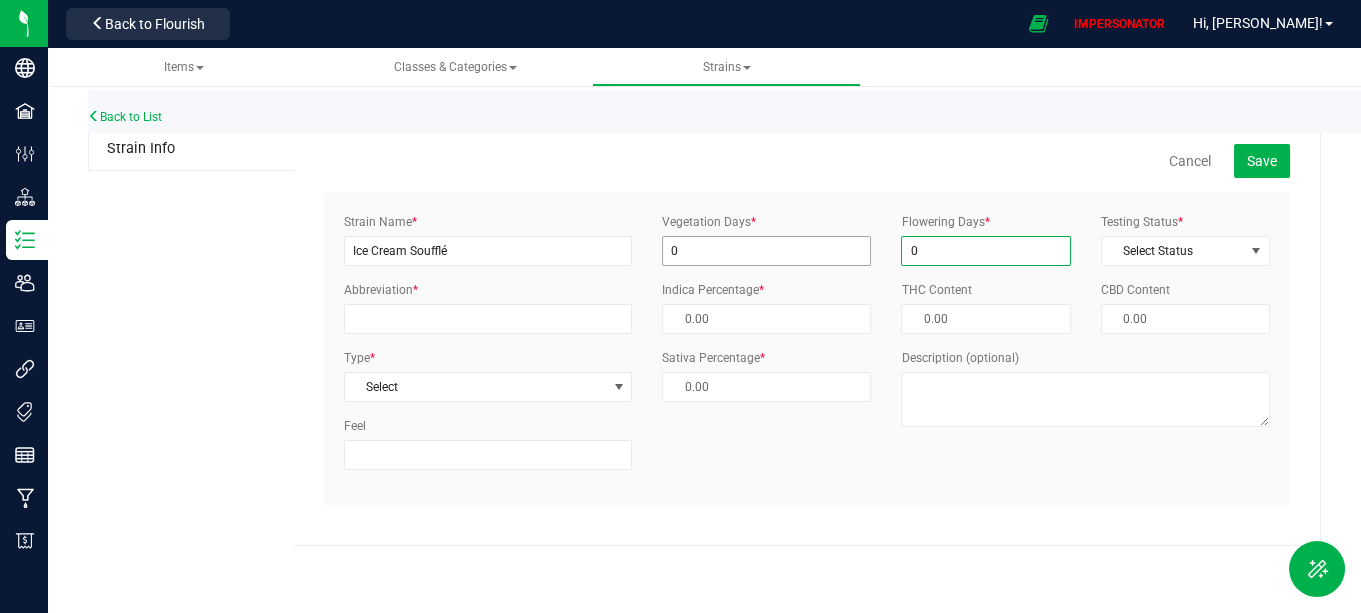 type on "0" 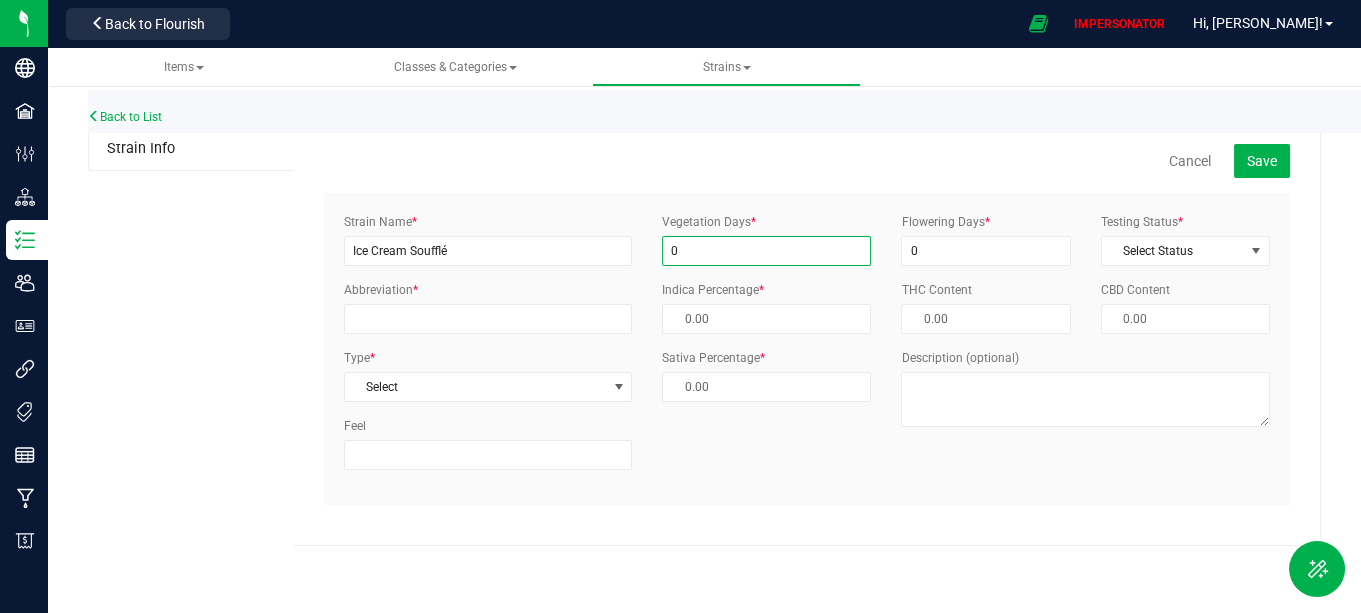 click on "0" at bounding box center (766, 251) 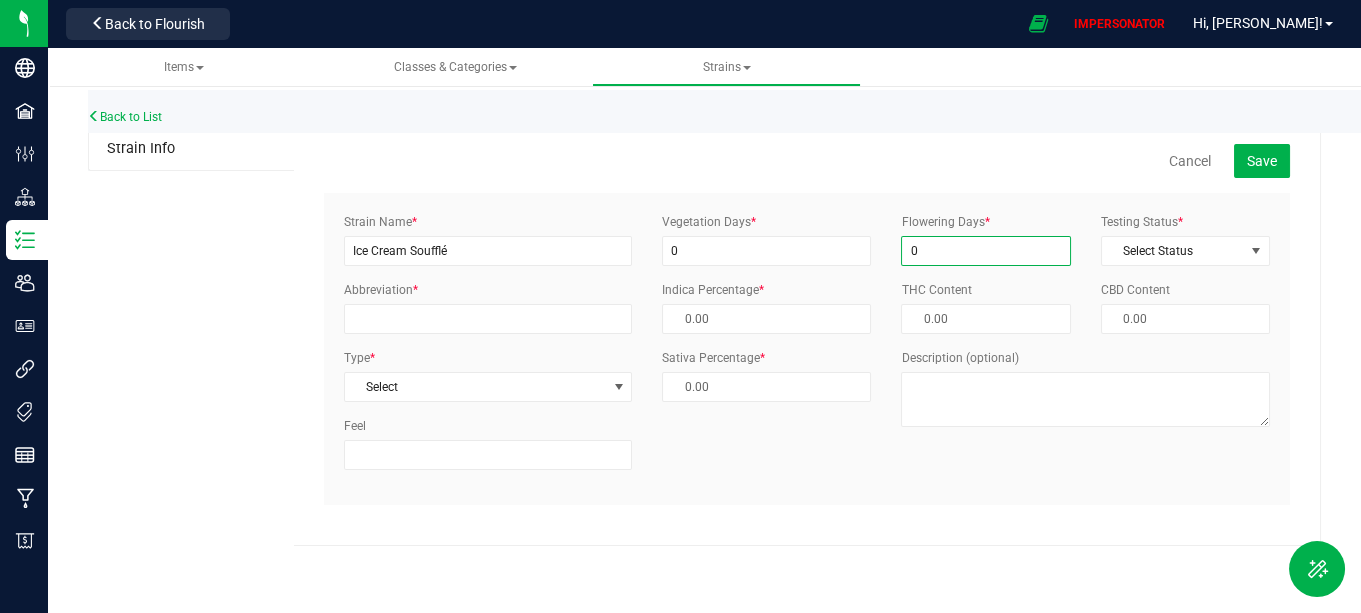click on "0" at bounding box center [985, 251] 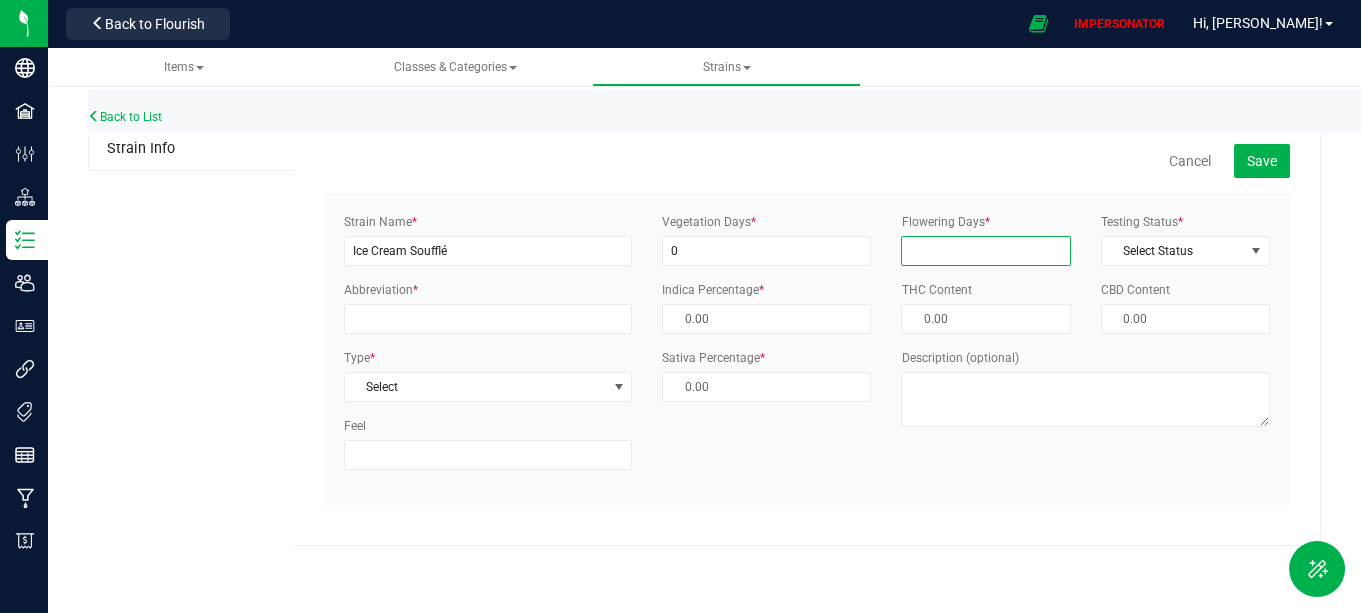 type on "0" 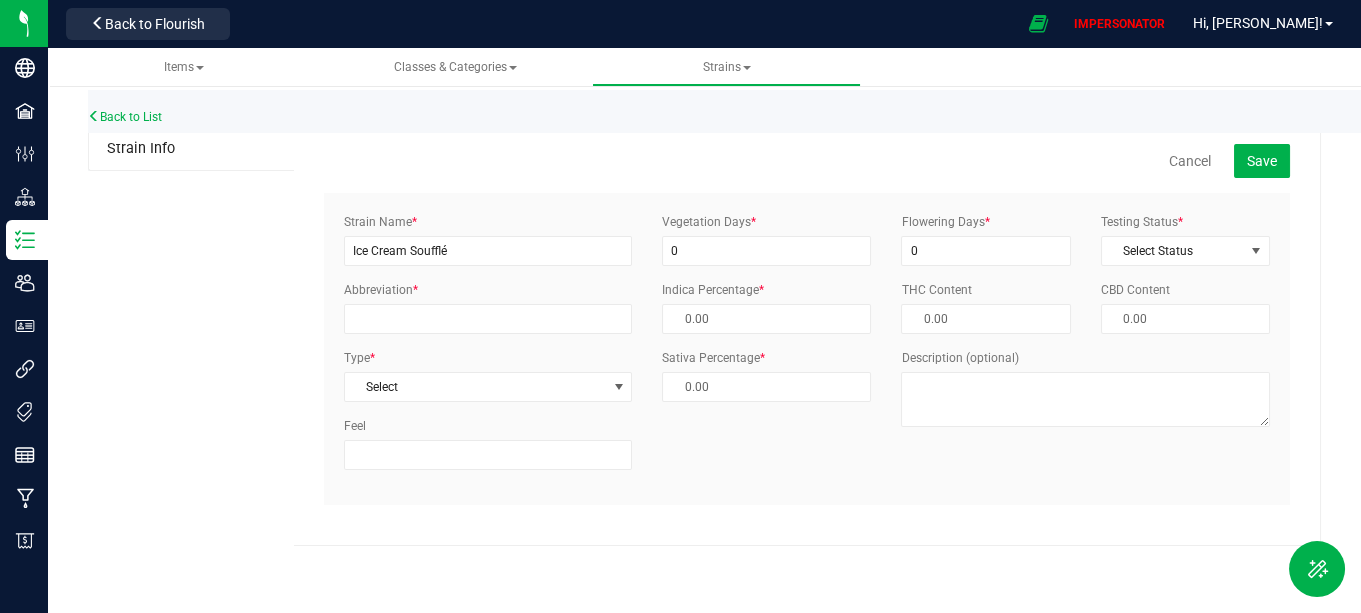 click on "Flowering Days
*
0
Testing Status
*
Select Status Select Status InHouse ThirdParty None
THC Content
CBD Content
Description (optional)" at bounding box center (1085, 327) 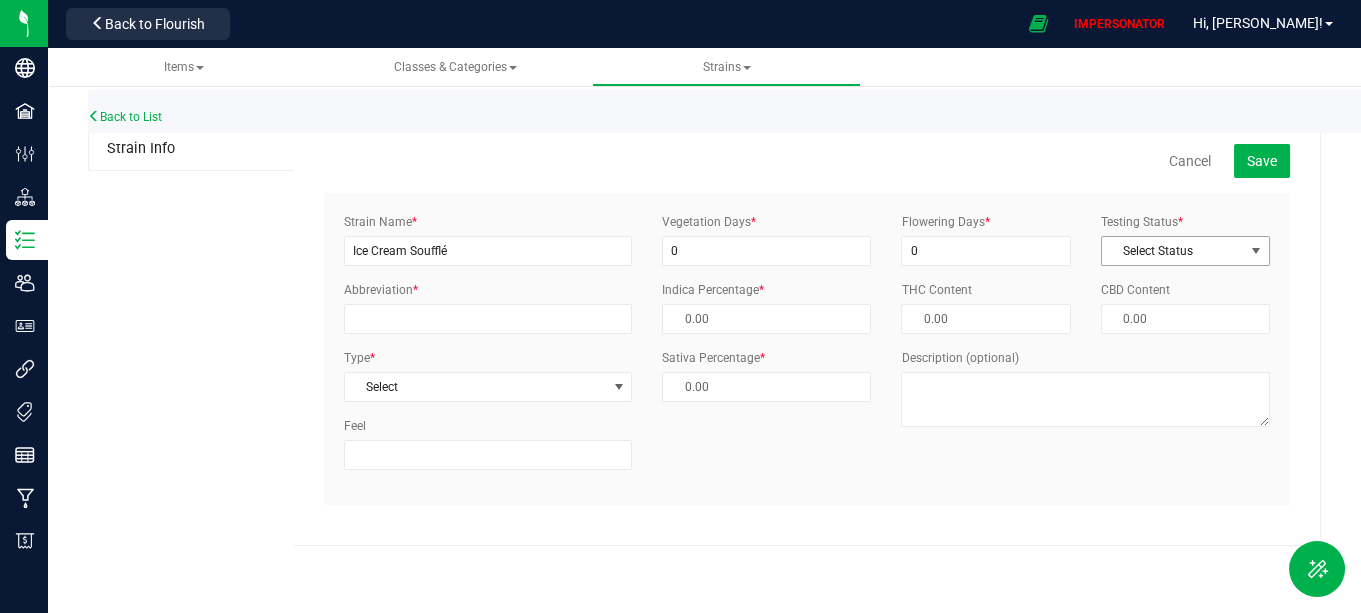 click on "Select Status" at bounding box center (1173, 251) 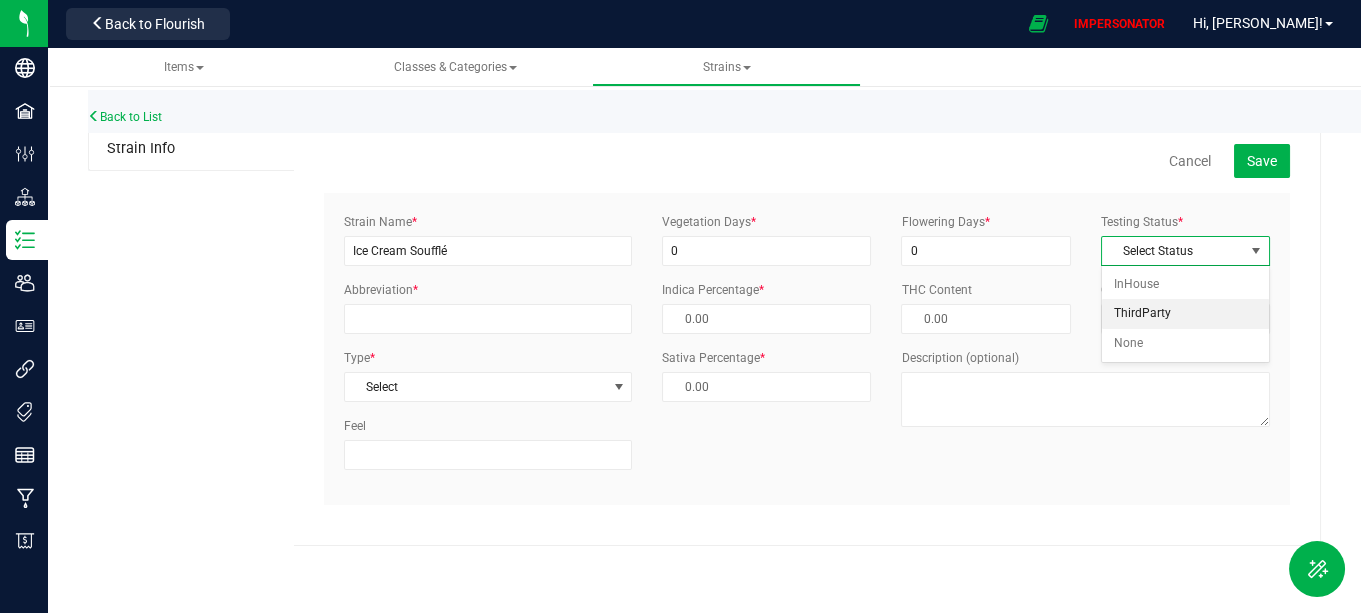 click on "ThirdParty" at bounding box center (1185, 314) 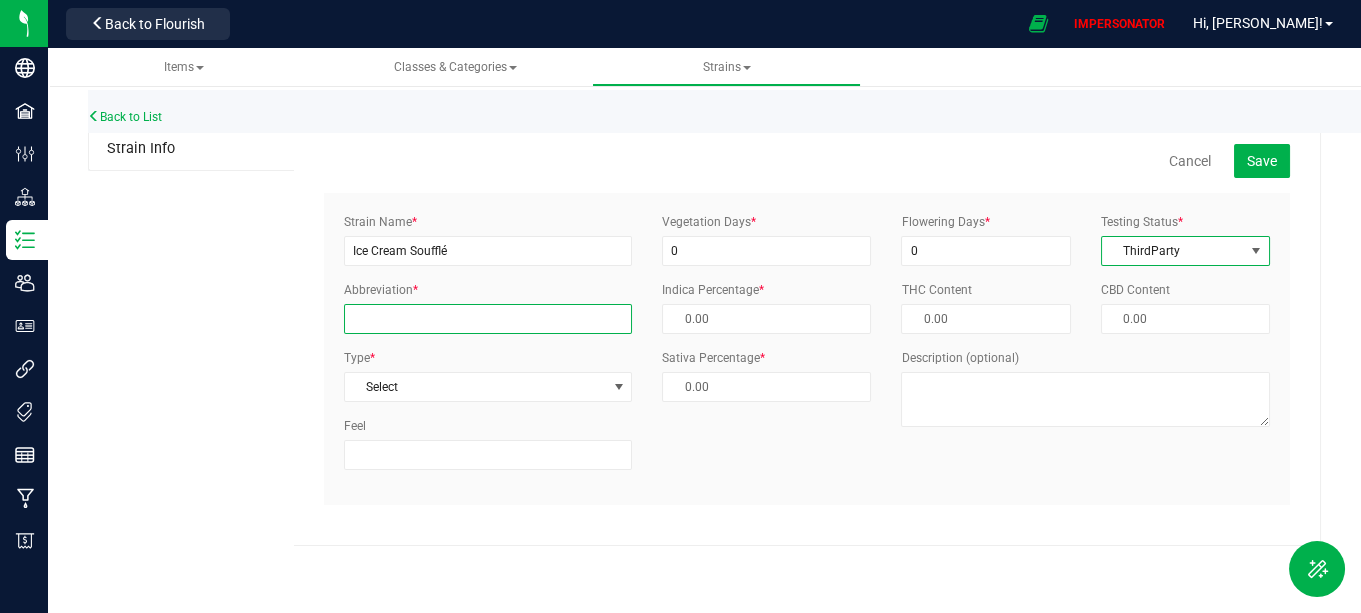 click on "Abbreviation
*" at bounding box center (488, 319) 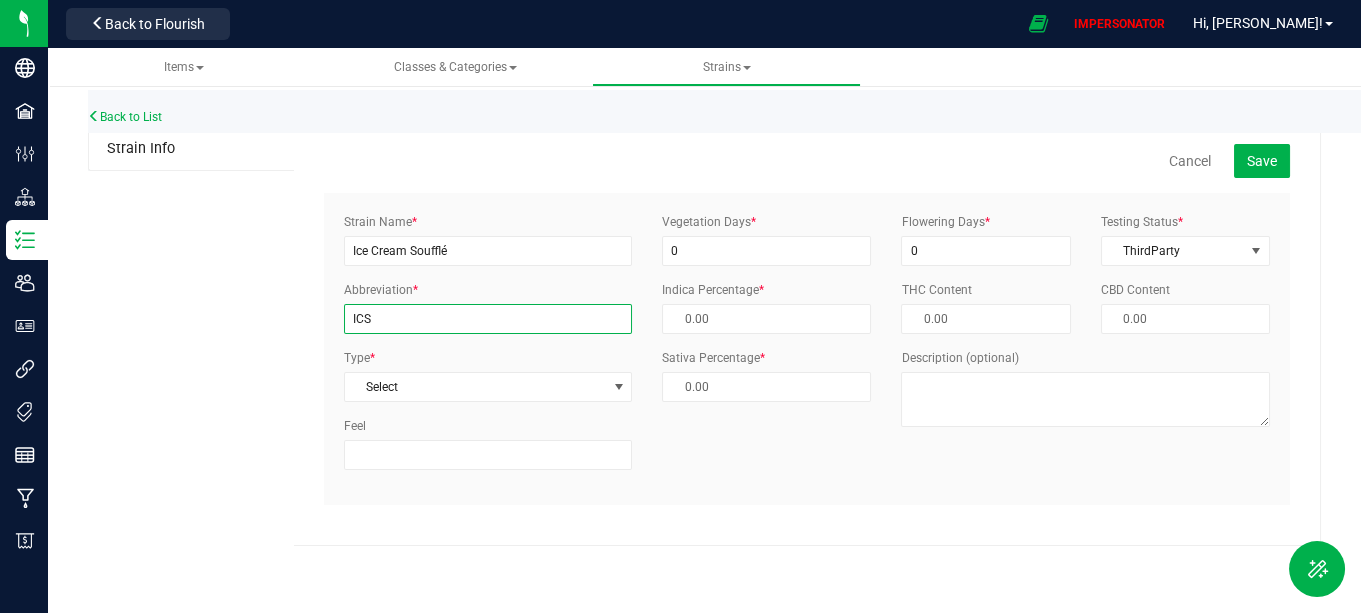 type on "ICS" 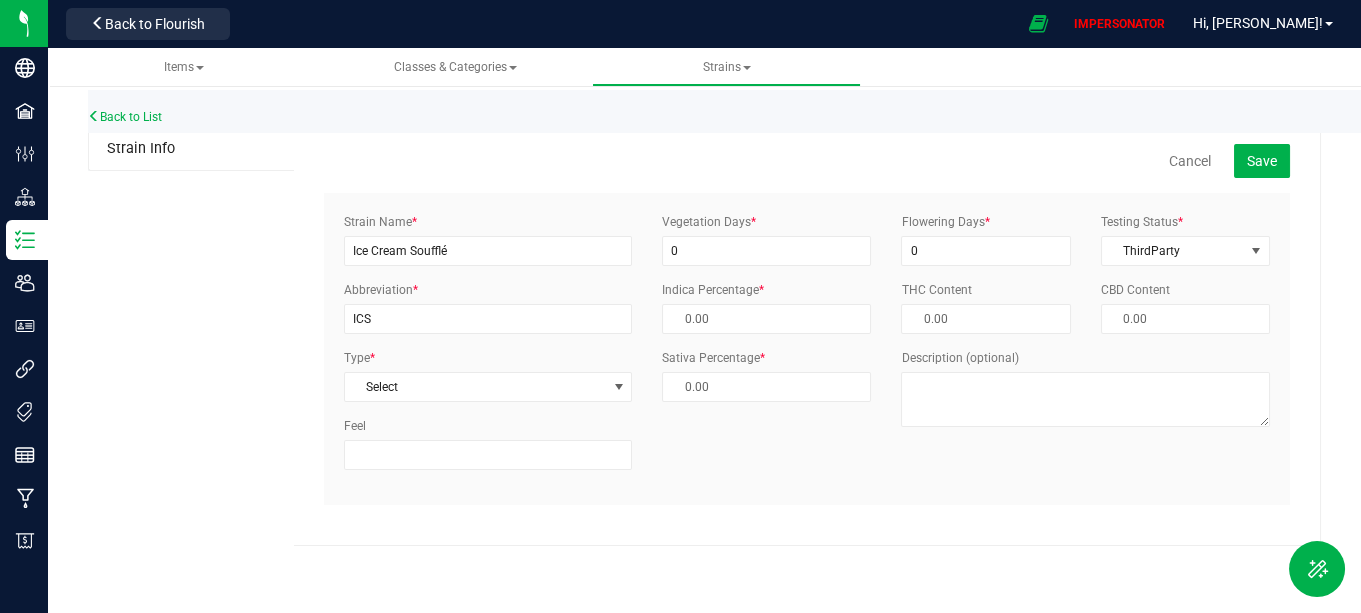 drag, startPoint x: 426, startPoint y: 289, endPoint x: 336, endPoint y: 279, distance: 90.55385 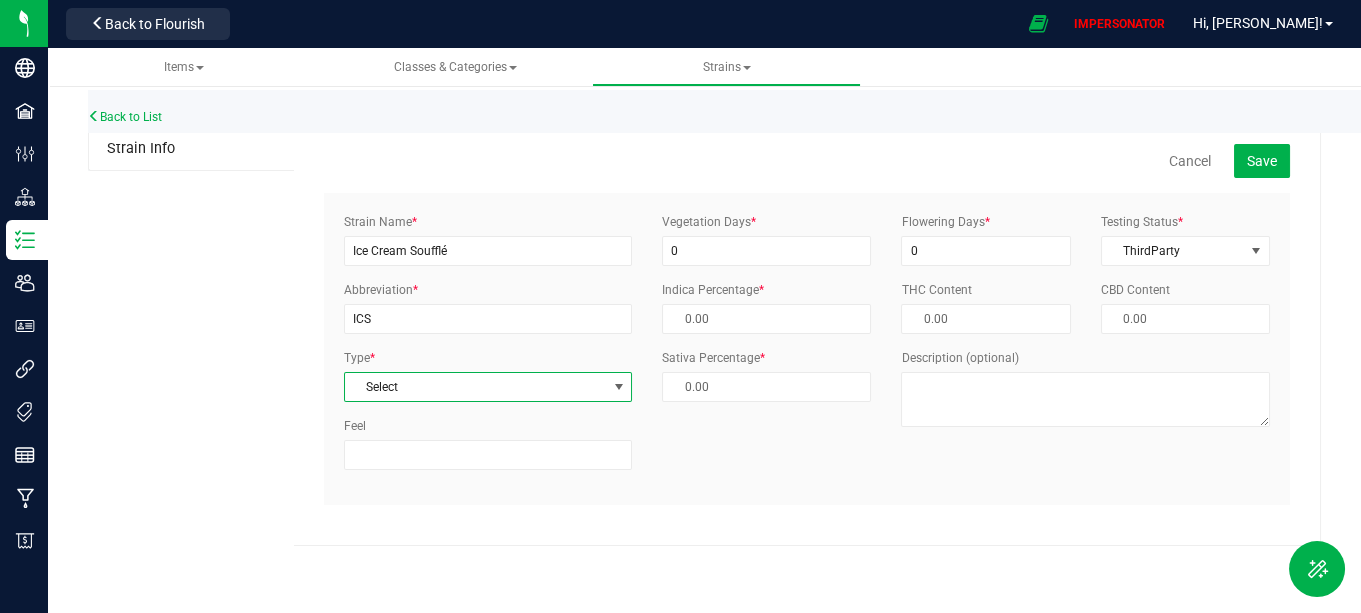 click on "Select" at bounding box center (476, 387) 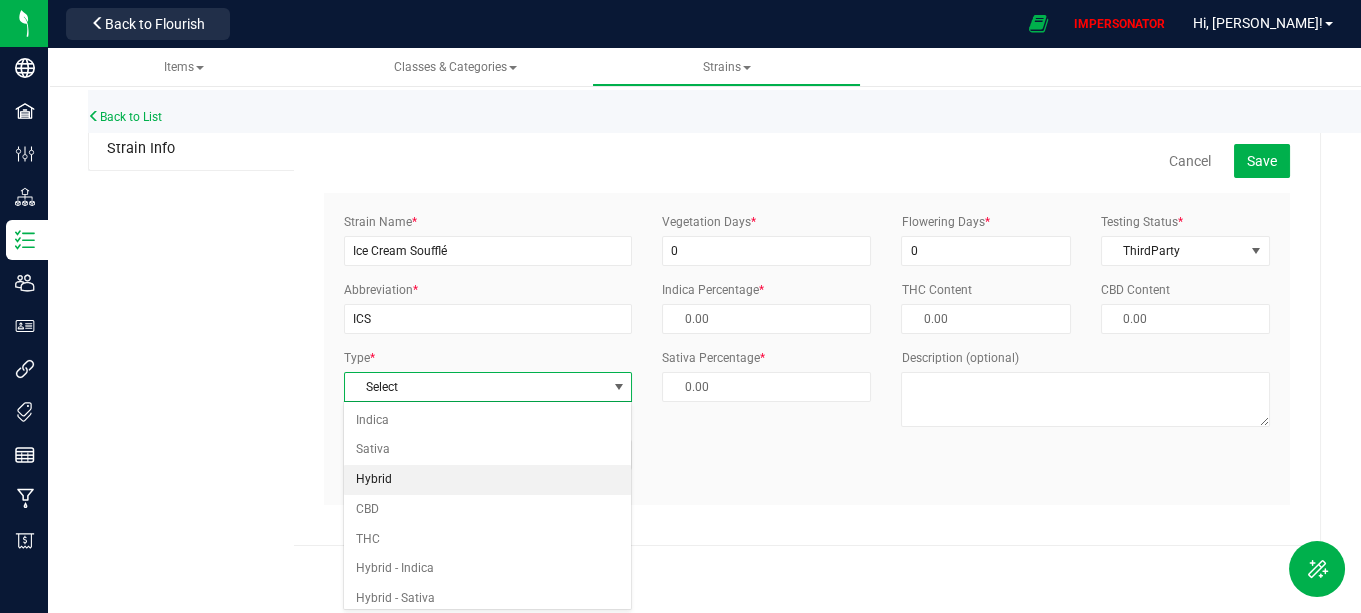 click on "Hybrid" at bounding box center (487, 480) 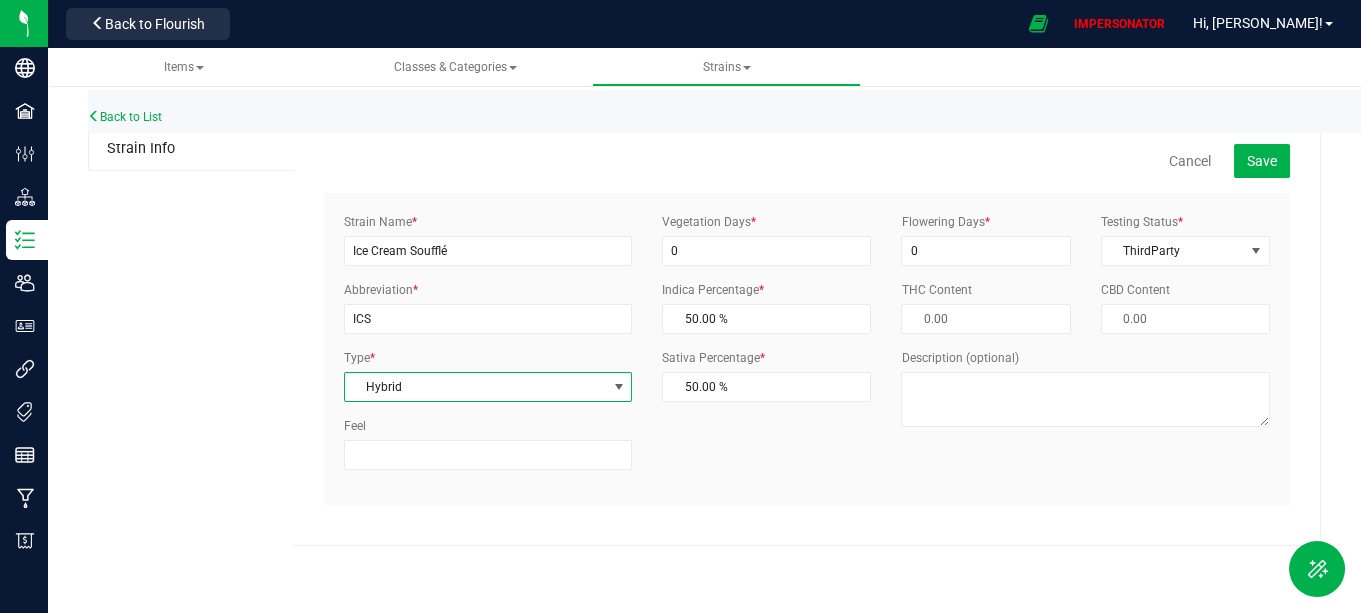 click on "Strain Name
*
Ice Cream Soufflé
Abbreviation
*
ICS
Type
*
Hybrid Select Indica Sativa Hybrid CBD THC Hybrid - Indica Hybrid - Sativa
Feel
*
0 * 50.00 % *" at bounding box center (807, 349) 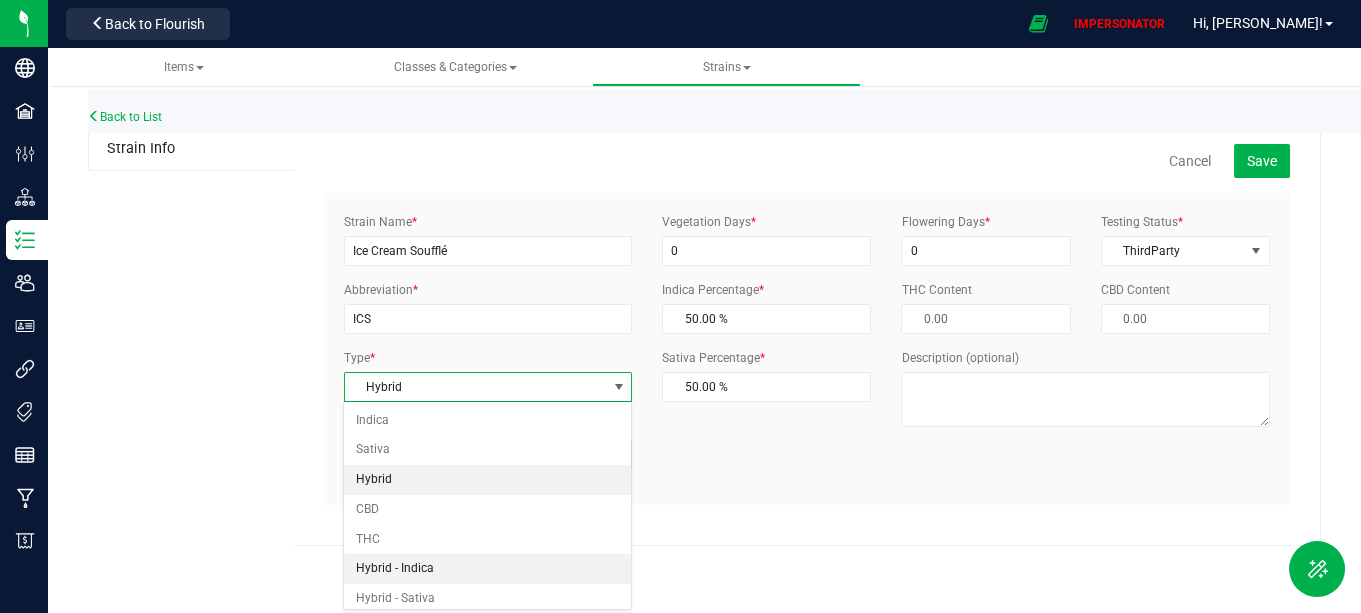 click on "Hybrid - Indica" at bounding box center [487, 569] 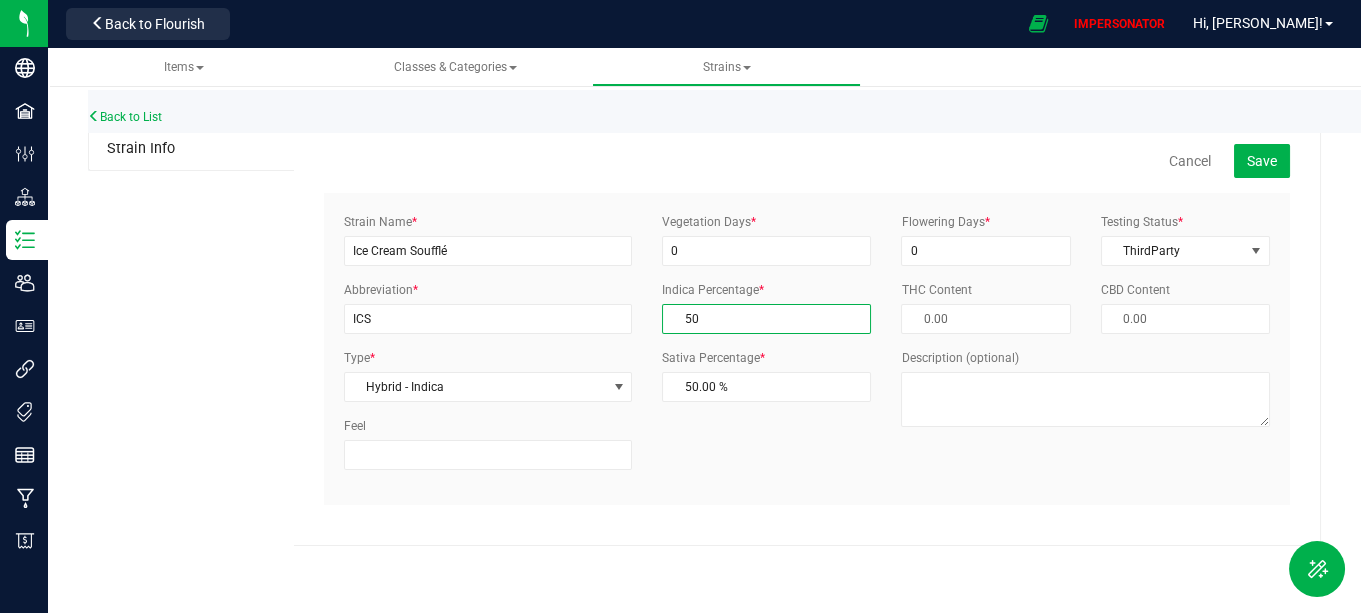 click on "50.00 % 50" at bounding box center (766, 319) 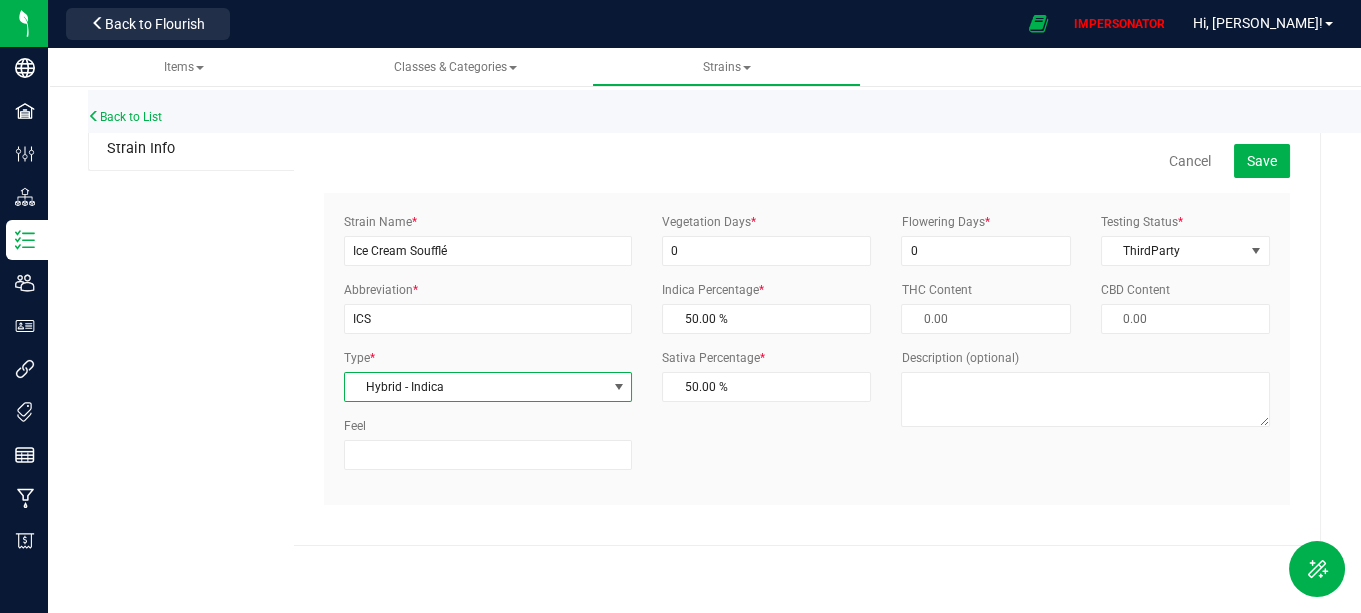 click on "Hybrid - Indica" at bounding box center [476, 387] 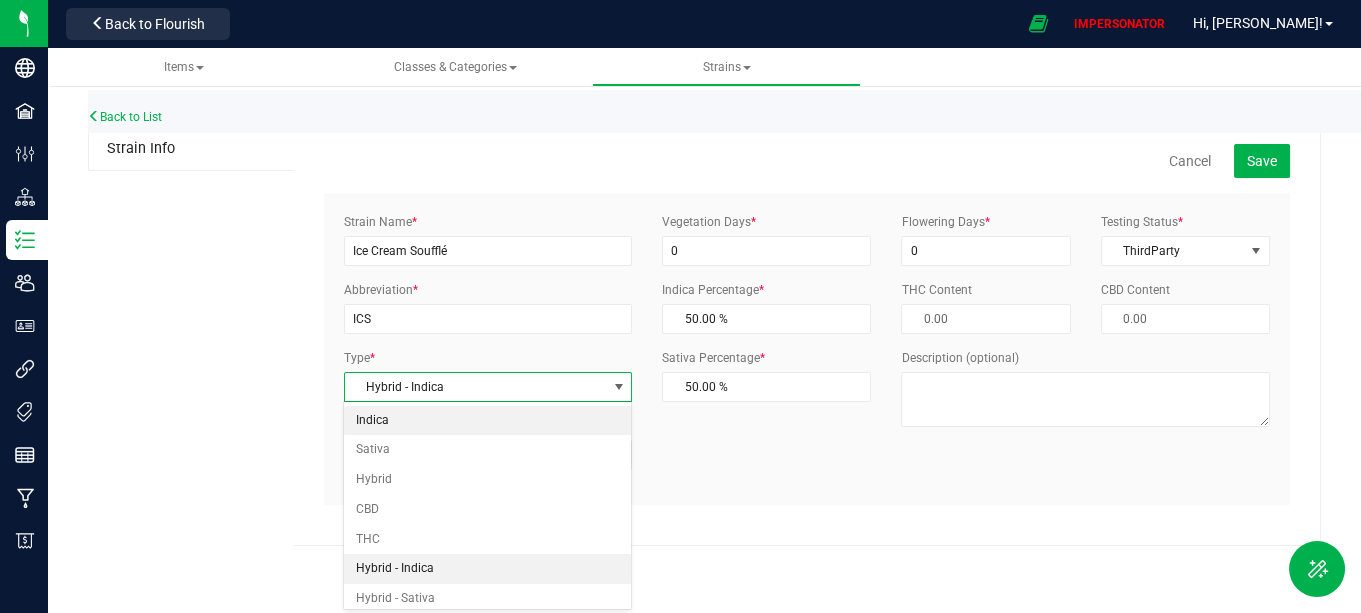 click on "Indica" at bounding box center (487, 421) 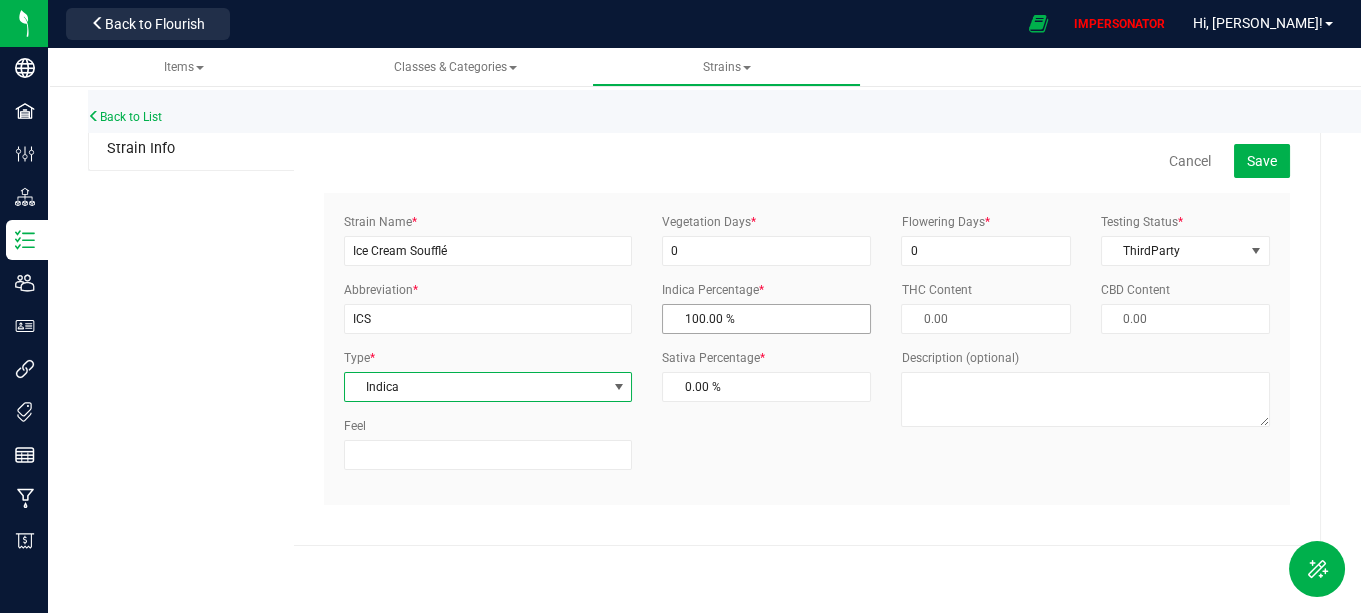 click on "100.00 % 100" at bounding box center (766, 319) 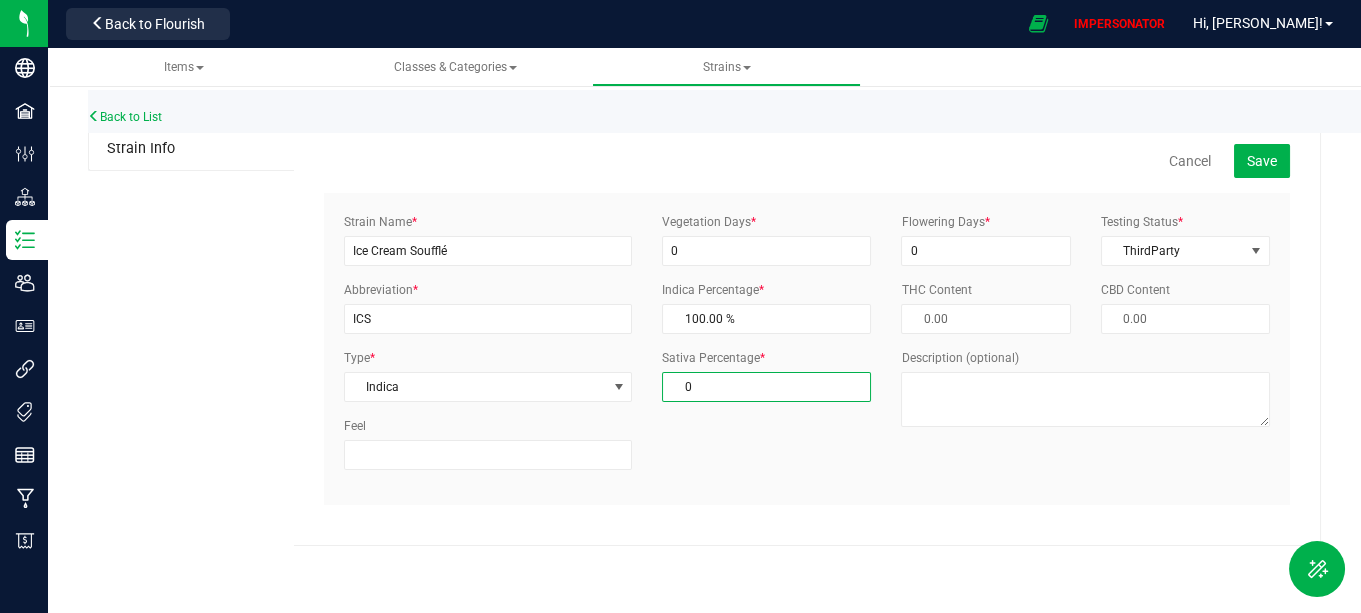 click on "0.00 % 0" at bounding box center [766, 387] 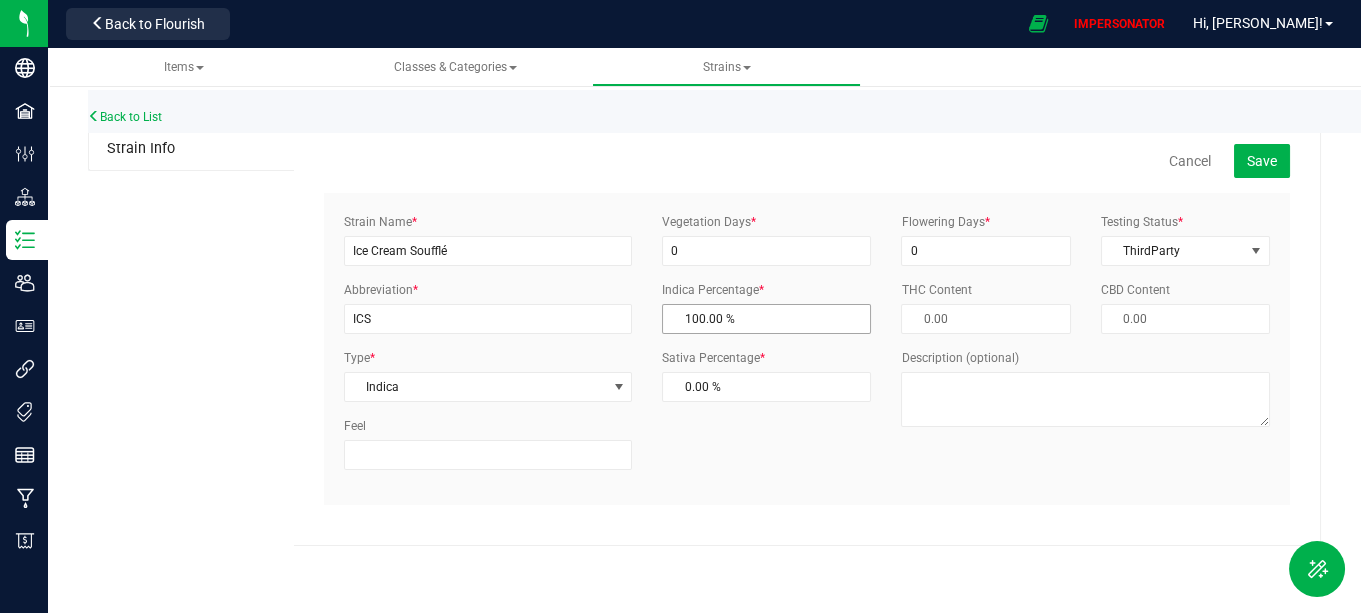 click on "100.00 % 100" at bounding box center [766, 319] 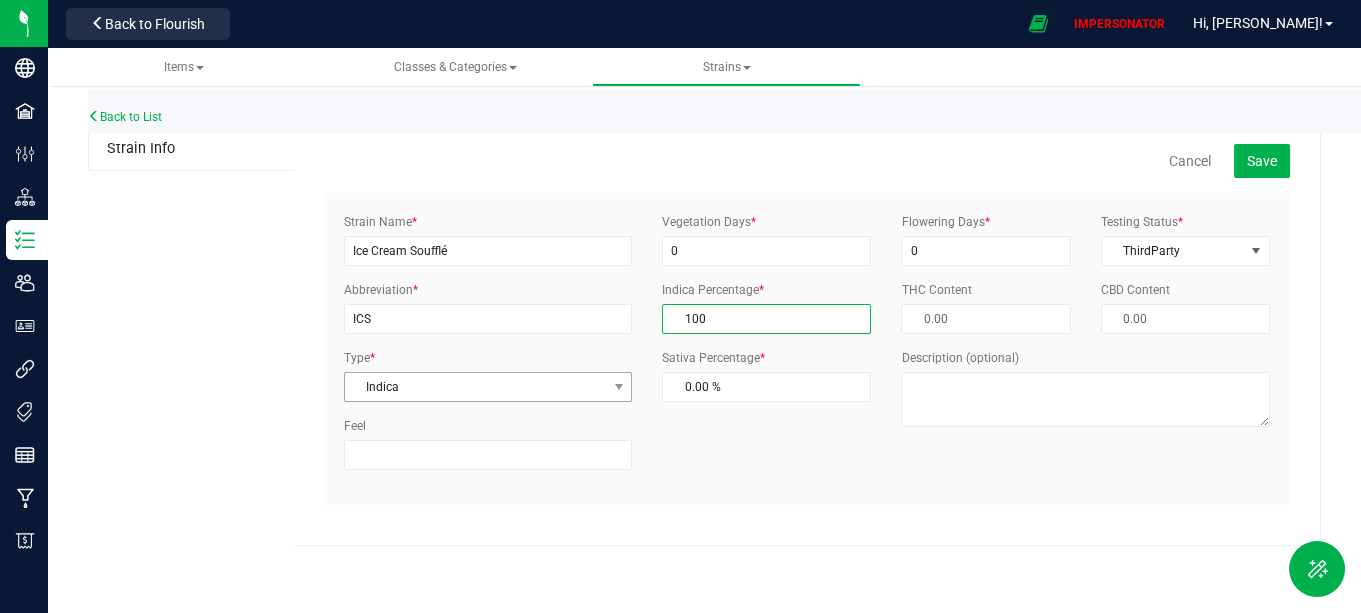 click on "Indica" at bounding box center (476, 387) 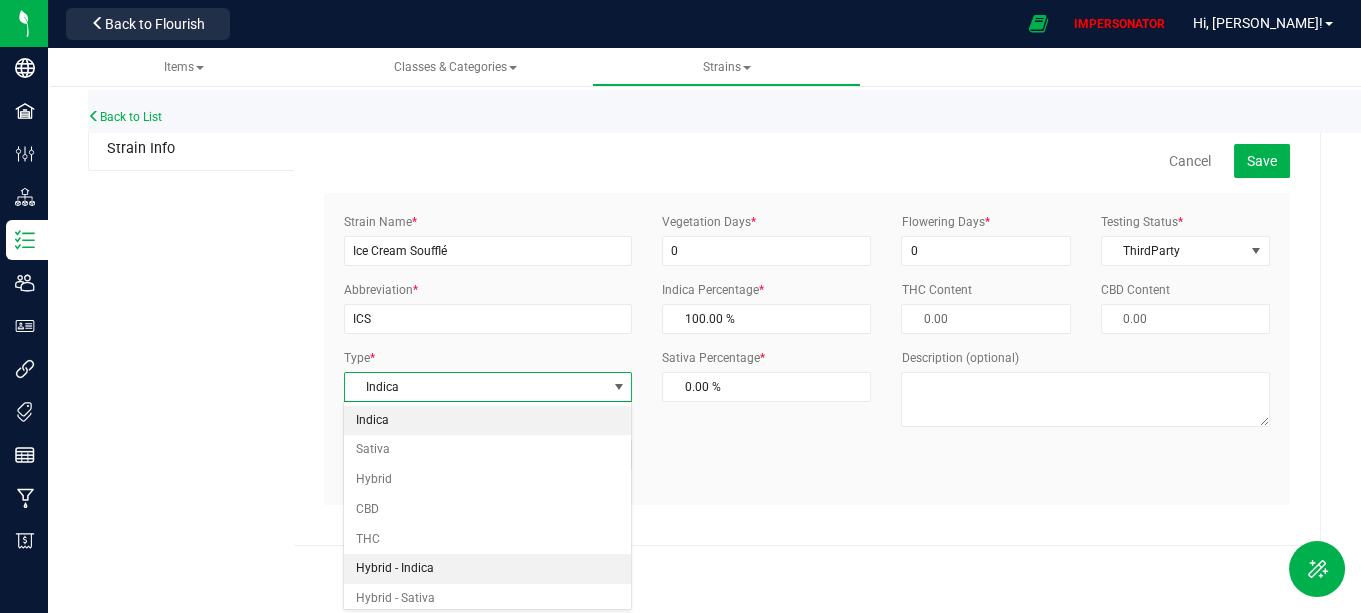 click on "Hybrid - Indica" at bounding box center (487, 569) 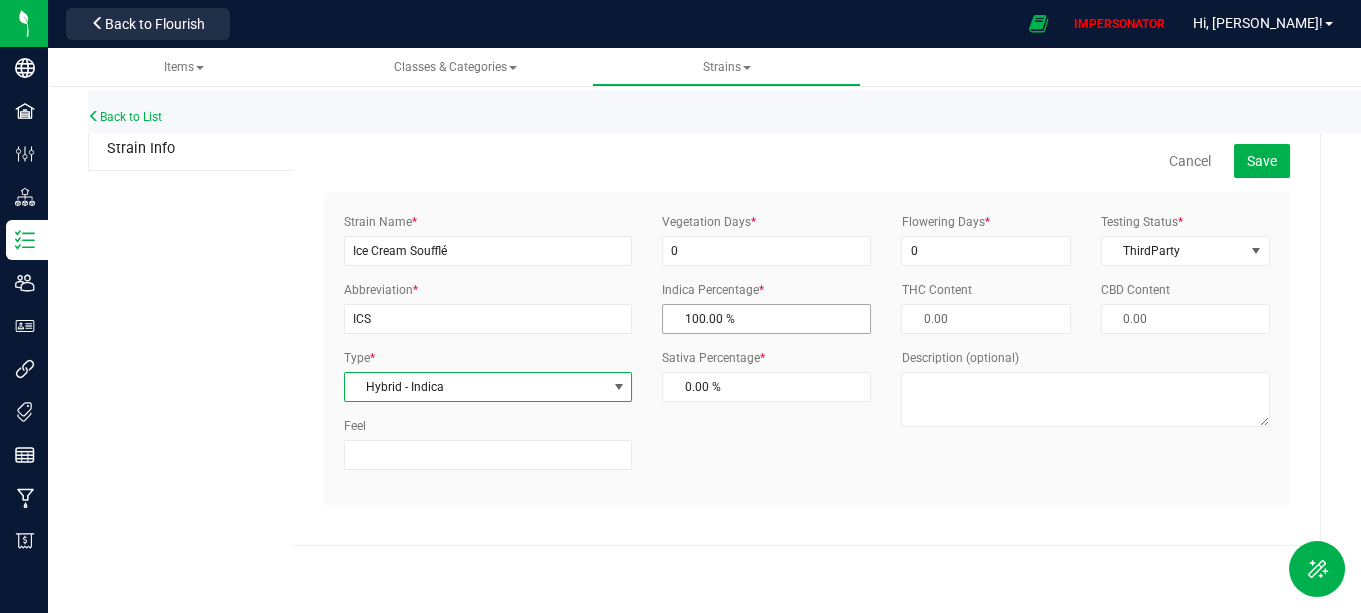 click on "100.00 % 100" at bounding box center [766, 319] 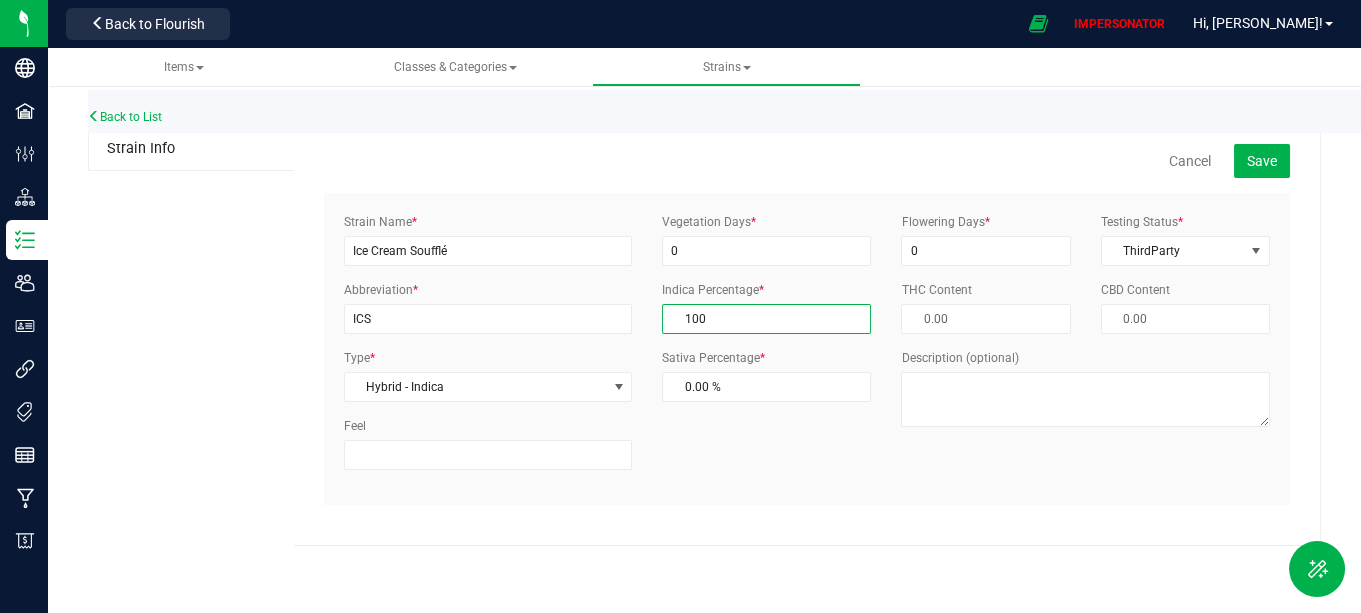 drag, startPoint x: 694, startPoint y: 317, endPoint x: 678, endPoint y: 317, distance: 16 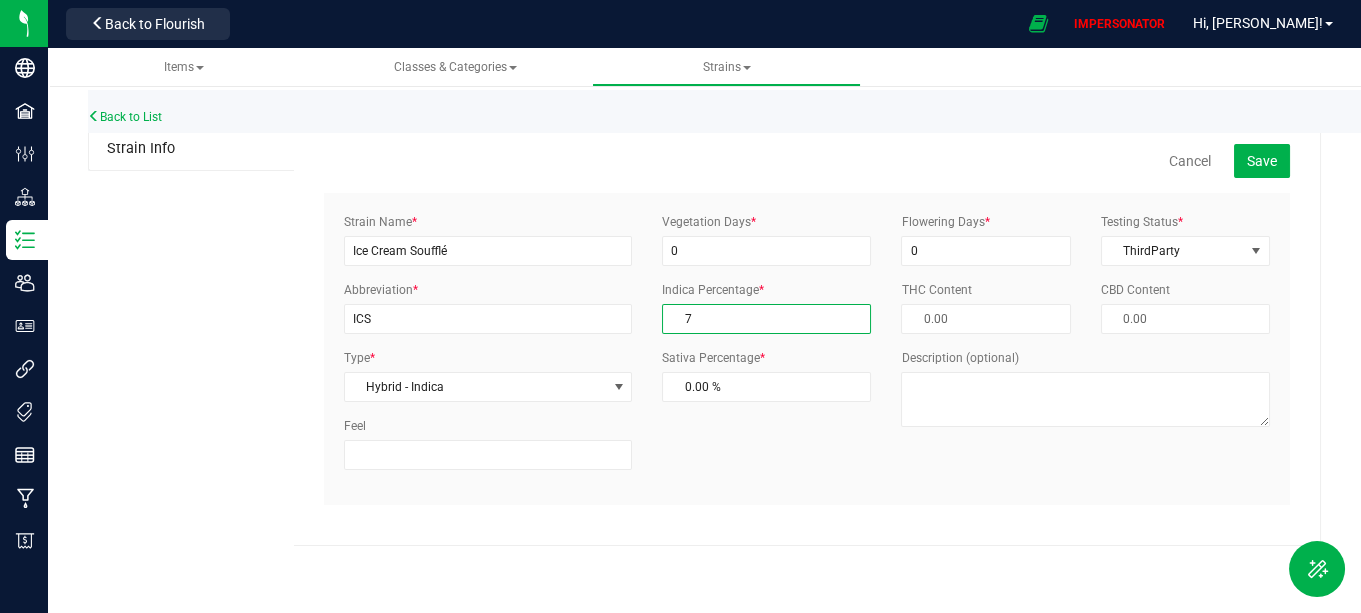 type on "93.00 %" 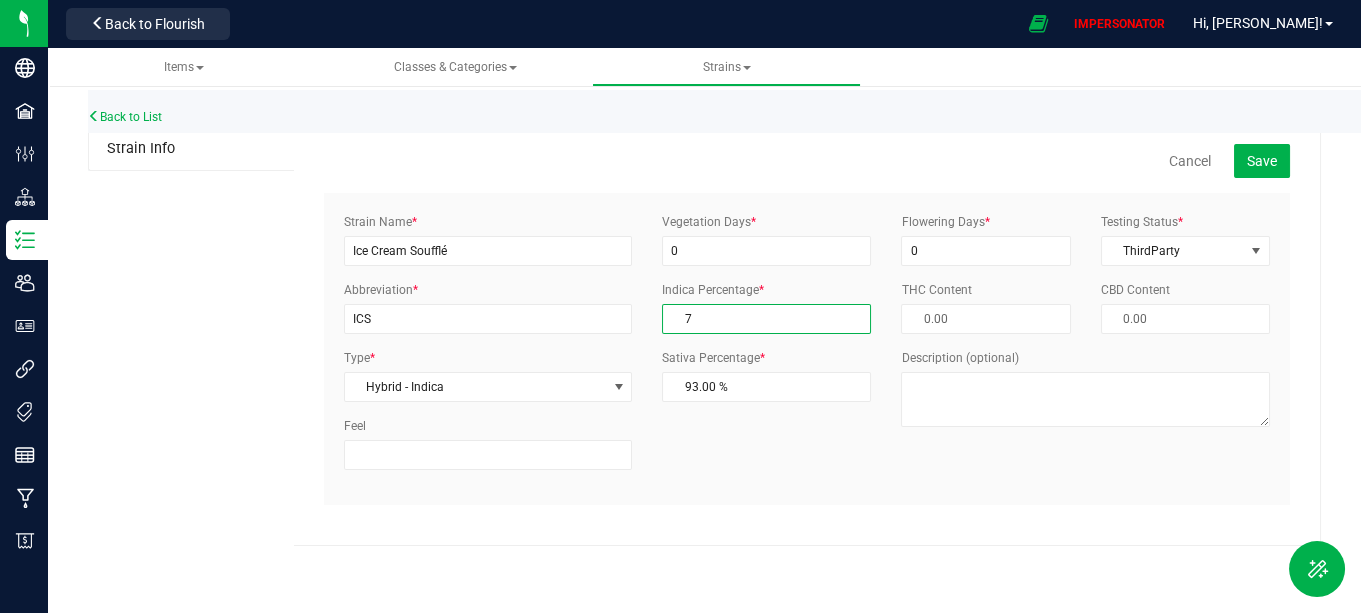 type on "75" 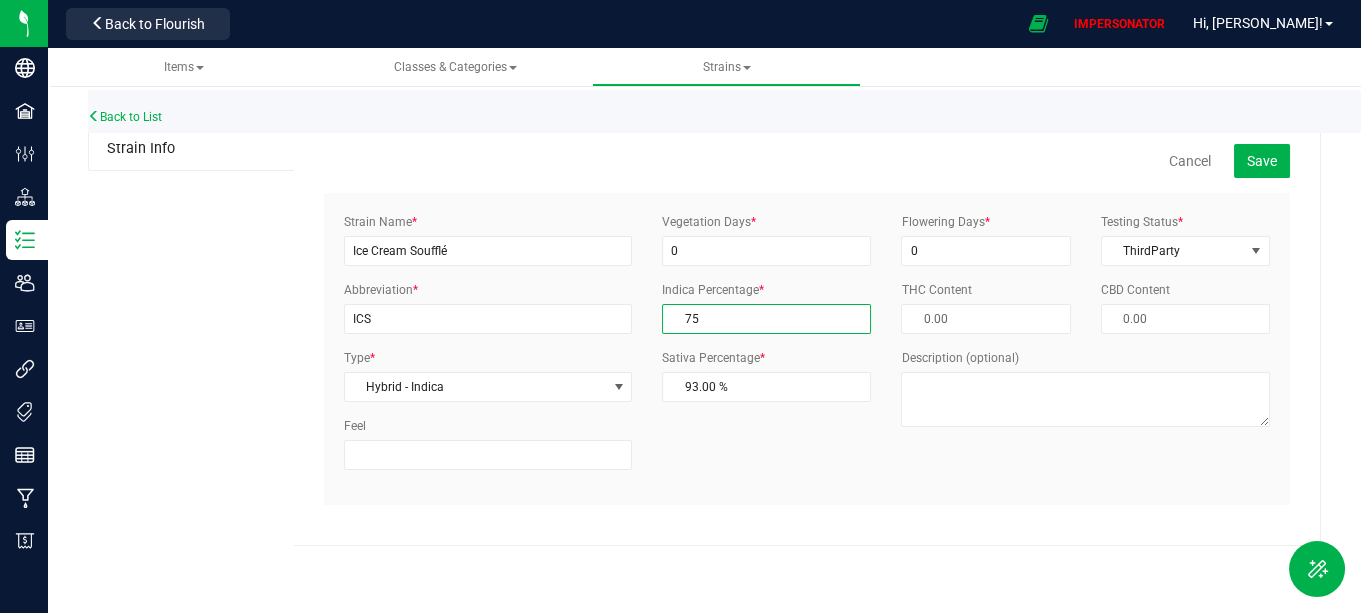 type on "25.00 %" 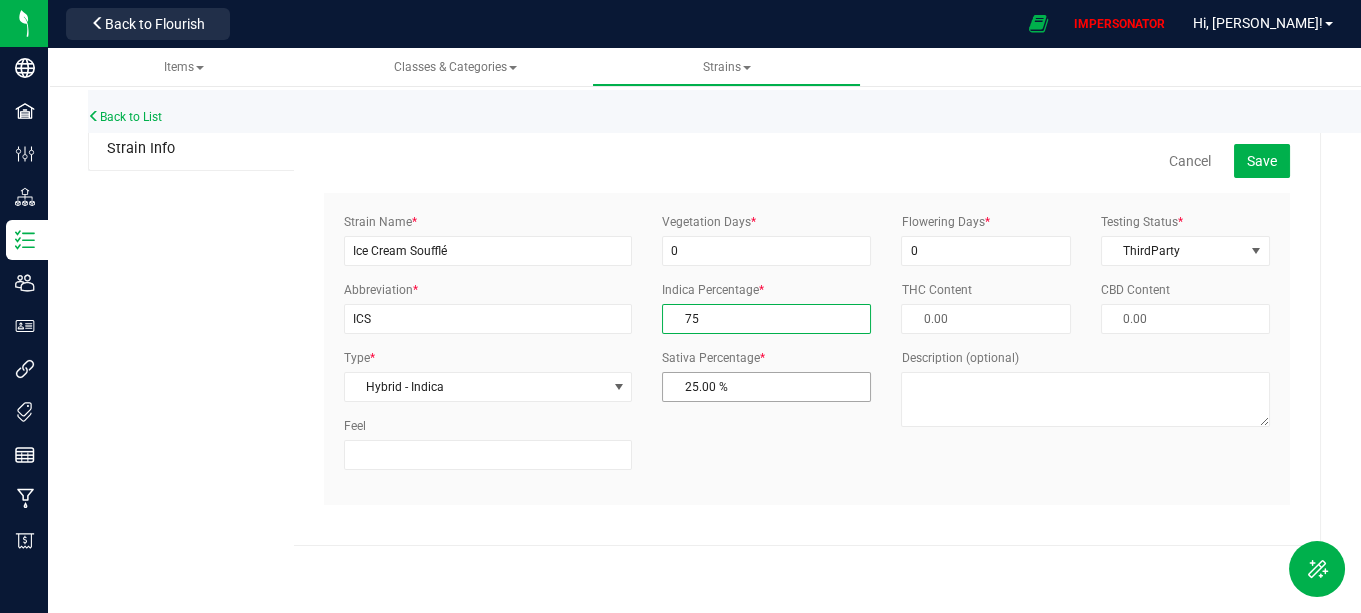type on "75.00 %" 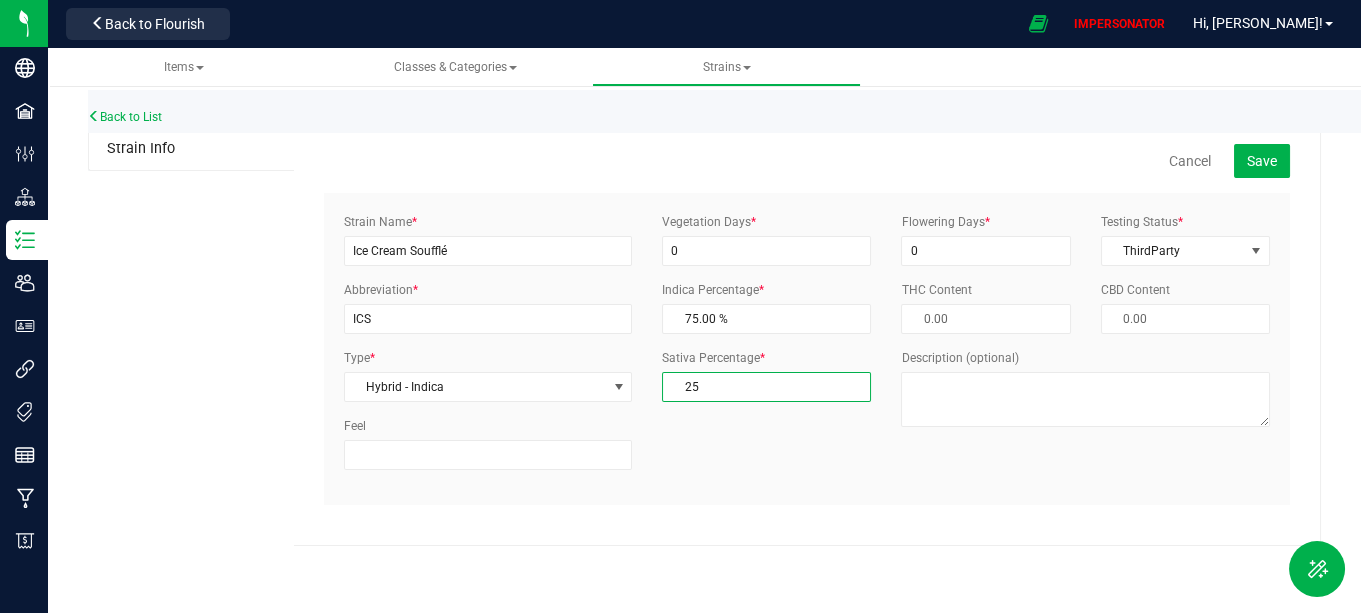 click on "25.00 % 25" at bounding box center [766, 387] 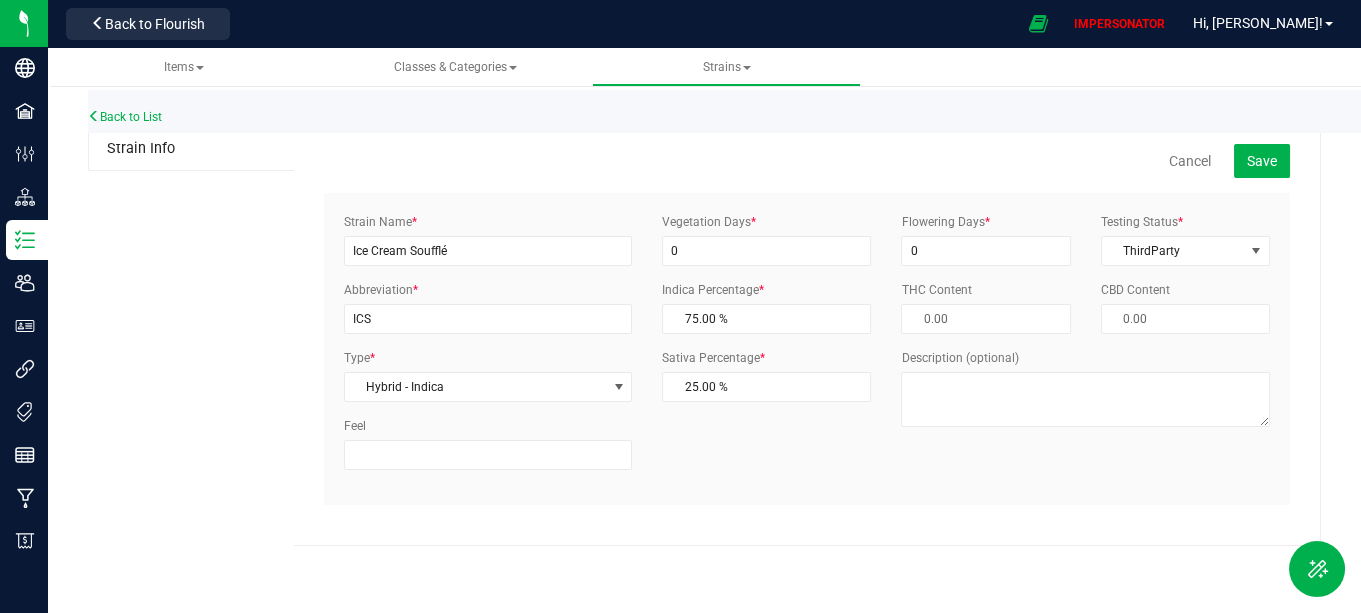 click on "Strain Name
*
Ice Cream Soufflé
Abbreviation
*
ICS
Type
*
Hybrid - Indica Select Indica Sativa Hybrid CBD THC Hybrid - Indica Hybrid - Sativa
Feel
*
0 *" at bounding box center (807, 349) 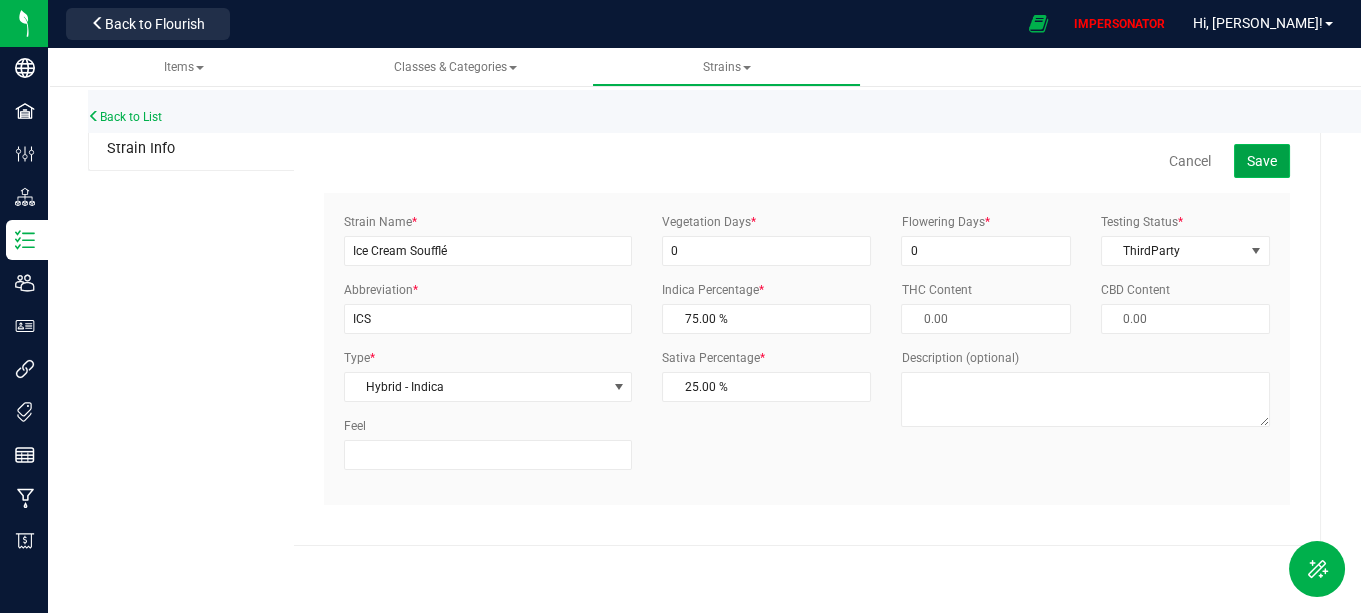 click on "Save" at bounding box center [1262, 161] 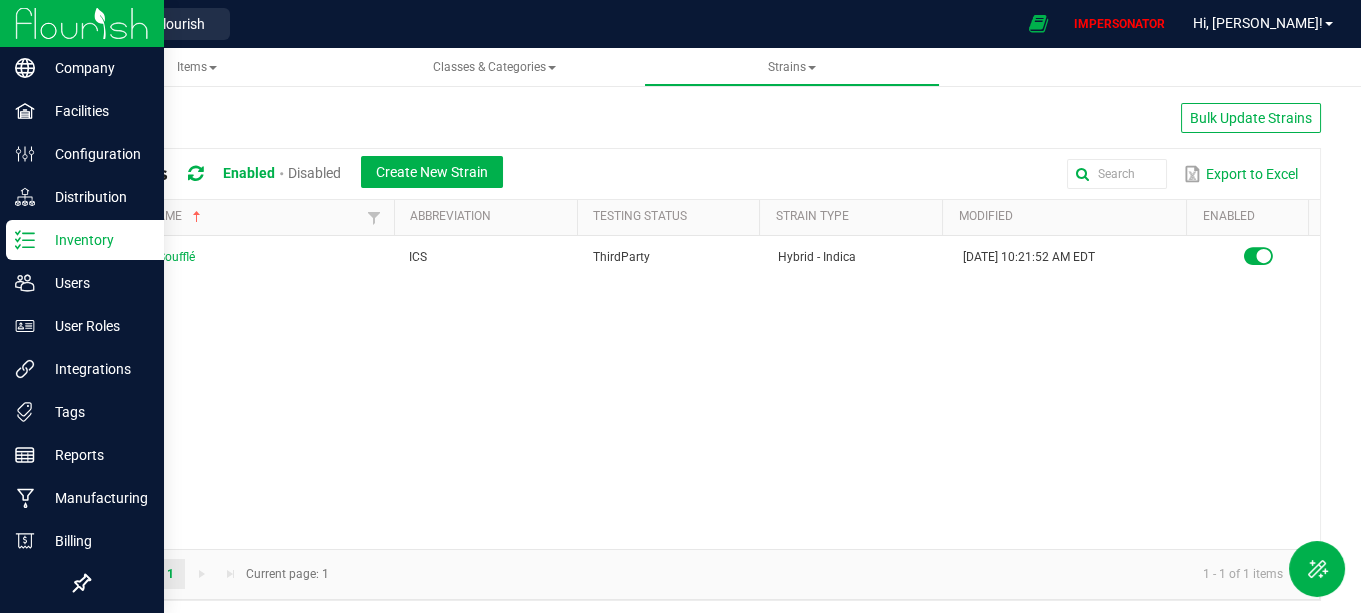 click on "Inventory" at bounding box center [95, 240] 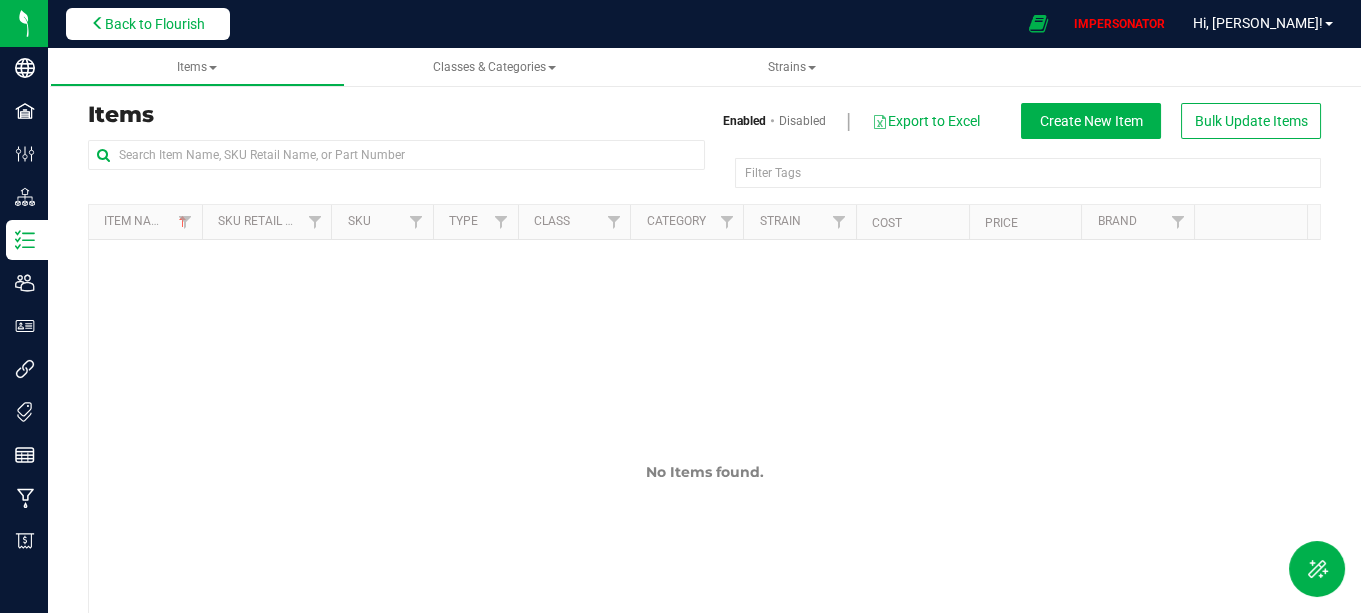 click on "Back to Flourish" at bounding box center [155, 24] 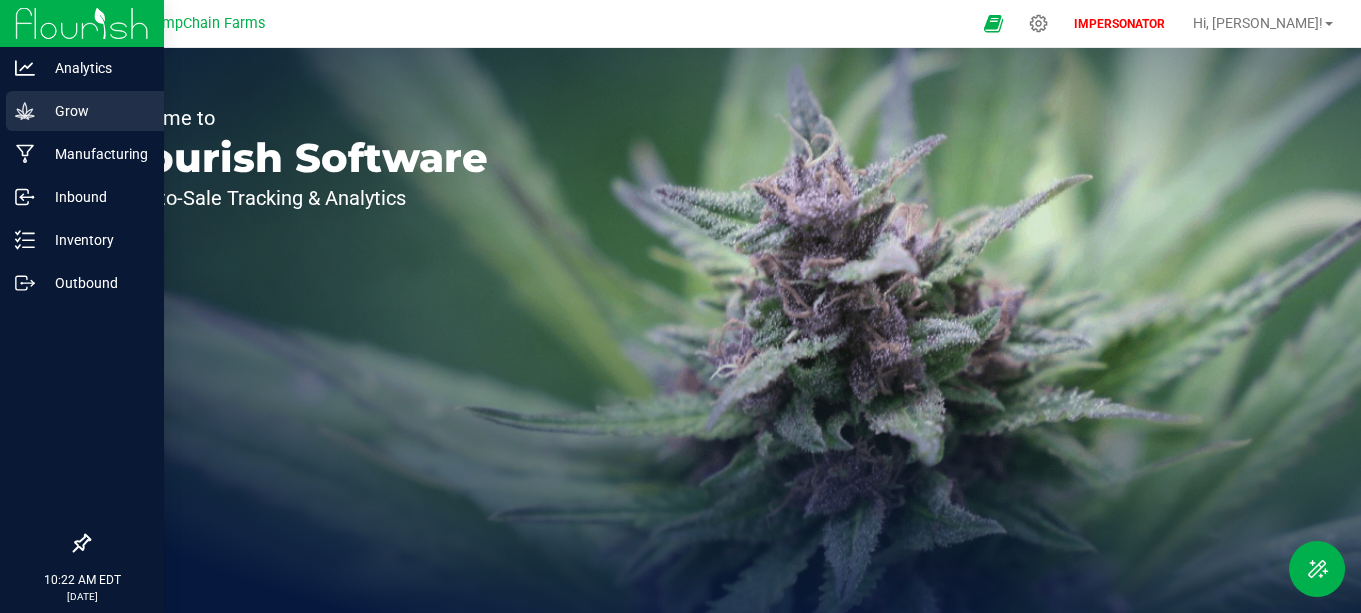 click 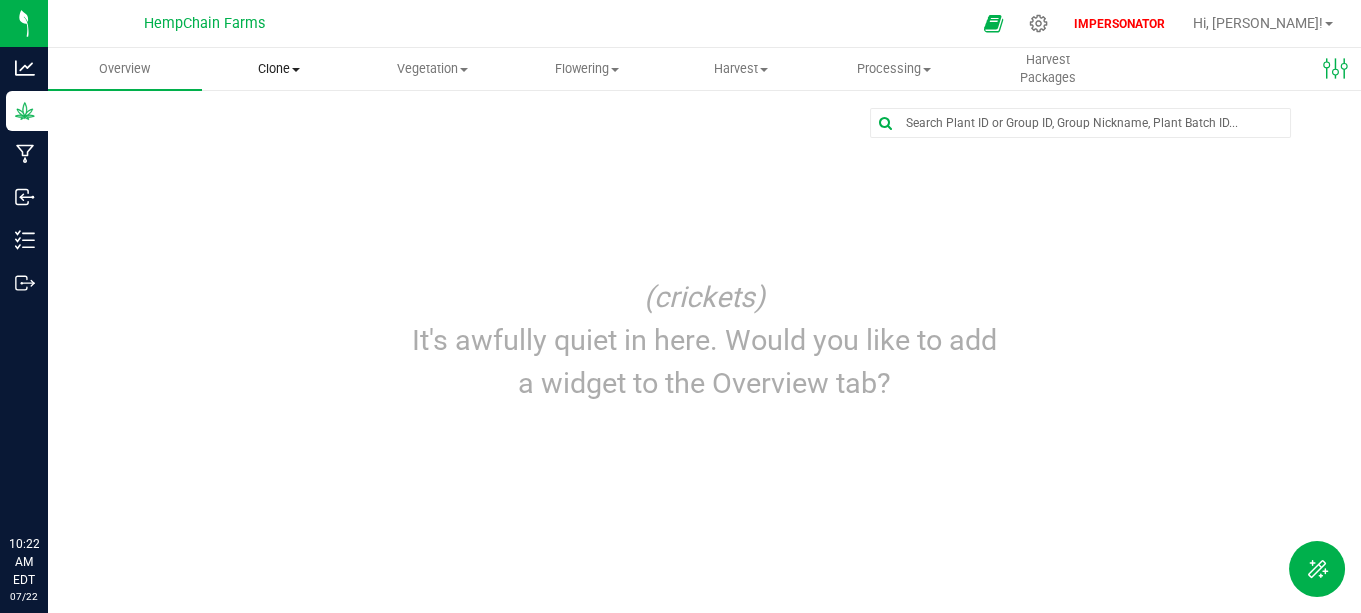 click on "Clone" at bounding box center [279, 69] 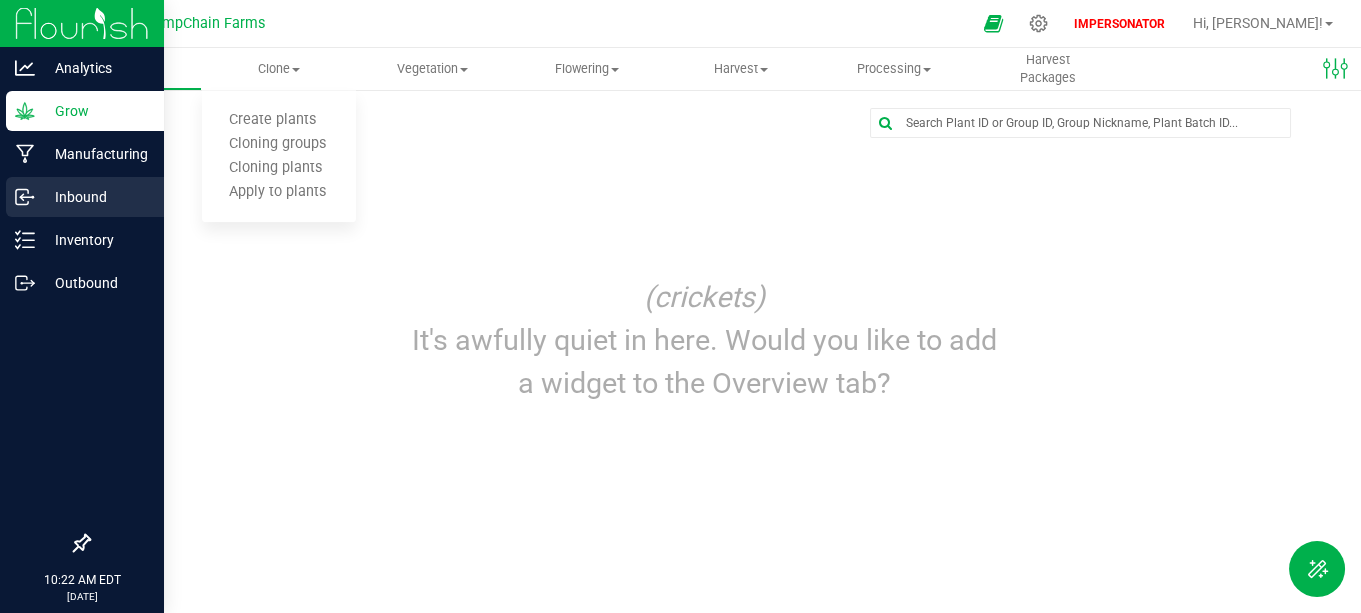 click on "Inbound" at bounding box center [95, 197] 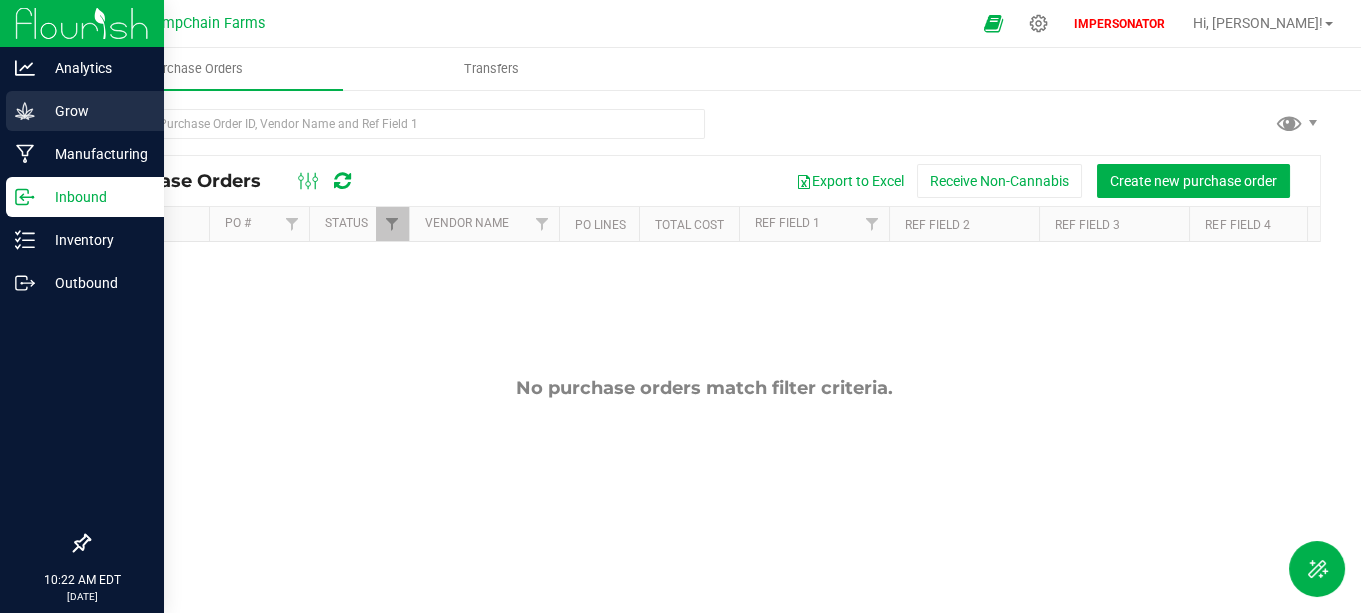 click 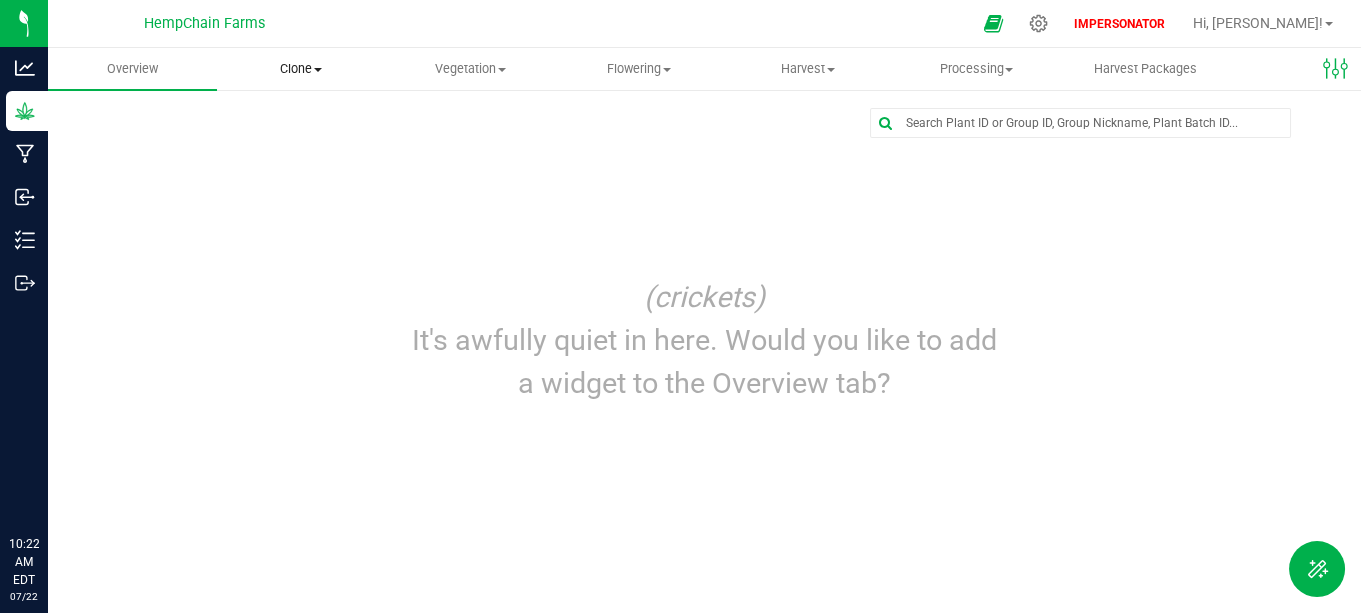 click on "Clone" at bounding box center (301, 69) 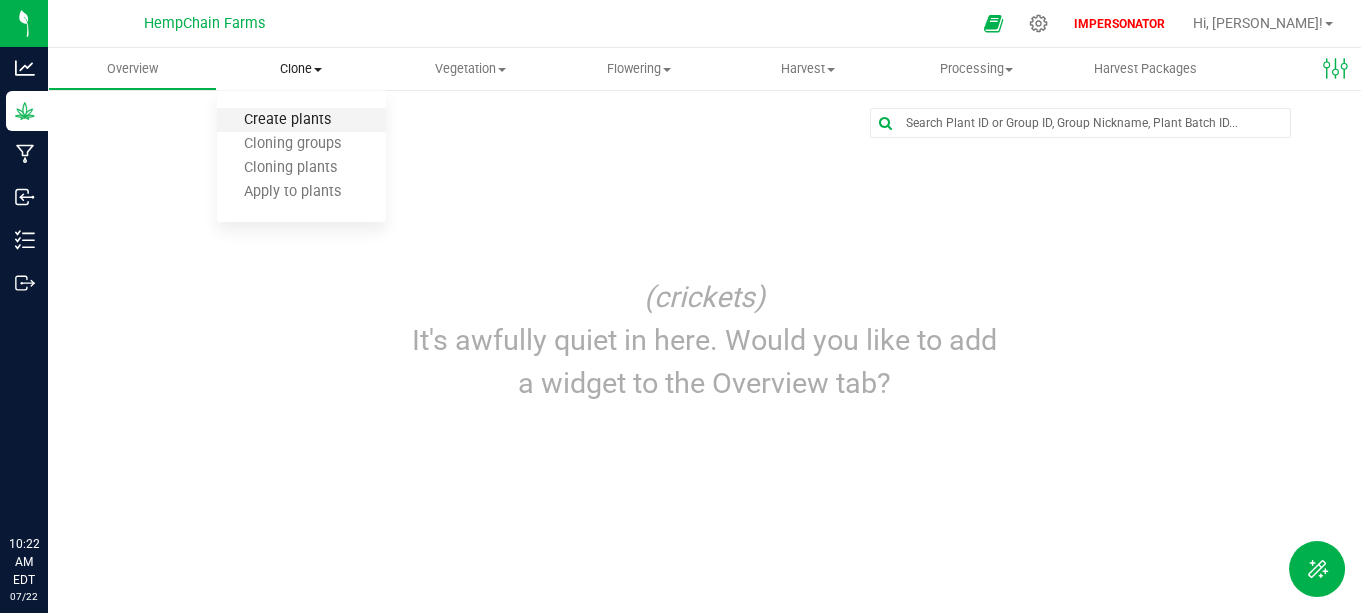 click on "Create plants" at bounding box center (287, 120) 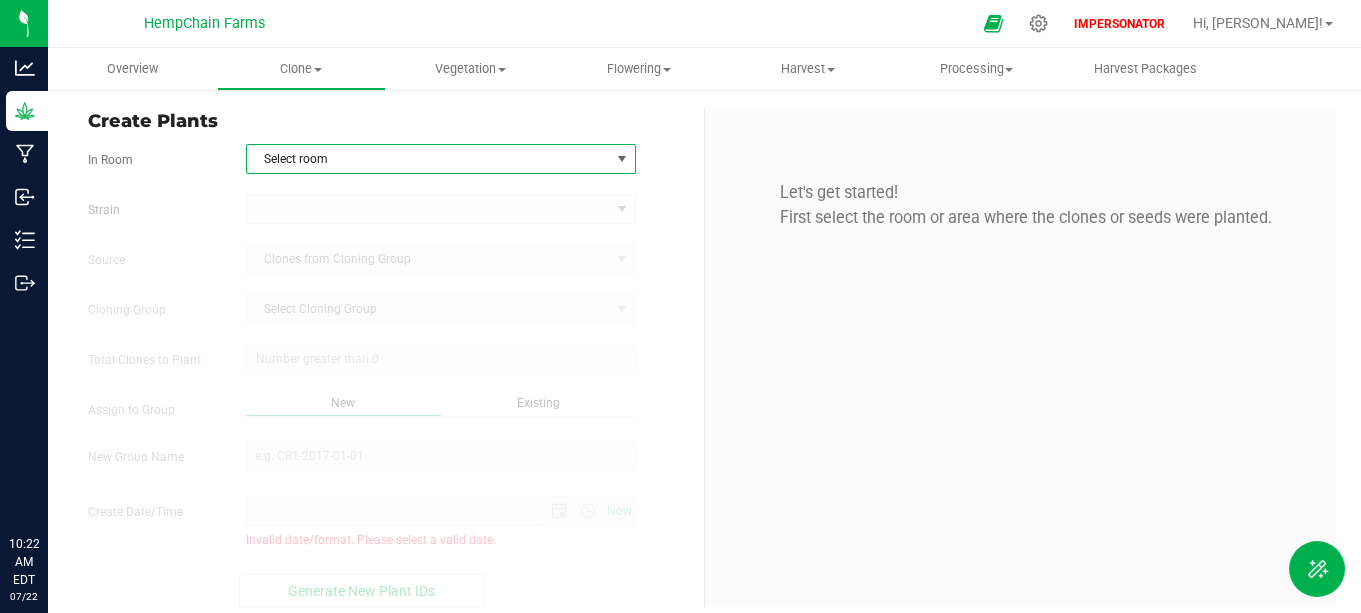 click on "Select room" at bounding box center [428, 159] 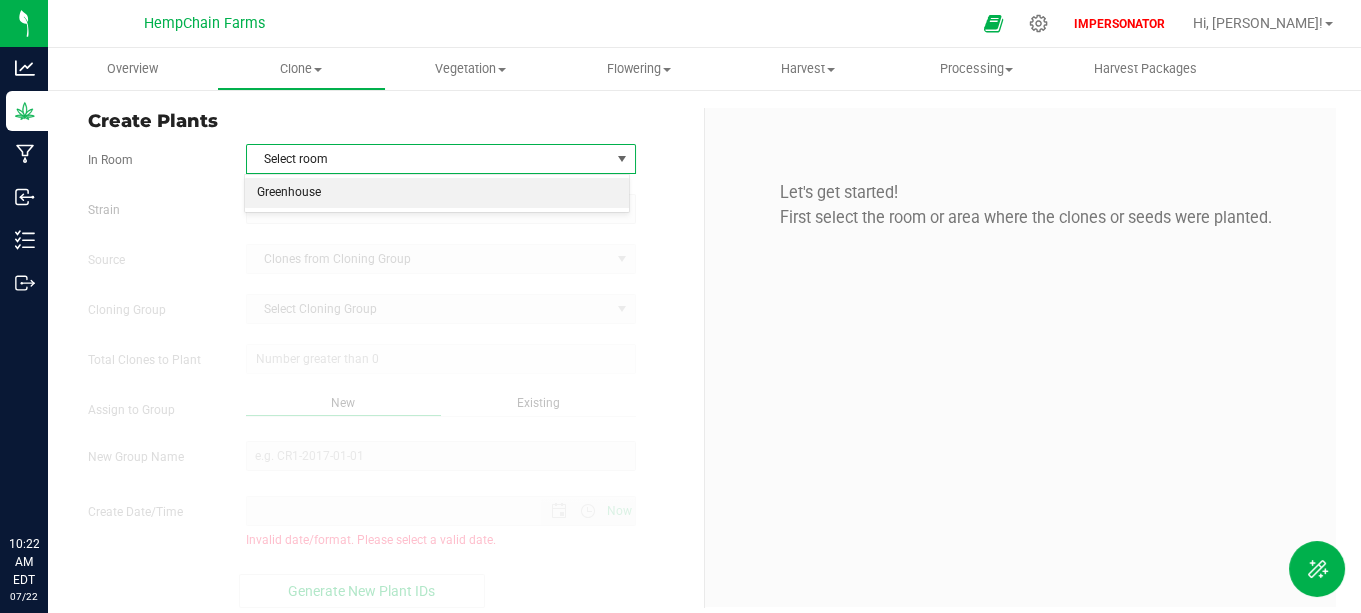 click on "Greenhouse" at bounding box center [437, 193] 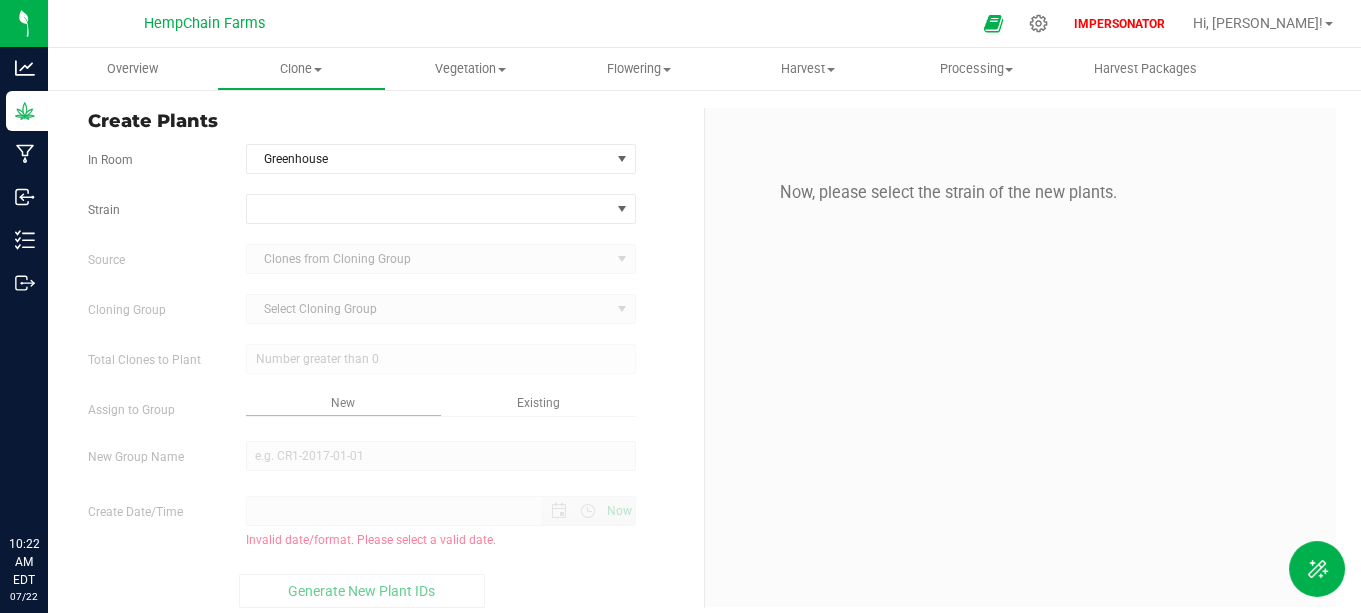 click on "In Room
Greenhouse Select room Greenhouse
[GEOGRAPHIC_DATA]
Source
Clones from Cloning Group
Cloning Group
Select Cloning Group Select Cloning Group
Total Clones to Plant" at bounding box center [388, 376] 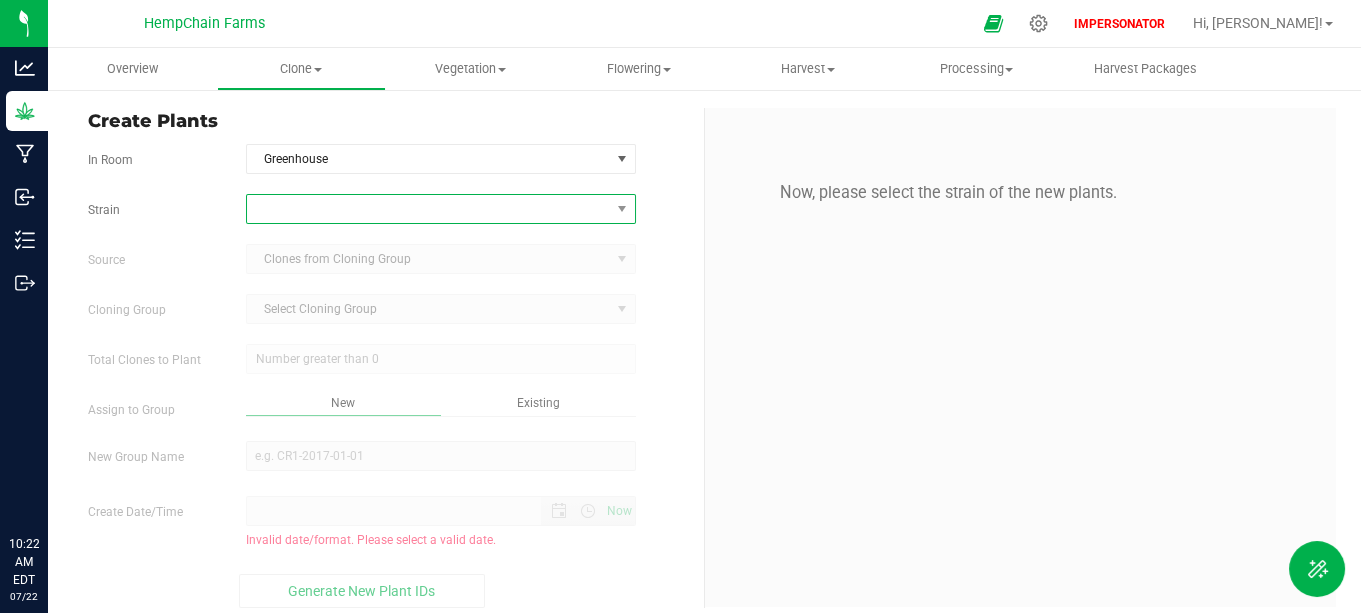 click at bounding box center [428, 209] 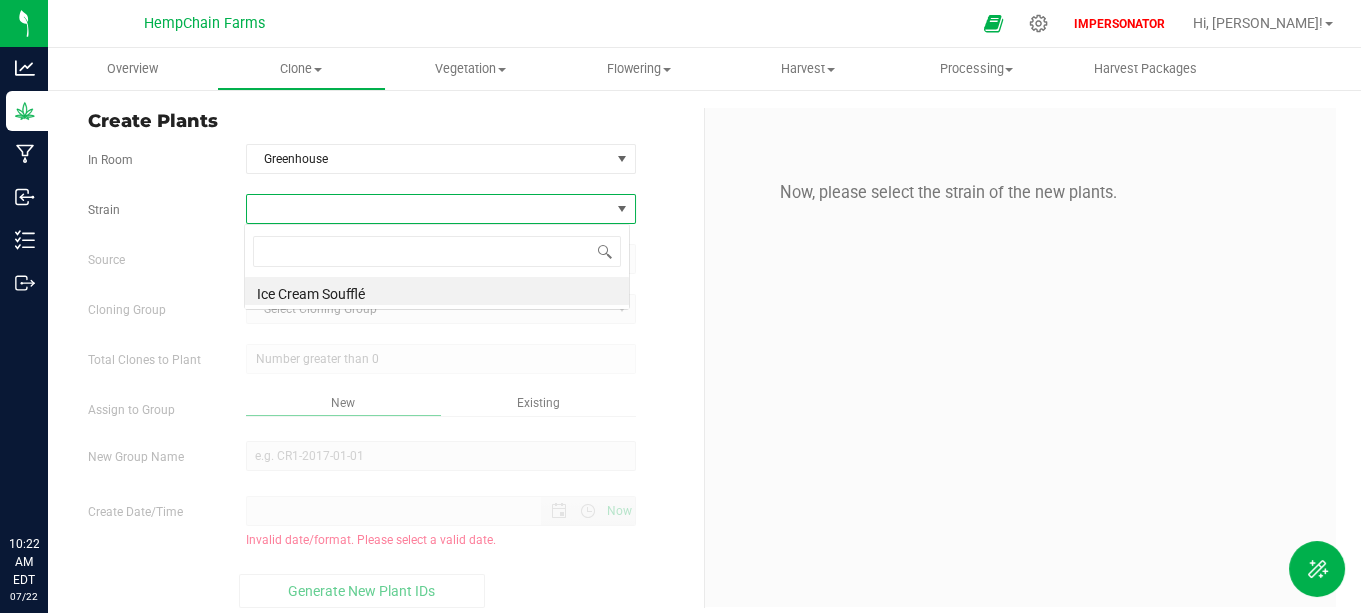 scroll, scrollTop: 99970, scrollLeft: 99614, axis: both 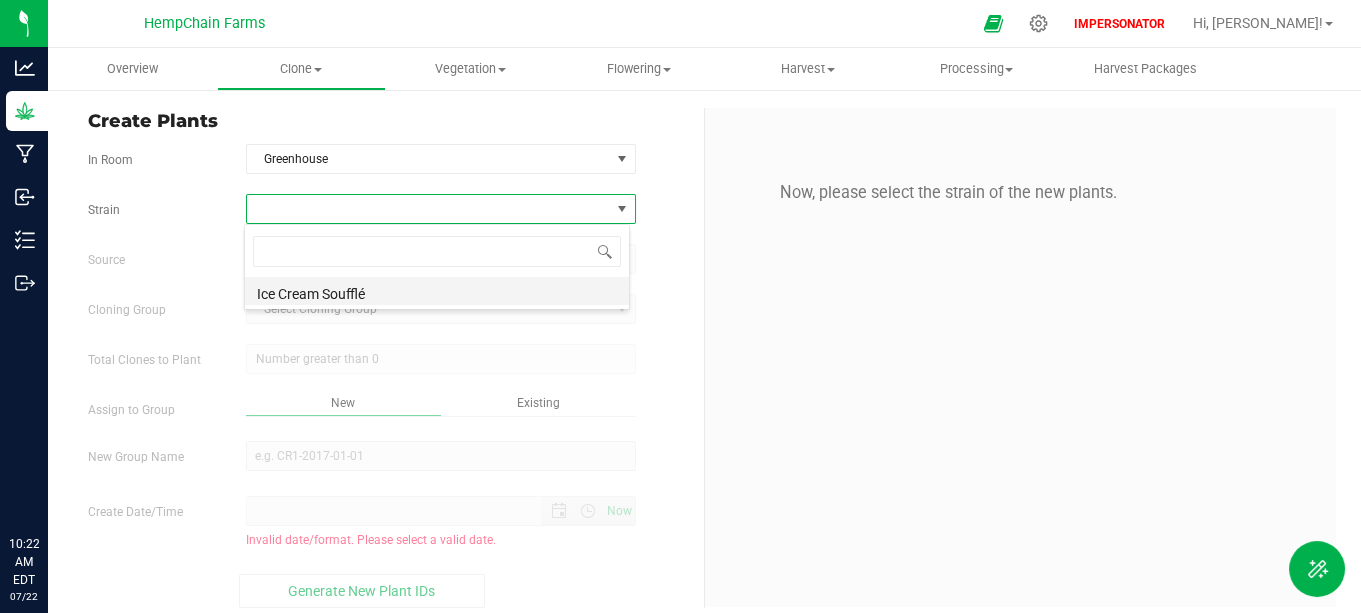 click on "Ice Cream Soufflé" at bounding box center [437, 291] 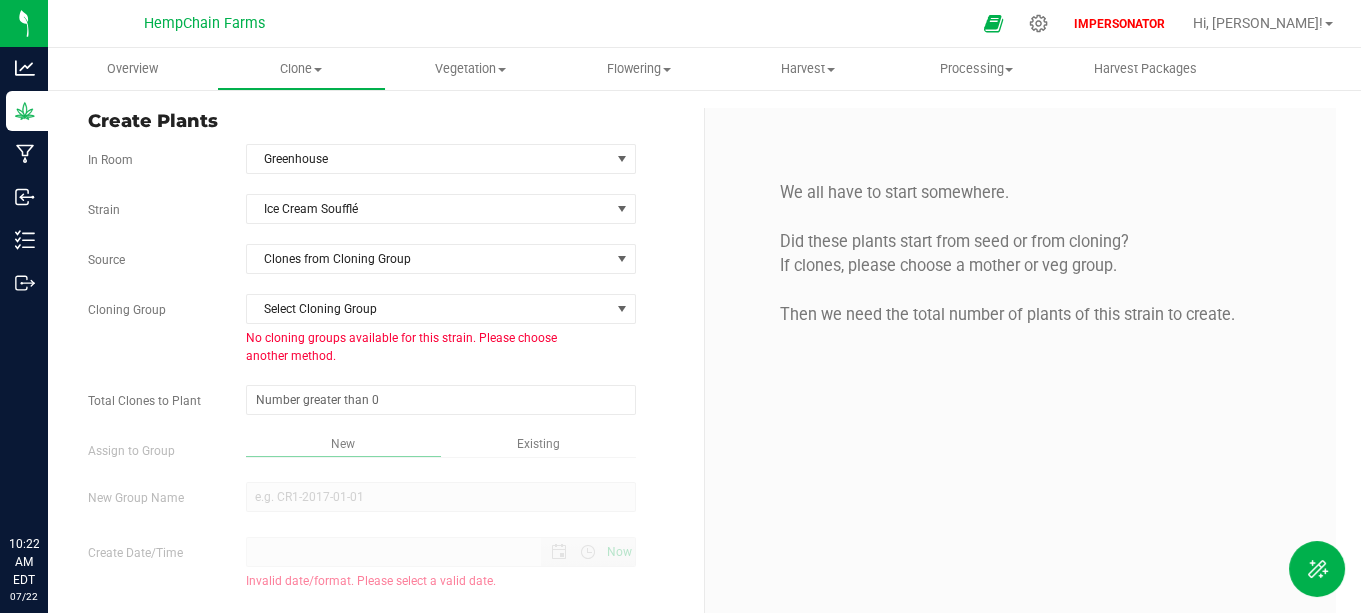 drag, startPoint x: 81, startPoint y: 267, endPoint x: 157, endPoint y: 268, distance: 76.00658 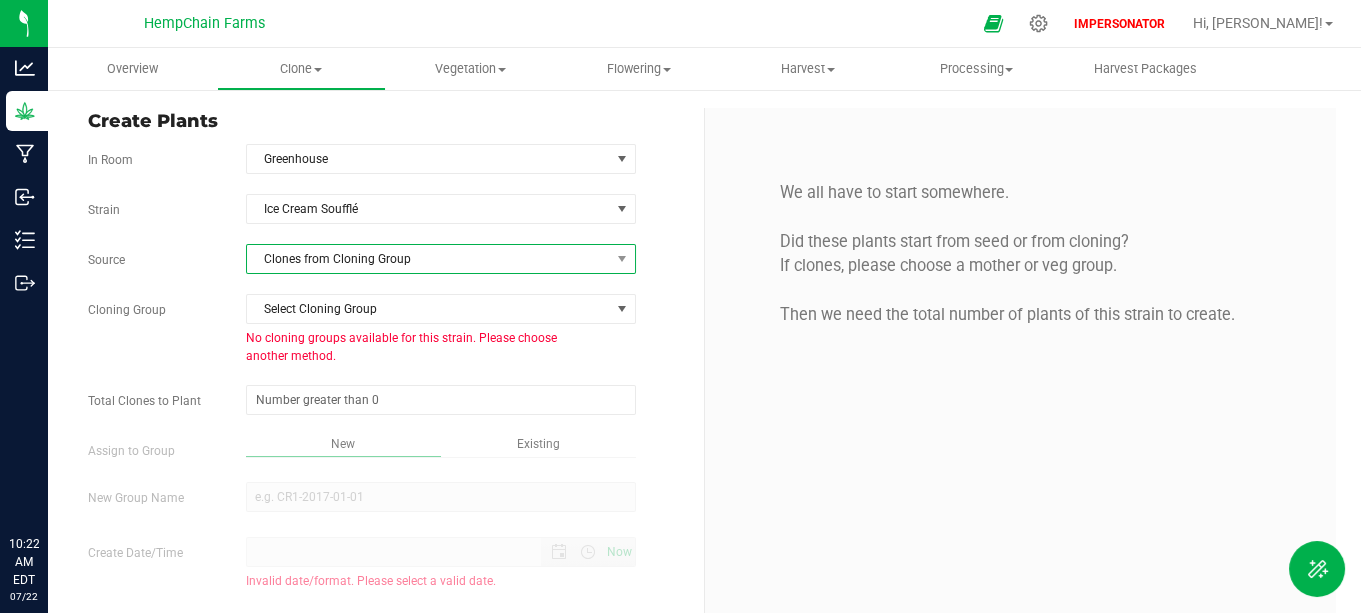 click on "Clones from Cloning Group" at bounding box center [428, 259] 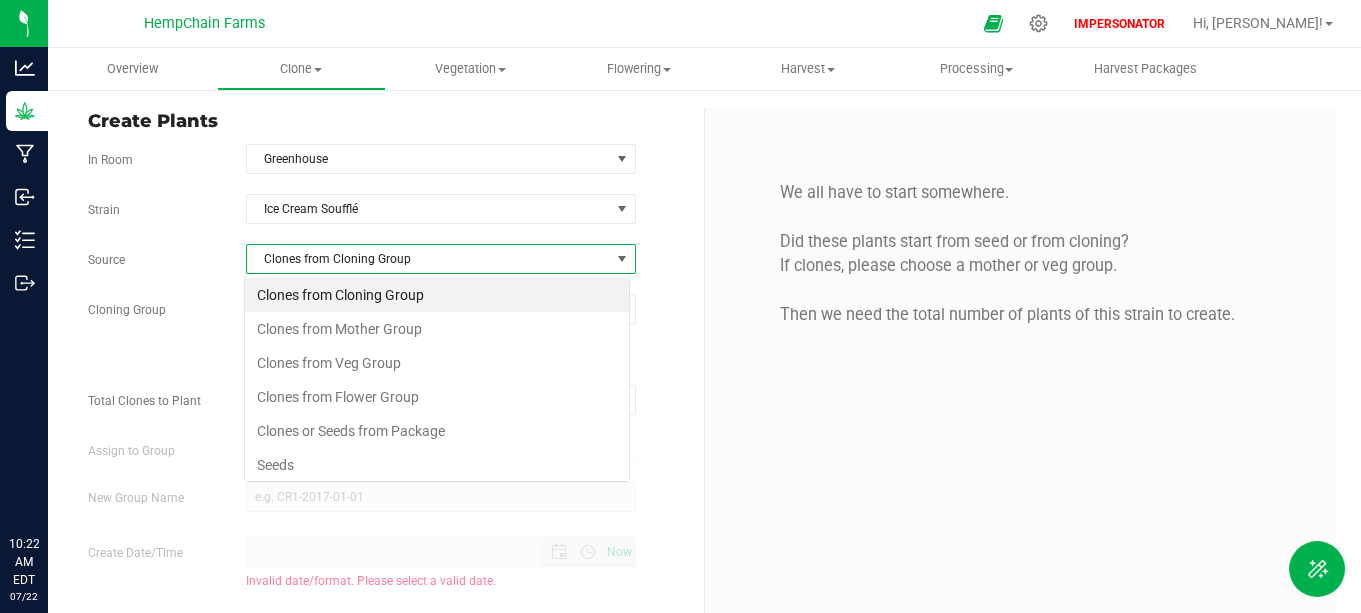 scroll, scrollTop: 99970, scrollLeft: 99614, axis: both 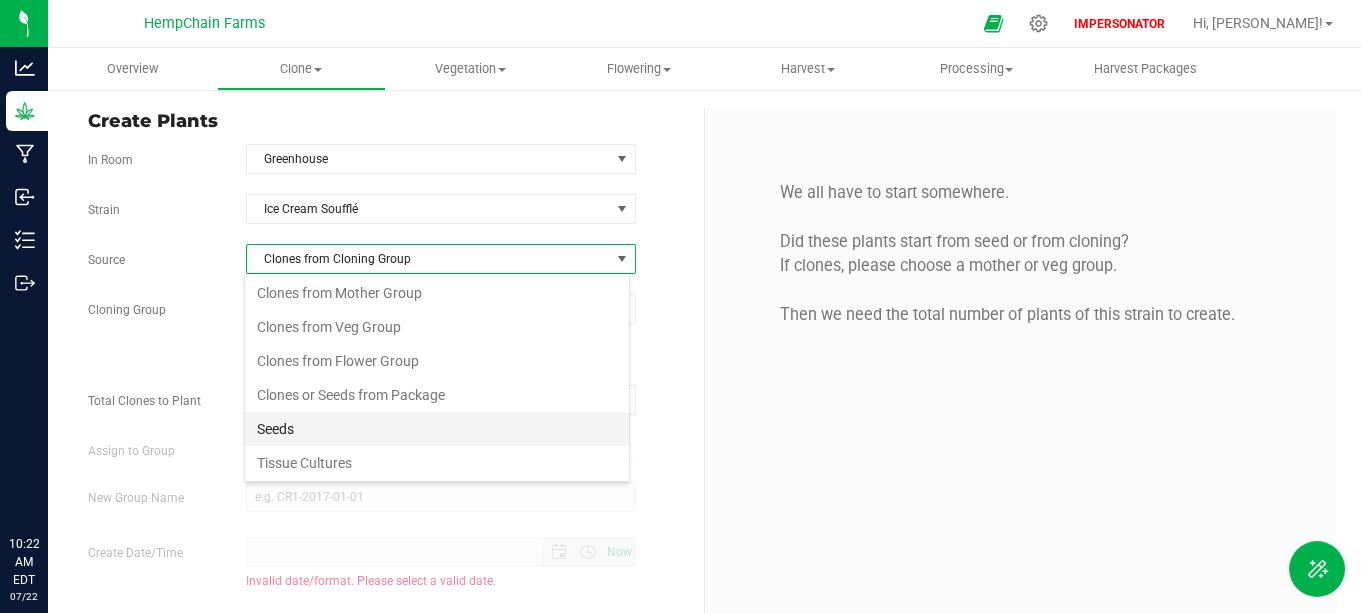 click on "Seeds" at bounding box center (437, 429) 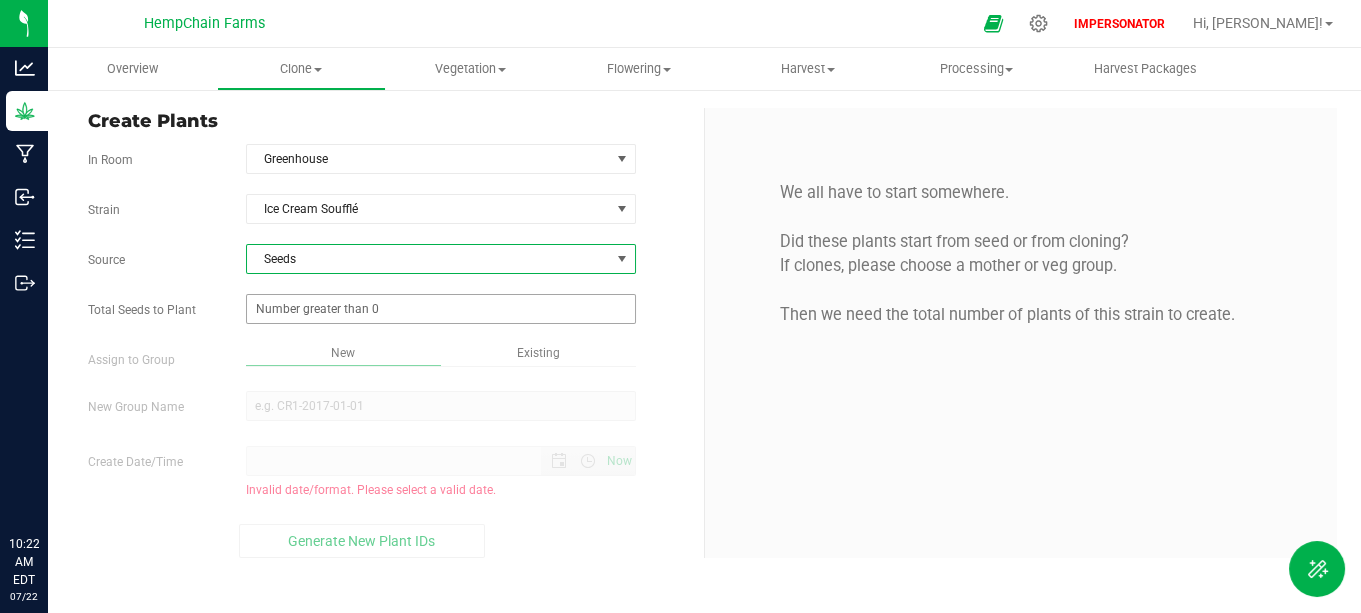 click at bounding box center [441, 309] 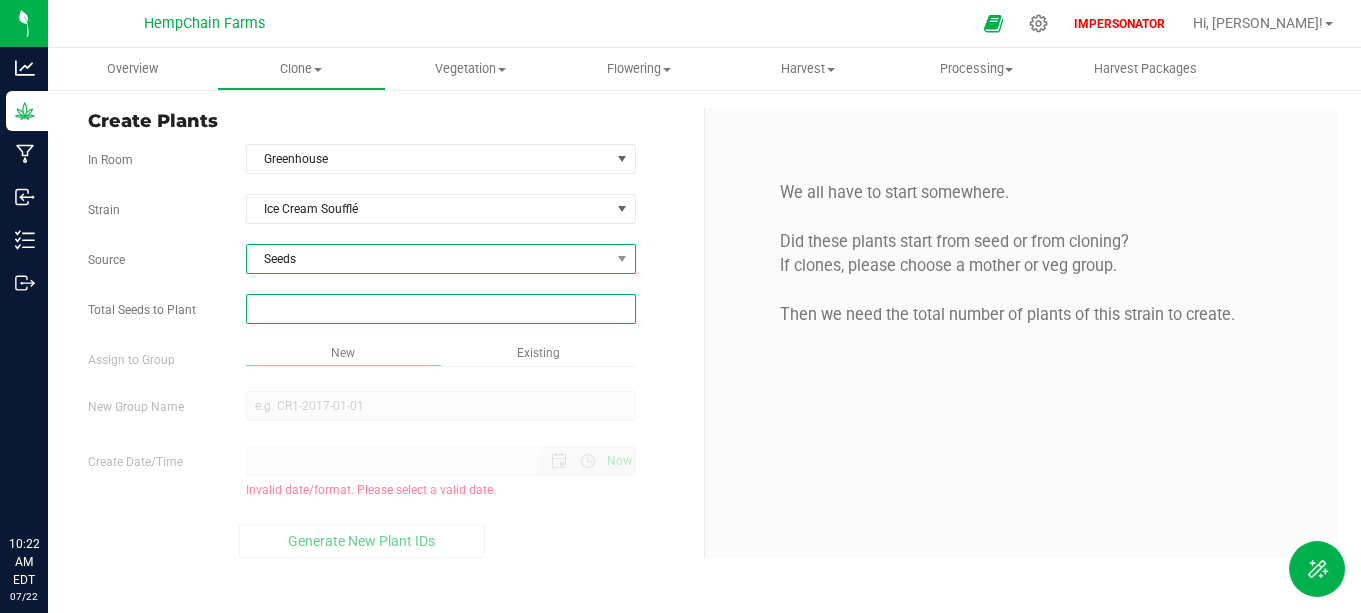 type on "0" 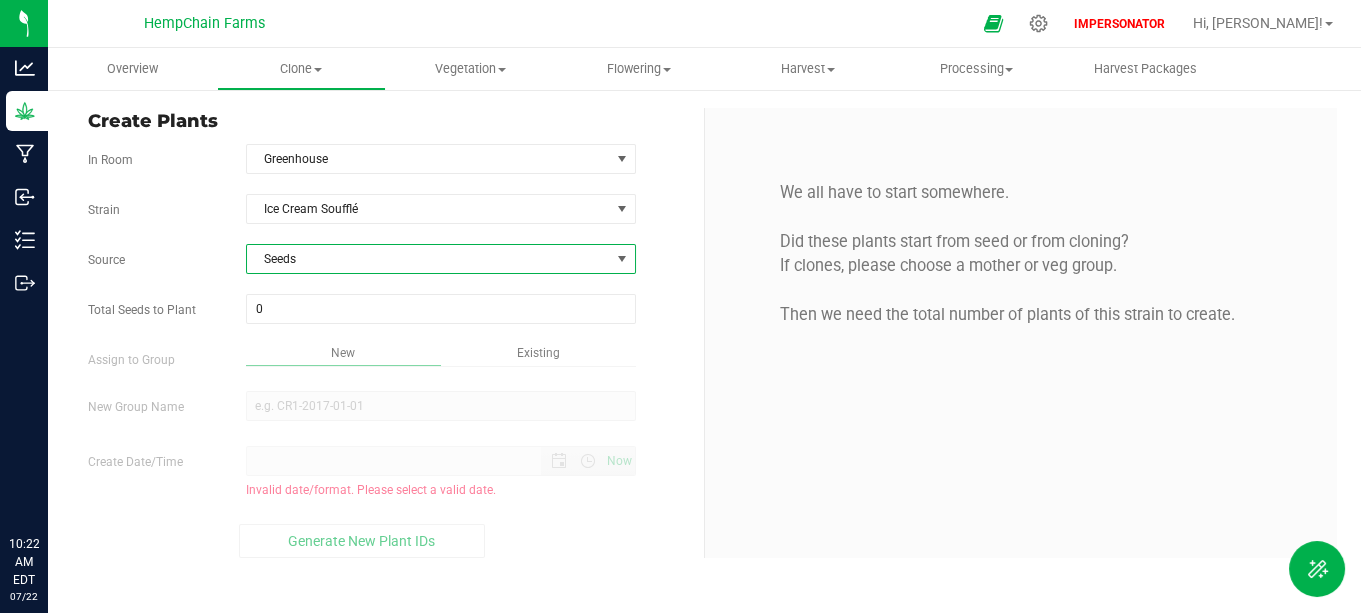 click on "Seeds" at bounding box center [428, 259] 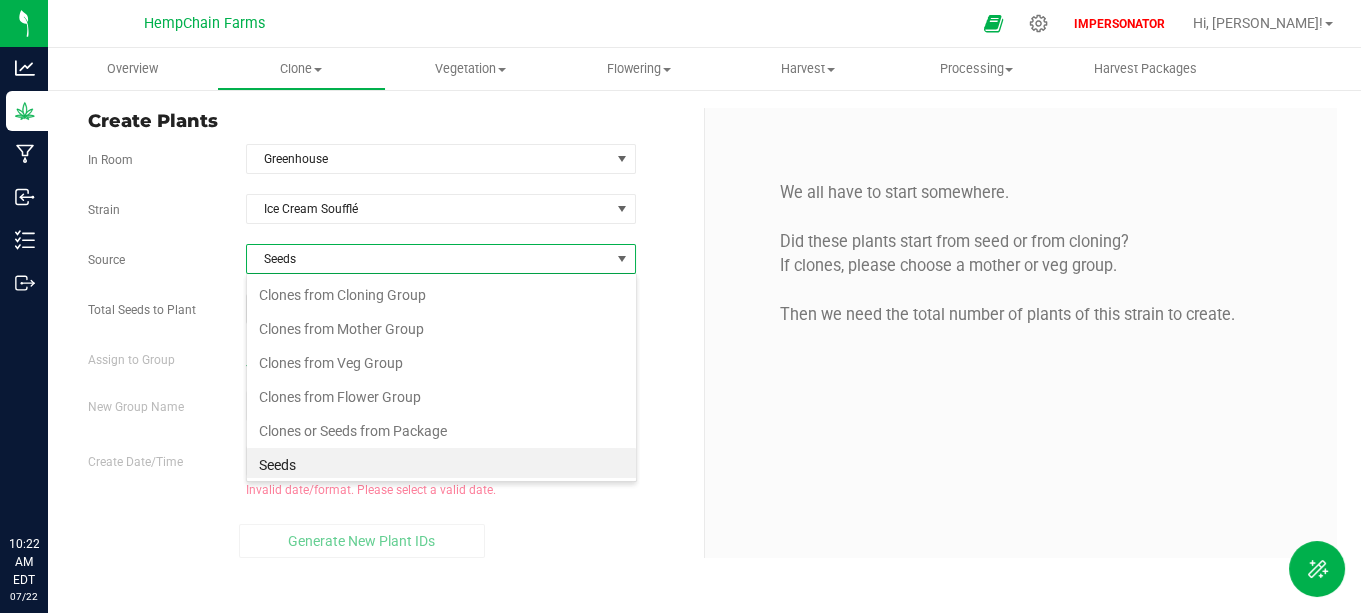 scroll, scrollTop: 3, scrollLeft: 0, axis: vertical 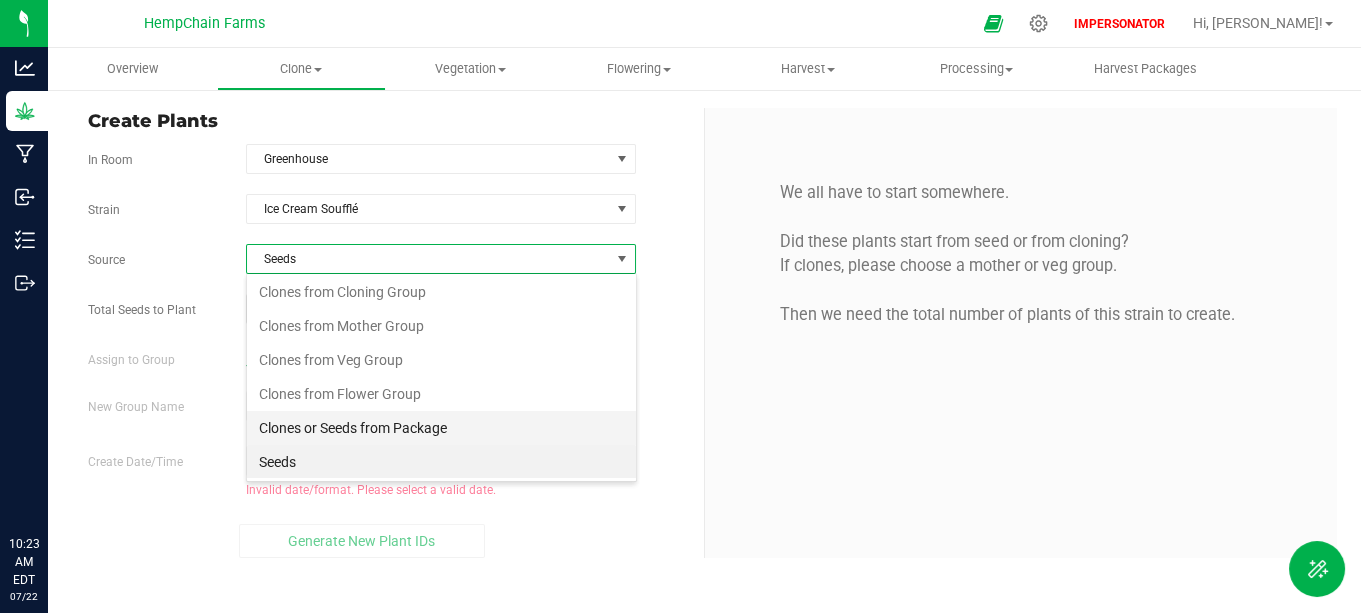 click on "Clones or Seeds from Package" at bounding box center [441, 428] 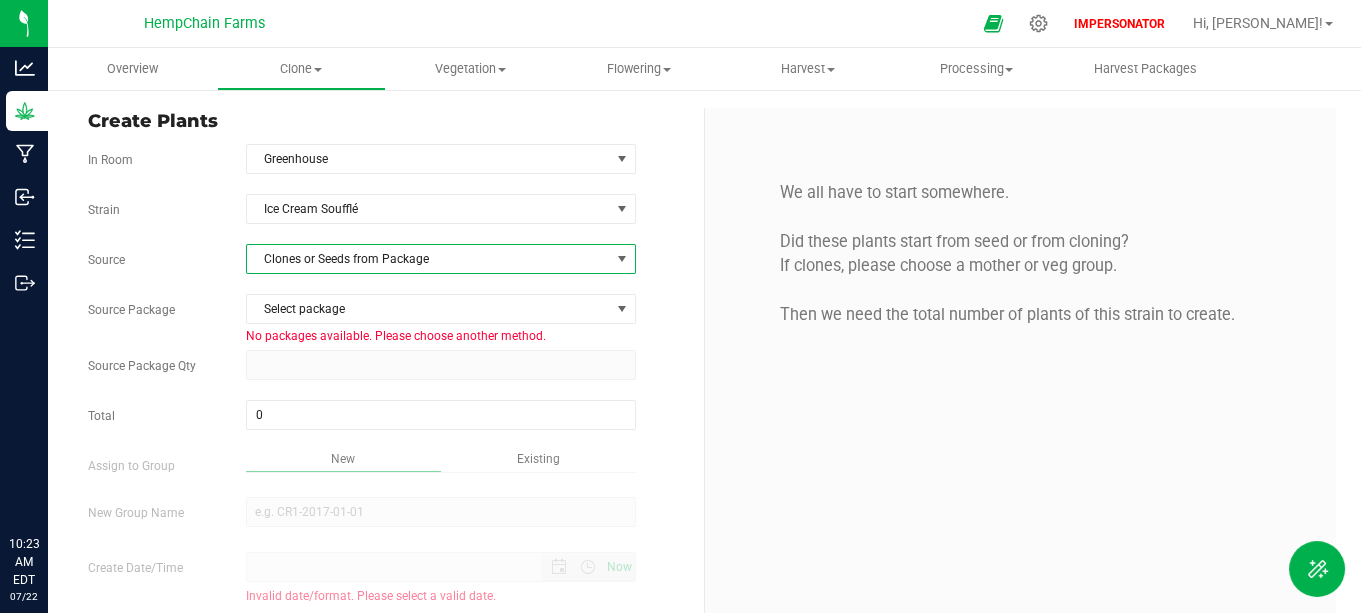 click on "Clones or Seeds from Package" at bounding box center (428, 259) 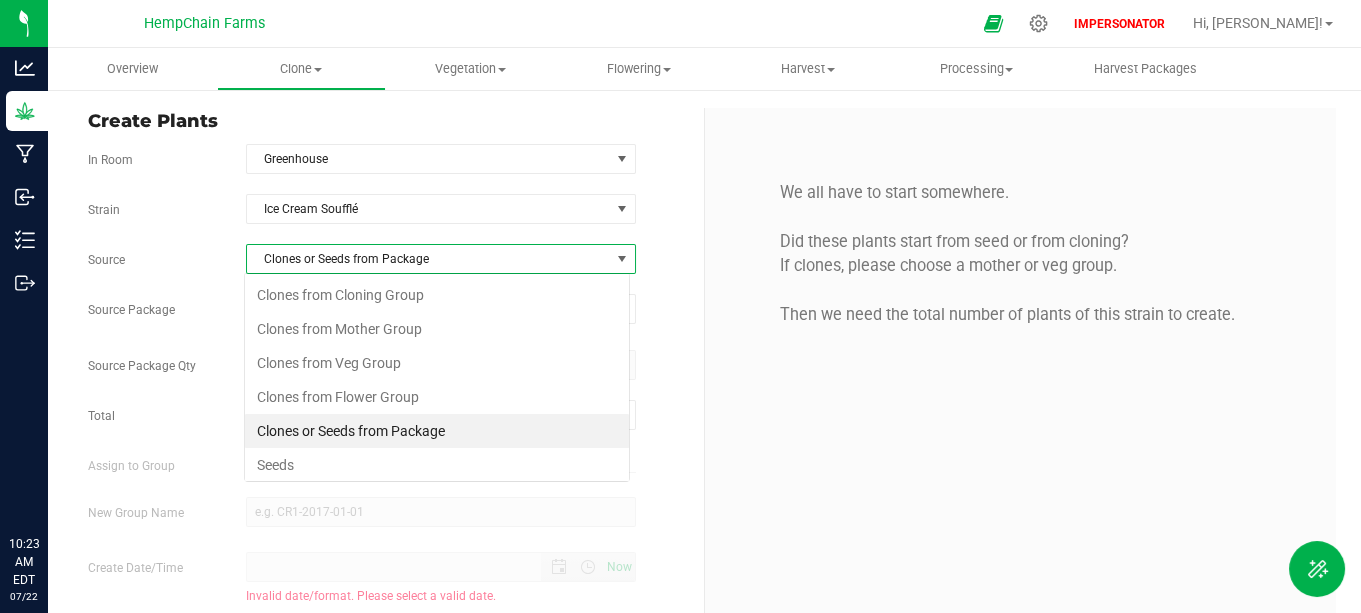 scroll, scrollTop: 99970, scrollLeft: 99614, axis: both 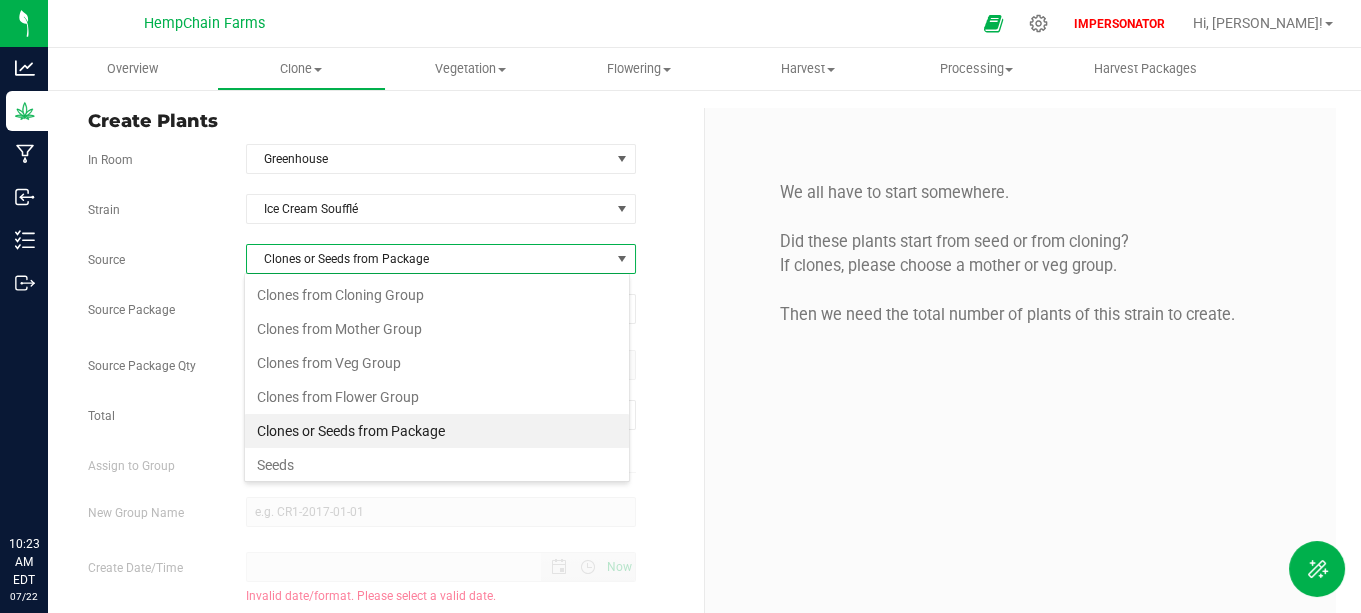 click on "Clones or Seeds from Package" at bounding box center [437, 431] 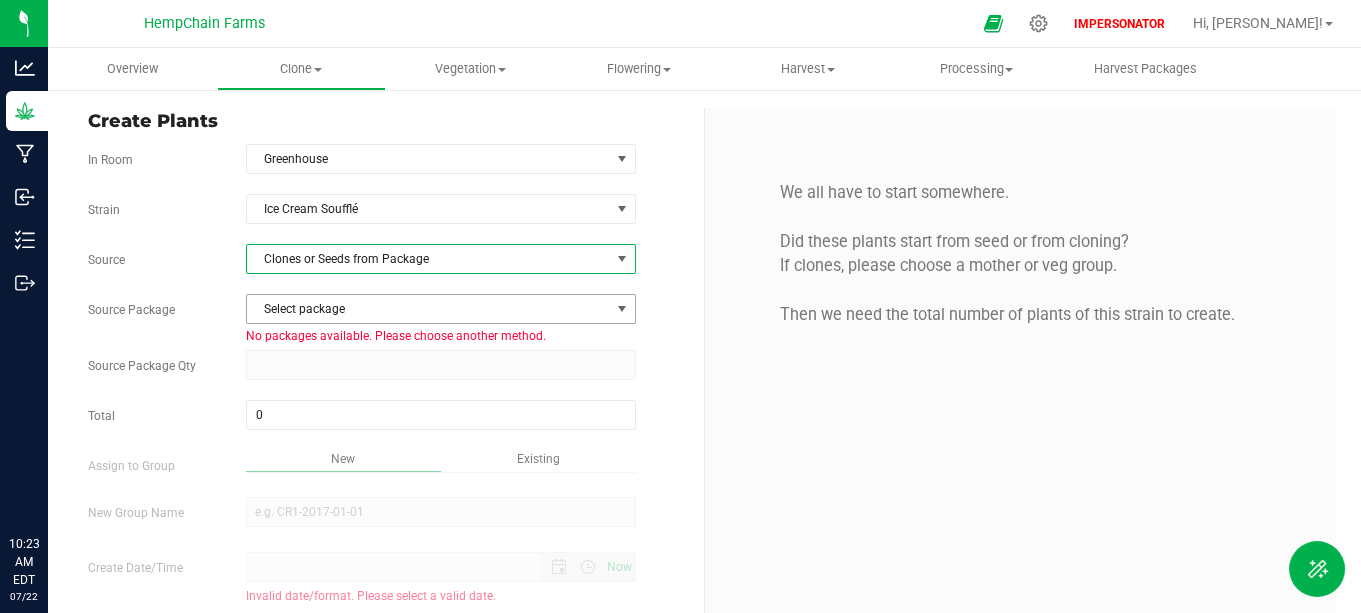 click on "Select package" at bounding box center [428, 309] 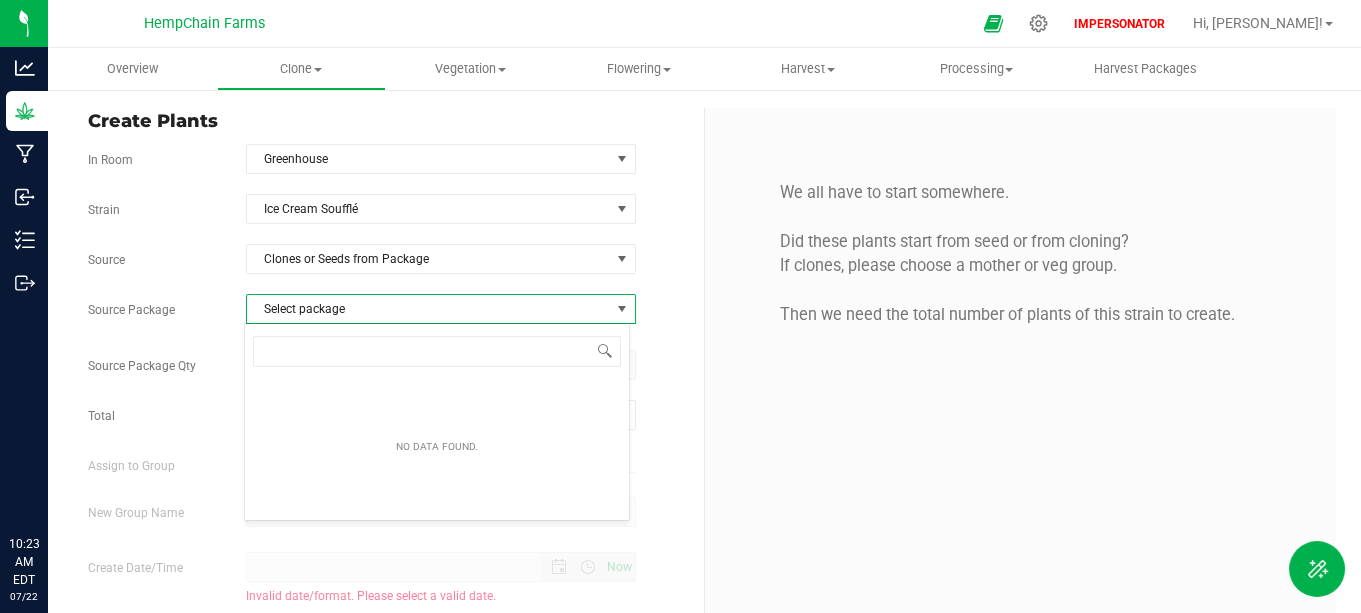 click on "Select package" at bounding box center [428, 309] 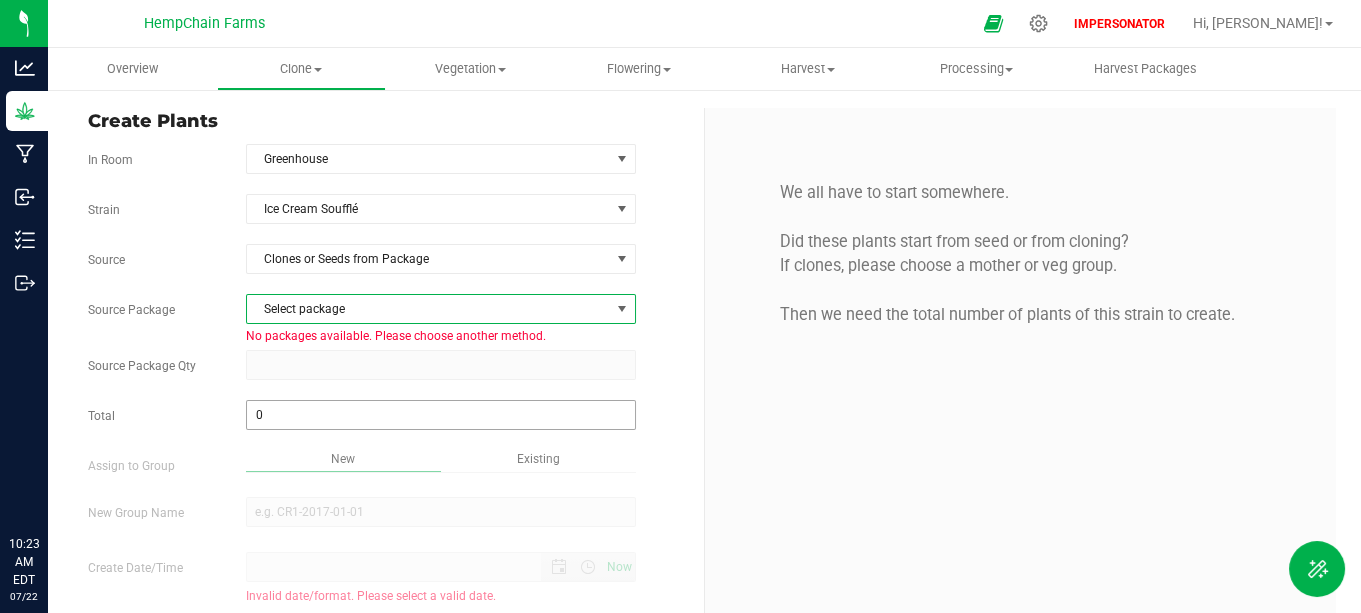 type 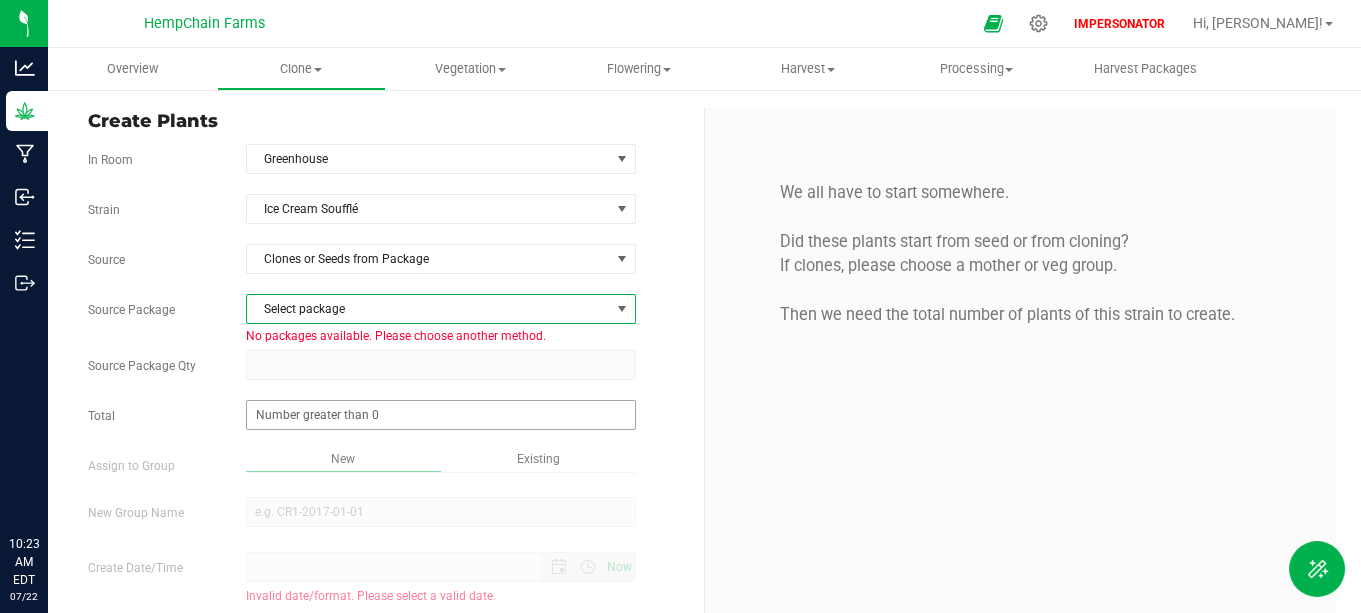 click at bounding box center (441, 415) 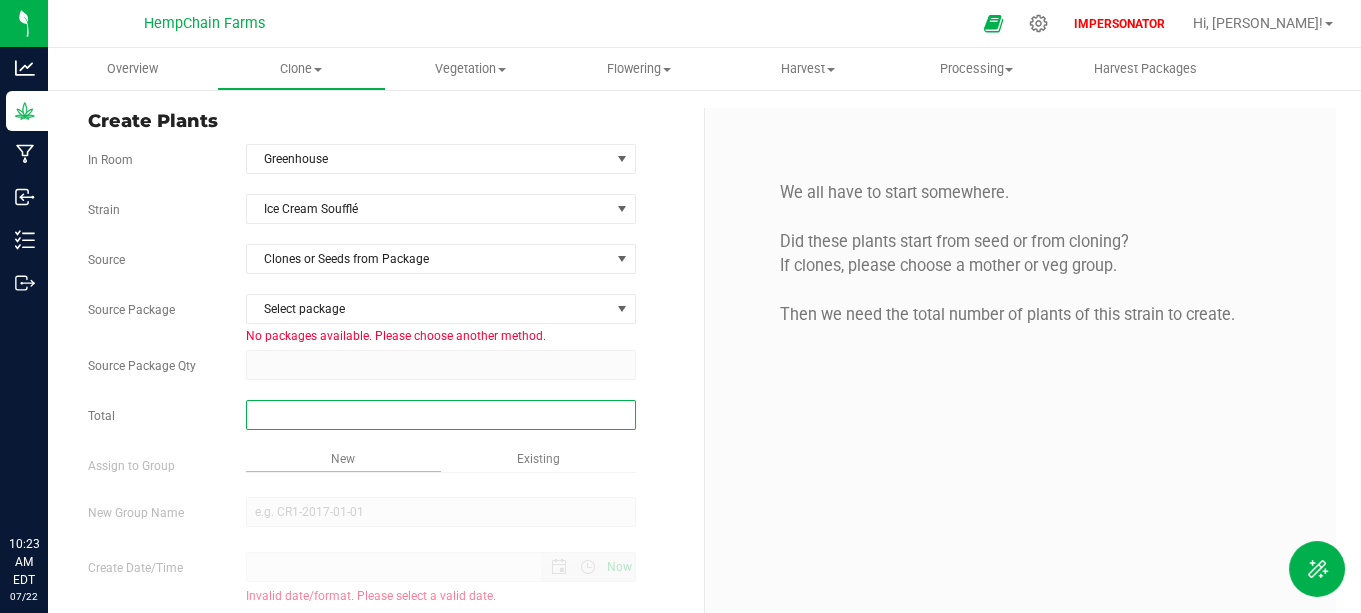 type on "0" 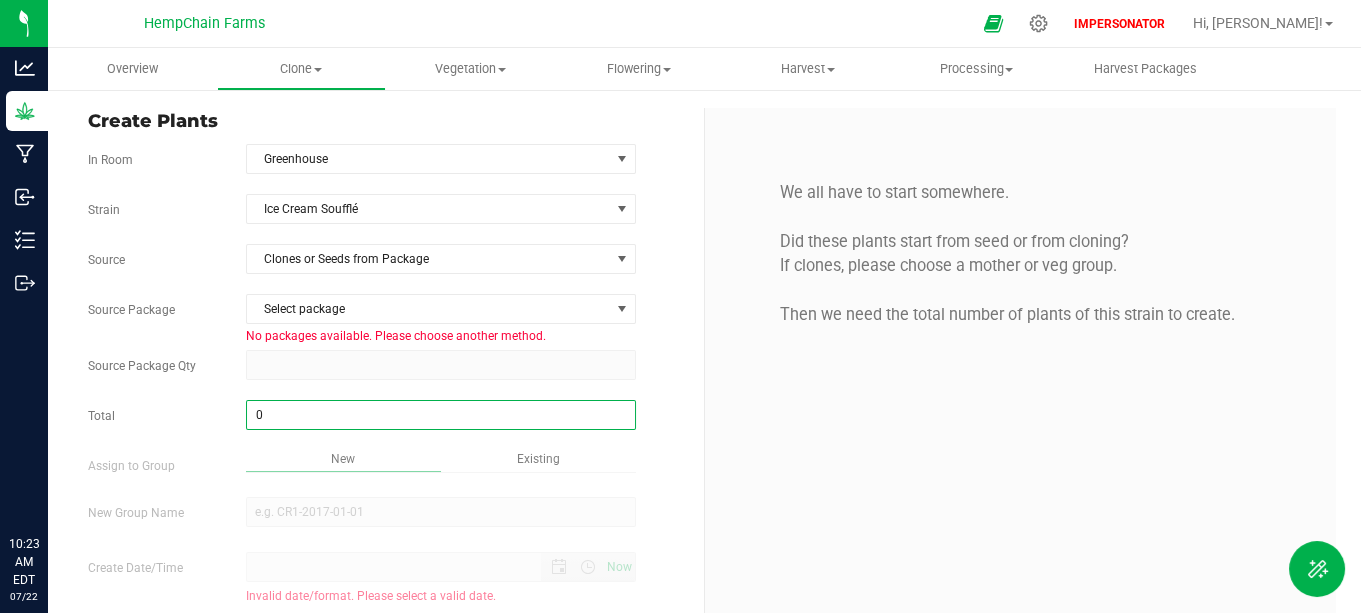 click on "Strain
Ice Cream Soufflé
Source
Clones or Seeds from Package
Source Package
Select package
No packages available. Please choose another method.
Source Package Qty
Total" at bounding box center [388, 429] 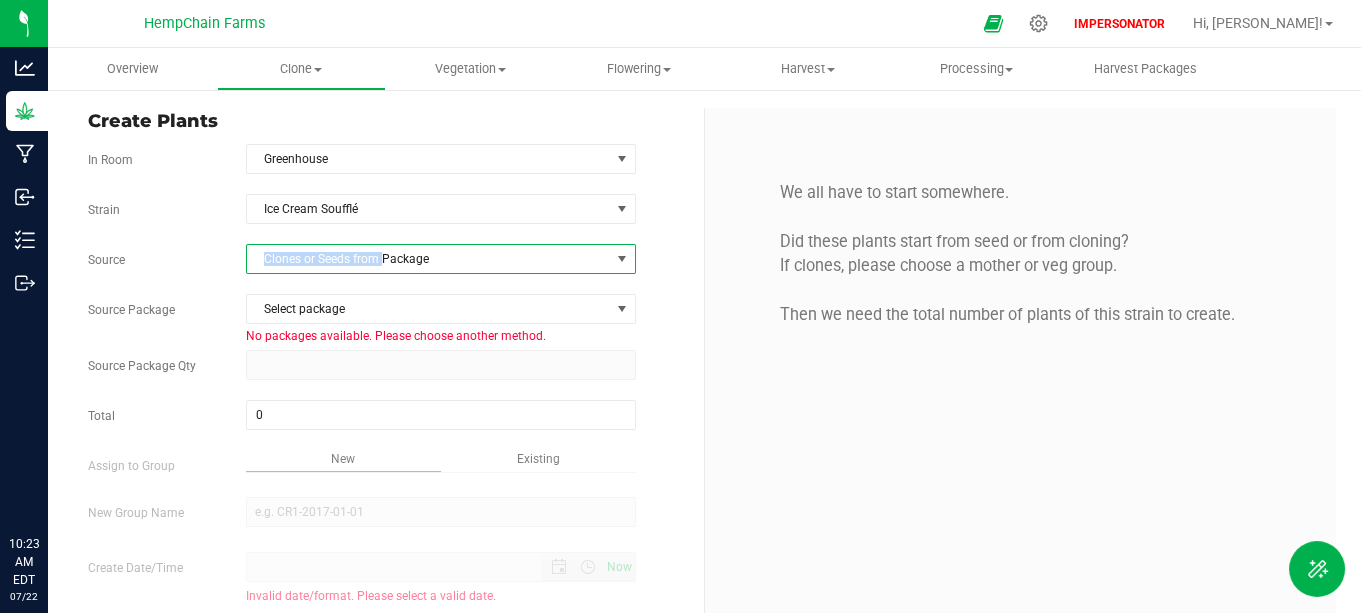 click on "Clones or Seeds from Package" at bounding box center (428, 259) 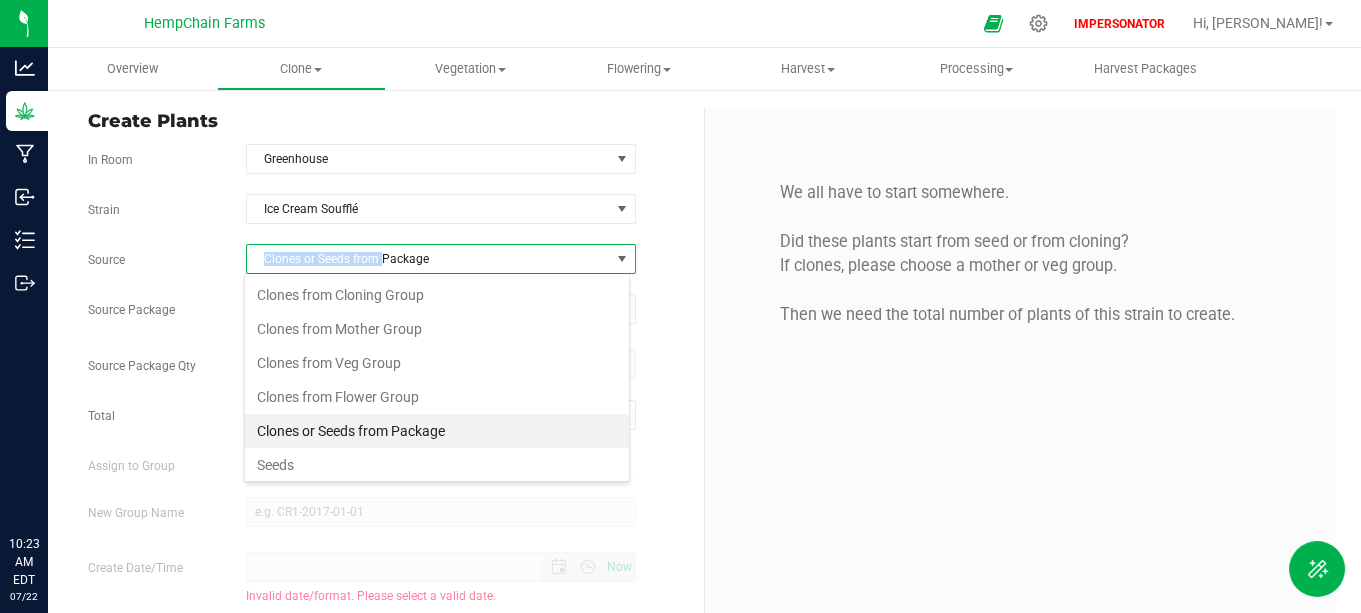 scroll, scrollTop: 99970, scrollLeft: 99614, axis: both 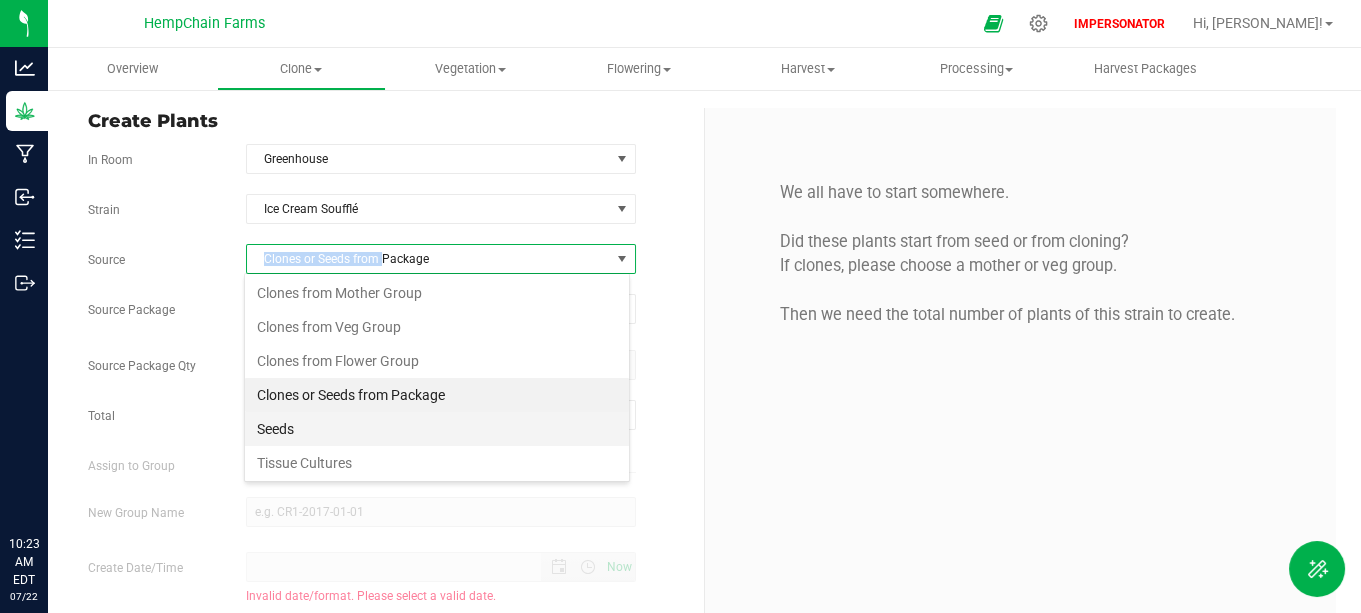 click on "Seeds" at bounding box center (437, 429) 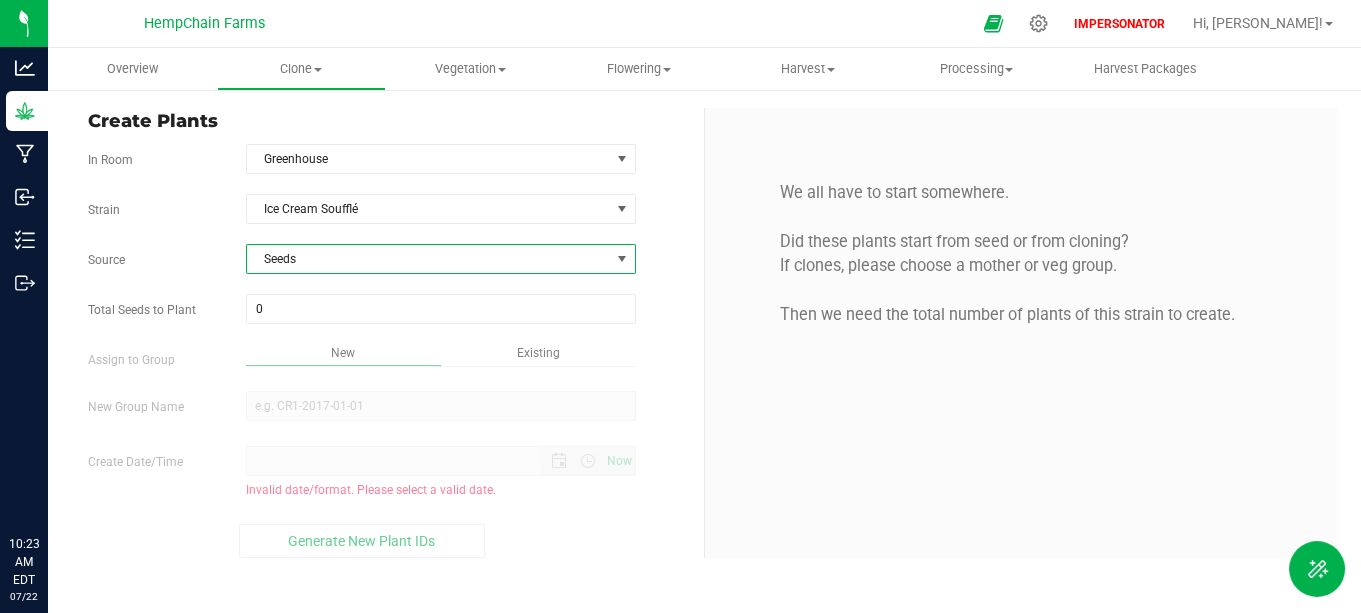 click on "Seeds" at bounding box center [428, 259] 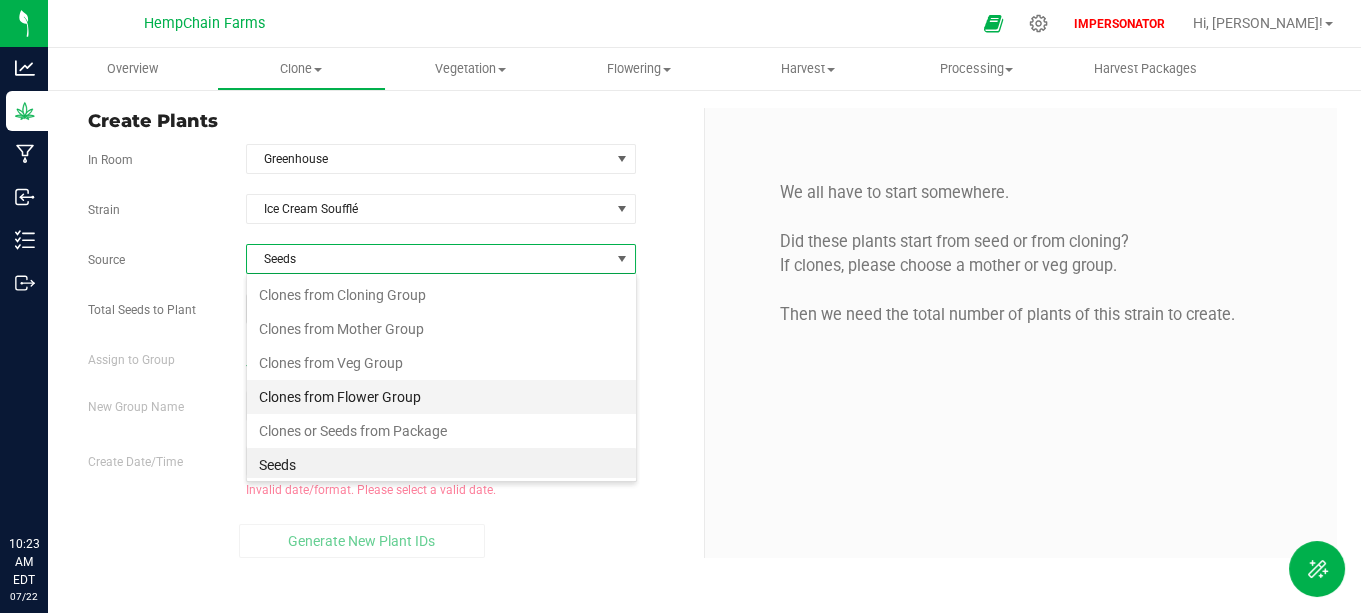 scroll, scrollTop: 3, scrollLeft: 0, axis: vertical 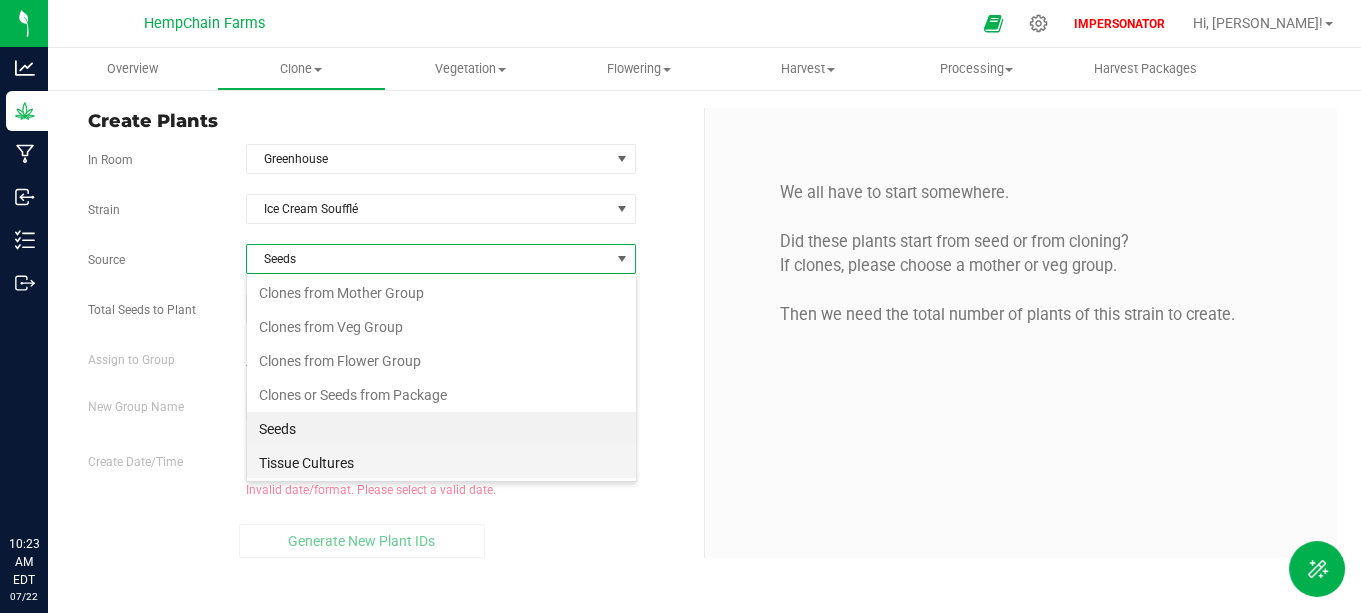 click on "Tissue Cultures" at bounding box center (441, 463) 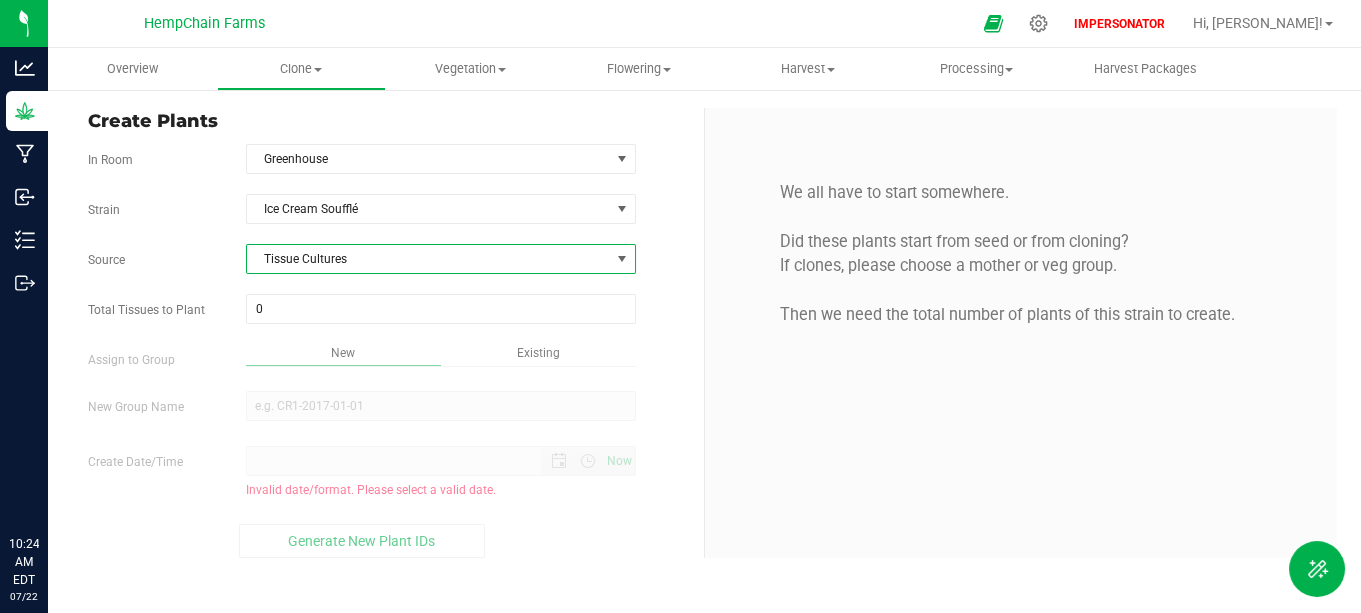 click on "Tissue Cultures" at bounding box center [428, 259] 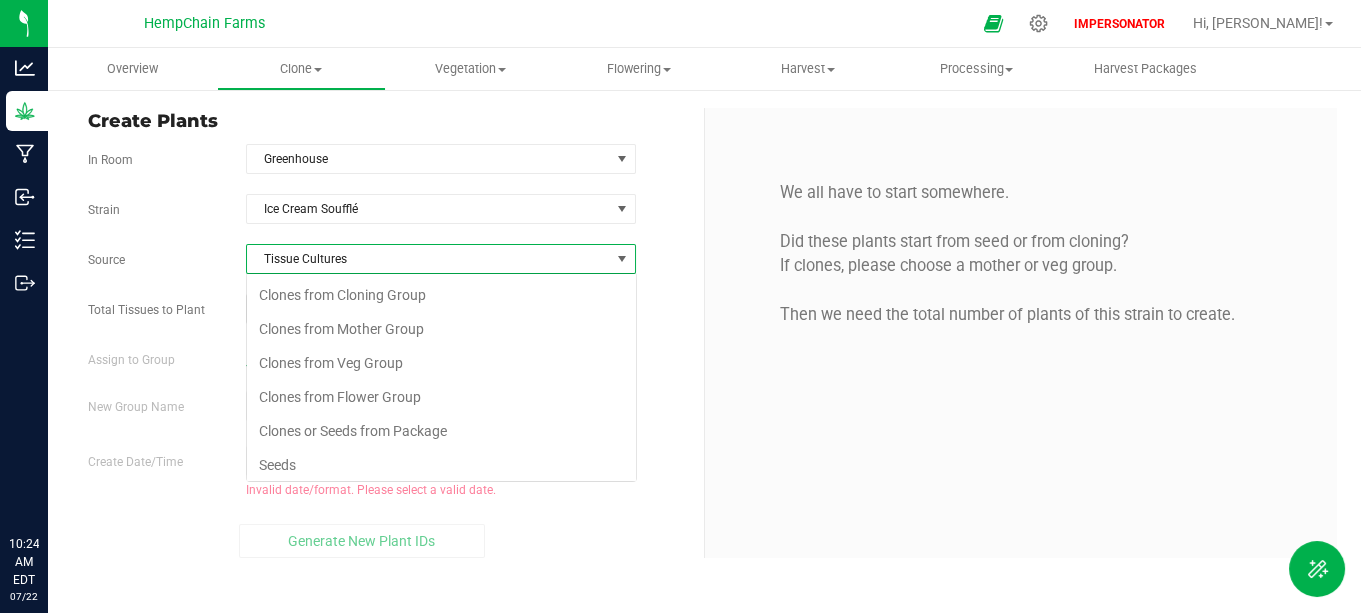 scroll, scrollTop: 99970, scrollLeft: 99609, axis: both 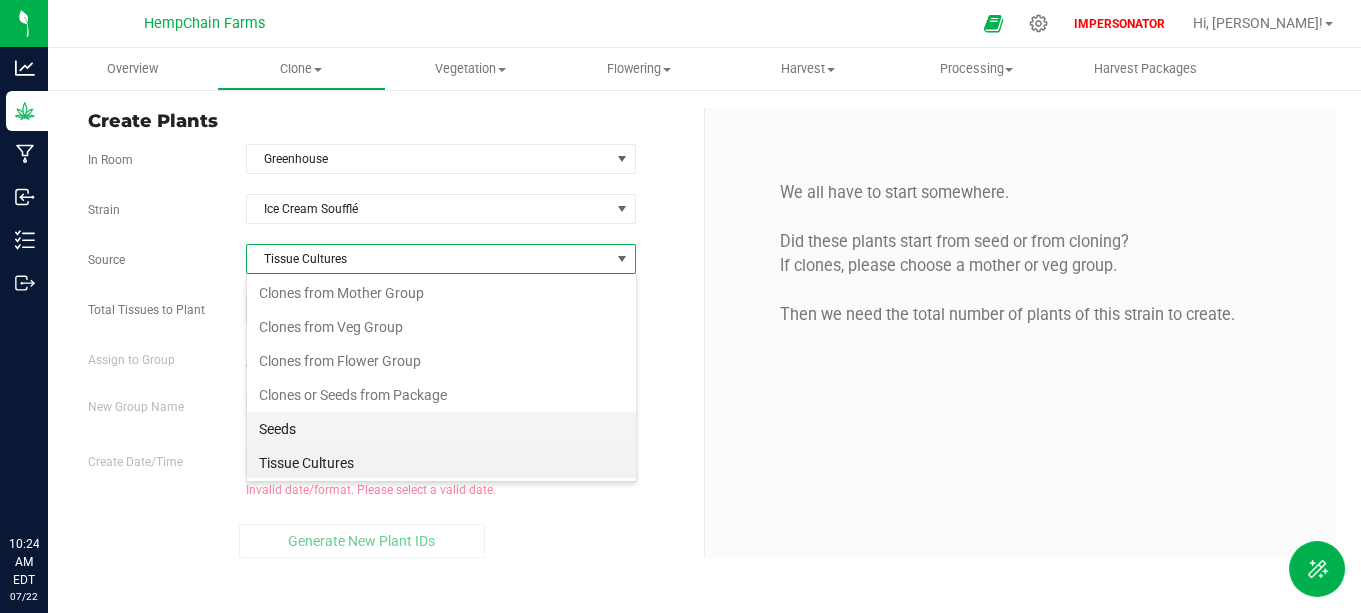 click on "Seeds" at bounding box center [441, 429] 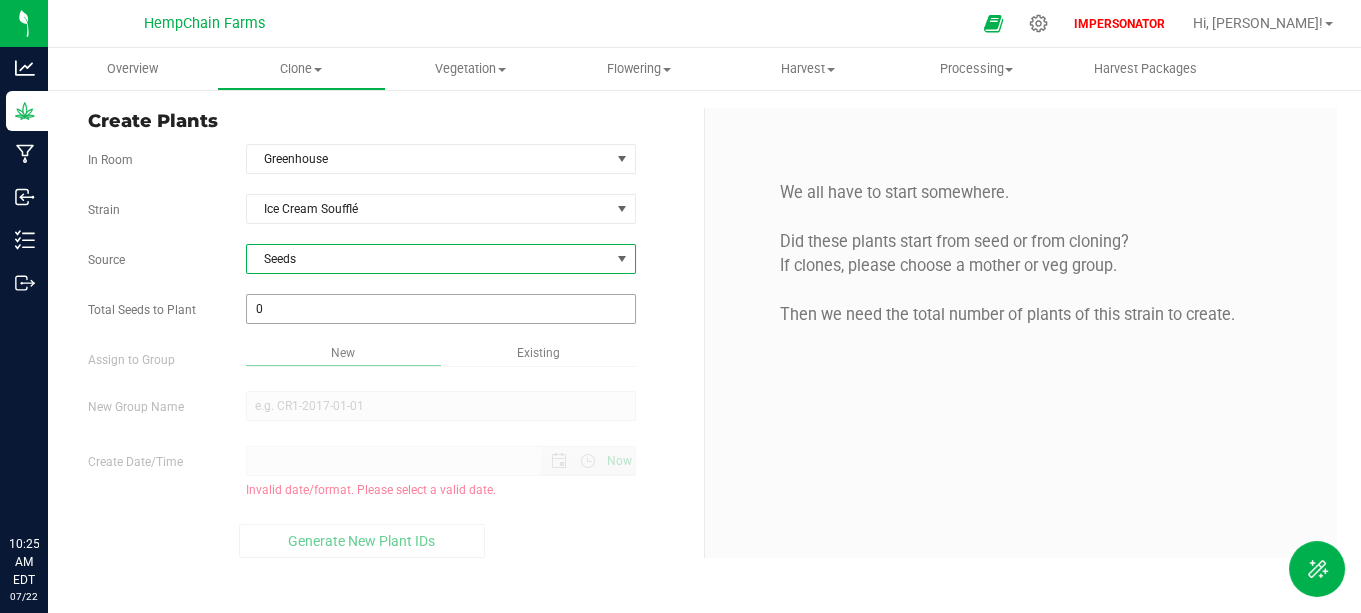 type 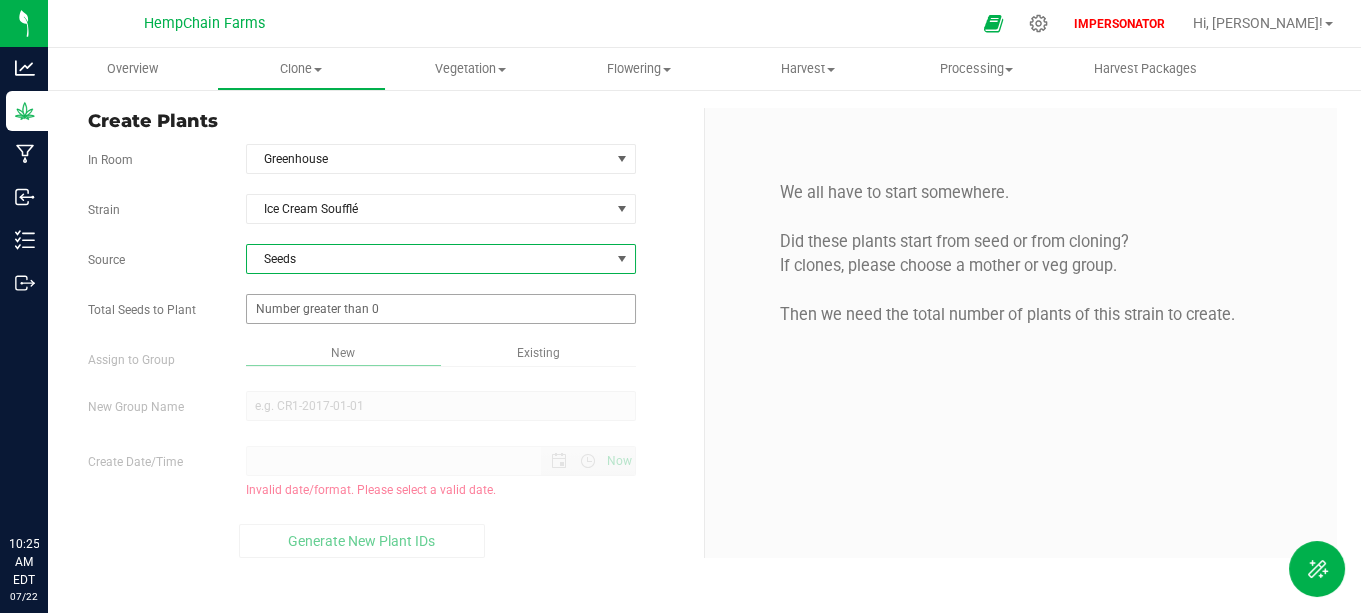 click at bounding box center [441, 309] 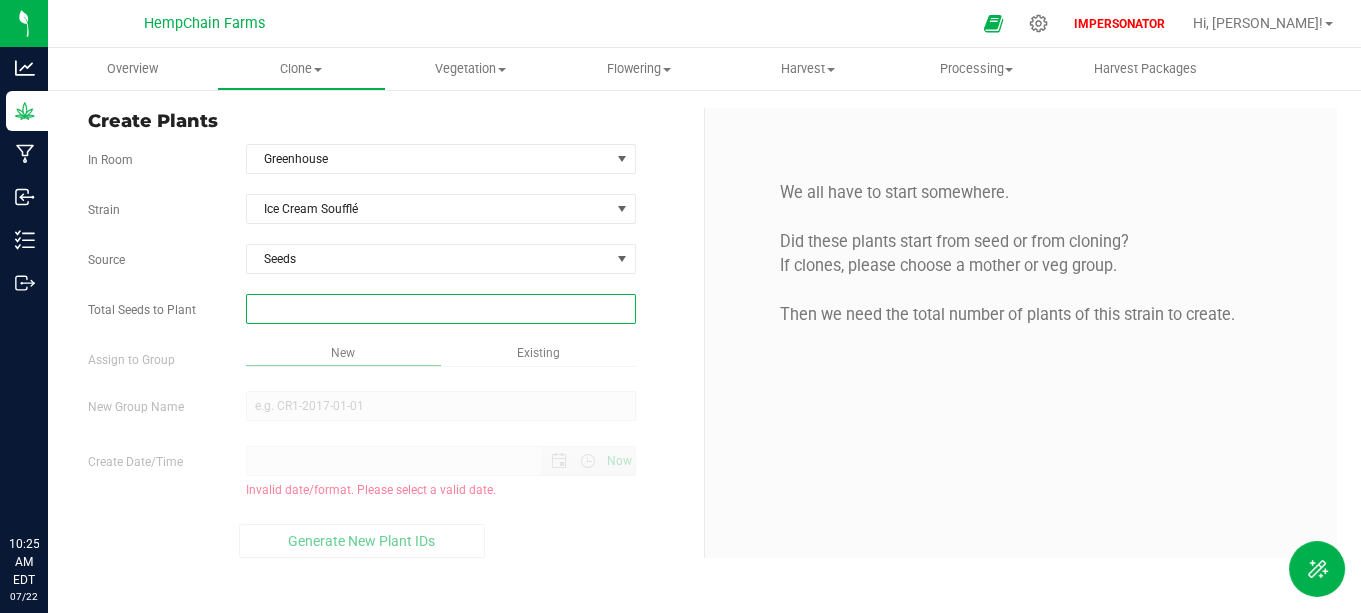 click on "Total Seeds to Plant" at bounding box center [441, 309] 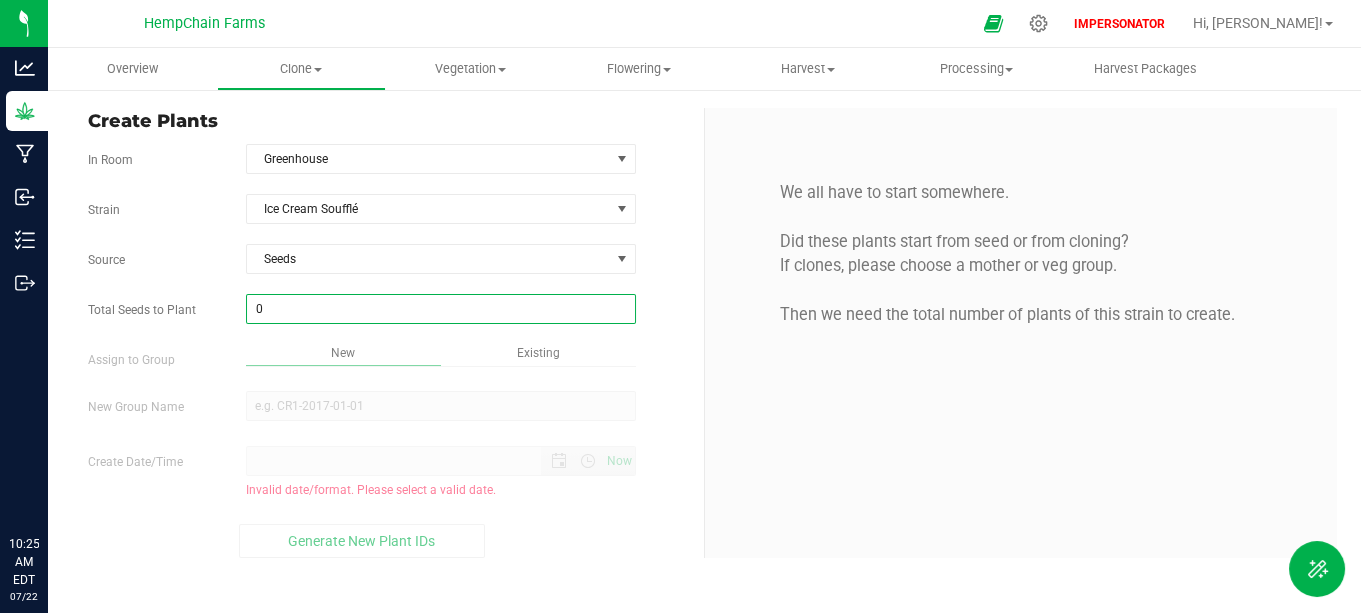click on "Total Seeds to Plant
0 0" at bounding box center [388, 309] 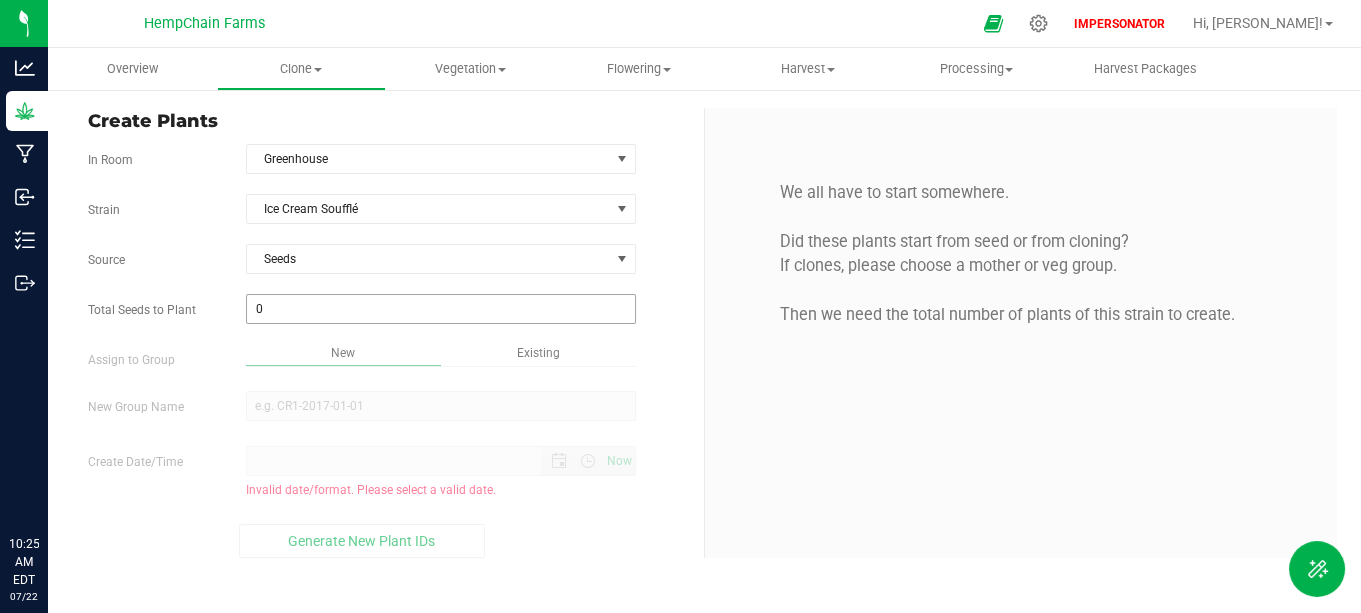 type 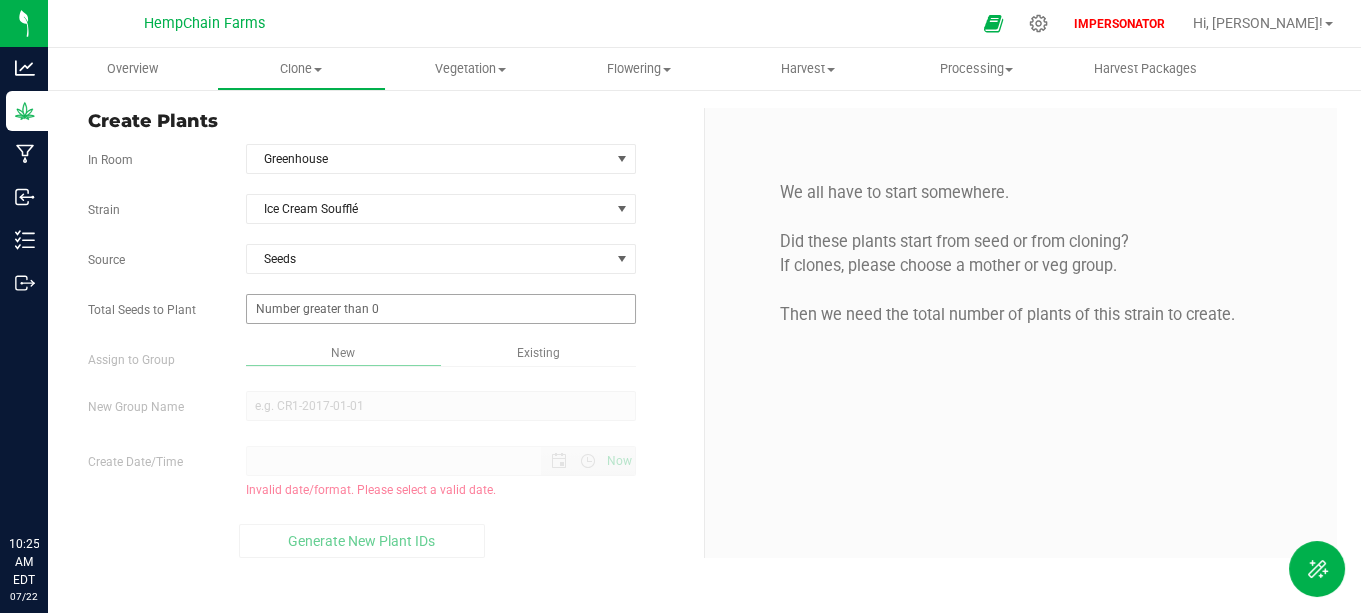 click at bounding box center [441, 309] 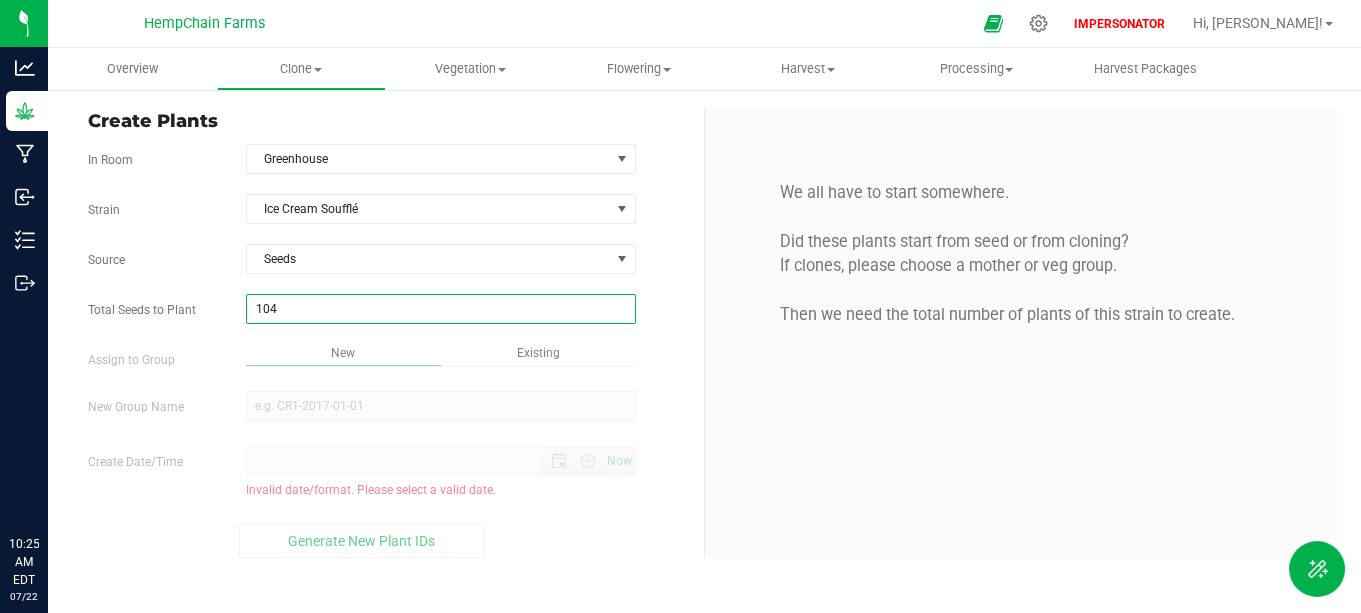 type on "1040" 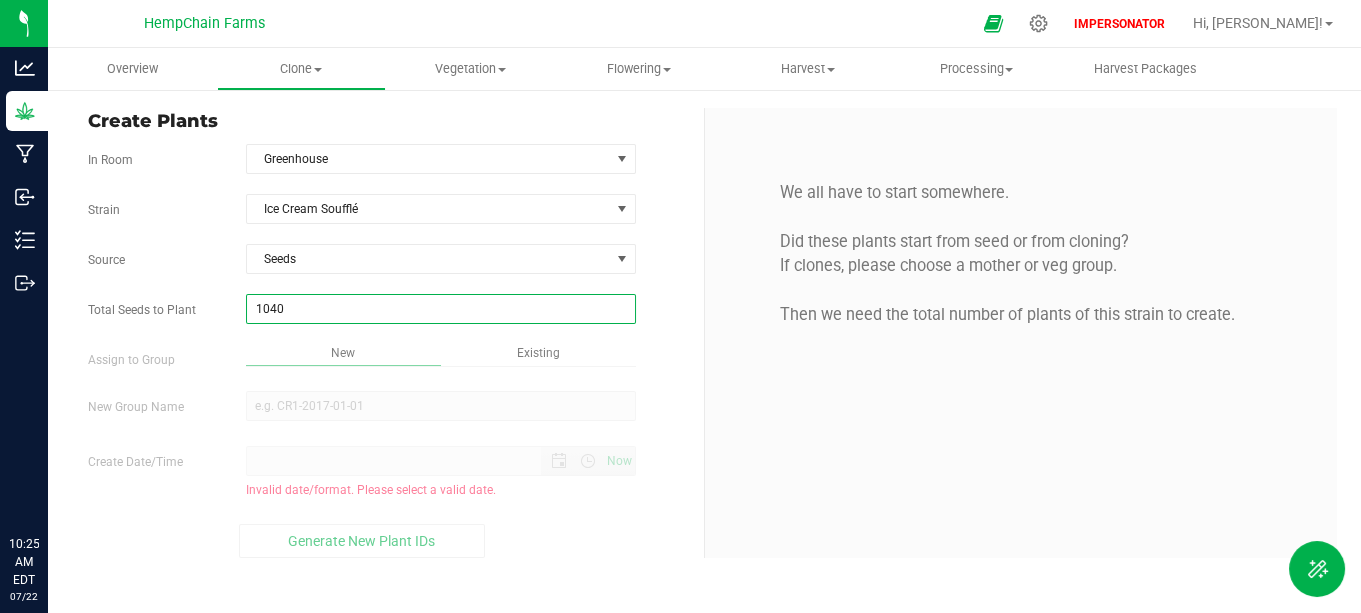 type on "1,040" 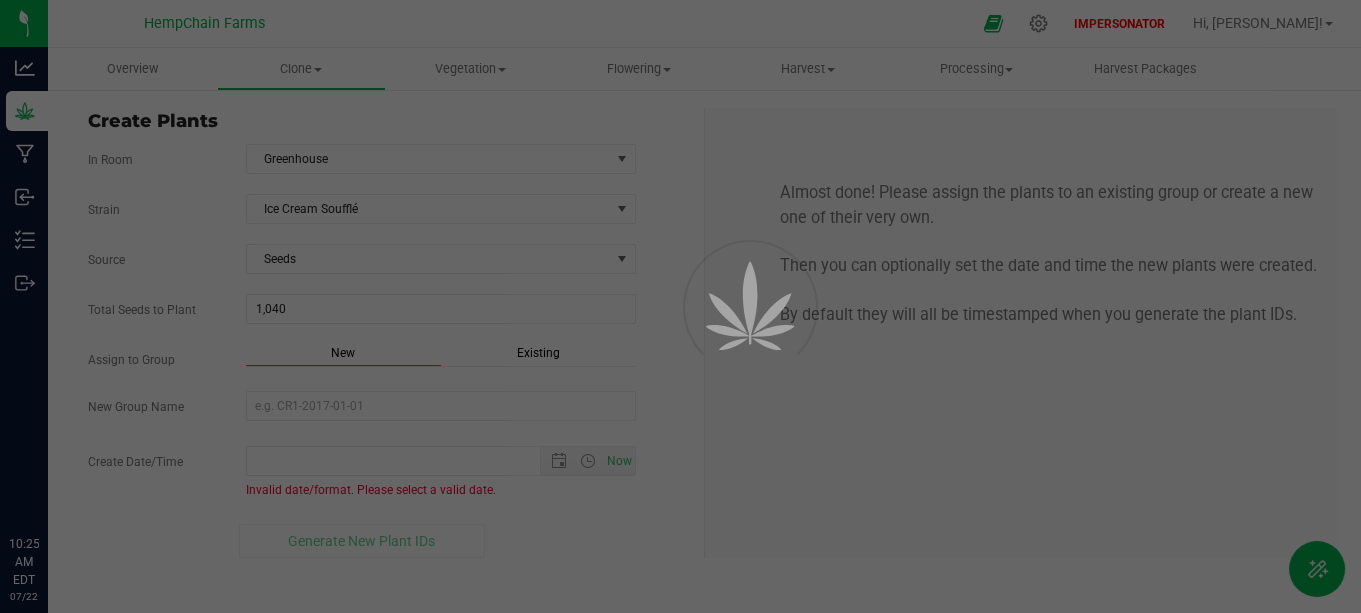 click on "Overview
Clone
Create plants
Cloning groups
Cloning plants
Apply to plants
Vegetation" at bounding box center [704, 330] 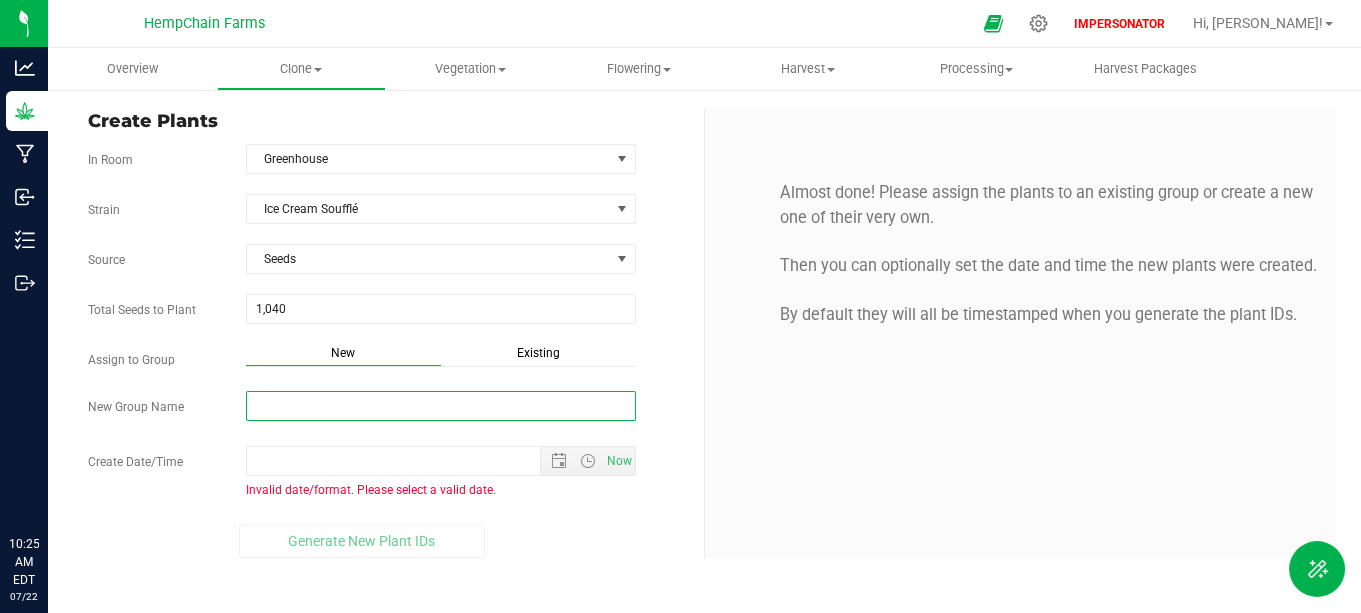 click on "New Group Name" at bounding box center [441, 406] 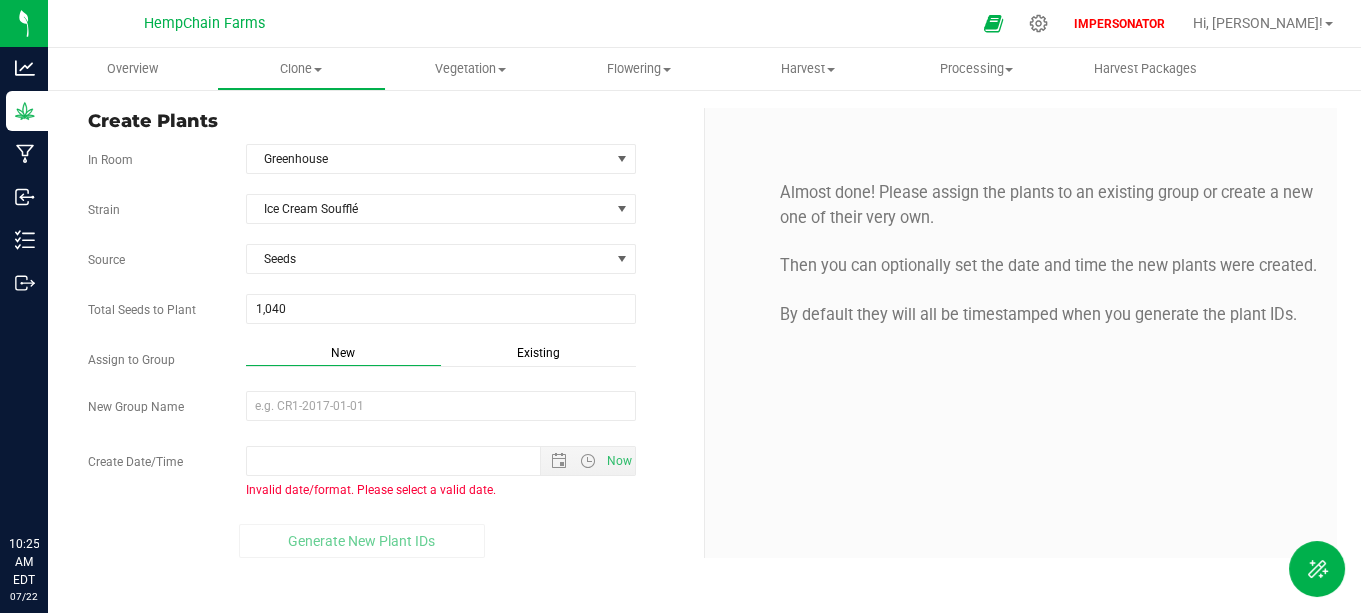 click at bounding box center [441, 408] 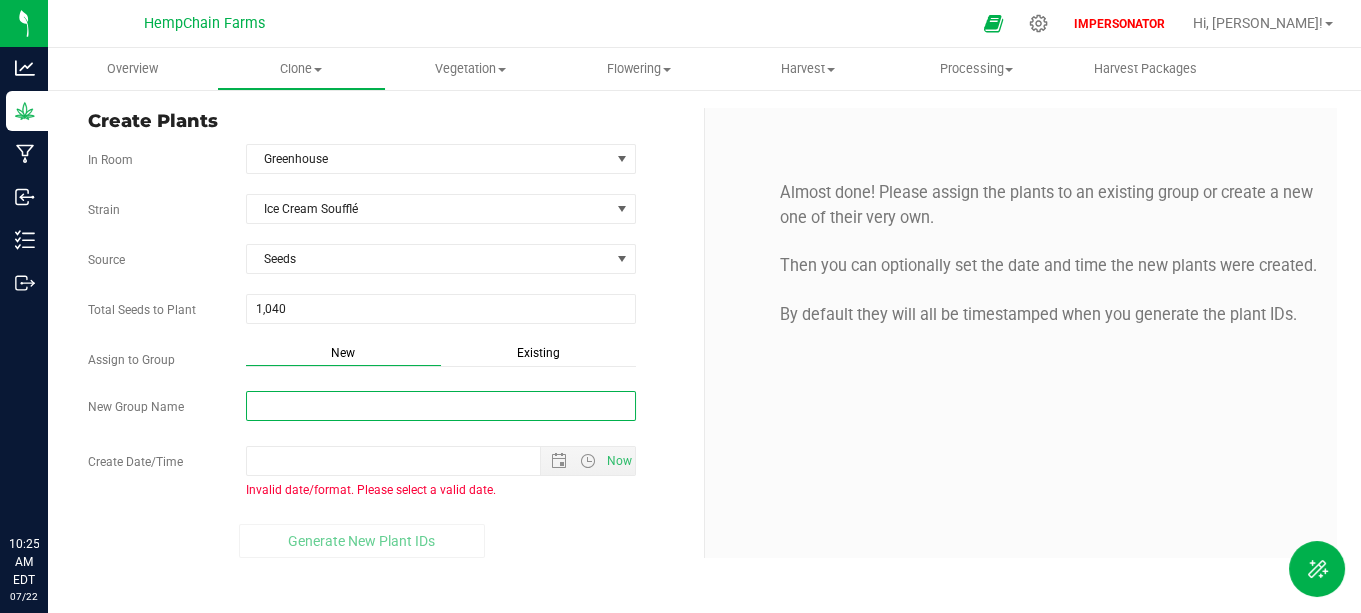 click on "New Group Name" at bounding box center (441, 406) 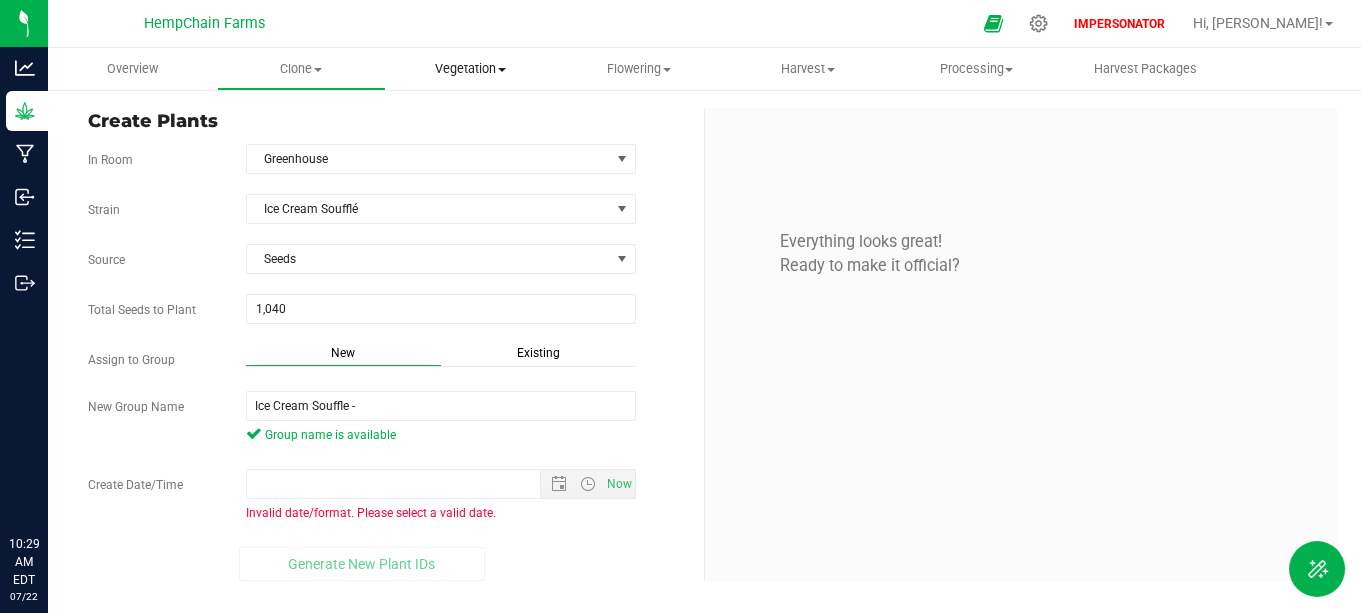 click on "Vegetation
Veg groups
Veg plants
Mother groups
Mother plants
Apply to plants" at bounding box center [470, 69] 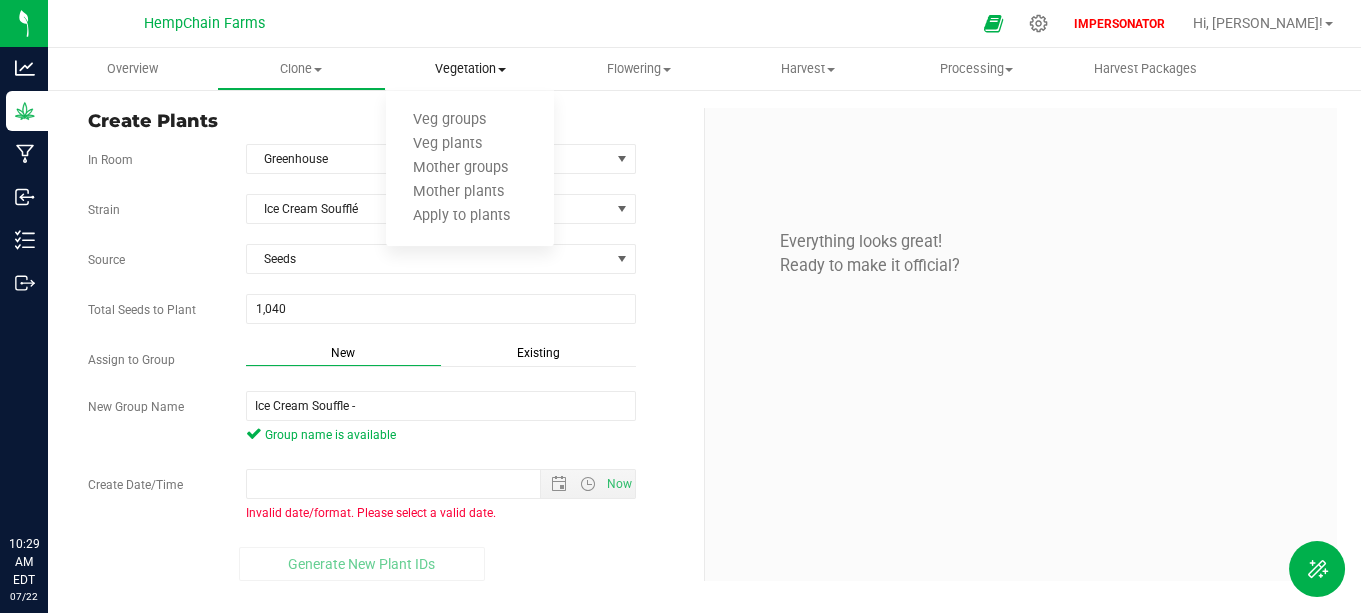 click on "Vegetation" at bounding box center [470, 69] 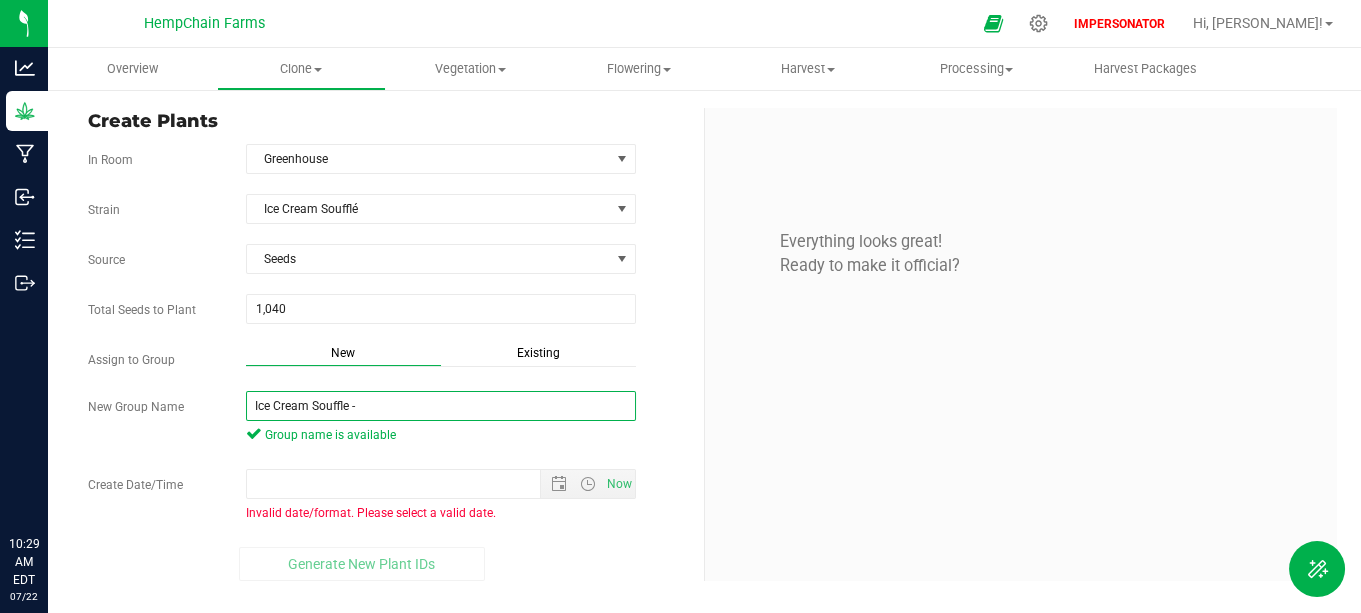 click on "Ice Cream Souffle -" at bounding box center (441, 406) 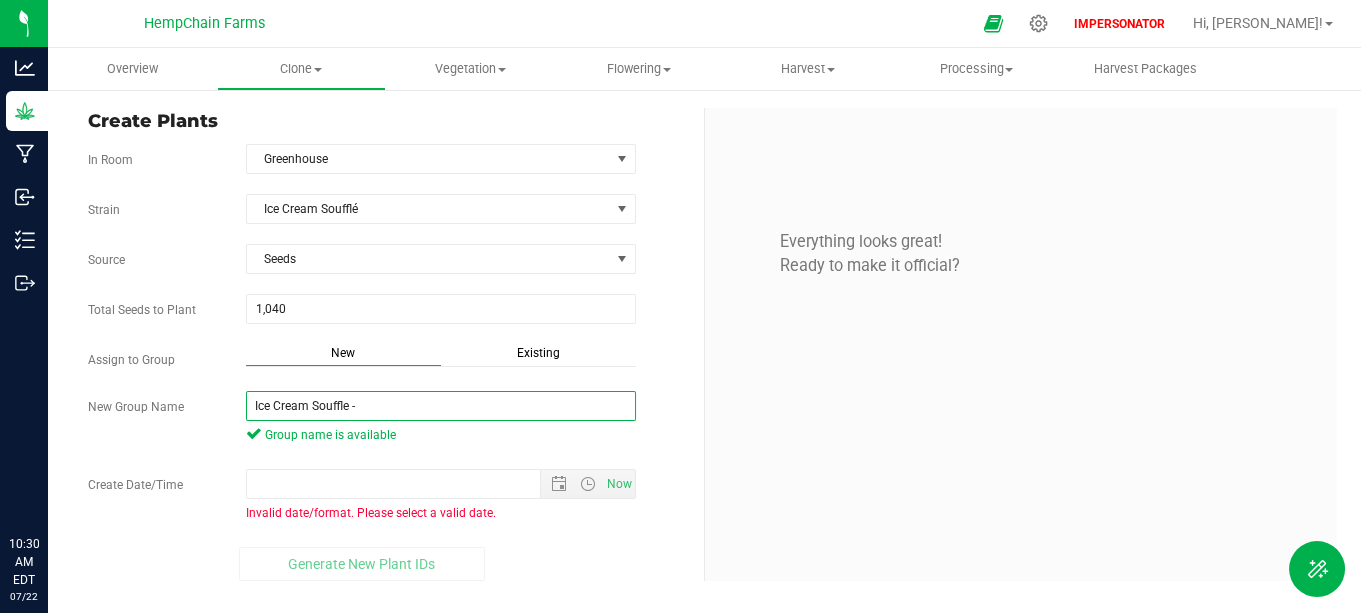drag, startPoint x: 389, startPoint y: 402, endPoint x: 246, endPoint y: 406, distance: 143.05594 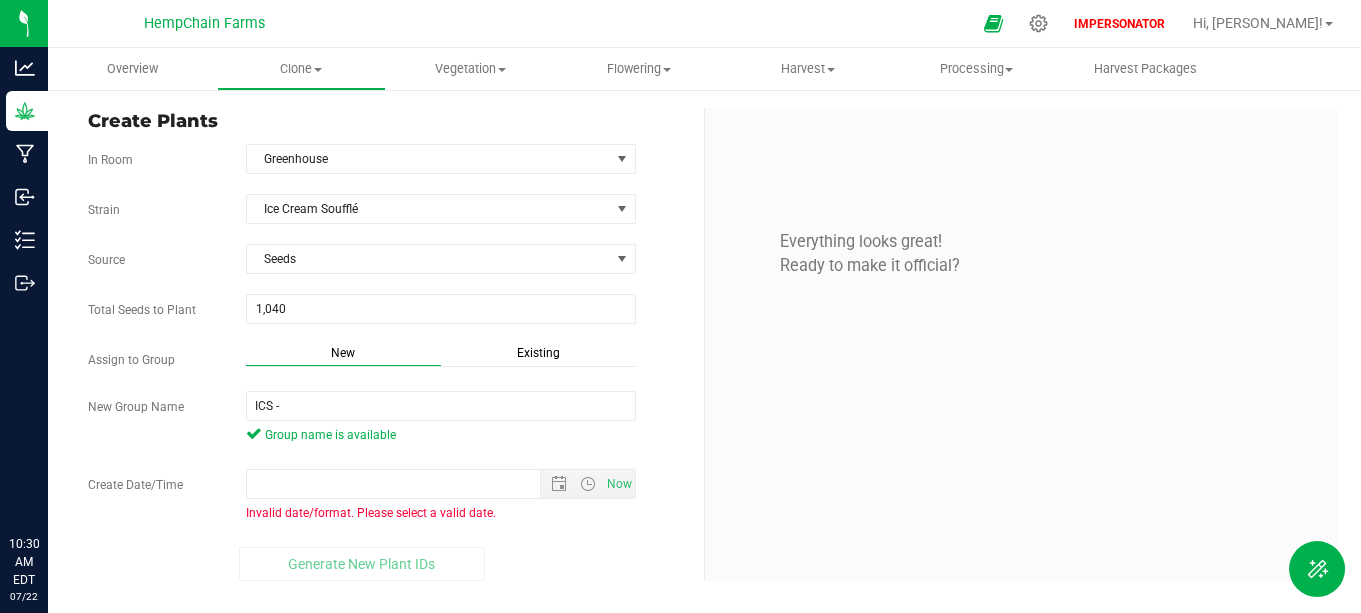 drag, startPoint x: 265, startPoint y: 434, endPoint x: 395, endPoint y: 433, distance: 130.00385 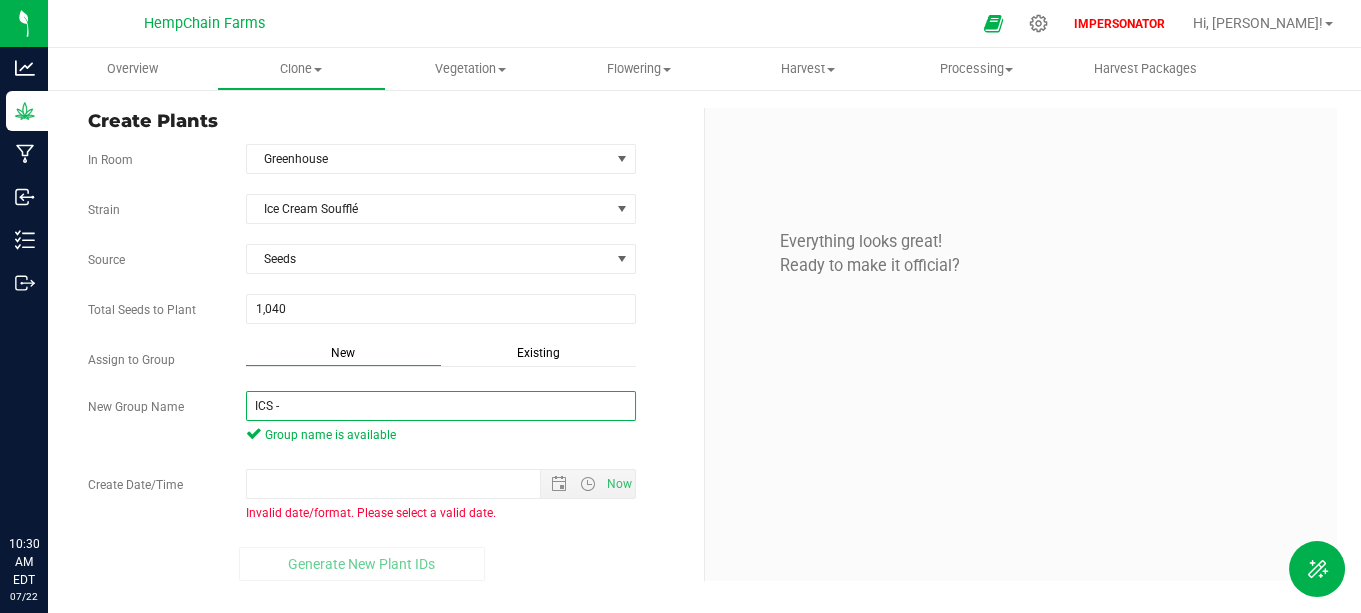 drag, startPoint x: 286, startPoint y: 399, endPoint x: 223, endPoint y: 399, distance: 63 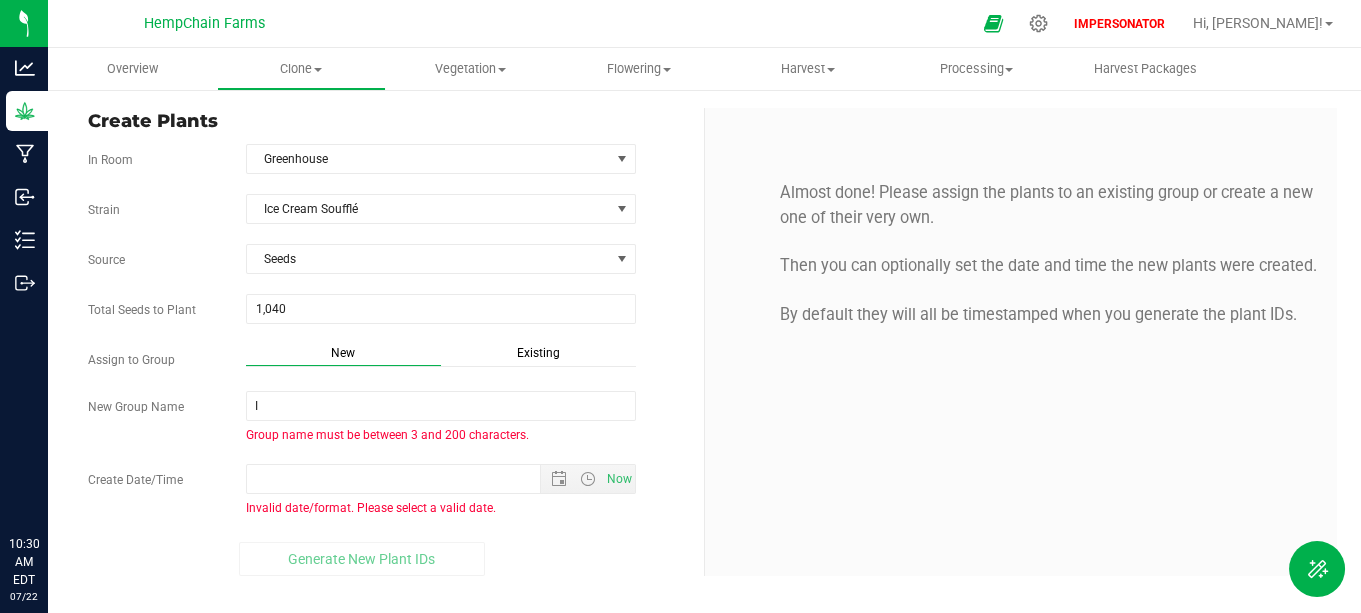drag, startPoint x: 404, startPoint y: 436, endPoint x: 528, endPoint y: 437, distance: 124.004036 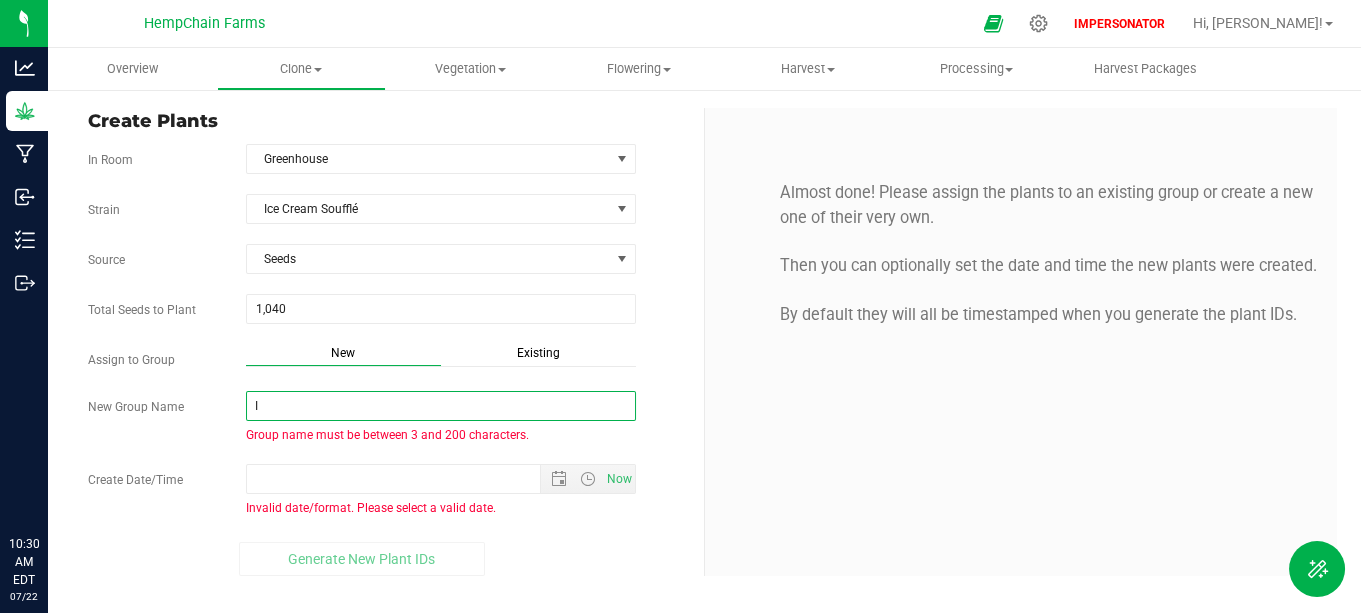 click on "I" at bounding box center [441, 406] 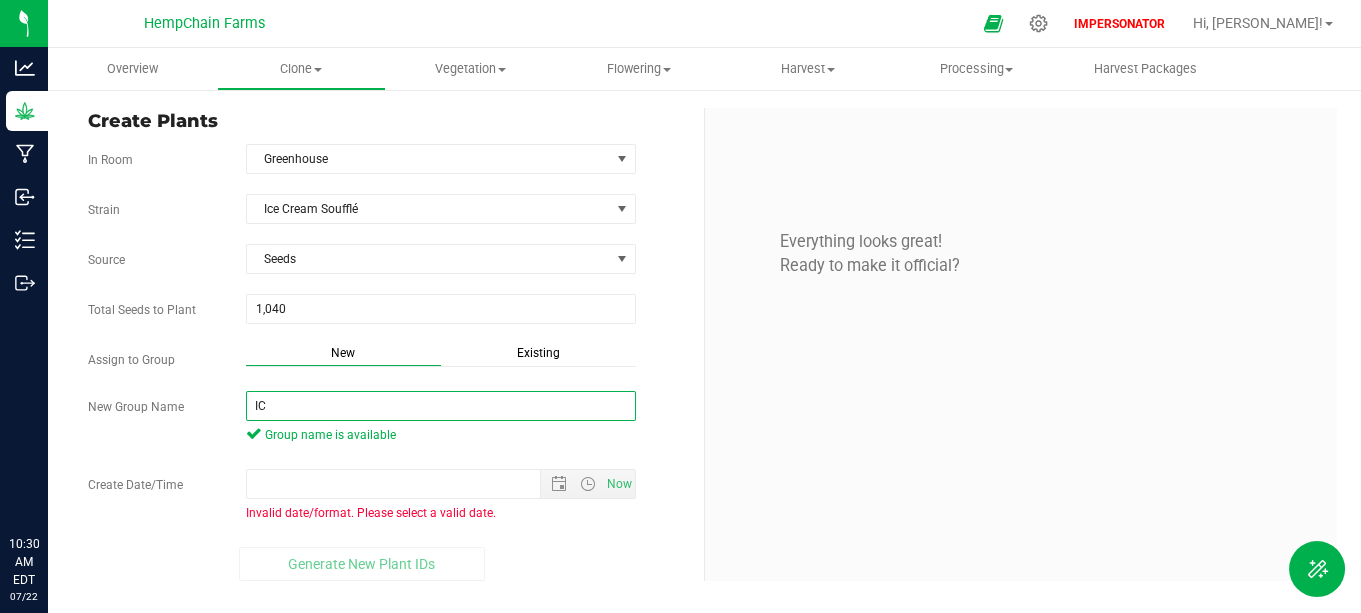 type on "I" 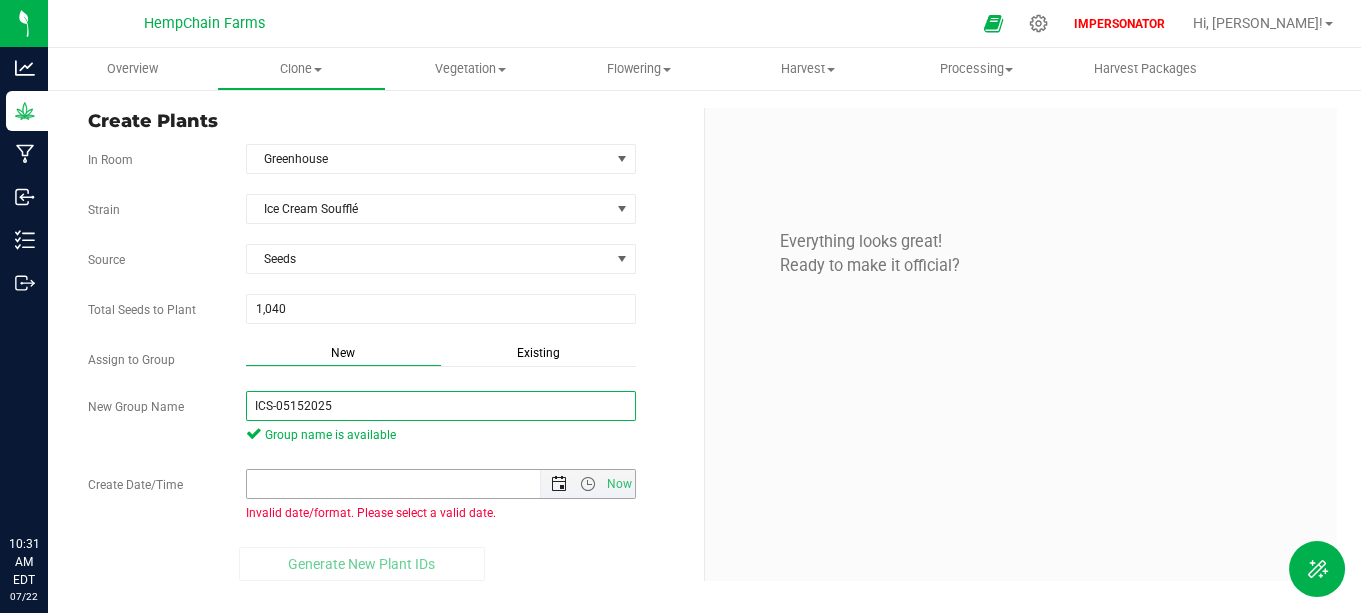 click at bounding box center (559, 484) 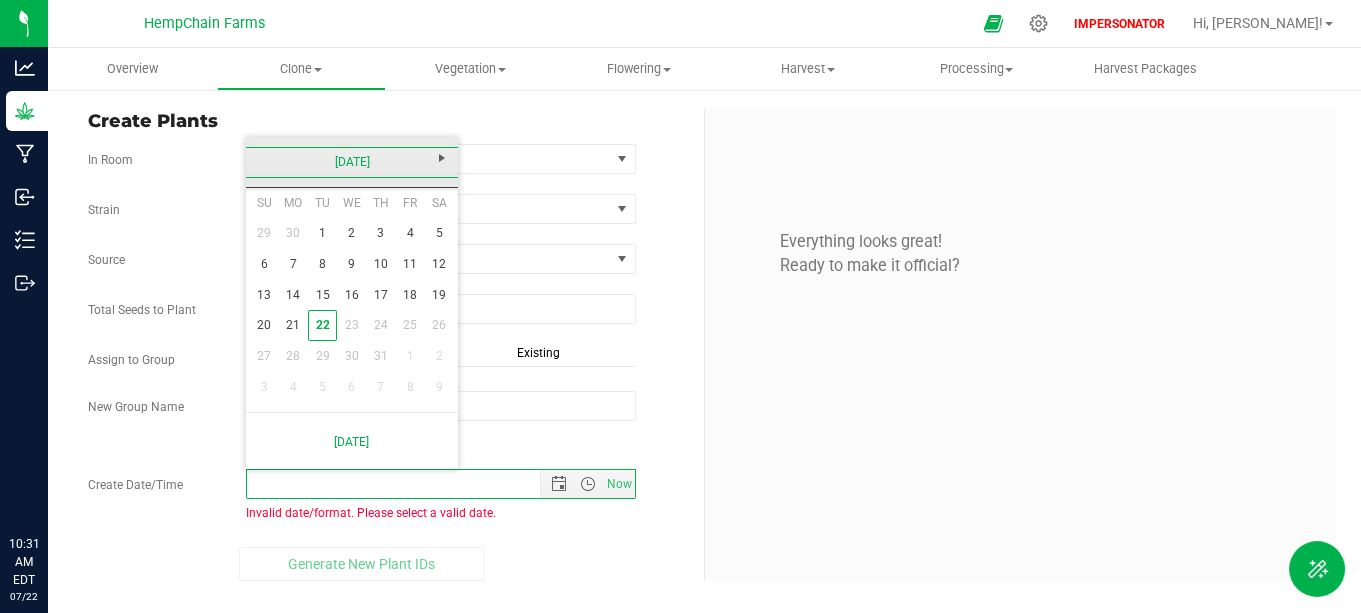 click on "[DATE]" at bounding box center (352, 162) 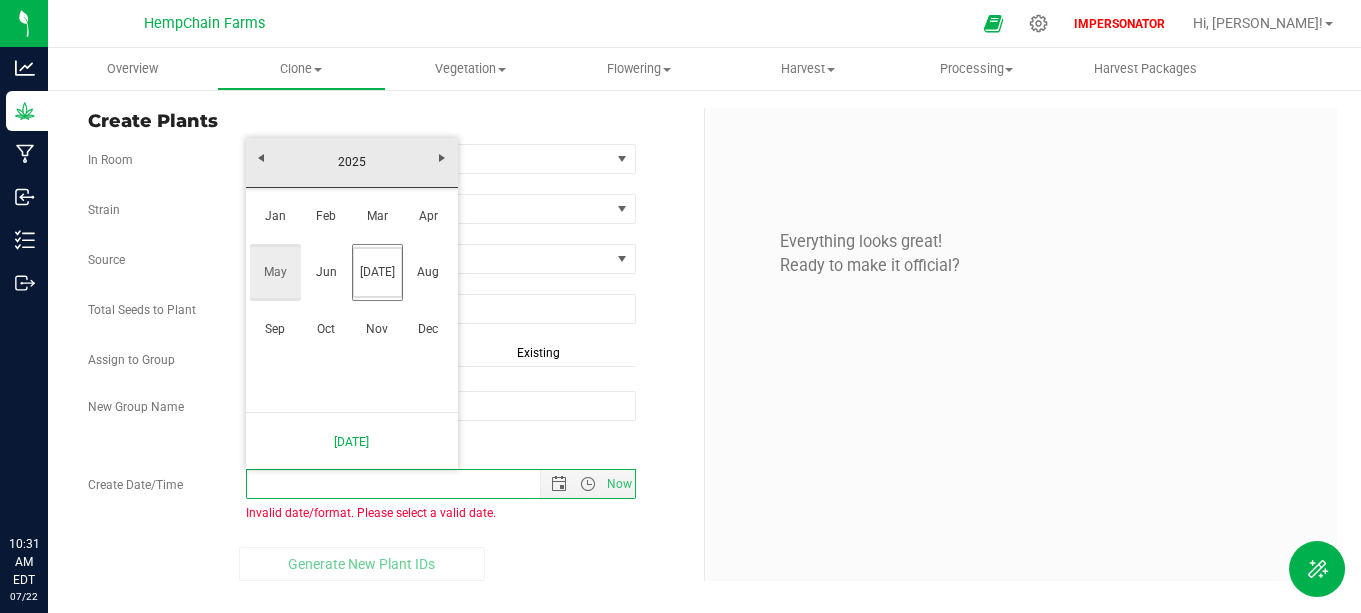 click on "May" at bounding box center (275, 272) 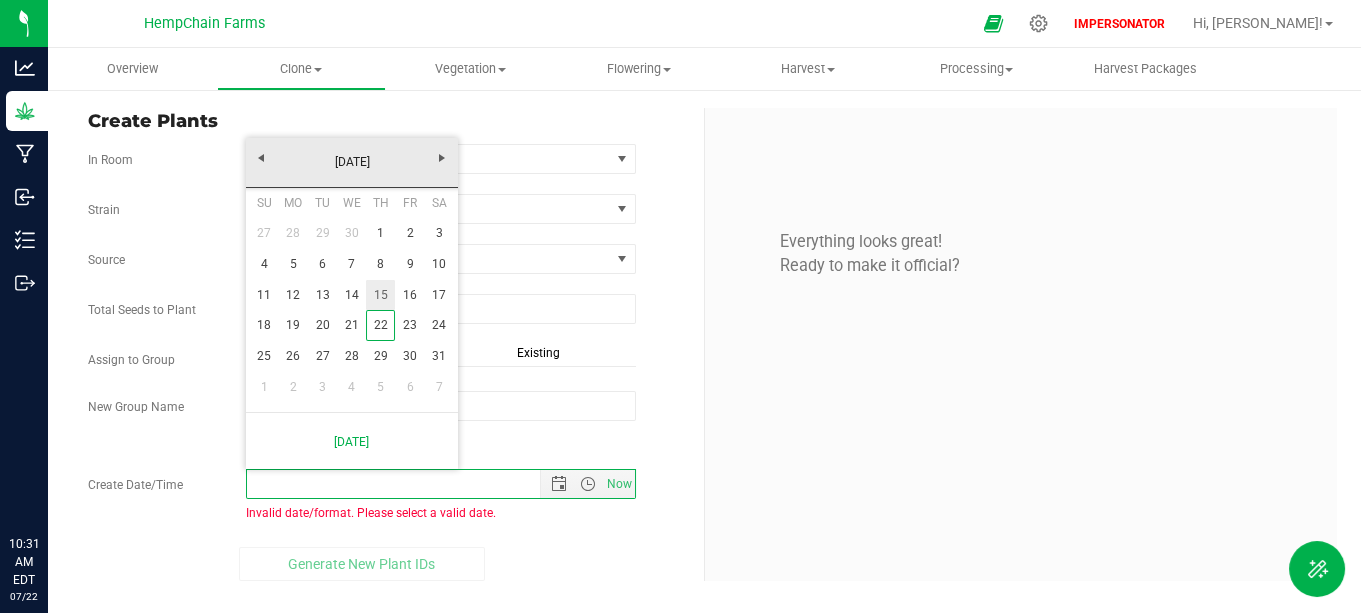 click on "15" at bounding box center (380, 295) 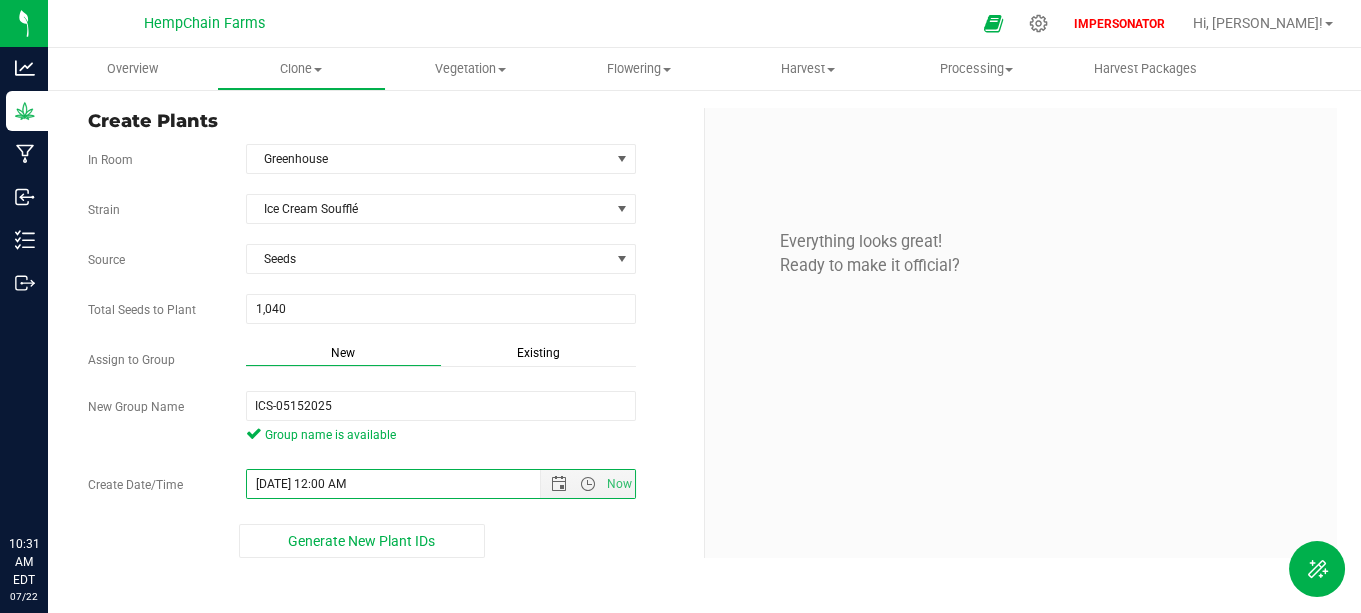click on "Create Plants
In Room
Greenhouse Select room Greenhouse
[GEOGRAPHIC_DATA]
Ice Cream Soufflé
Source
Seeds
Total Seeds to Plant
1,040 1040
Assign to Group" at bounding box center [389, 333] 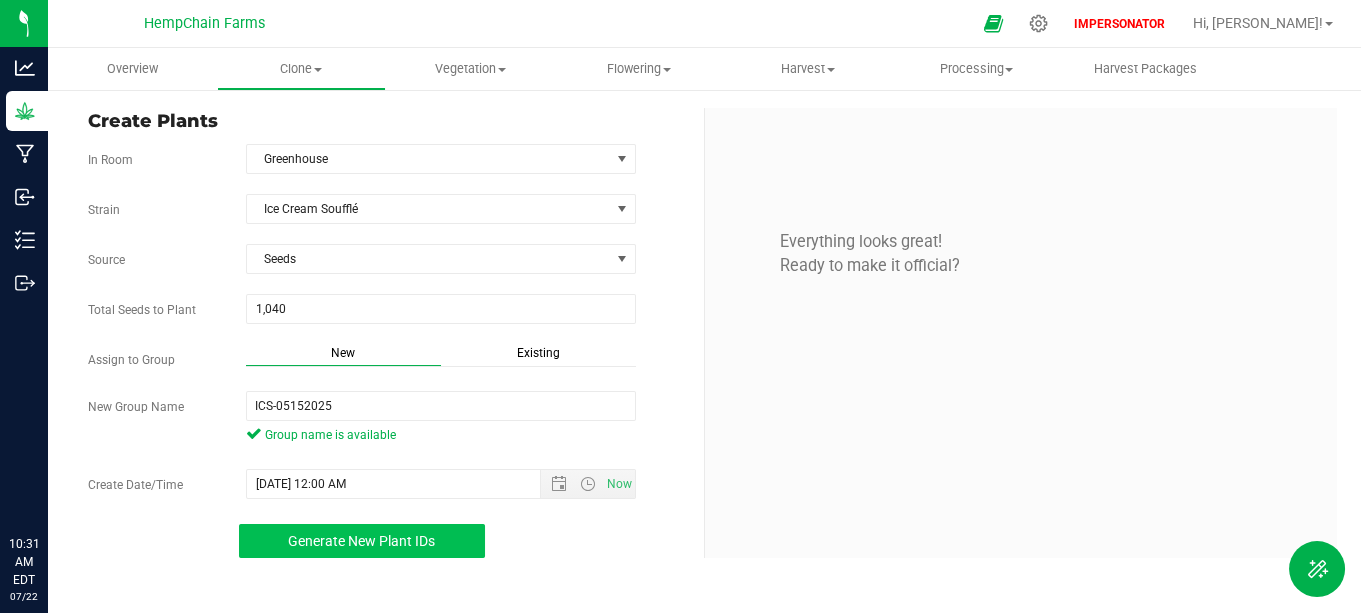 click on "Generate New Plant IDs" at bounding box center [361, 541] 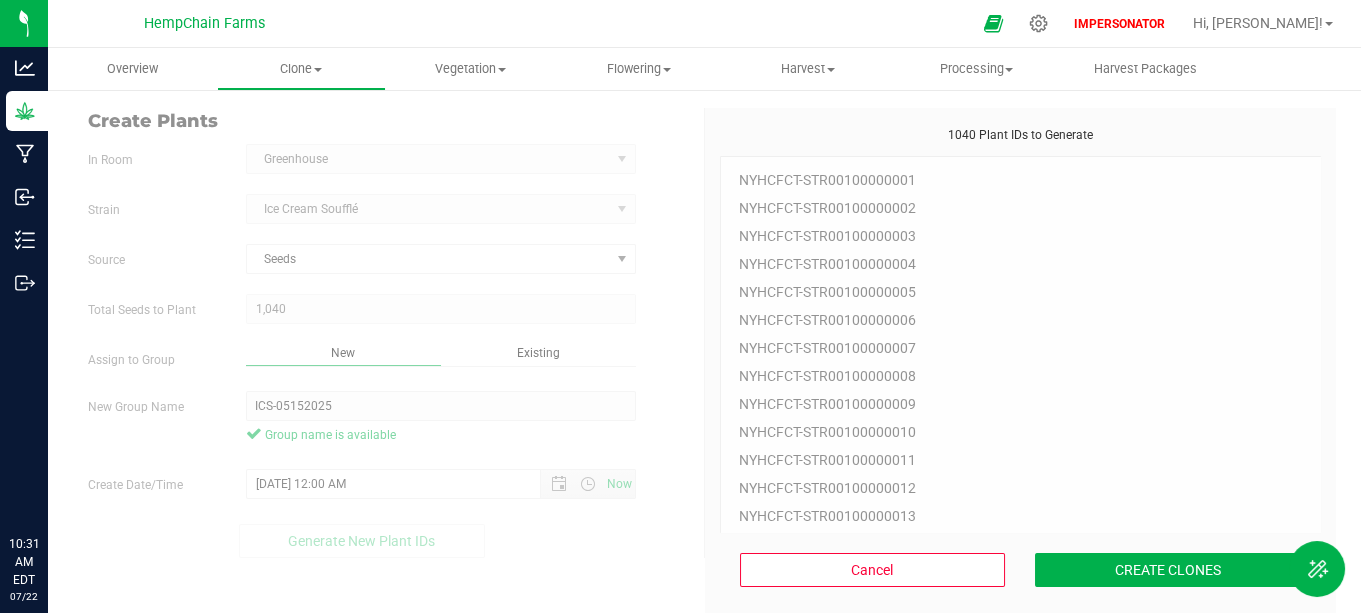 scroll, scrollTop: 60, scrollLeft: 0, axis: vertical 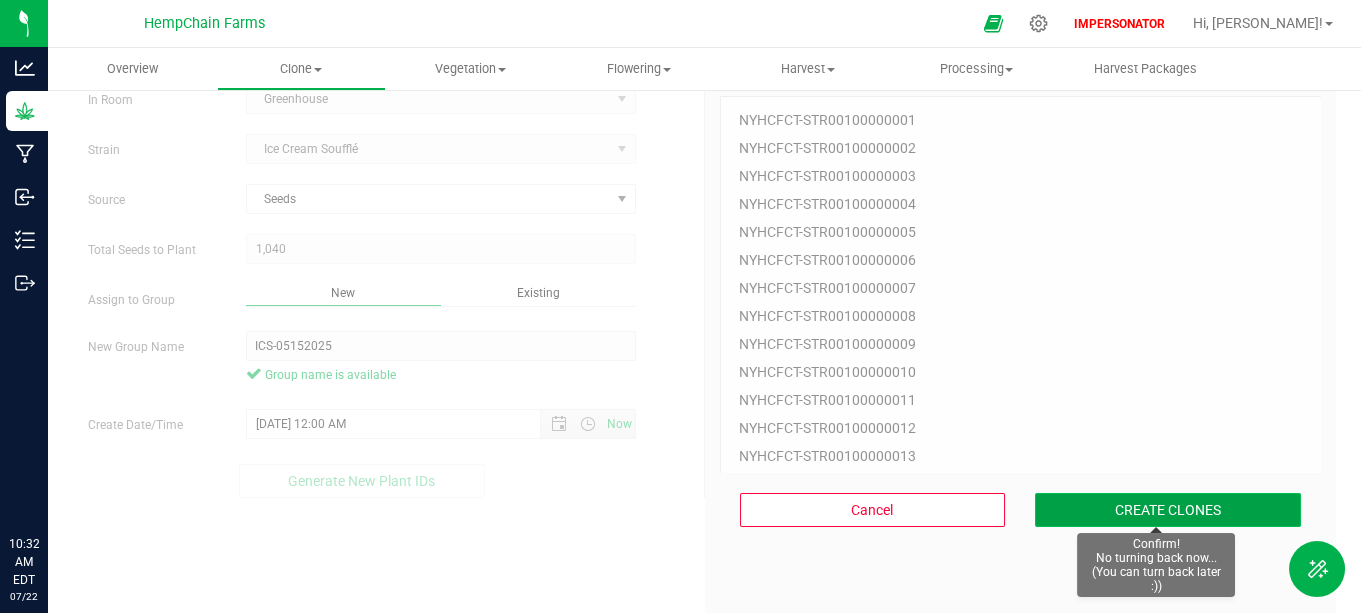 click on "CREATE CLONES" at bounding box center [1168, 510] 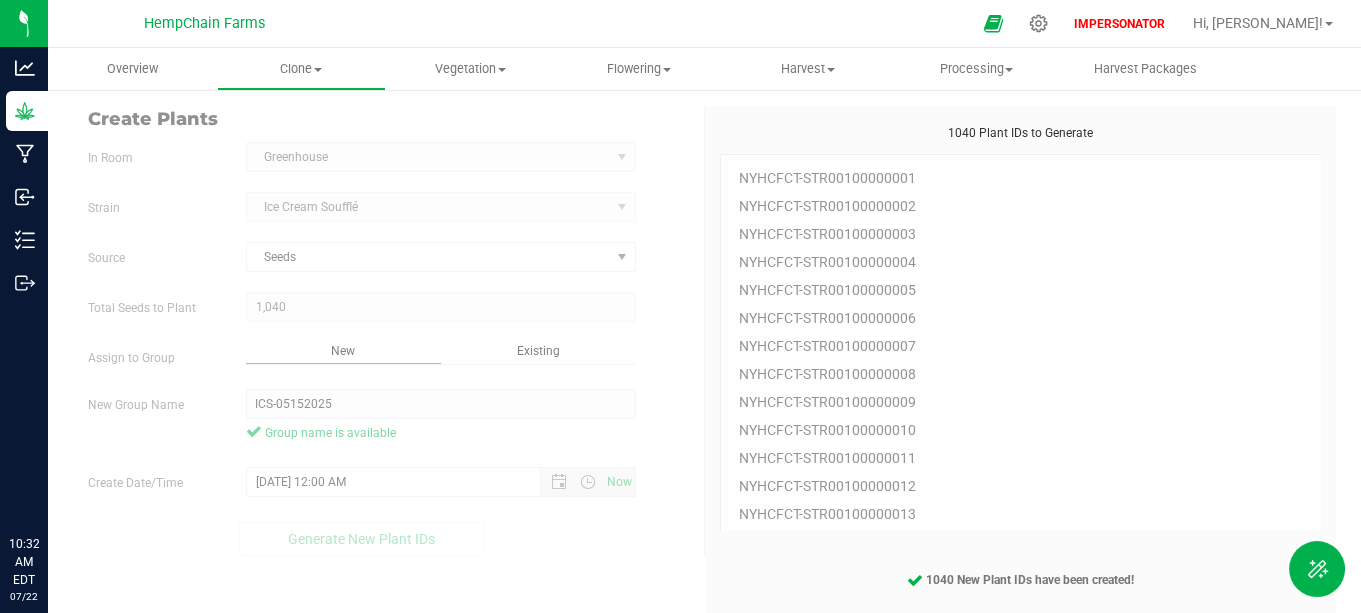 scroll, scrollTop: 0, scrollLeft: 0, axis: both 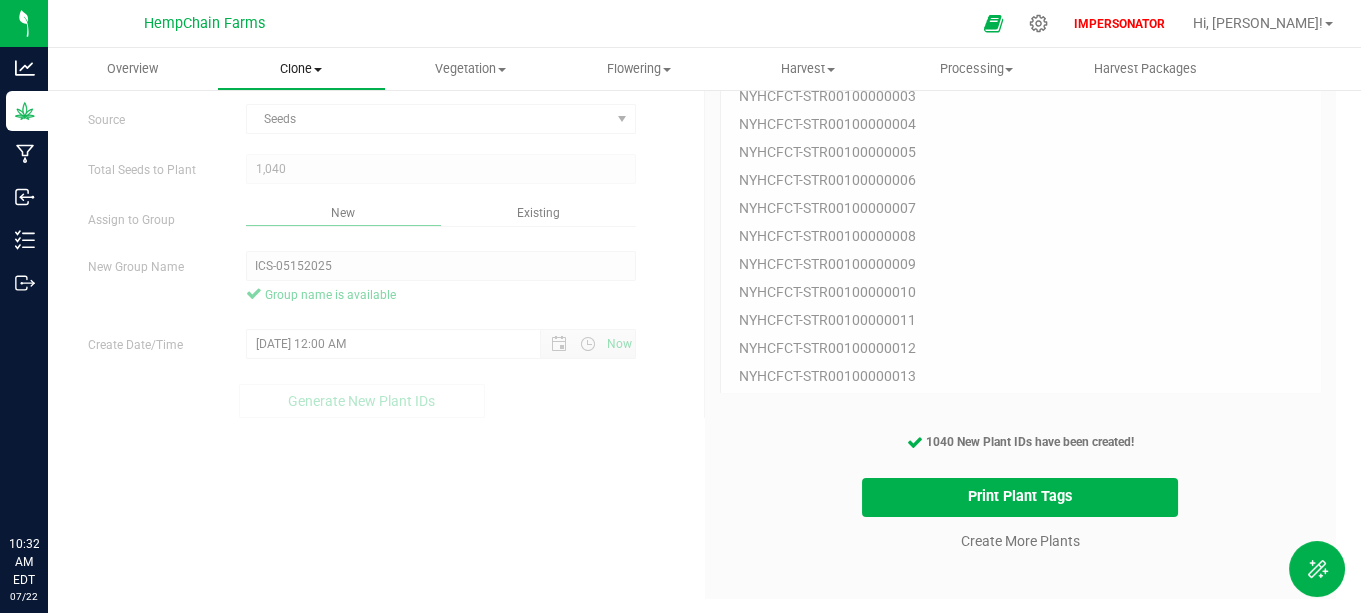 click on "Clone" at bounding box center [301, 69] 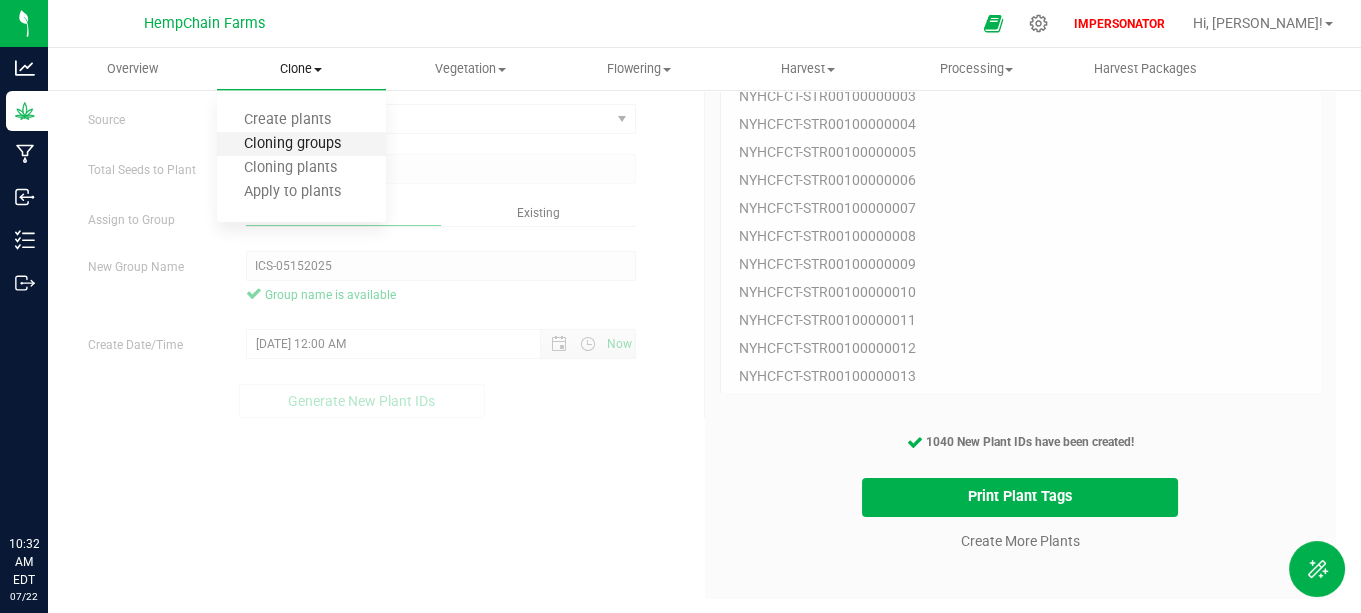 click on "Cloning groups" at bounding box center [292, 144] 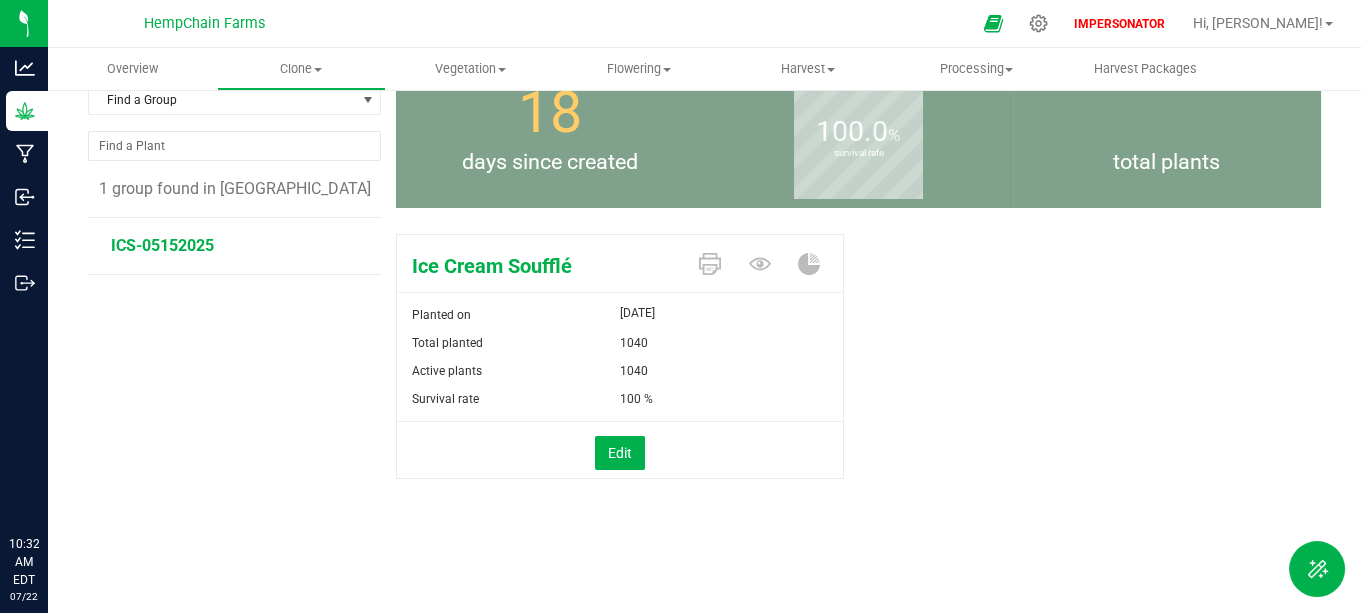 scroll, scrollTop: 114, scrollLeft: 0, axis: vertical 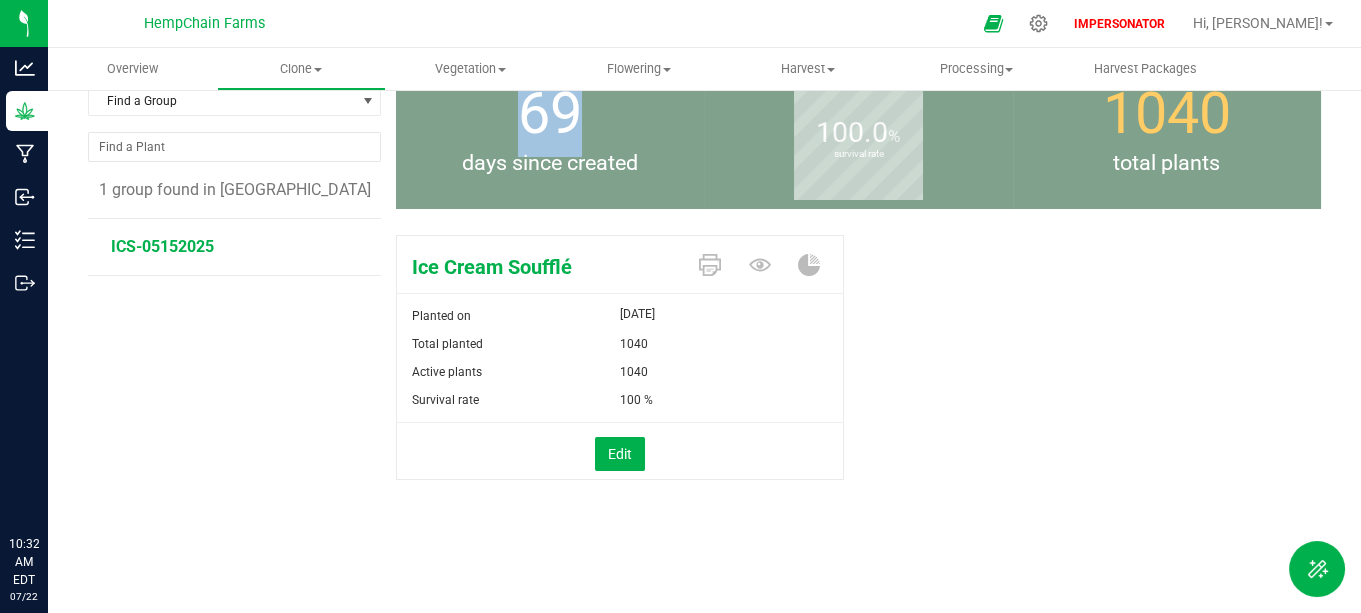 drag, startPoint x: 536, startPoint y: 121, endPoint x: 663, endPoint y: 122, distance: 127.00394 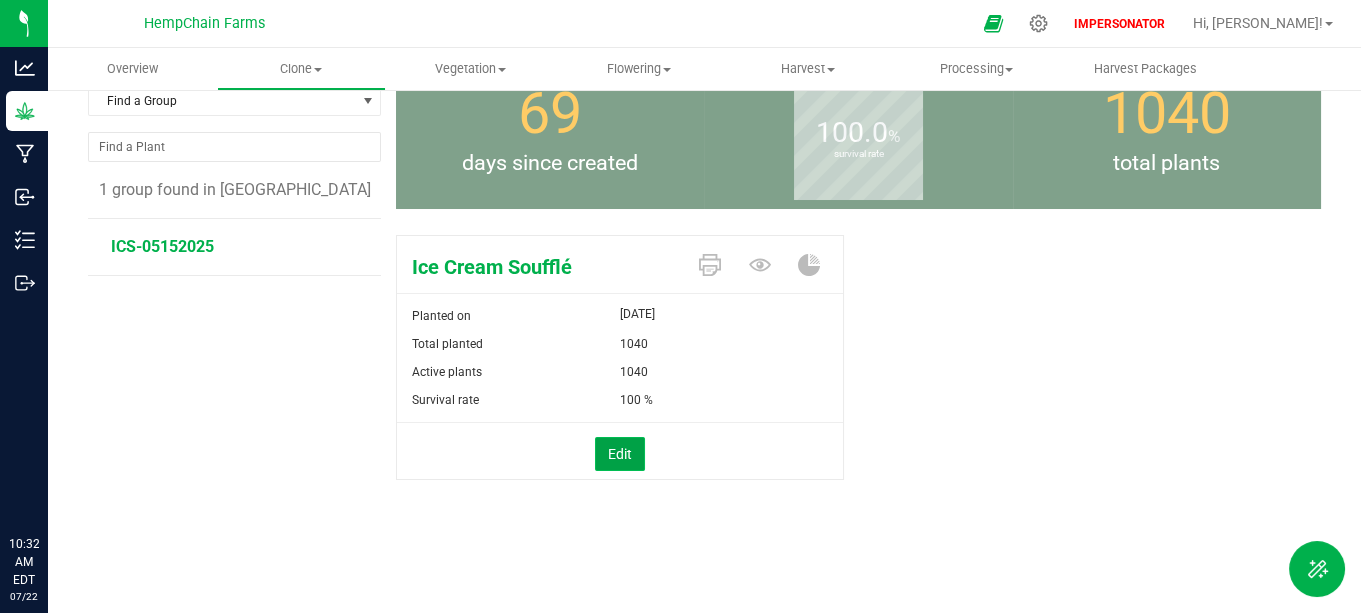 click on "Edit" at bounding box center (620, 454) 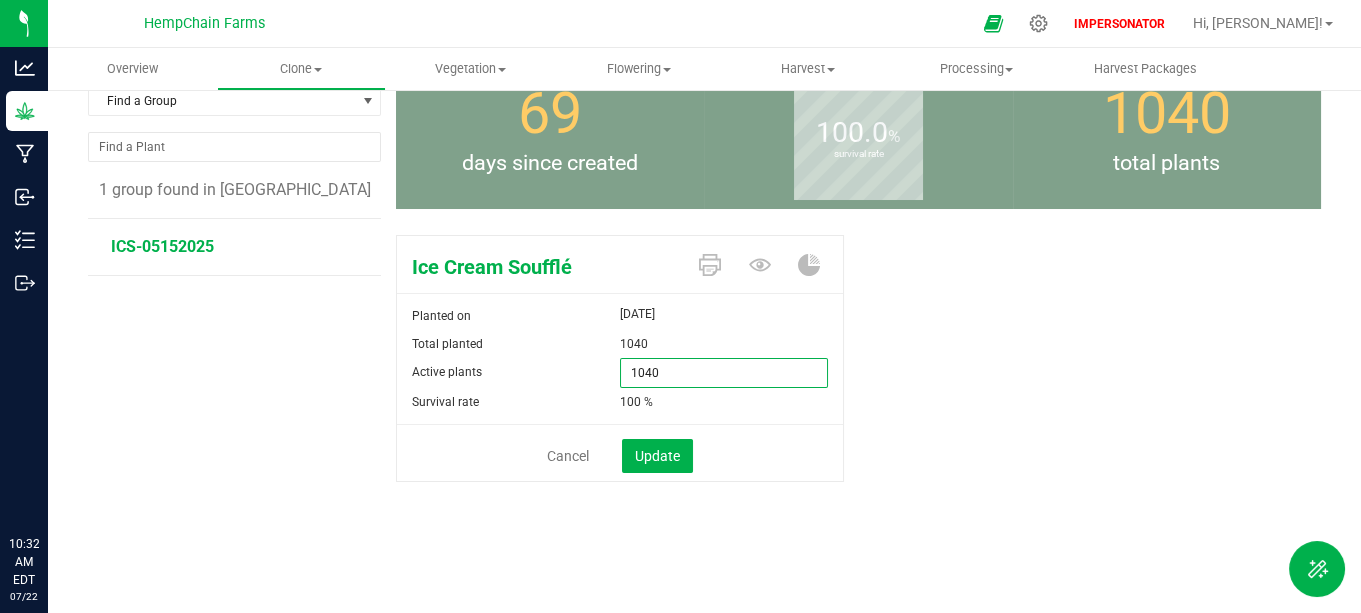 drag, startPoint x: 659, startPoint y: 373, endPoint x: 553, endPoint y: 373, distance: 106 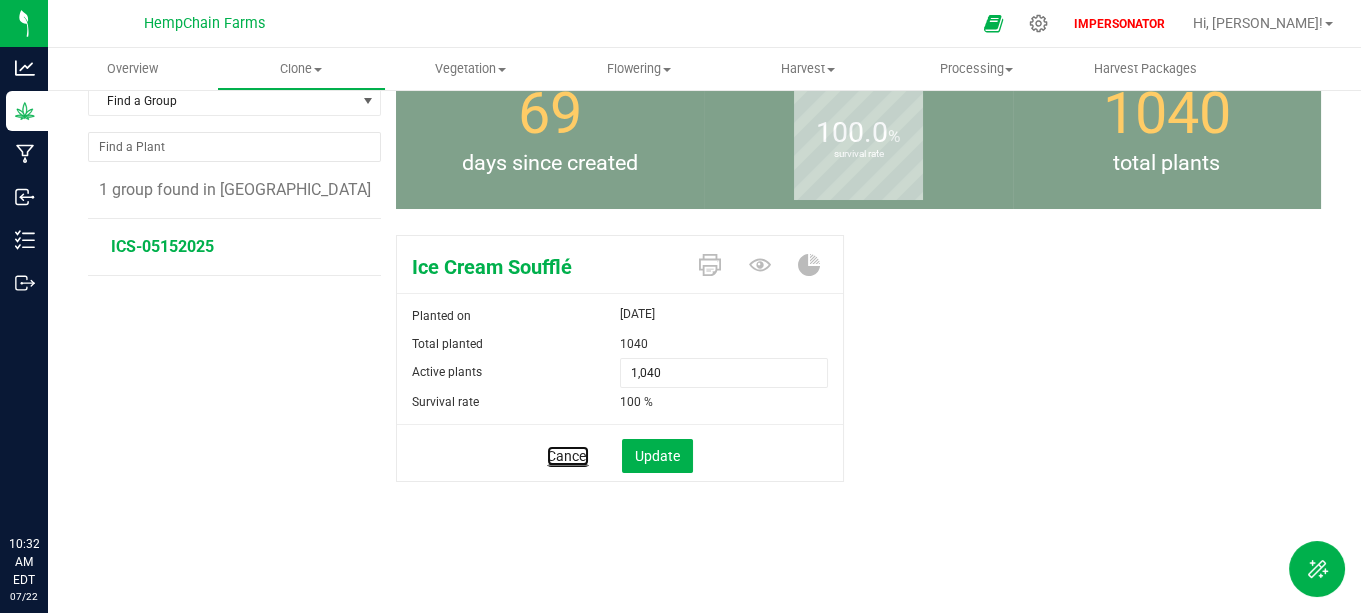 click on "Cancel" at bounding box center [568, 456] 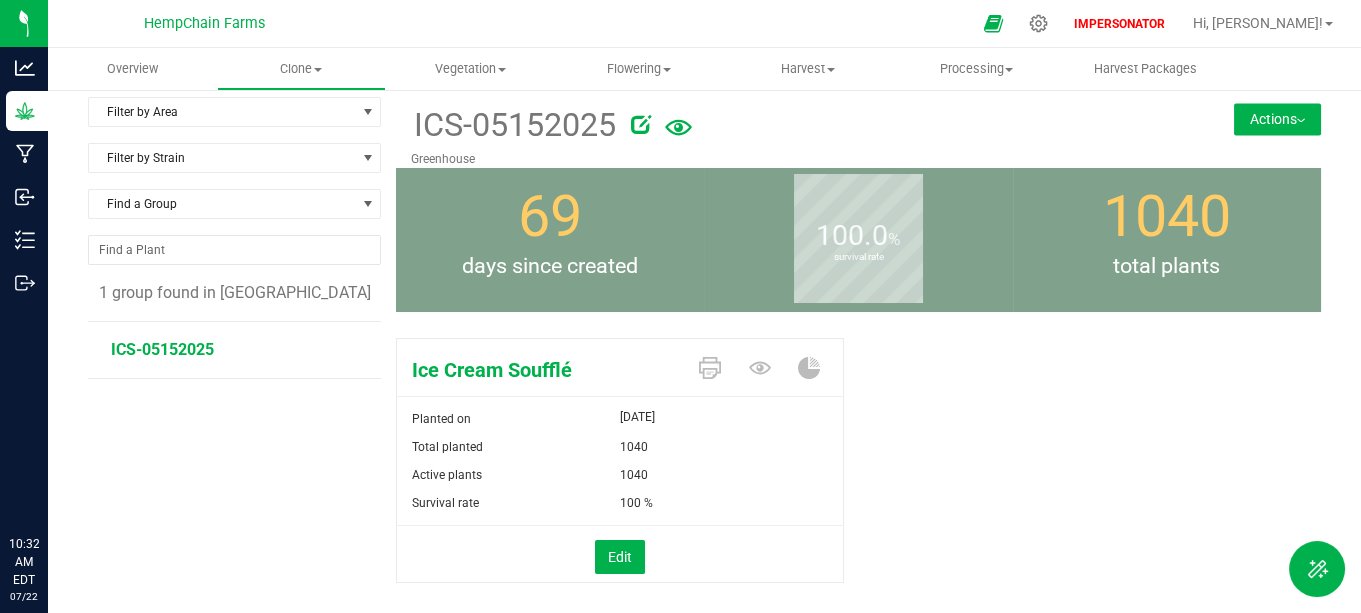 scroll, scrollTop: 0, scrollLeft: 0, axis: both 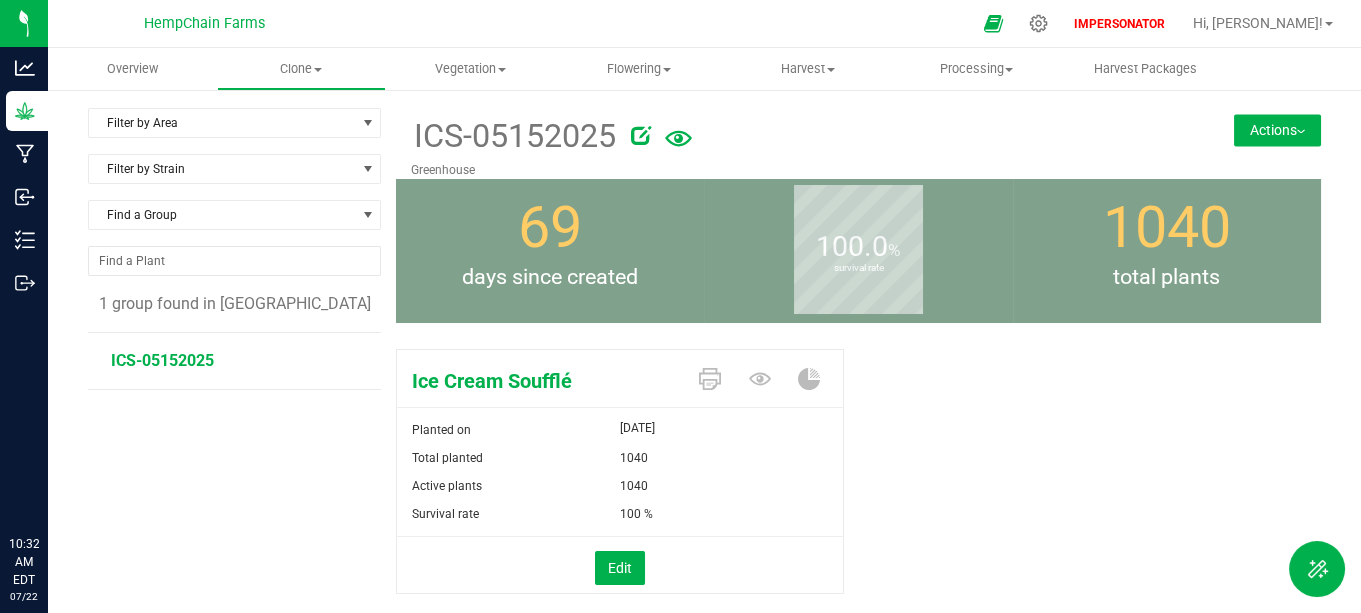 click on "Actions" at bounding box center (1277, 130) 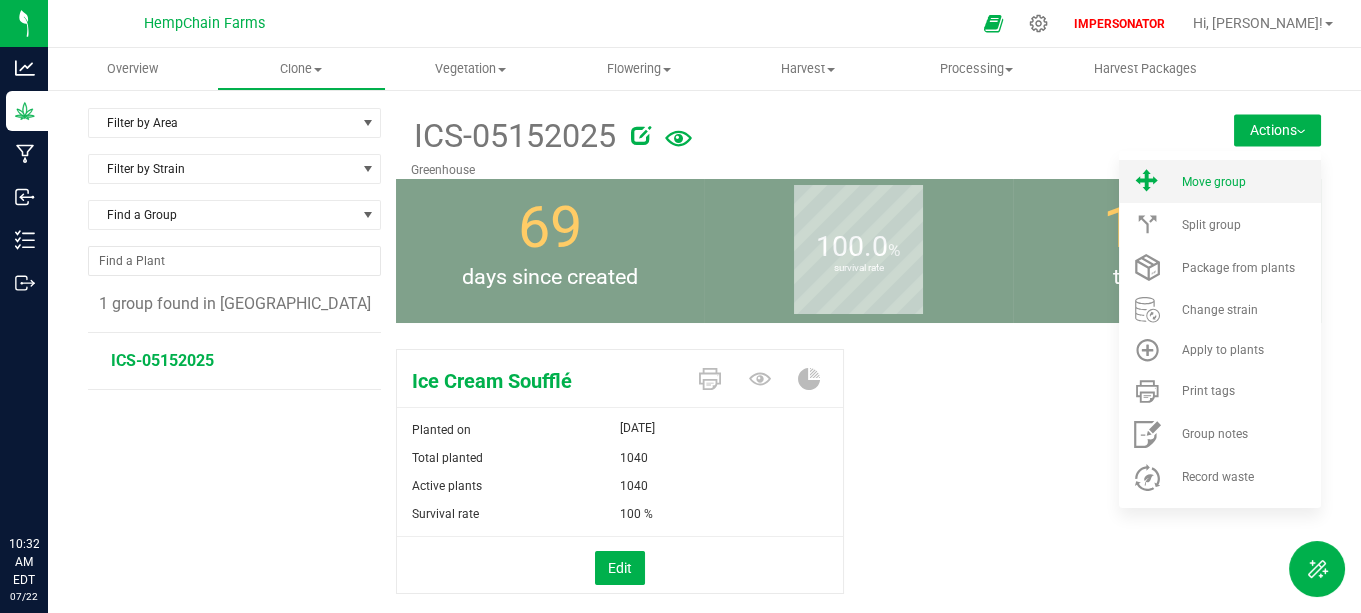 click on "Move group" at bounding box center [1213, 182] 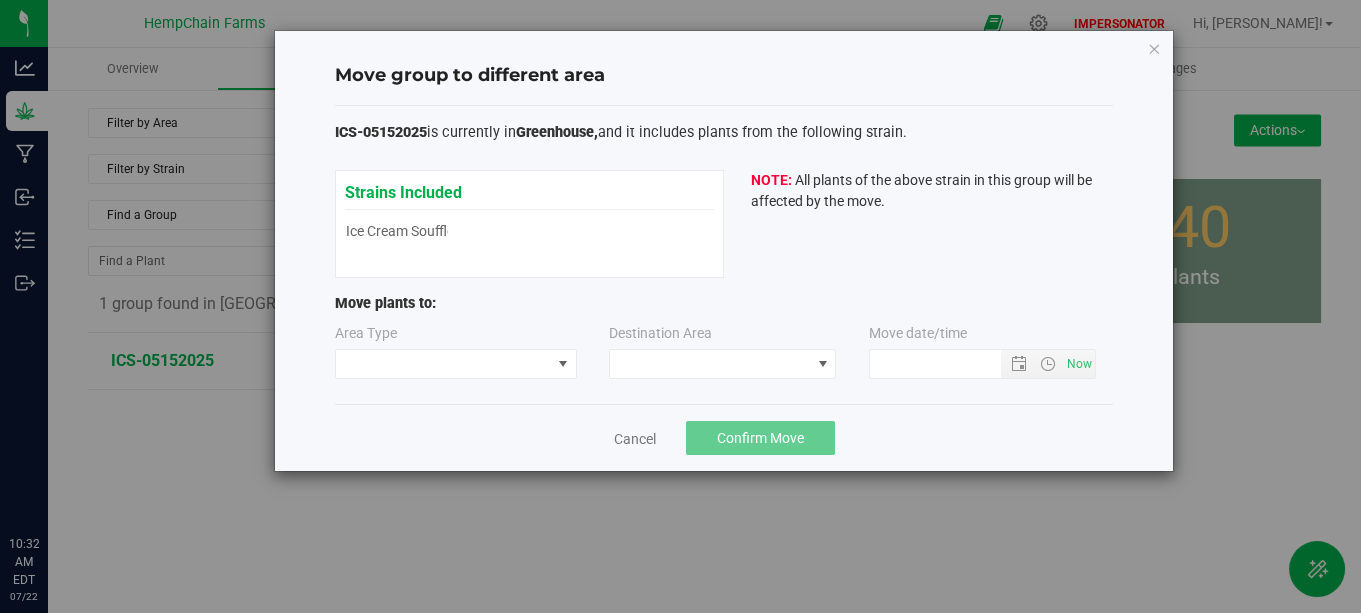 type on "[DATE] 10:32 AM" 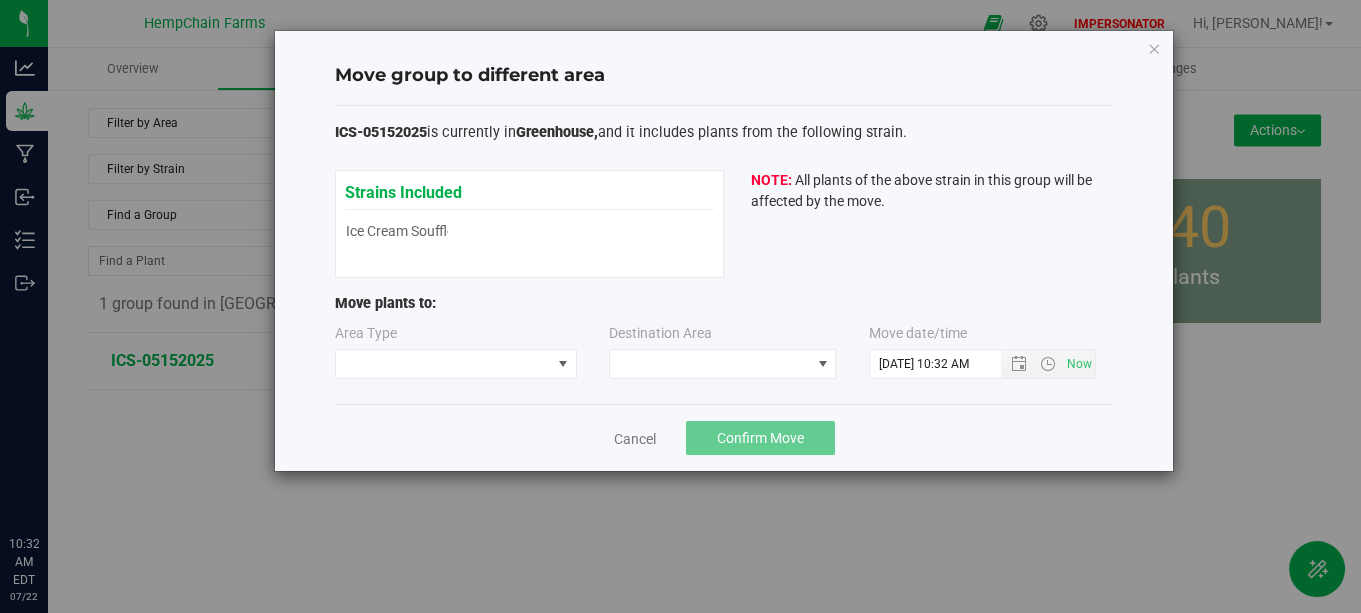 type 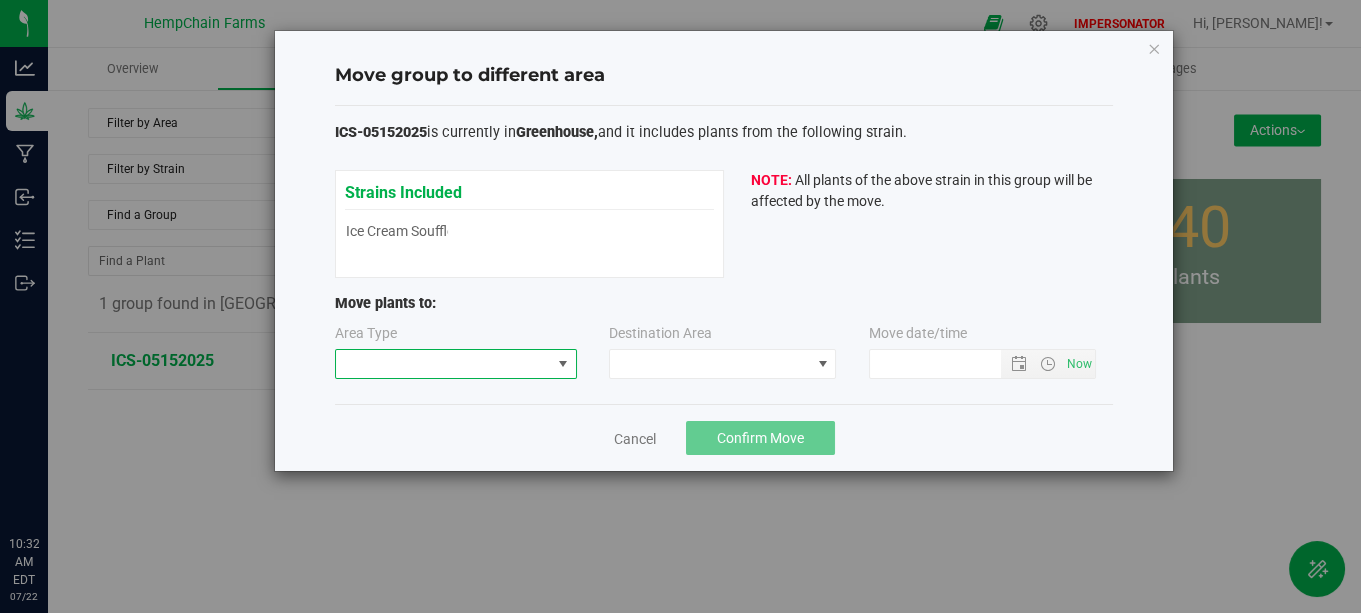 click at bounding box center (443, 364) 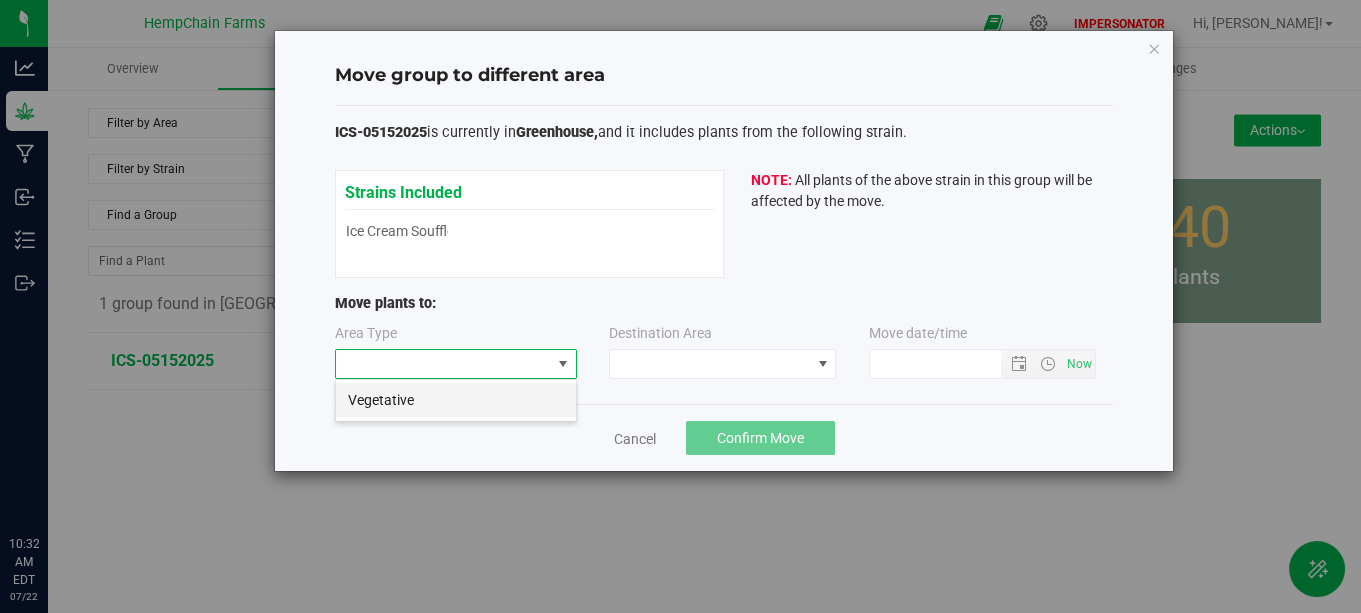 scroll, scrollTop: 99970, scrollLeft: 99758, axis: both 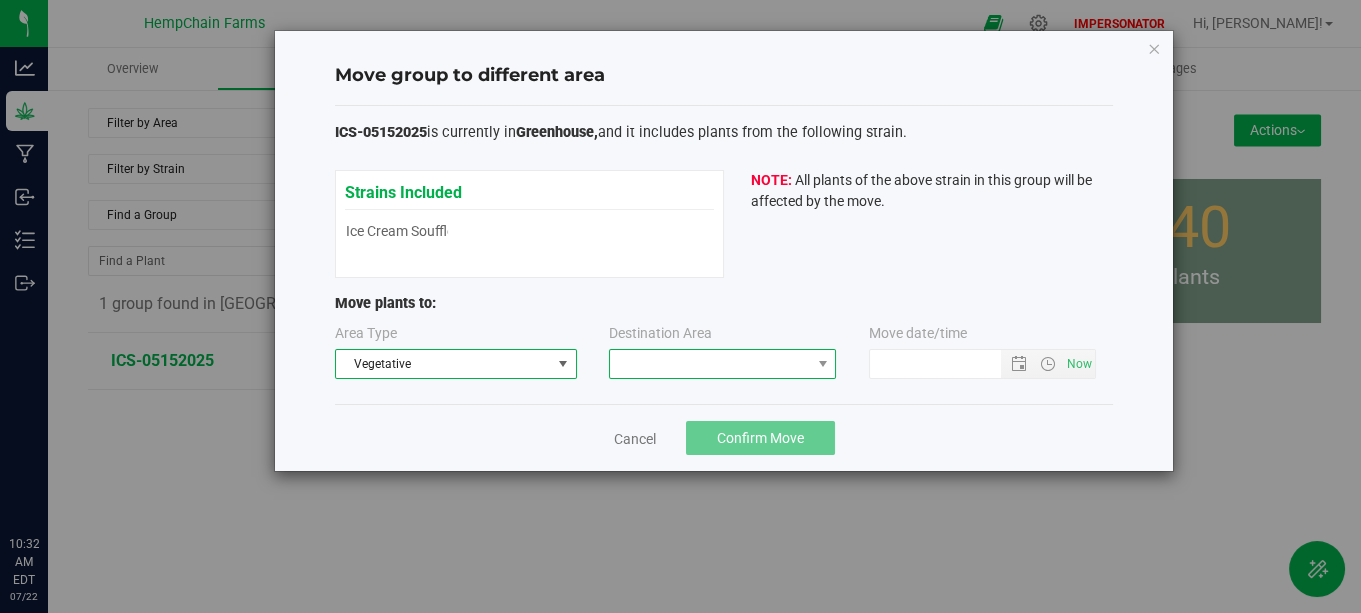 click at bounding box center (710, 364) 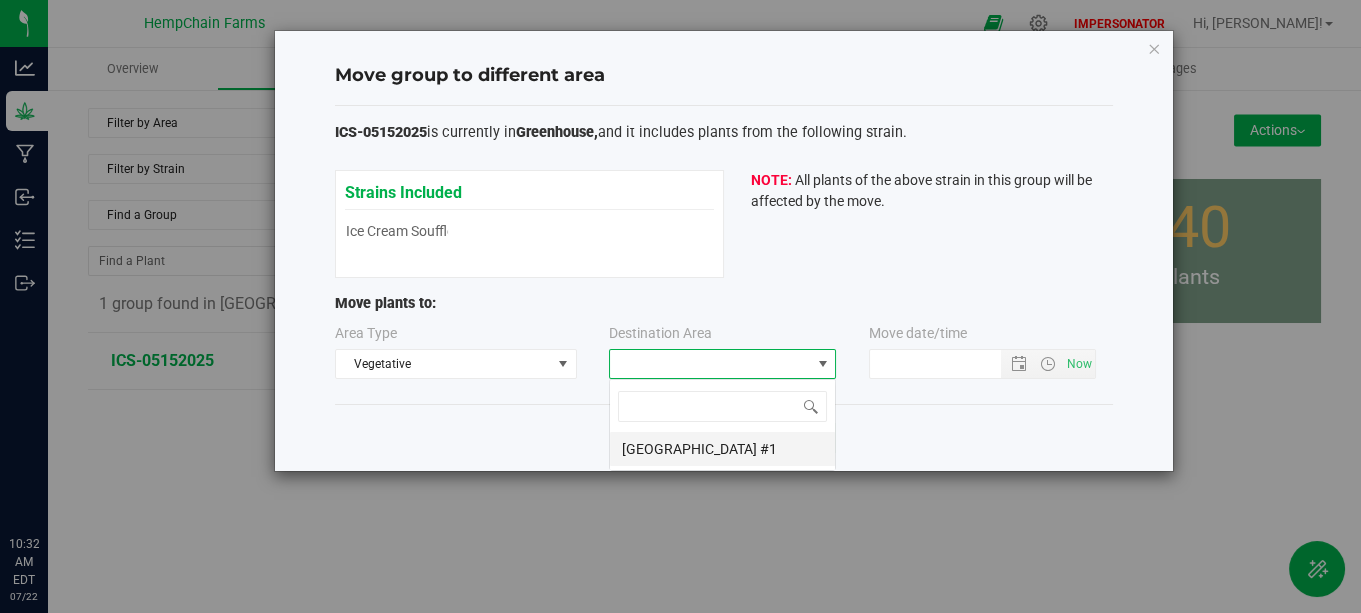 scroll, scrollTop: 99970, scrollLeft: 99772, axis: both 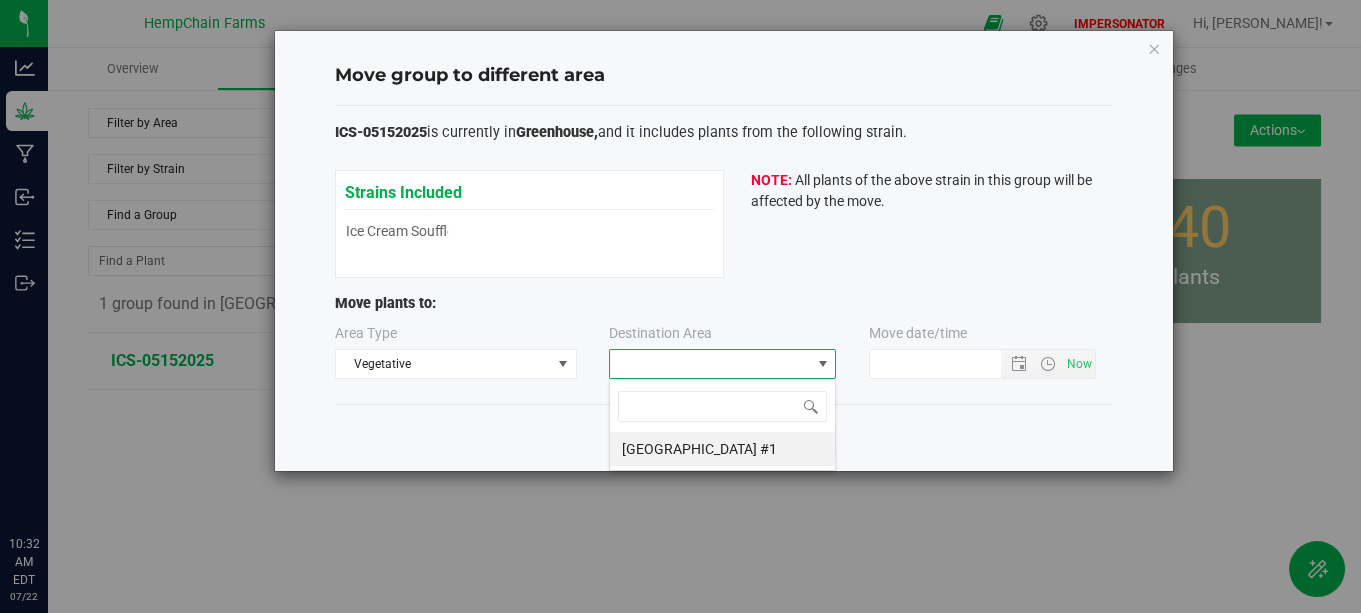 click on "ICS-05152025
is currently in
Greenhouse,
and it includes plants from the following
strain.
Strains Included
Ice Cream Soufflé Ice Cream Soufflé
NOTE:
All plants of the above strain in this group will be affected by the move." at bounding box center [724, 255] 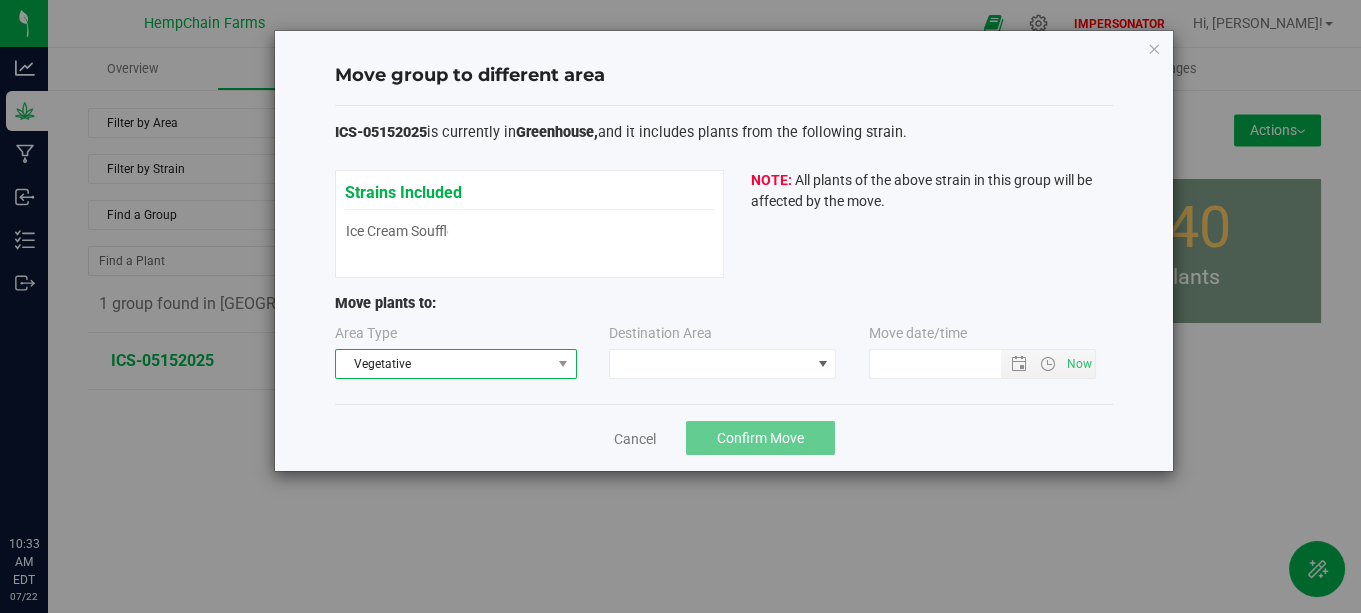 click on "Vegetative" at bounding box center (443, 364) 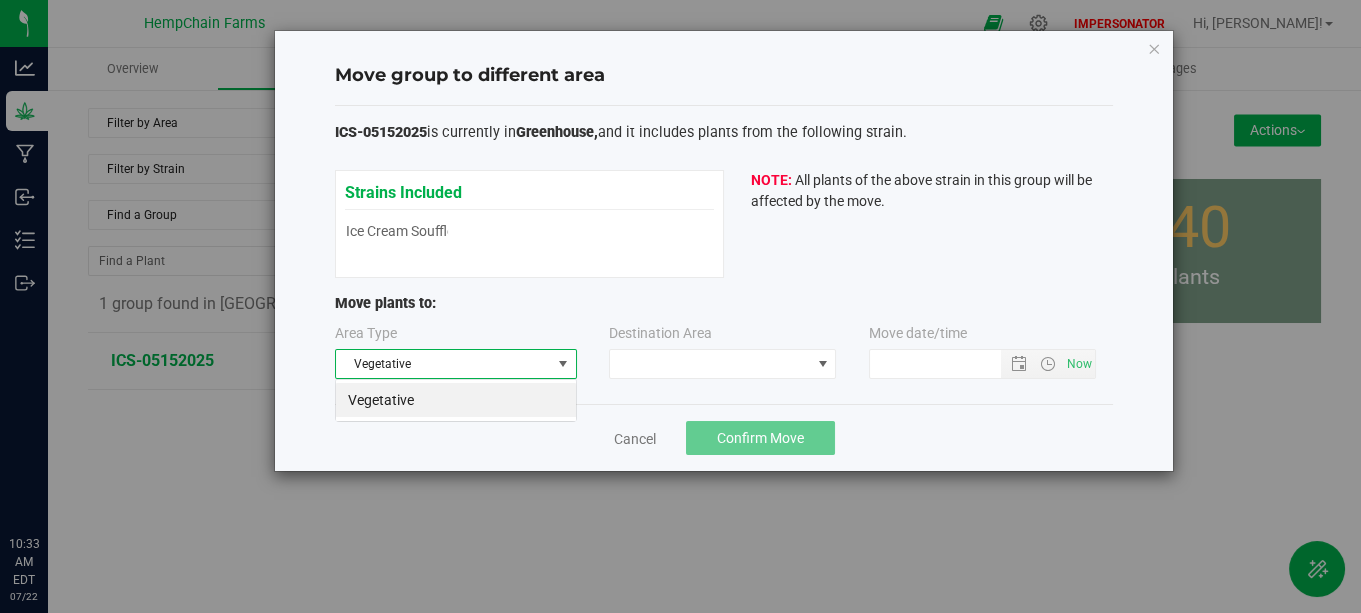 scroll, scrollTop: 99970, scrollLeft: 99758, axis: both 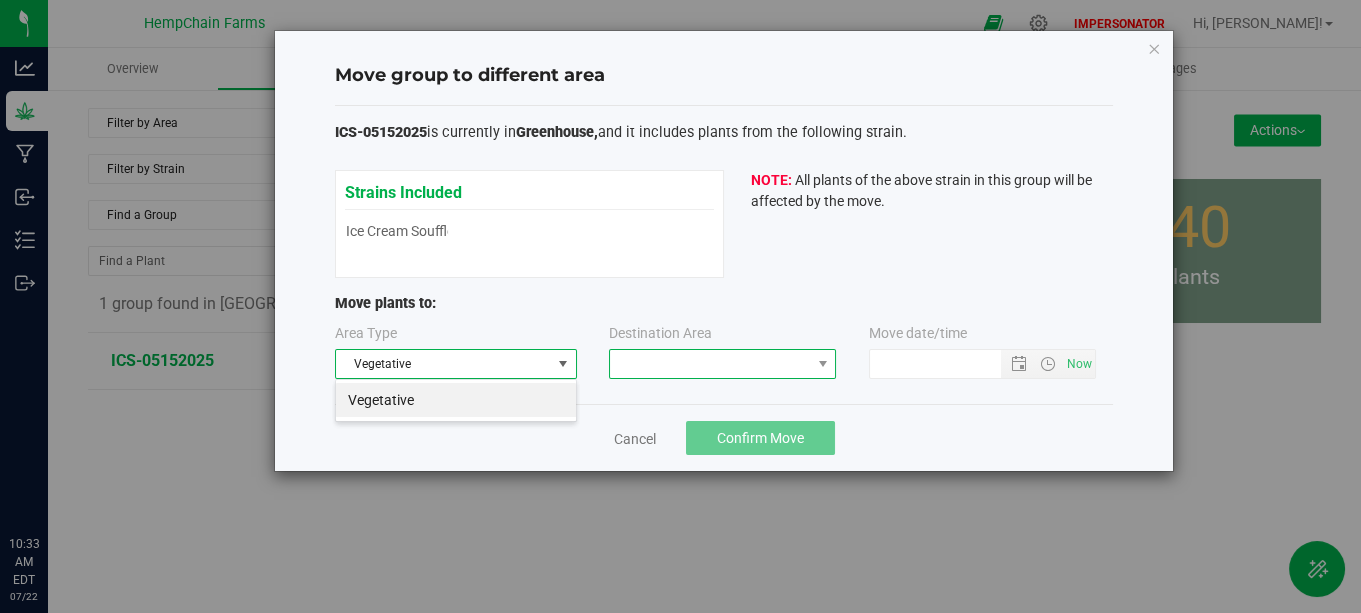 click at bounding box center [710, 364] 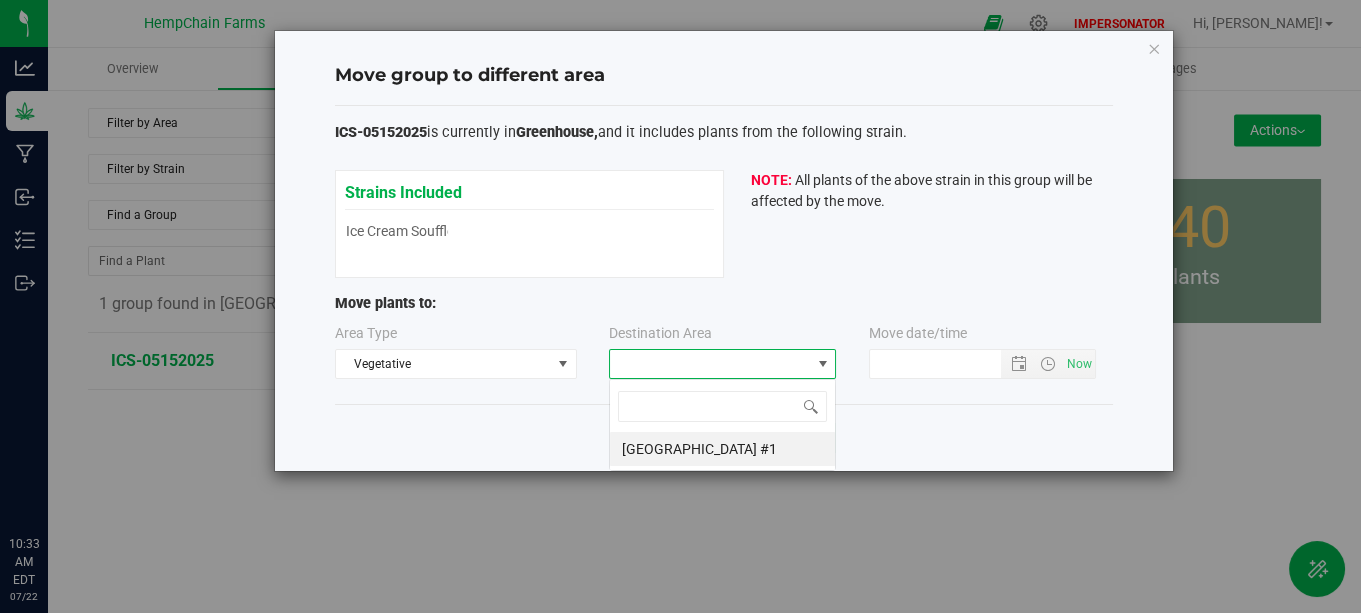 scroll, scrollTop: 99970, scrollLeft: 99772, axis: both 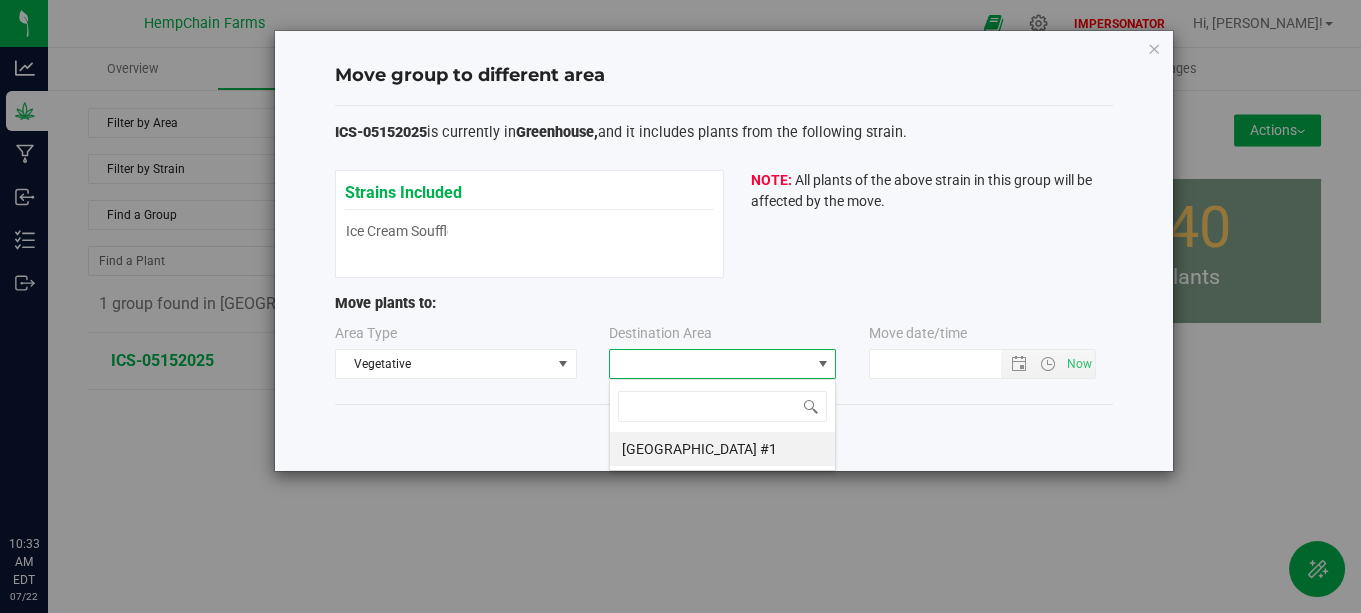 click on "ICS-05152025
is currently in
Greenhouse,
and it includes plants from the following
strain.
Strains Included
Ice Cream Soufflé Ice Cream Soufflé
NOTE:
All plants of the above strain in this group will be affected by the move." at bounding box center (724, 255) 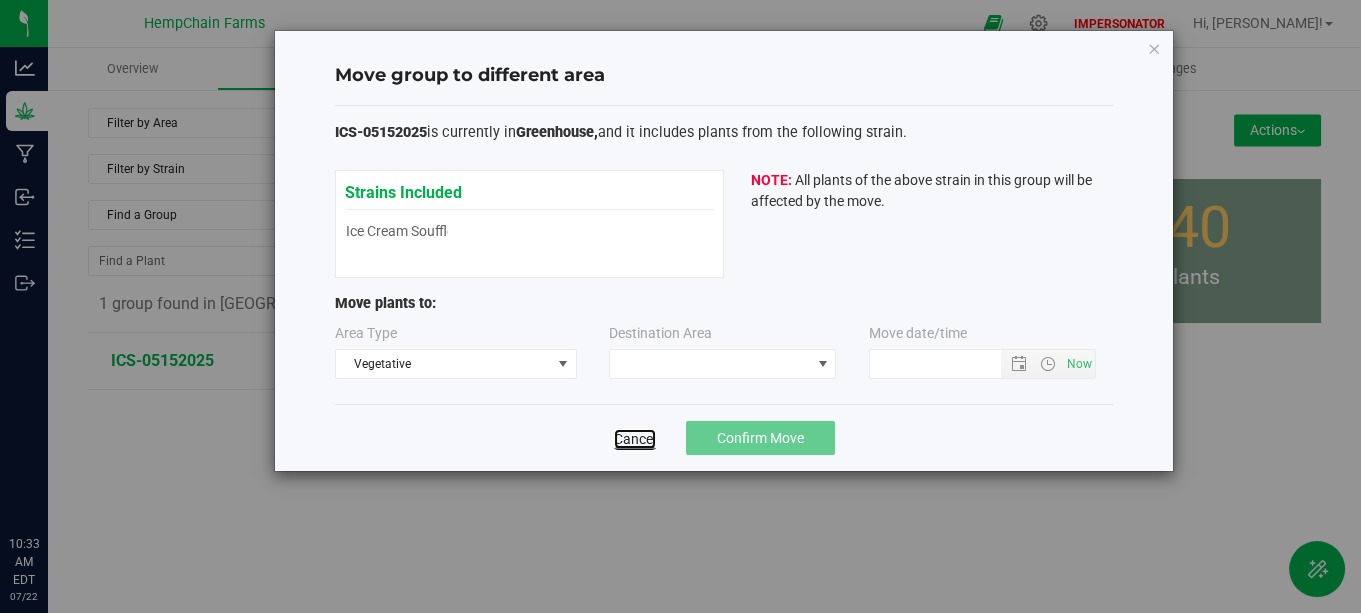 click on "Cancel" at bounding box center [635, 439] 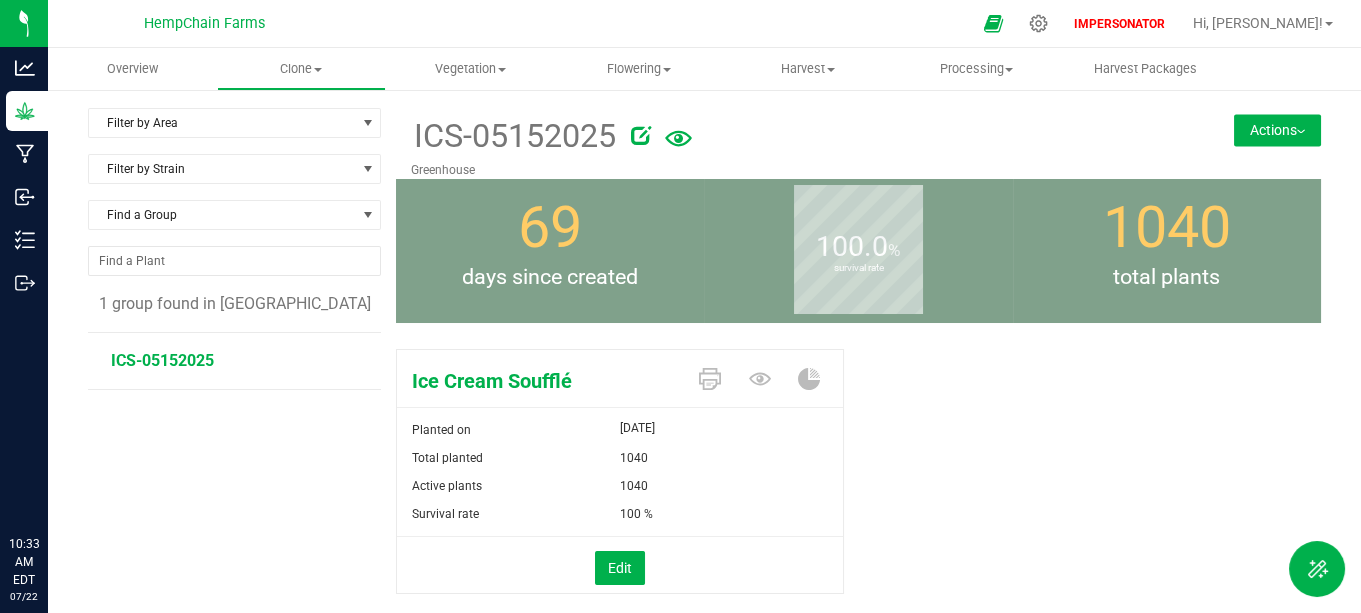 click on "Actions" at bounding box center [1277, 130] 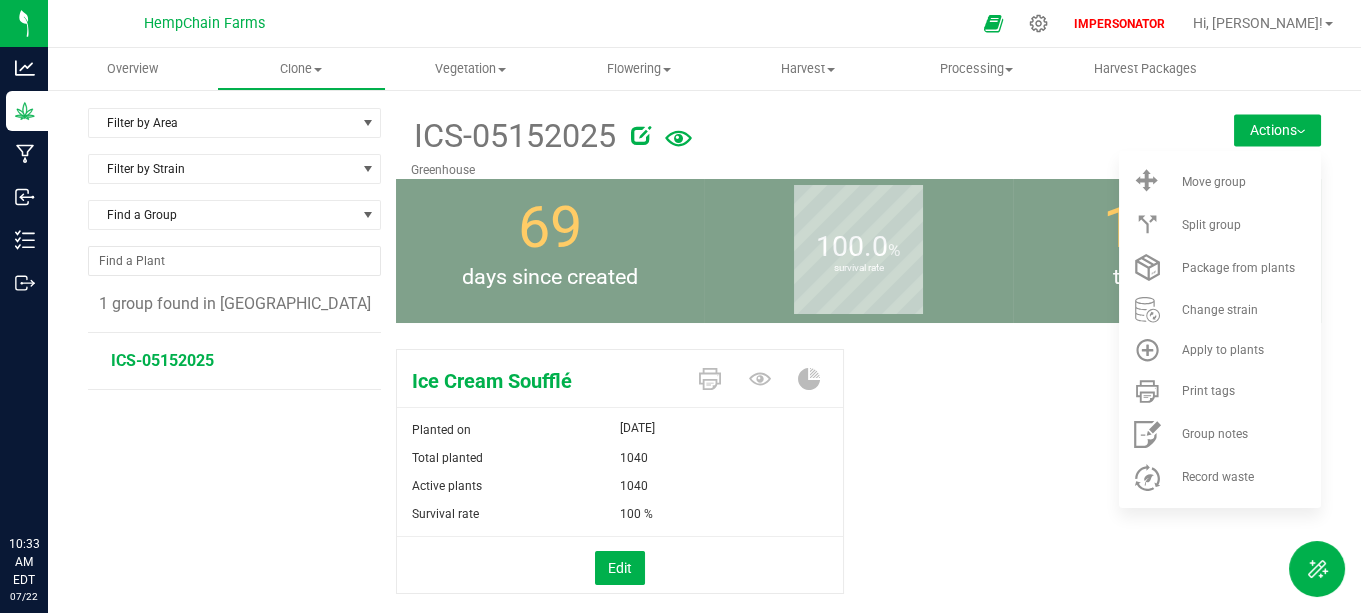 click at bounding box center (899, 132) 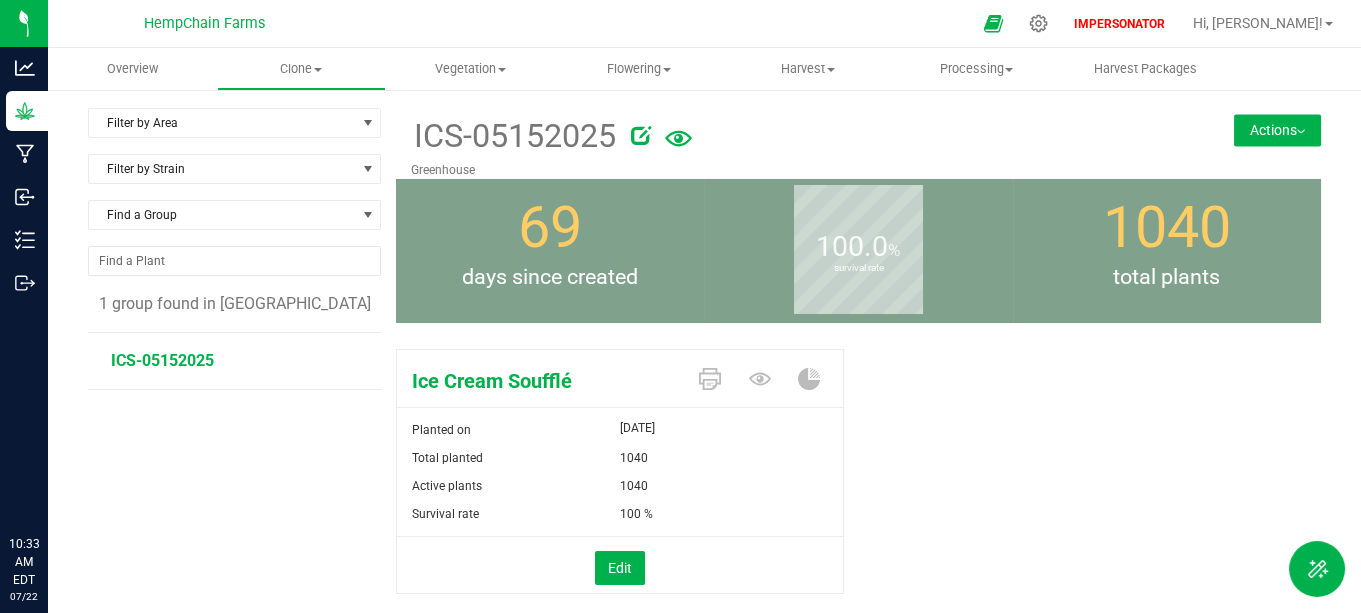 drag, startPoint x: 615, startPoint y: 428, endPoint x: 772, endPoint y: 428, distance: 157 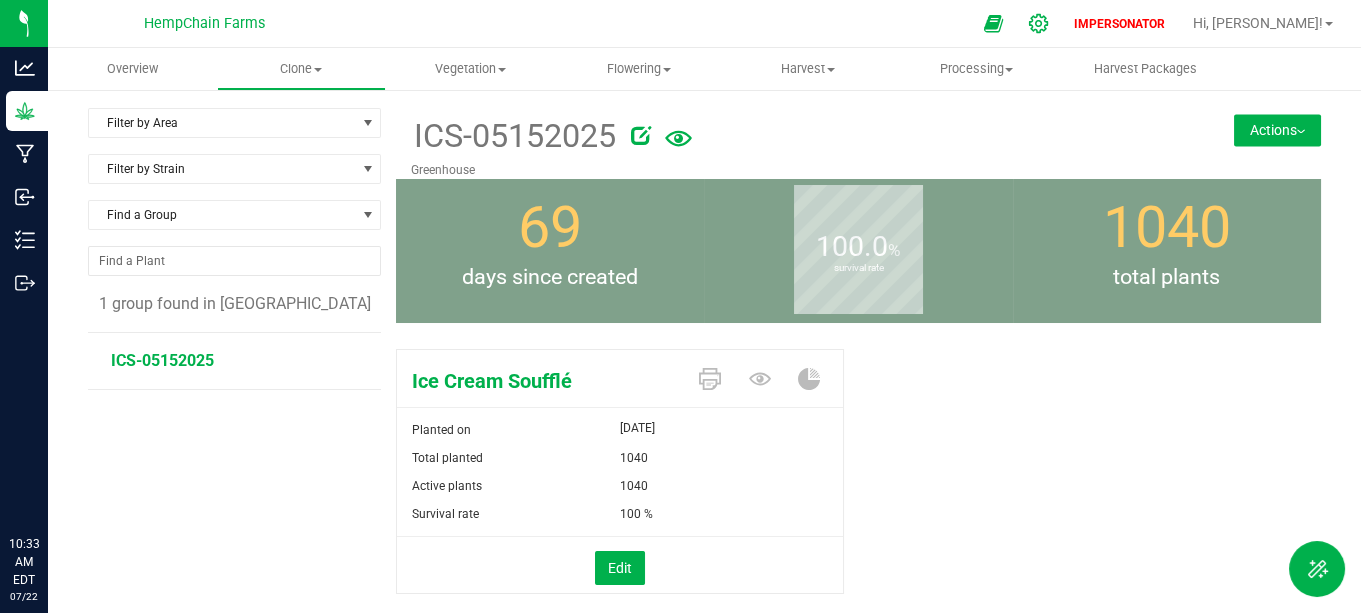 click 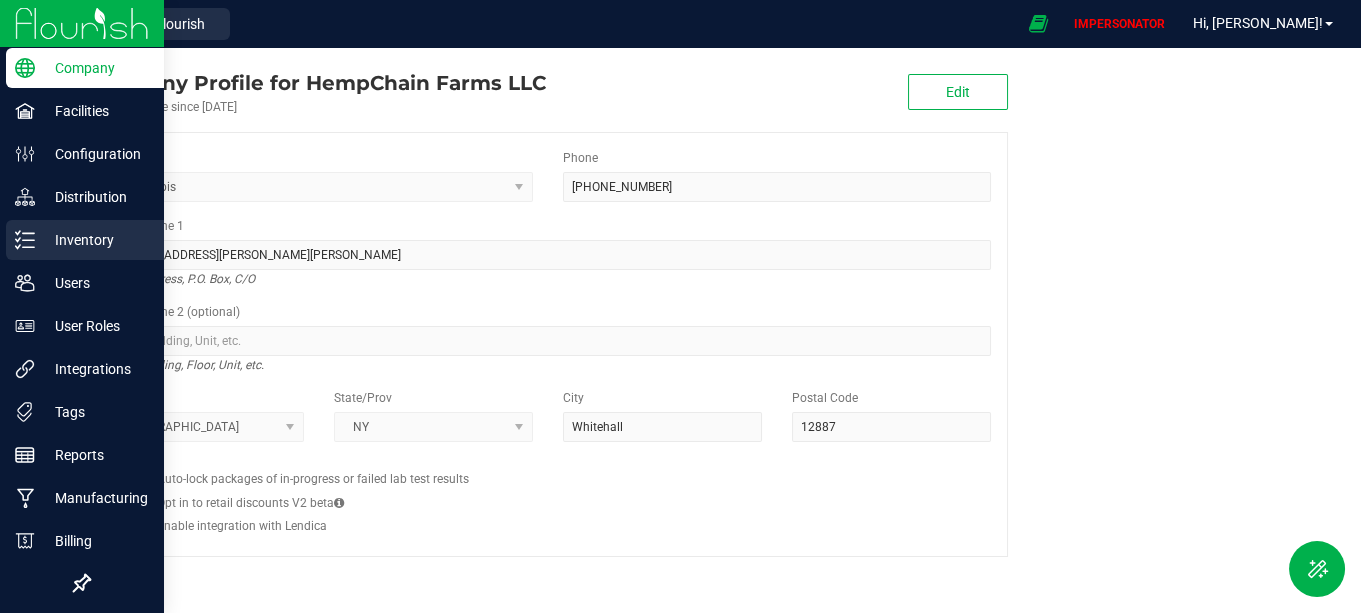 click on "Inventory" at bounding box center [95, 240] 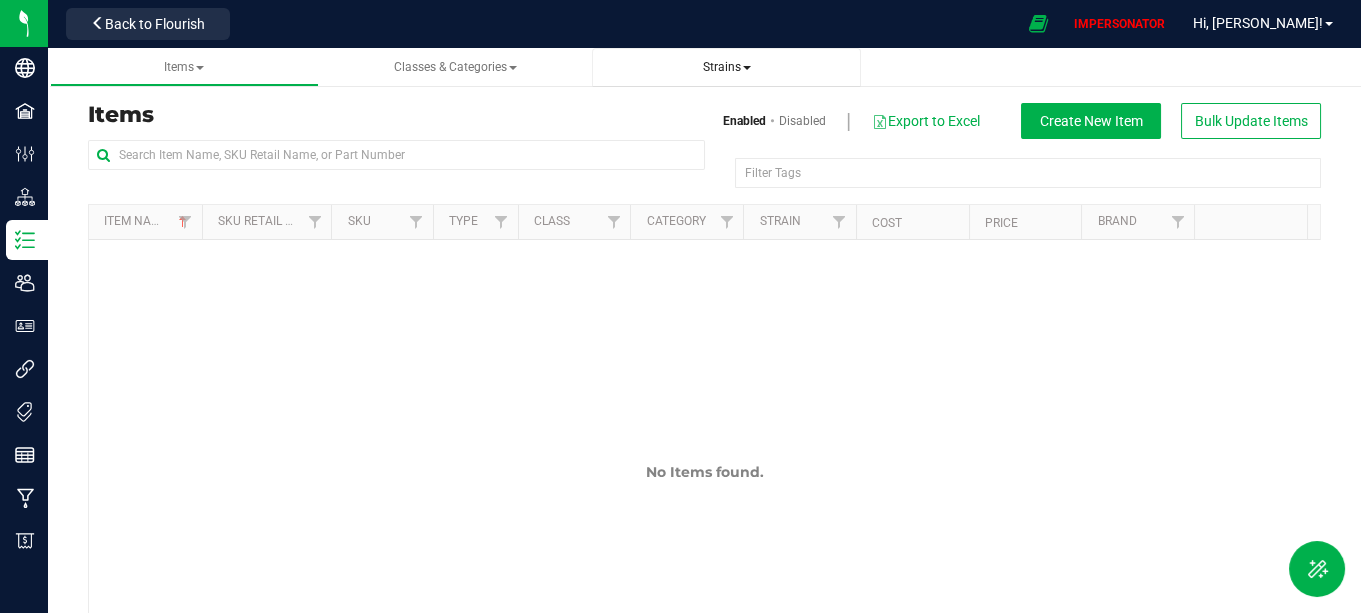 click on "Strains" at bounding box center (727, 67) 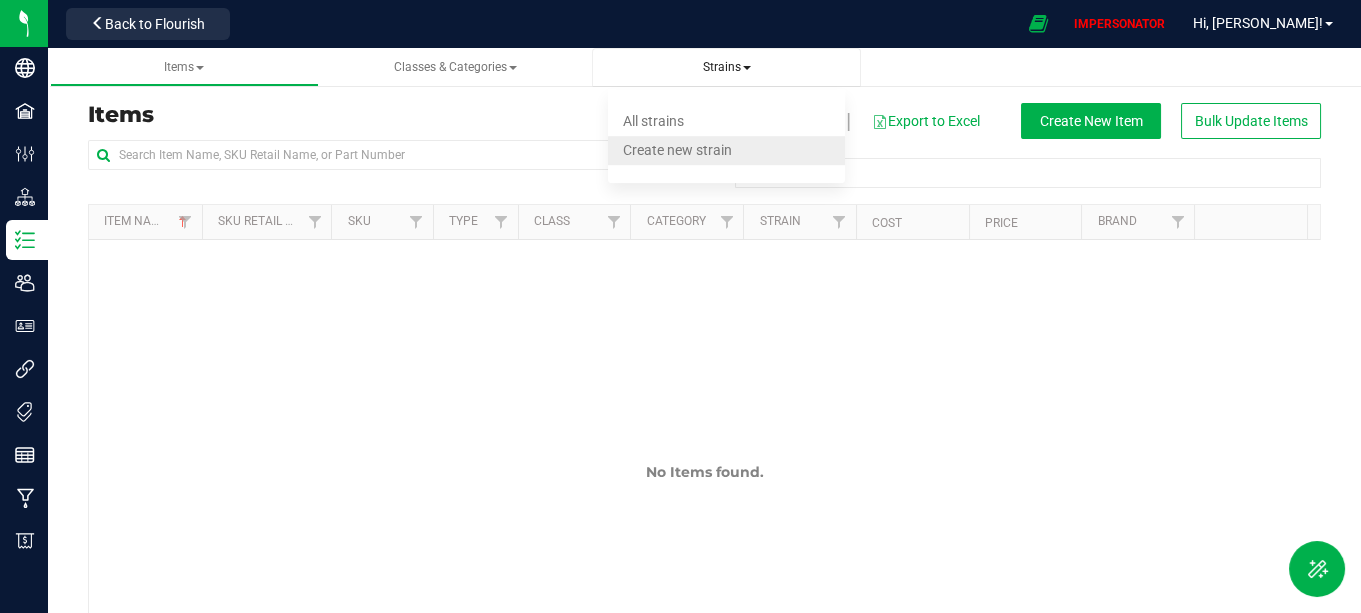 click on "Create new strain" at bounding box center [677, 150] 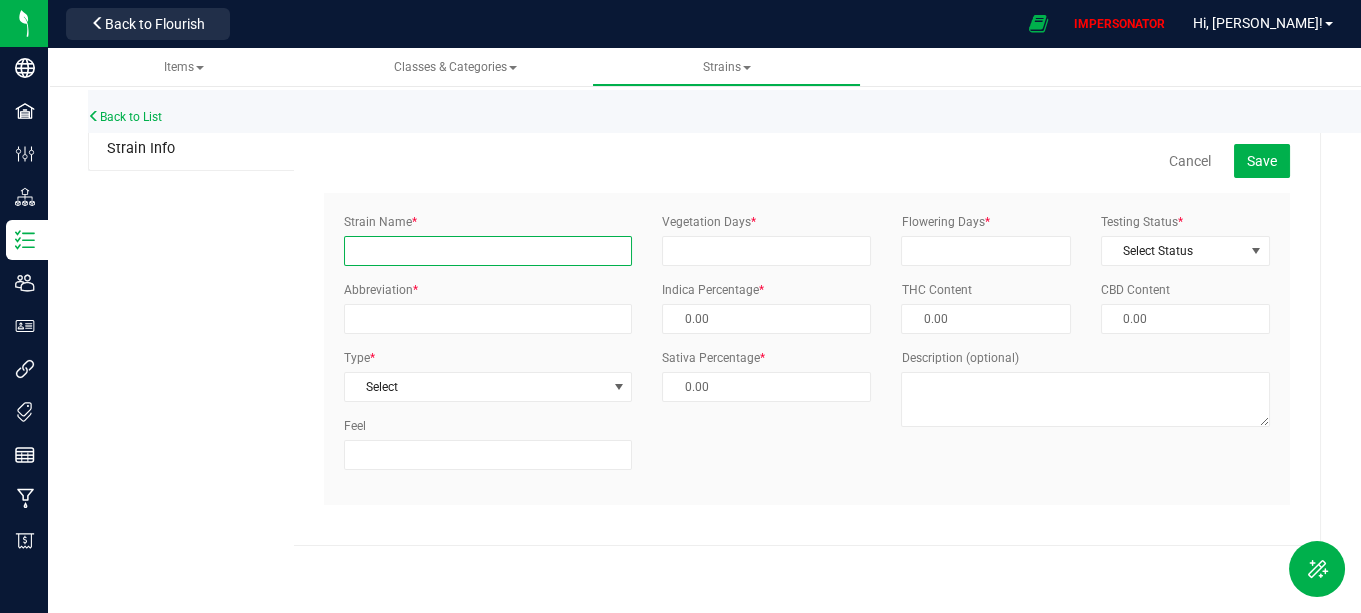 click on "Strain Name
*" at bounding box center [488, 251] 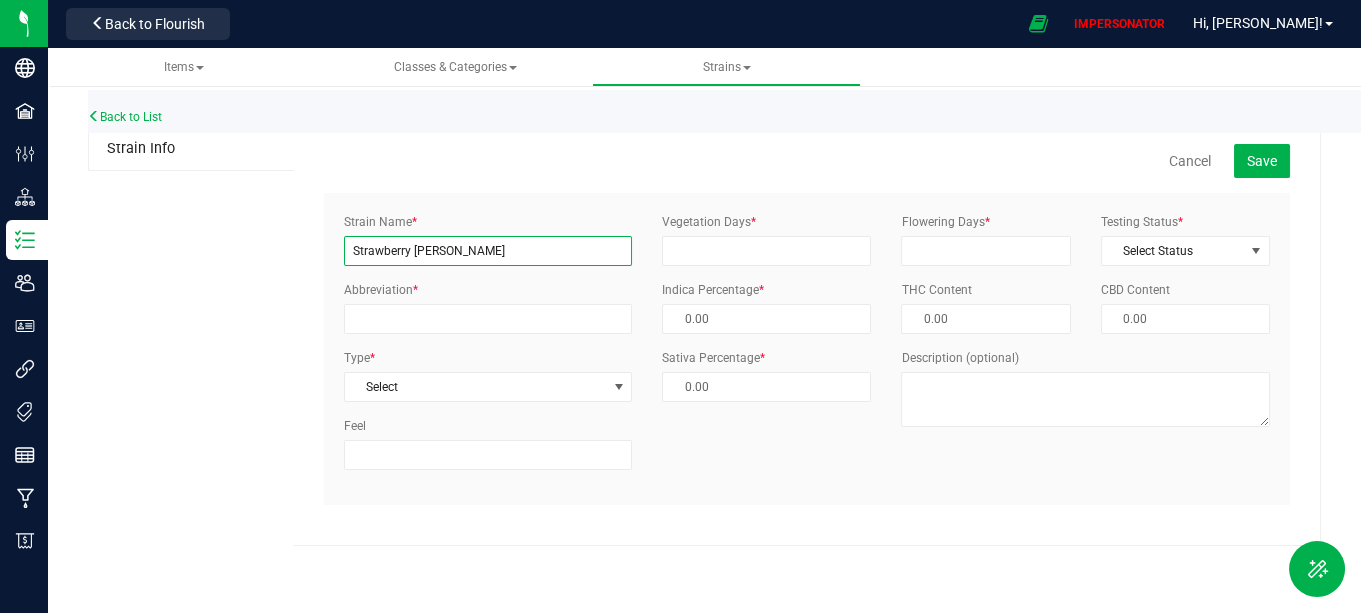 click on "Strawberry [PERSON_NAME]" at bounding box center [488, 251] 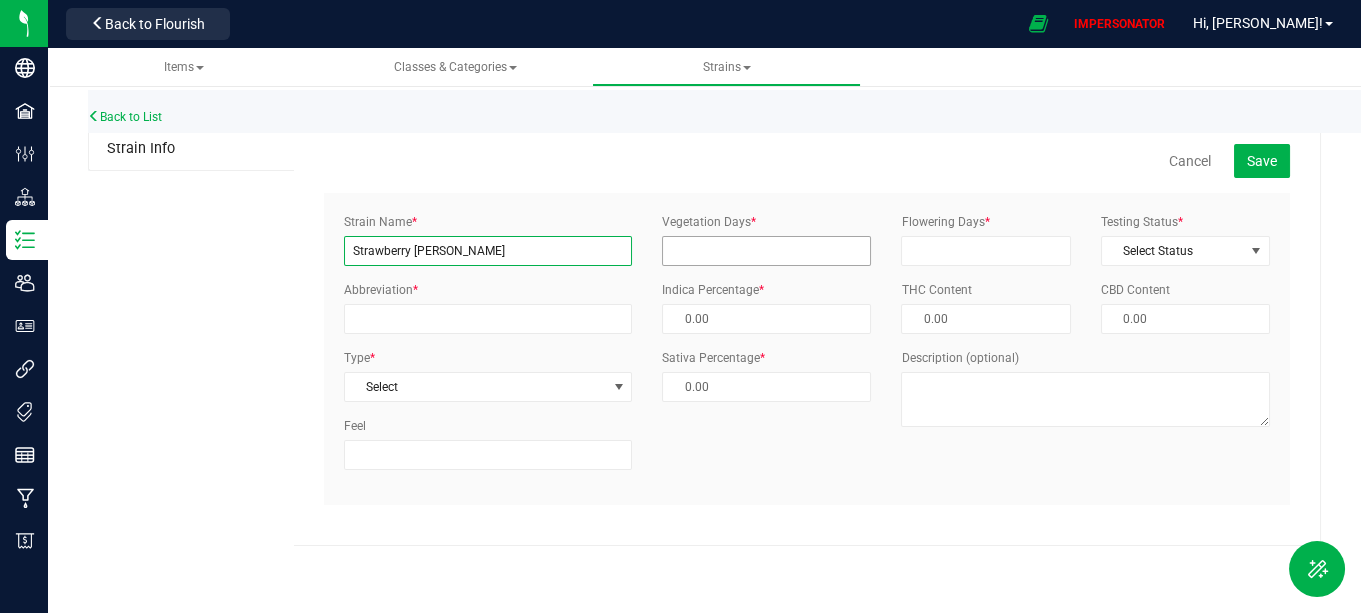 type on "Strawberry [PERSON_NAME]" 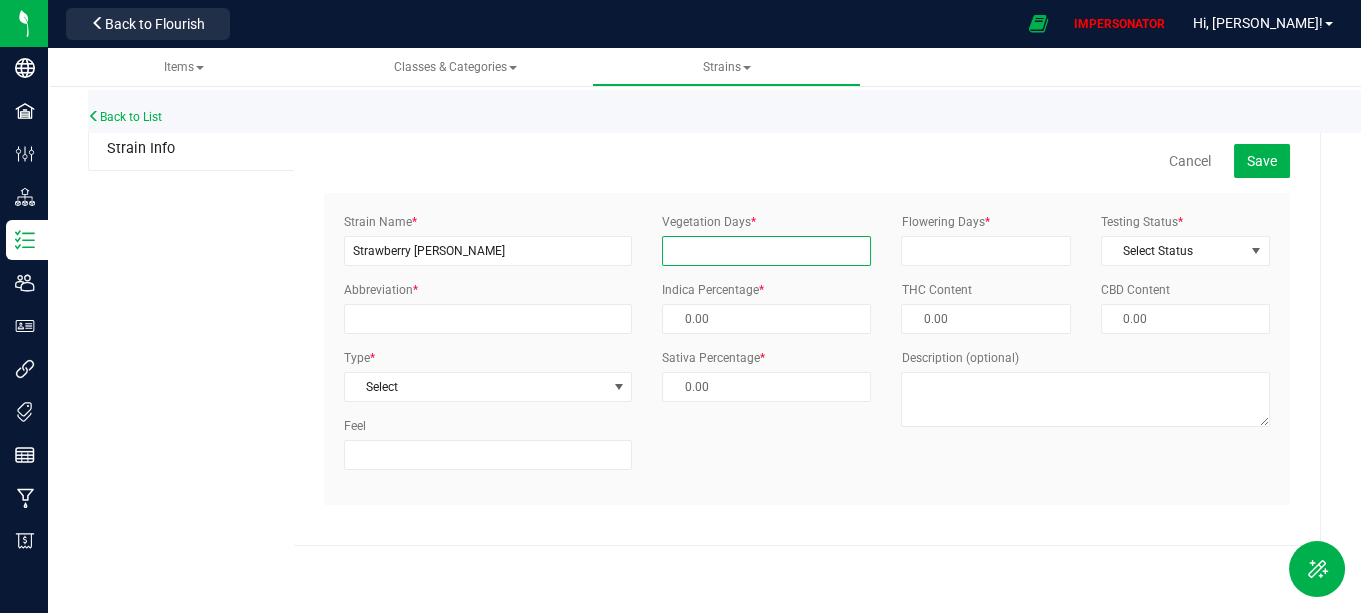 click on "Vegetation Days
*" at bounding box center (766, 251) 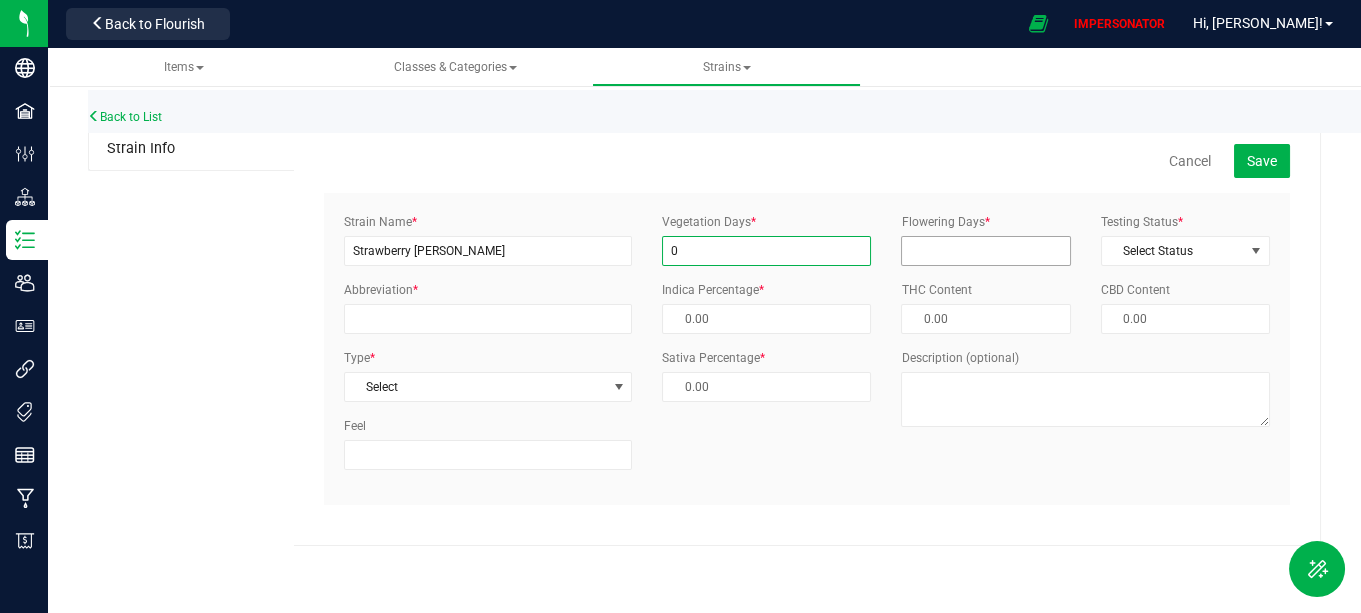 type on "0" 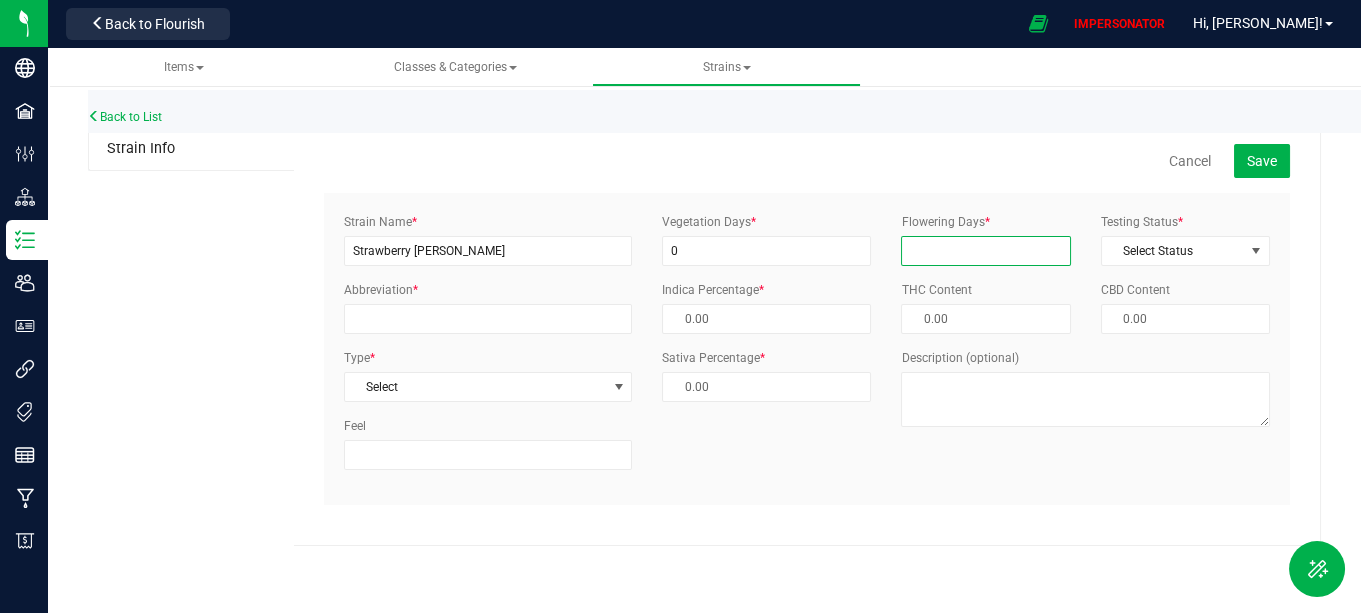 click on "Flowering Days
*" at bounding box center [985, 251] 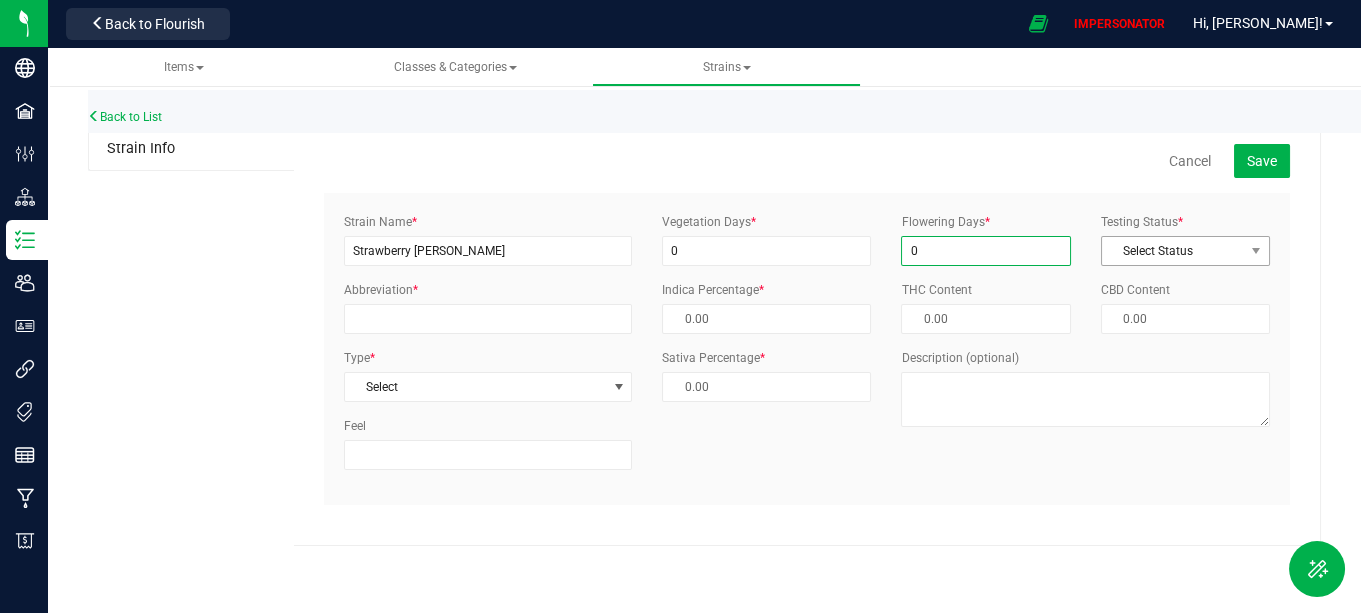 type on "0" 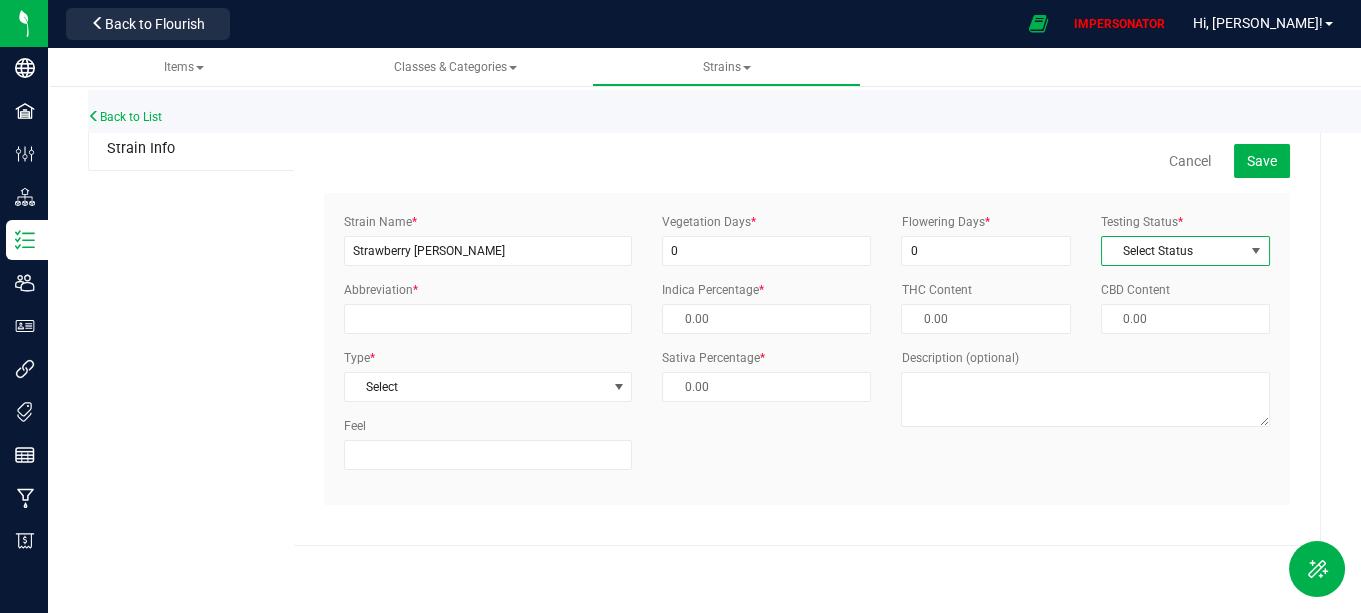 click on "Select Status" at bounding box center [1173, 251] 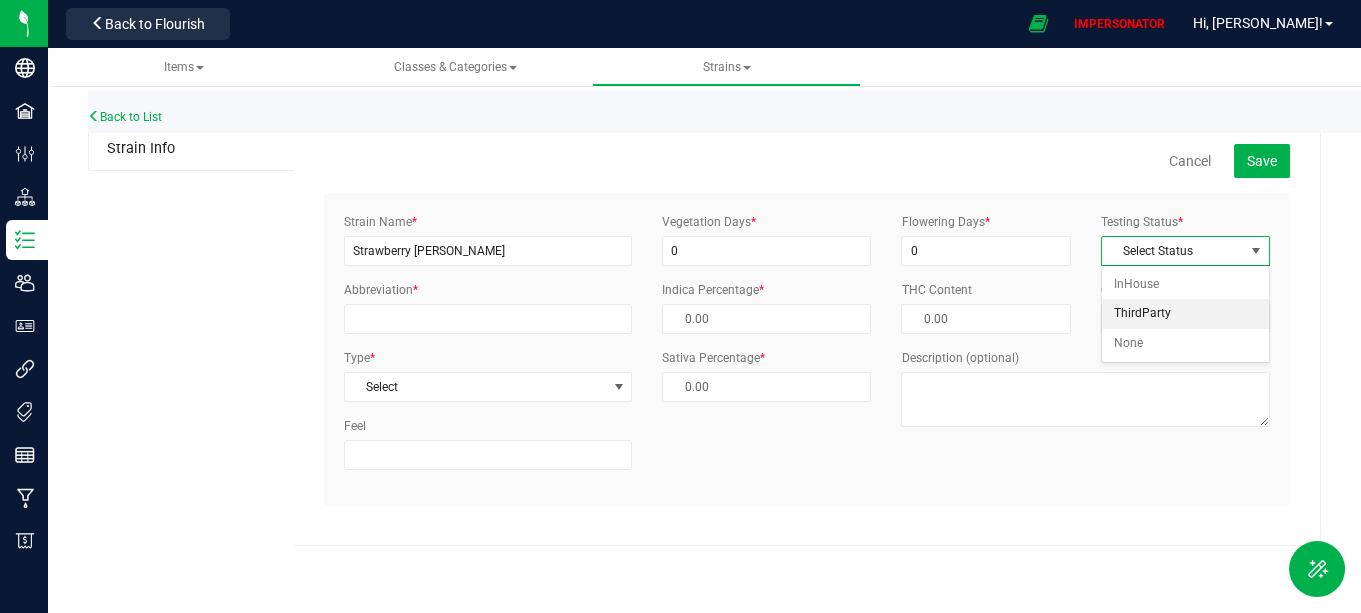 click on "ThirdParty" at bounding box center (1185, 314) 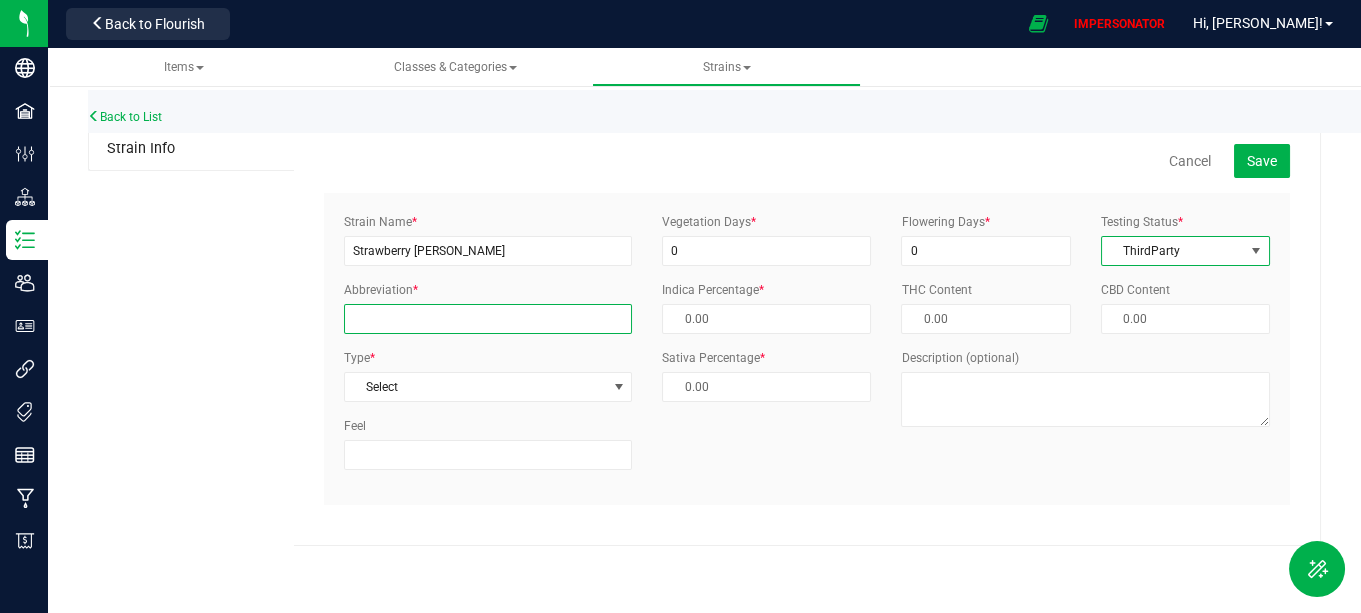 click on "Abbreviation
*" at bounding box center (488, 319) 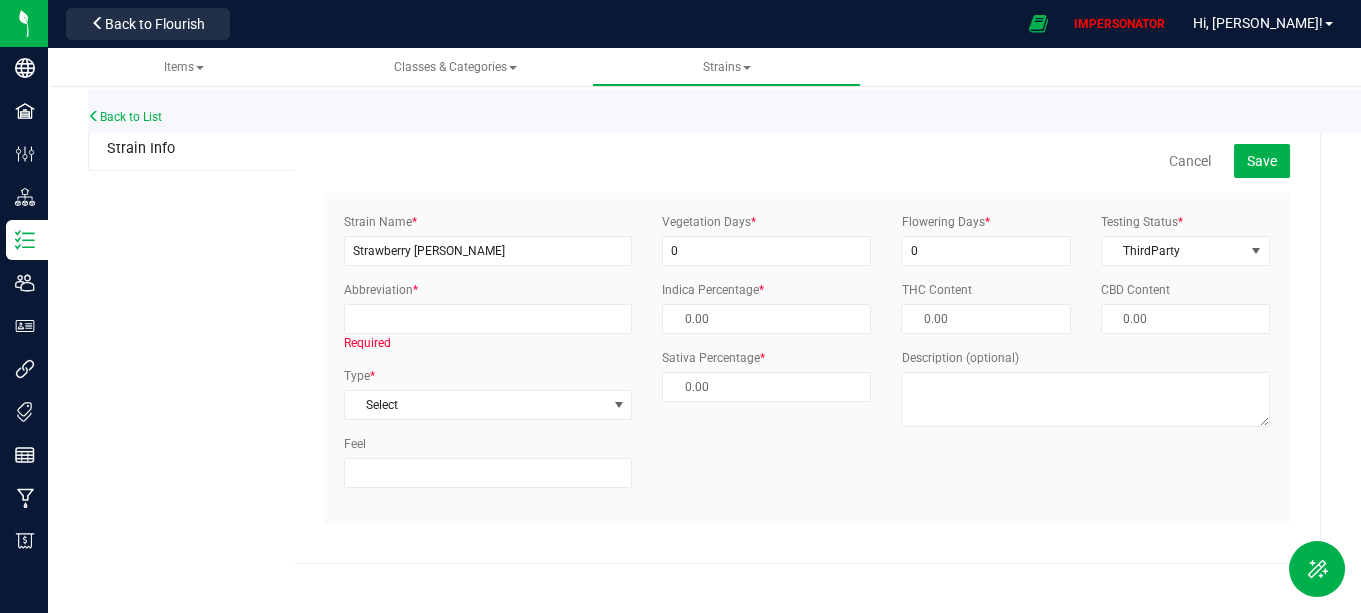 click on "Cancel
Save
Strain Name
*
Strawberry [PERSON_NAME]
Abbreviation
*
Required
Type
*
Select Select Indica Sativa Hybrid CBD THC Hybrid - Indica Hybrid - Sativa
Feel
* 0 * *" at bounding box center [807, 333] 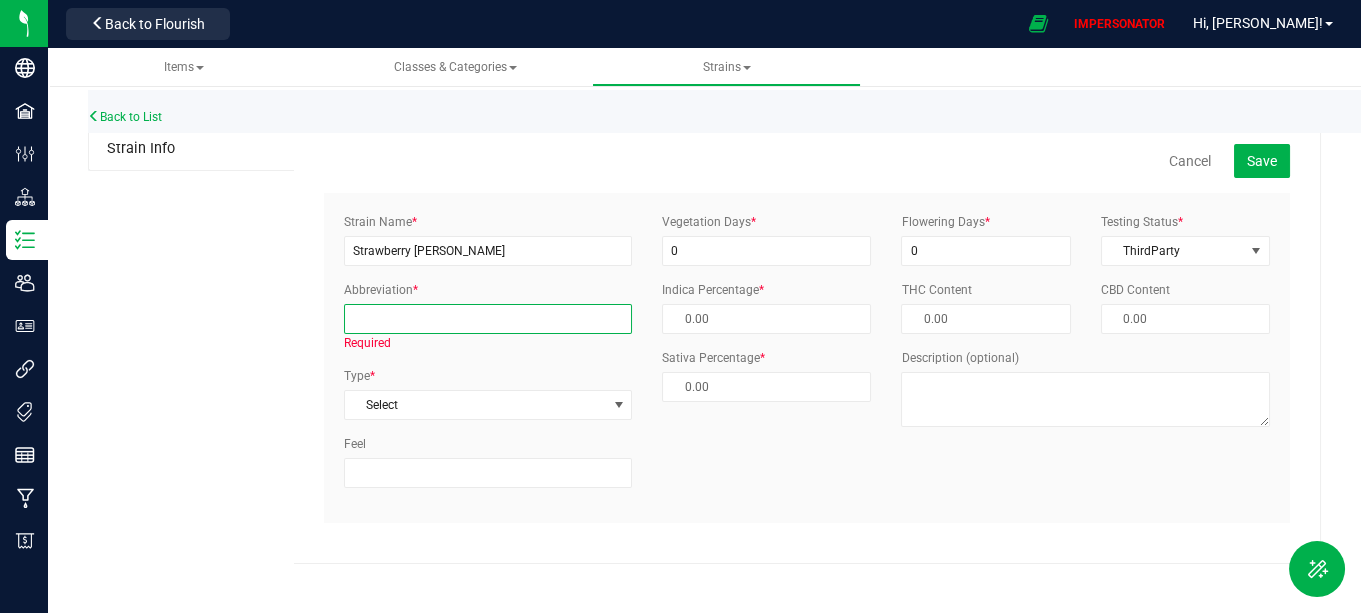 click on "Abbreviation
*" at bounding box center [488, 319] 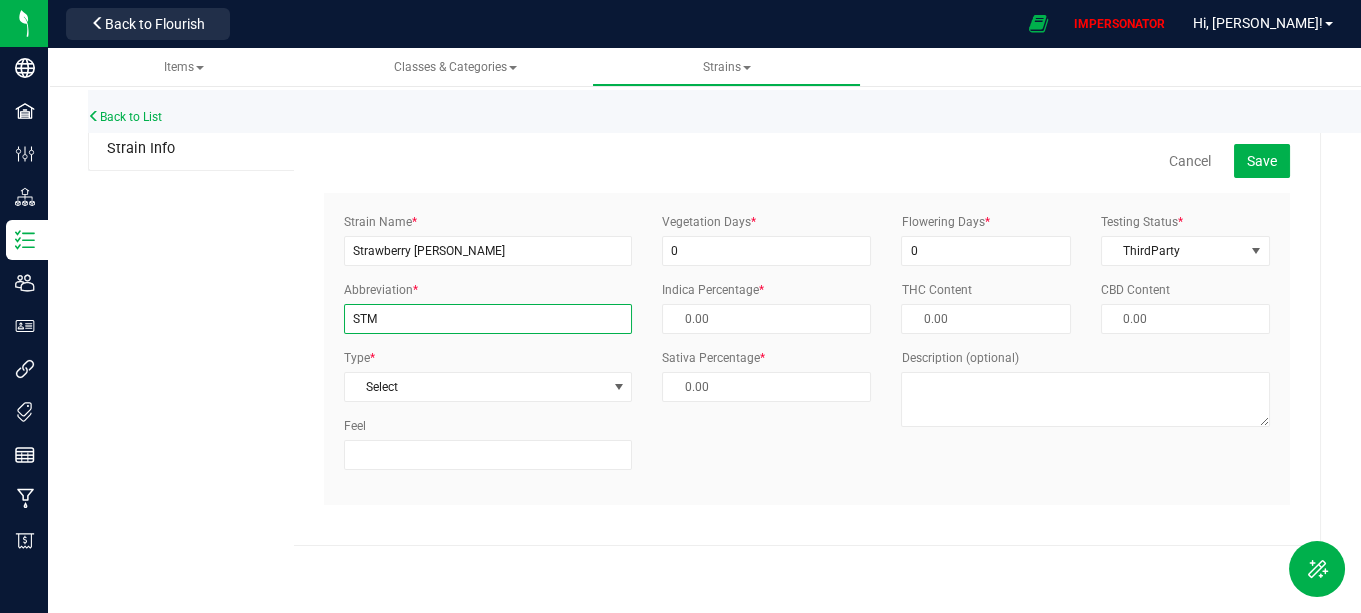 type on "STM" 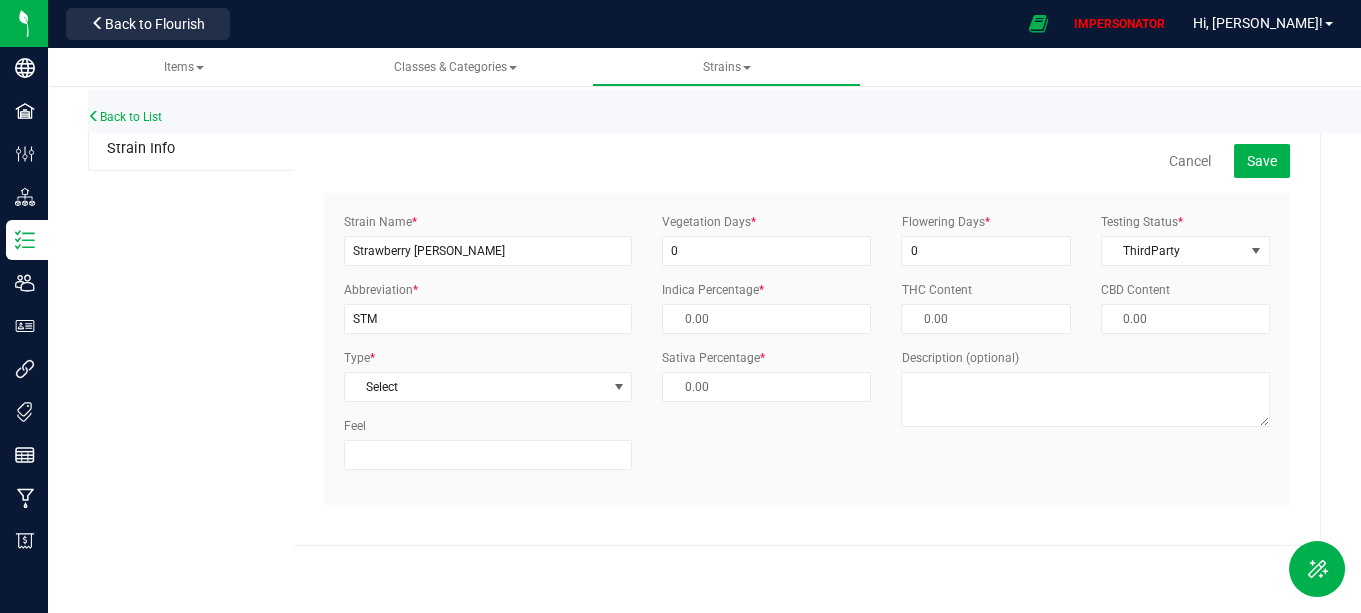 click on "Type
*
Select Select Indica Sativa Hybrid CBD THC Hybrid - Indica Hybrid - Sativa" at bounding box center (488, 375) 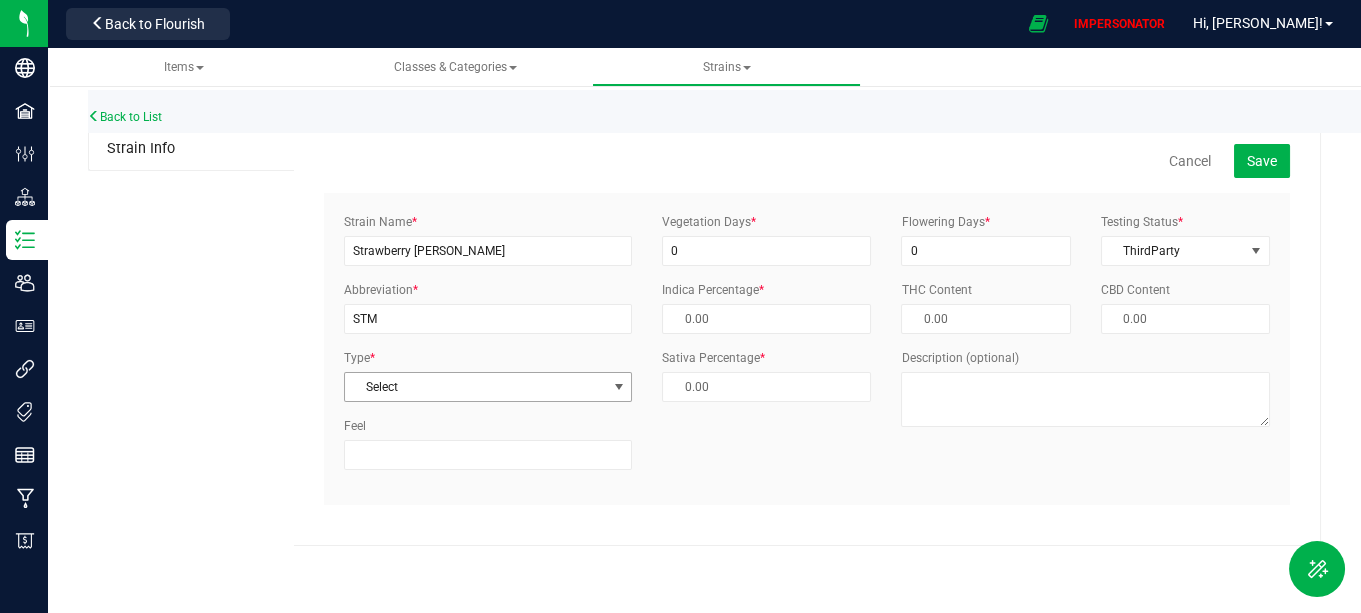 click on "Select" at bounding box center [476, 387] 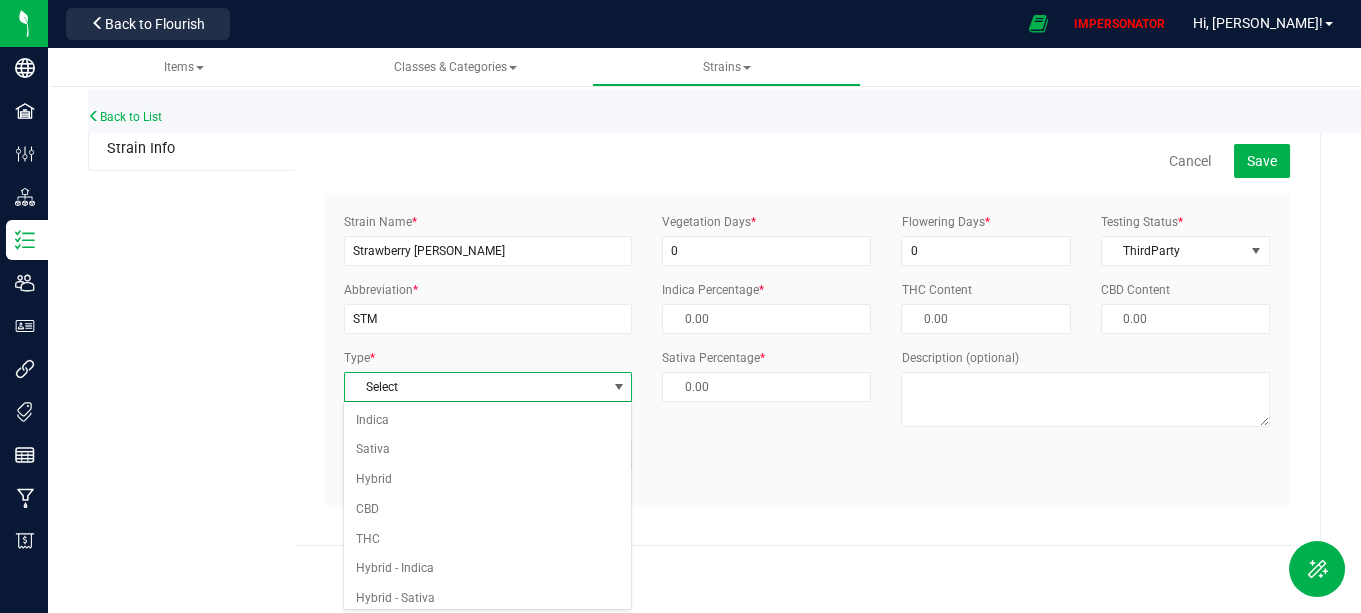 scroll, scrollTop: 6, scrollLeft: 0, axis: vertical 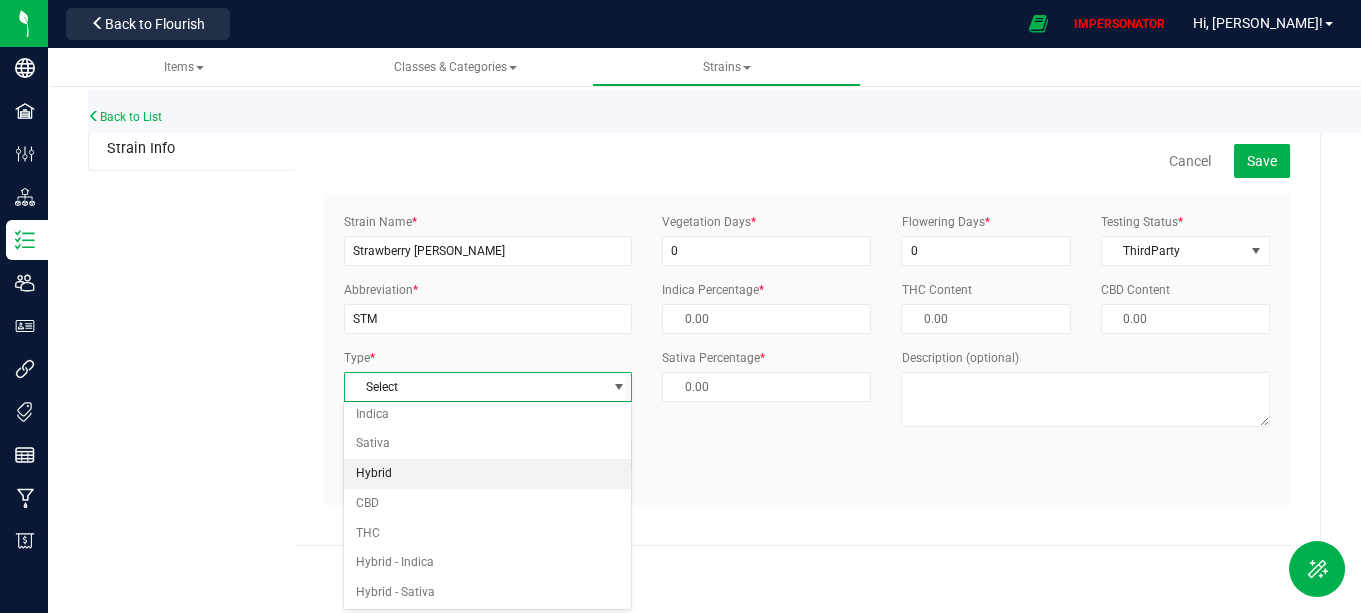 click on "Hybrid" at bounding box center [487, 474] 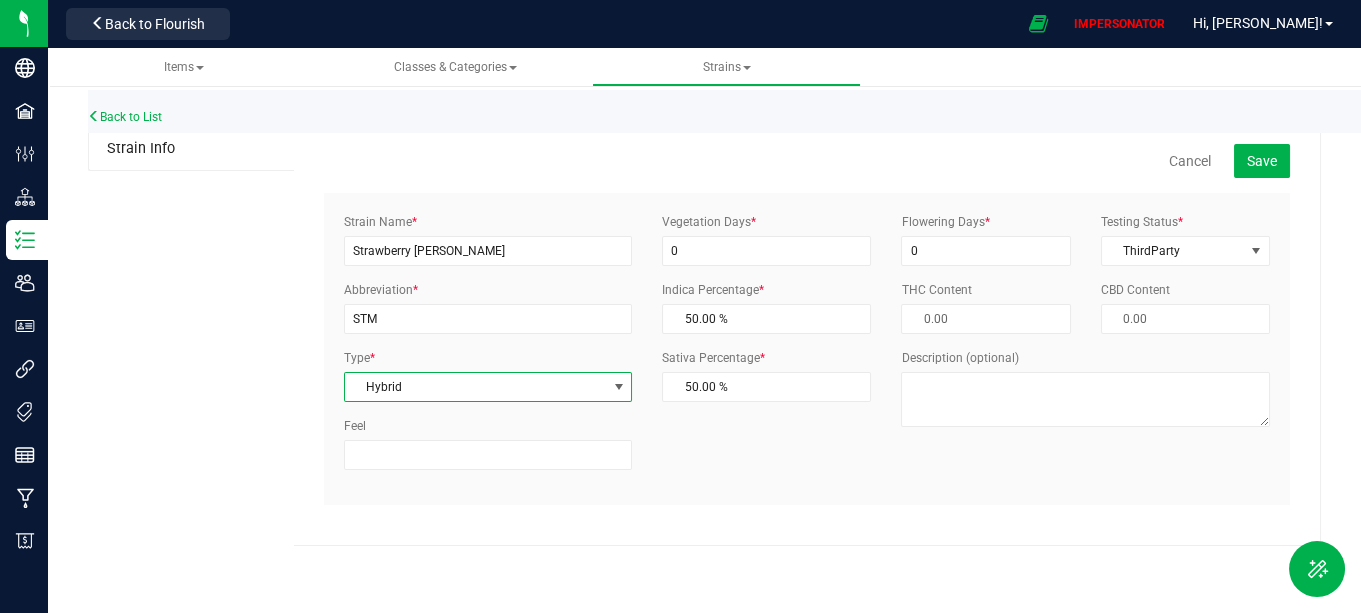 click on "Strain Name
*
Strawberry [PERSON_NAME]
Abbreviation
*
STM
Type
*
Hybrid Select Indica Sativa Hybrid CBD THC Hybrid - Indica Hybrid - Sativa
Feel
Vegetation Days" at bounding box center [807, 349] 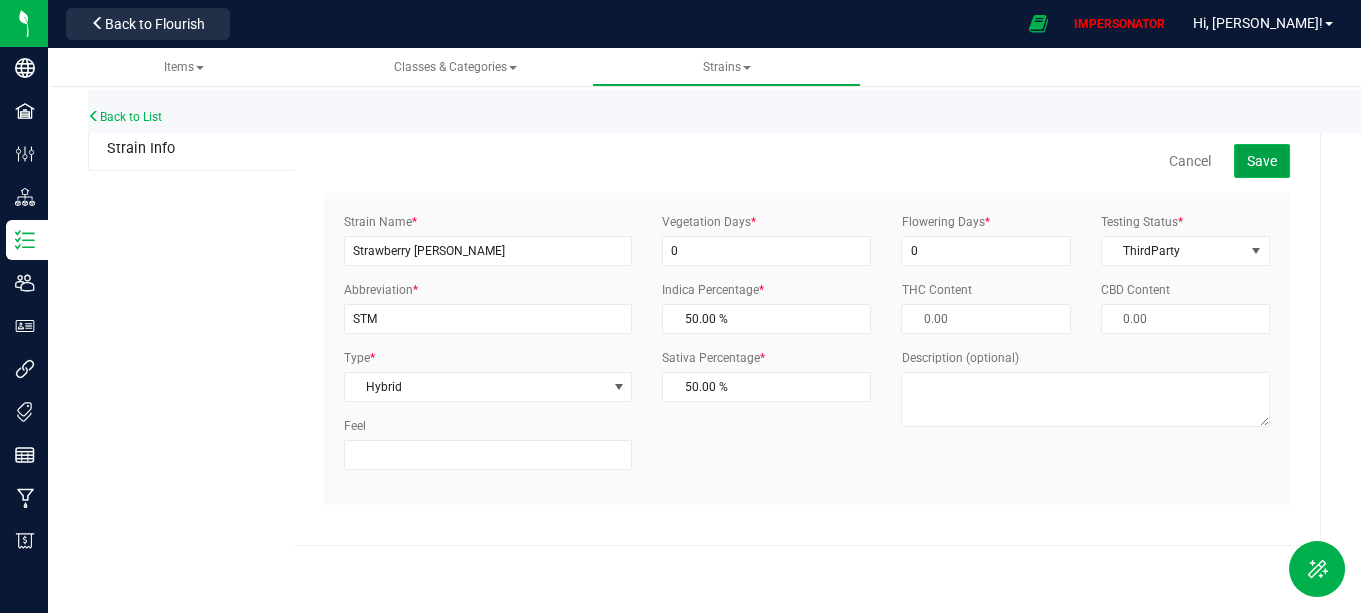 click on "Save" at bounding box center [1262, 161] 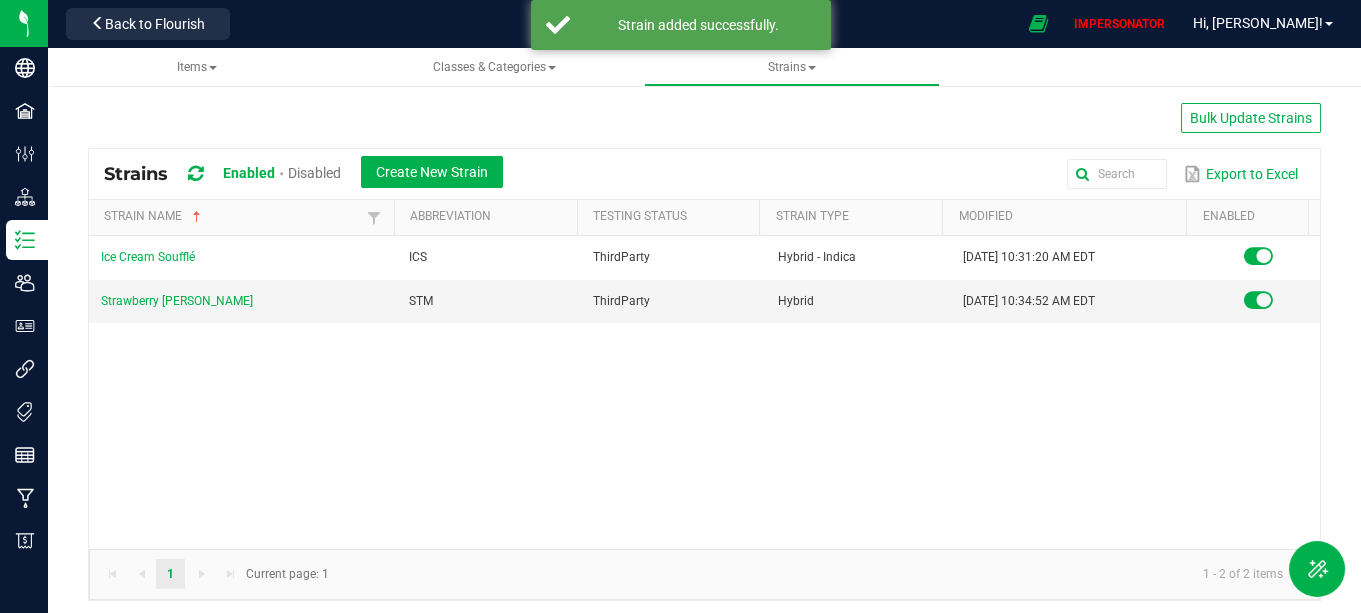 click on "Strains   Enabled   Disabled   Create New Strain   Export to Excel" at bounding box center [704, 174] 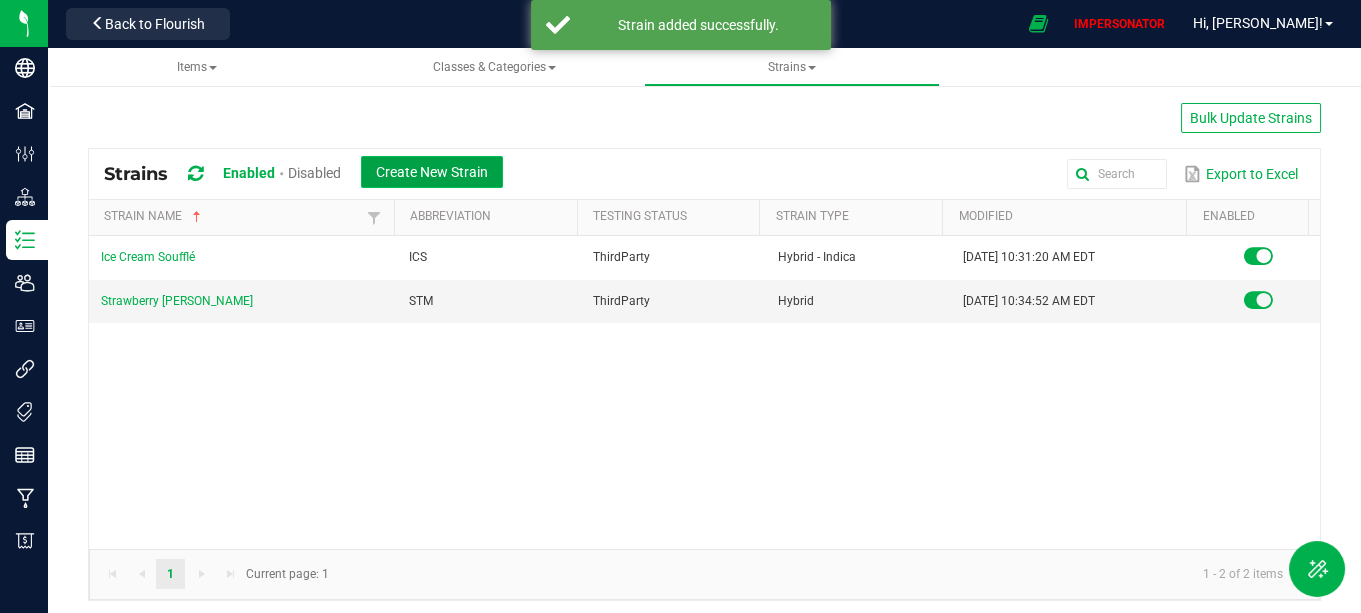 click on "Create New Strain" at bounding box center (432, 172) 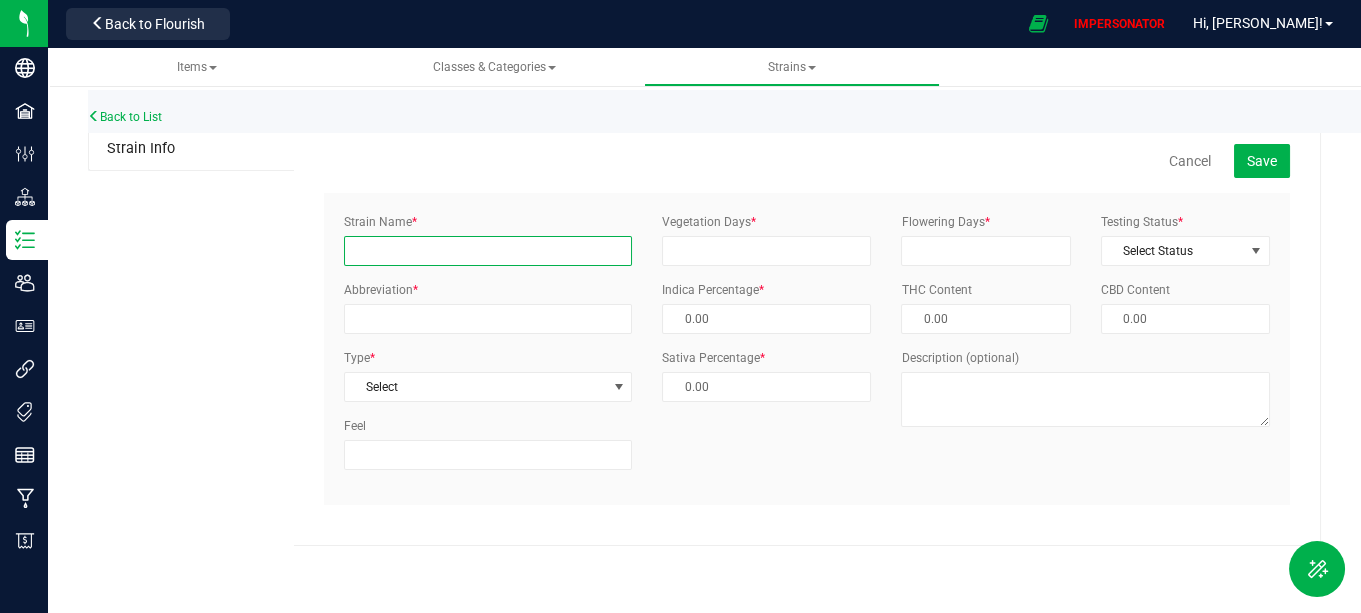 click on "Strain Name
*" at bounding box center [488, 251] 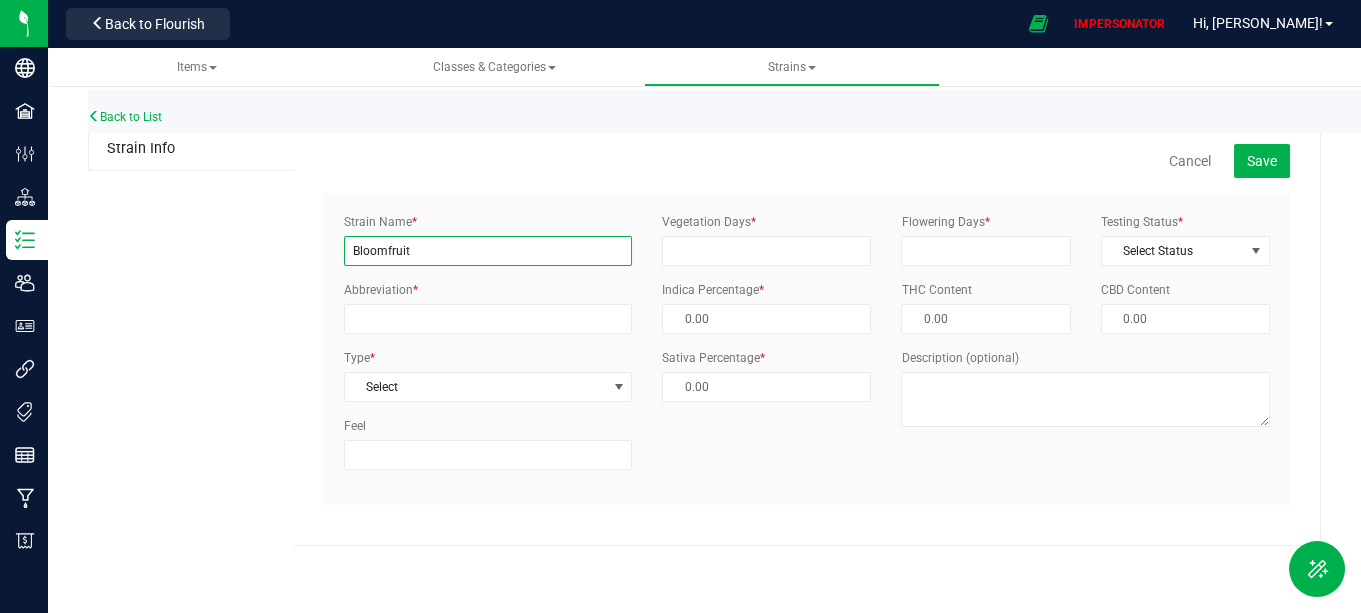 type on "Bloomfruit" 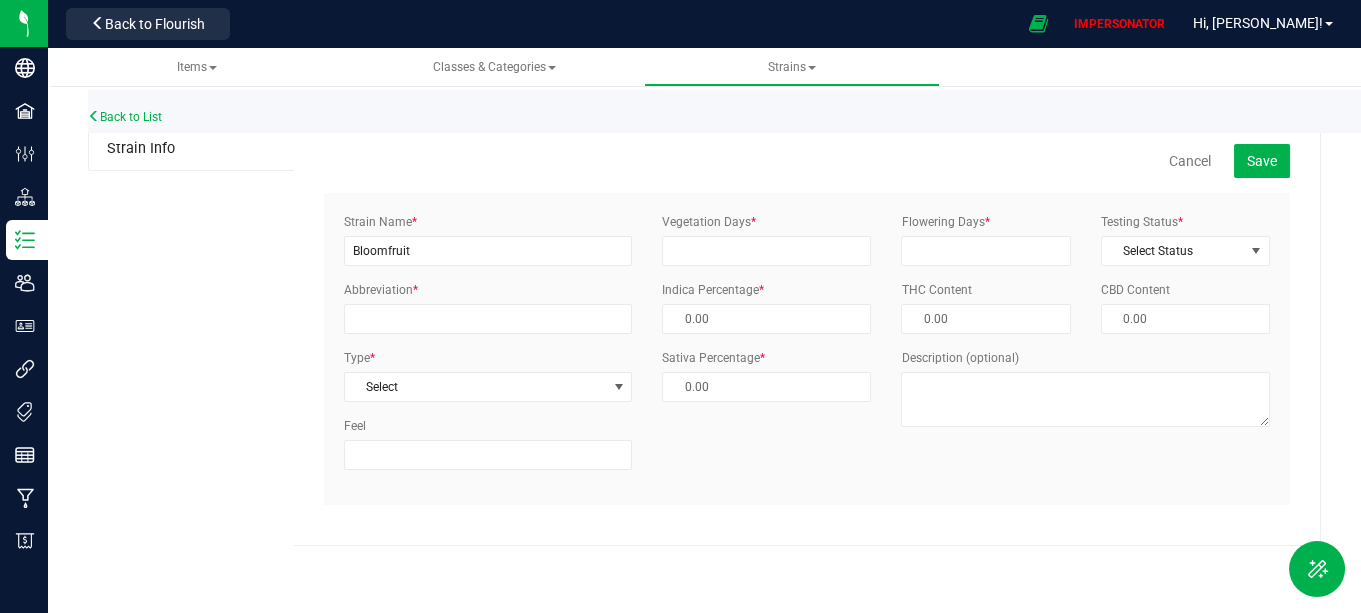 click on "Strain Name
*
Bloomfruit" at bounding box center [488, 239] 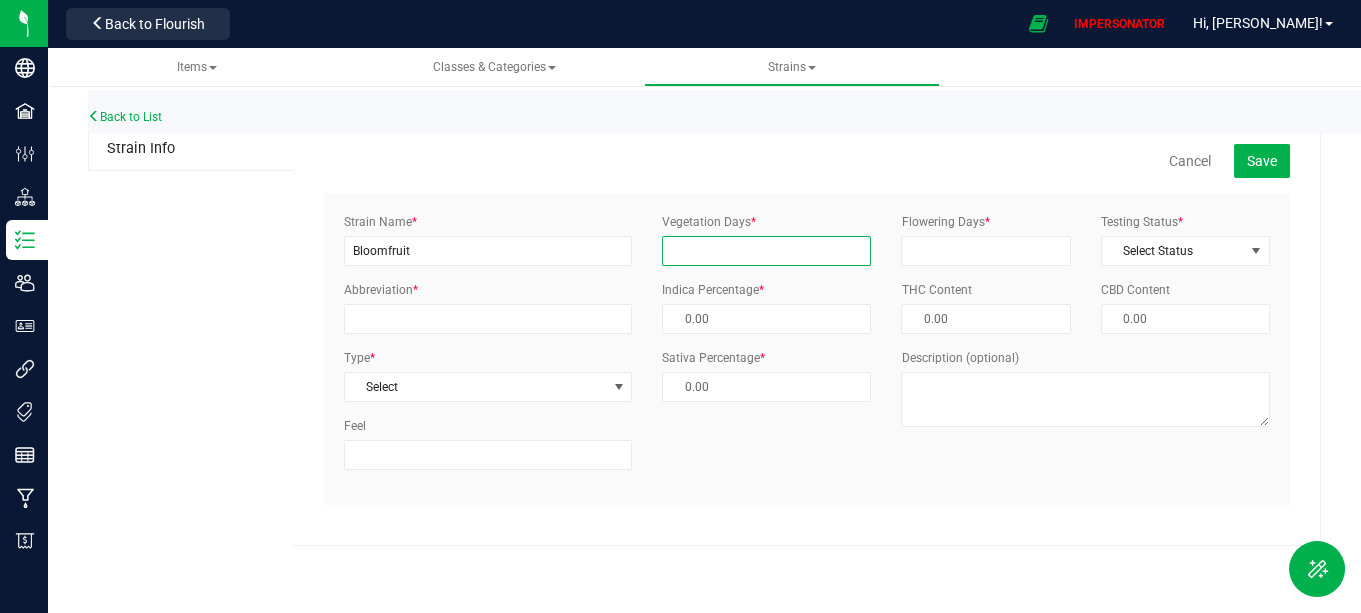 click on "Vegetation Days
*" at bounding box center (766, 251) 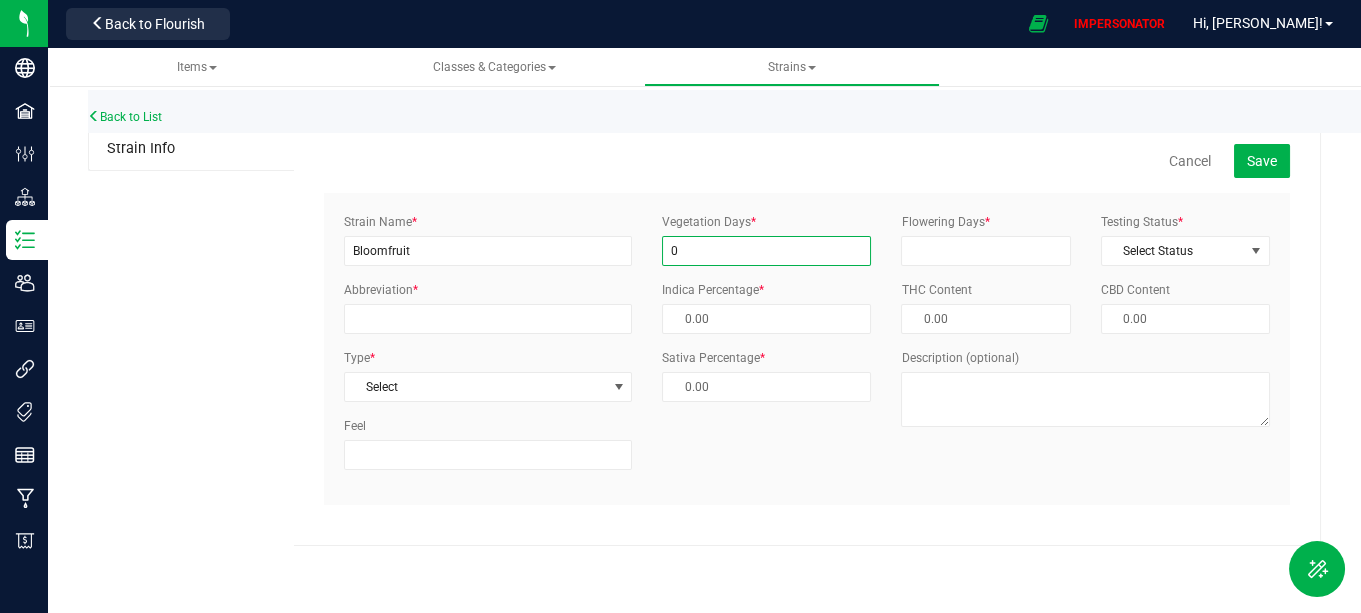 type on "0" 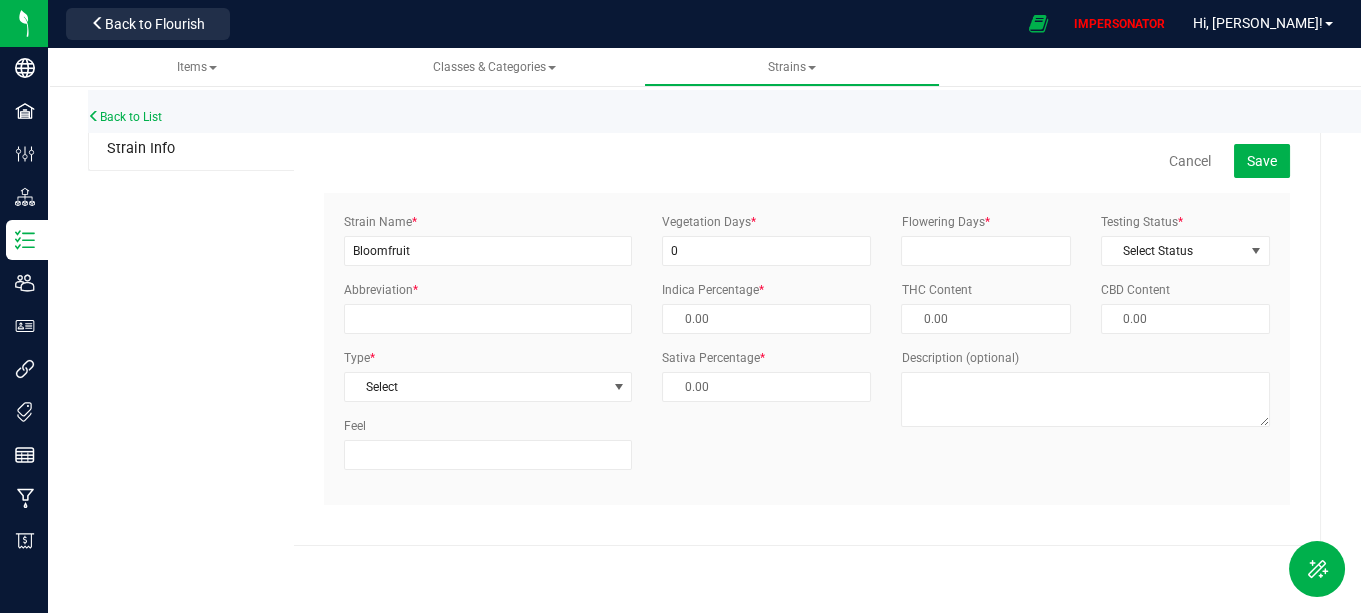 click on "Flowering Days
*" at bounding box center (985, 239) 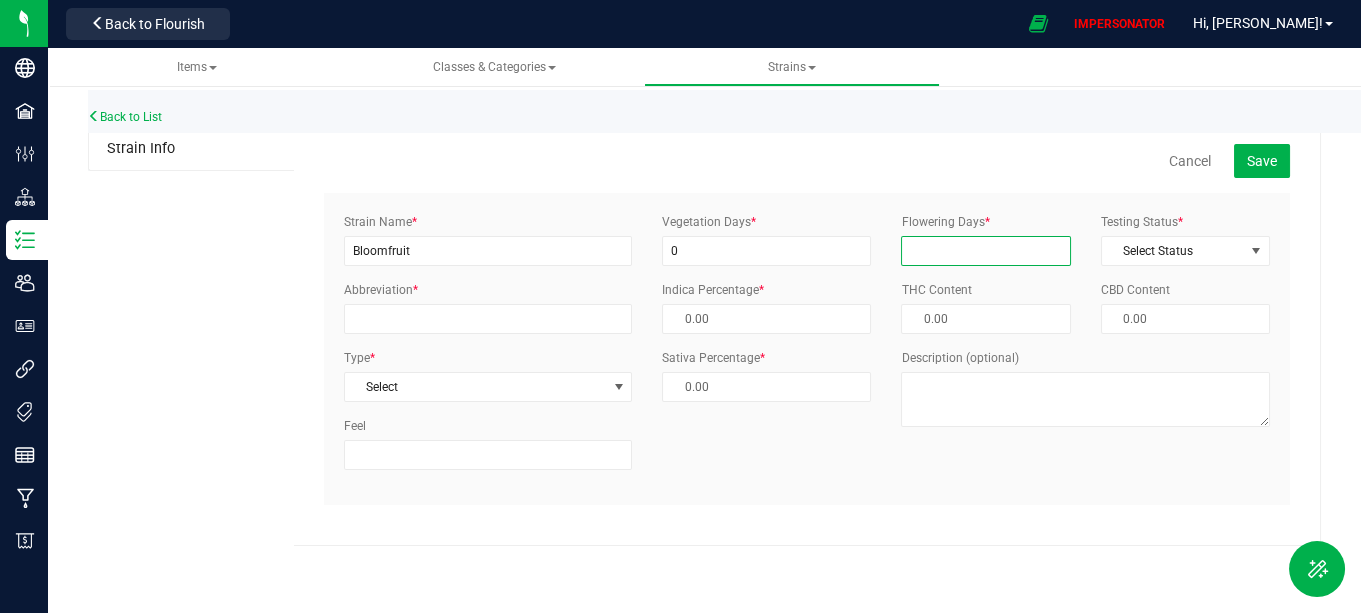 click on "Flowering Days
*" at bounding box center [985, 251] 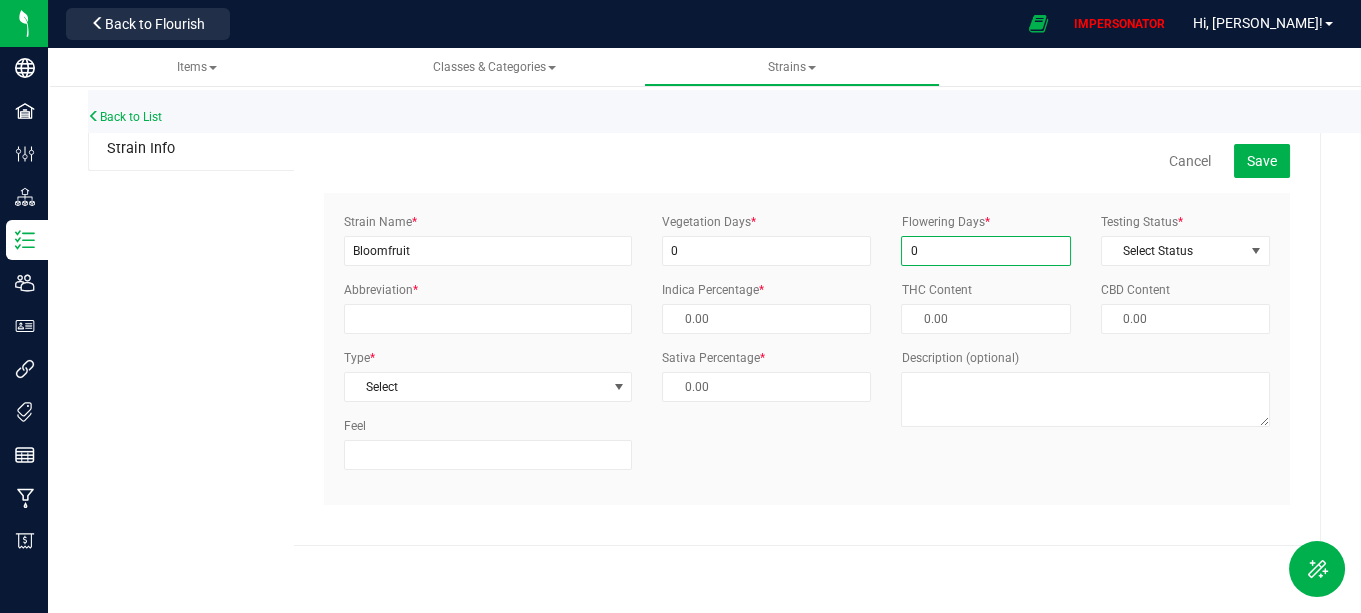 type on "0" 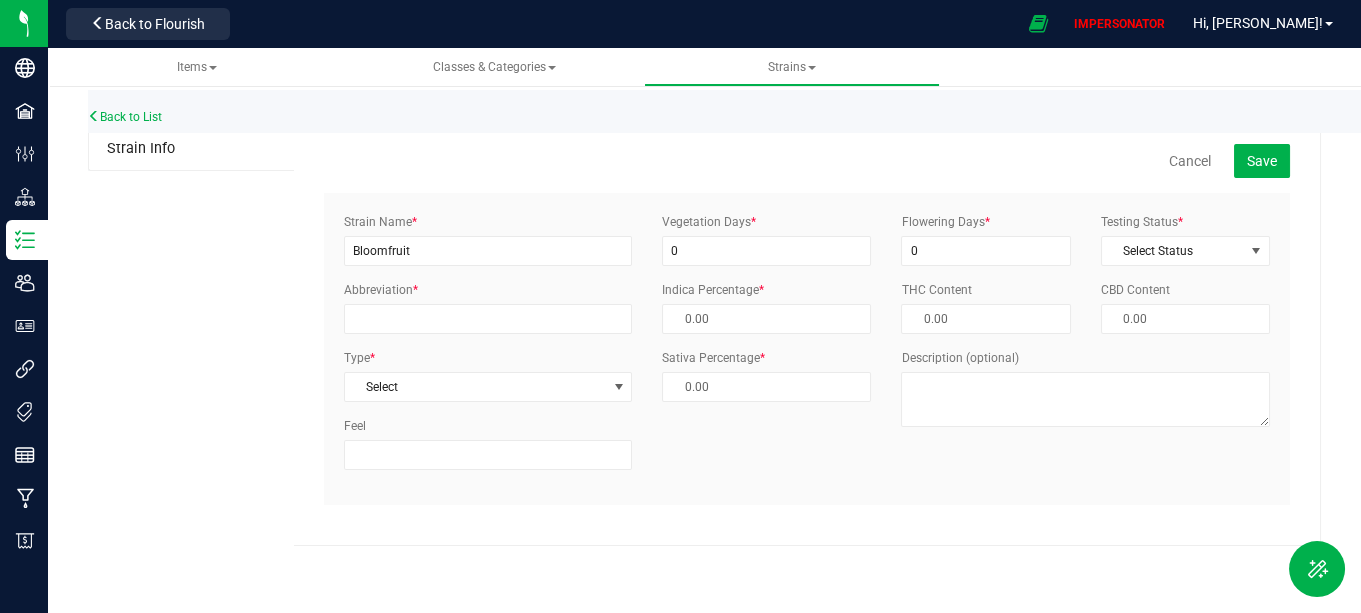 click on "Cancel
Save
Strain Name
*
Bloomfruit
Abbreviation
*
Type
*
Select Select Indica Sativa Hybrid CBD THC Hybrid - Indica Hybrid - Sativa
Feel" at bounding box center [808, 337] 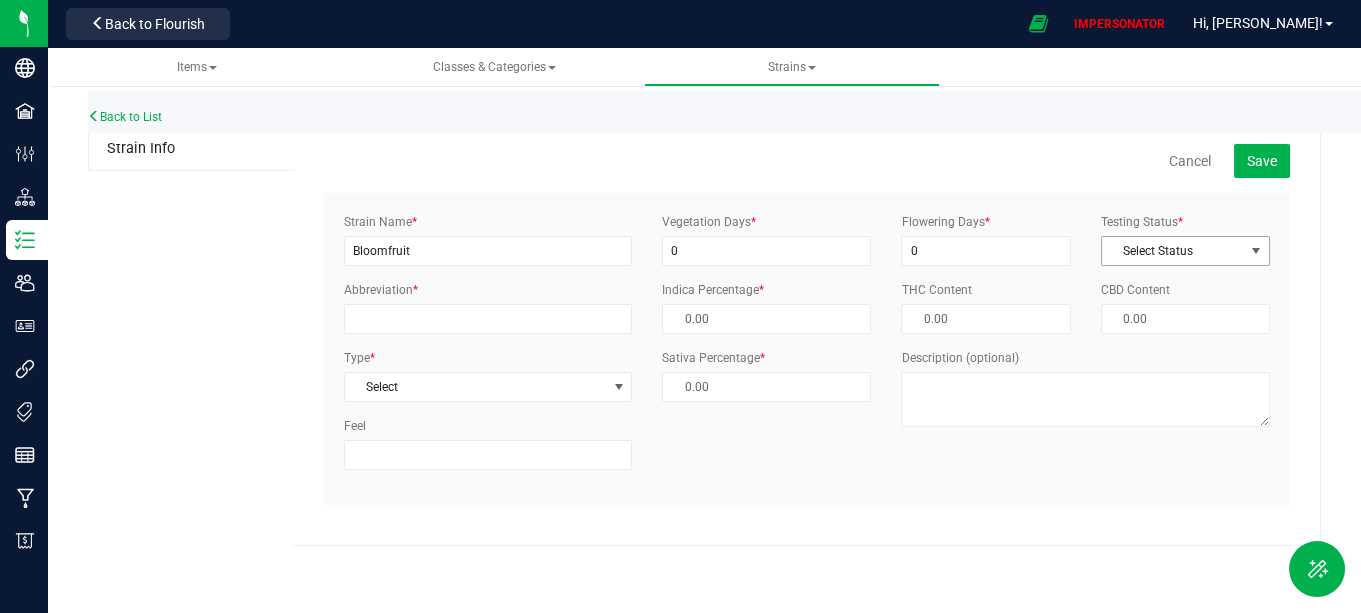 click on "Select Status" at bounding box center (1173, 251) 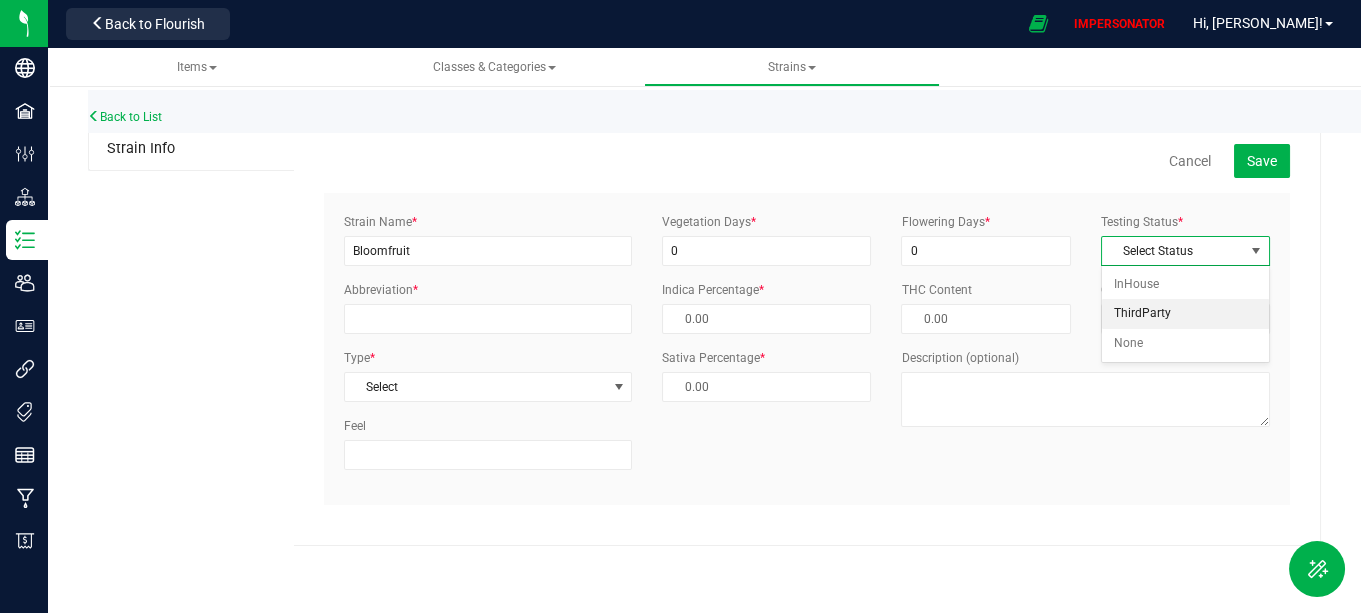 click on "ThirdParty" at bounding box center (1185, 314) 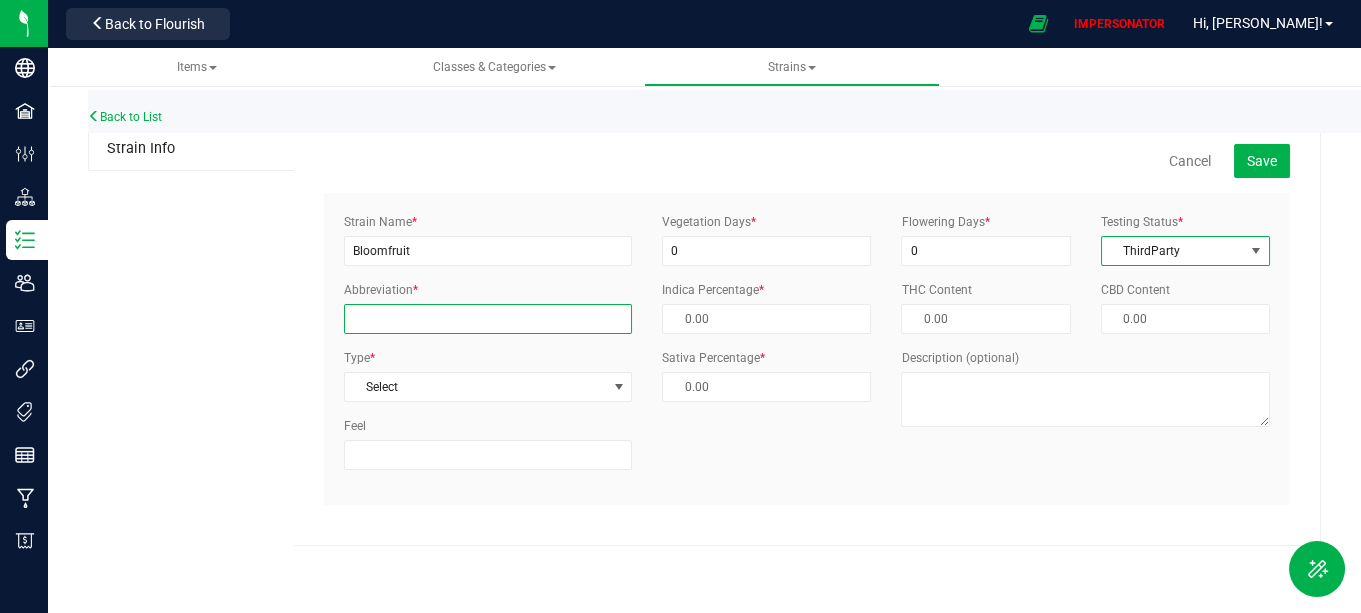 click on "Abbreviation
*" at bounding box center [488, 319] 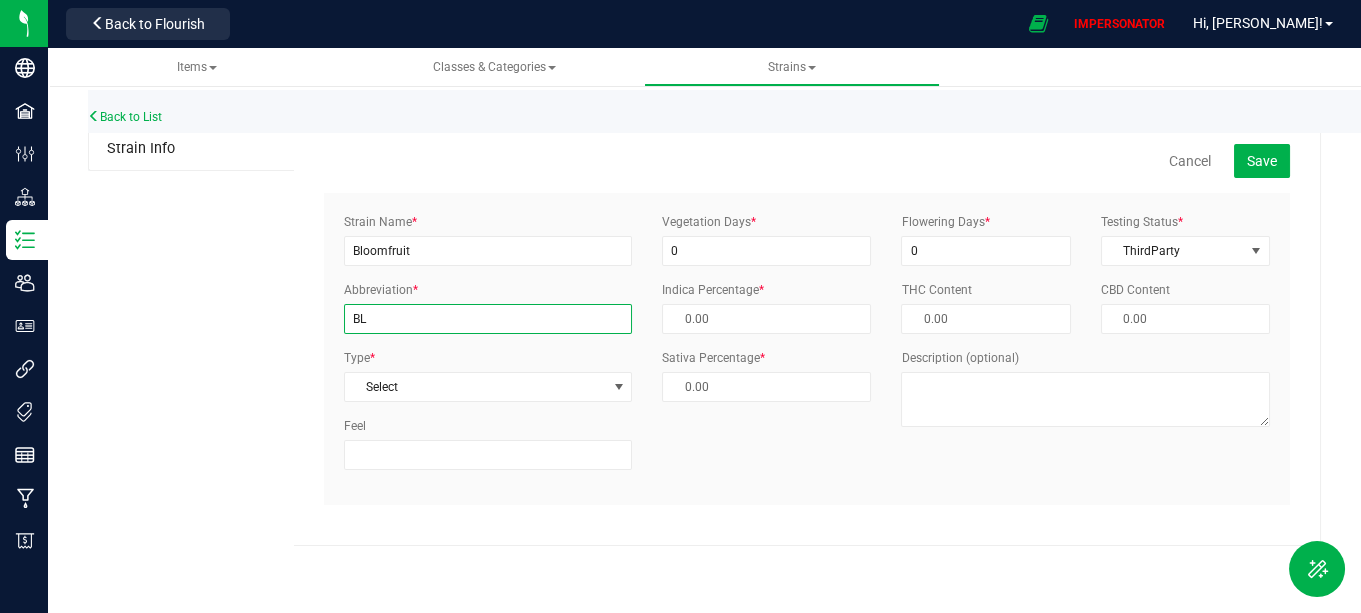 type on "B" 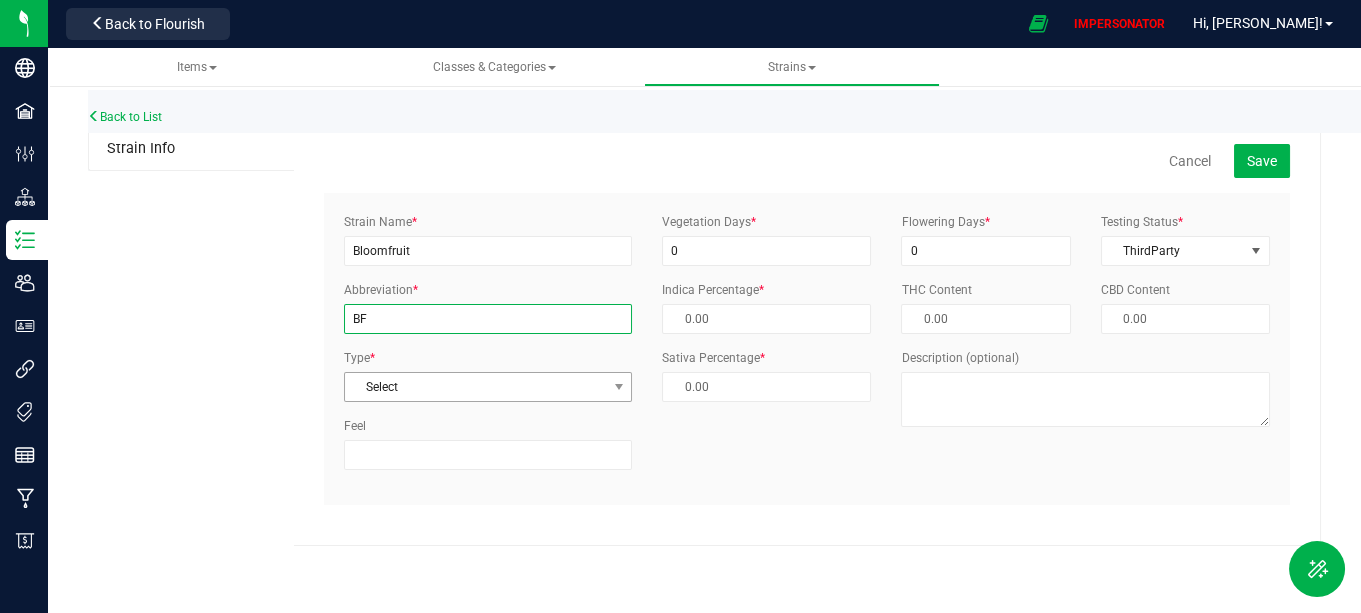 type on "BF" 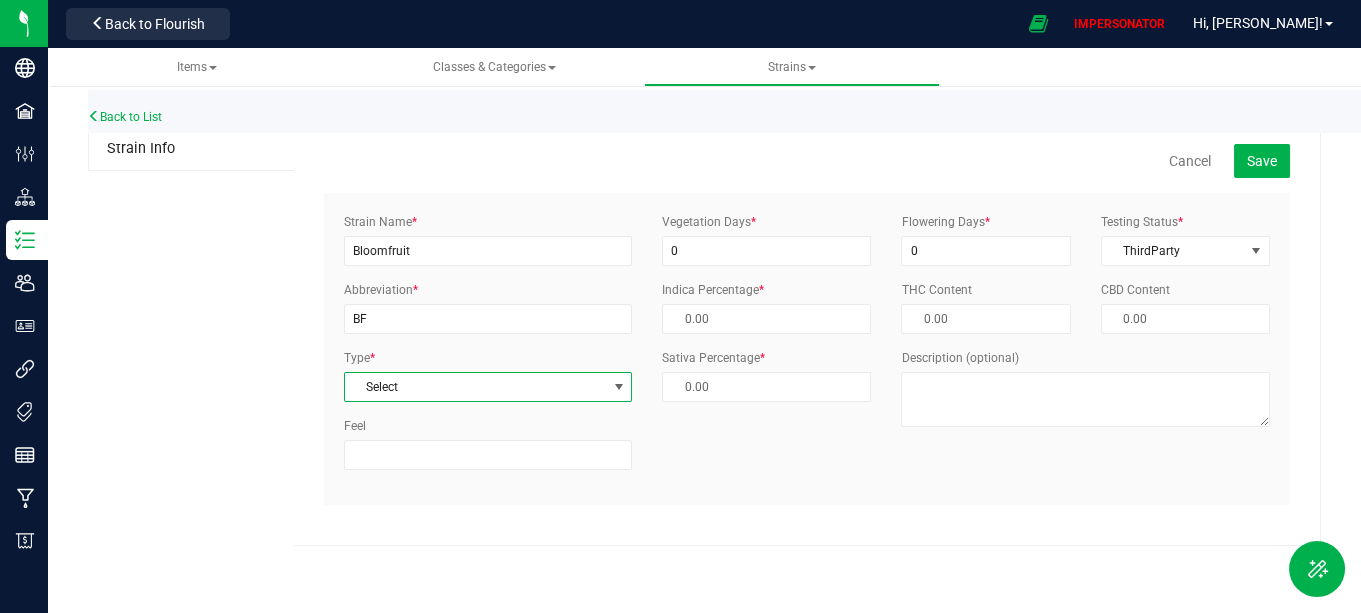 click on "Select" at bounding box center (476, 387) 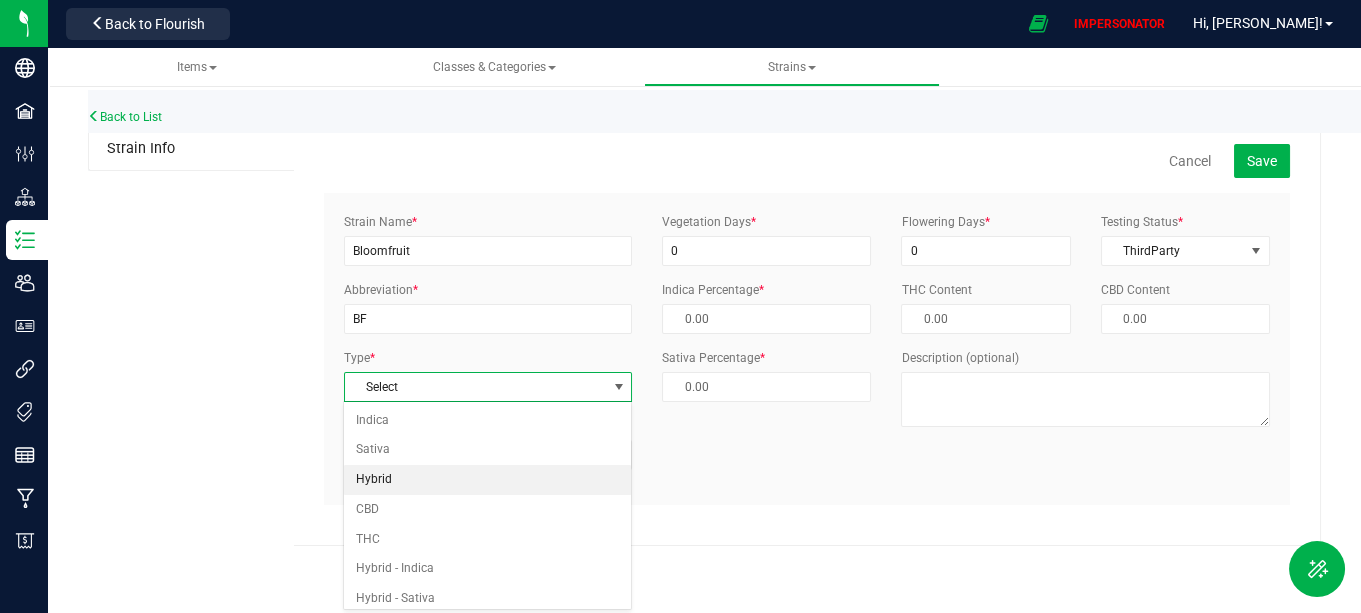 click on "Hybrid" at bounding box center [487, 480] 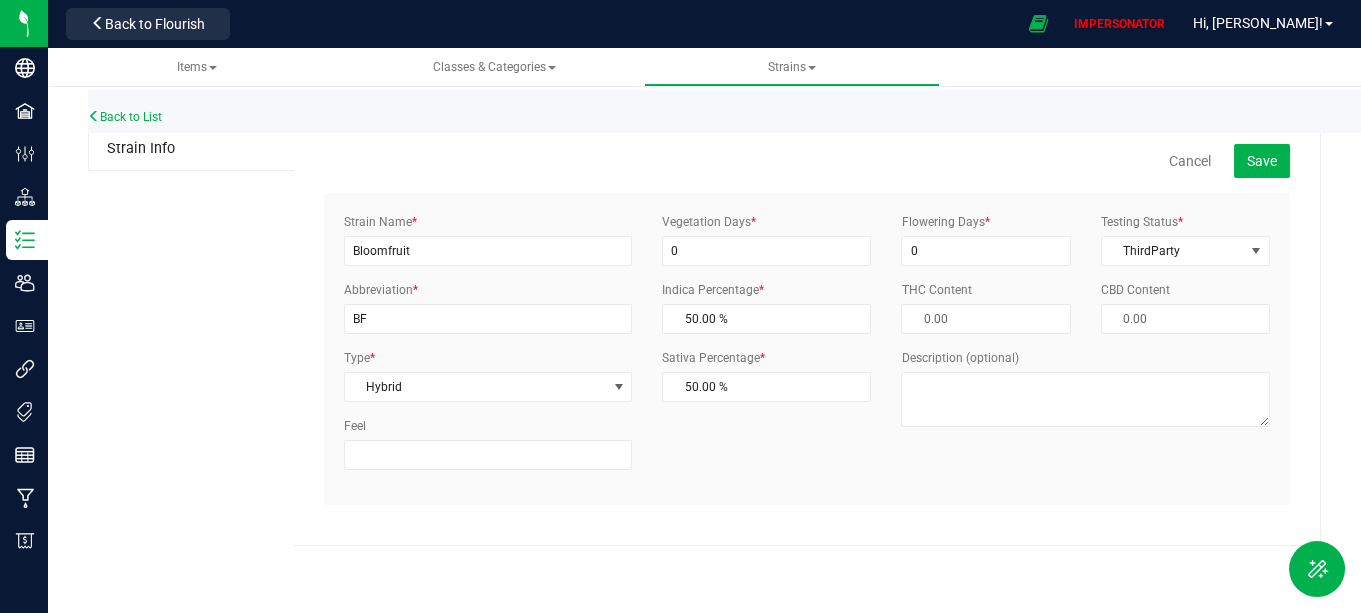 click on "Strain Name
*
Bloomfruit
Abbreviation
*
BF
Type
*
Hybrid Select Indica Sativa Hybrid CBD THC Hybrid - Indica Hybrid - Sativa
Feel
Vegetation Days
* 0 *" at bounding box center (807, 349) 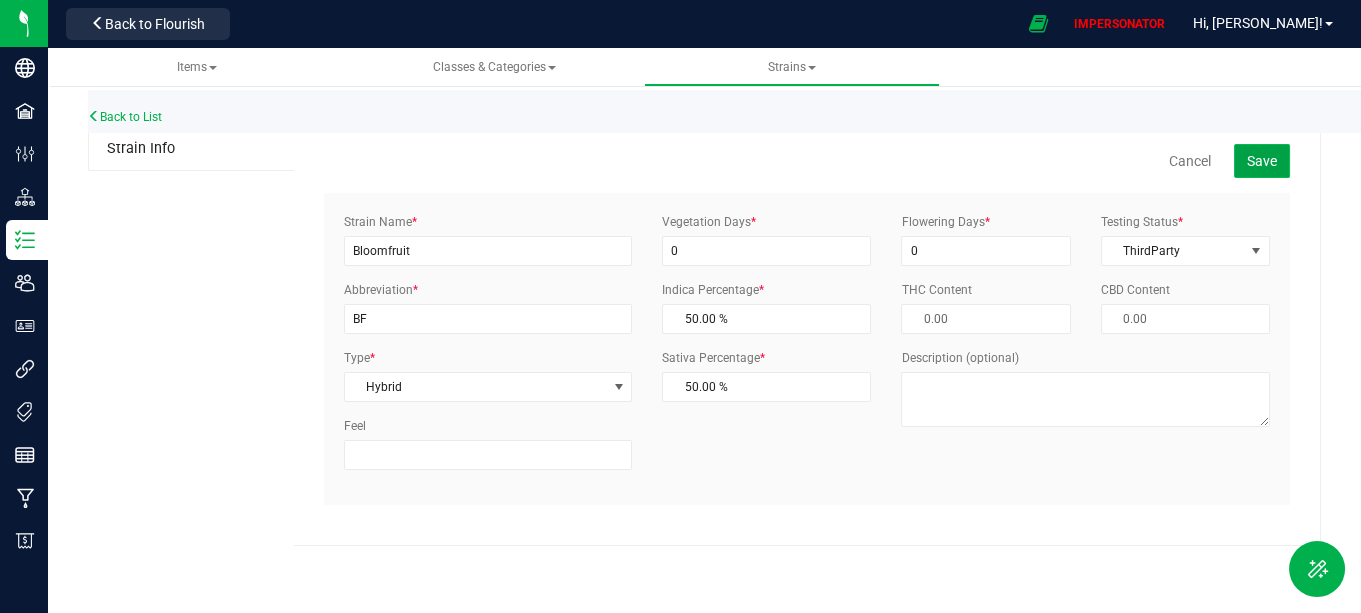 click on "Save" at bounding box center [1262, 161] 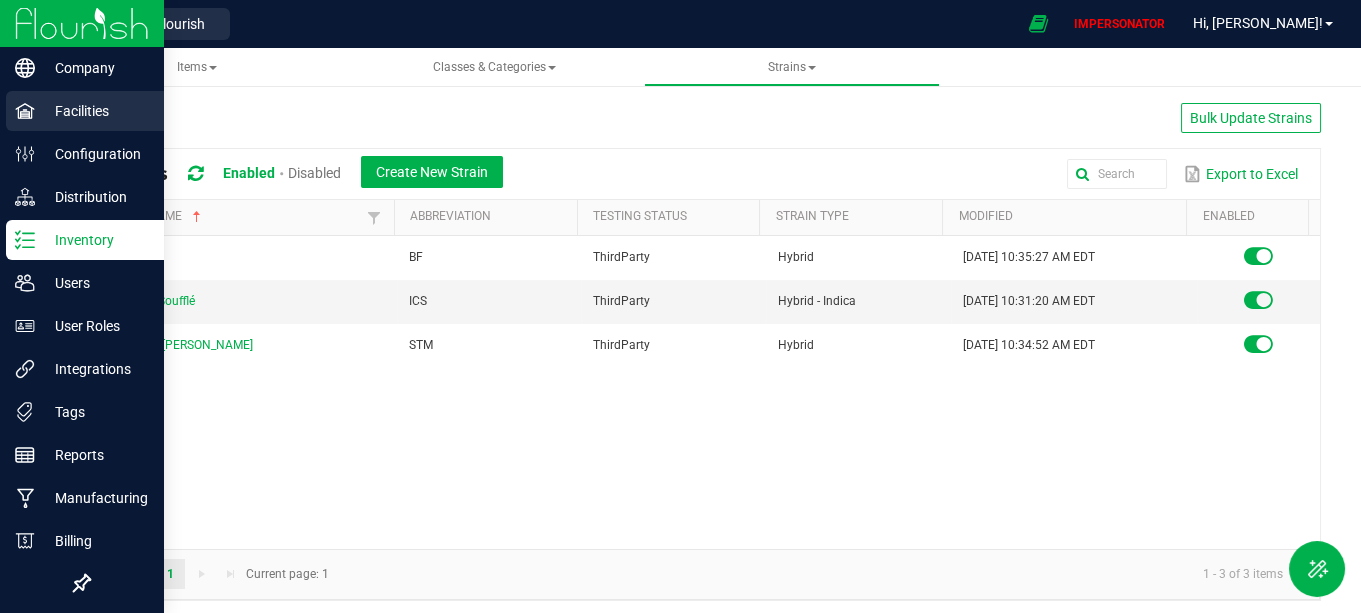 click on "Facilities" at bounding box center (95, 111) 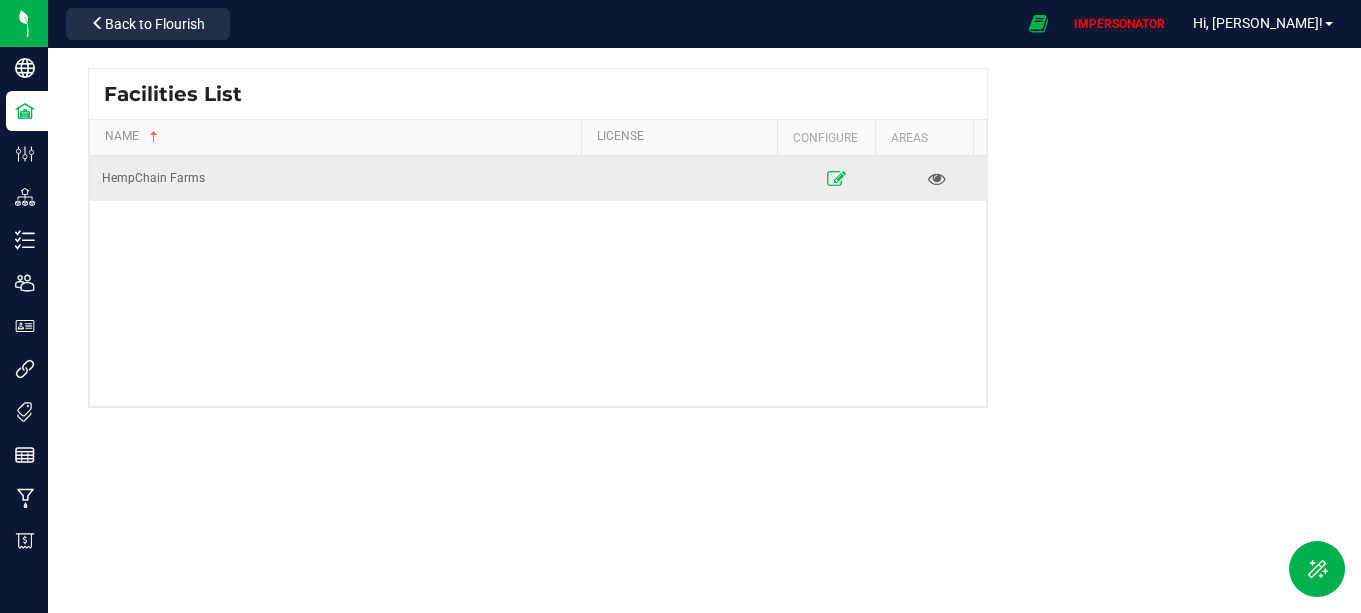 click at bounding box center (836, 178) 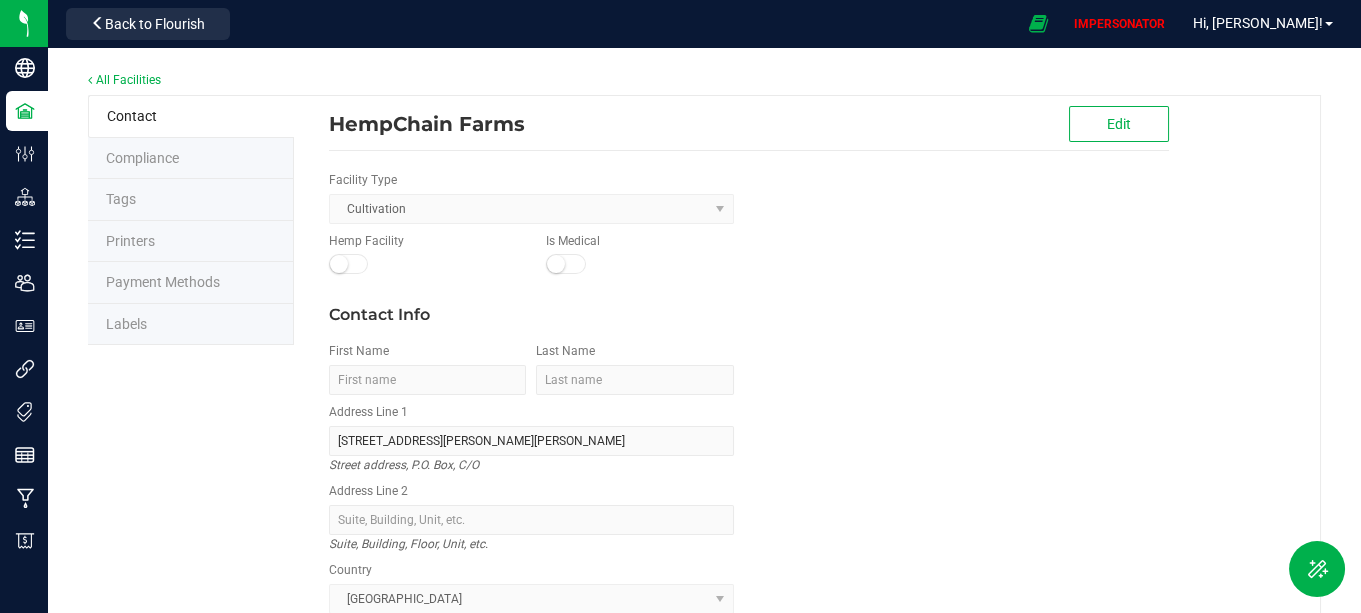click on "Labels" at bounding box center [191, 325] 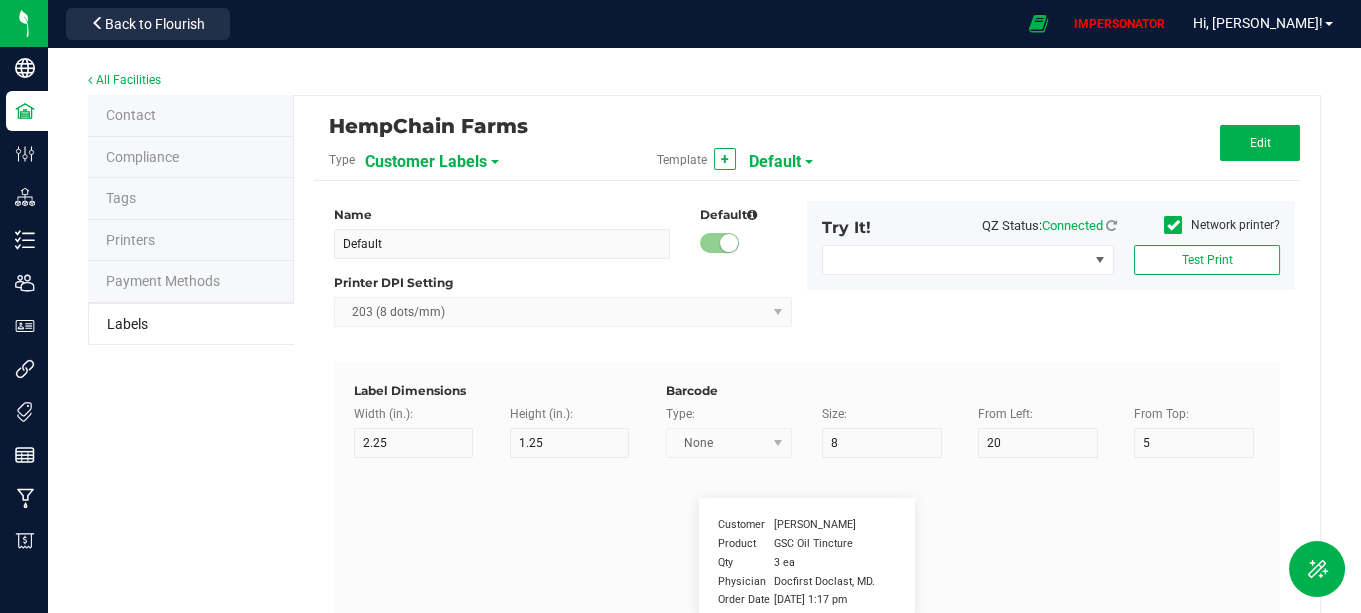 click on "Customer Labels" at bounding box center [426, 162] 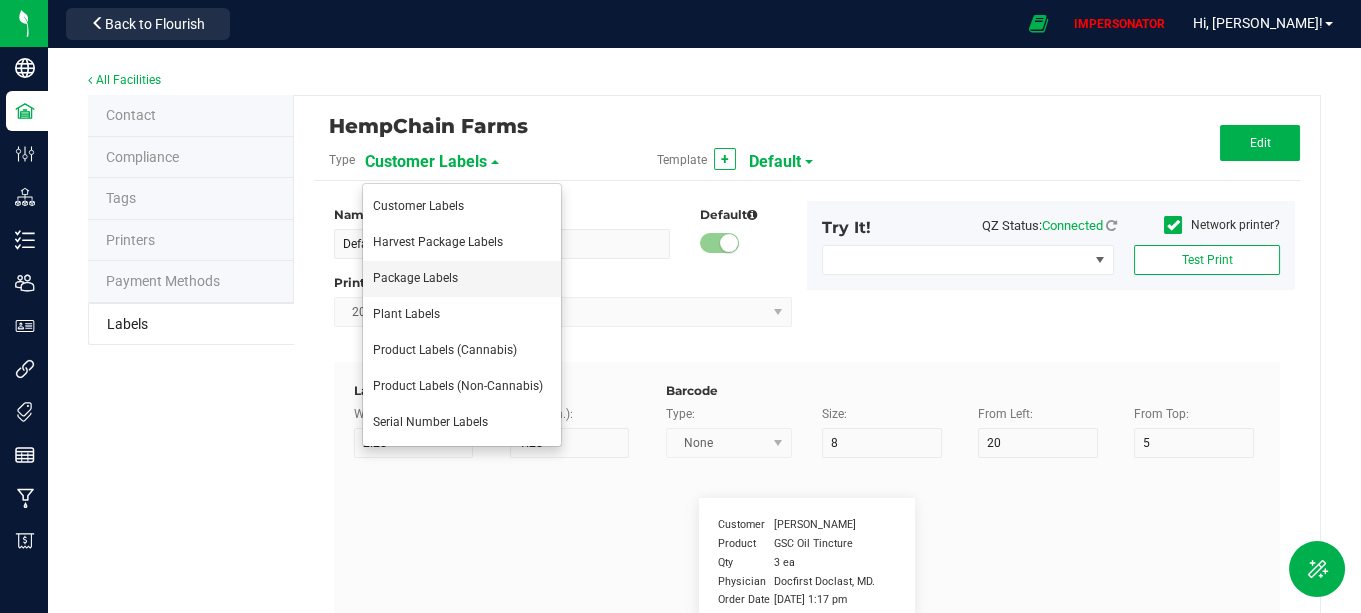 click on "Package Labels" at bounding box center (462, 279) 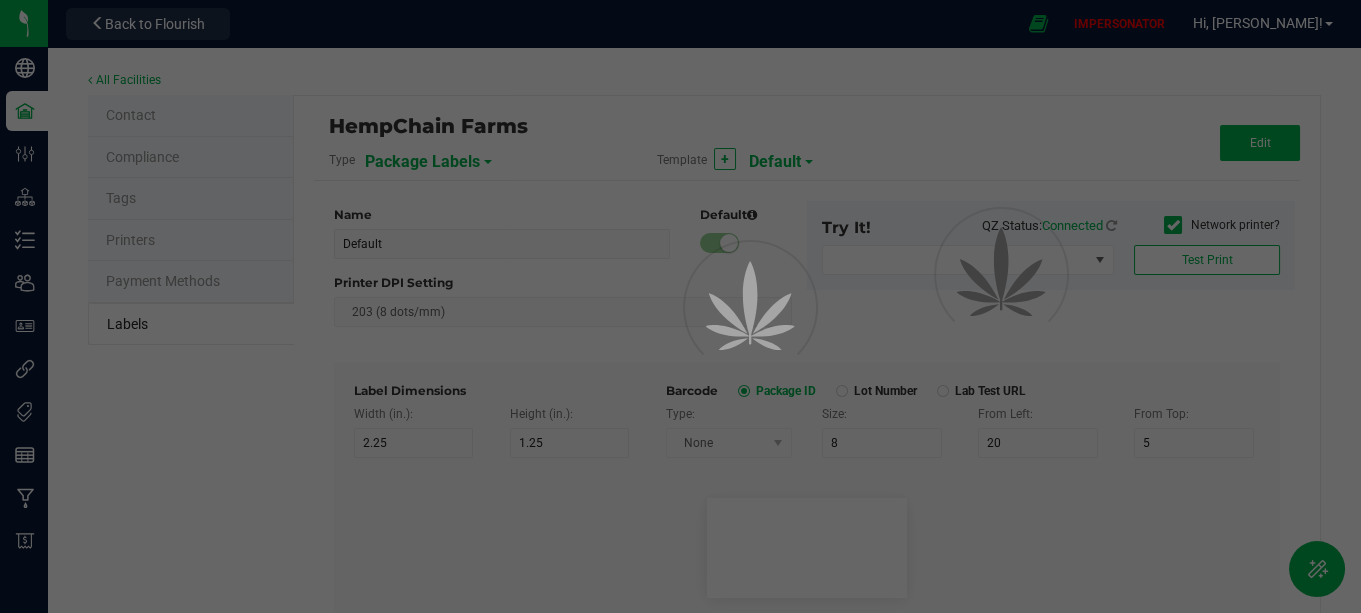 type on "4" 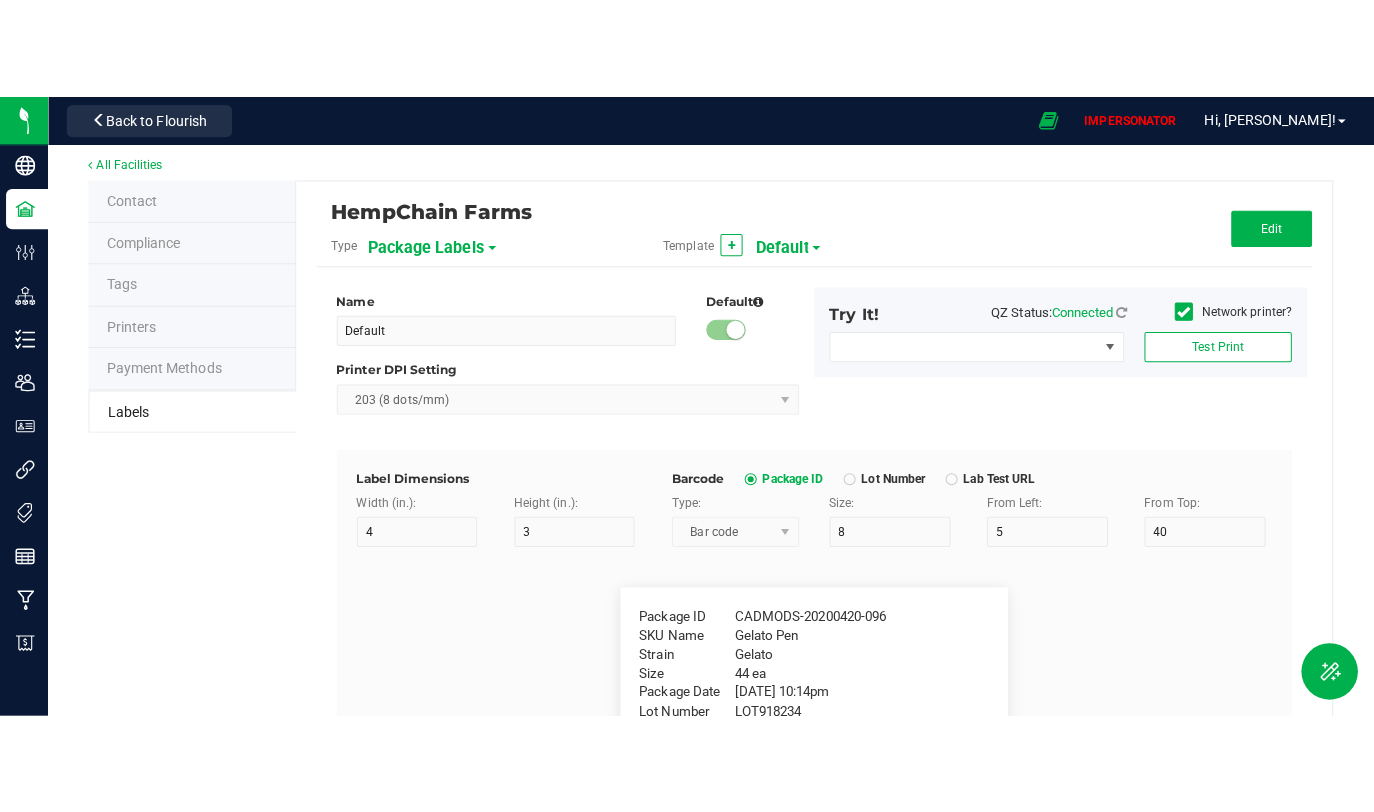 scroll, scrollTop: 0, scrollLeft: 0, axis: both 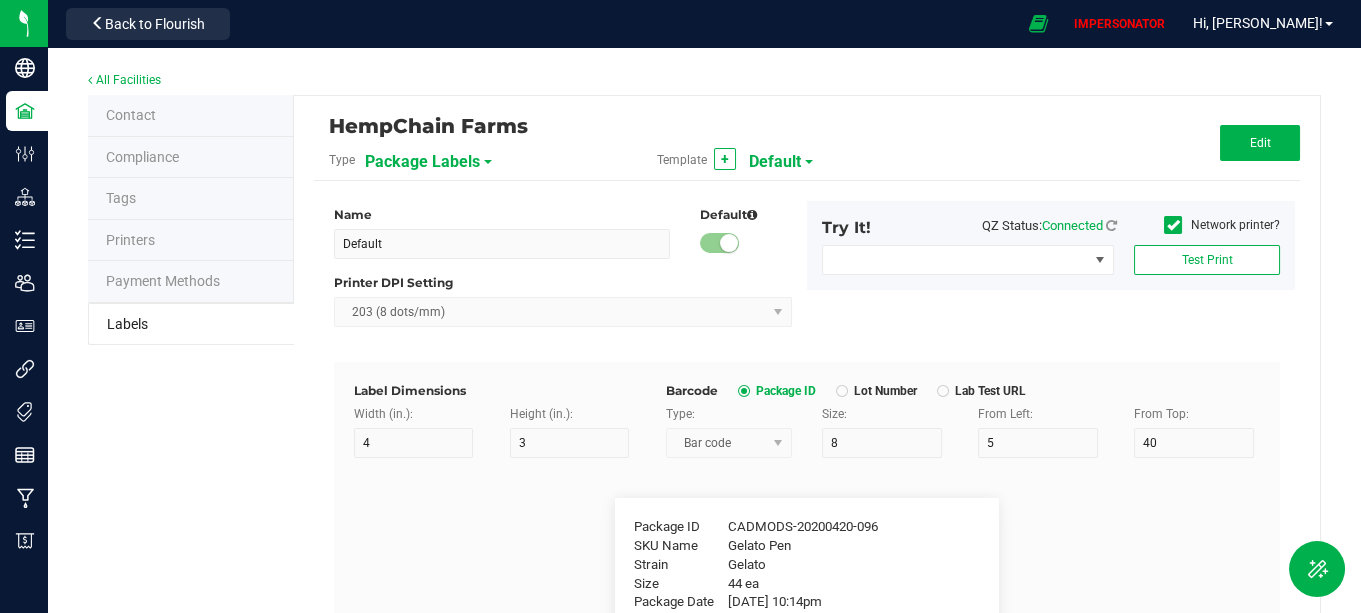click on "Package Labels" at bounding box center (422, 162) 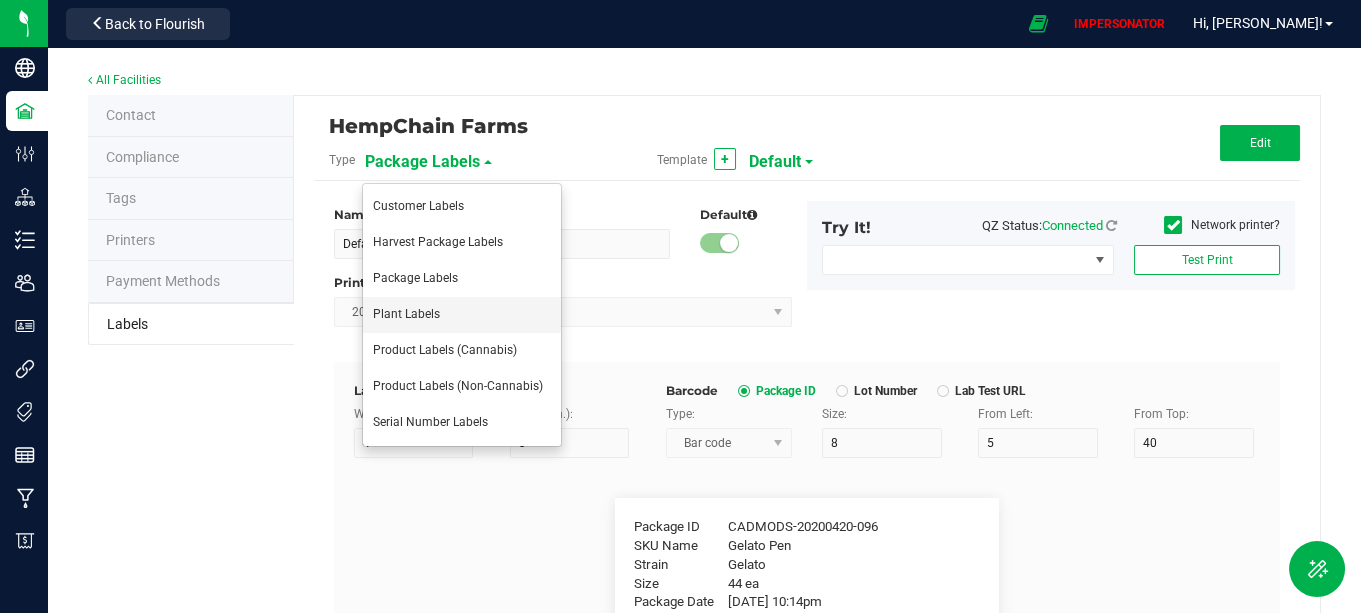 click on "Plant Labels" at bounding box center (406, 314) 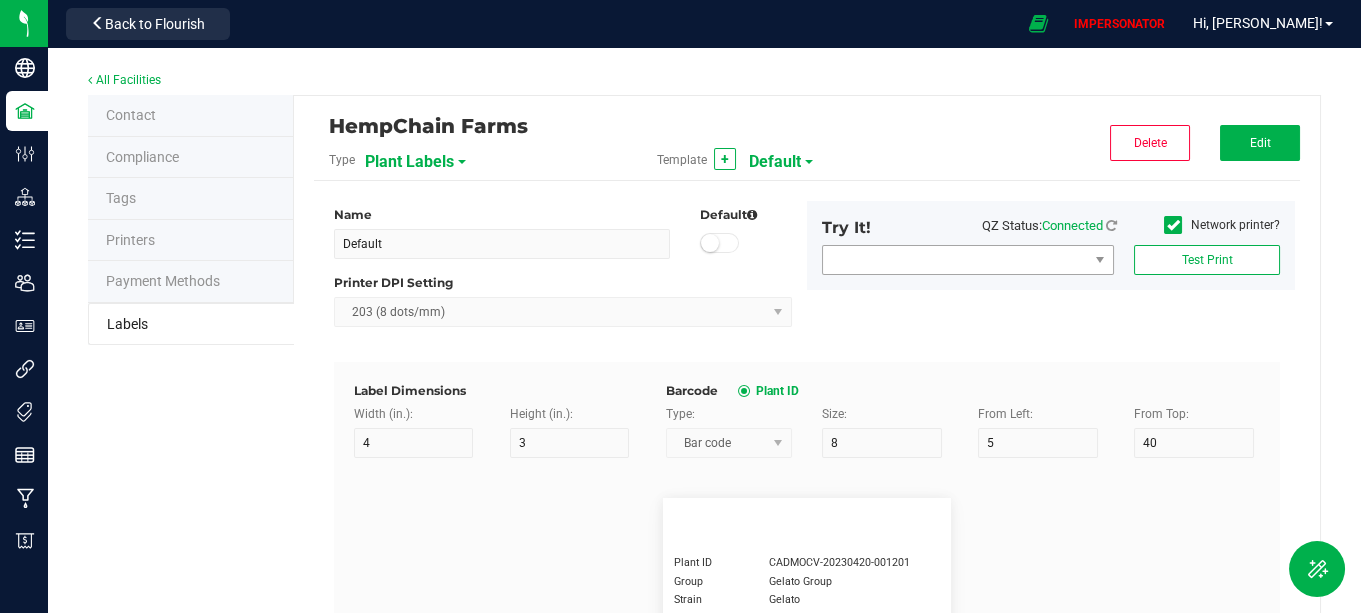 type on "3" 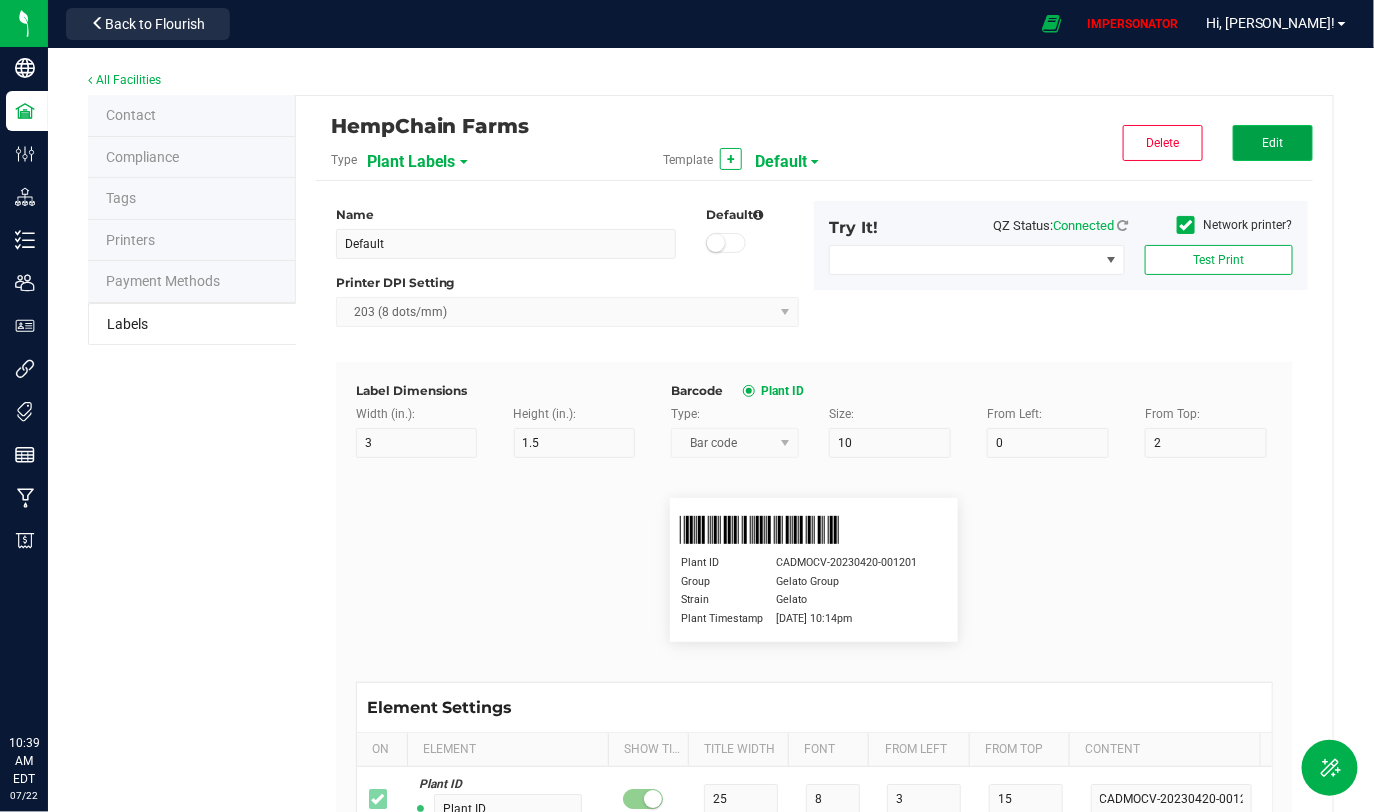 click on "Edit" at bounding box center (1273, 143) 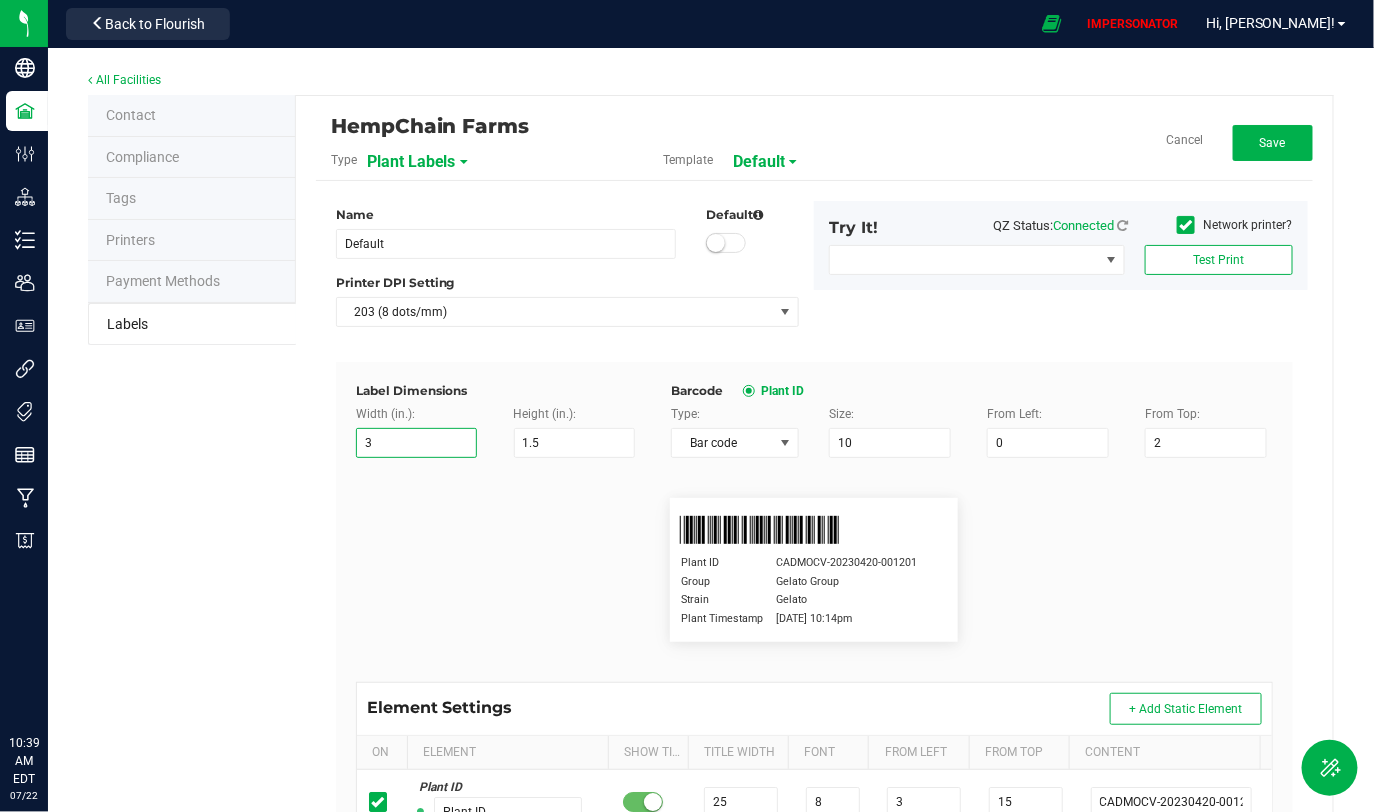 drag, startPoint x: 371, startPoint y: 439, endPoint x: 346, endPoint y: 438, distance: 25.019993 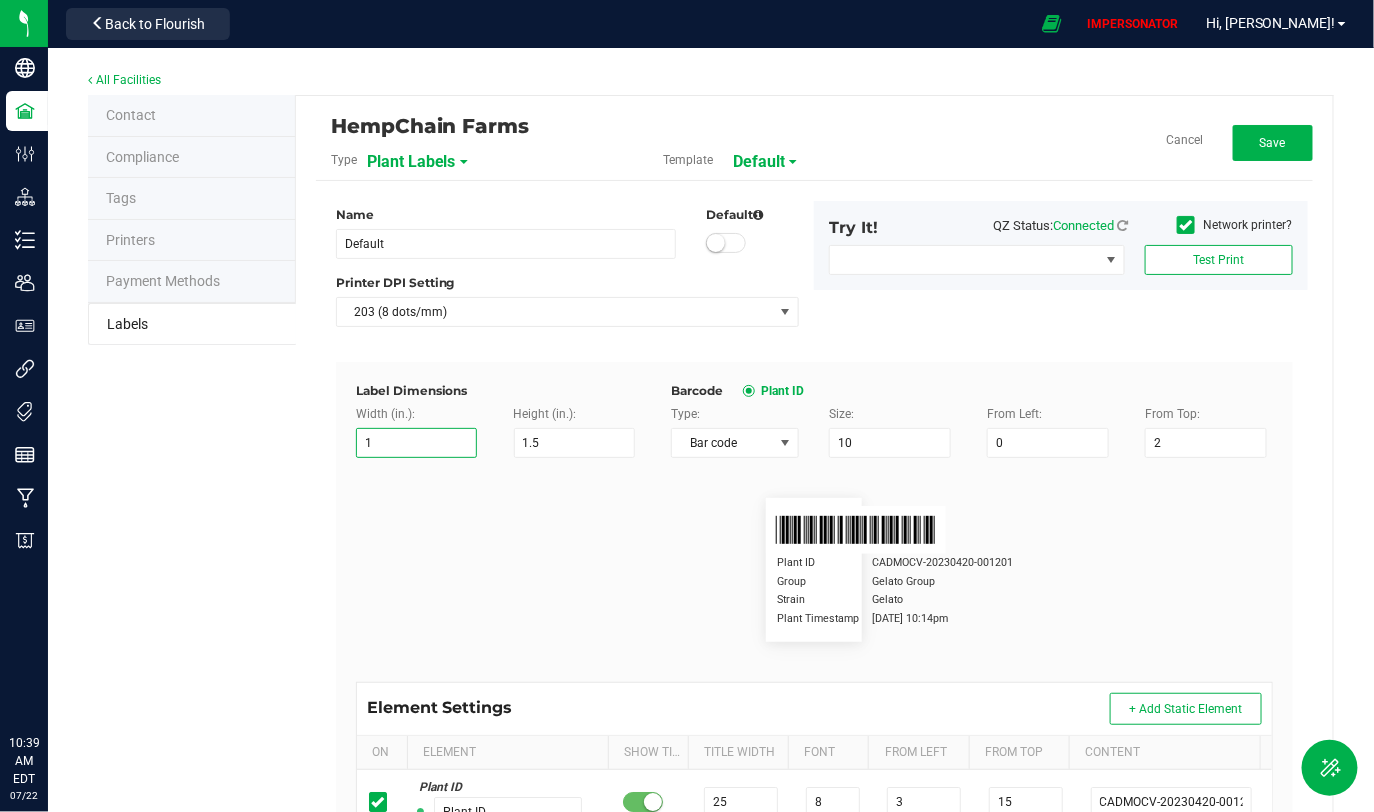 drag, startPoint x: 422, startPoint y: 442, endPoint x: 352, endPoint y: 442, distance: 70 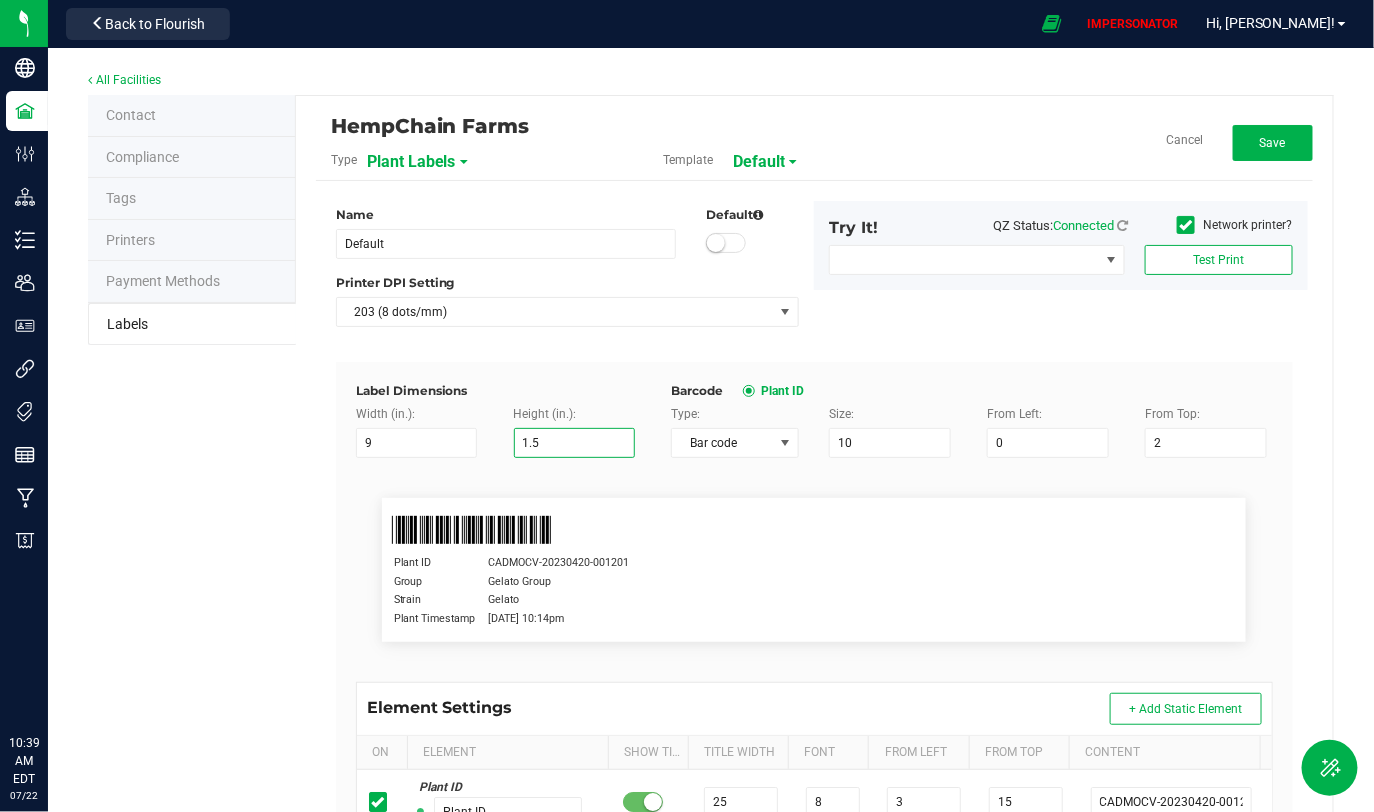 drag, startPoint x: 551, startPoint y: 447, endPoint x: 529, endPoint y: 447, distance: 22 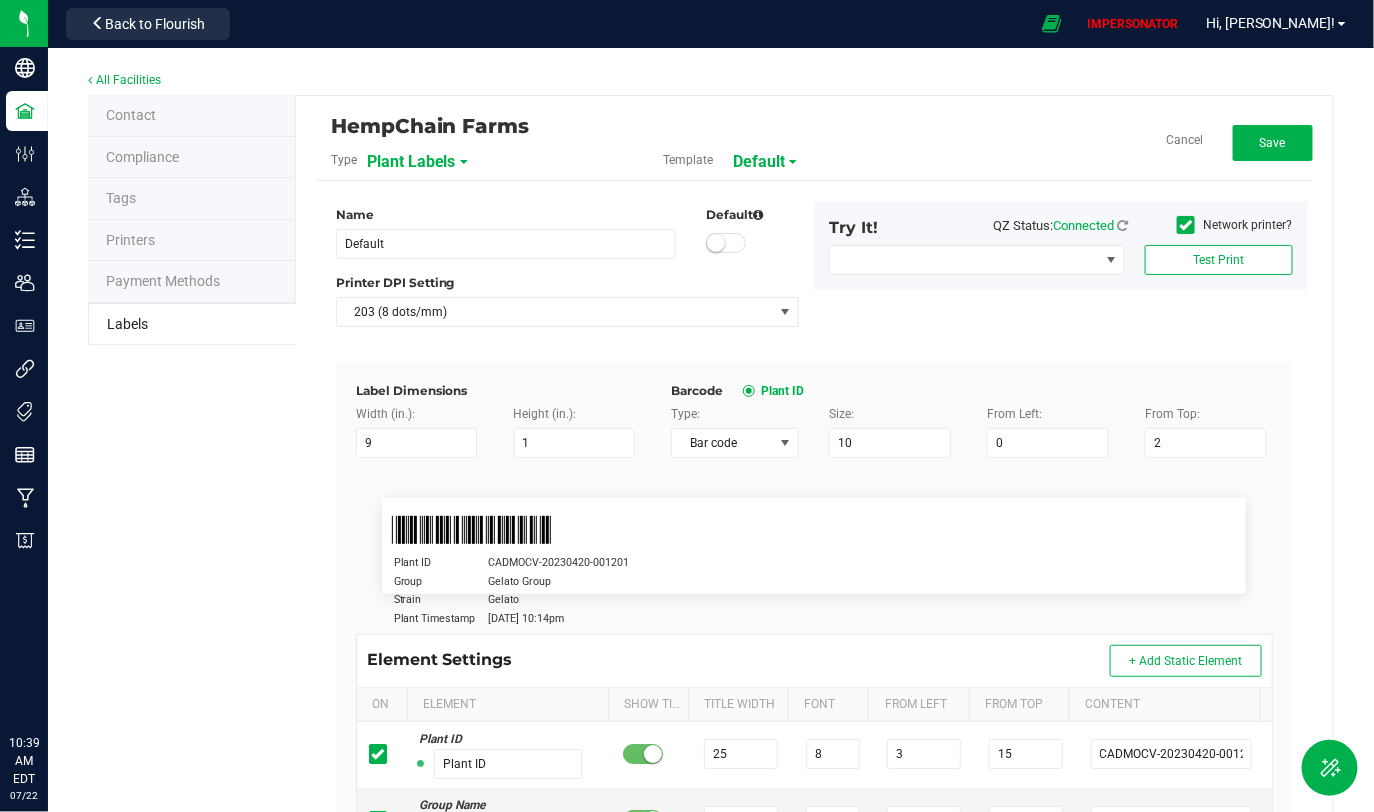 click on "Plant ID   CADMOCV-20230420-001201   Group   Gelato Group   Strain   Gelato   Plant Timestamp   [DATE] 10:14pm" at bounding box center (814, 546) 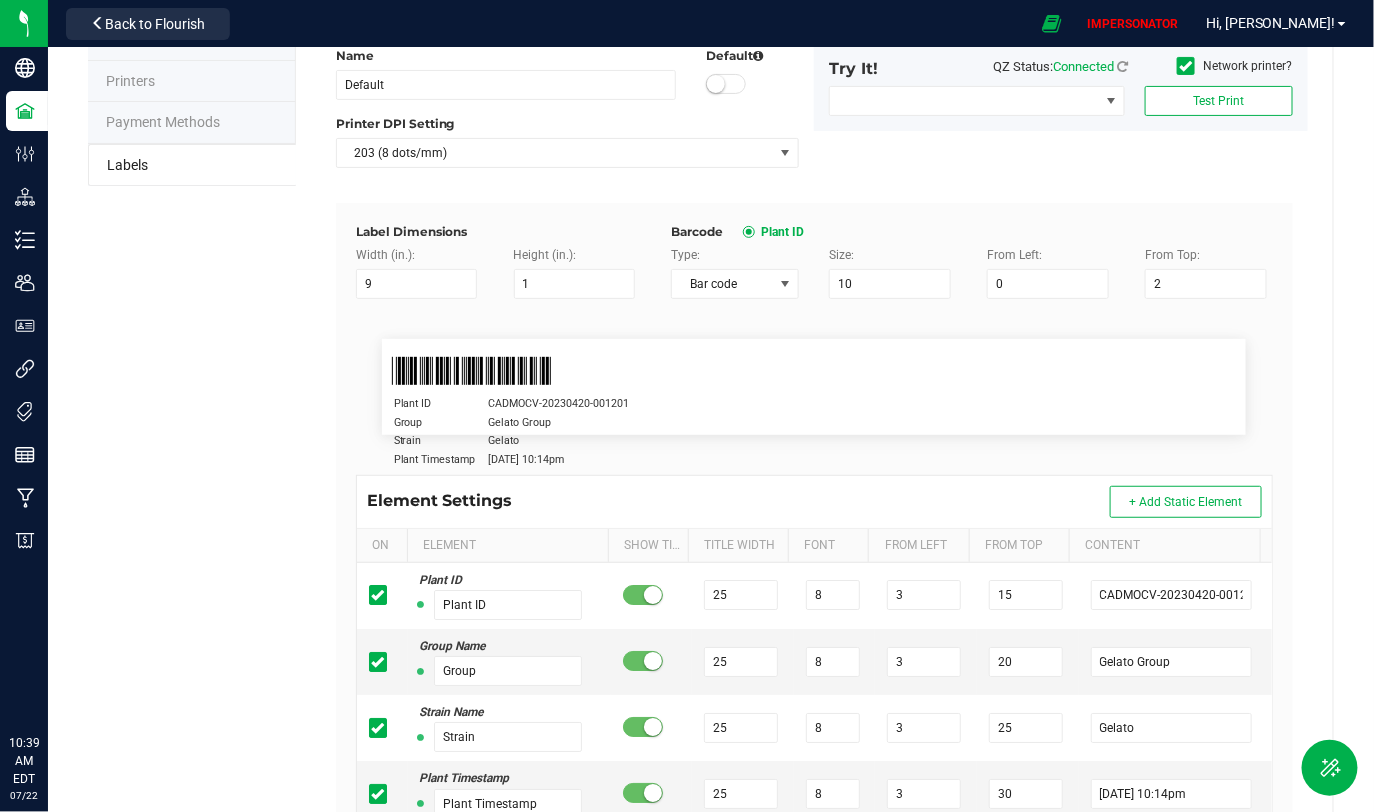 scroll, scrollTop: 157, scrollLeft: 0, axis: vertical 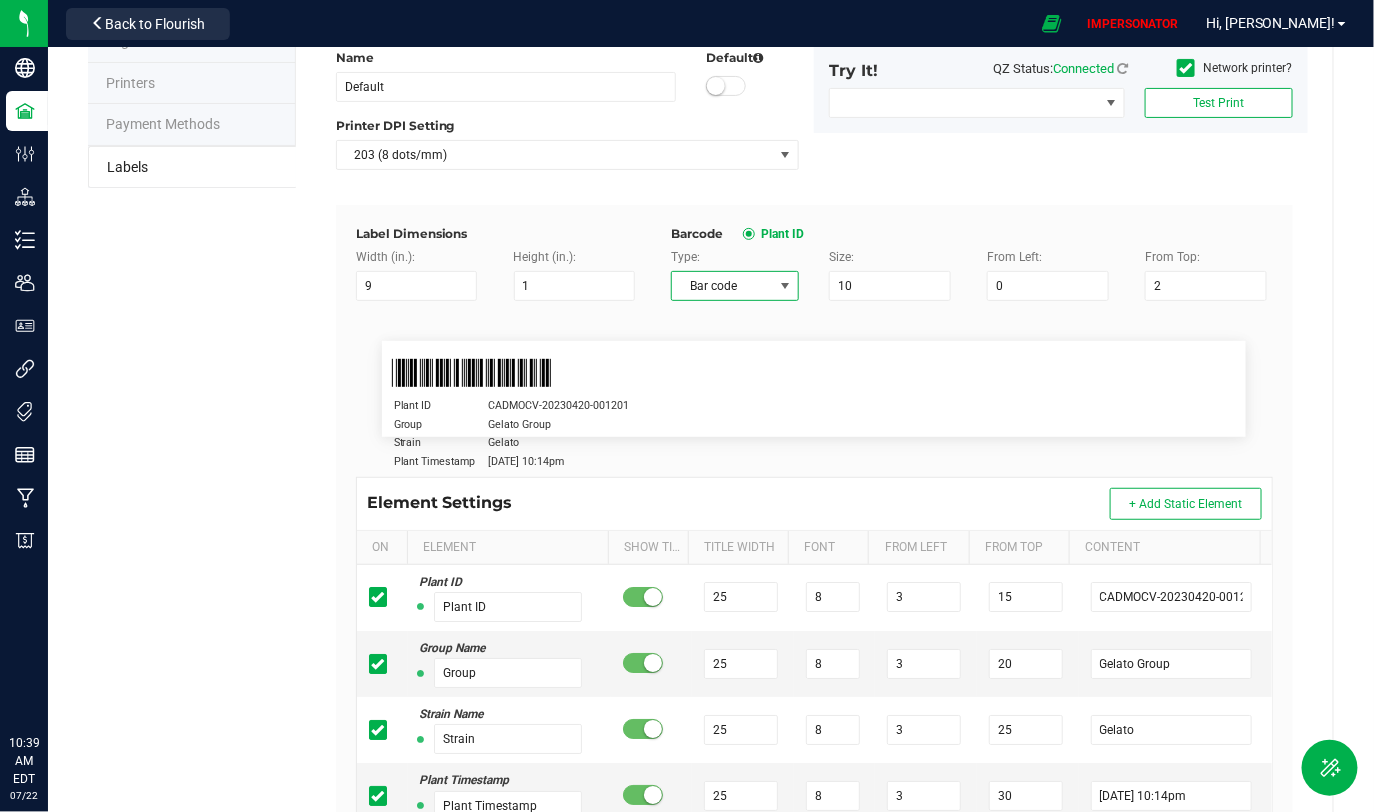click on "Bar code" at bounding box center (722, 286) 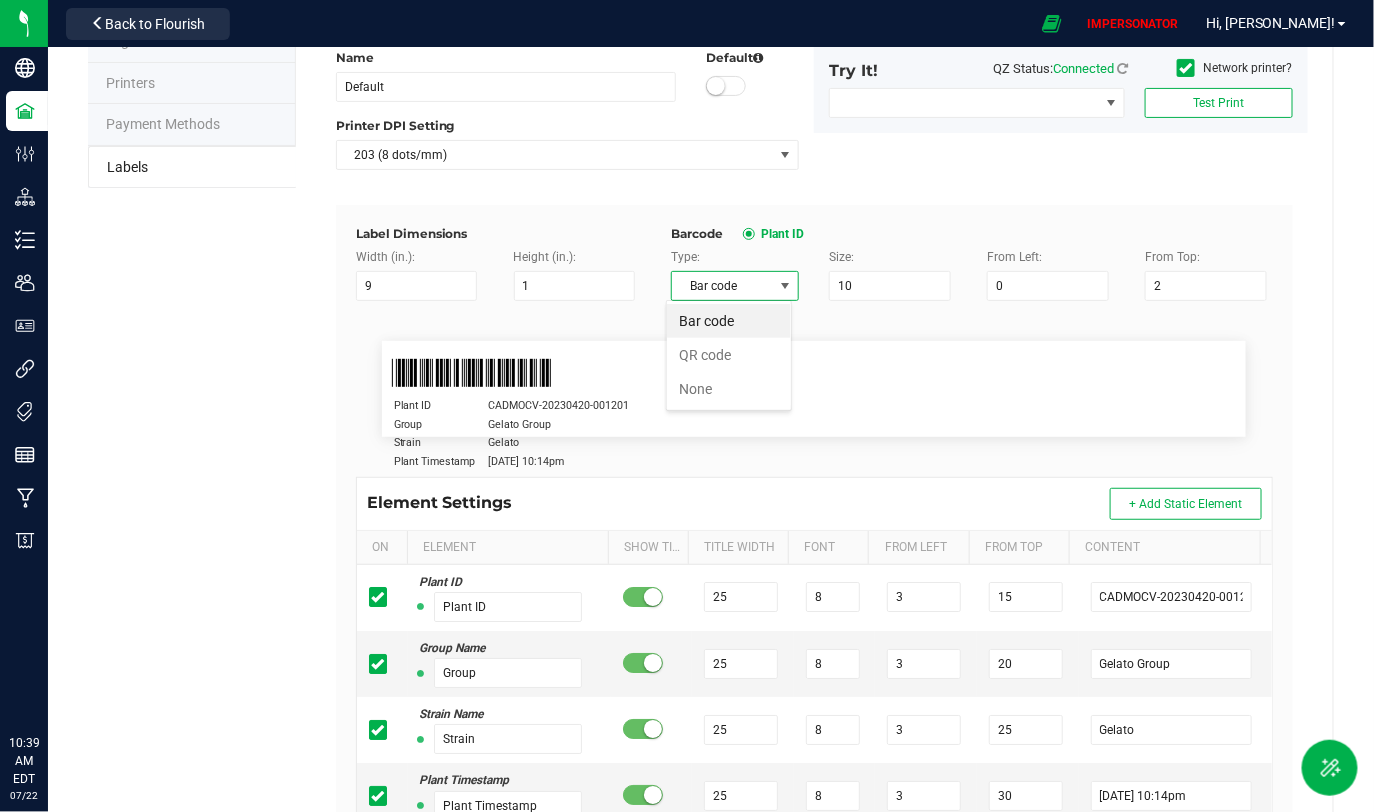 scroll, scrollTop: 99970, scrollLeft: 99873, axis: both 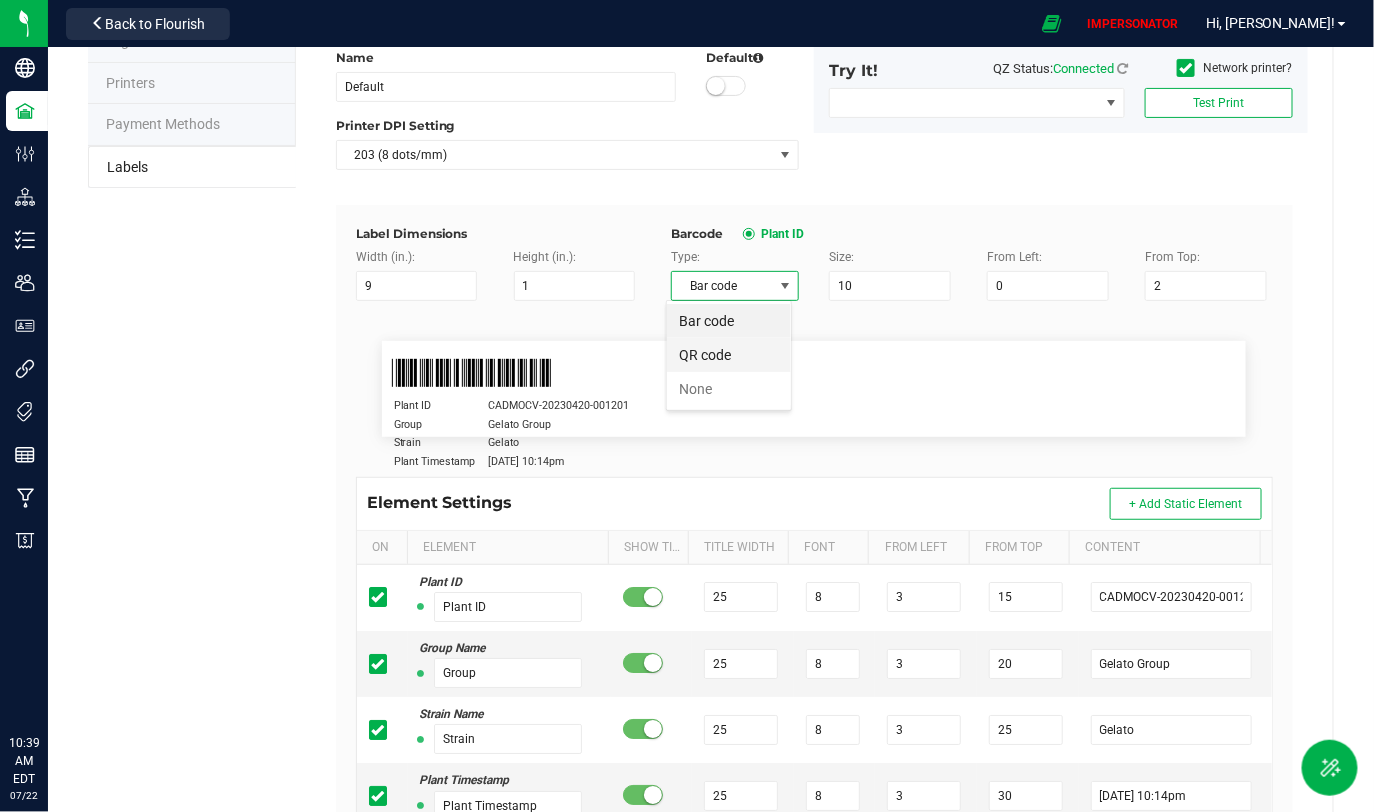click on "QR code" at bounding box center (729, 355) 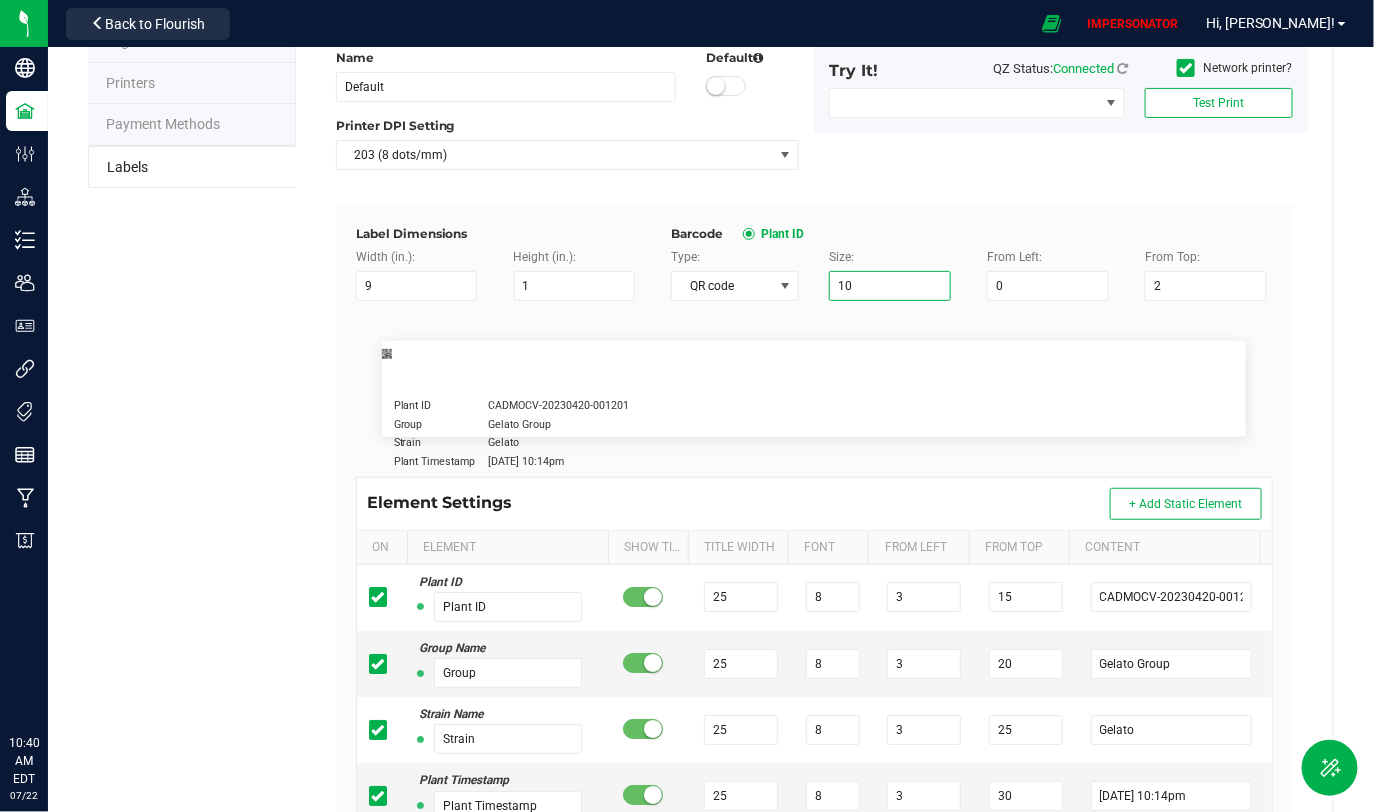 drag, startPoint x: 873, startPoint y: 285, endPoint x: 818, endPoint y: 285, distance: 55 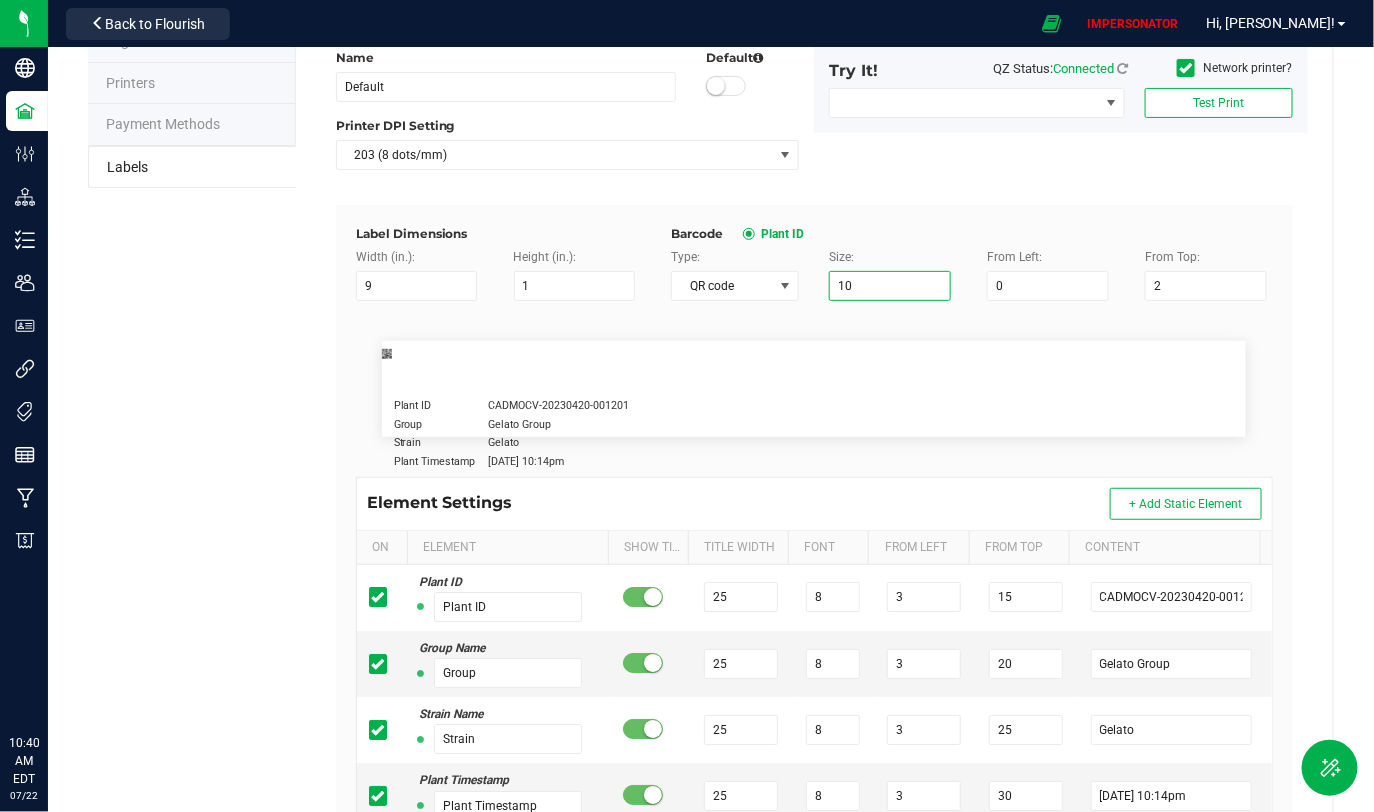 click on "Size:  10" at bounding box center [893, 274] 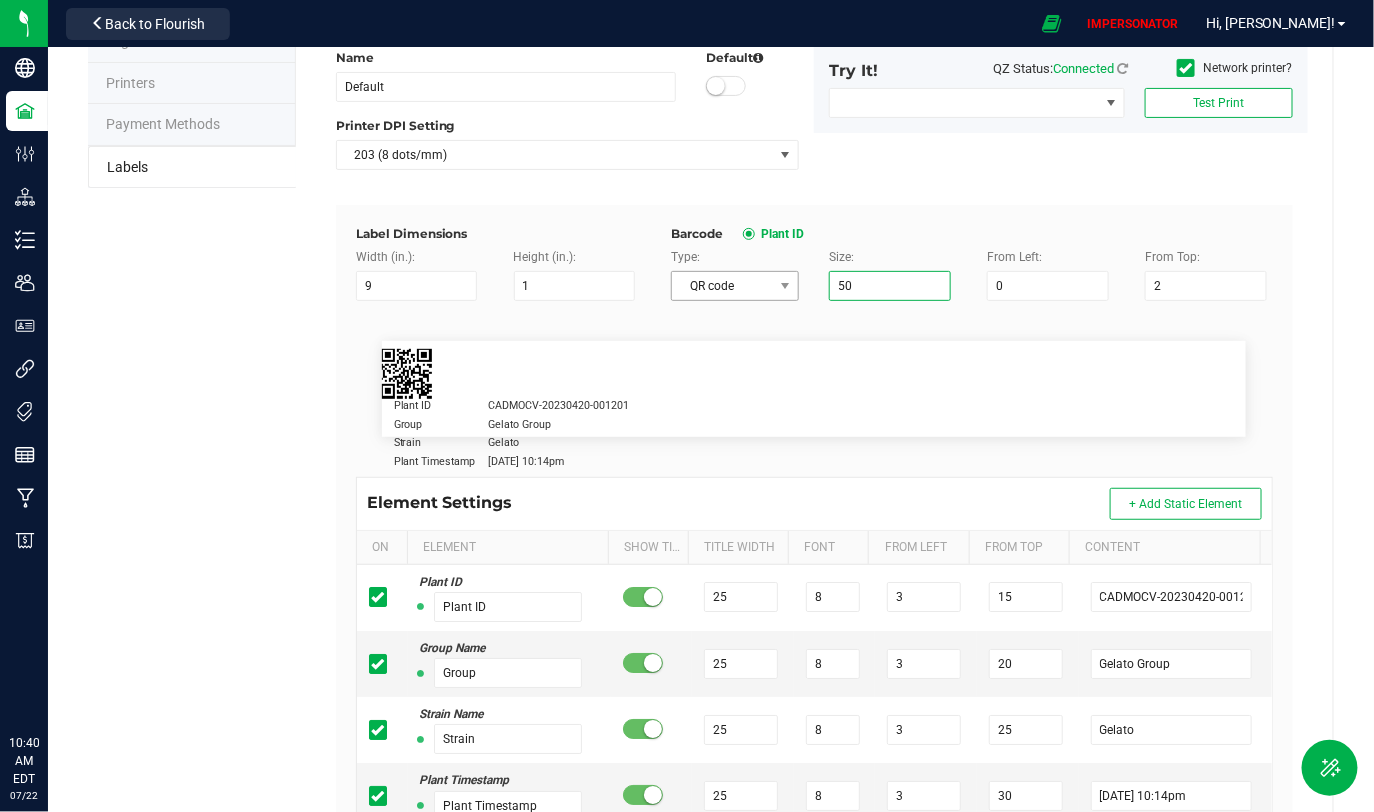 drag, startPoint x: 851, startPoint y: 283, endPoint x: 735, endPoint y: 293, distance: 116.43024 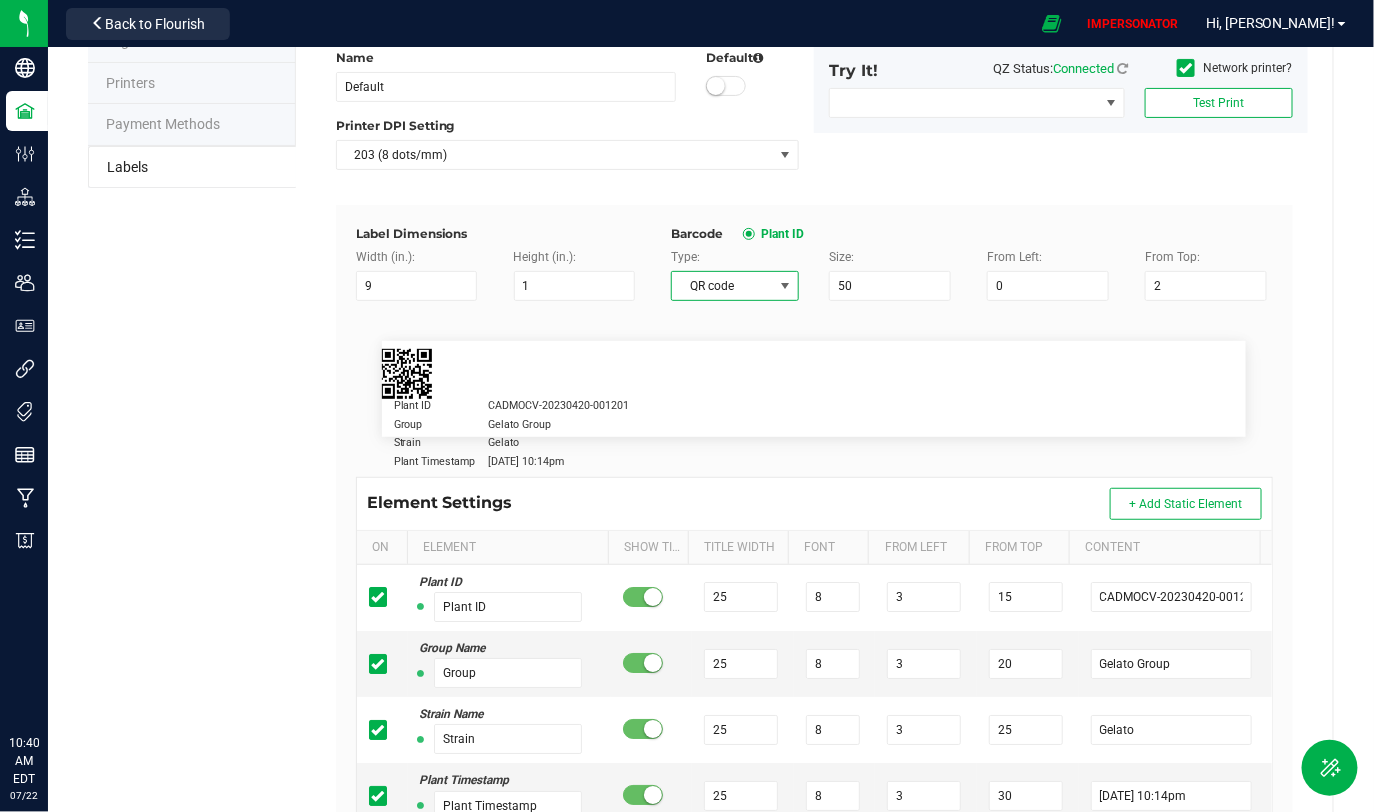 click at bounding box center [786, 286] 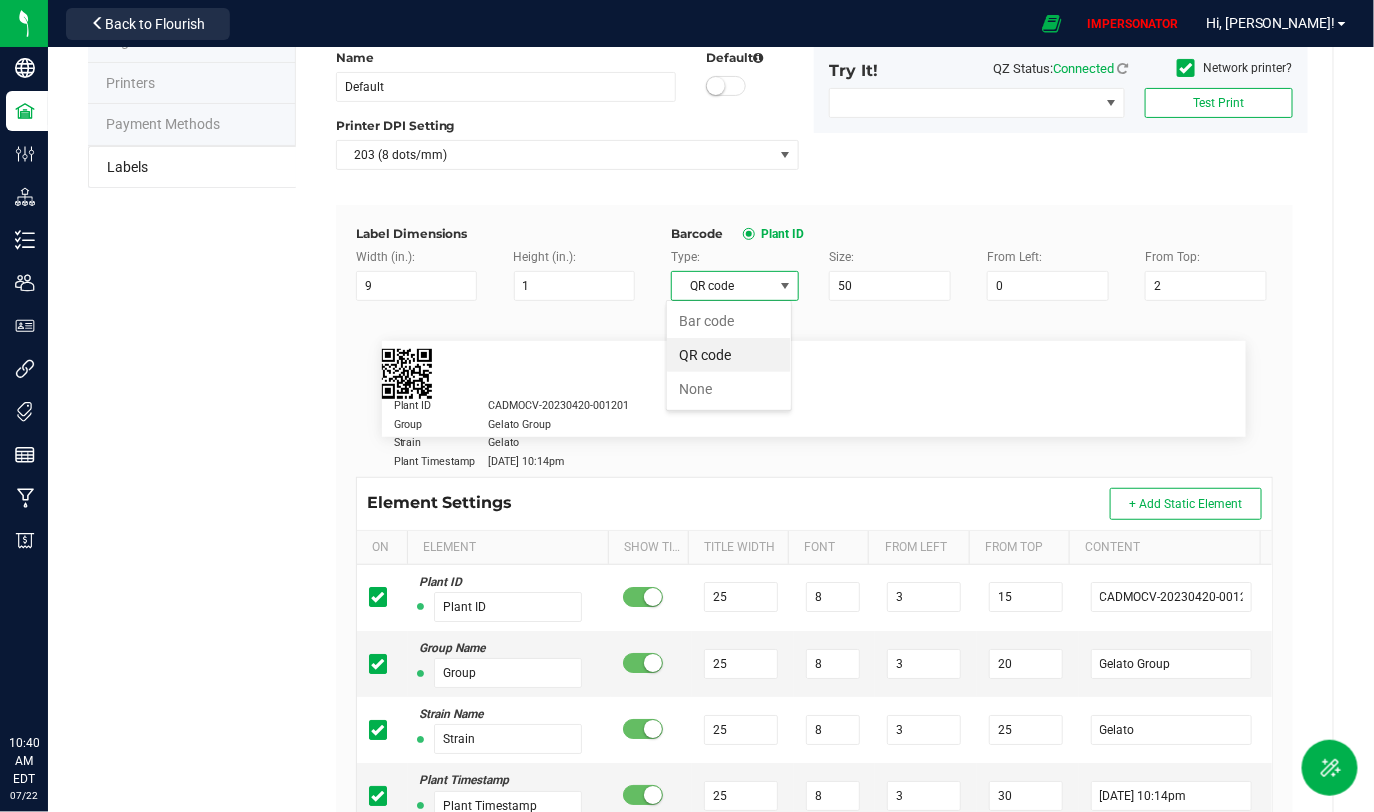 scroll, scrollTop: 99970, scrollLeft: 99873, axis: both 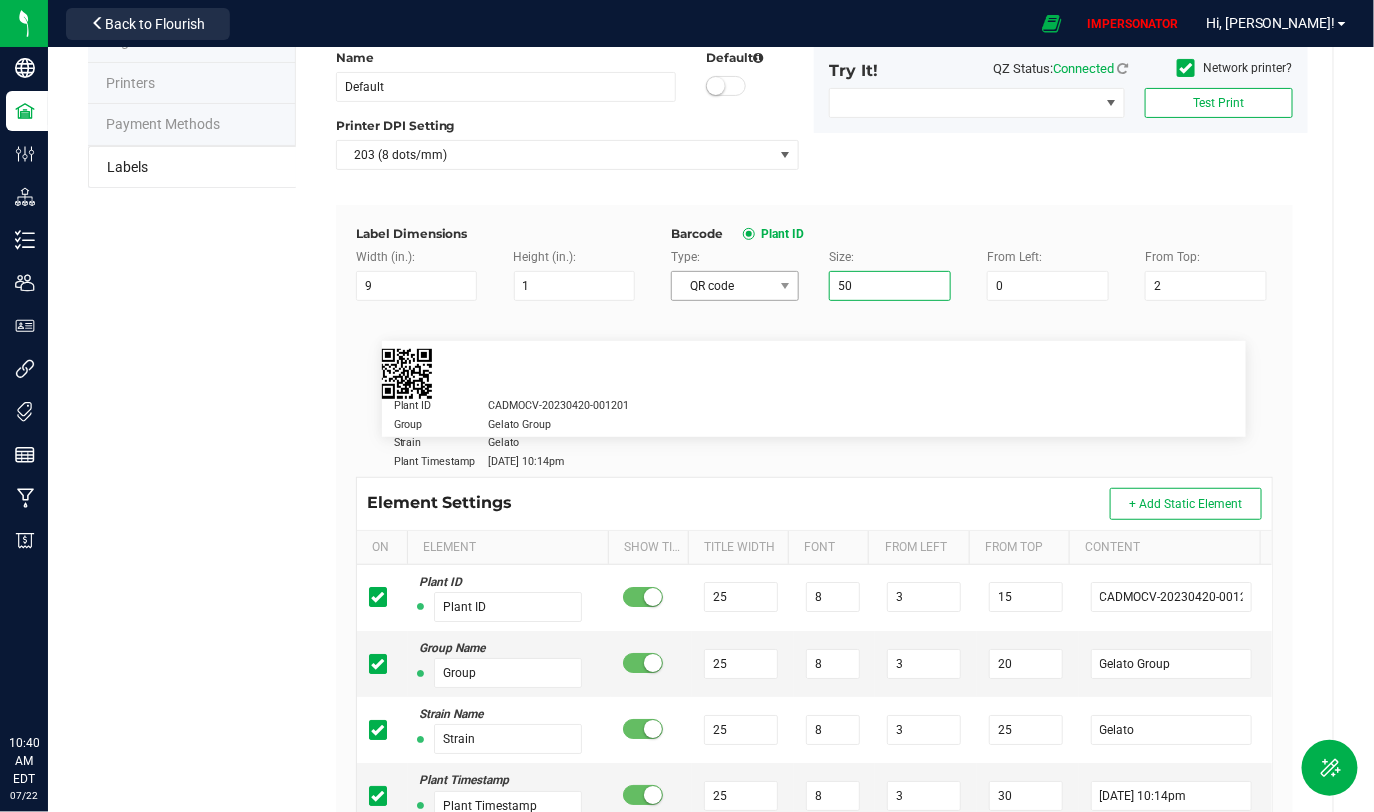 drag, startPoint x: 859, startPoint y: 280, endPoint x: 760, endPoint y: 280, distance: 99 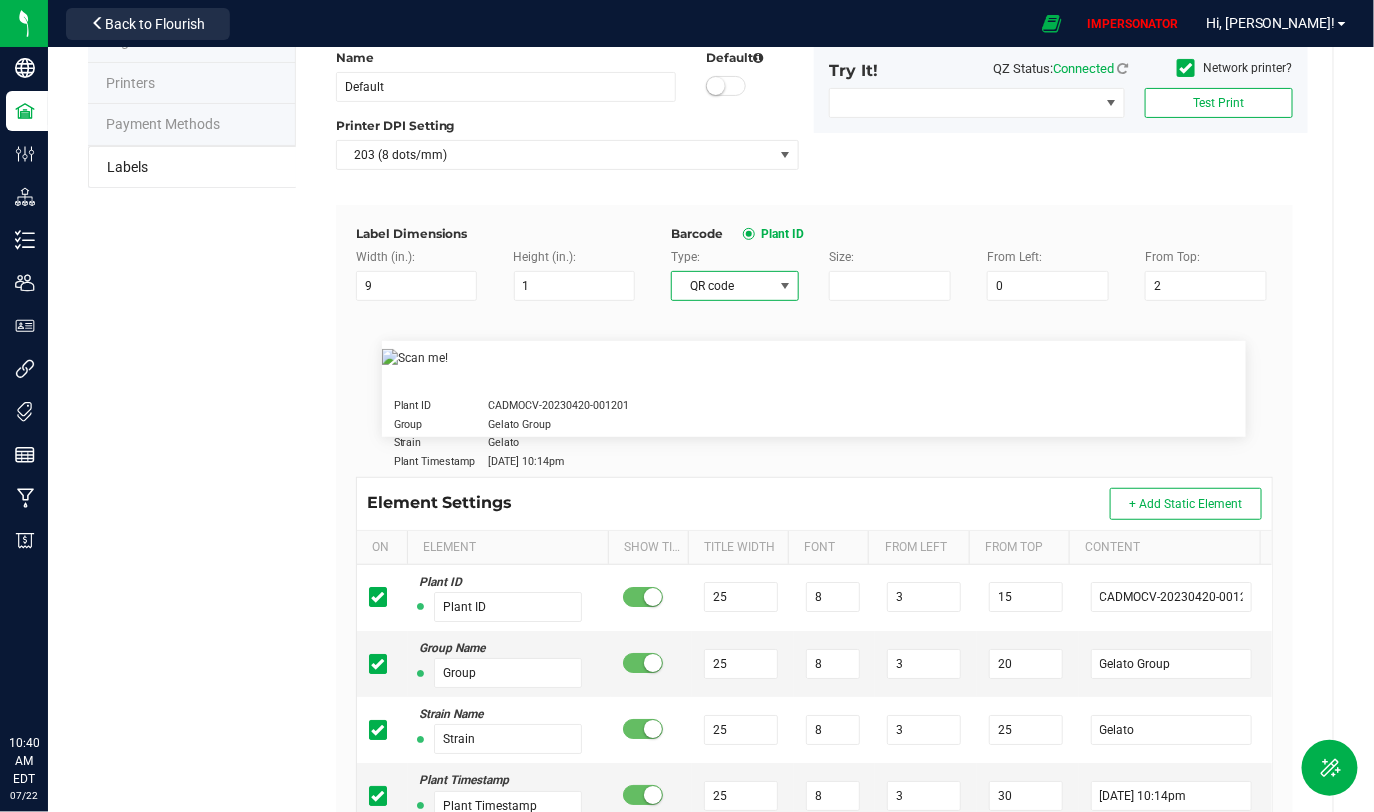 click on "QR code" at bounding box center [722, 286] 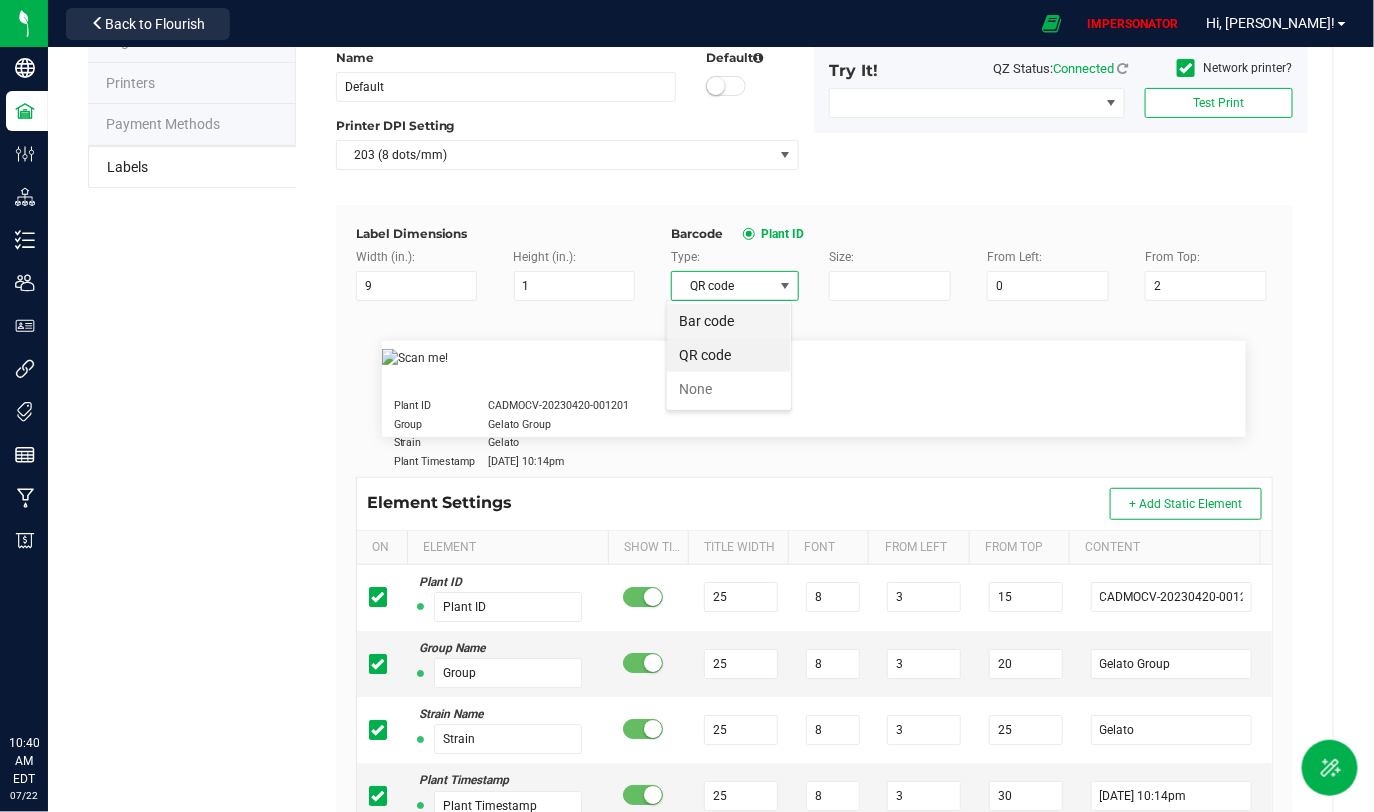 scroll, scrollTop: 99970, scrollLeft: 99873, axis: both 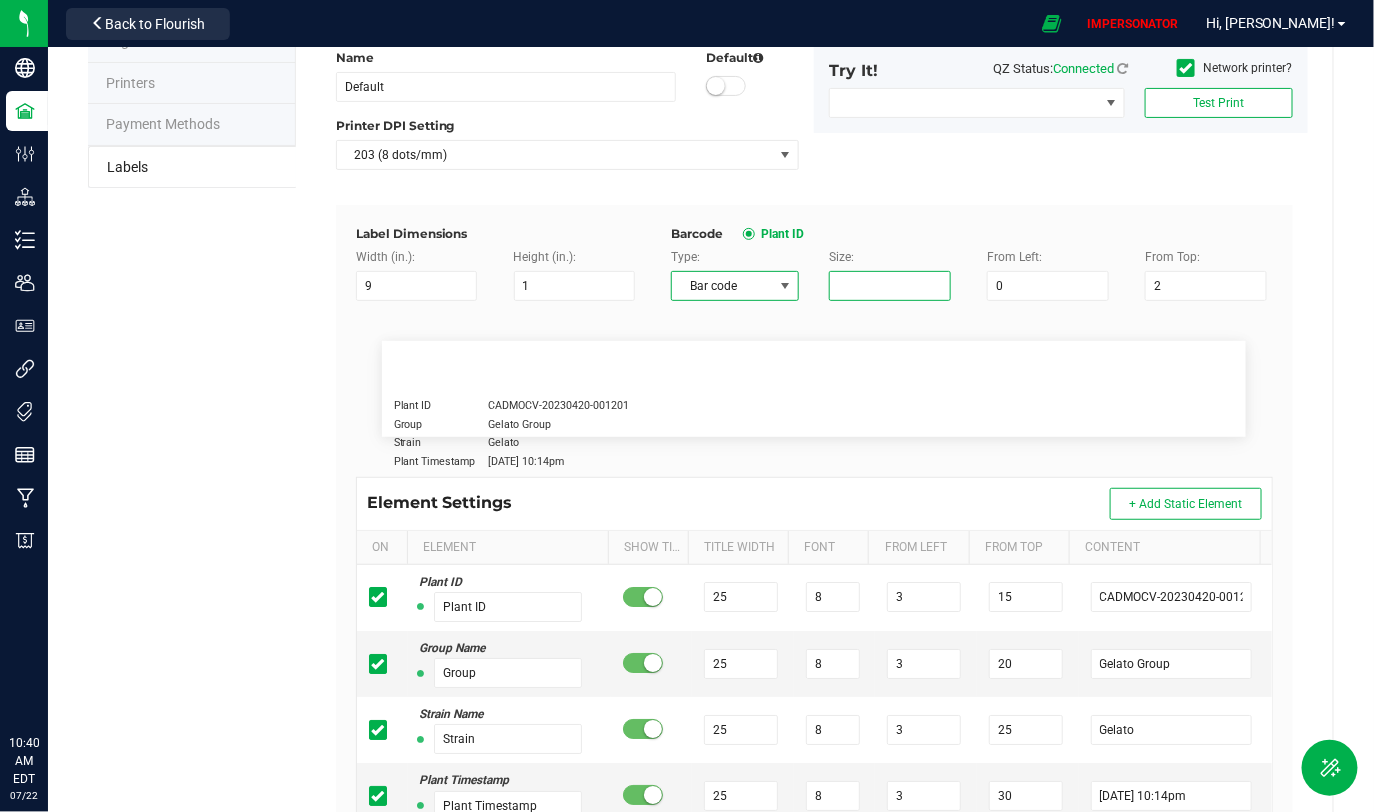 click on "Size:" at bounding box center (889, 286) 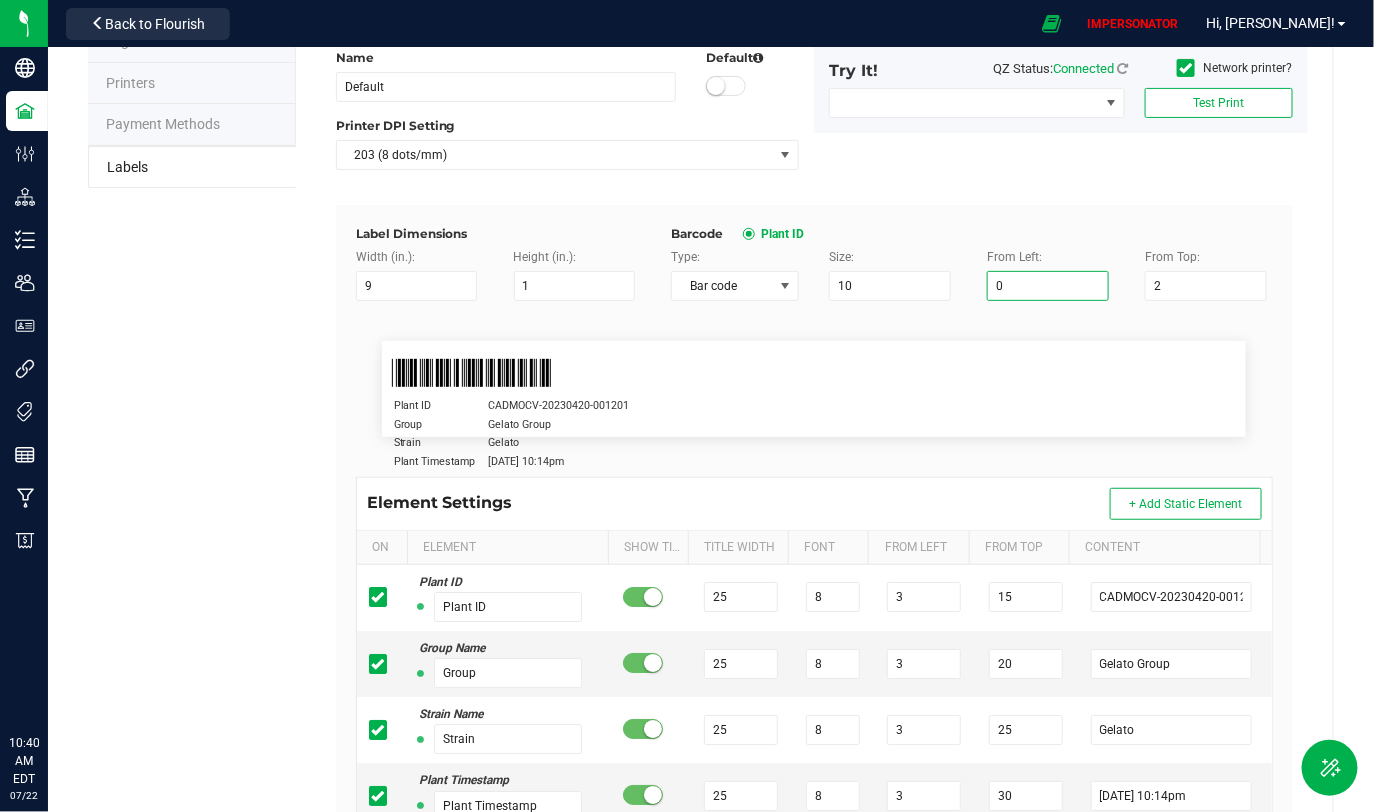 drag, startPoint x: 1025, startPoint y: 294, endPoint x: 992, endPoint y: 277, distance: 37.12142 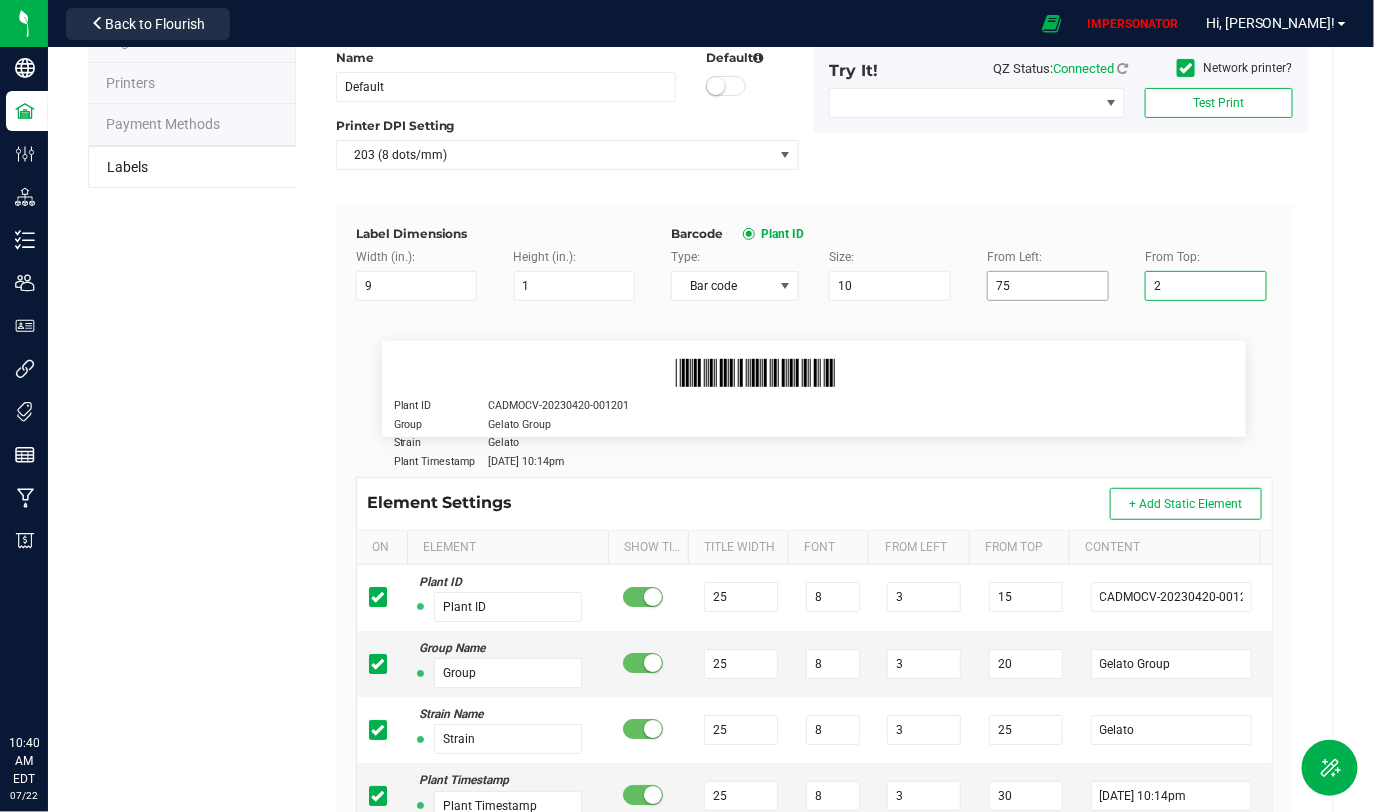 drag, startPoint x: 1159, startPoint y: 294, endPoint x: 1072, endPoint y: 288, distance: 87.20665 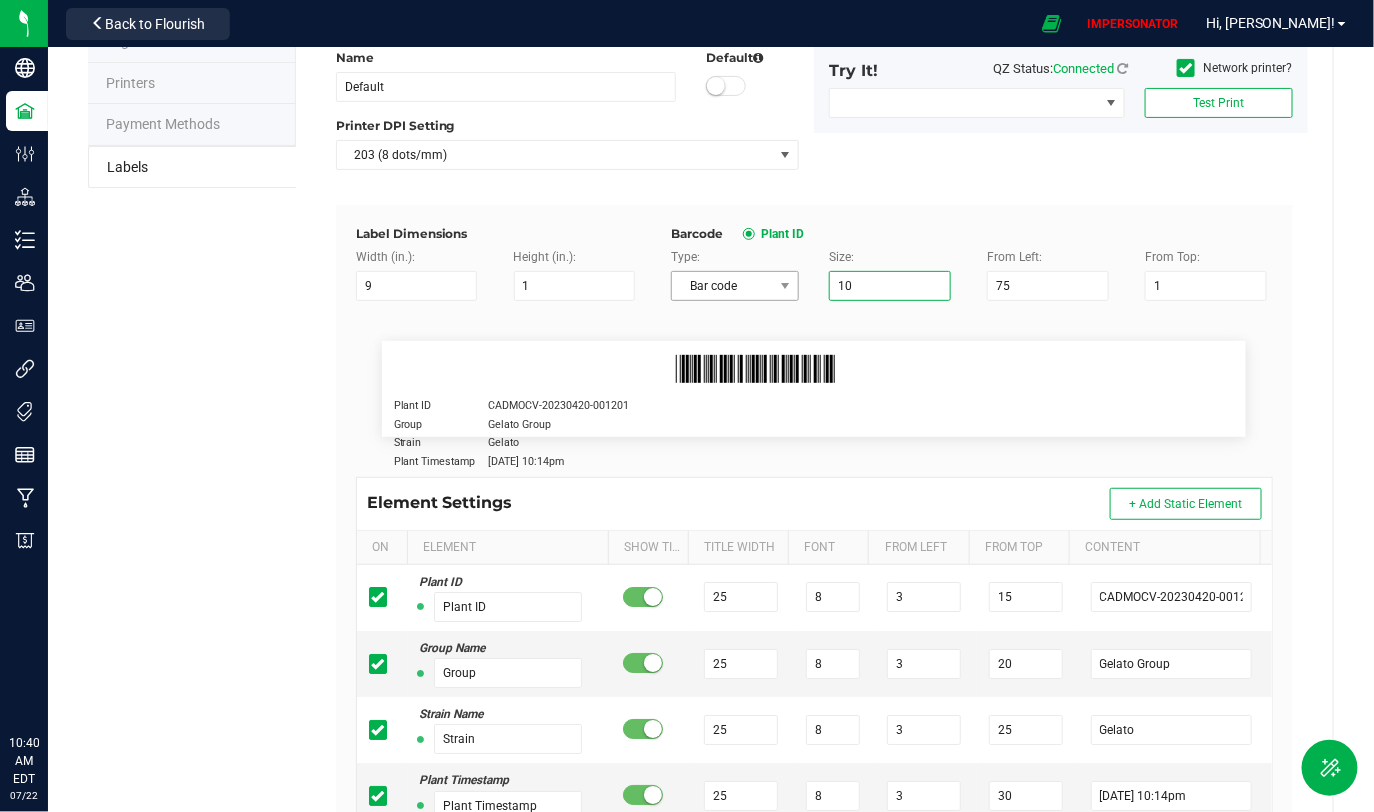 drag, startPoint x: 786, startPoint y: 284, endPoint x: 730, endPoint y: 284, distance: 56 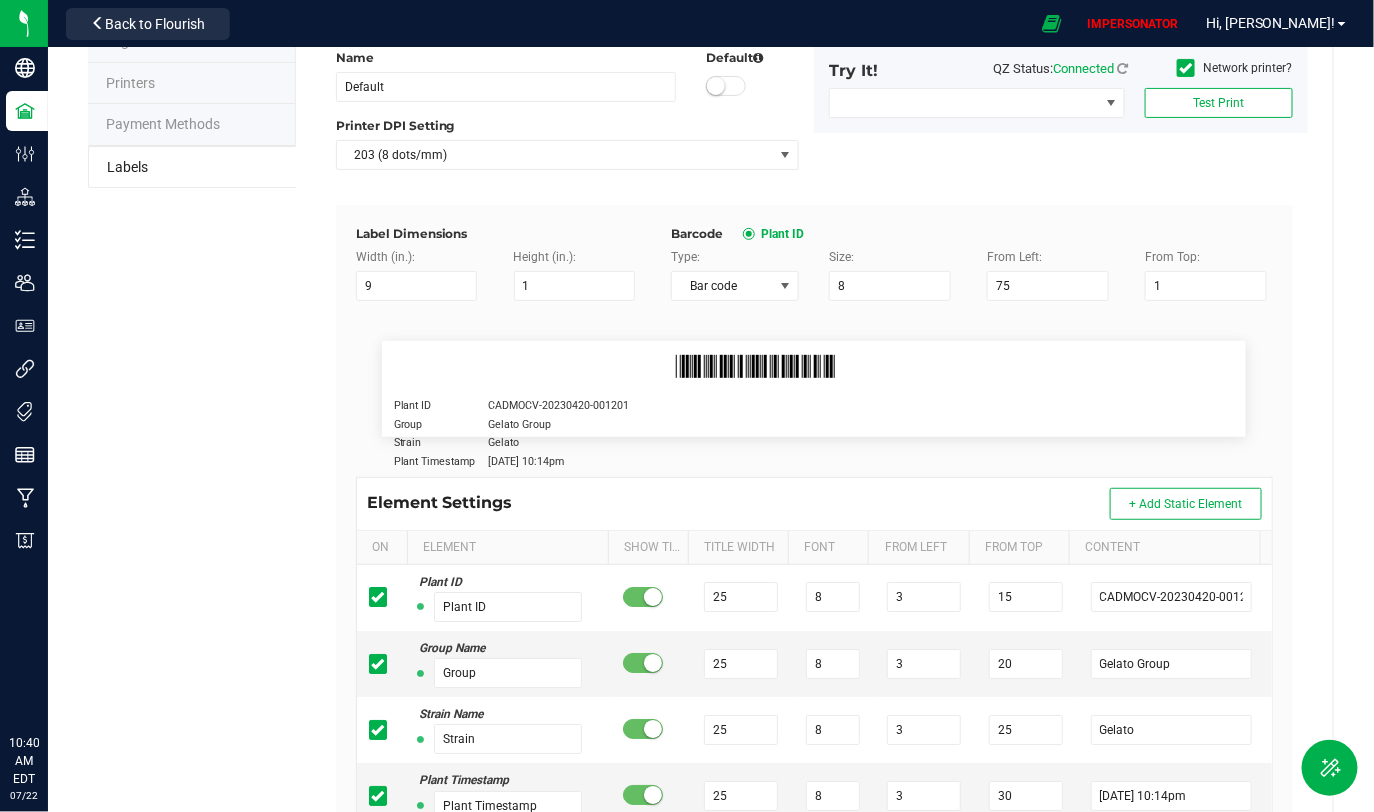 click on "Label Dimensions   Width (in.):  9  Height (in.):  1  Barcode   Plant ID   Type:  Bar code  Size:  8  From Left:  75  From Top:  1  Plant ID   CADMOCV-20230420-001201   Group   Gelato Group   Strain   Gelato   Plant Timestamp   [DATE] 10:14pm  Element Settings  + Add Static Element  On Element Show Title Title Width Font From Left From Top Content Plant ID Plant ID 25 8 3 15 CADMOCV-20230420-001201 Group Name Group 25 8 3 20 Gelato Group Strain Name Strain 25 8 3 25 Gelato Plant Timestamp Plant Timestamp 25 8 3 30 [DATE] 10:14pm Group Alive Count Alive Count 15 8 52 16 420 Origin Group Name Origin Group 25 8 3 24 Gelato Group Origin Package ID Origin Package ID 25 8 3 28 9358338206076023 Origin Package's Origin Group Name Origin Package's Origin Group Name 25 8 3 32 Gelato Group Origin Package's Origin Plant ID Origin Package's Origin Plant ID 25 8 3 36 0002068266882390 Plant Batch Name Plant Batch 25 8 3 46 1A400620000DEMO0000001" at bounding box center [814, 638] 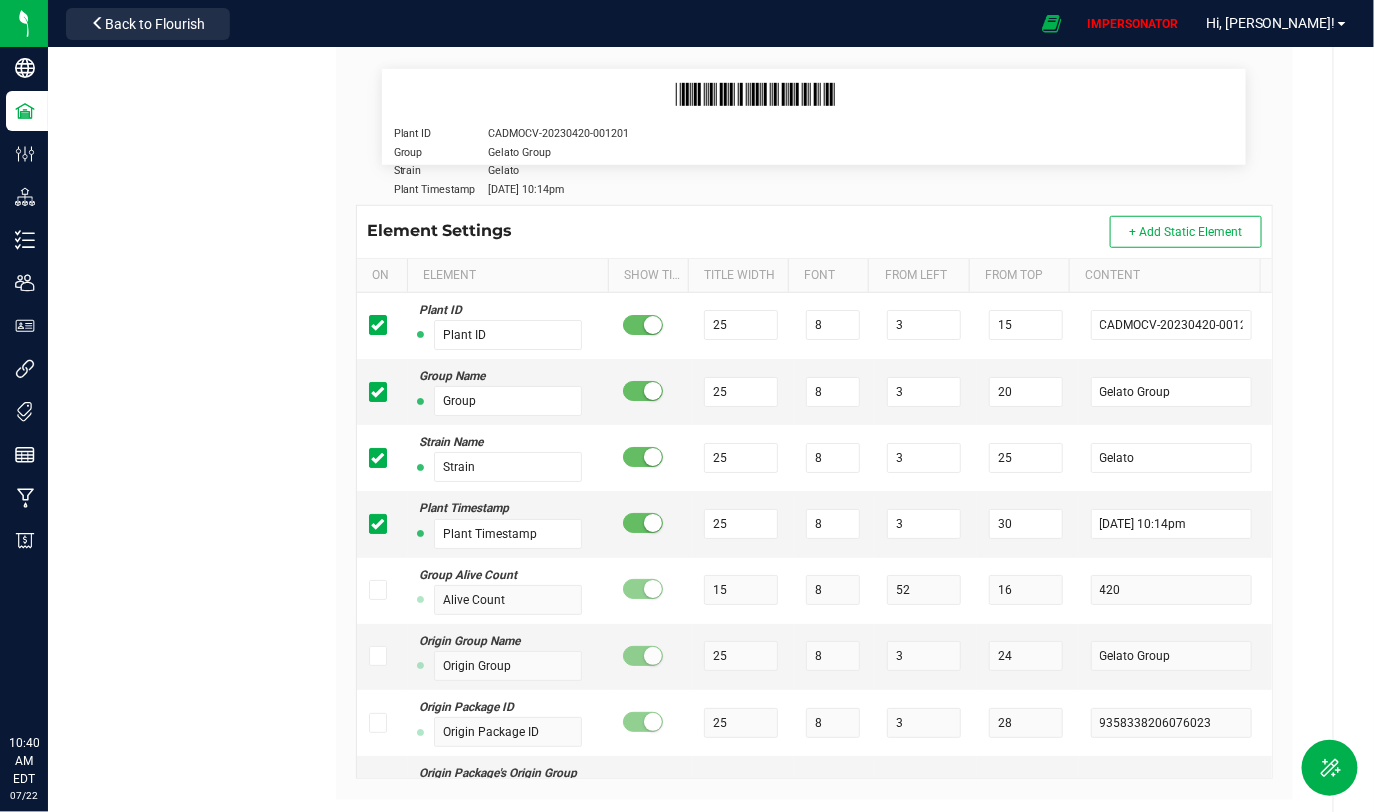 scroll, scrollTop: 429, scrollLeft: 0, axis: vertical 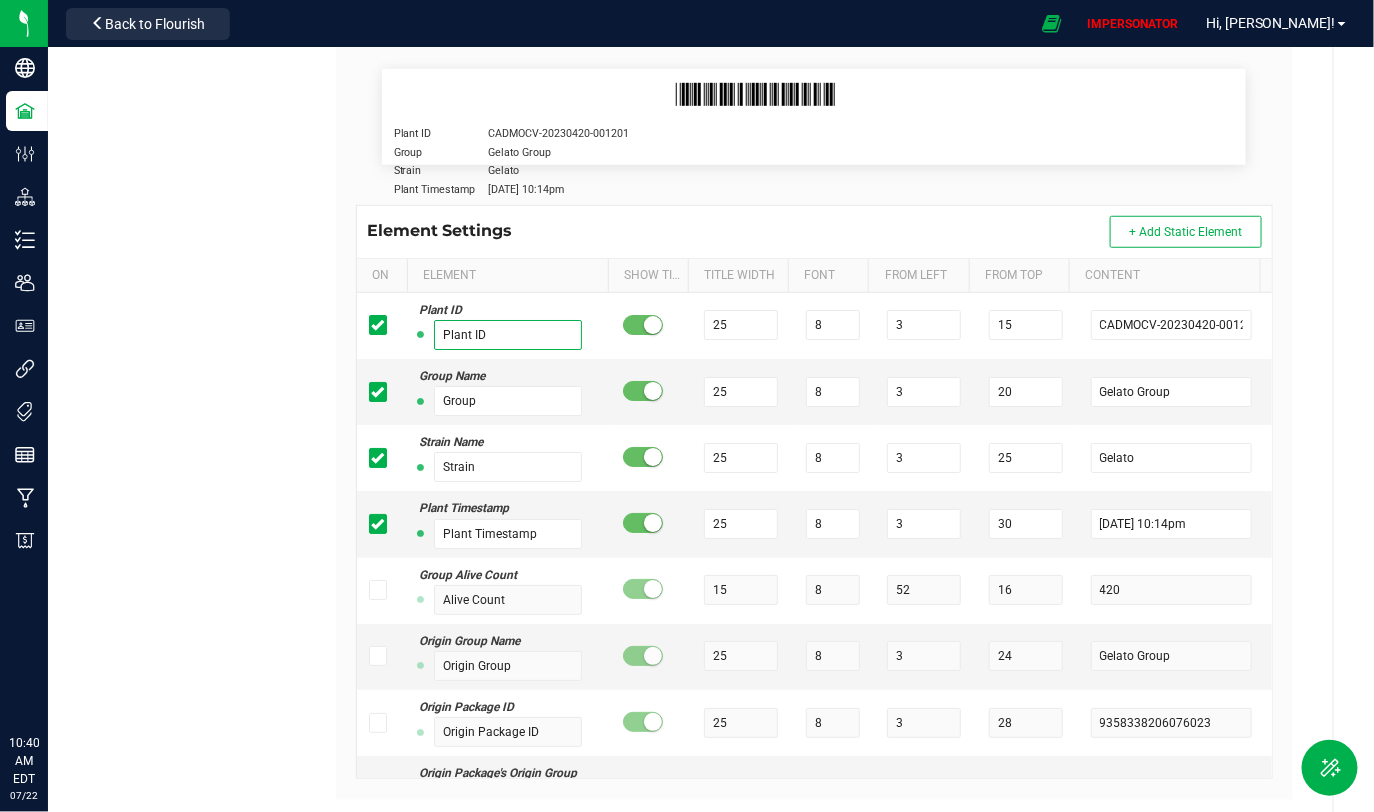 drag, startPoint x: 466, startPoint y: 333, endPoint x: 312, endPoint y: 333, distance: 154 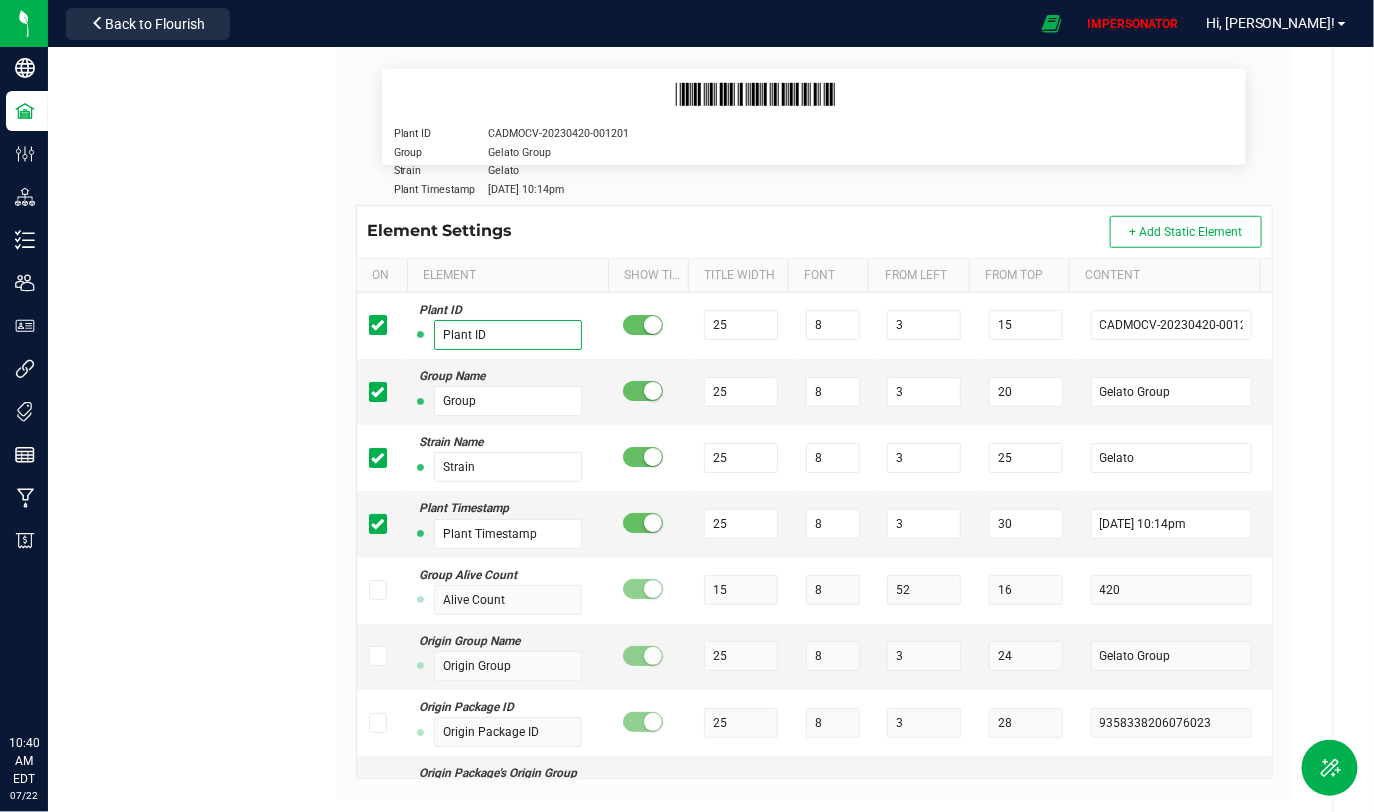 click on "HempChain Farms   Type   Plant Labels   Template   Default   Cancel   Save   Name  Default  Default   Printer DPI Setting  203 (8 dots/mm)  Try It!   QZ Status:   Connected   Network printer?   Test Print   Label Dimensions   Width (in.):  9  Height (in.):  1  Barcode   Plant ID   Type:  Bar code  Size:  8  From Left:  75  From Top:  1  Plant ID   CADMOCV-20230420-001201   Group   Gelato Group   Strain   Gelato   Plant Timestamp   [DATE] 10:14pm  Element Settings  + Add Static Element  On Element Show Title Title Width Font From Left From Top Content Plant ID Plant ID 25 8 3 15 CADMOCV-20230420-001201 Group Name Group 25 8 3 20 Gelato Group Strain Name Strain 25 8 3 25 Gelato Plant Timestamp Plant Timestamp 25 8 3 30 [DATE] 10:14pm Group Alive Count Alive Count 15 8 52 16 420 Origin Group Name Origin Group 25 8 3 24 Gelato Group Origin Package ID Origin Package ID 25 8 3 28 9358338206076023 Origin Package's Origin Group Name Origin Package's Origin Group Name 25 8 3 32 Gelato Group 25 8 3 36 25 8 3 46" at bounding box center [814, 253] 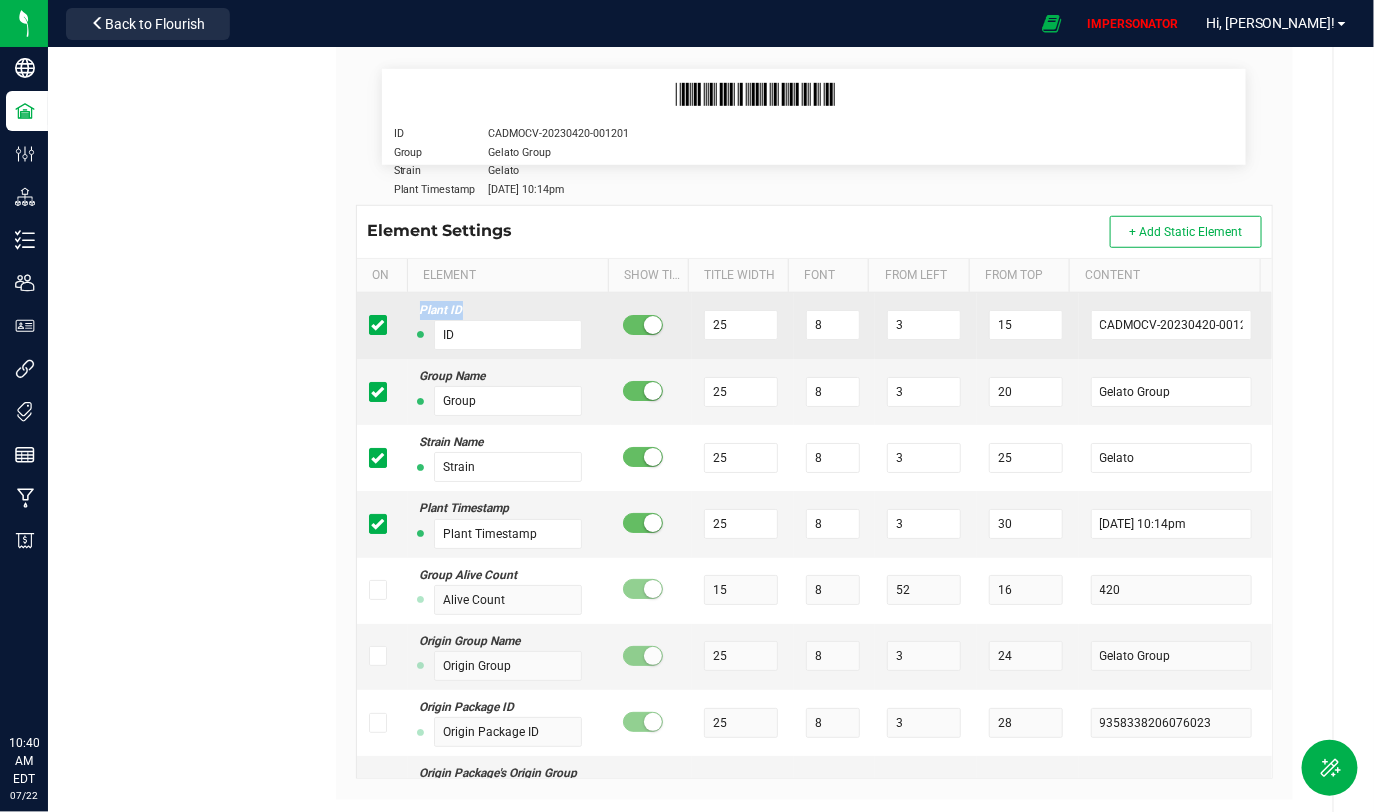 drag, startPoint x: 465, startPoint y: 306, endPoint x: 412, endPoint y: 306, distance: 53 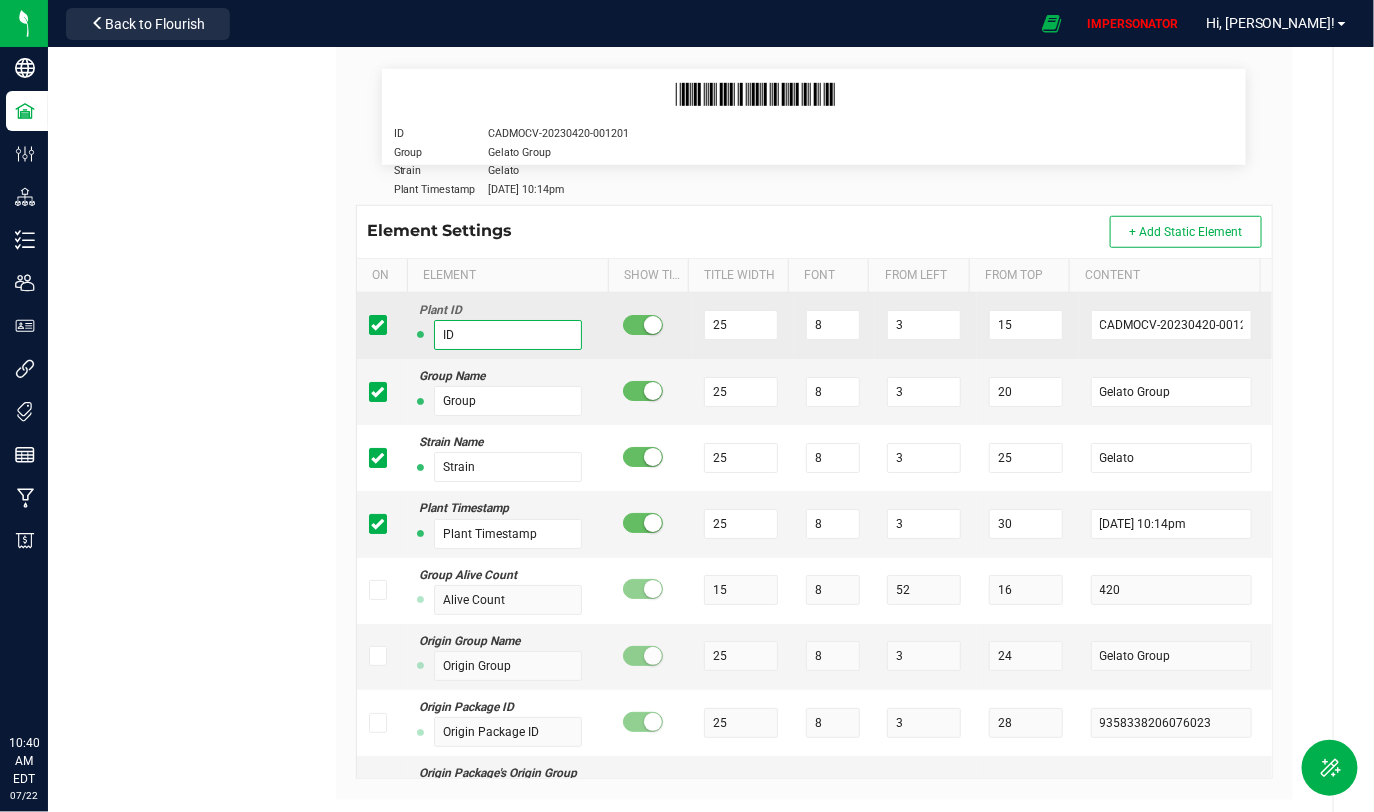 click on "ID" at bounding box center [508, 335] 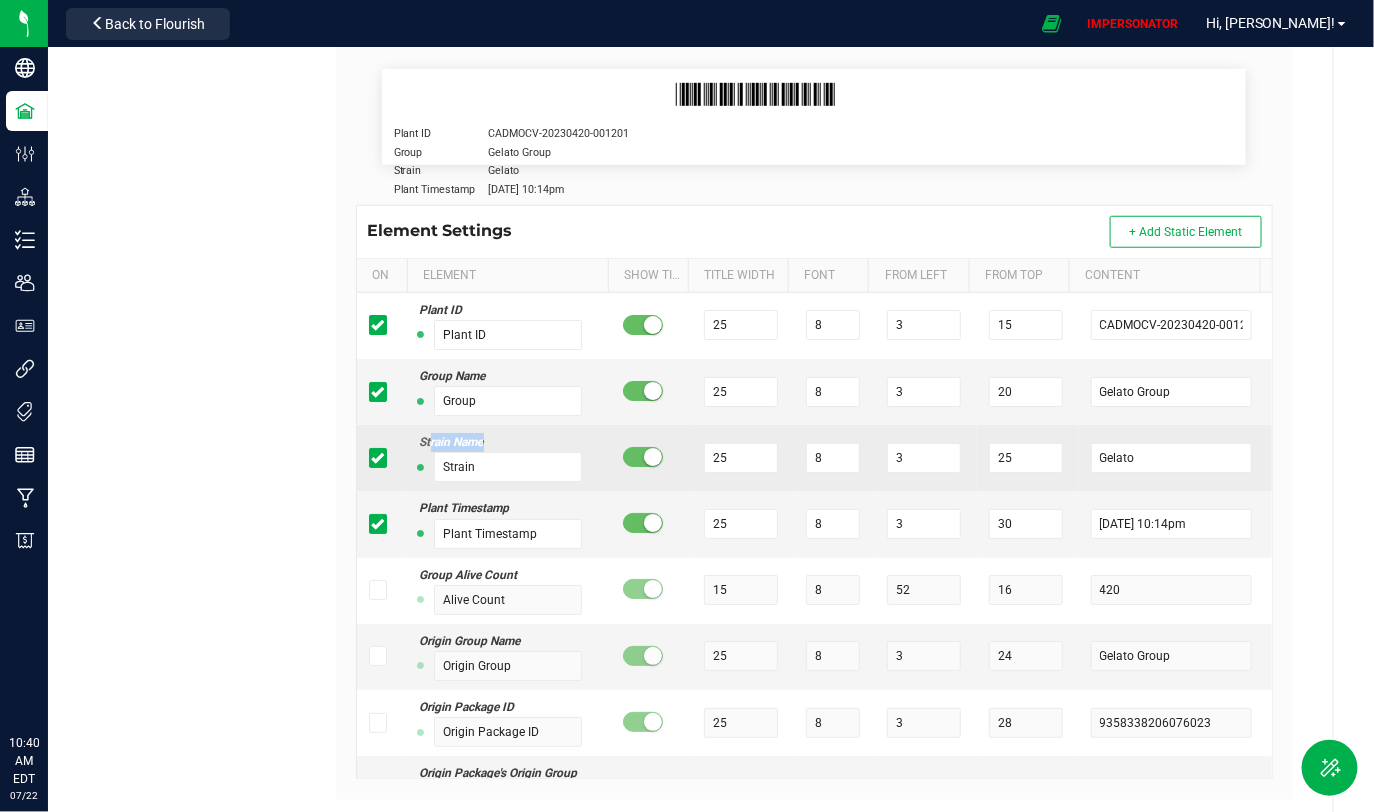 drag, startPoint x: 429, startPoint y: 437, endPoint x: 505, endPoint y: 437, distance: 76 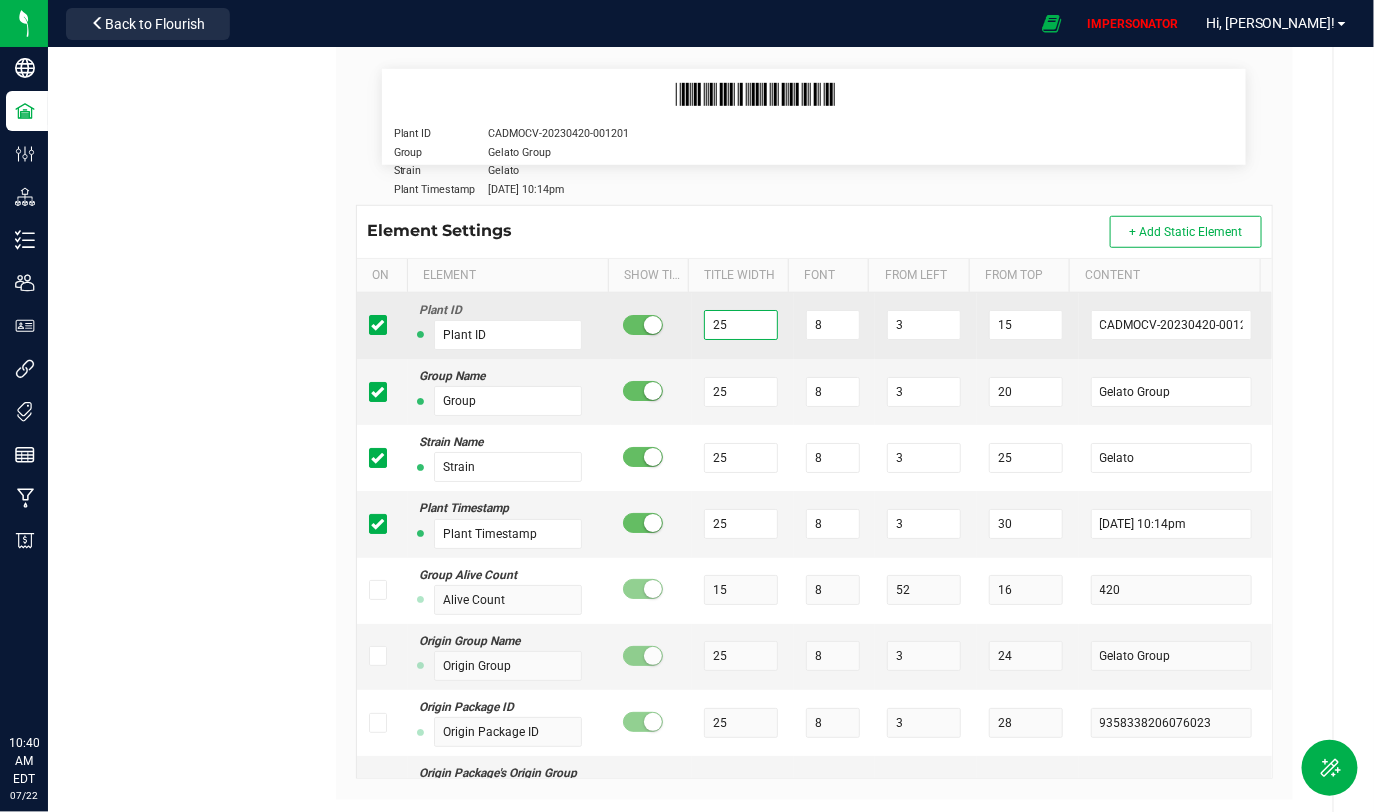 drag, startPoint x: 727, startPoint y: 325, endPoint x: 658, endPoint y: 323, distance: 69.02898 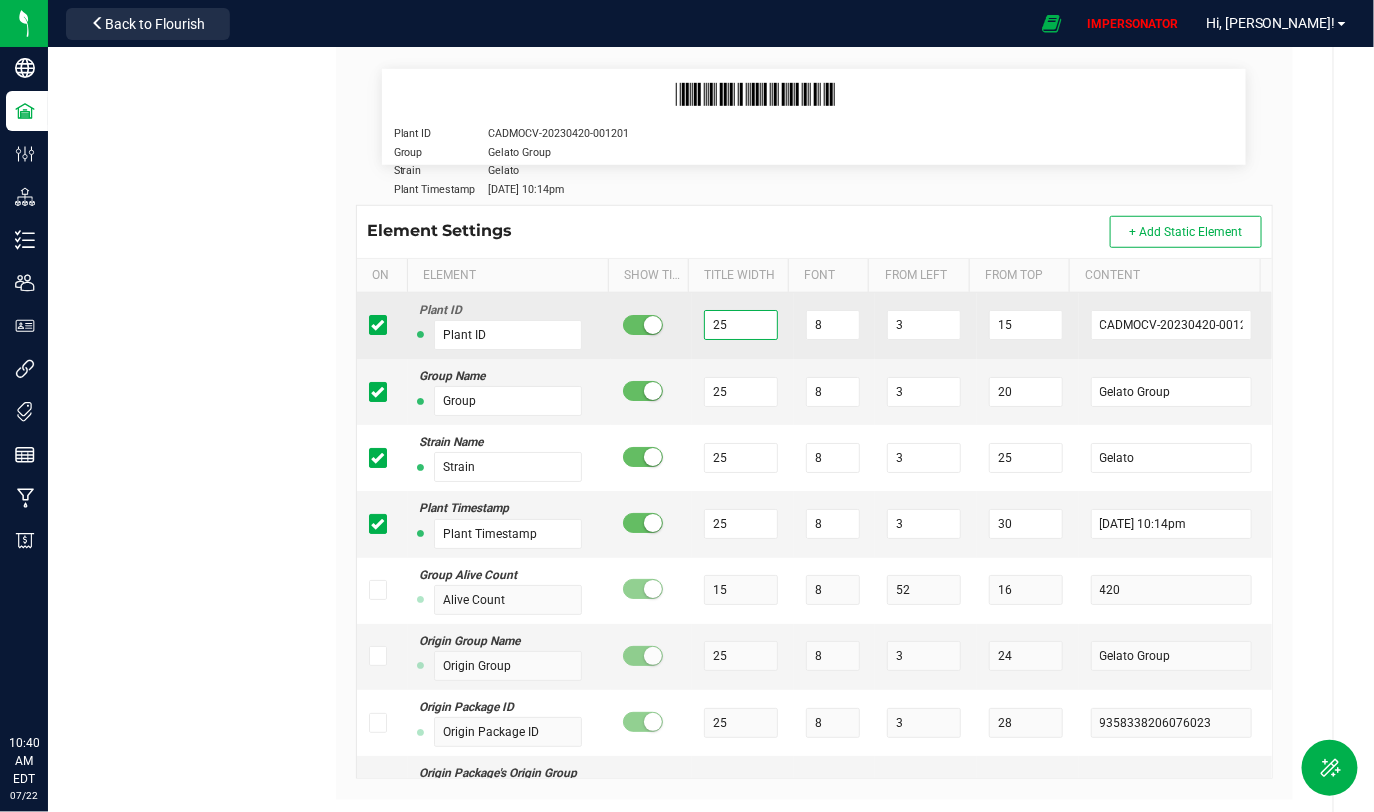 click on "Plant ID Plant ID 25 8 3 15 CADMOCV-20230420-001201" at bounding box center (814, 326) 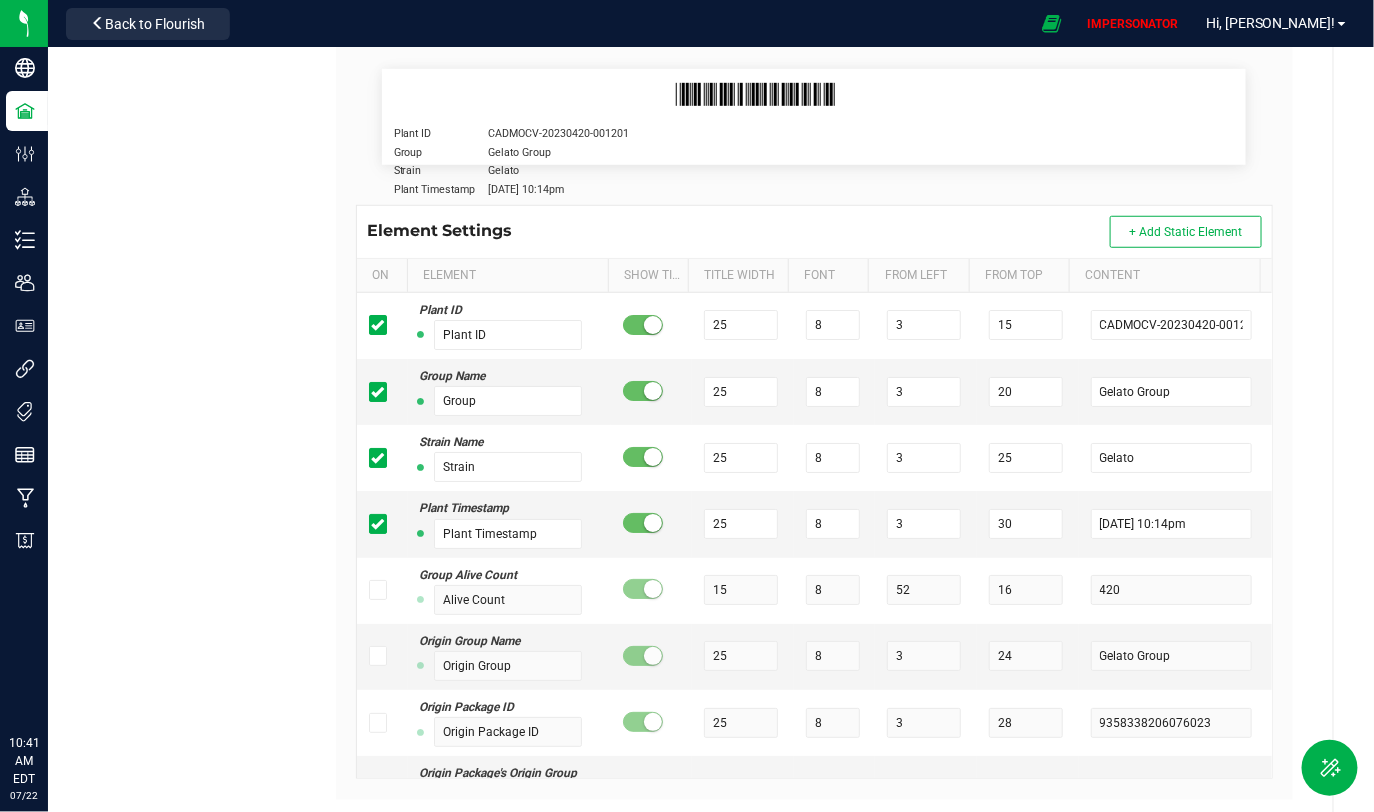 click on "Plant ID" at bounding box center [441, 134] 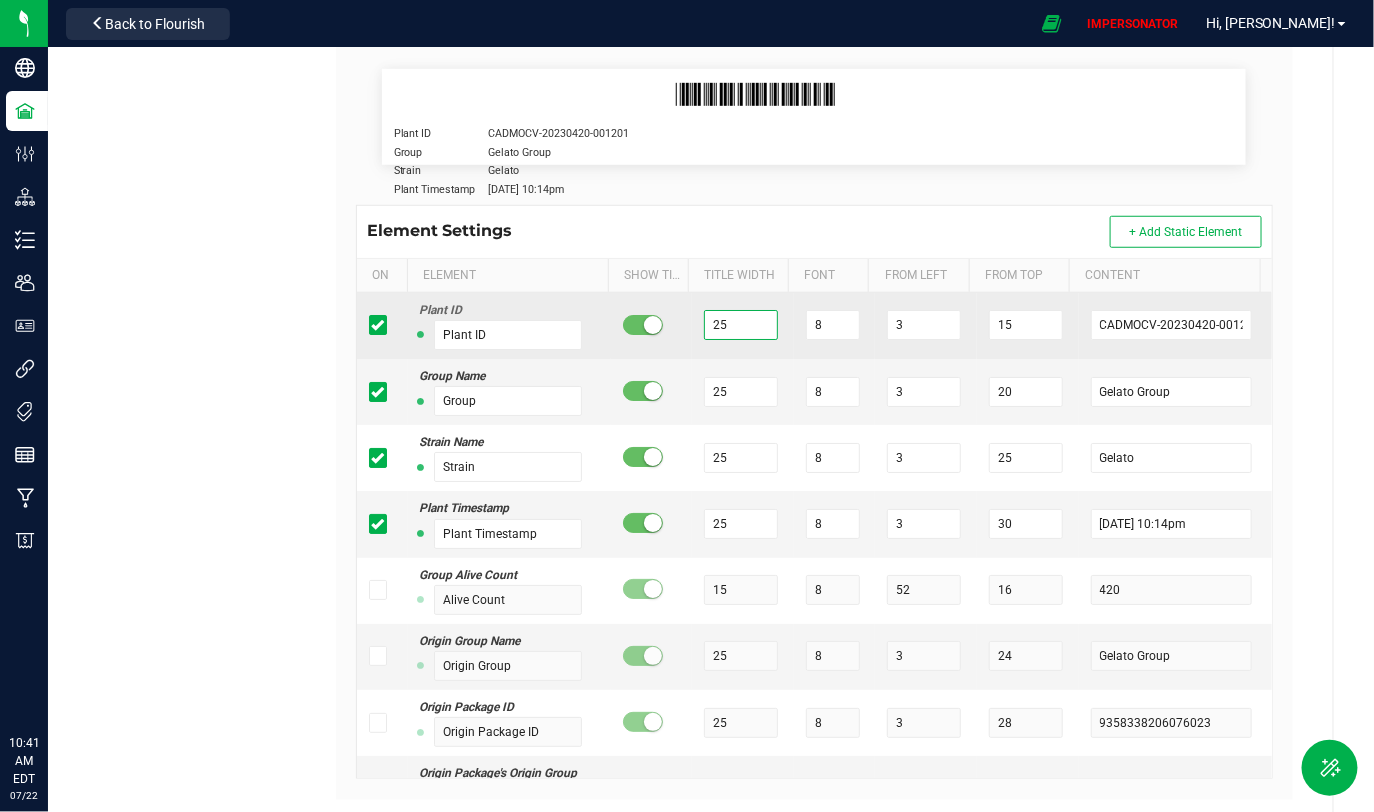 drag, startPoint x: 721, startPoint y: 321, endPoint x: 644, endPoint y: 321, distance: 77 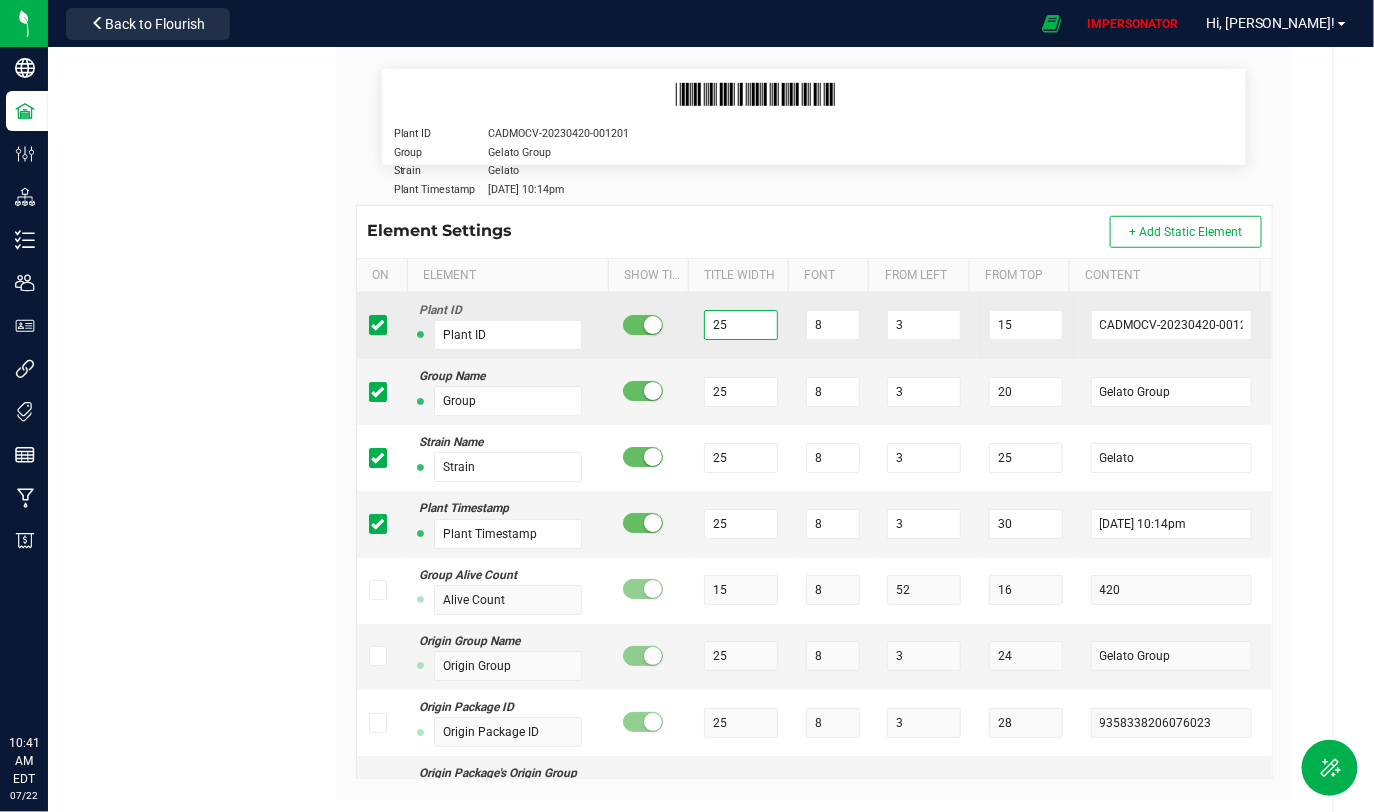 click on "Plant ID Plant ID 25 8 3 15 CADMOCV-20230420-001201" at bounding box center (814, 326) 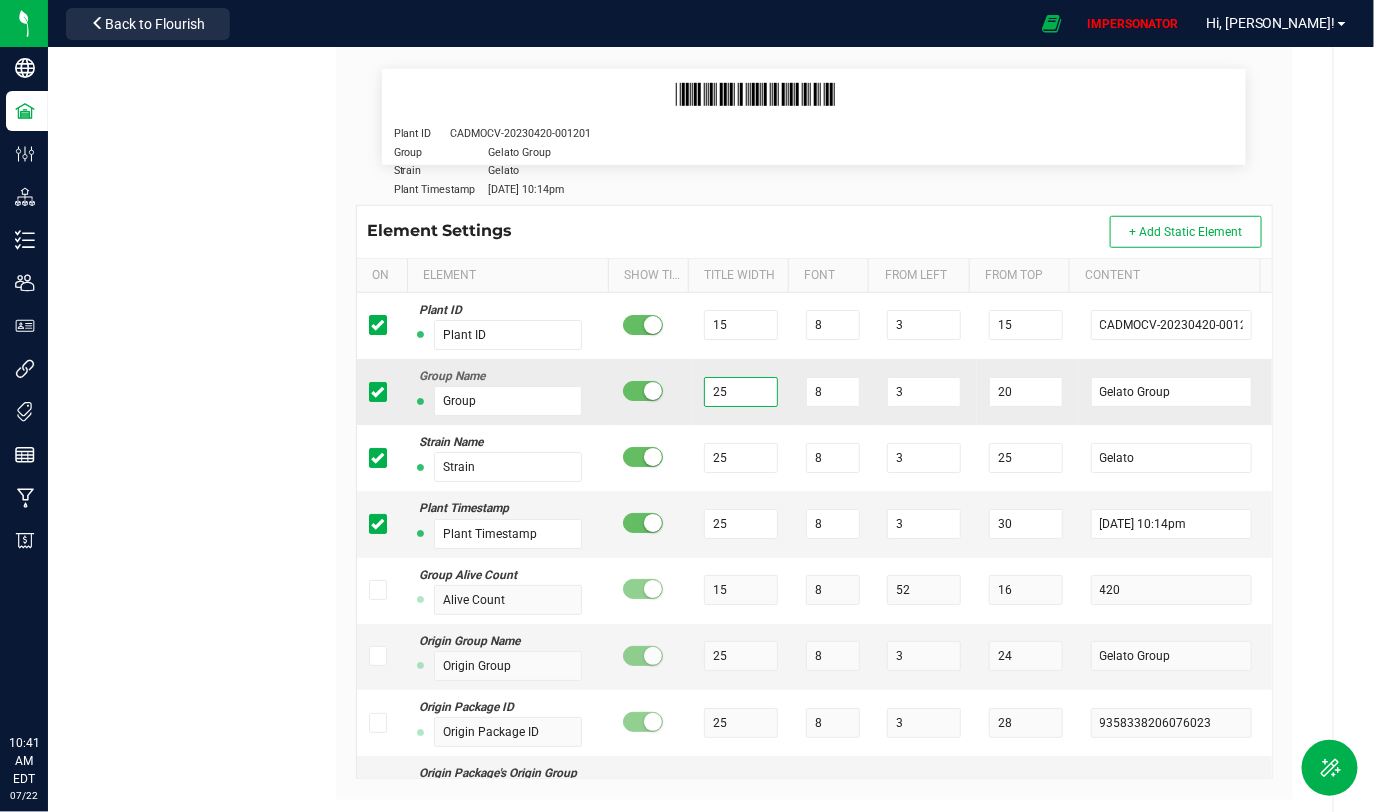 drag, startPoint x: 724, startPoint y: 399, endPoint x: 628, endPoint y: 399, distance: 96 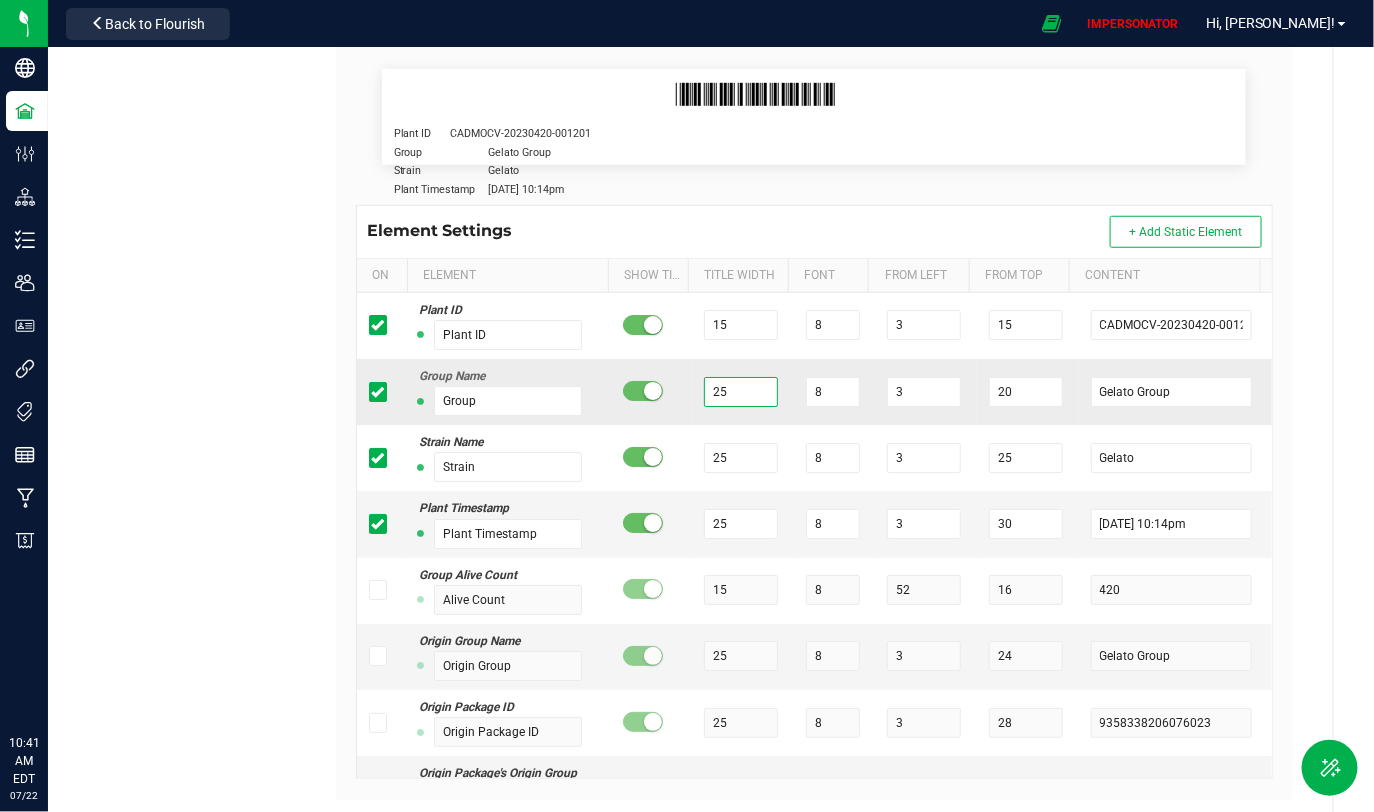 click on "Group Name Group 25 8 3 20 Gelato Group" at bounding box center (814, 392) 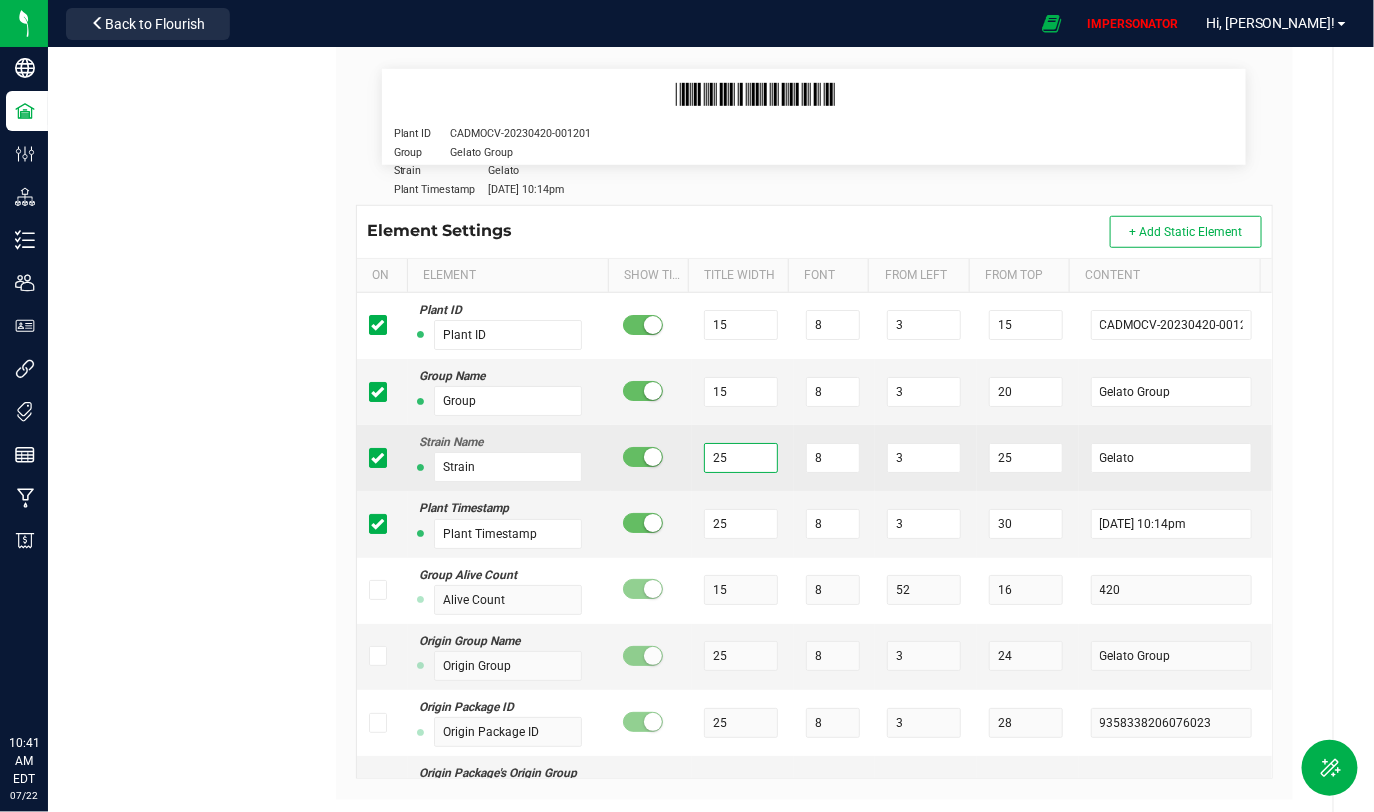drag, startPoint x: 715, startPoint y: 459, endPoint x: 665, endPoint y: 457, distance: 50.039986 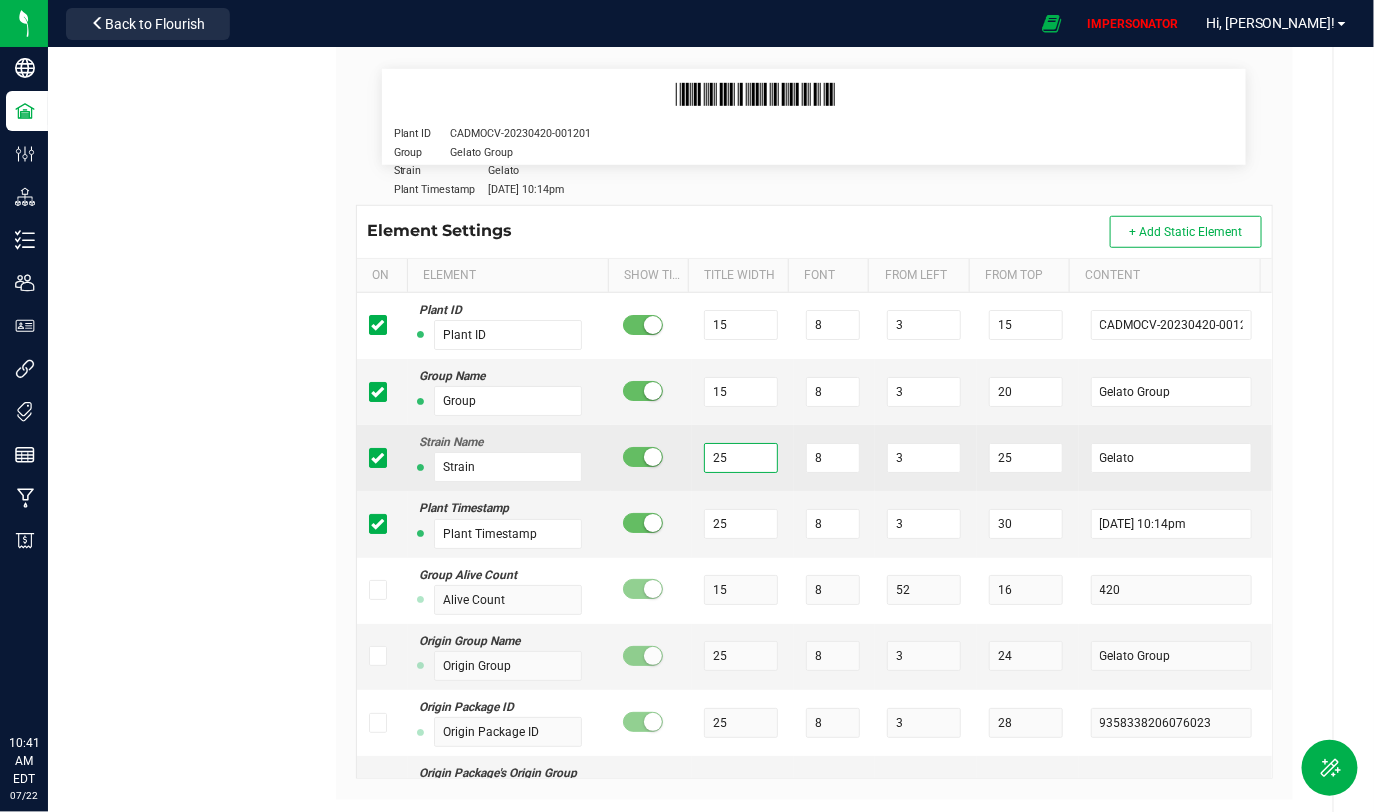 click on "Strain Name Strain 25 8 3 25 Gelato" at bounding box center (814, 458) 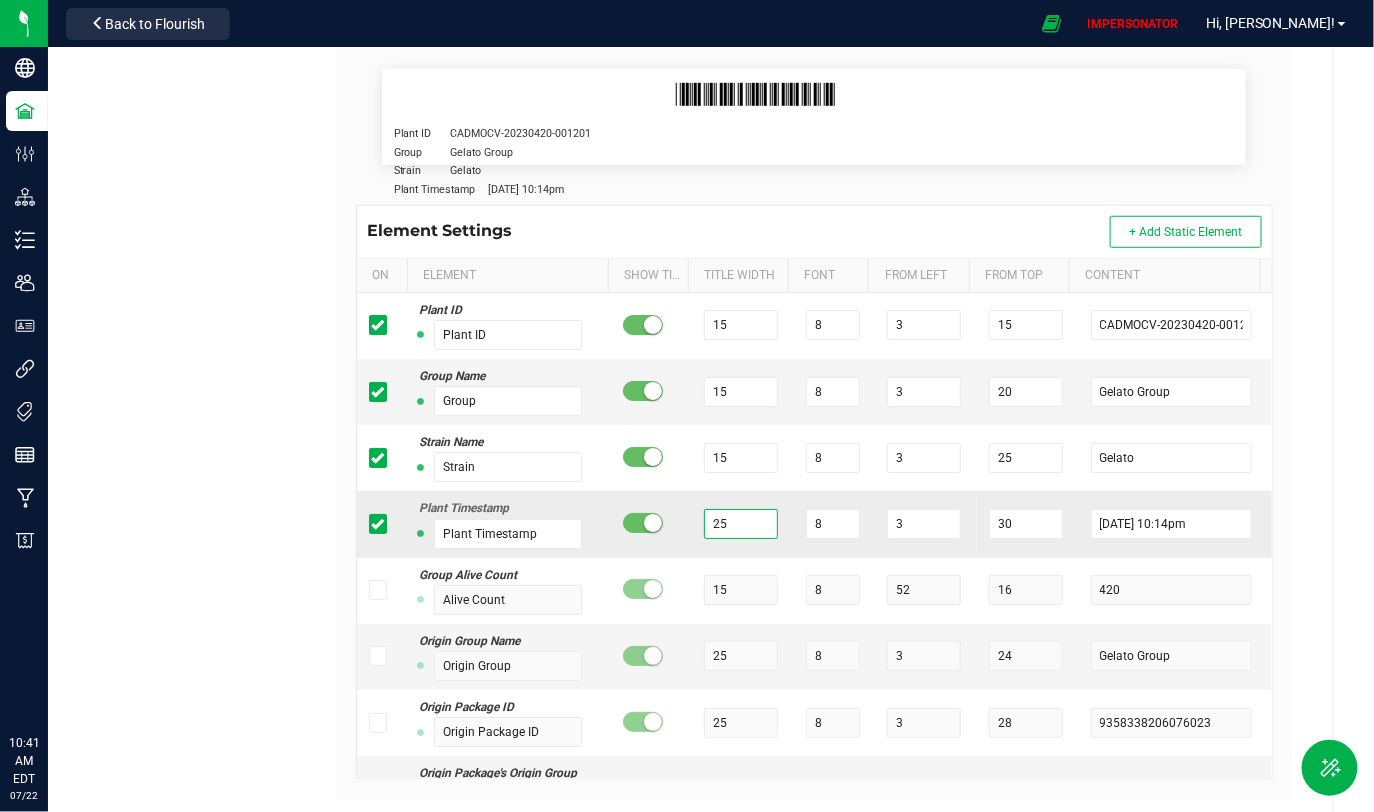 drag, startPoint x: 722, startPoint y: 521, endPoint x: 645, endPoint y: 521, distance: 77 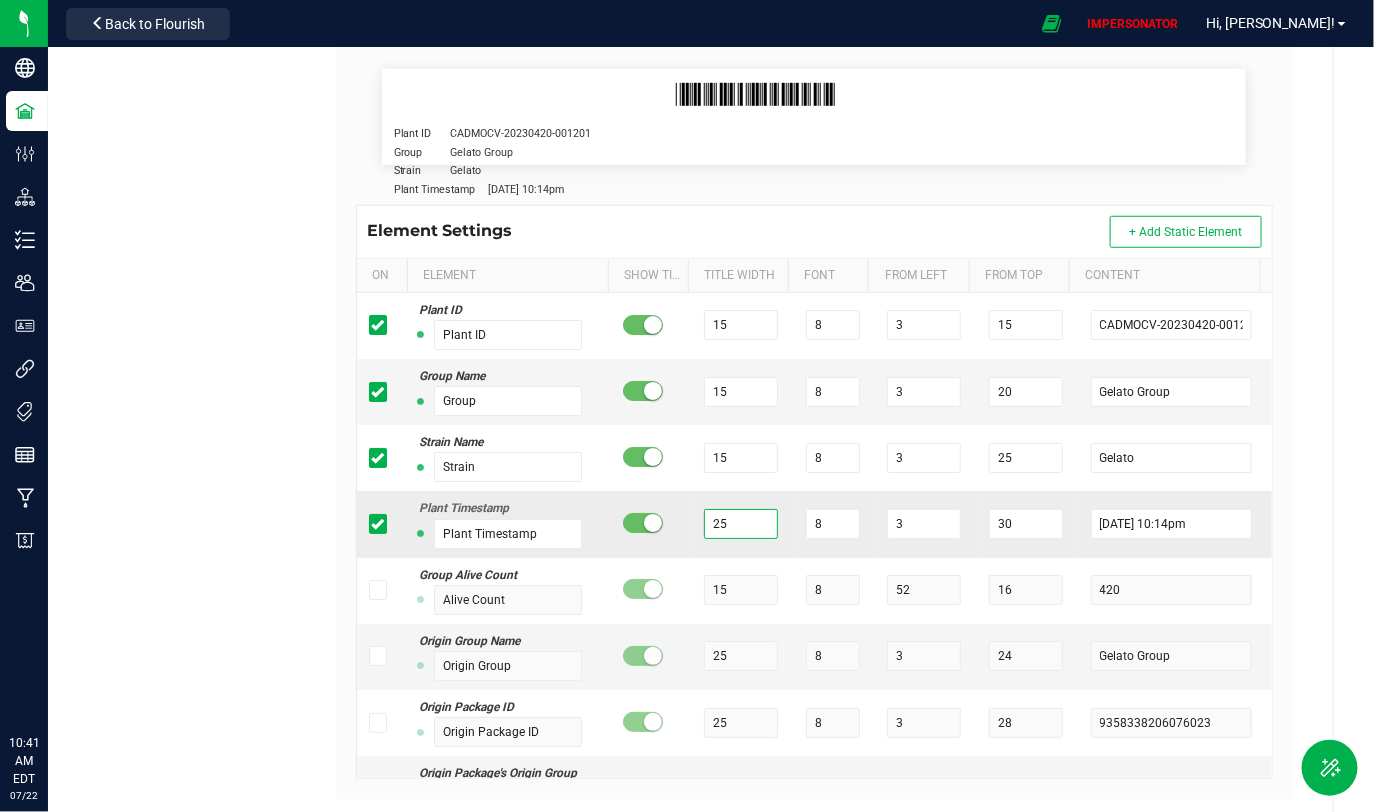 click on "Plant Timestamp Plant Timestamp 25 8 3 30 [DATE] 10:14pm" at bounding box center [814, 524] 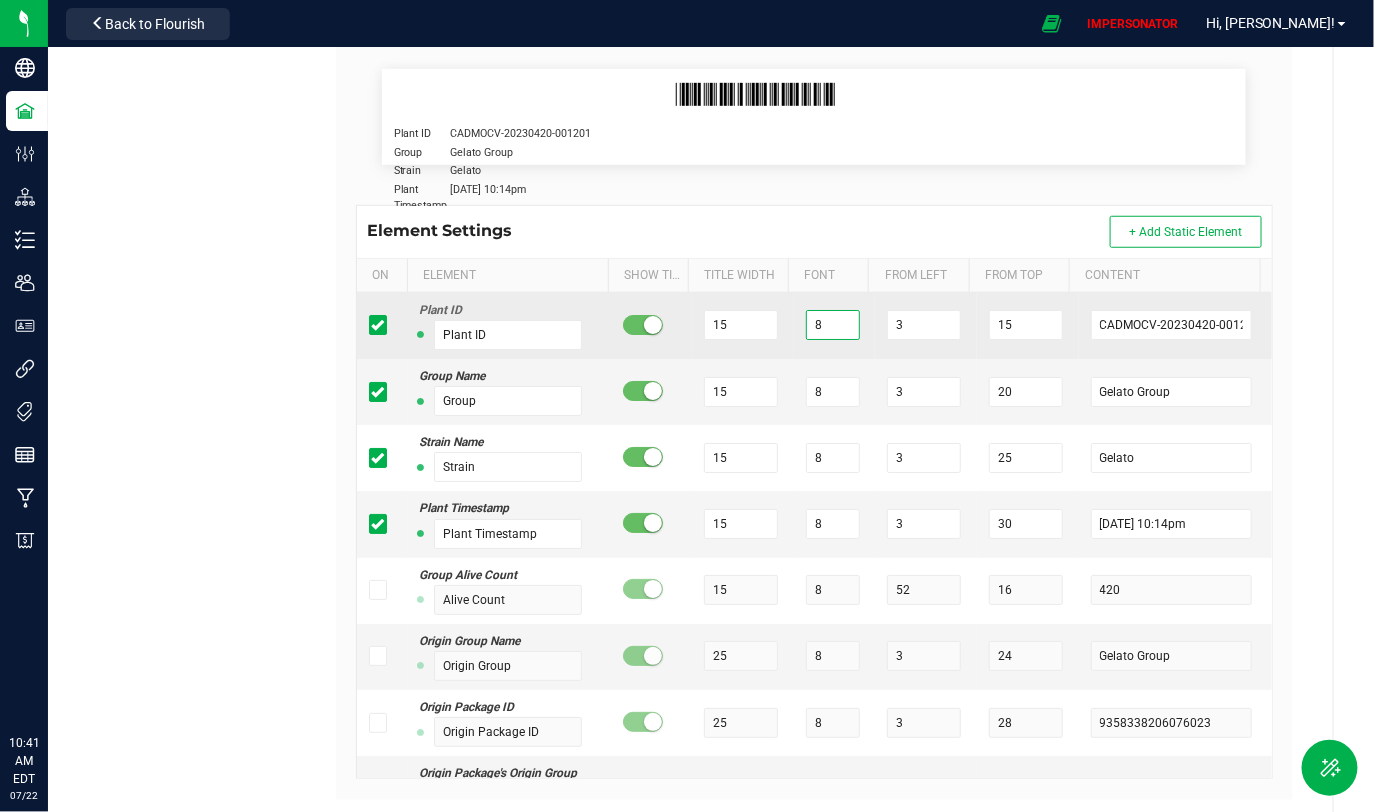 click on "8" at bounding box center [833, 325] 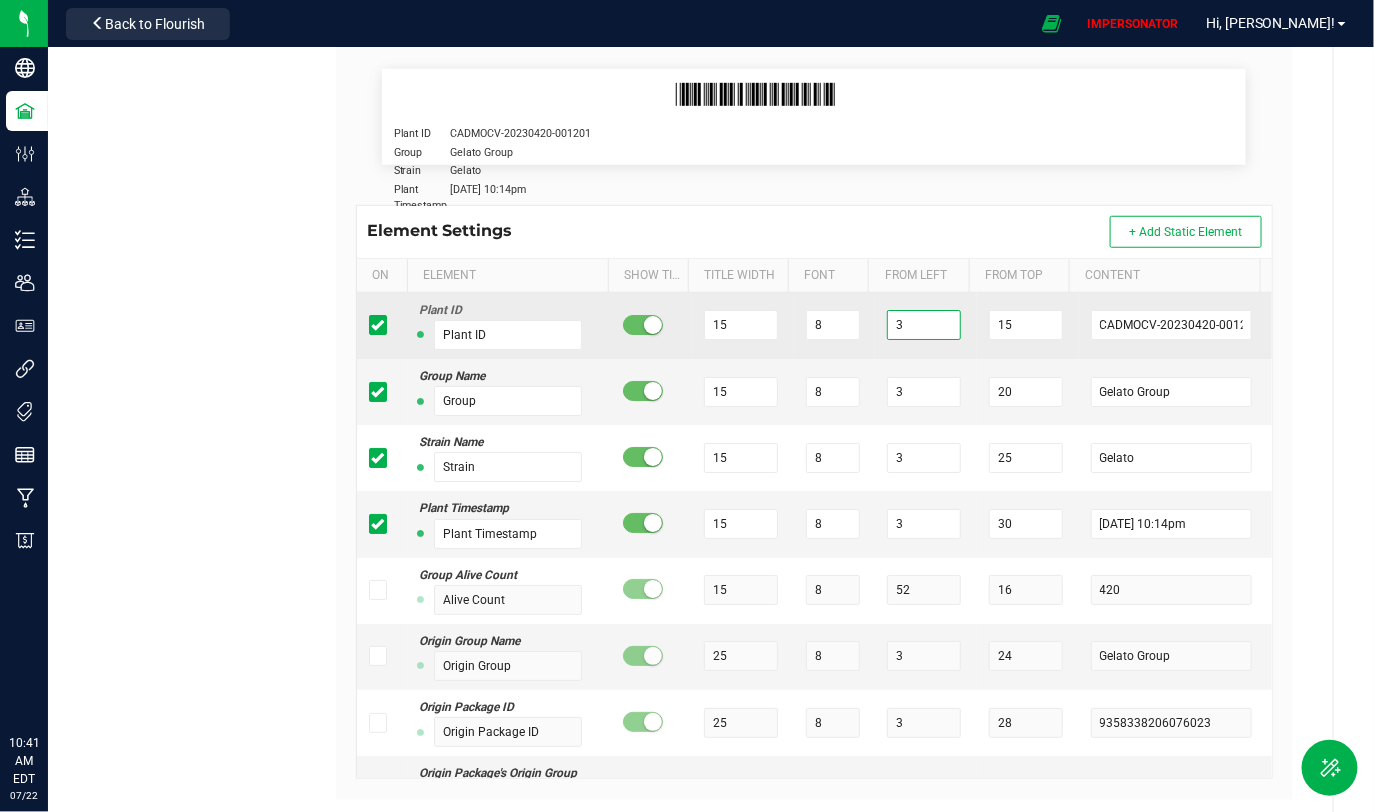 drag, startPoint x: 908, startPoint y: 325, endPoint x: 853, endPoint y: 325, distance: 55 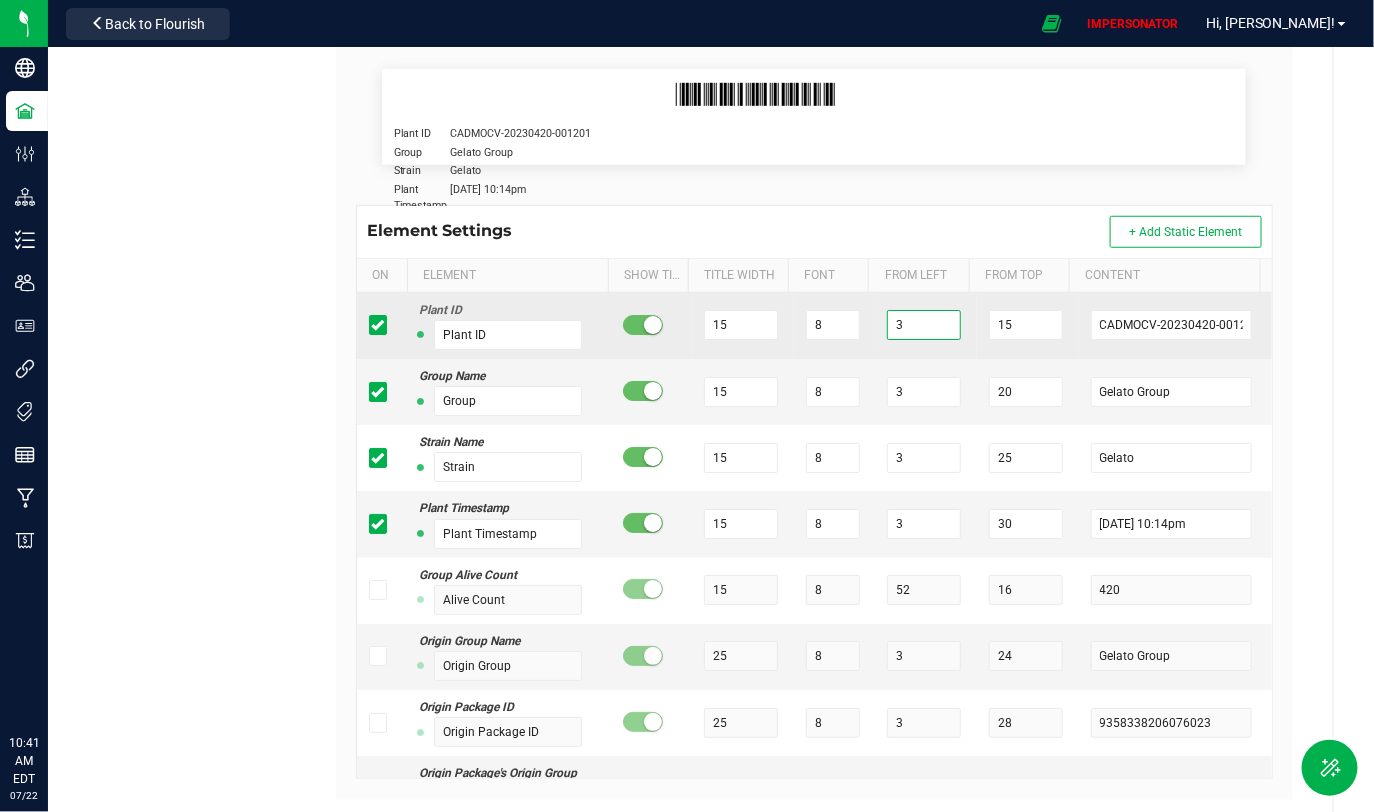 click on "Plant ID Plant ID 15 8 3 15 CADMOCV-20230420-001201" at bounding box center [814, 326] 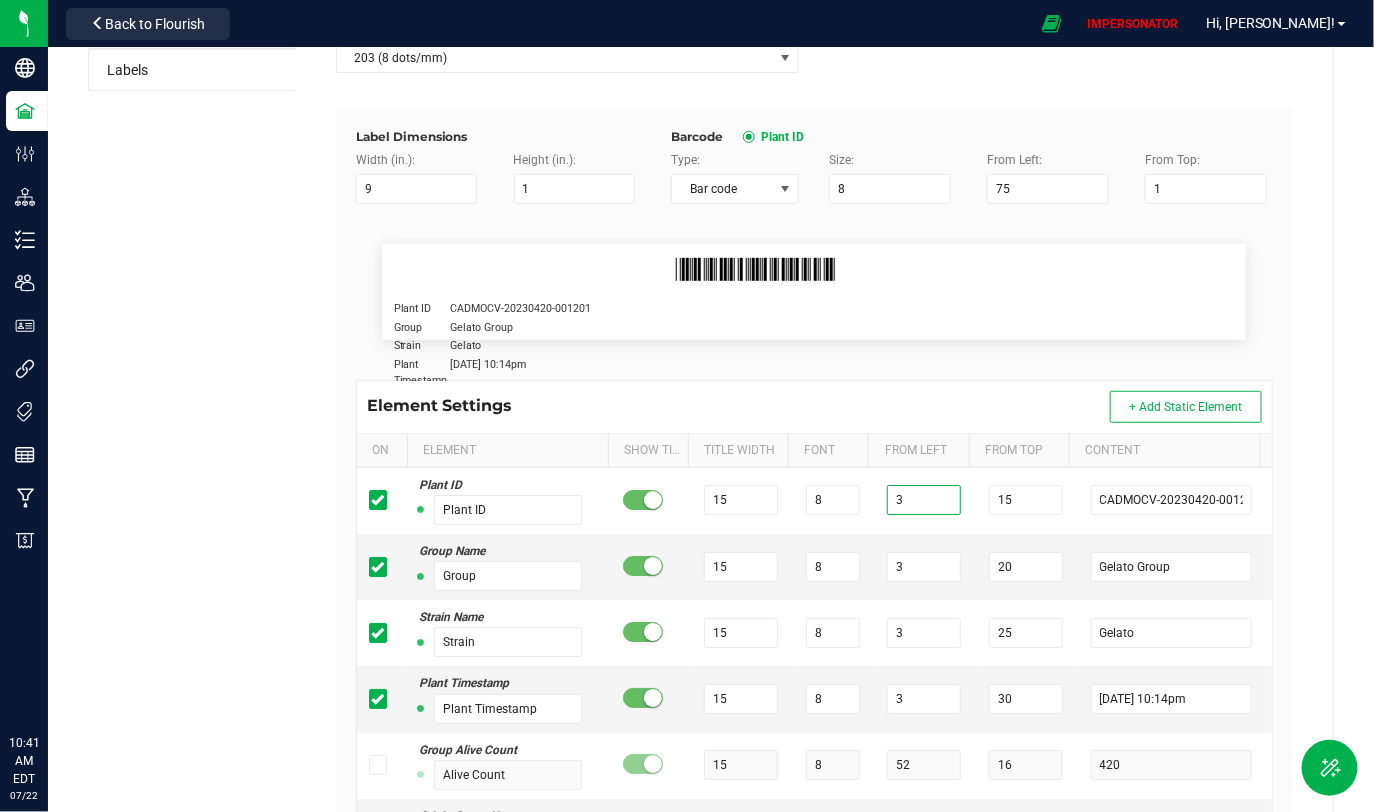 scroll, scrollTop: 476, scrollLeft: 0, axis: vertical 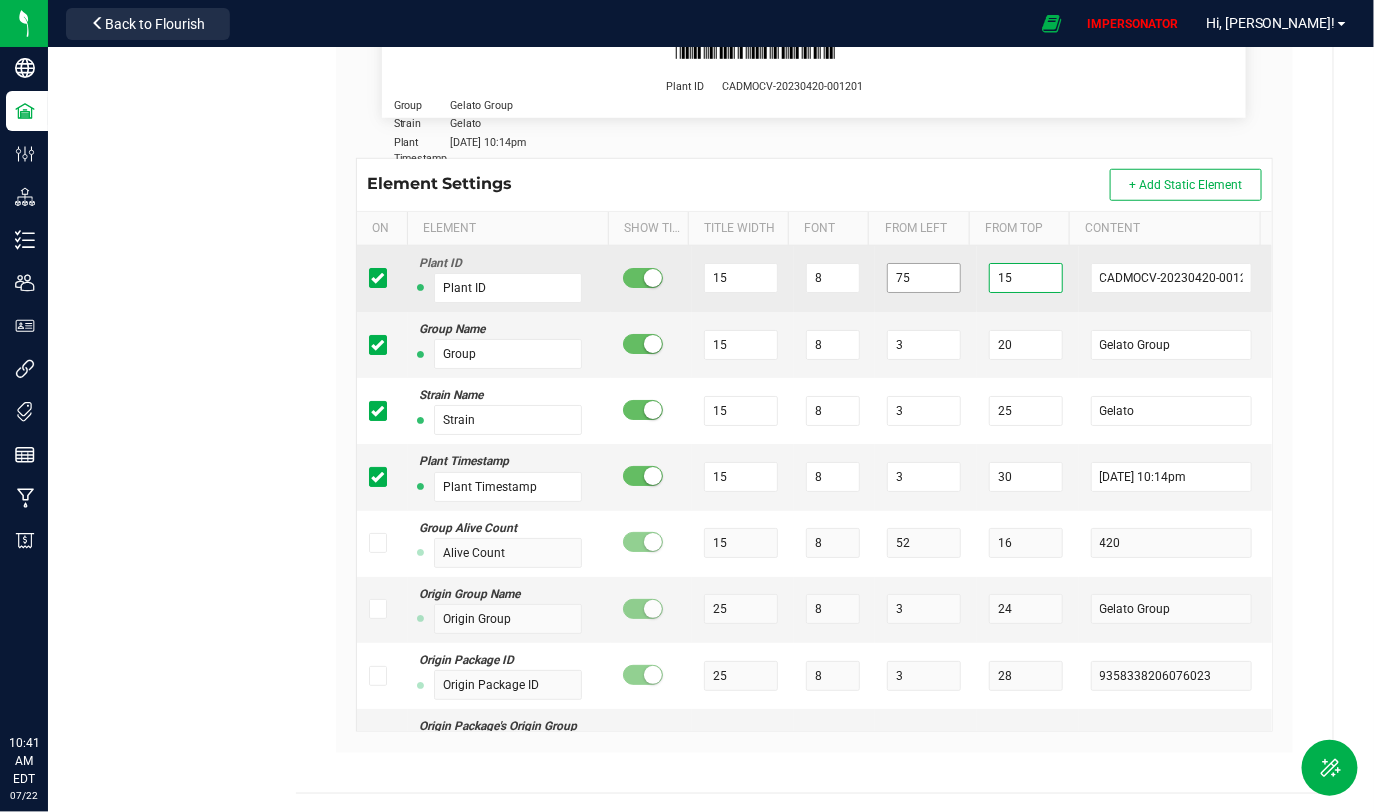 drag, startPoint x: 1013, startPoint y: 275, endPoint x: 944, endPoint y: 275, distance: 69 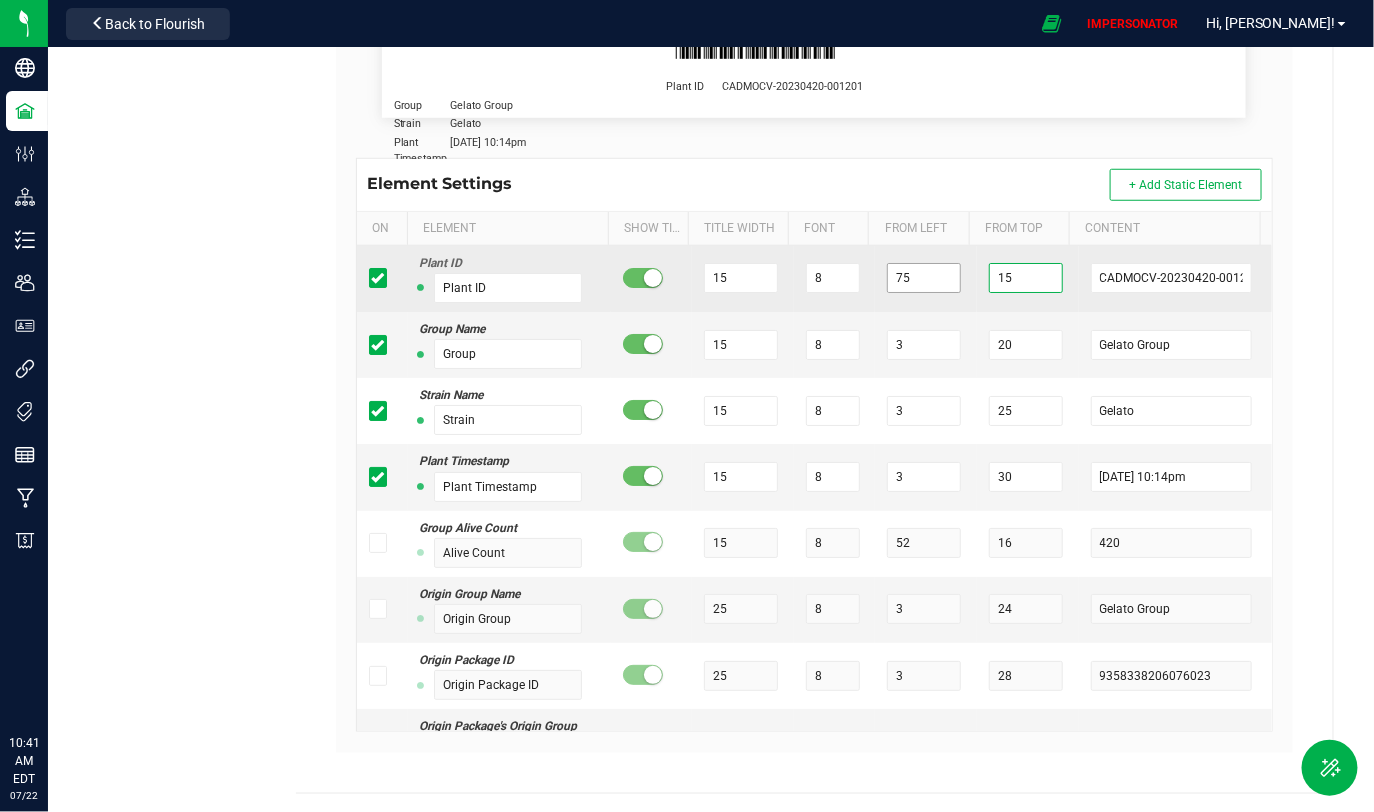 click on "Plant ID Plant ID 15 8 75 15 CADMOCV-20230420-001201" at bounding box center (814, 279) 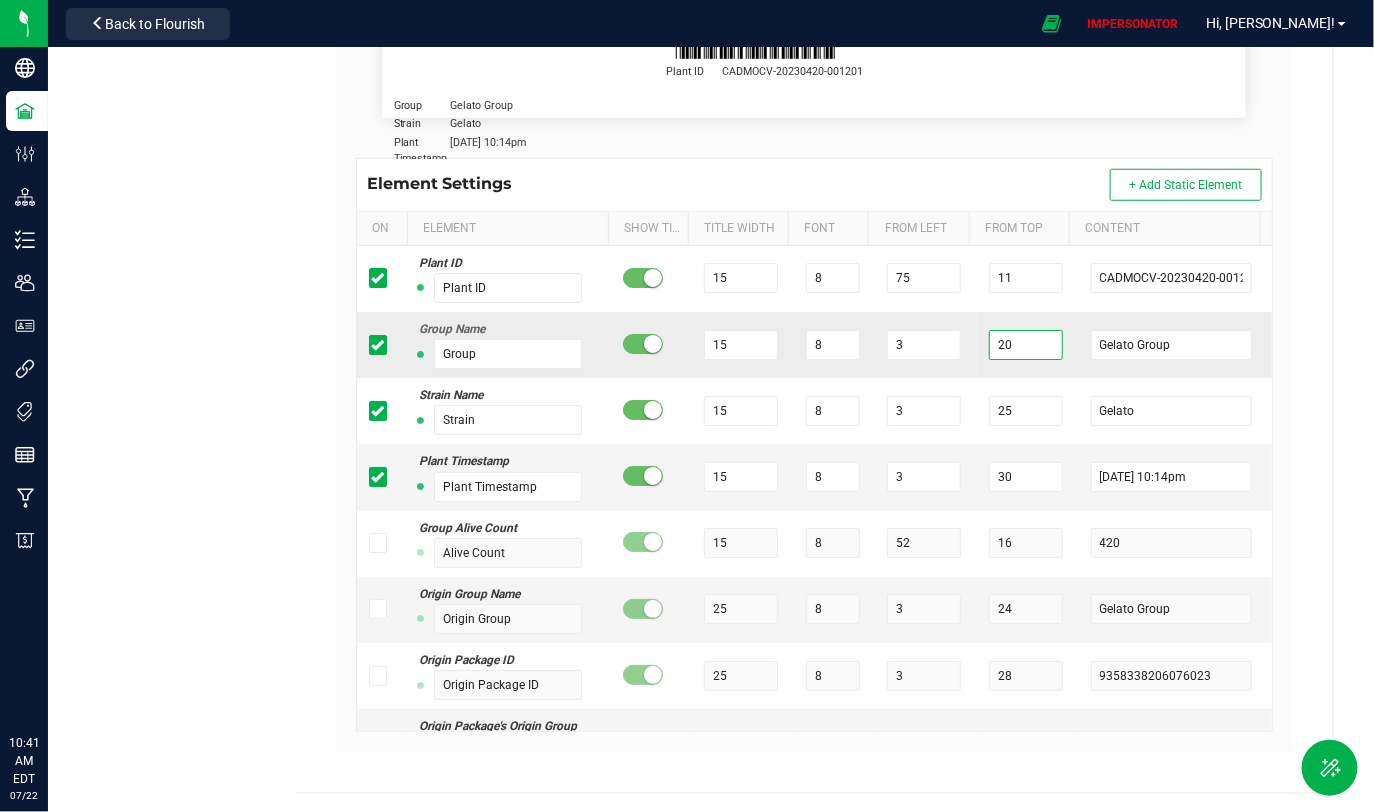 click on "20" at bounding box center (1026, 345) 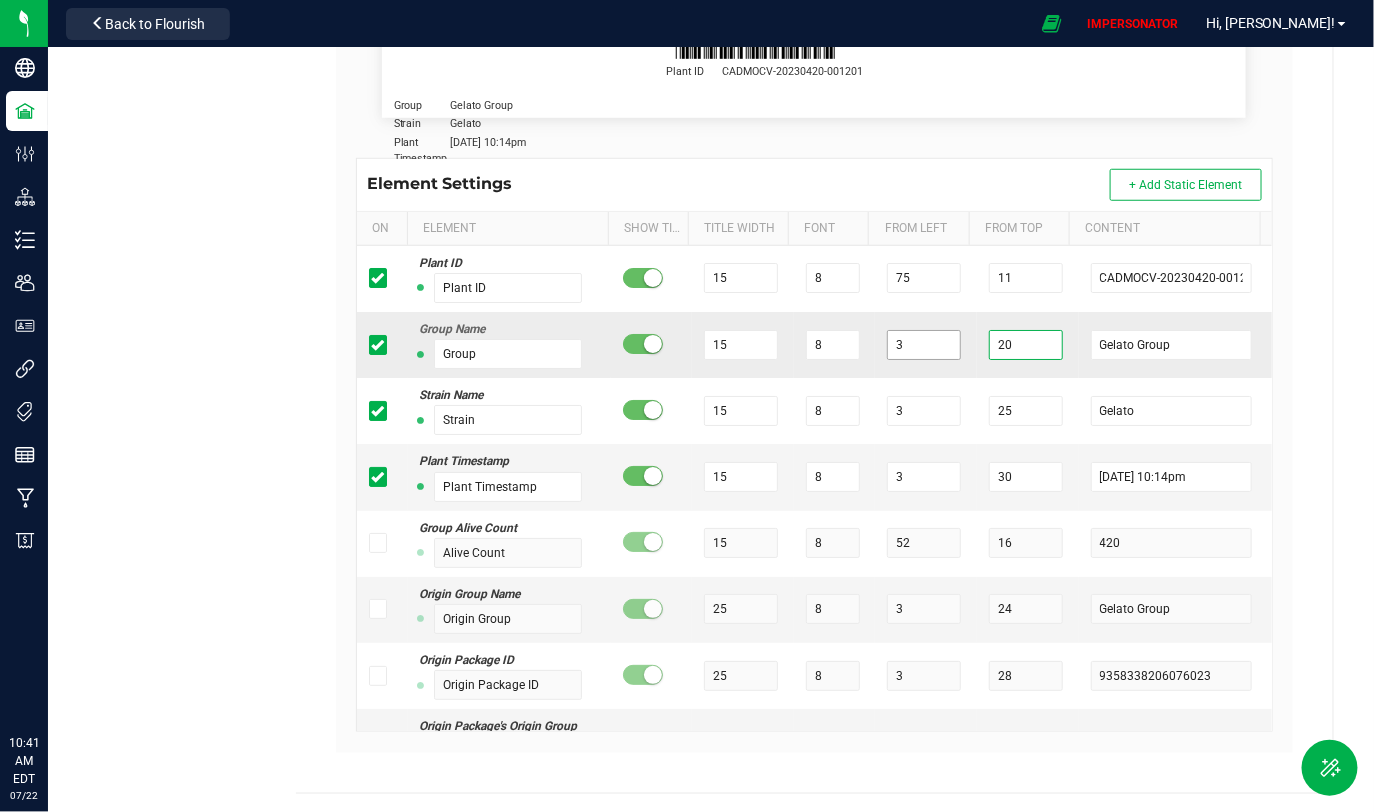 drag, startPoint x: 967, startPoint y: 341, endPoint x: 912, endPoint y: 341, distance: 55 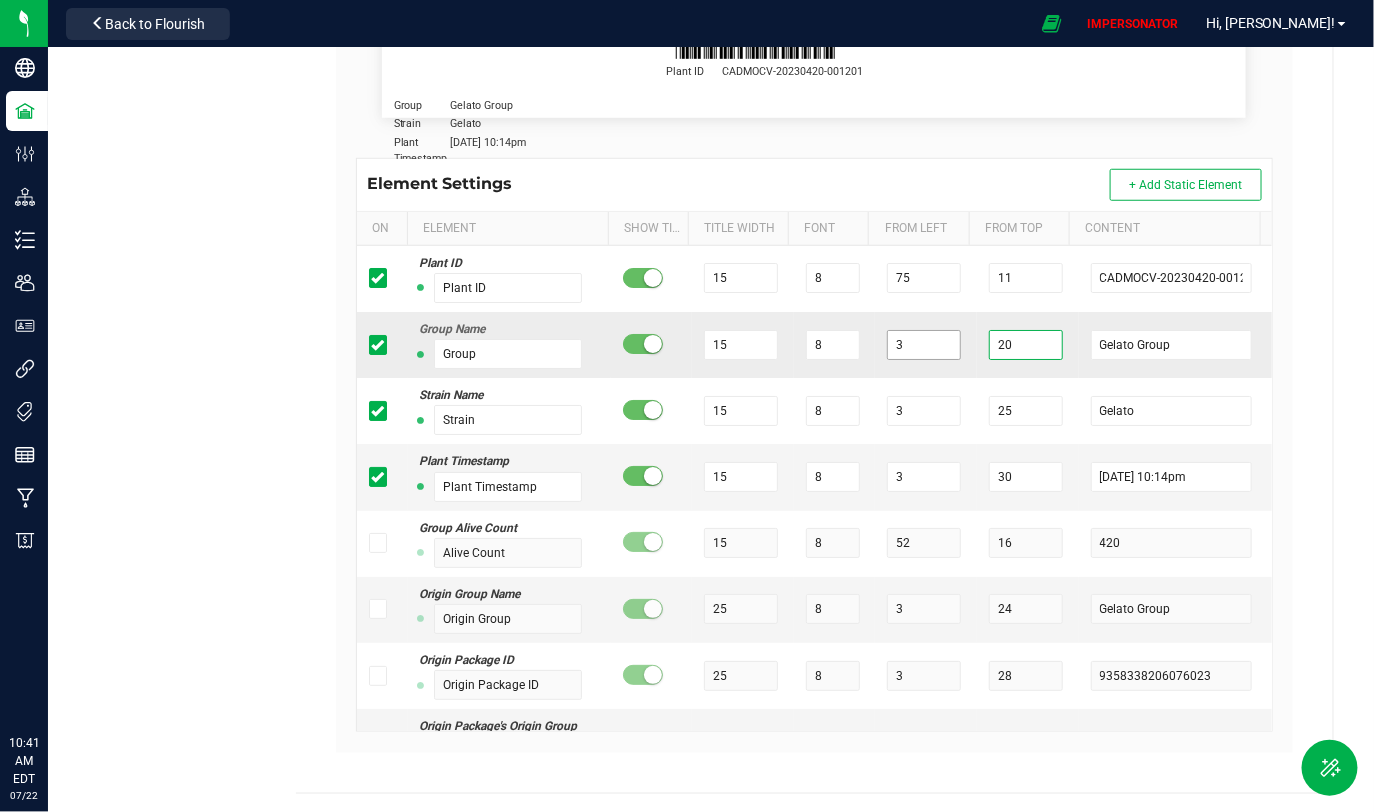 click on "Group Name Group 15 8 3 20 Gelato Group" at bounding box center (814, 345) 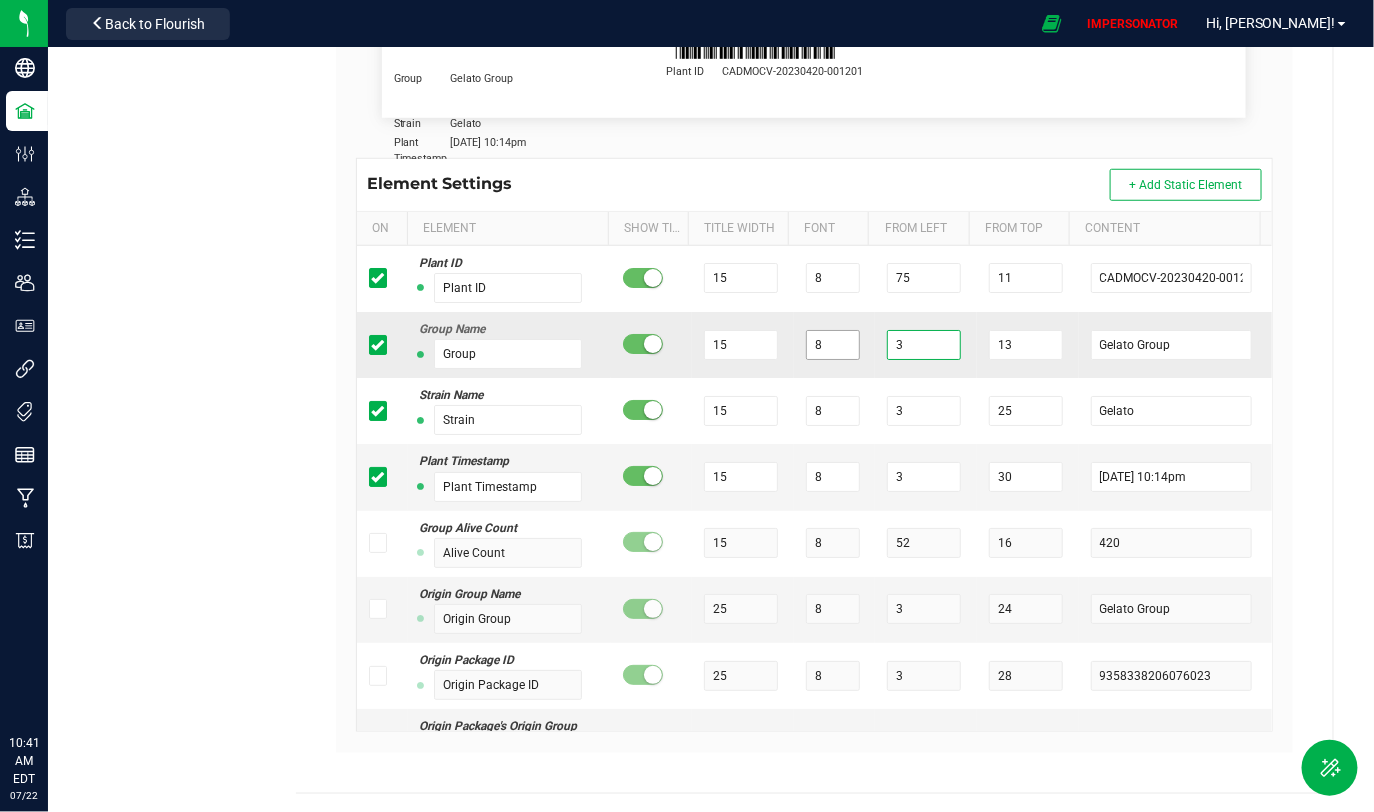 drag, startPoint x: 865, startPoint y: 340, endPoint x: 834, endPoint y: 340, distance: 31 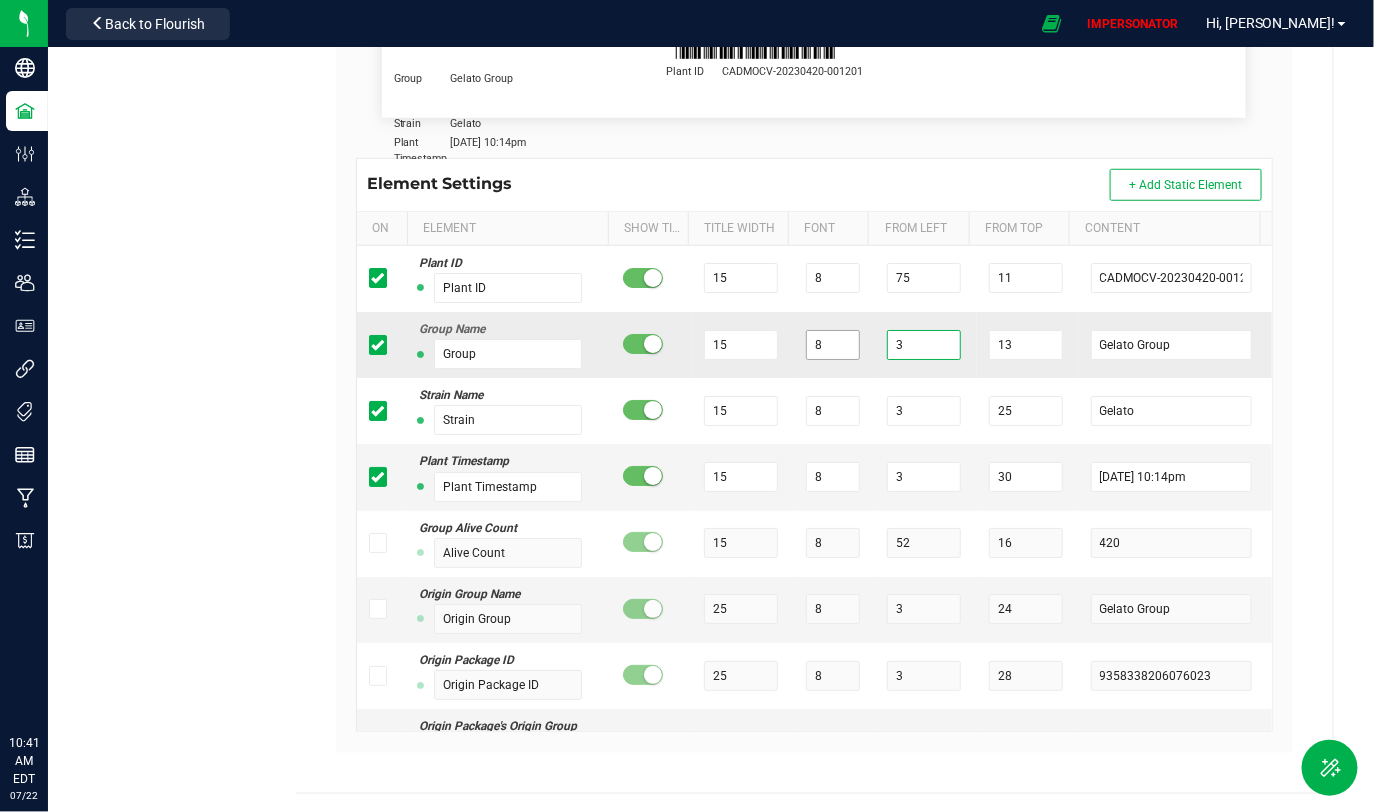 click on "Group Name Group 15 8 3 13 Gelato Group" at bounding box center (814, 345) 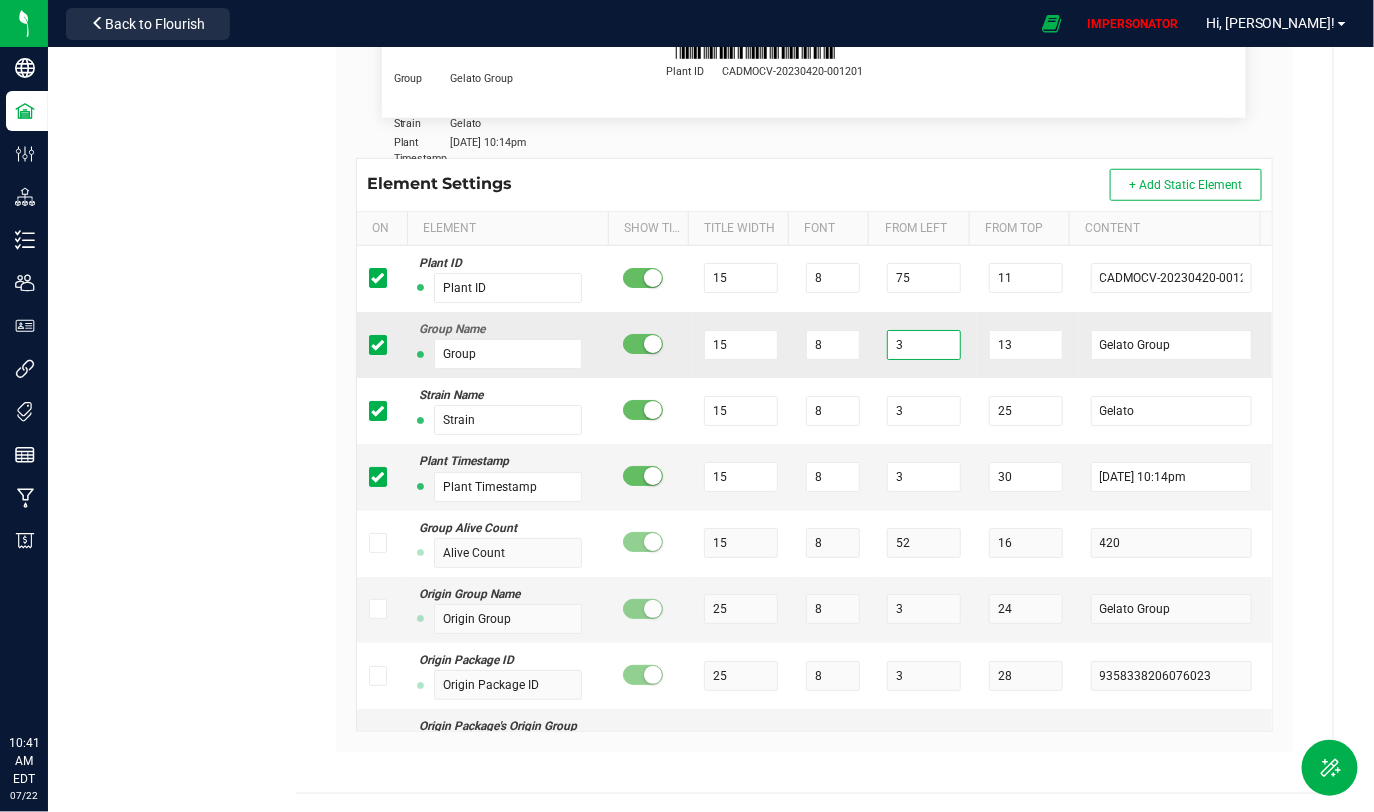 drag, startPoint x: 898, startPoint y: 343, endPoint x: 860, endPoint y: 343, distance: 38 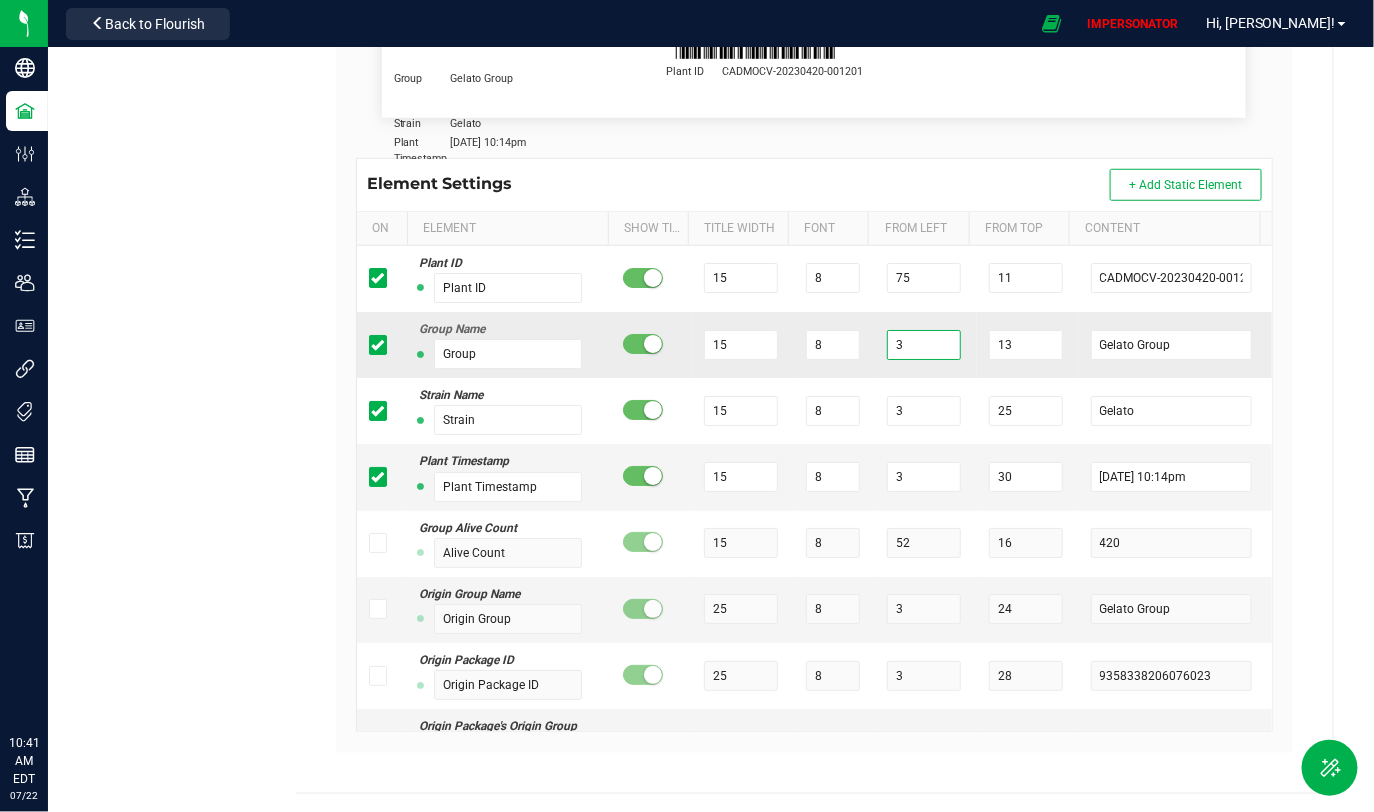 click on "Group Name Group 15 8 3 13 Gelato Group" at bounding box center [814, 345] 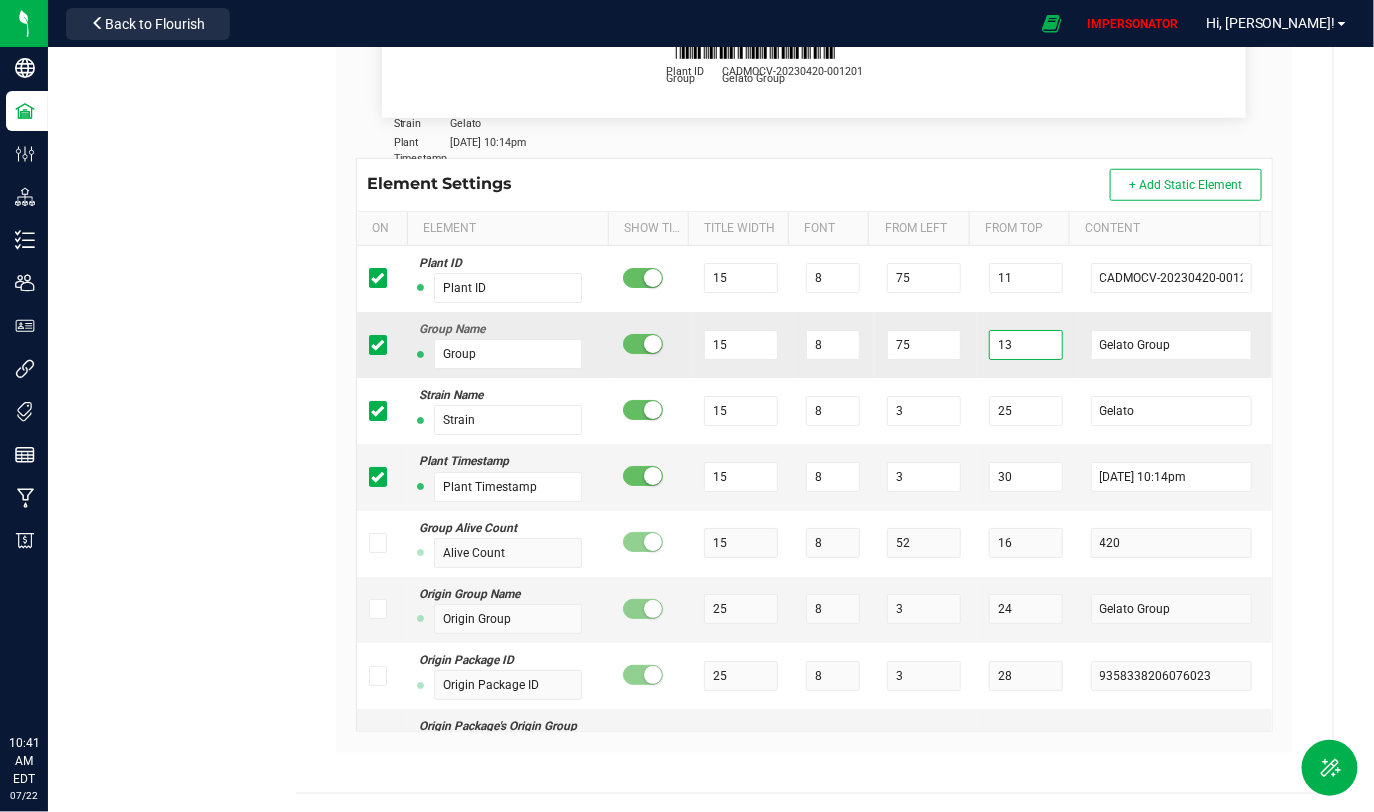 click on "13" at bounding box center (1026, 345) 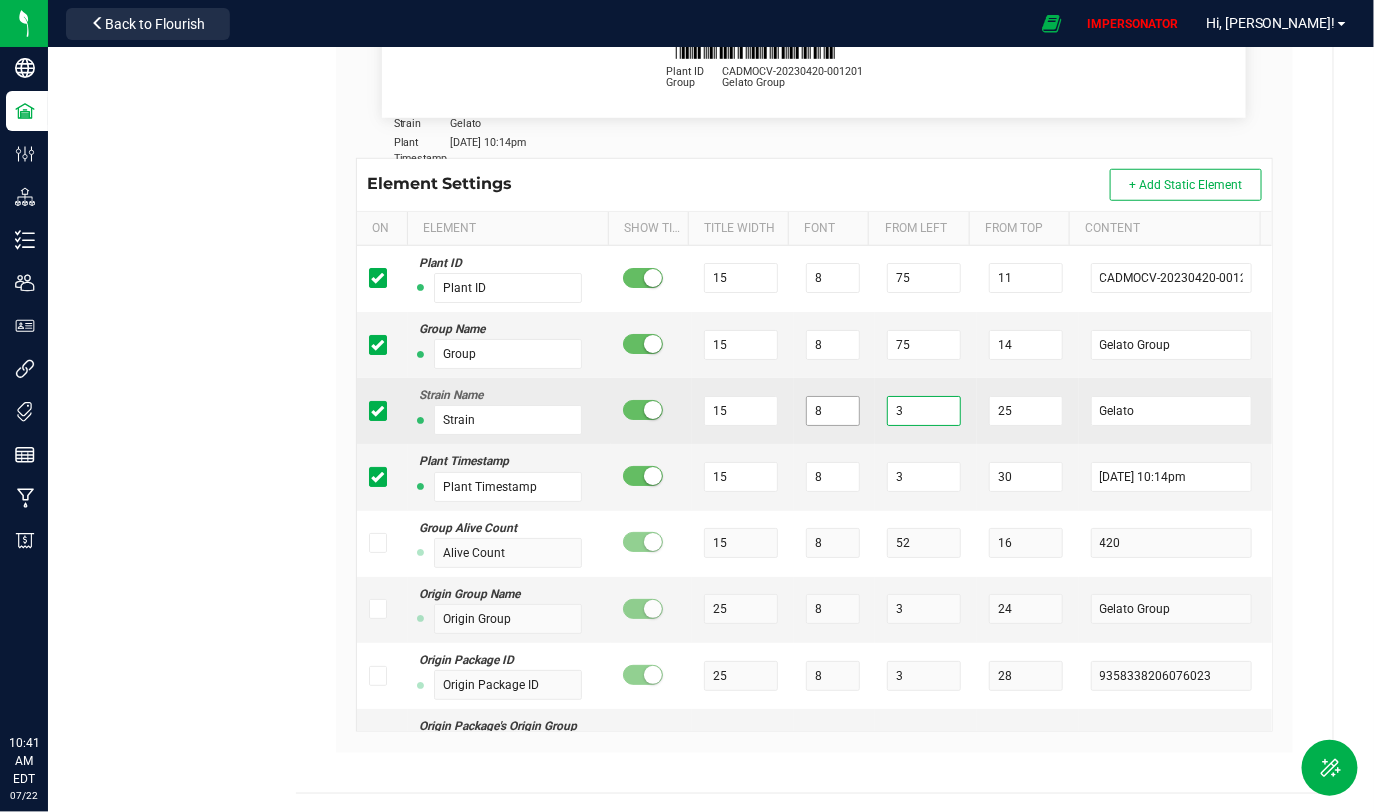 drag, startPoint x: 897, startPoint y: 412, endPoint x: 847, endPoint y: 412, distance: 50 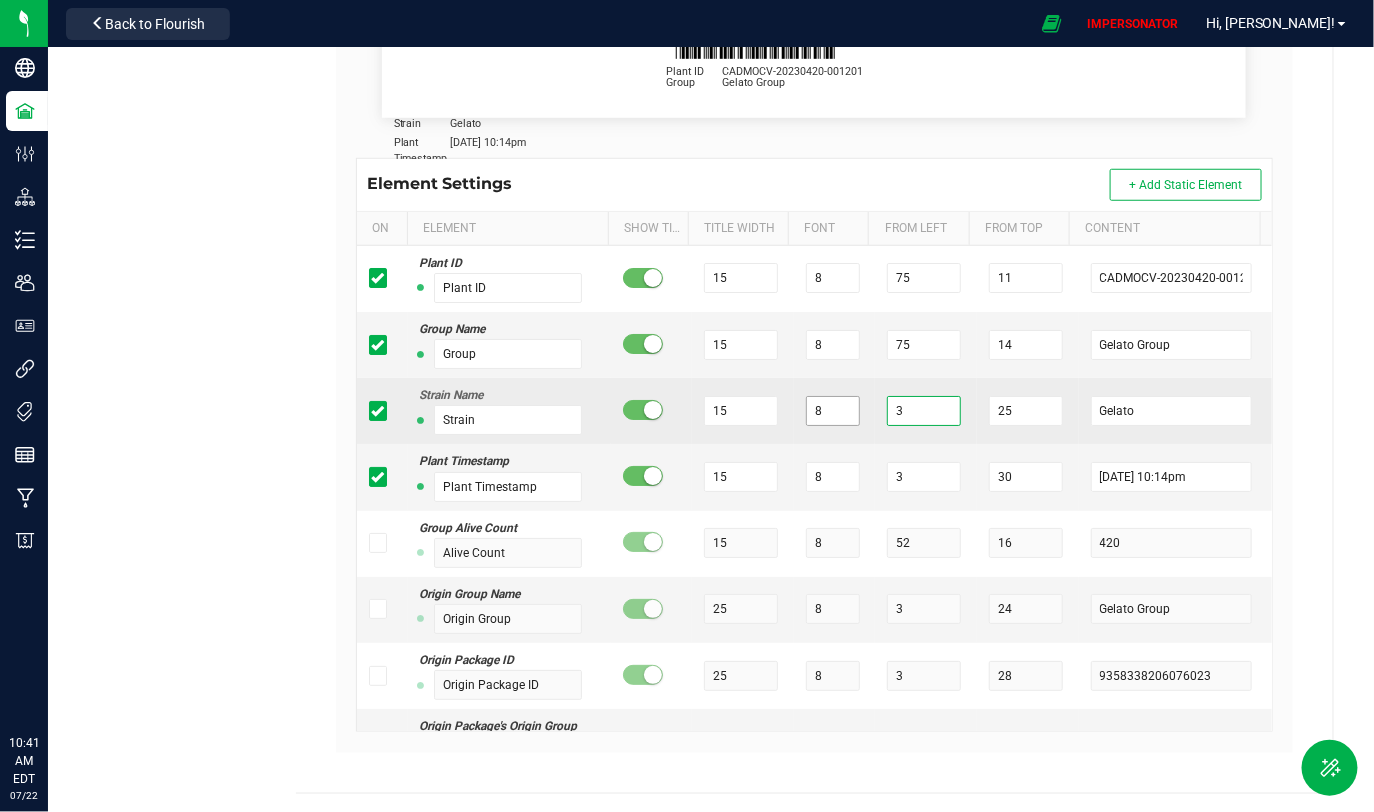 click on "Strain Name Strain 15 8 3 25 Gelato" at bounding box center (814, 411) 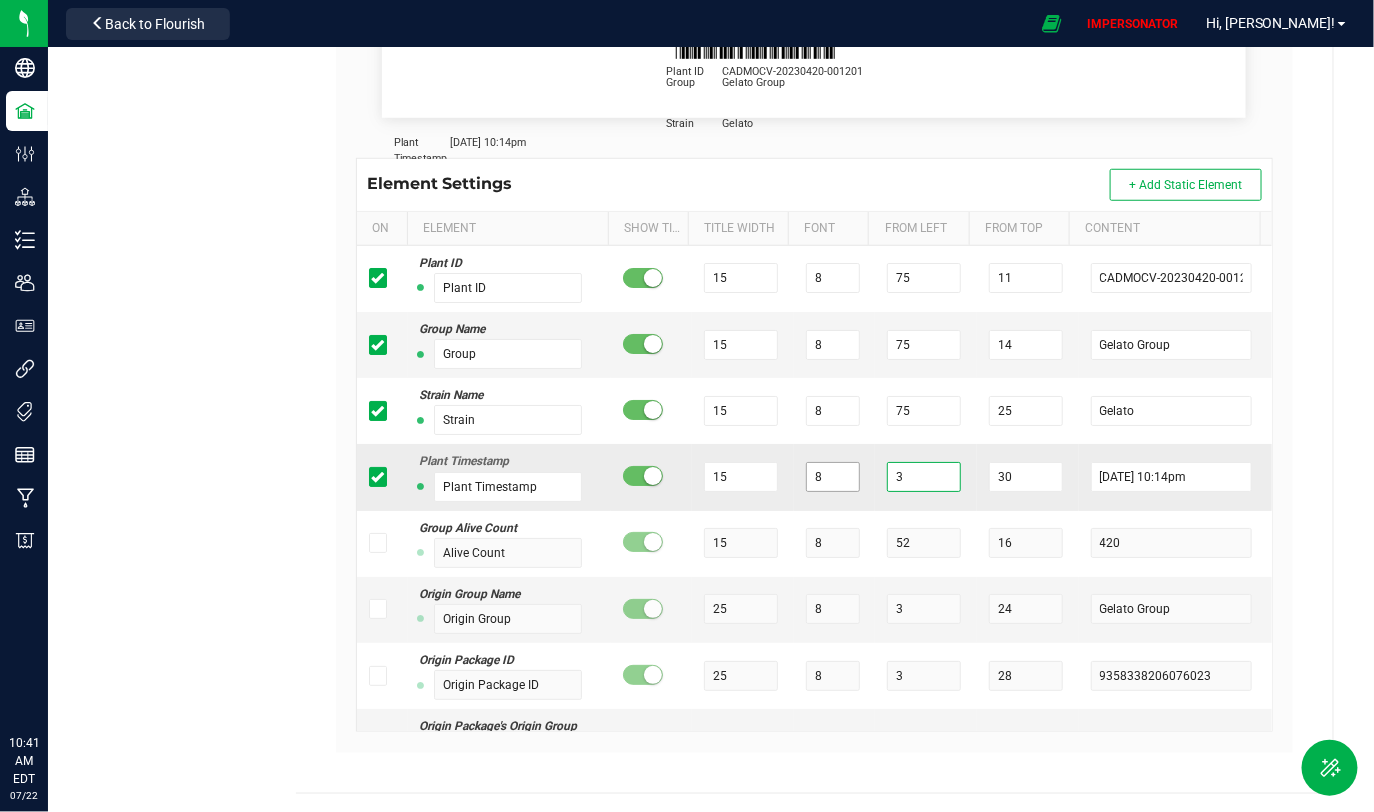 drag, startPoint x: 910, startPoint y: 470, endPoint x: 829, endPoint y: 470, distance: 81 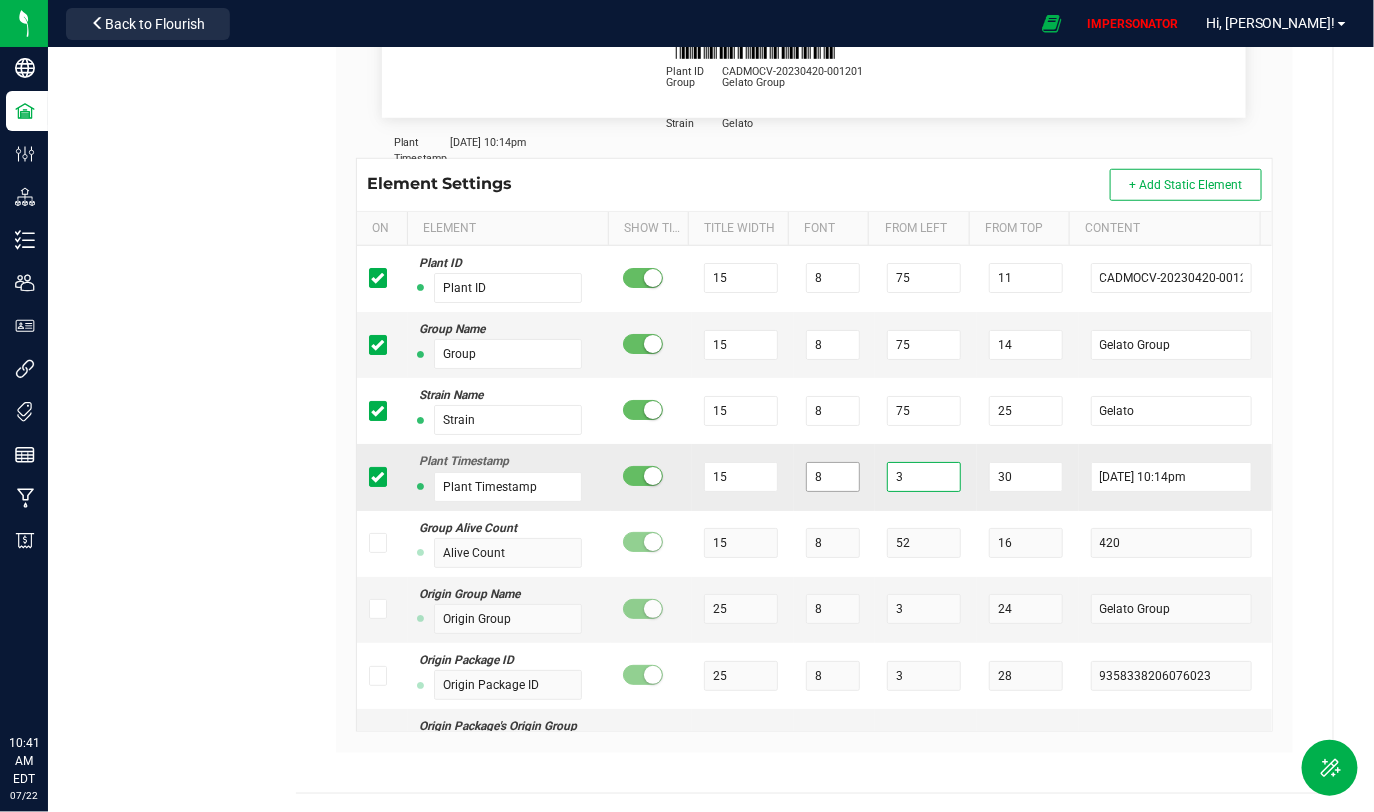 click on "Plant Timestamp Plant Timestamp 15 8 3 30 [DATE] 10:14pm" at bounding box center [814, 477] 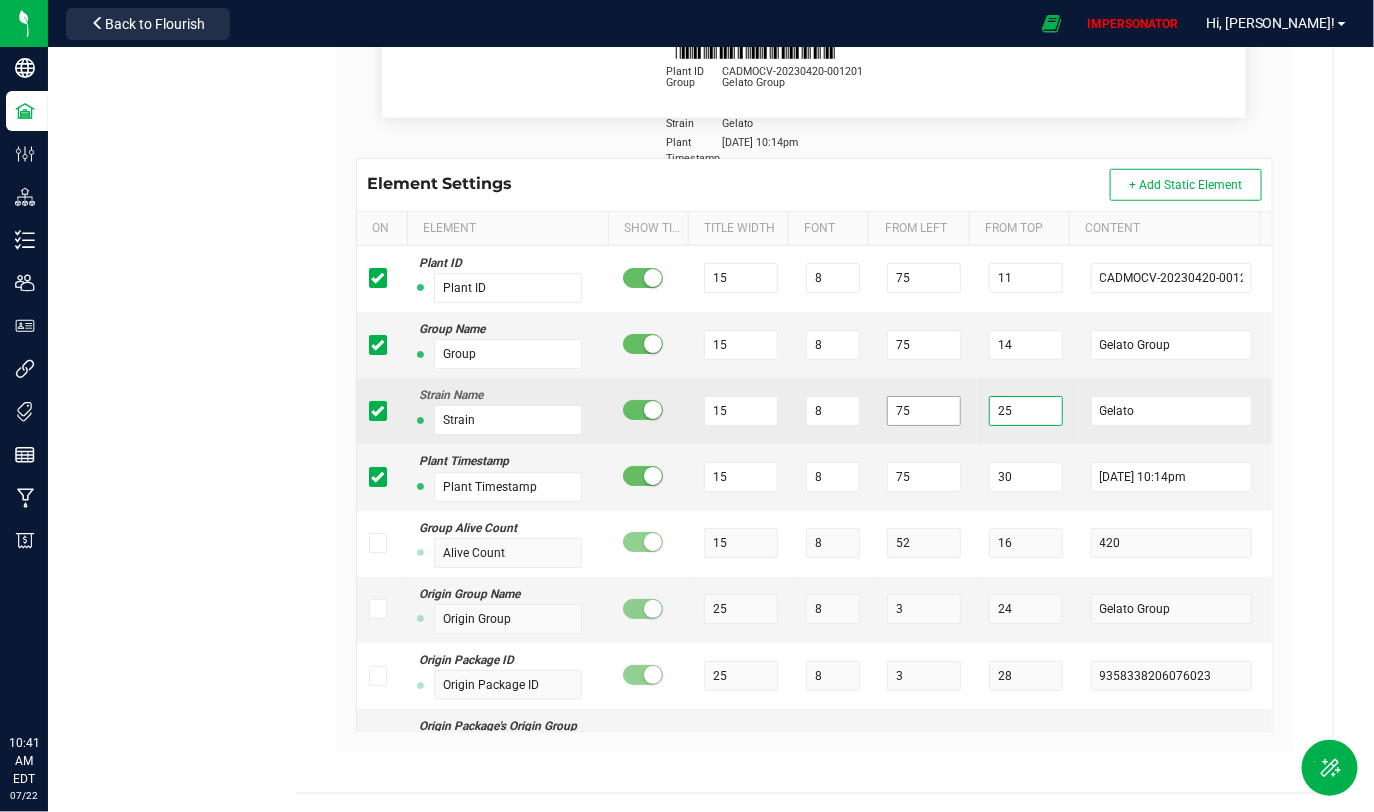 drag, startPoint x: 1000, startPoint y: 411, endPoint x: 882, endPoint y: 407, distance: 118.06778 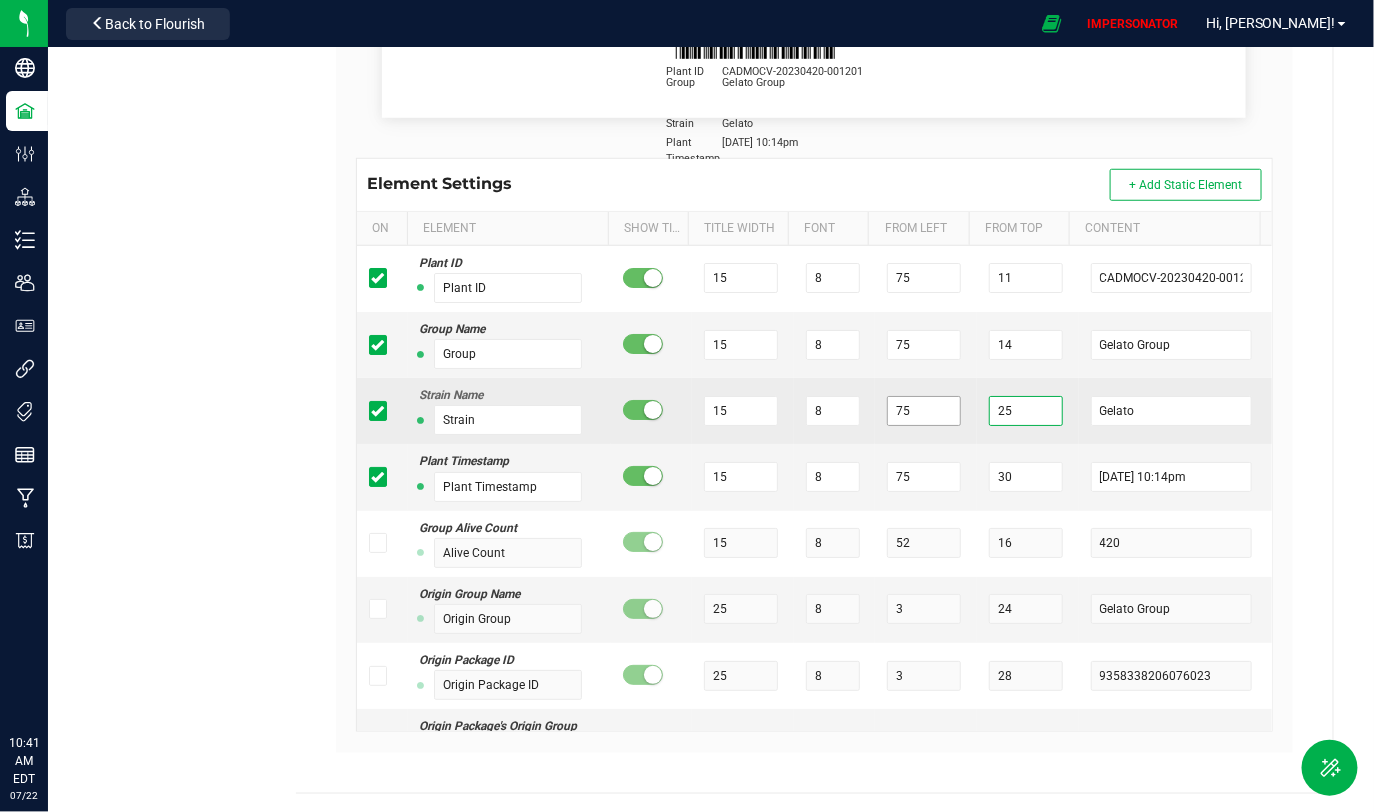 click on "Strain Name Strain 15 8 75 25 Gelato" at bounding box center [814, 411] 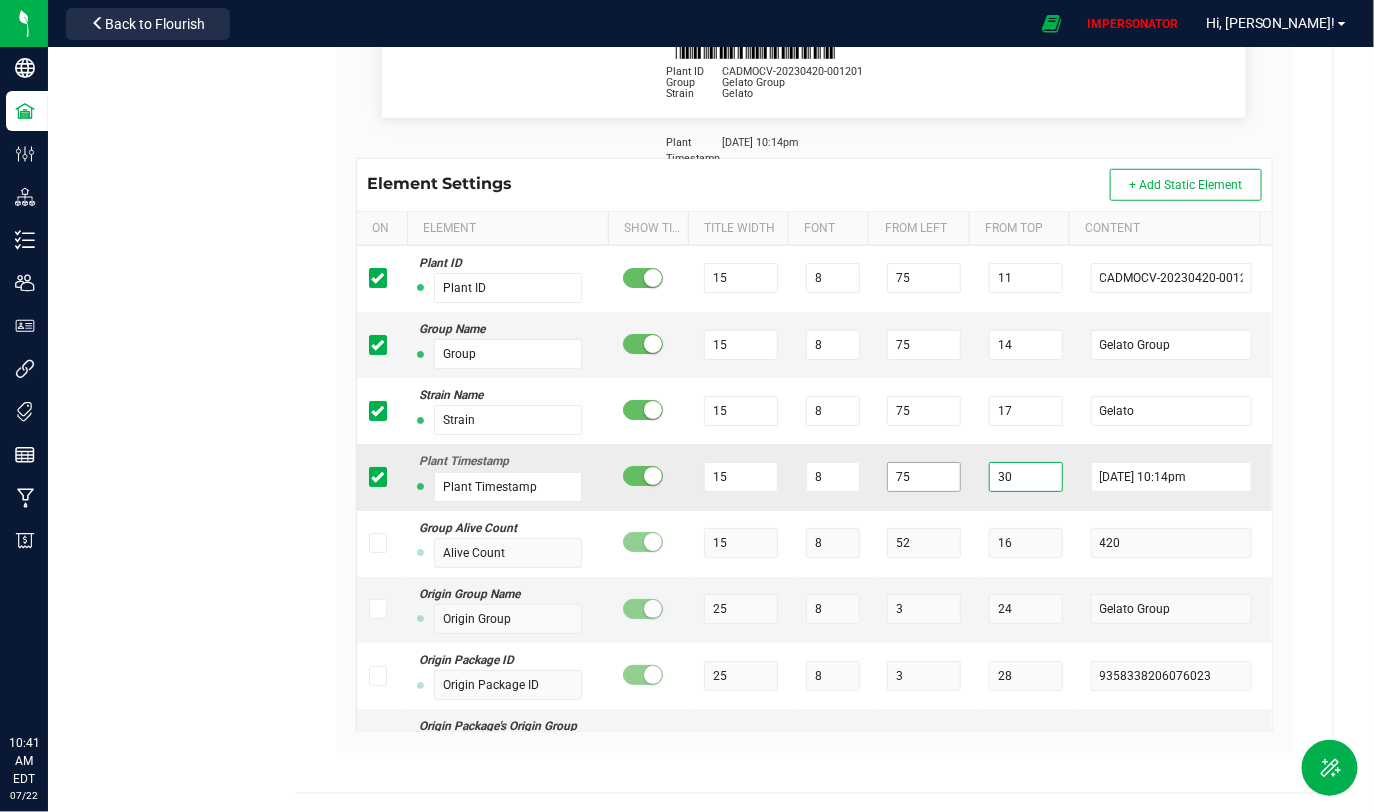 drag, startPoint x: 1008, startPoint y: 472, endPoint x: 909, endPoint y: 472, distance: 99 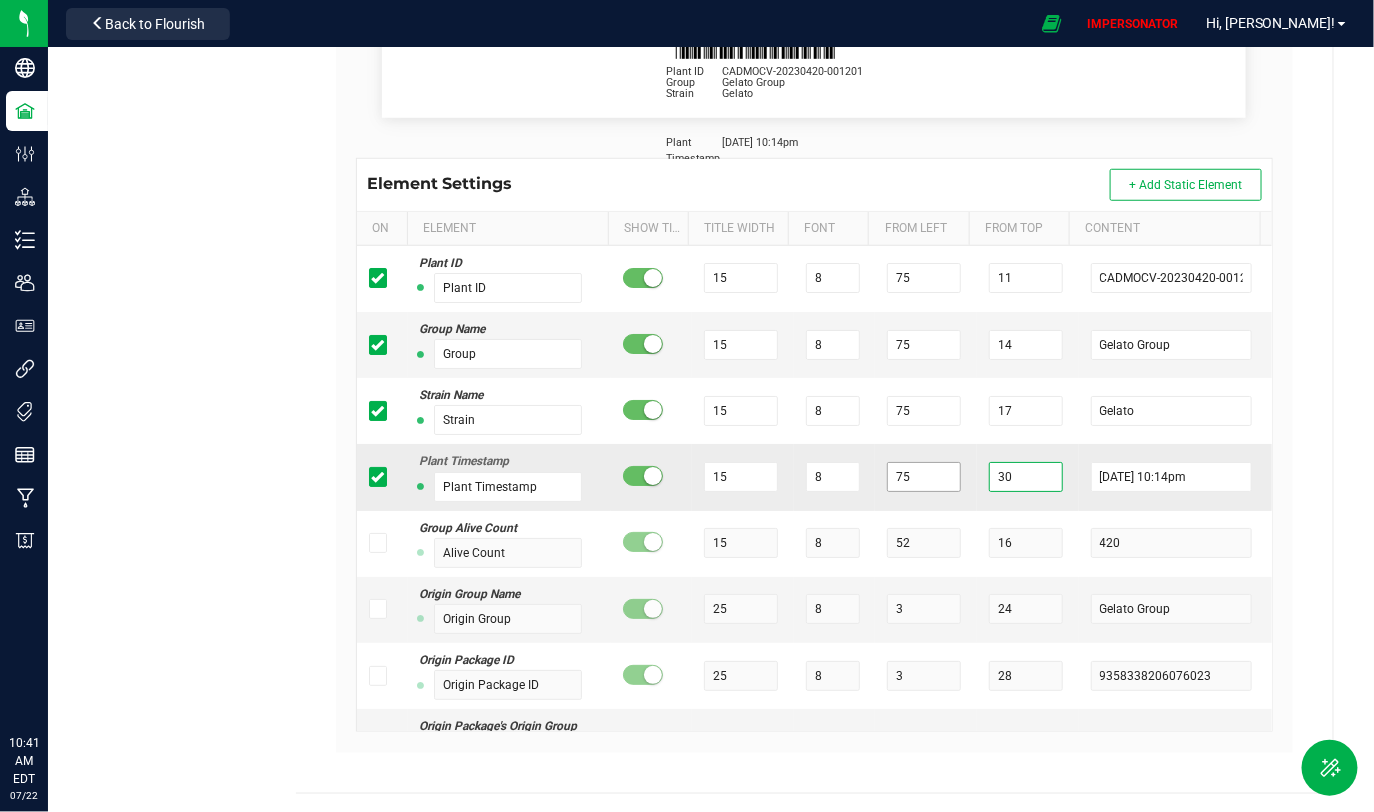 click on "Plant Timestamp Plant Timestamp 15 8 75 30 [DATE] 10:14pm" at bounding box center (814, 477) 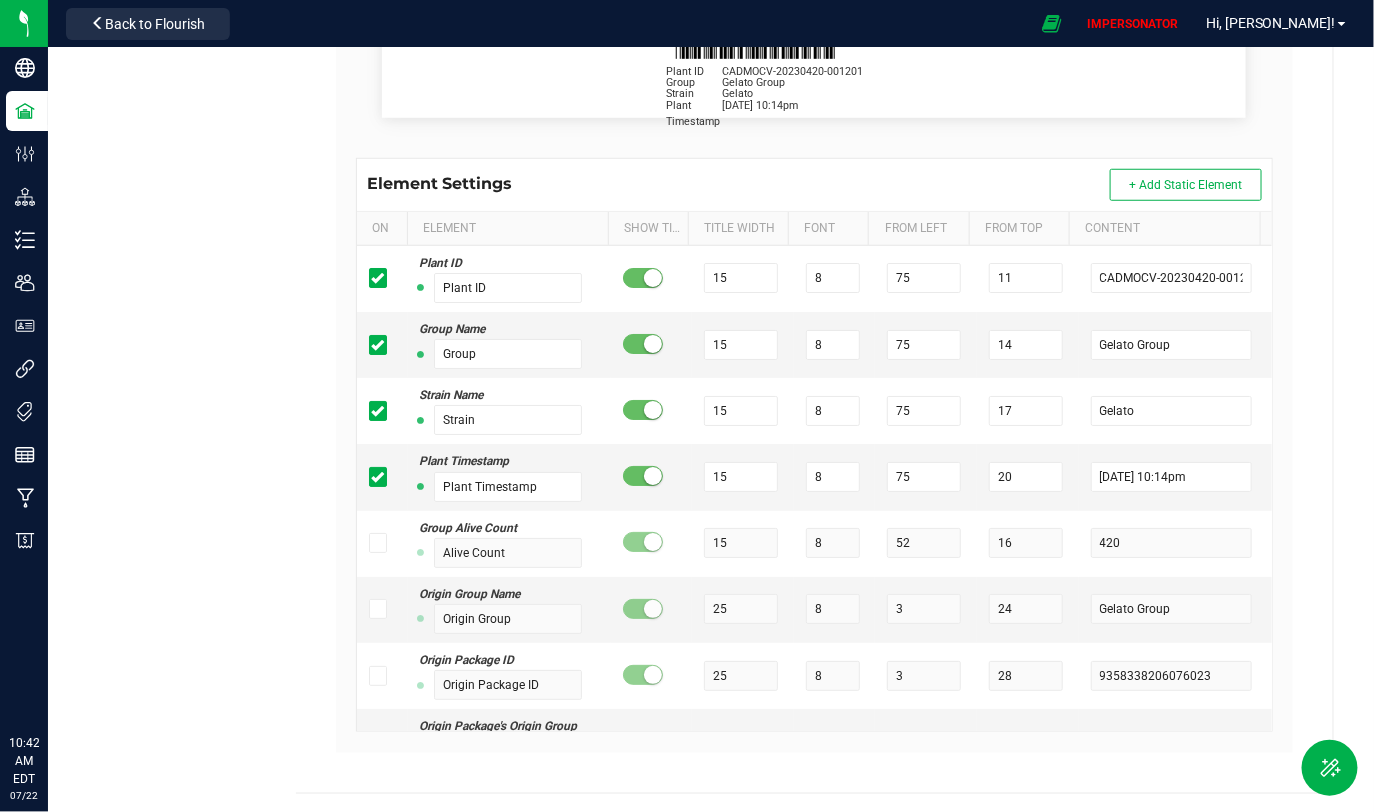 drag, startPoint x: 655, startPoint y: 106, endPoint x: 722, endPoint y: 140, distance: 75.13322 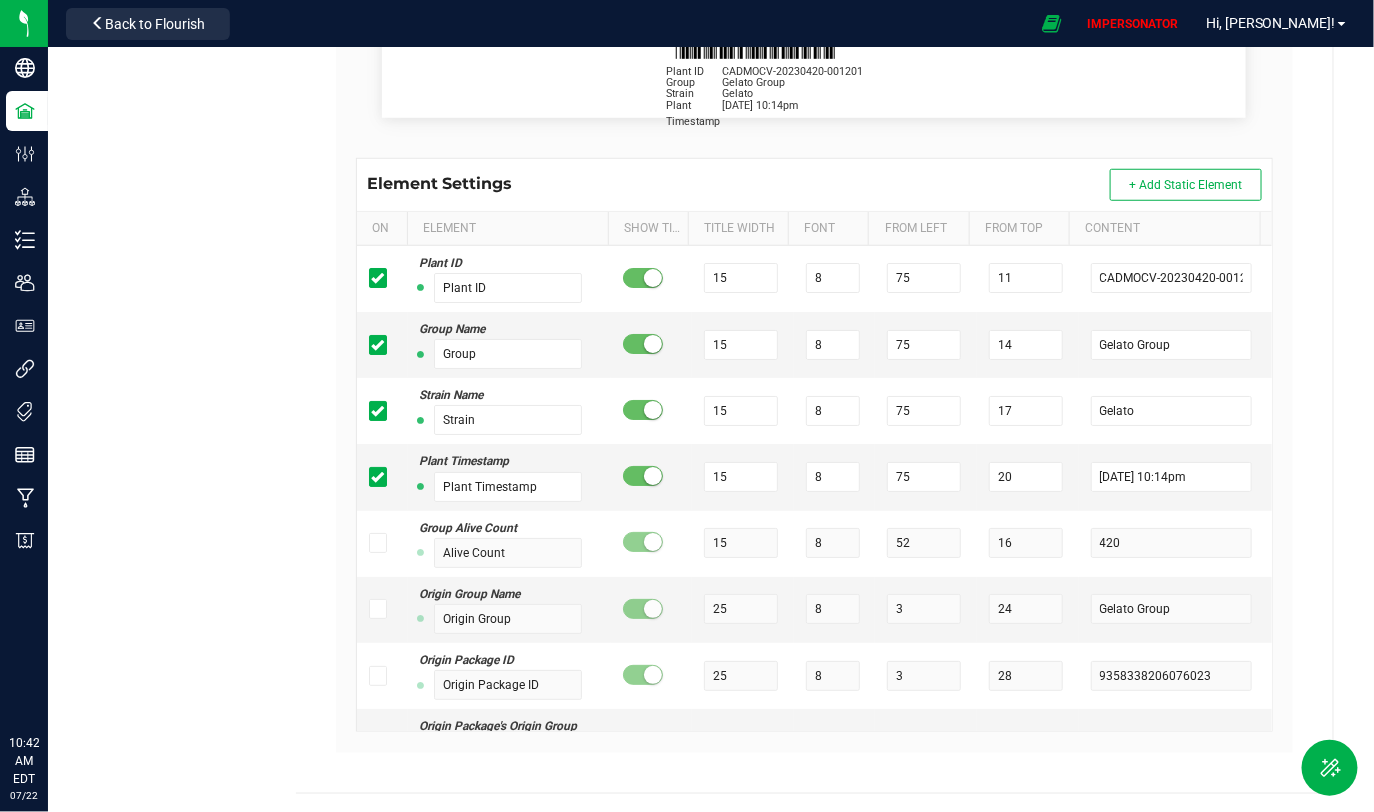 click on "Plant ID   CADMOCV-20230420-001201   Group   Gelato Group   Strain   Gelato   Plant Timestamp   [DATE] 10:14pm" at bounding box center [814, 70] 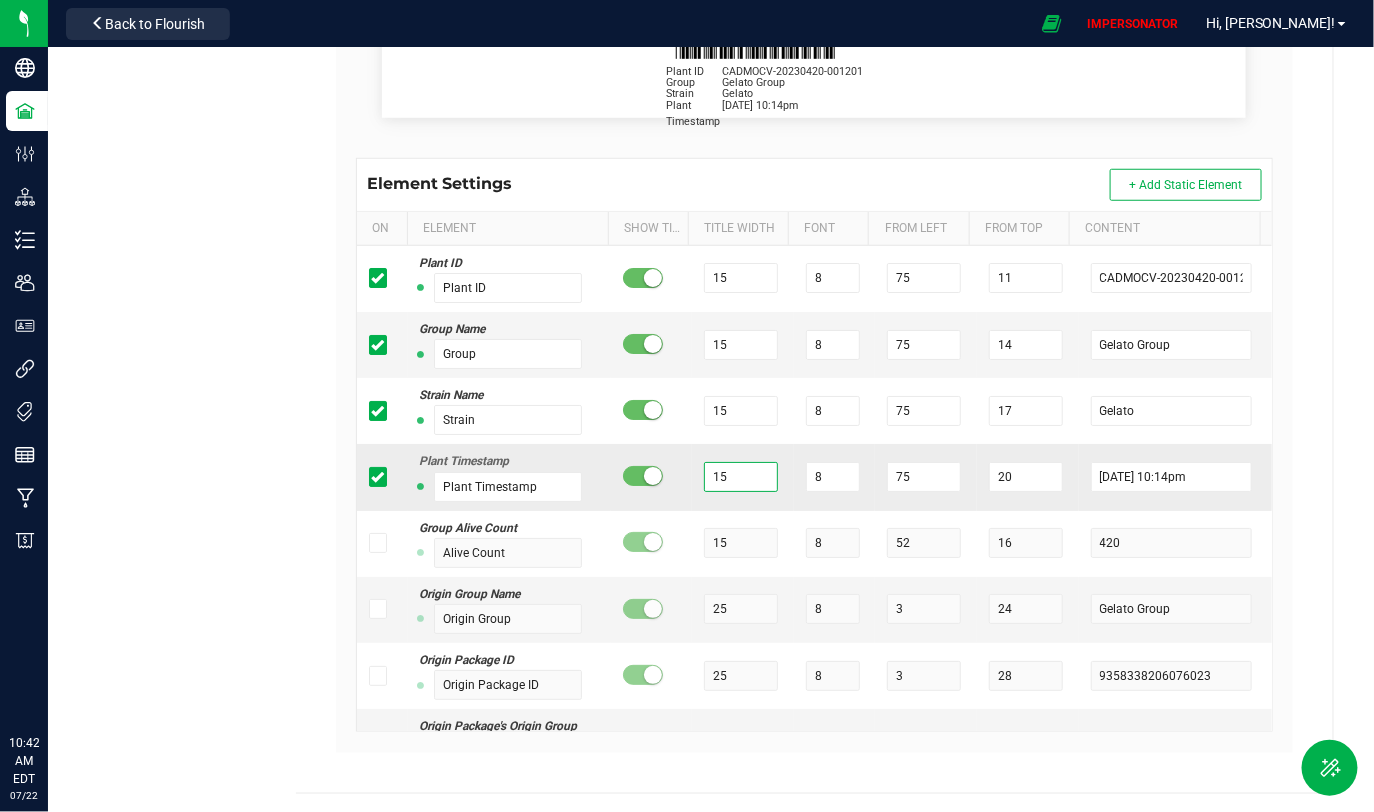 drag, startPoint x: 726, startPoint y: 474, endPoint x: 675, endPoint y: 473, distance: 51.009804 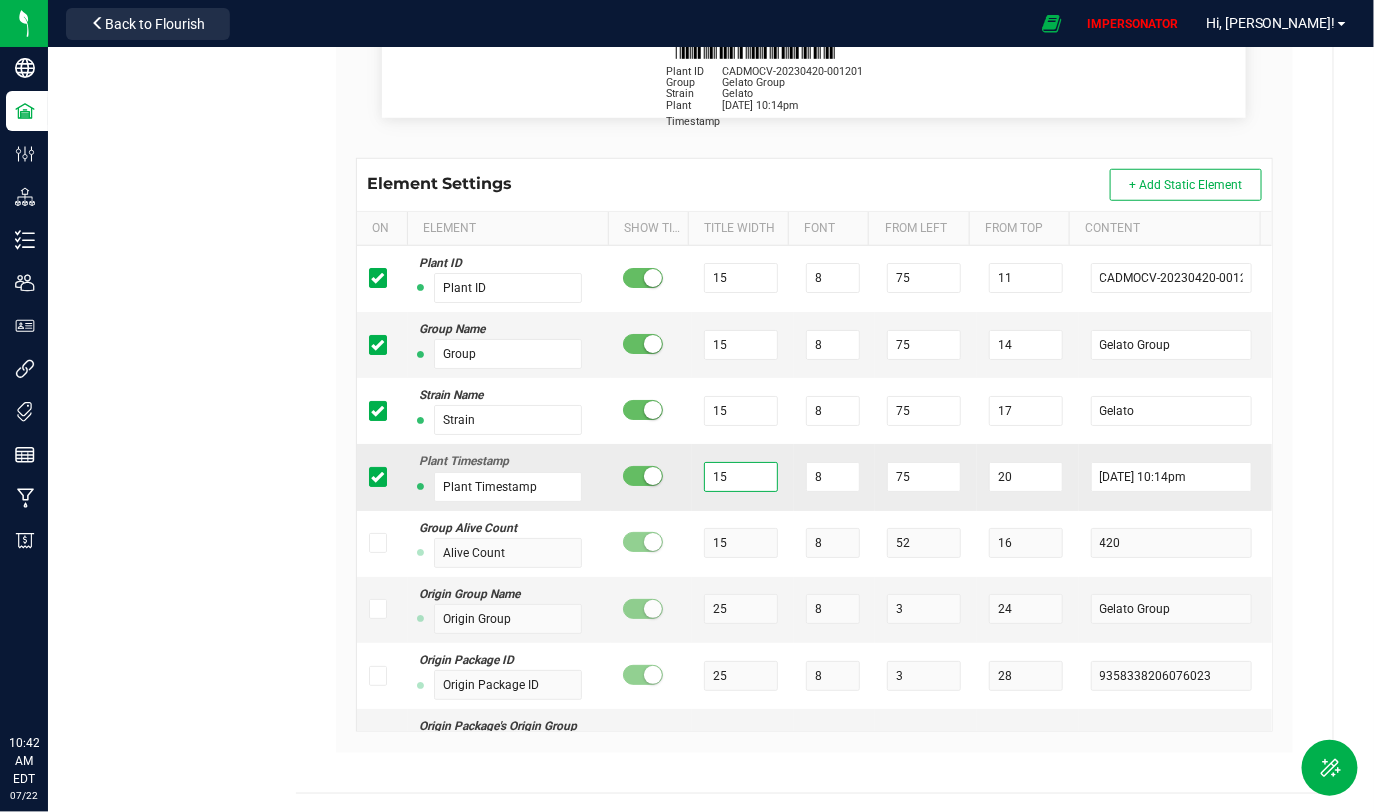 click on "Plant Timestamp Plant Timestamp 15 8 75 20 [DATE] 10:14pm" at bounding box center [814, 477] 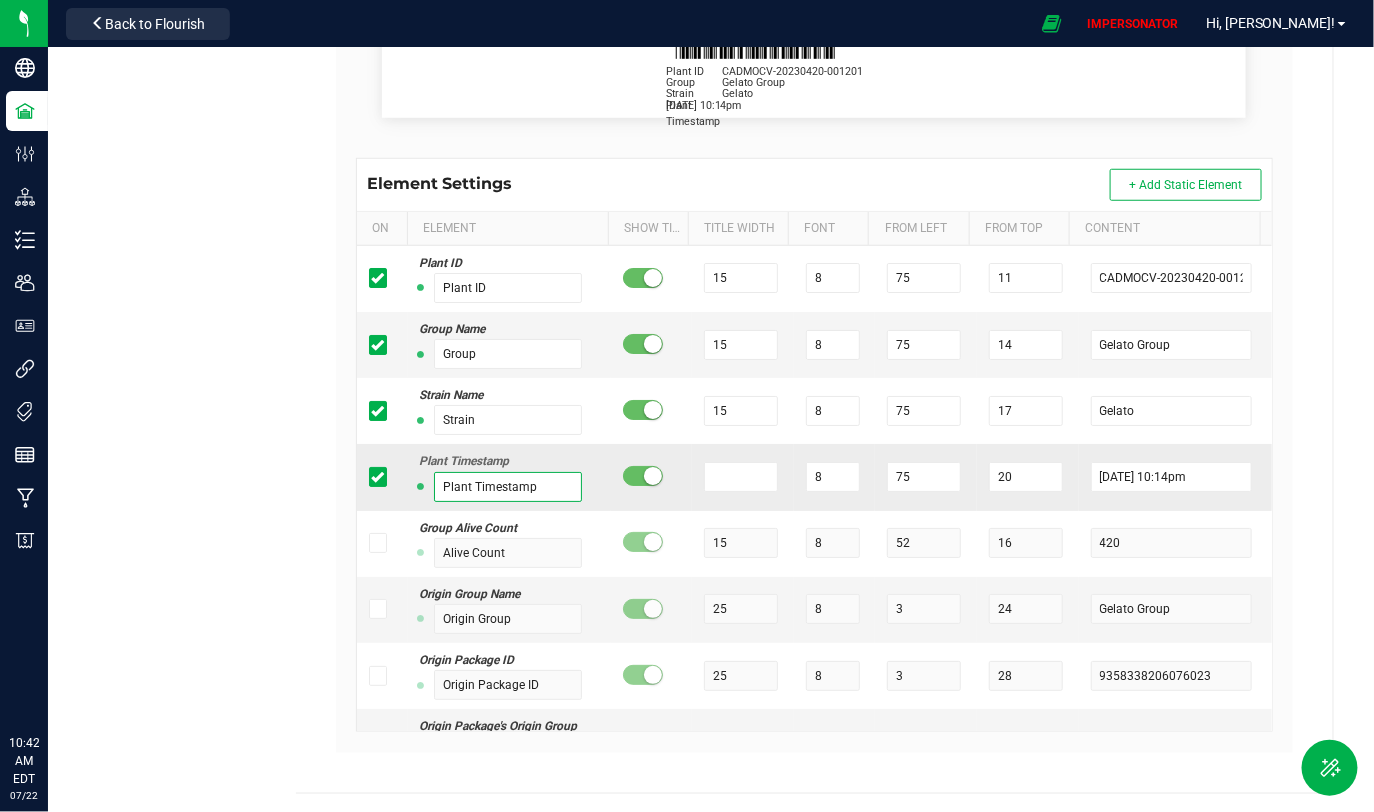 drag, startPoint x: 536, startPoint y: 484, endPoint x: 466, endPoint y: 483, distance: 70.00714 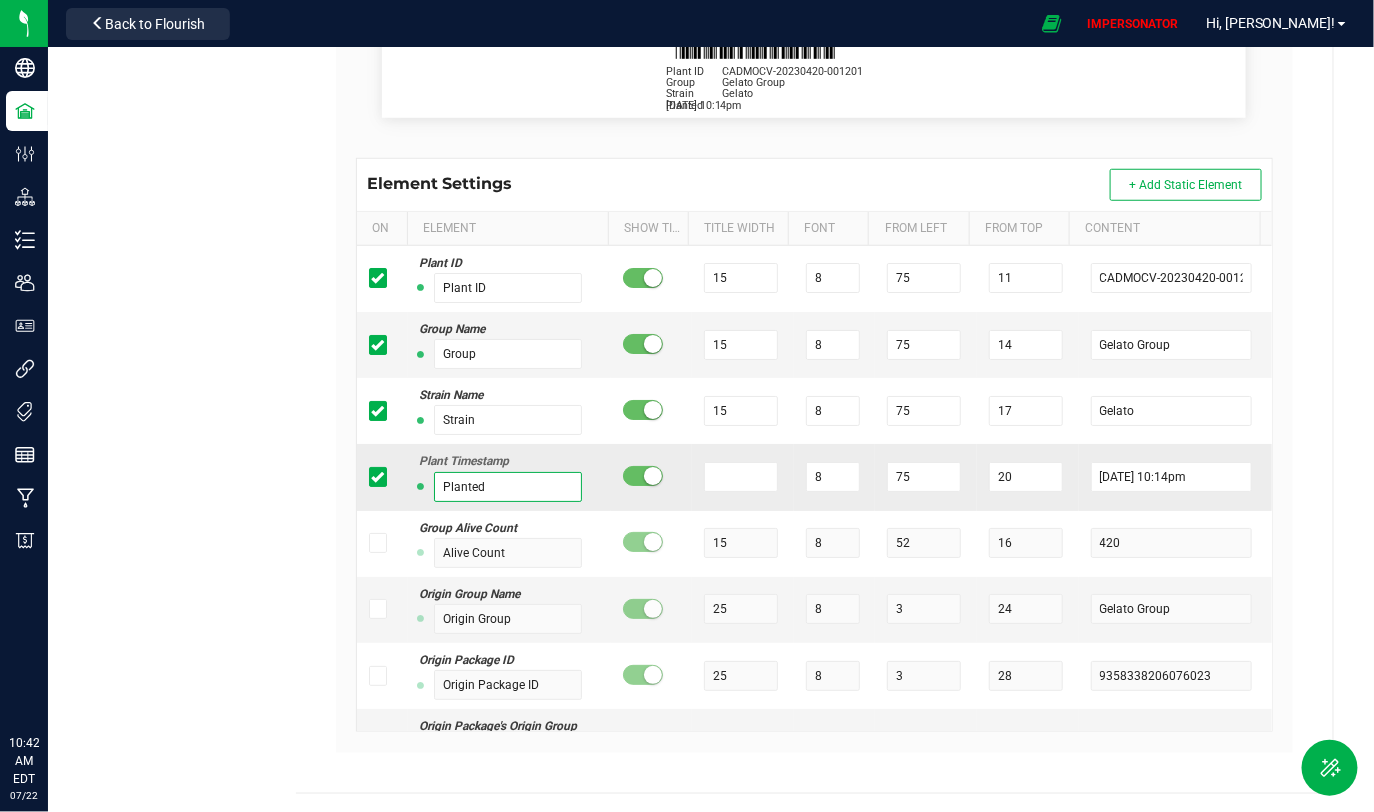 click on "Planted" at bounding box center [508, 487] 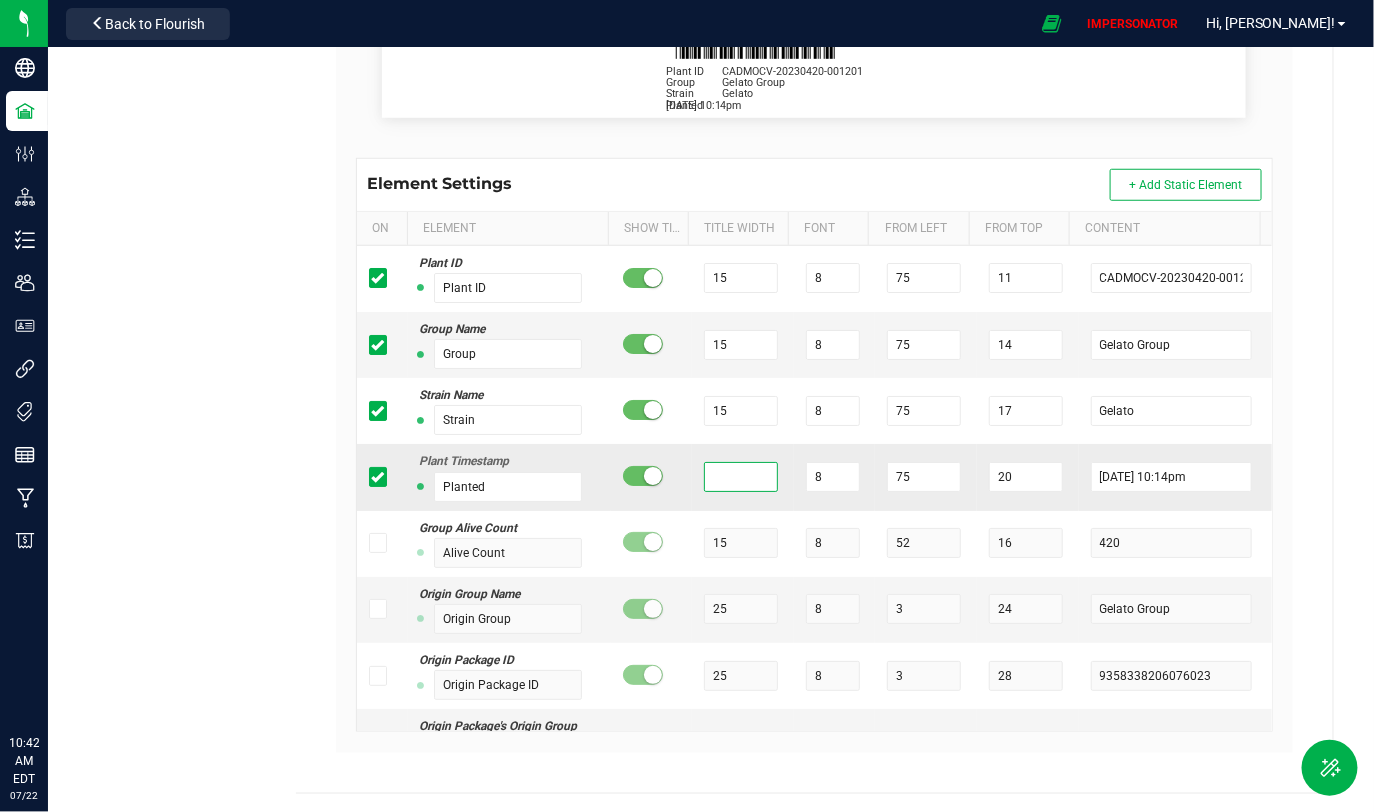 click at bounding box center (741, 477) 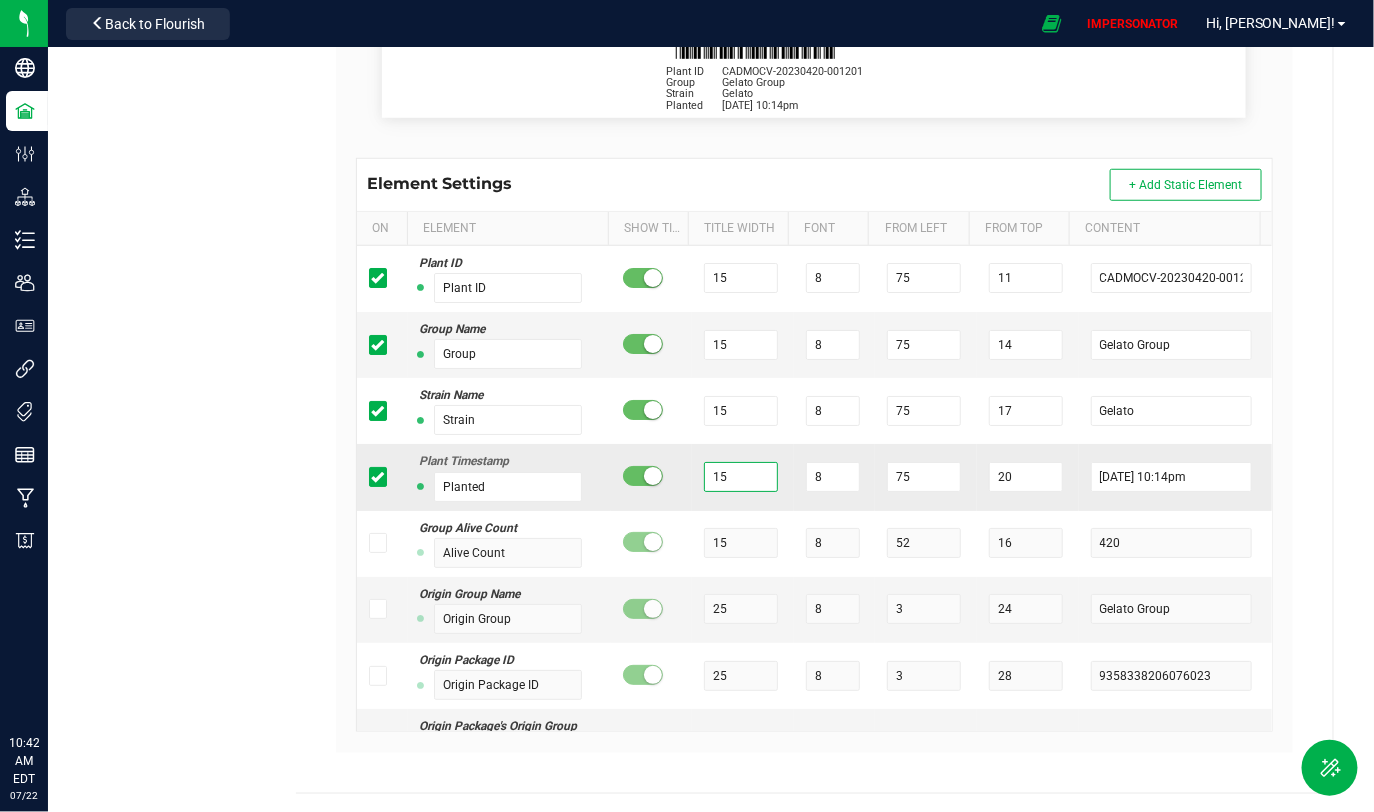 drag, startPoint x: 679, startPoint y: 475, endPoint x: 644, endPoint y: 475, distance: 35 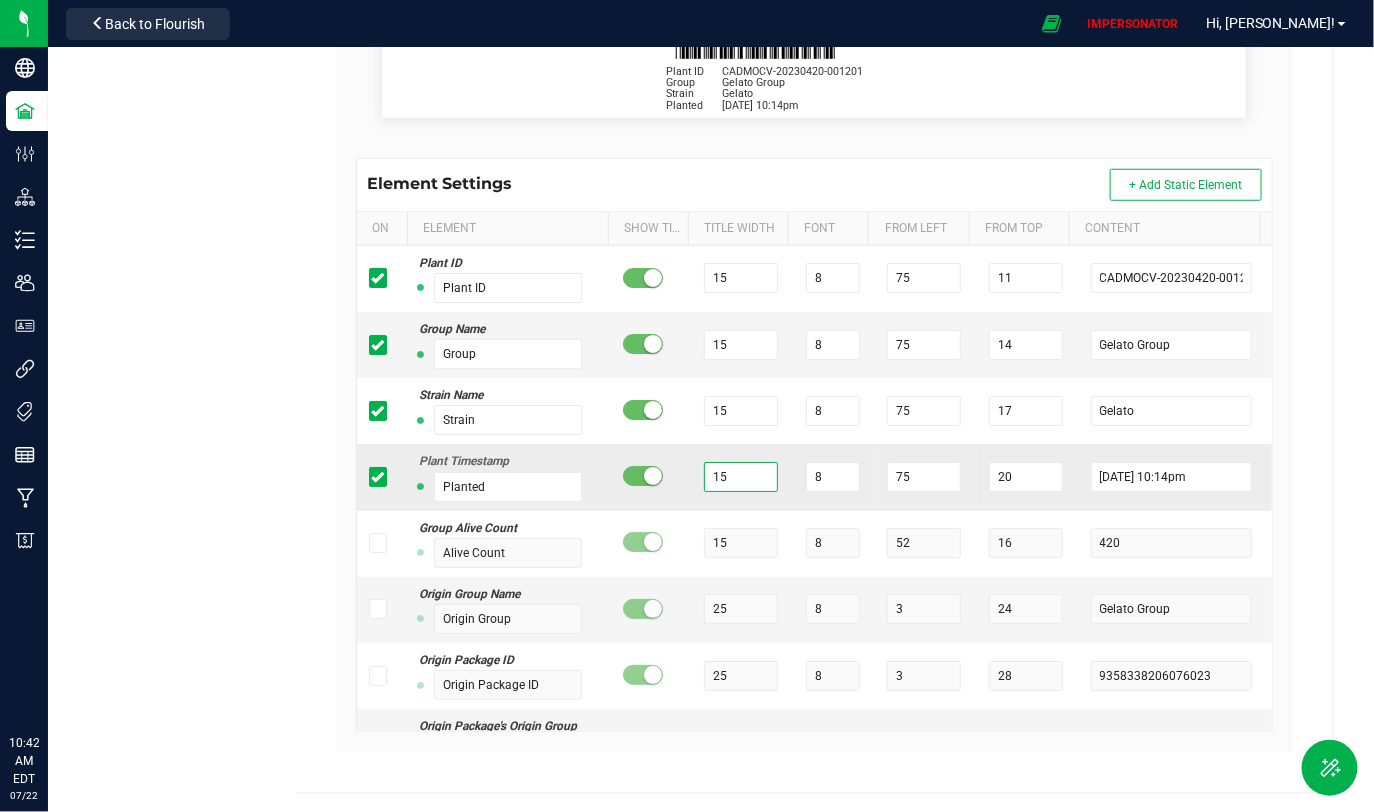 click on "Plant Timestamp Planted 15 8 75 20 [DATE] 10:14pm" at bounding box center [814, 477] 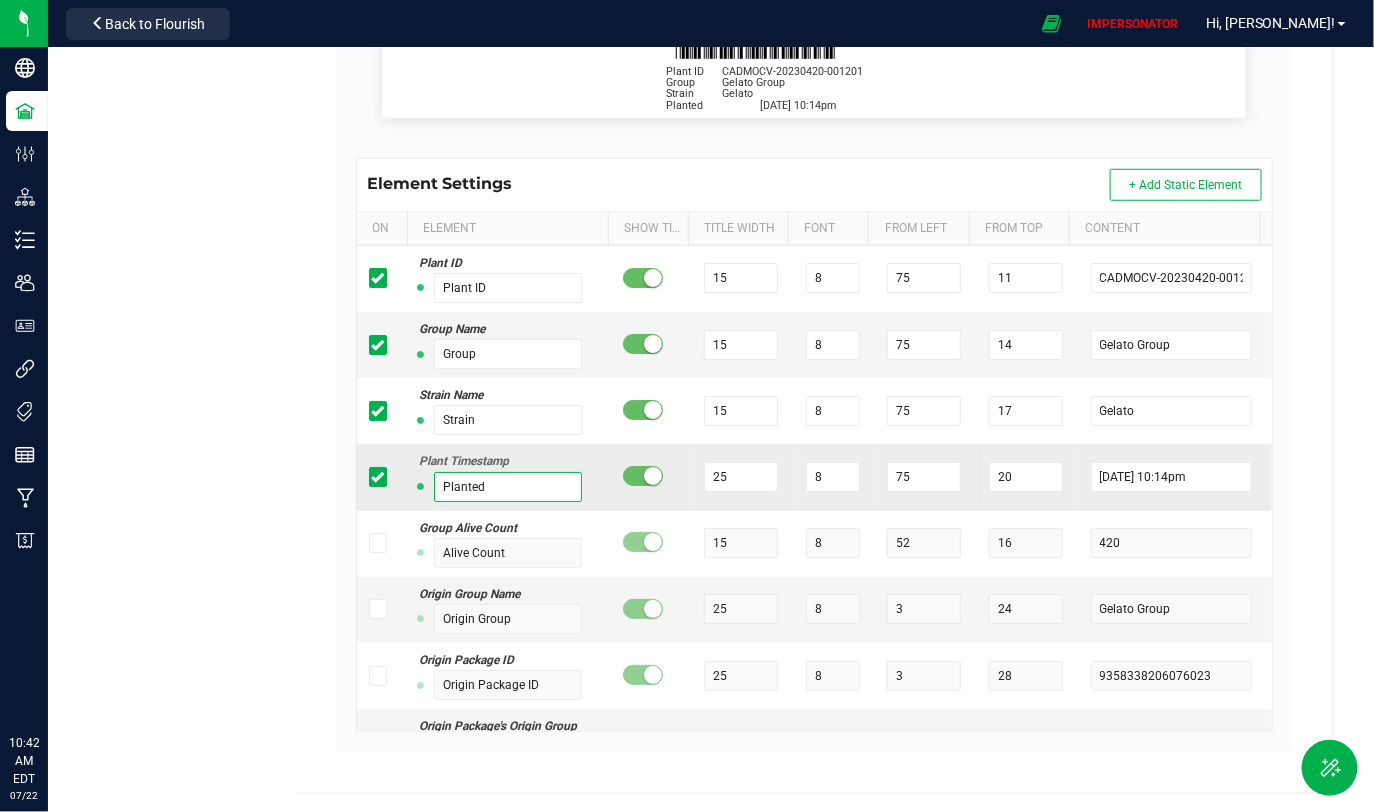 click on "Planted" at bounding box center [508, 487] 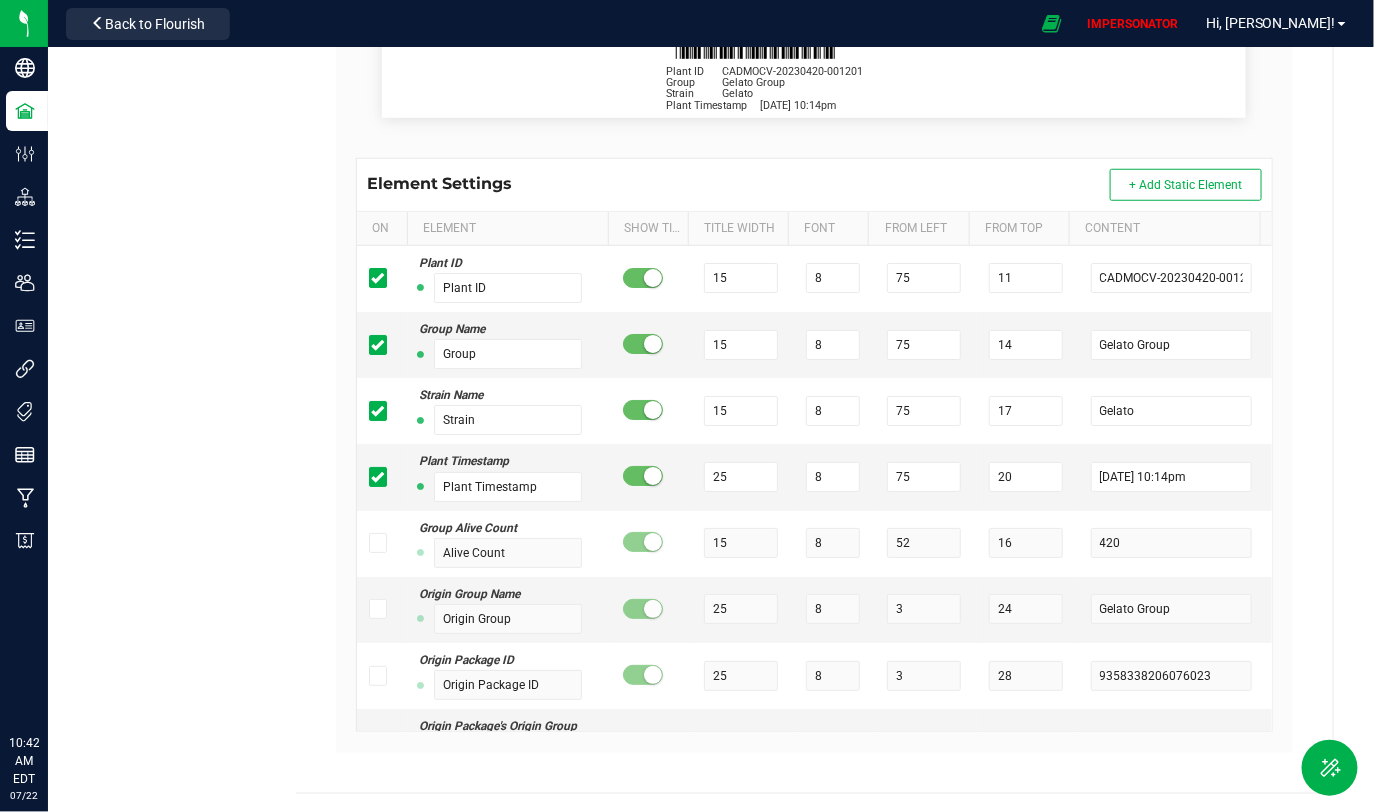 drag, startPoint x: 749, startPoint y: 105, endPoint x: 911, endPoint y: 105, distance: 162 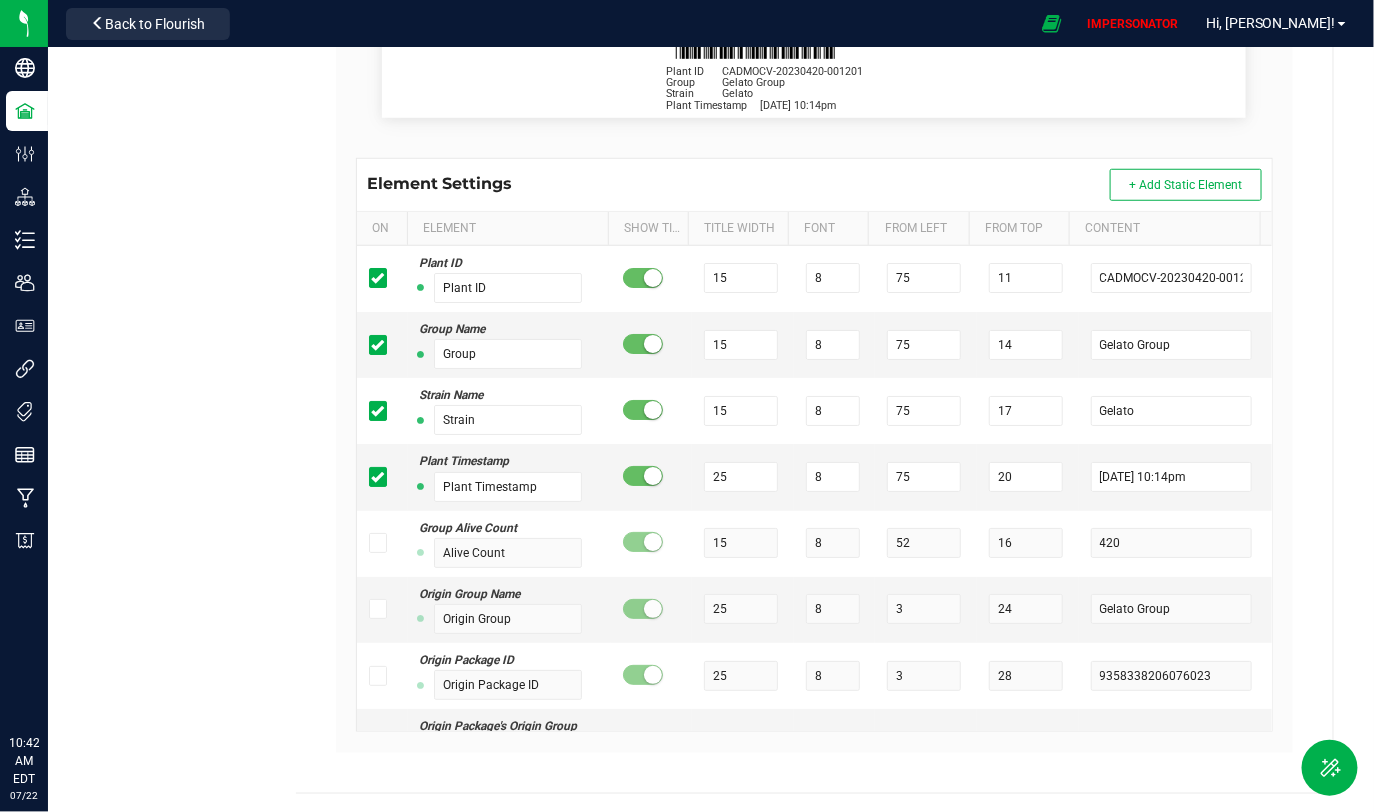 click on "Plant ID   CADMOCV-20230420-001201   Group   Gelato Group   Strain   Gelato   Plant Timestamp   [DATE] 10:14pm" at bounding box center [814, 70] 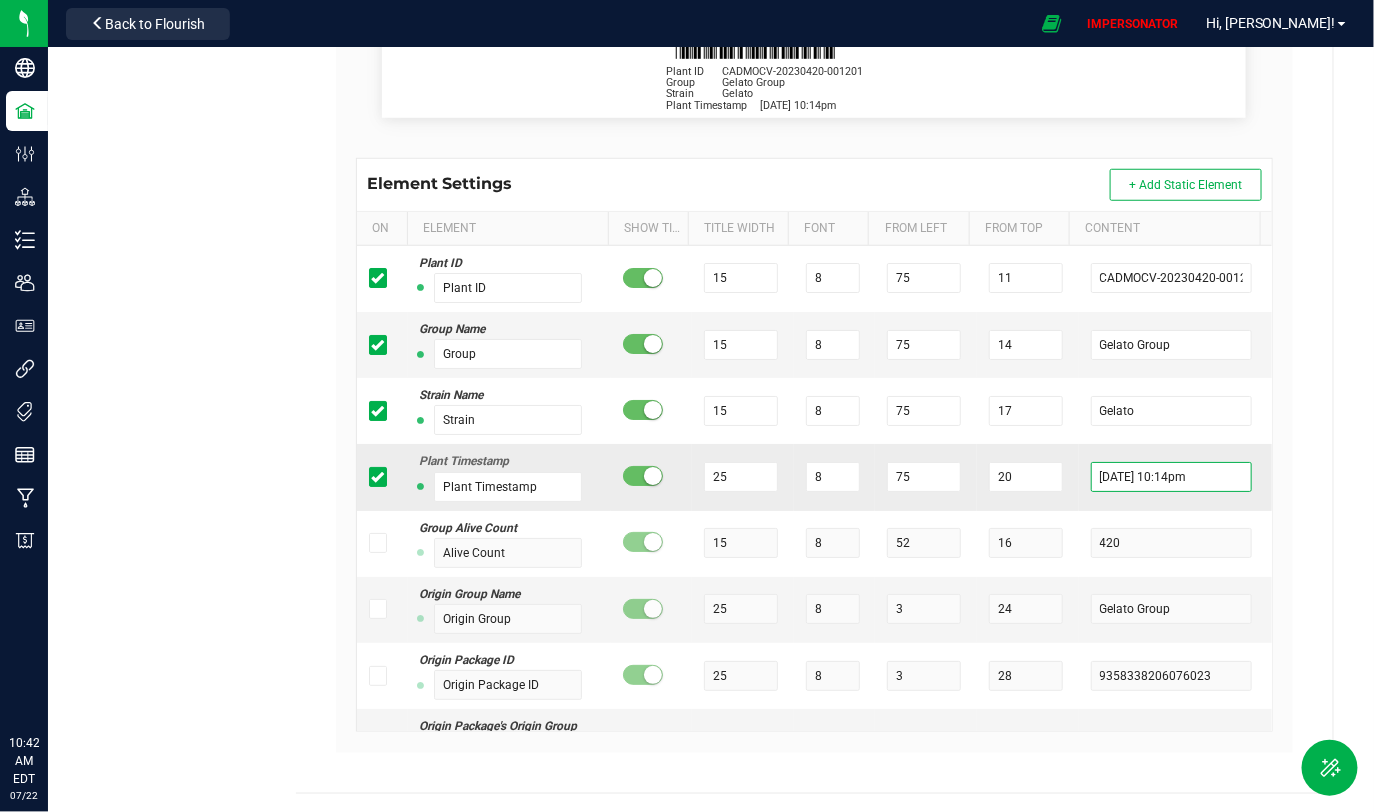 drag, startPoint x: 1146, startPoint y: 475, endPoint x: 1197, endPoint y: 472, distance: 51.088158 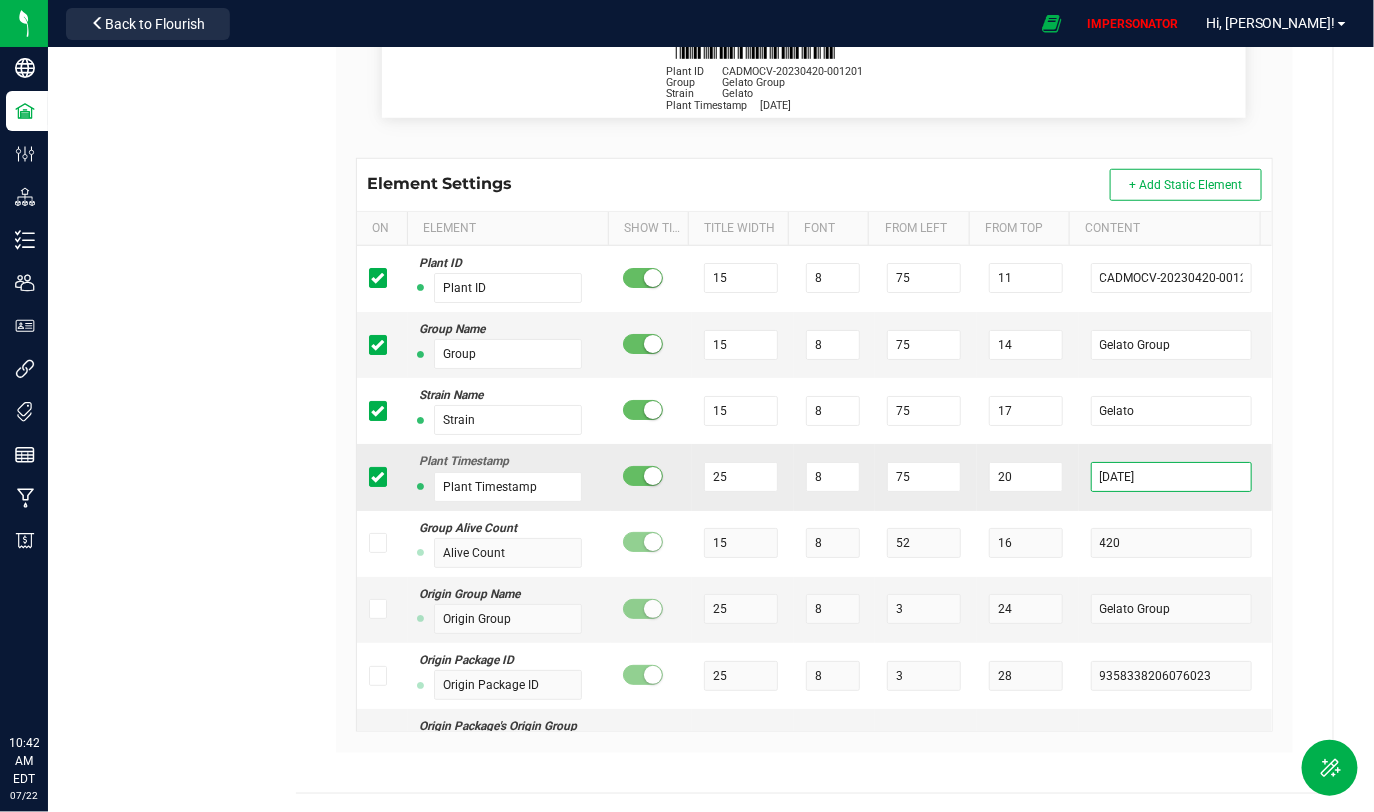 click on "[DATE]" at bounding box center [1171, 477] 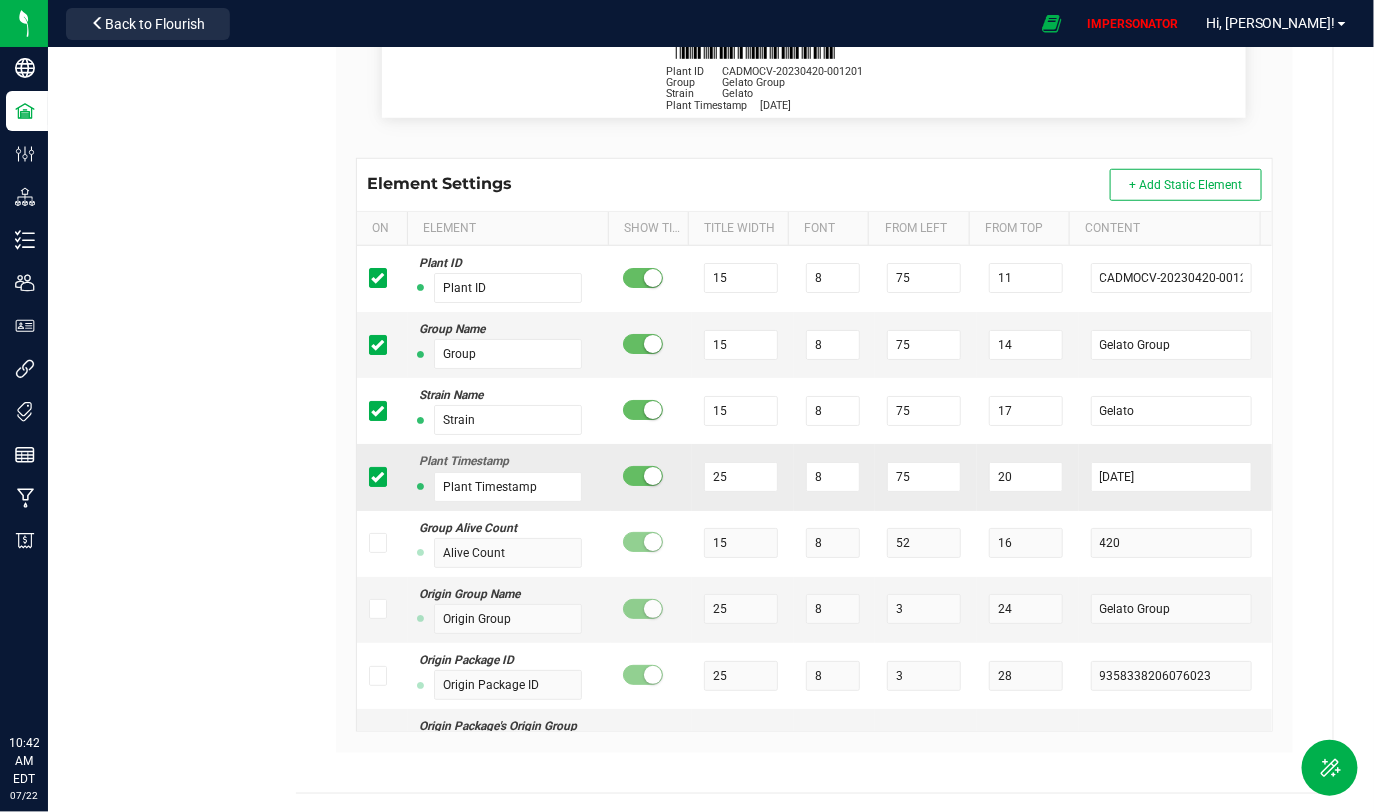 click on "[DATE]" at bounding box center [1175, 477] 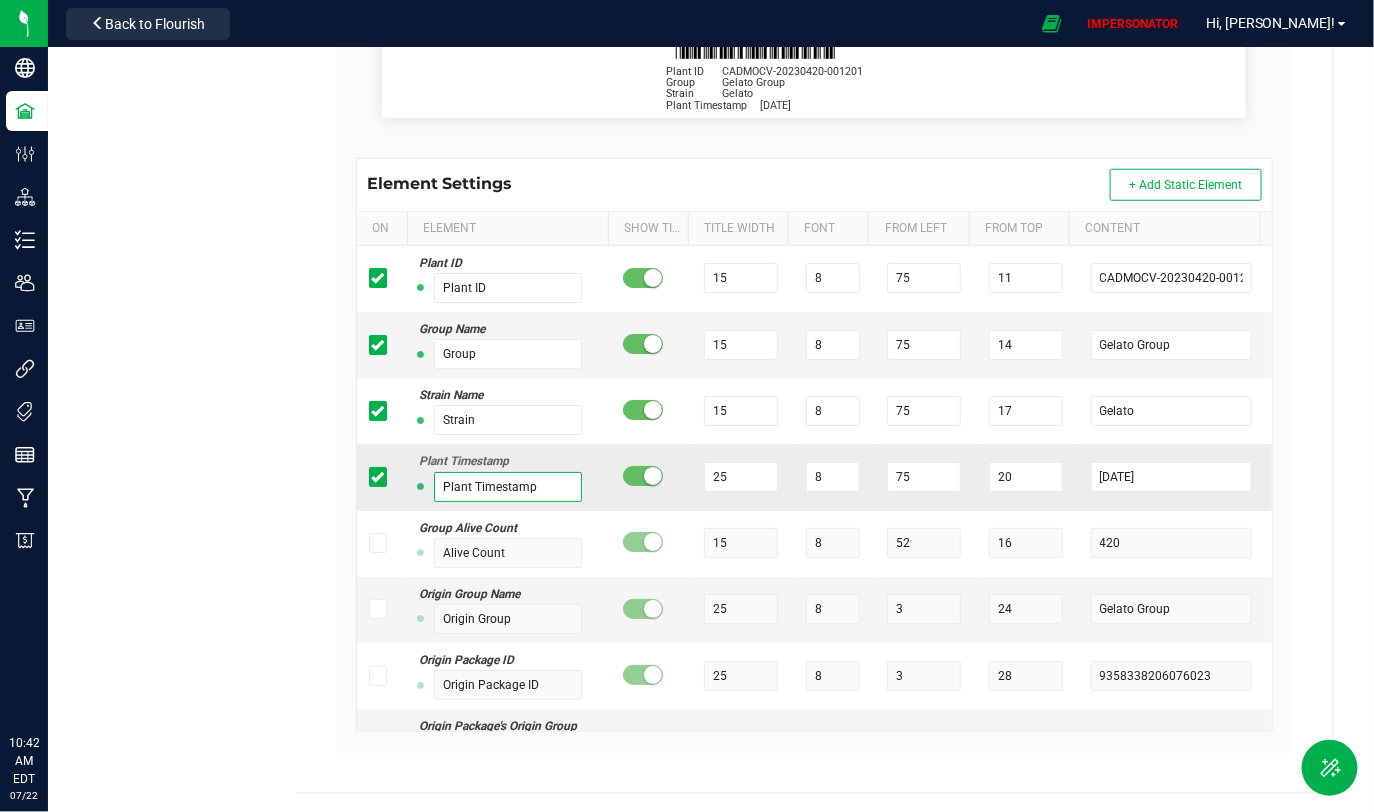 click on "Plant Timestamp" at bounding box center (508, 487) 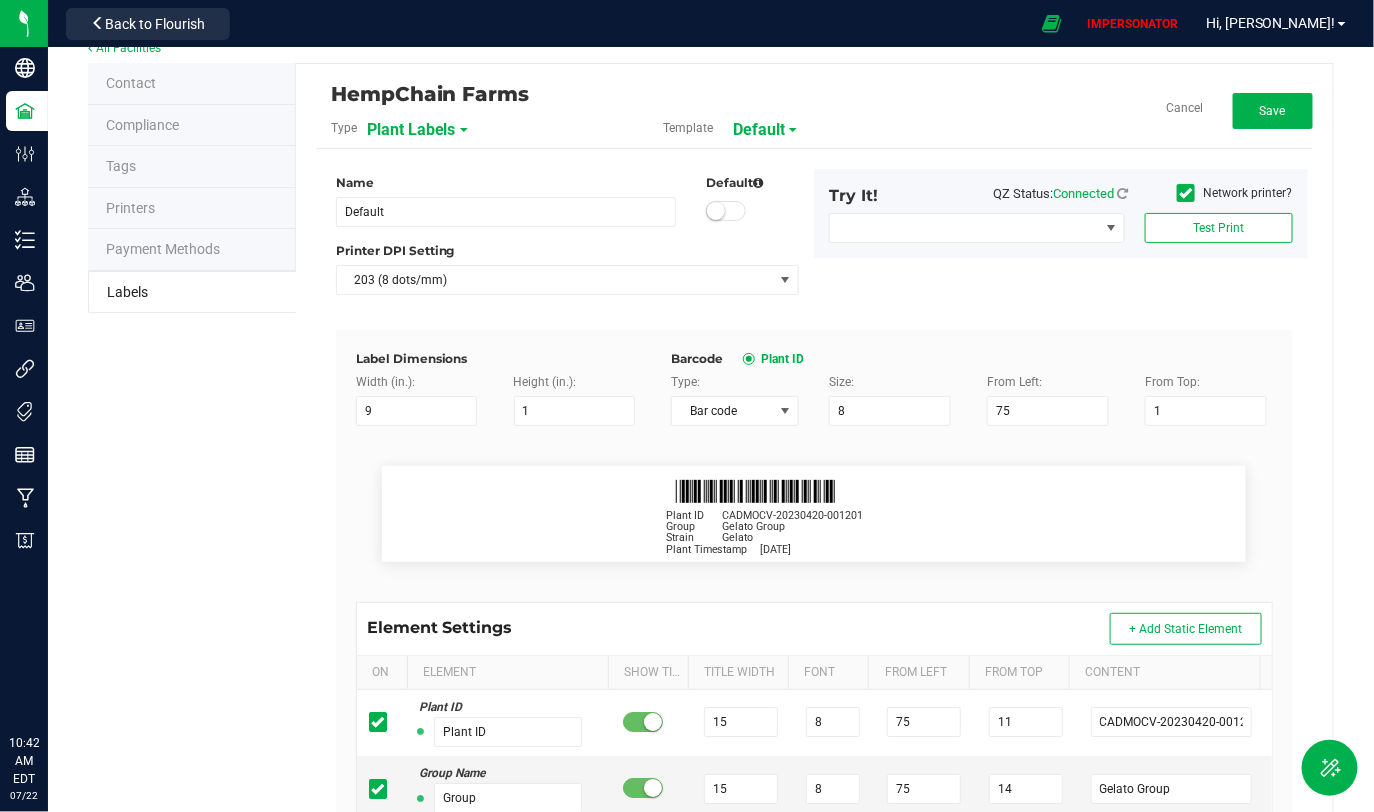 scroll, scrollTop: 30, scrollLeft: 0, axis: vertical 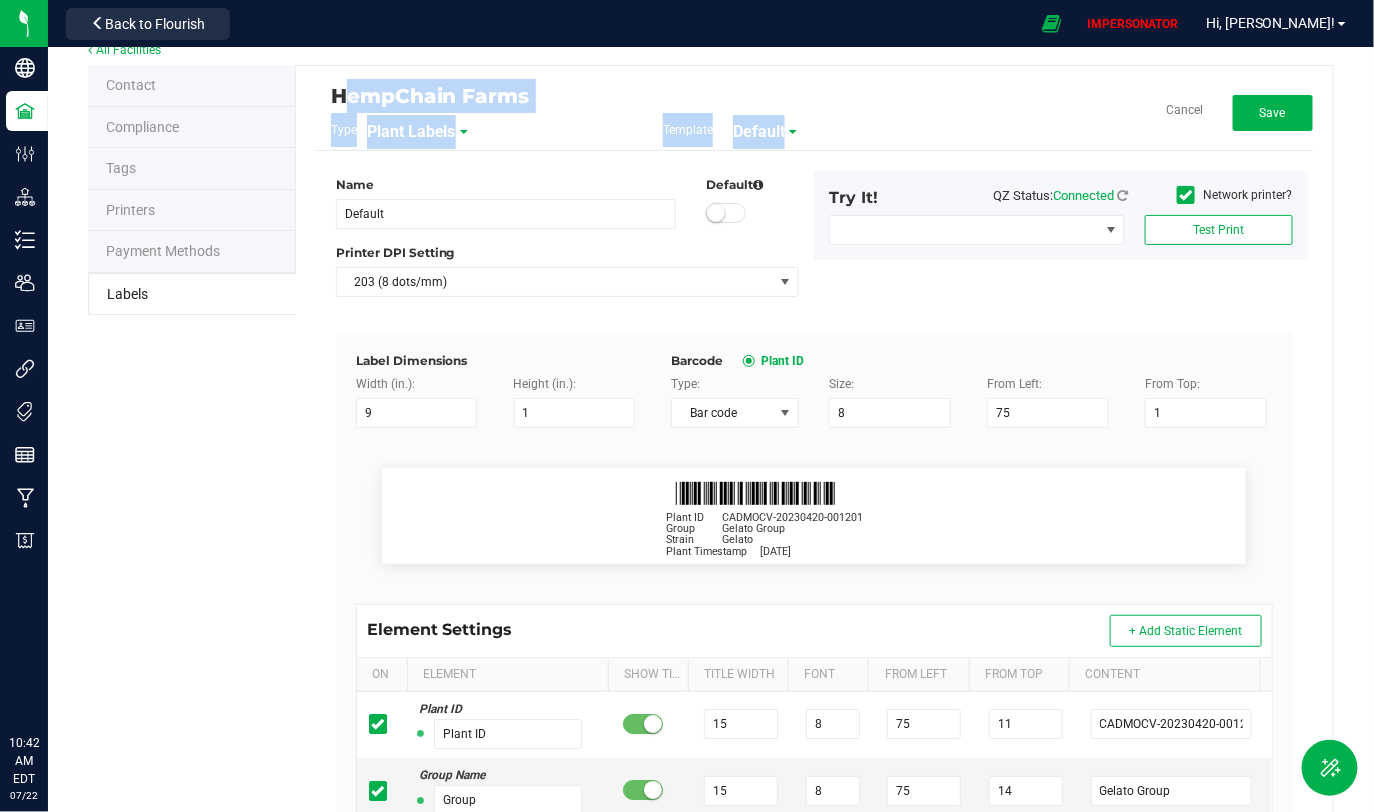 click on "HempChain Farms   Type   Plant Labels   Template   Default   Cancel   Save   Name  Default  Default   Printer DPI Setting  203 (8 dots/mm)  Try It!   QZ Status:   Connected   Network printer?   Test Print   Label Dimensions   Width (in.):  9  Height (in.):  1  Barcode   Plant ID   Type:  Bar code  Size:  8  From Left:  75  From Top:  1   Plant ID   CADMOCV-20230420-001201   Group   Gelato Group   Strain   Gelato   Plant Timestamp   [DATE]  Element Settings  + Add Static Element  On Element Show Title Title Width Font From Left From Top Content Plant ID Plant ID 15 8 75 11 CADMOCV-20230420-001201 Group Name Group 15 8 75 14 Gelato Group Strain Name Strain 15 8 75 17 Gelato Plant Timestamp Plant Timestamp 25 8 75 20 [DATE] Group Alive Count Alive Count 15 8 52 16 420 Origin Group Name Origin Group 25 8 3 24 Gelato Group Origin Package ID Origin Package ID 25 8 3 28 9358338206076023 Origin Package's Origin Group Name Origin Package's Origin Group Name 25 8 3 32 Gelato Group 25 8 3 36 Plant Batch 25" at bounding box center (815, 652) 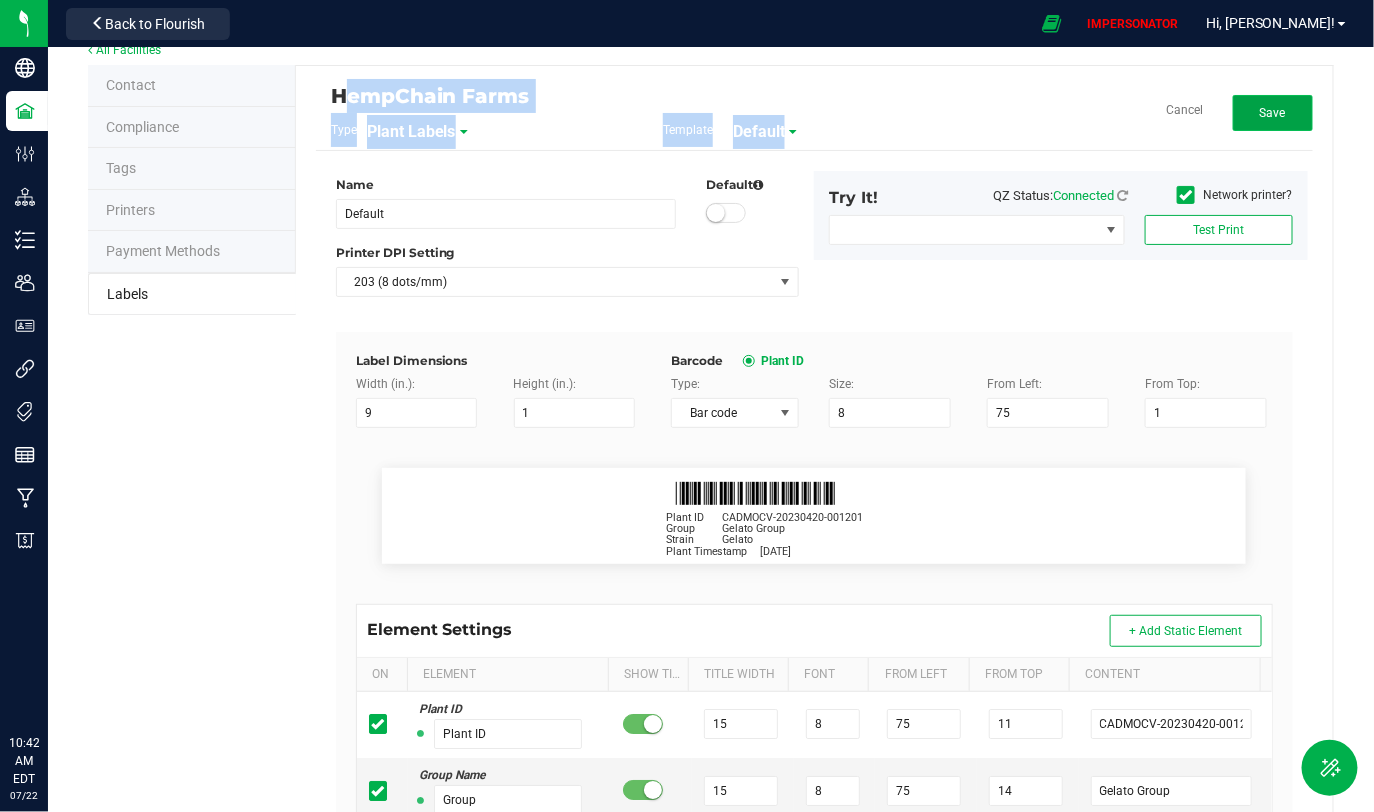 click on "Save" at bounding box center (1273, 113) 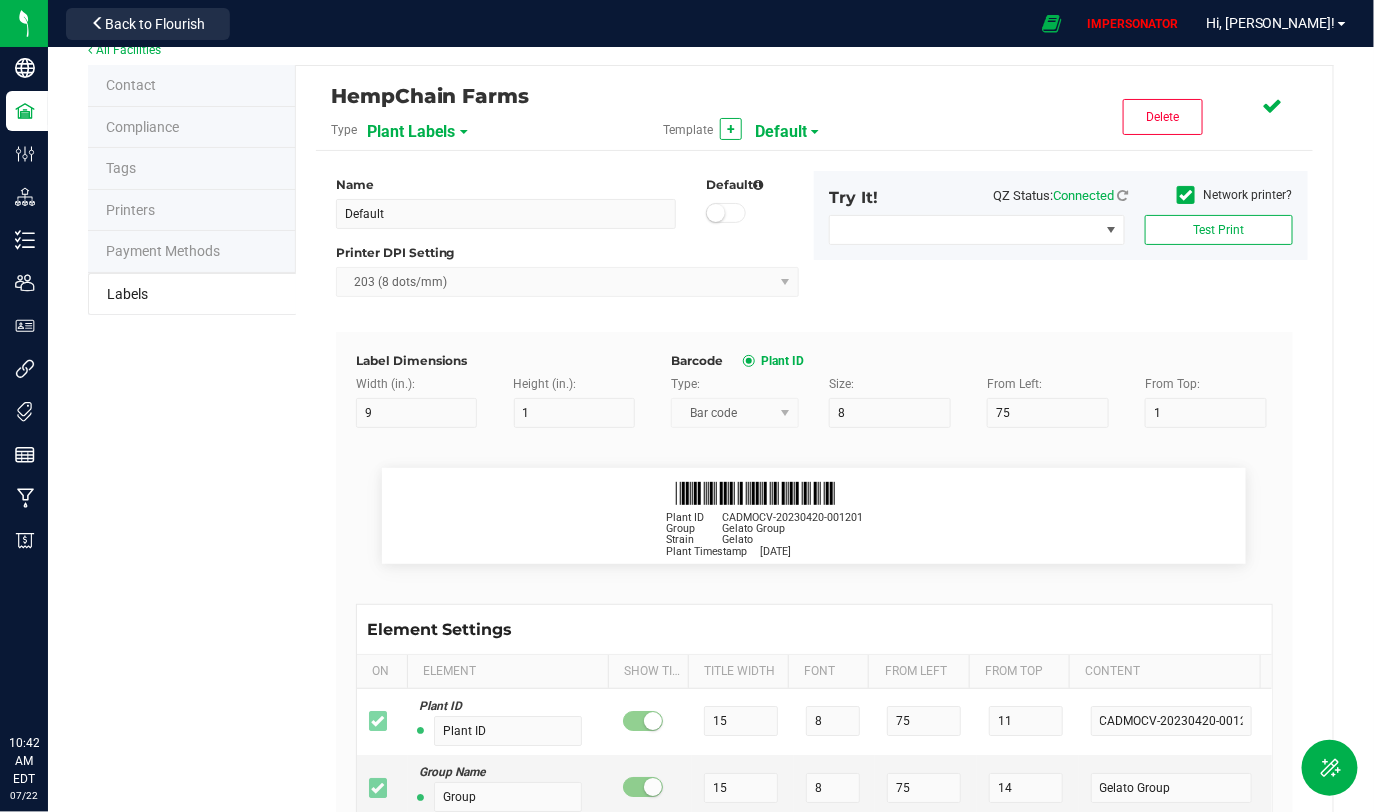 click on "Plant Labels" at bounding box center (477, 131) 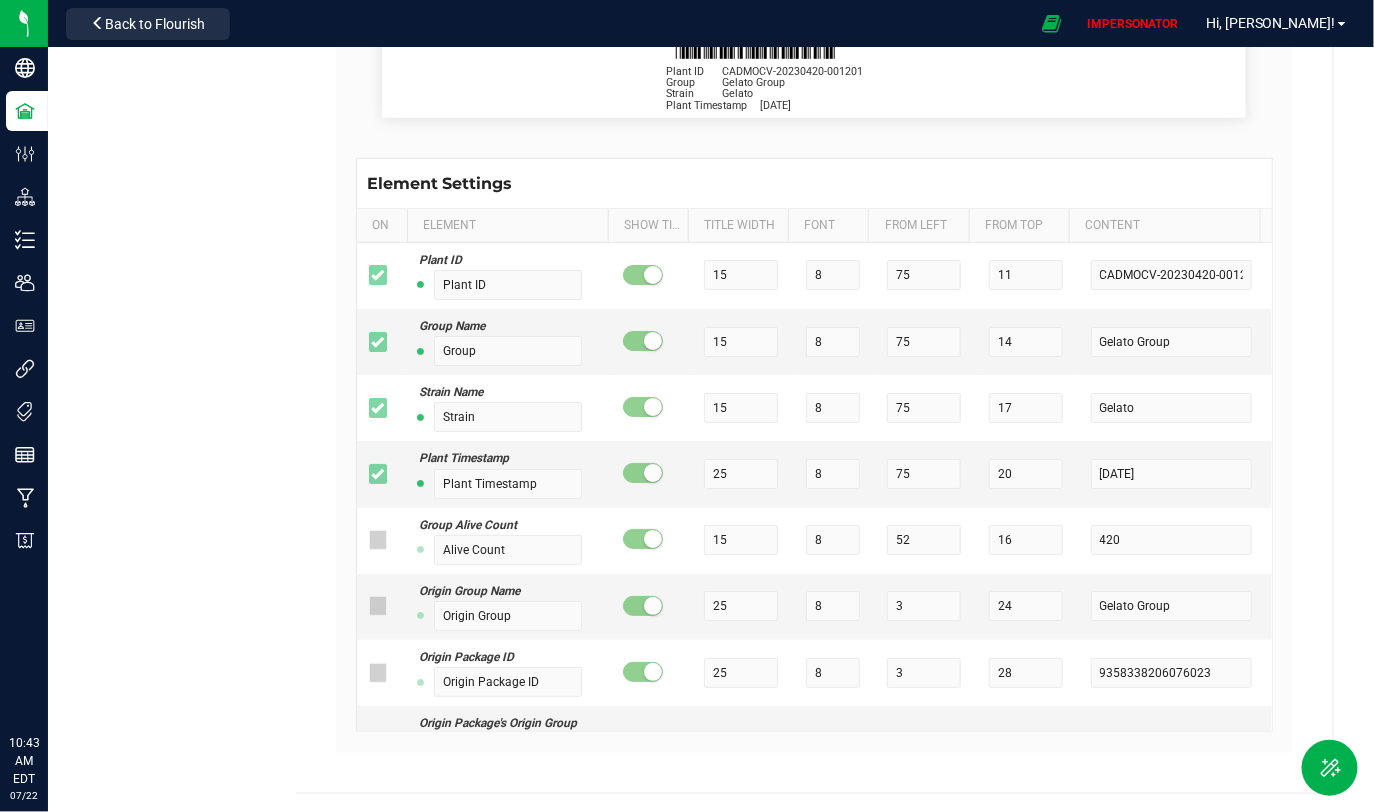 scroll, scrollTop: 0, scrollLeft: 0, axis: both 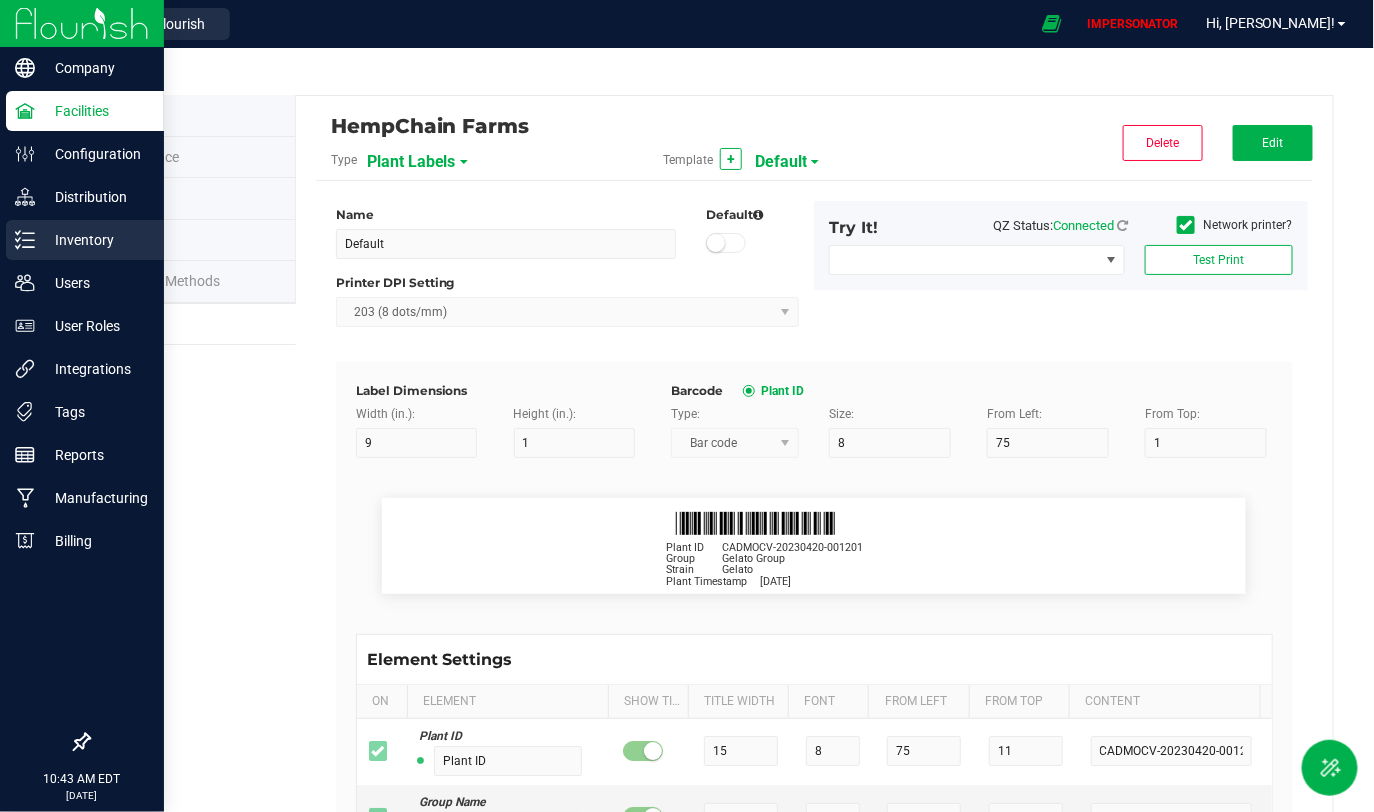 click on "Inventory" at bounding box center (95, 240) 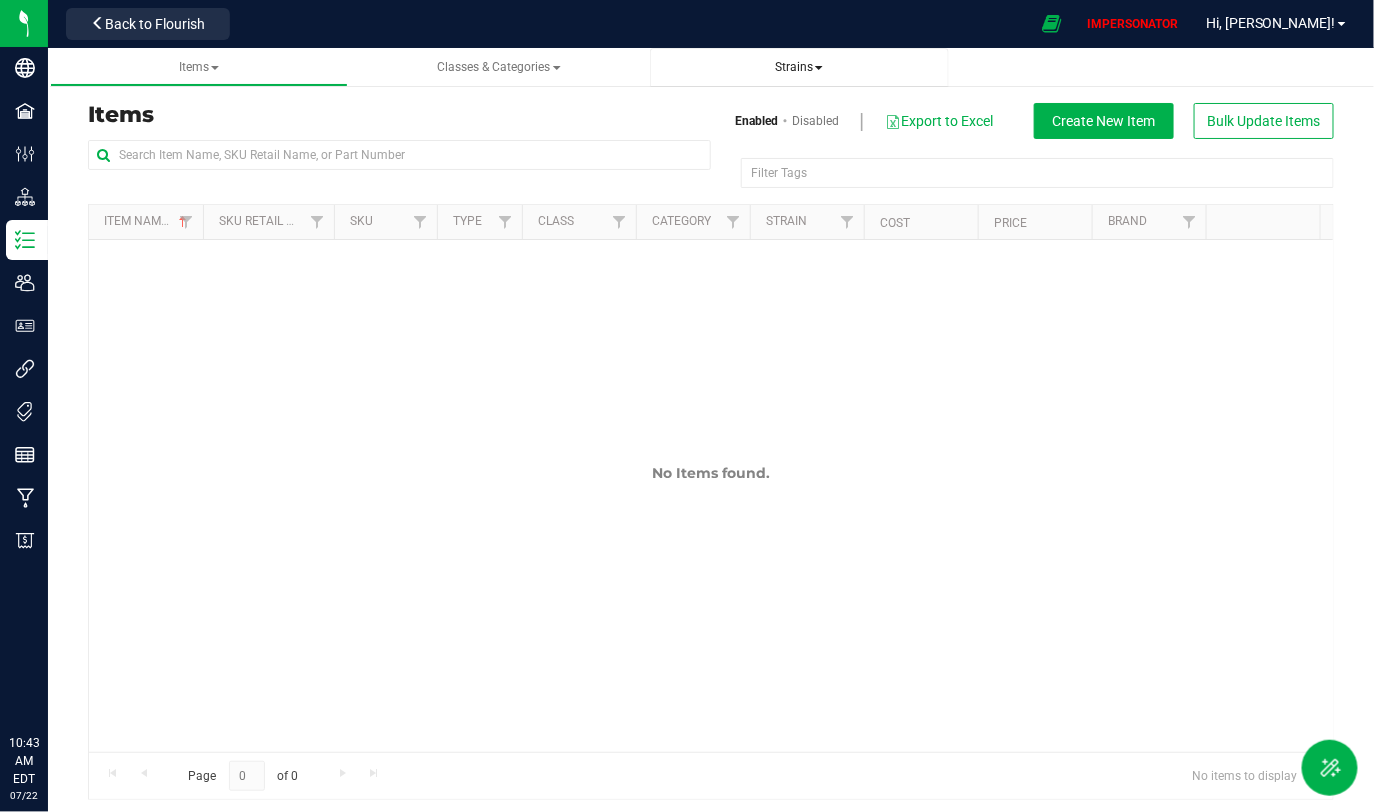 click on "Strains" at bounding box center (799, 67) 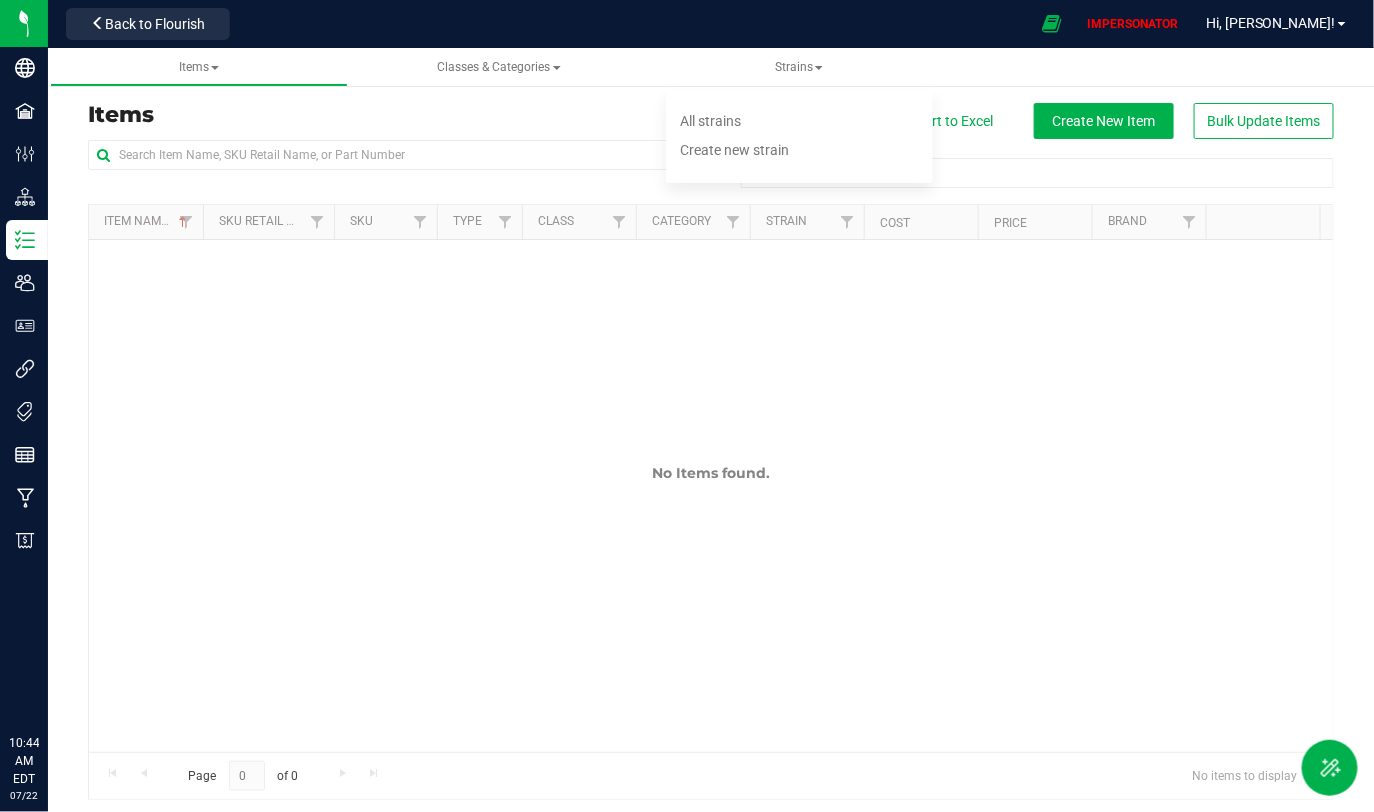 click on "No Items found." at bounding box center [711, 515] 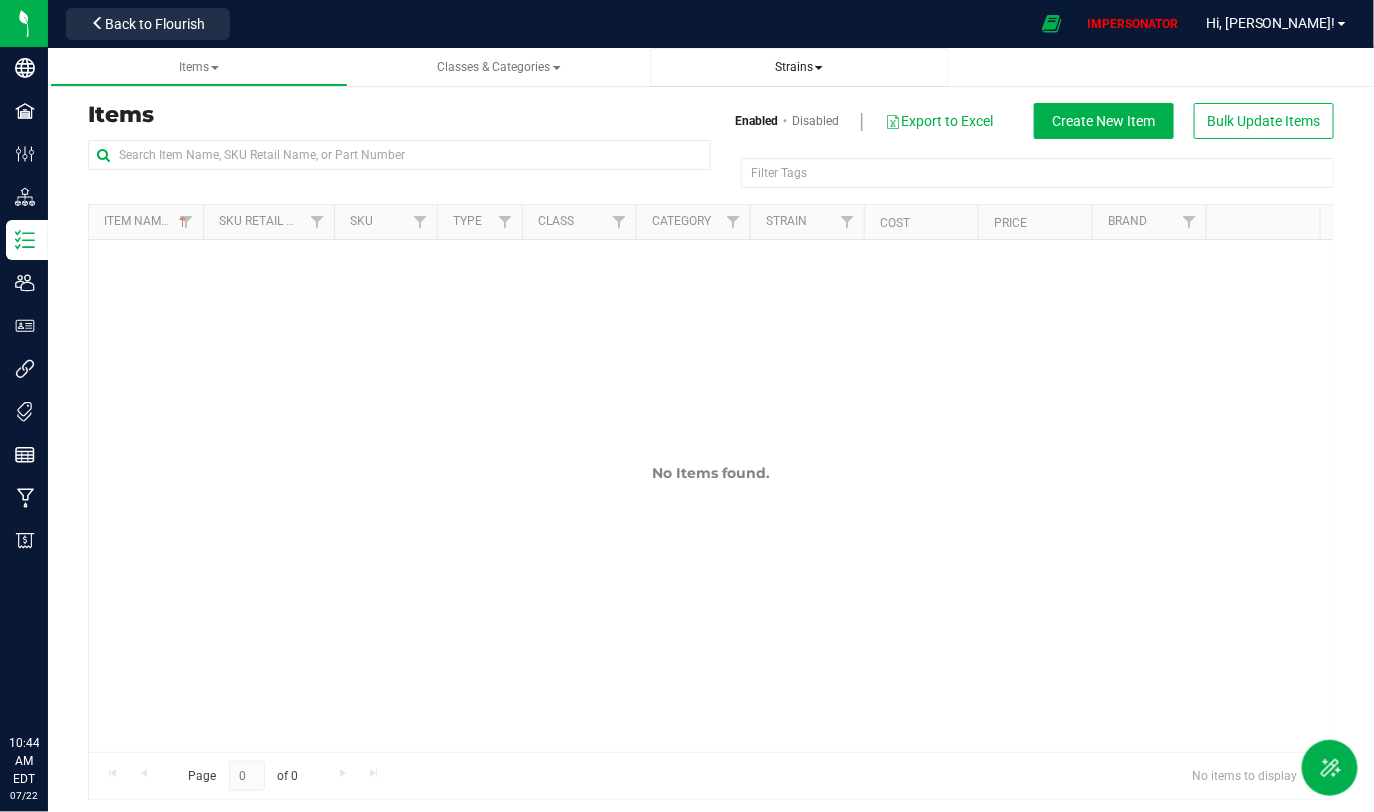 click on "Strains" at bounding box center [799, 67] 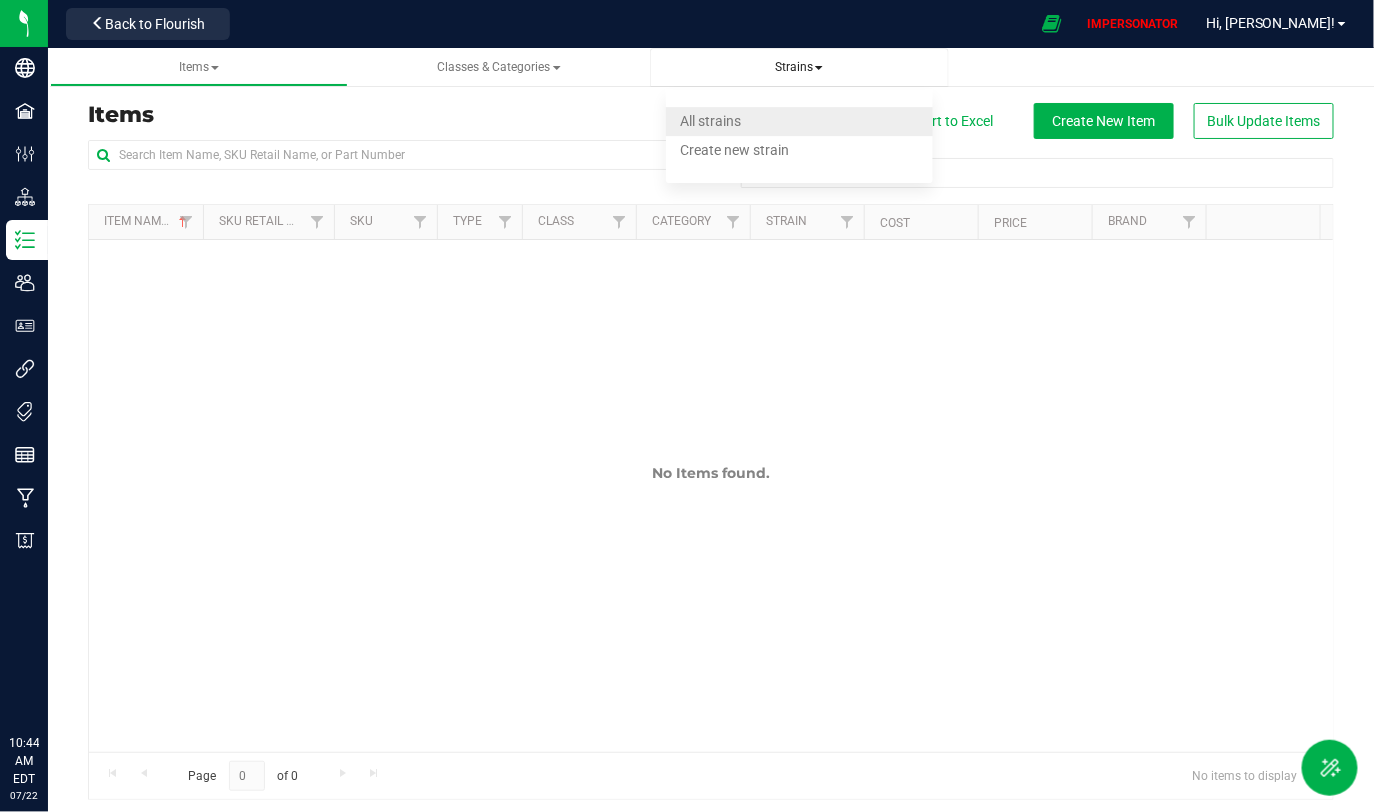 click on "All strains" at bounding box center (799, 121) 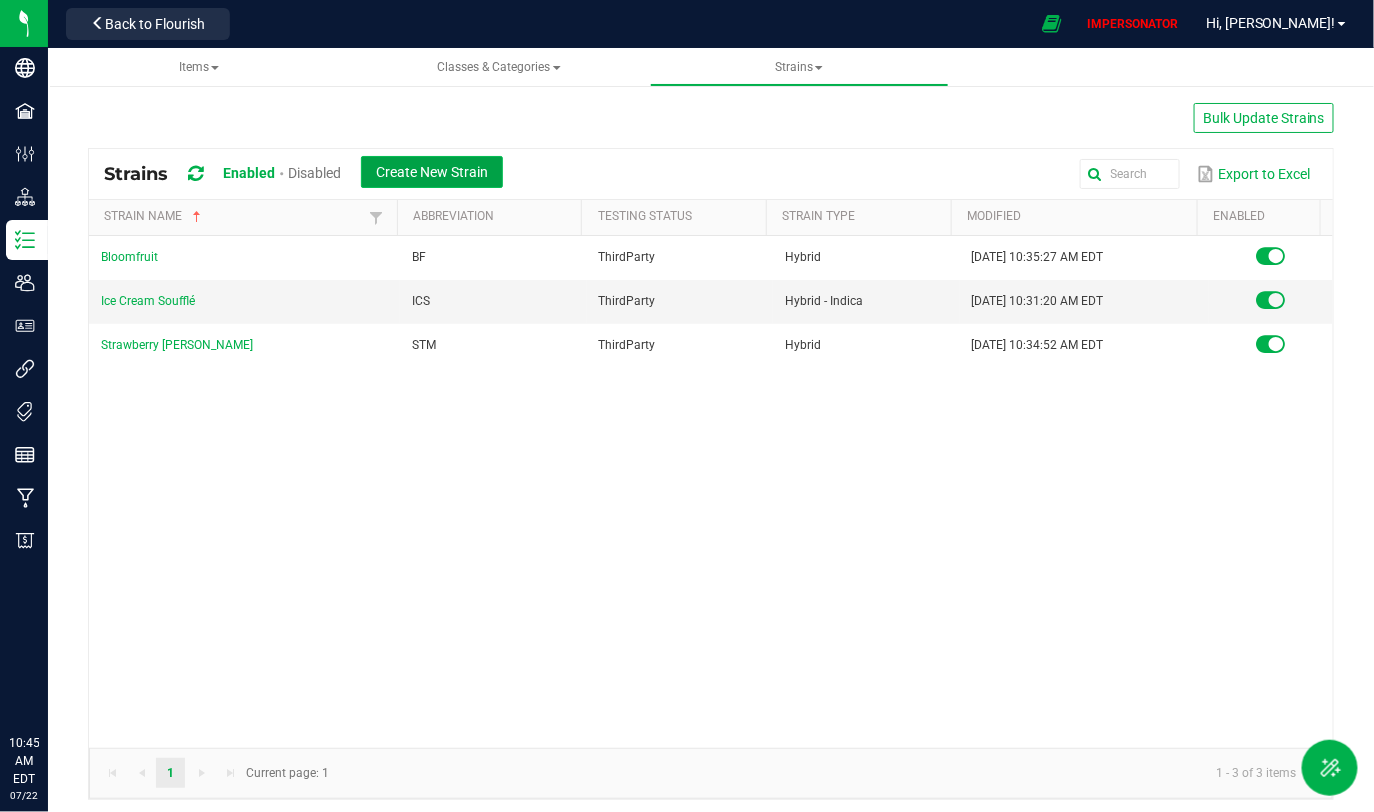 click on "Create New Strain" at bounding box center (432, 172) 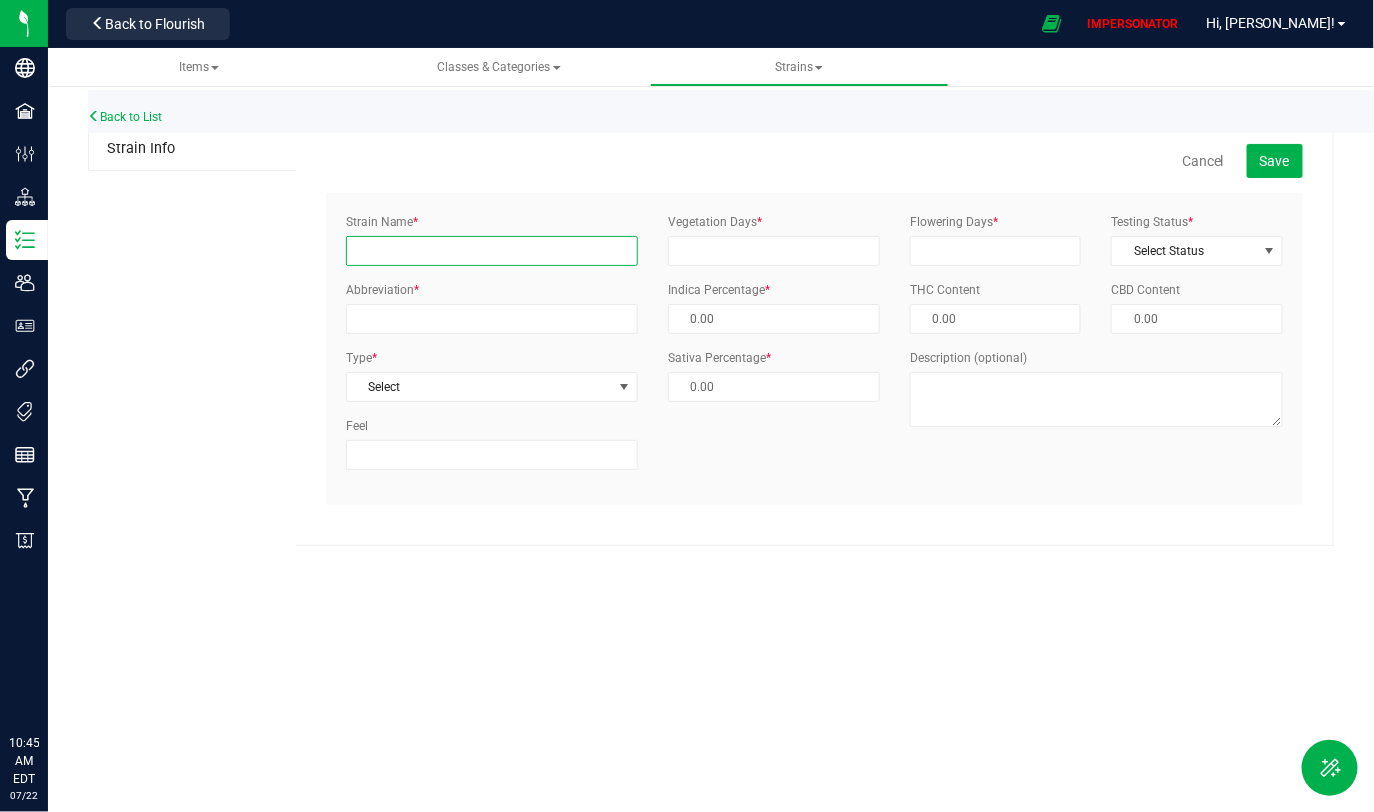 click on "Strain Name
*" at bounding box center [492, 251] 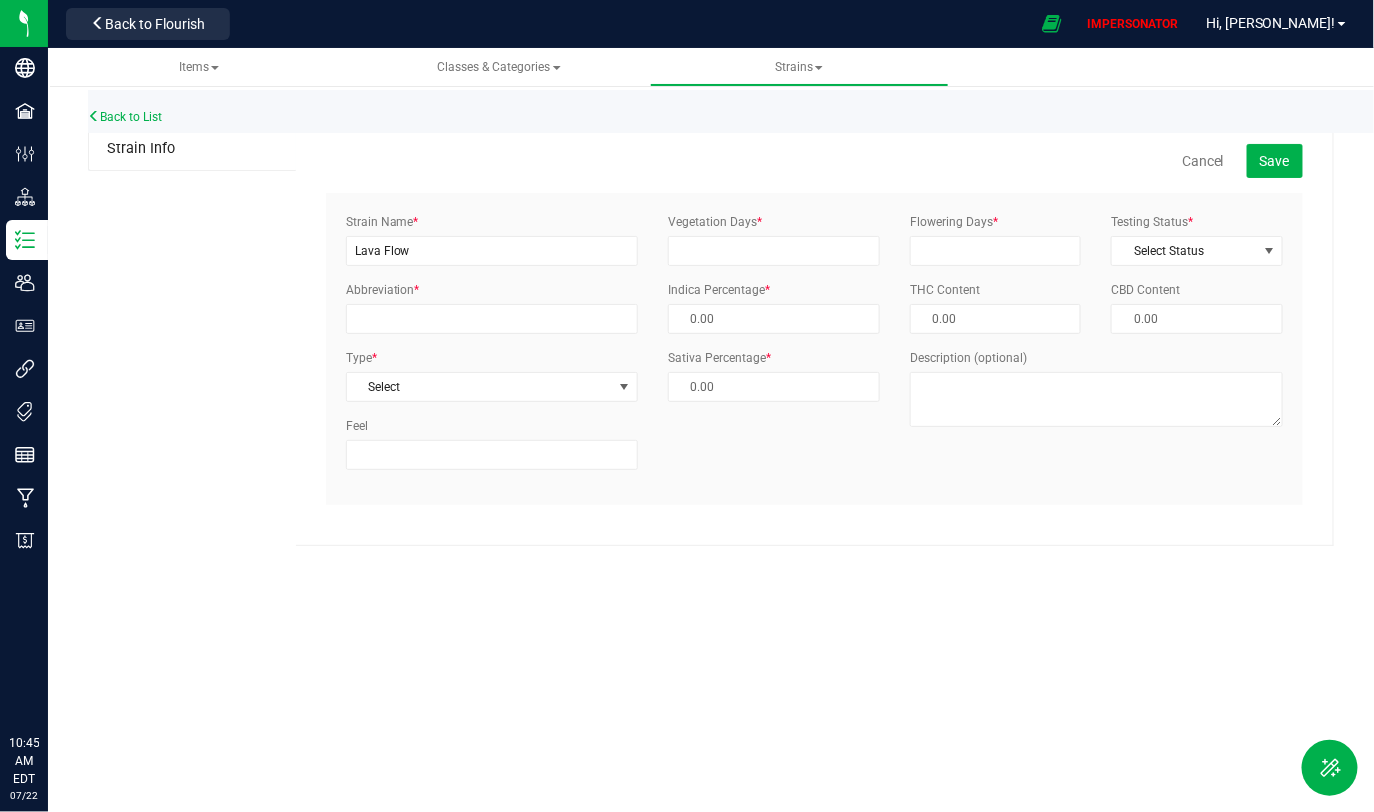 click on "Strain Name
*
Lava Flow
Abbreviation
*
Type
*
Select Select Indica Sativa Hybrid CBD THC Hybrid - Indica Hybrid - Sativa
Feel
Vegetation Days
*
*" at bounding box center (814, 349) 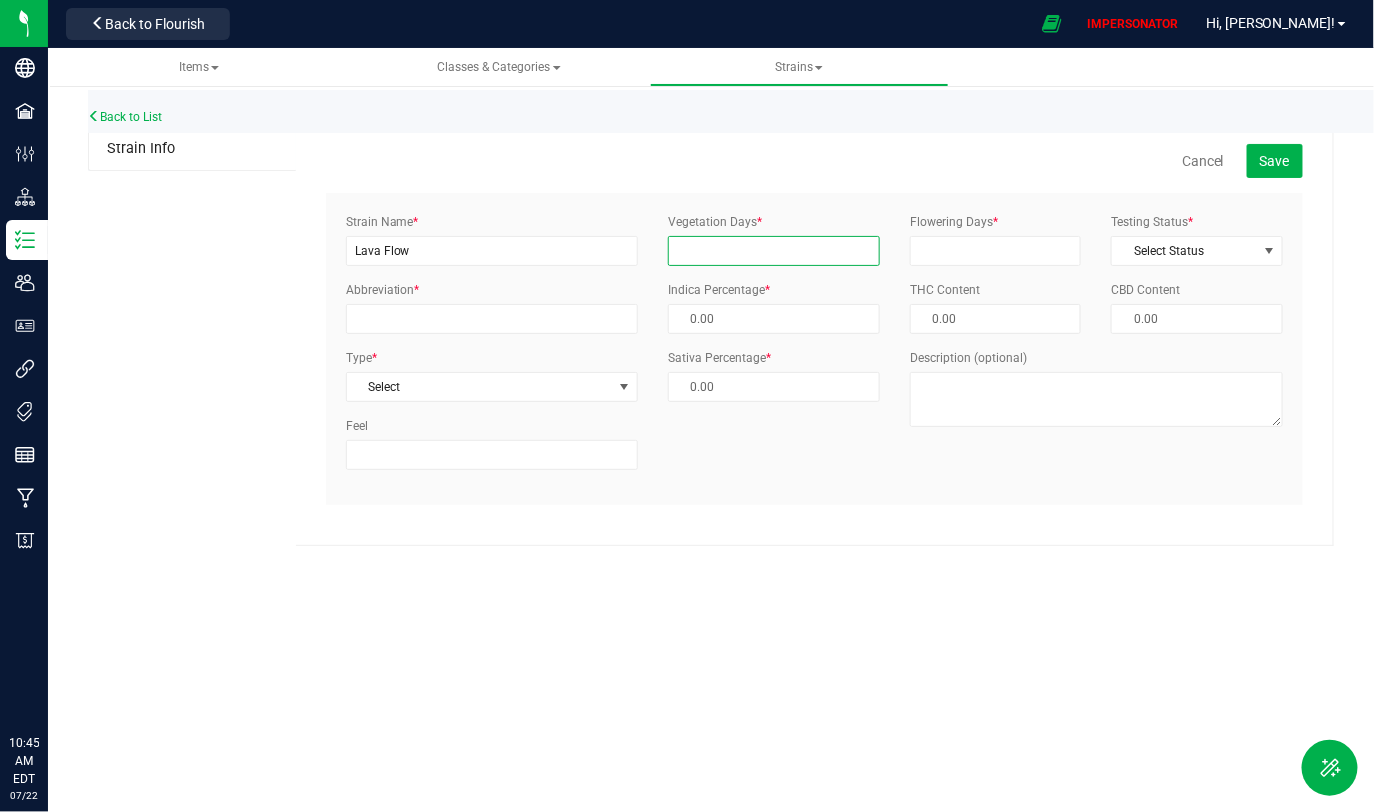 click on "Vegetation Days
*" at bounding box center (774, 251) 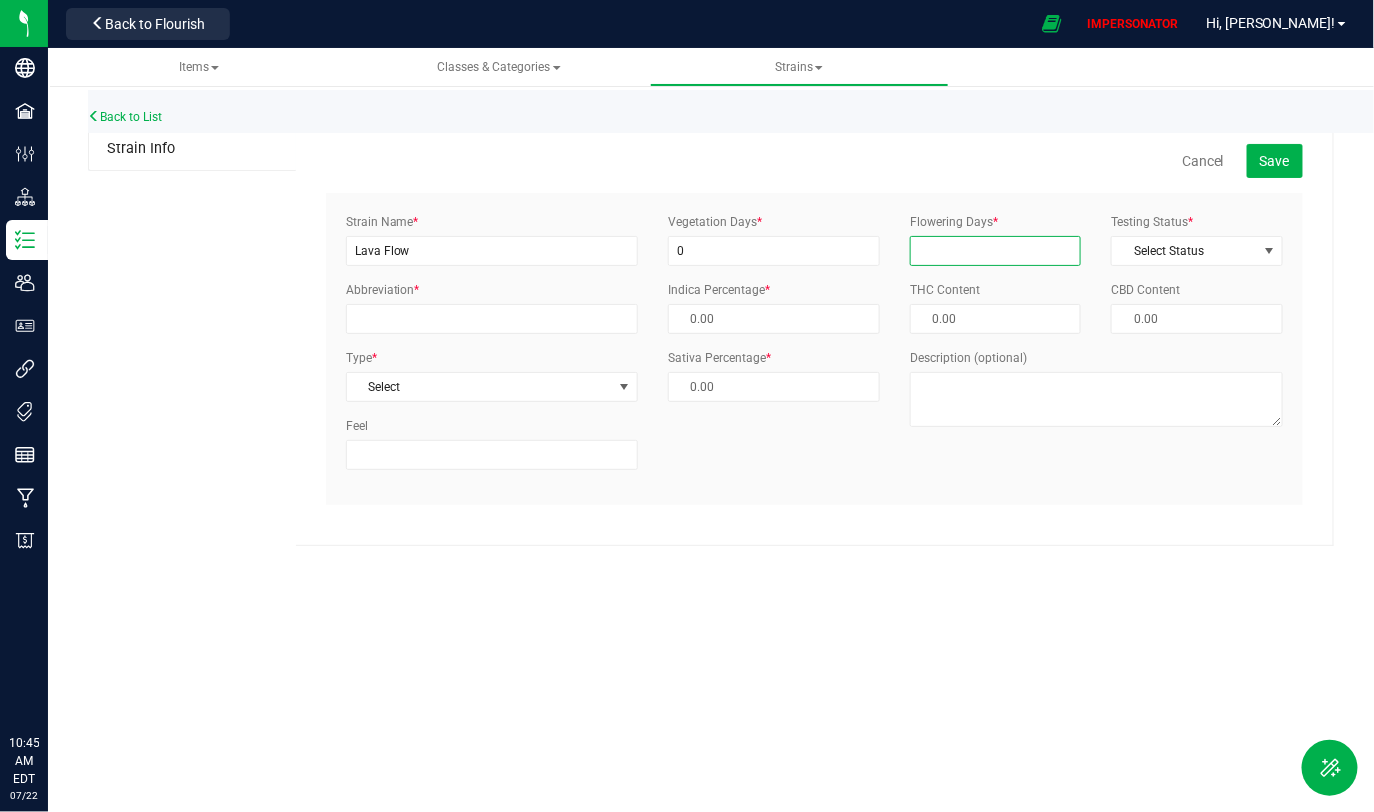 click on "Flowering Days
*" at bounding box center [996, 251] 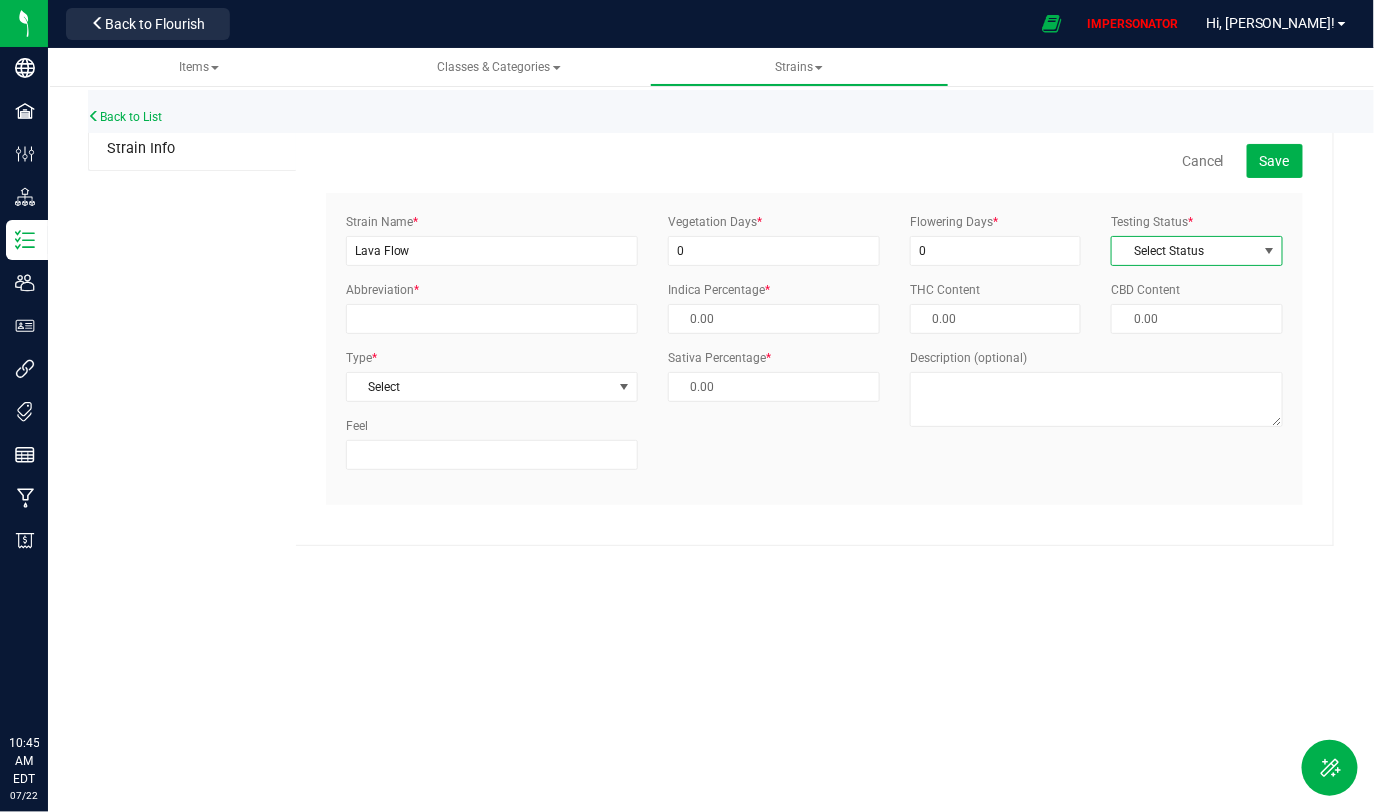 click on "Select Status" at bounding box center (1184, 251) 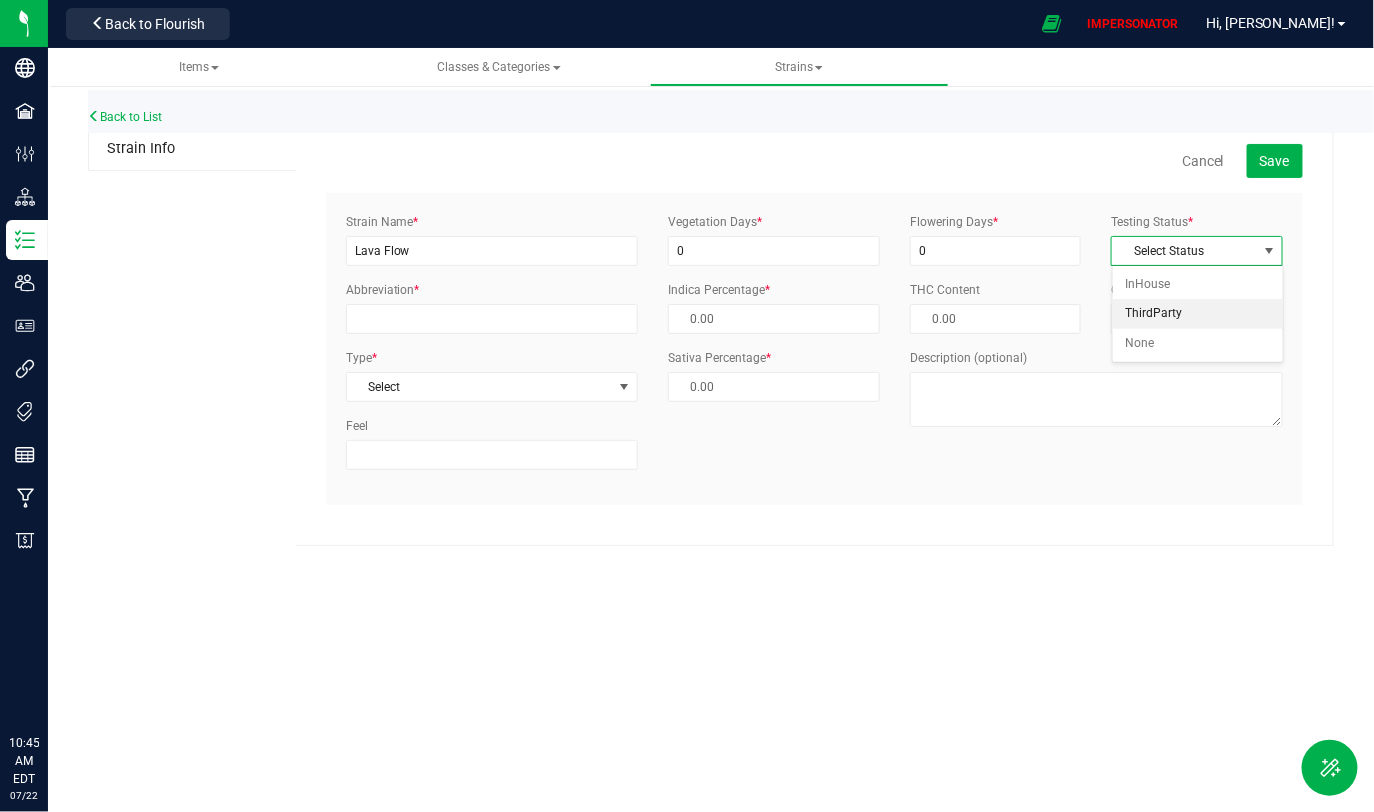 click on "ThirdParty" at bounding box center [1198, 314] 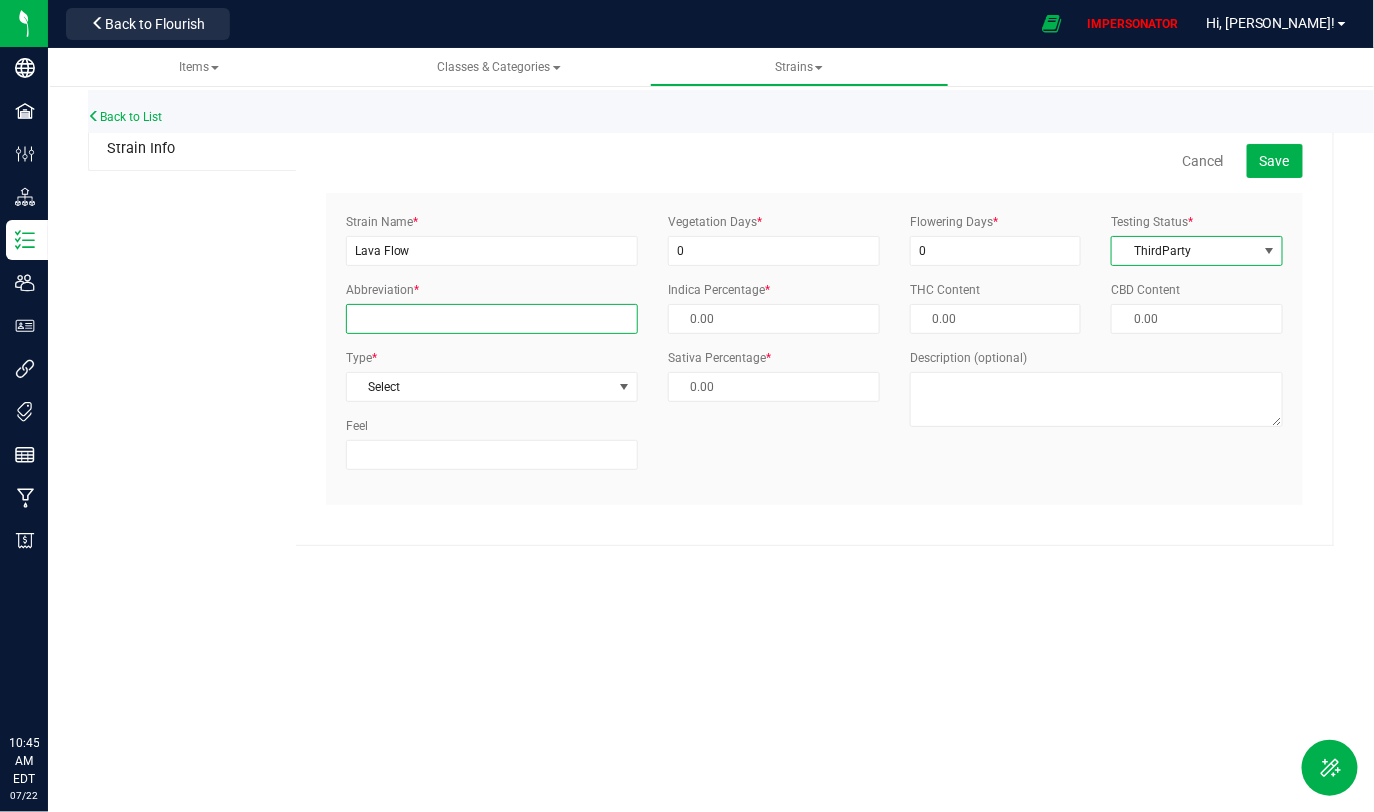 click on "Abbreviation
*" at bounding box center (492, 319) 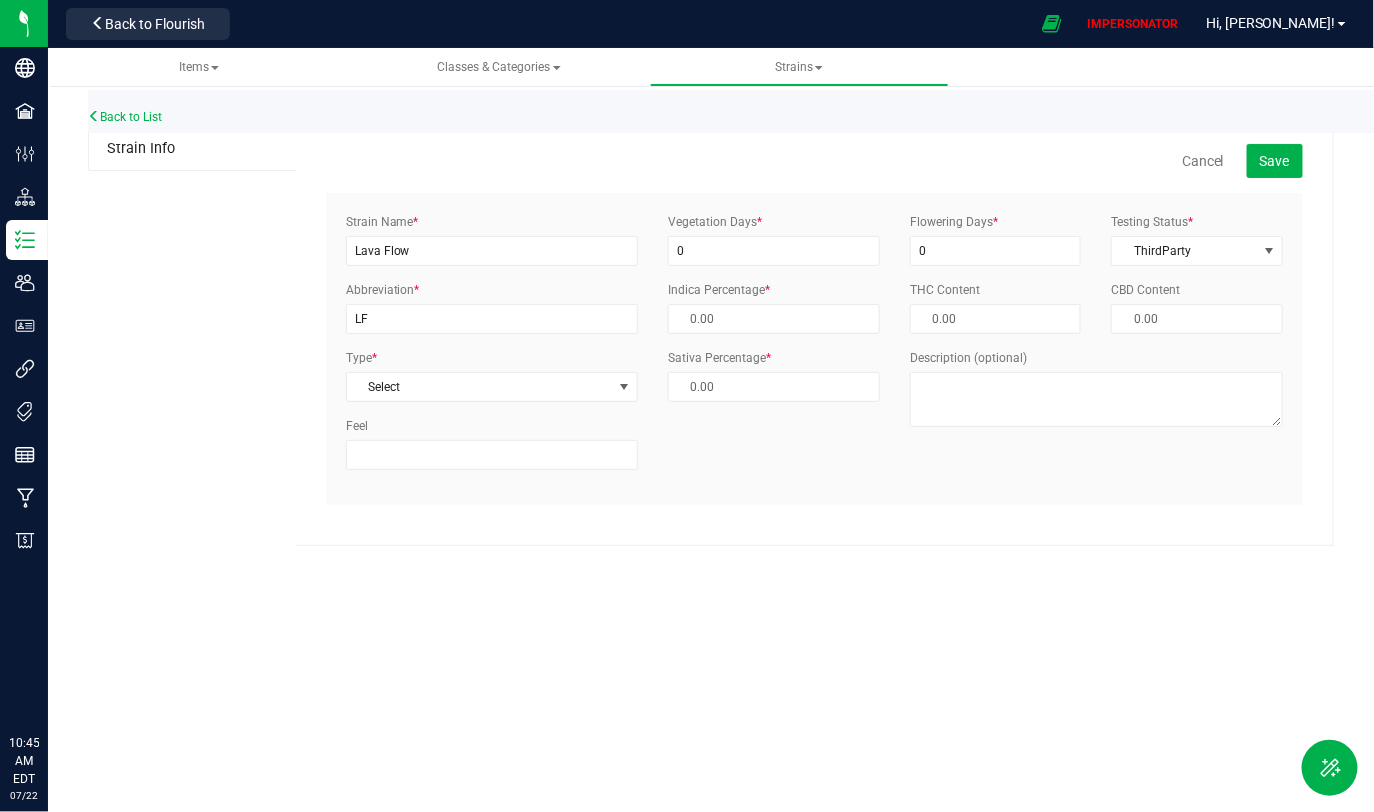 click on "Type
*
Select Select Indica Sativa Hybrid CBD THC Hybrid - Indica Hybrid - Sativa" at bounding box center [492, 375] 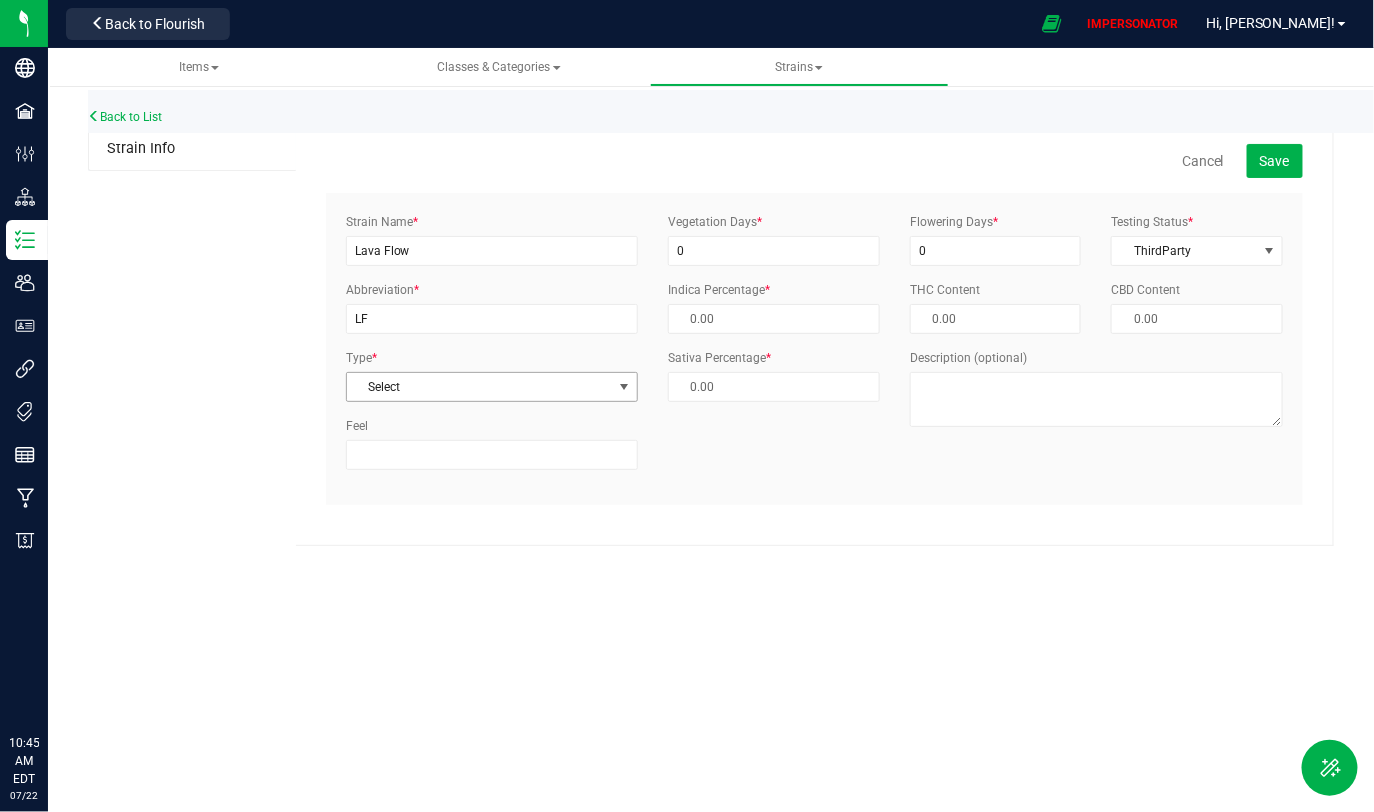 click on "Select" at bounding box center [479, 387] 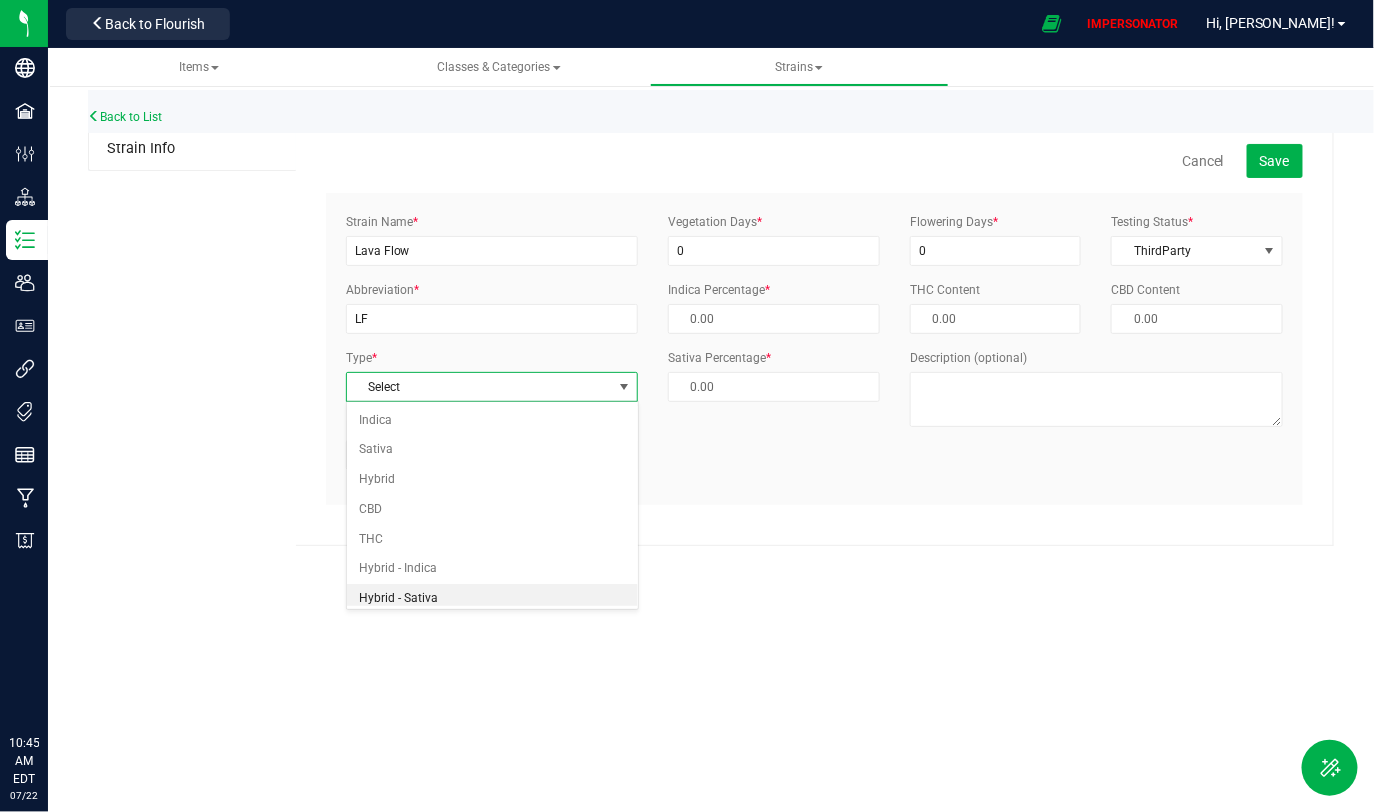 click on "Hybrid - Sativa" at bounding box center (492, 599) 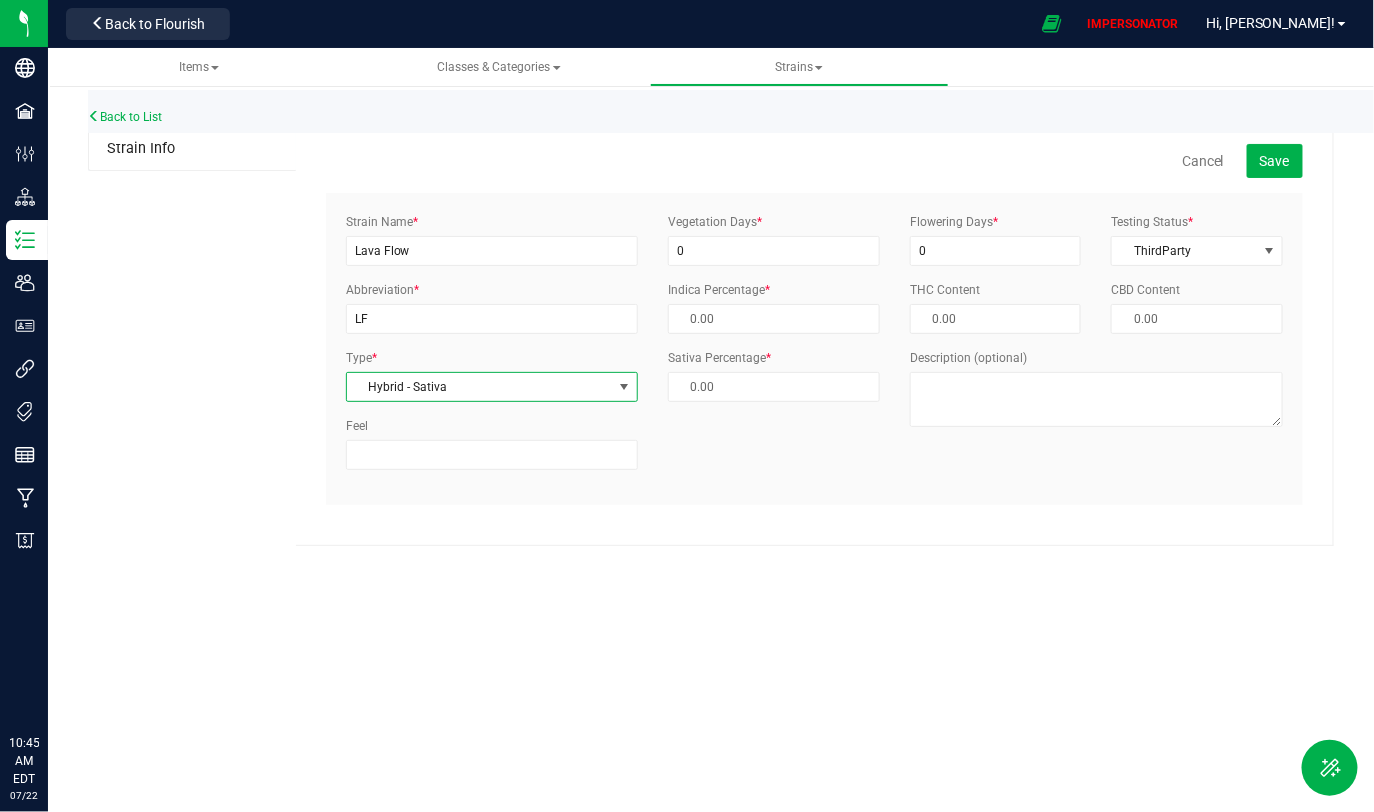 click on "Hybrid - Sativa" at bounding box center [479, 387] 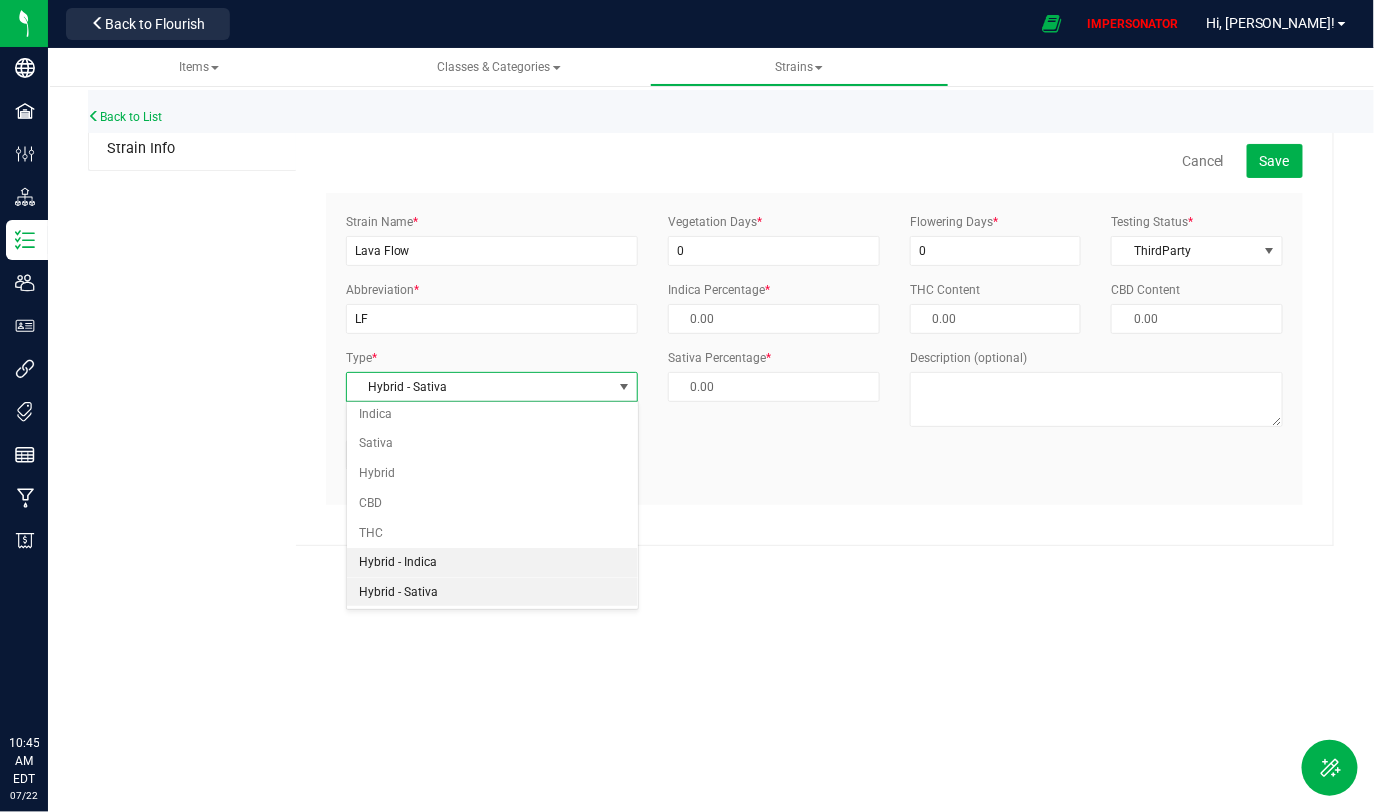 click on "Hybrid - Indica" at bounding box center [492, 563] 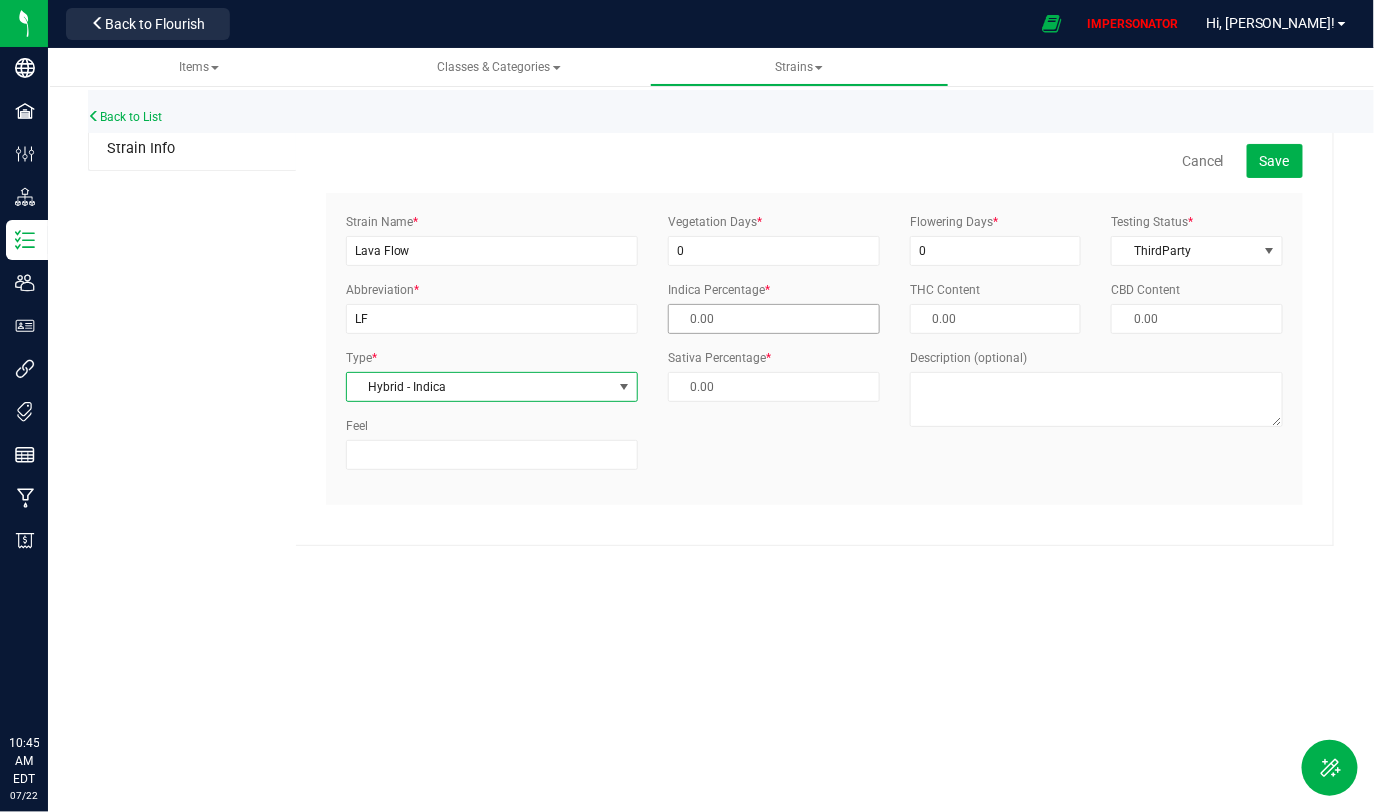 click at bounding box center [774, 319] 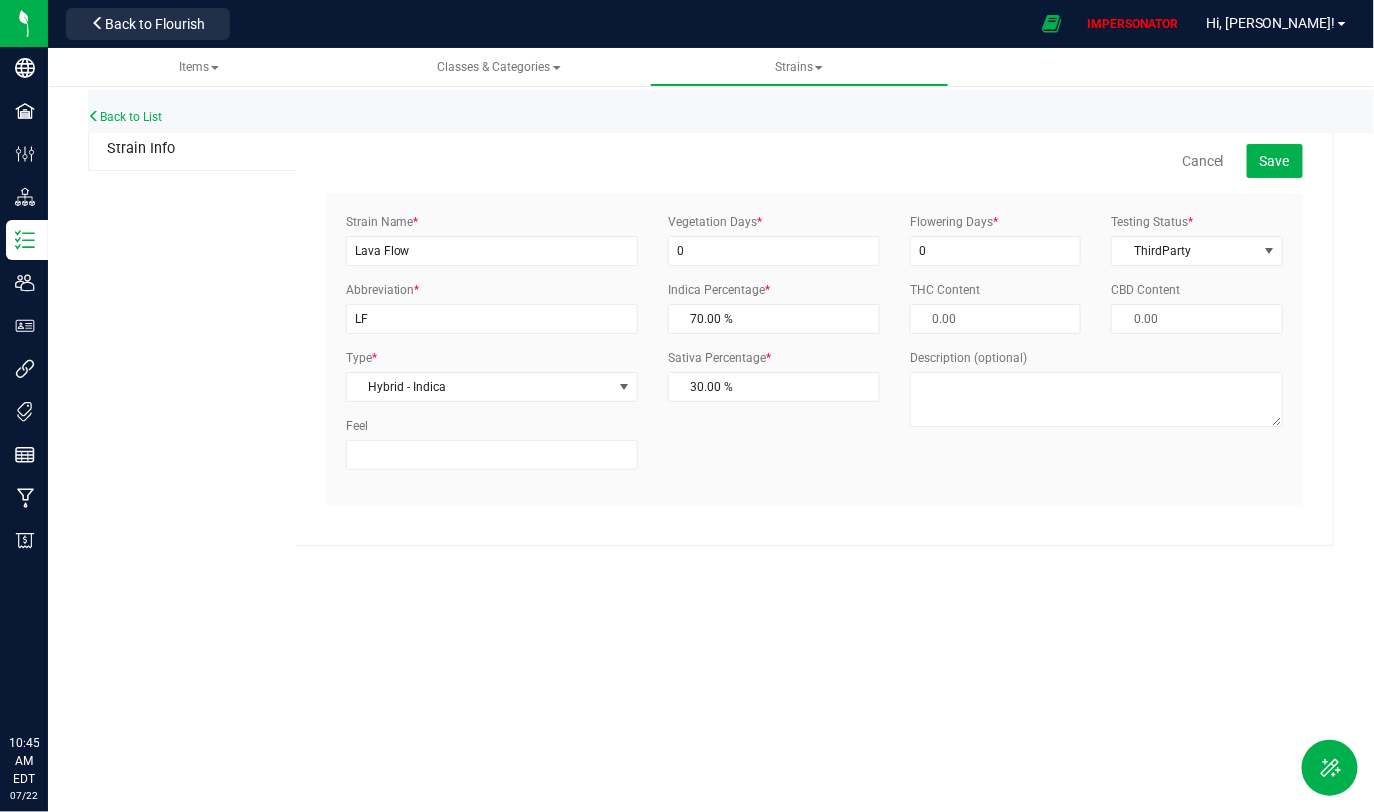 click on "Strain Name
*
Lava Flow
Abbreviation
*
LF
Type
*
Hybrid - Indica Select Indica Sativa Hybrid CBD THC Hybrid - Indica Hybrid - Sativa
Feel
*
0 * 70.00 % 70" at bounding box center [814, 349] 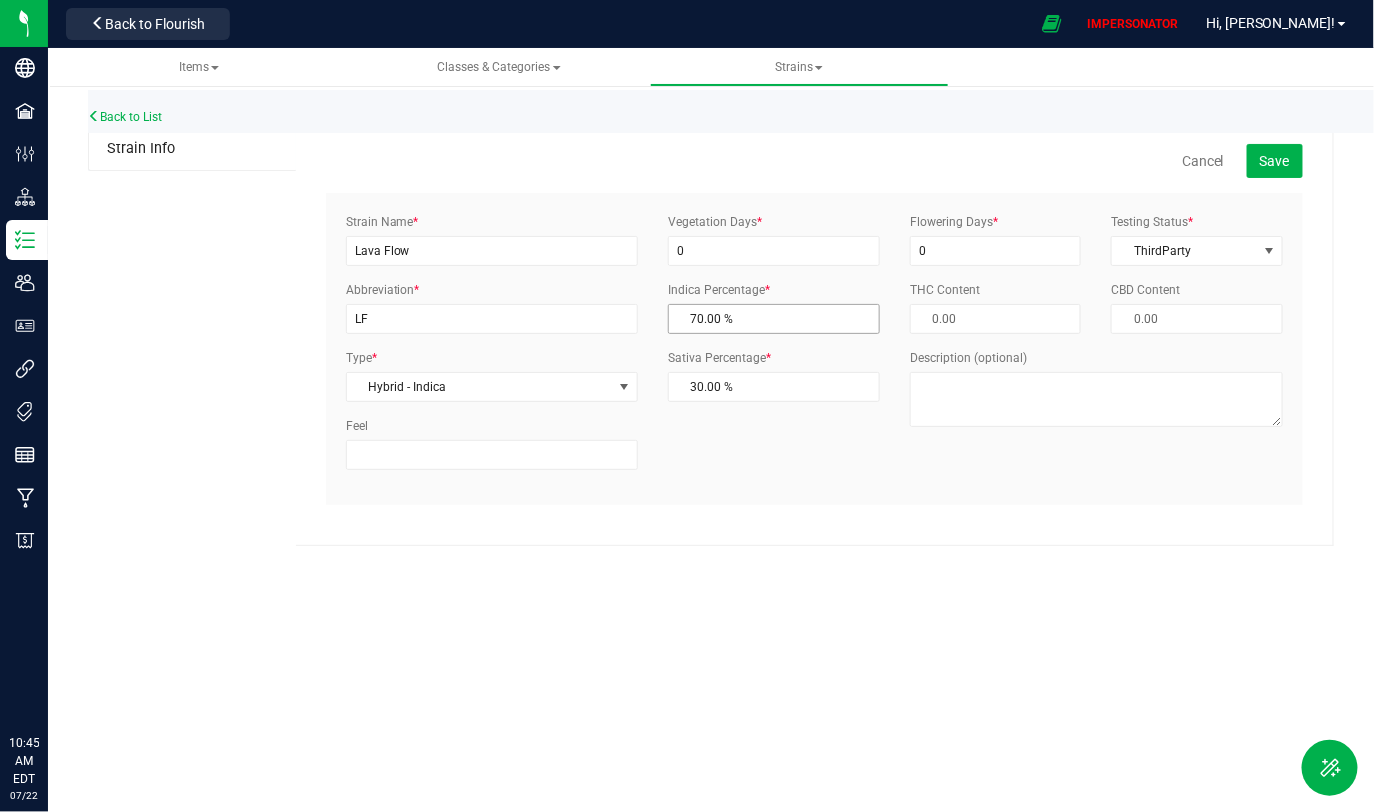click on "70.00 % 70" at bounding box center [774, 319] 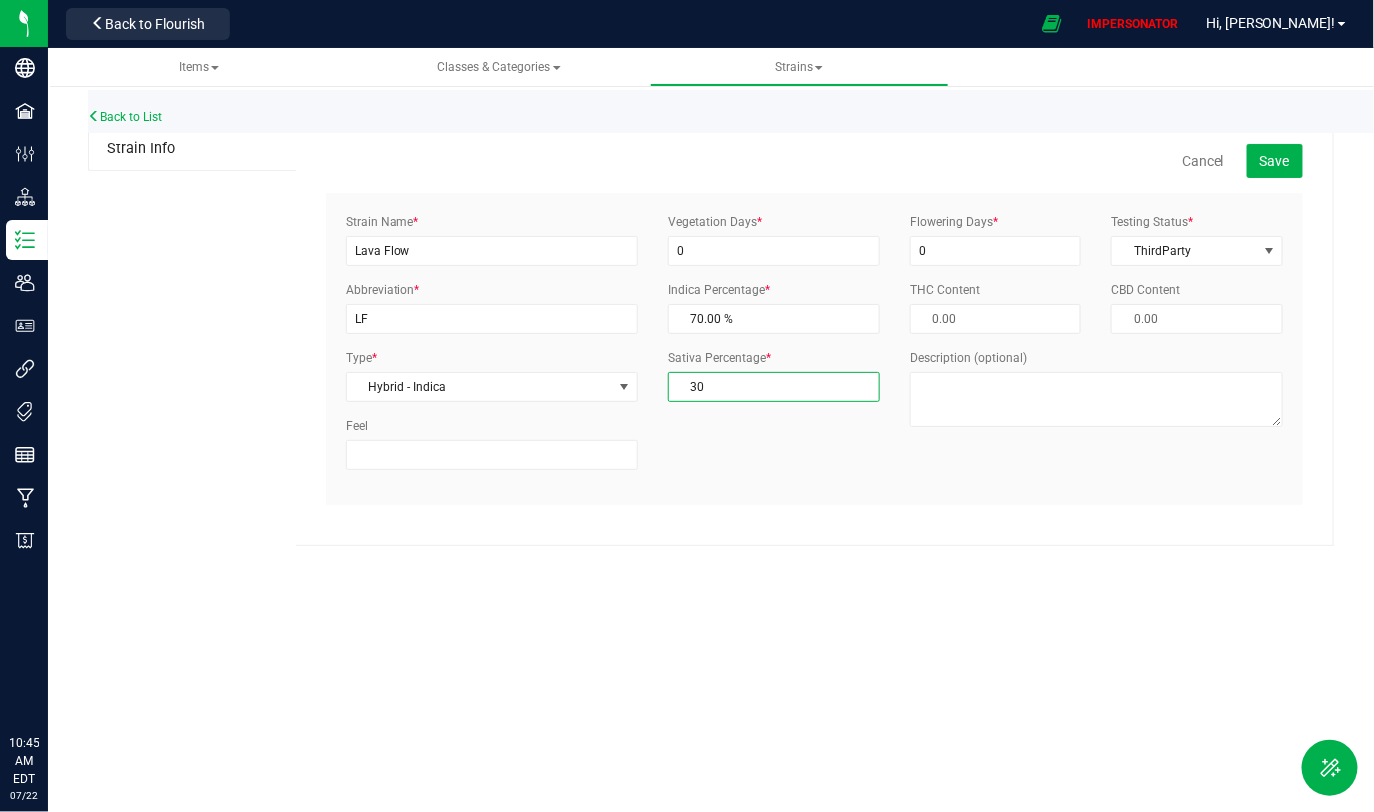 click on "30.00 % 30" at bounding box center (774, 387) 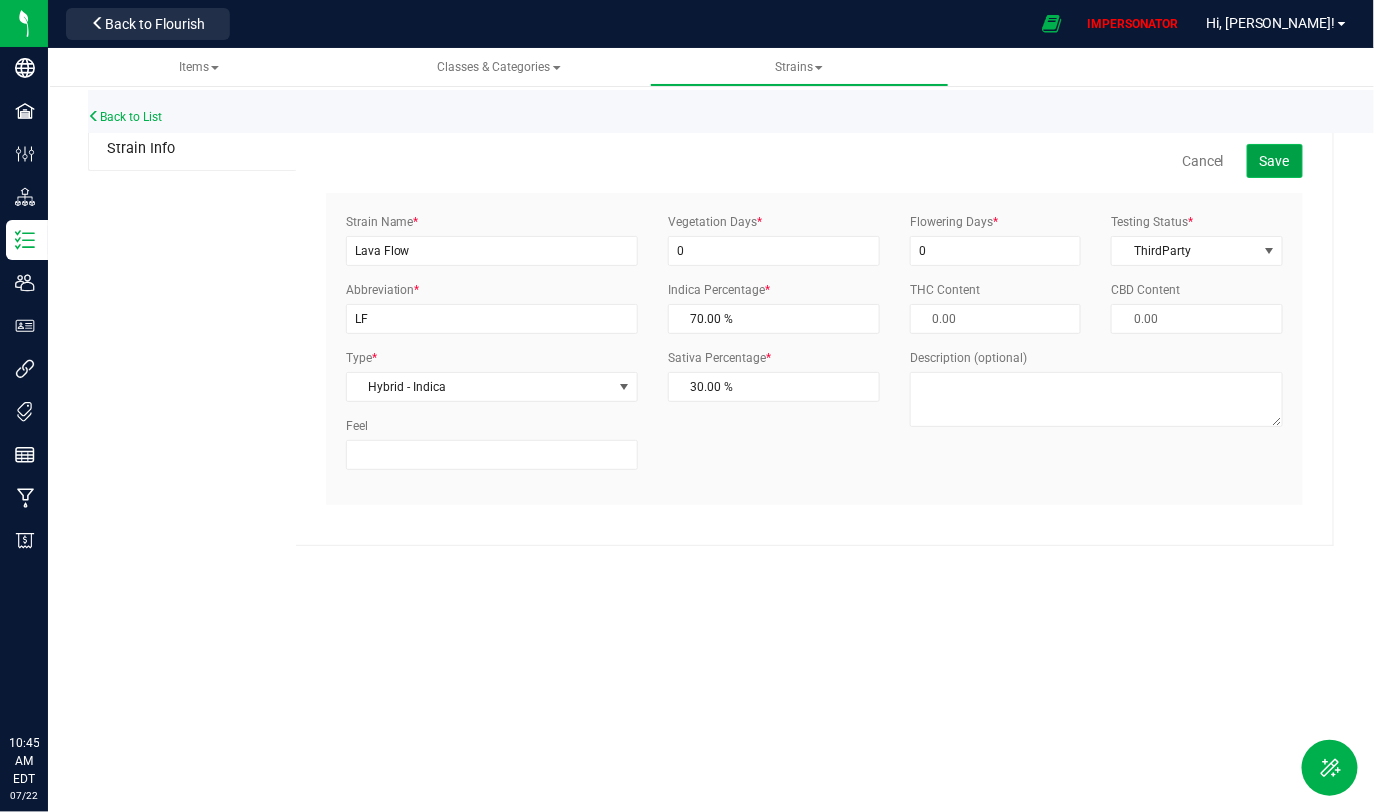 click on "Save" at bounding box center [1275, 161] 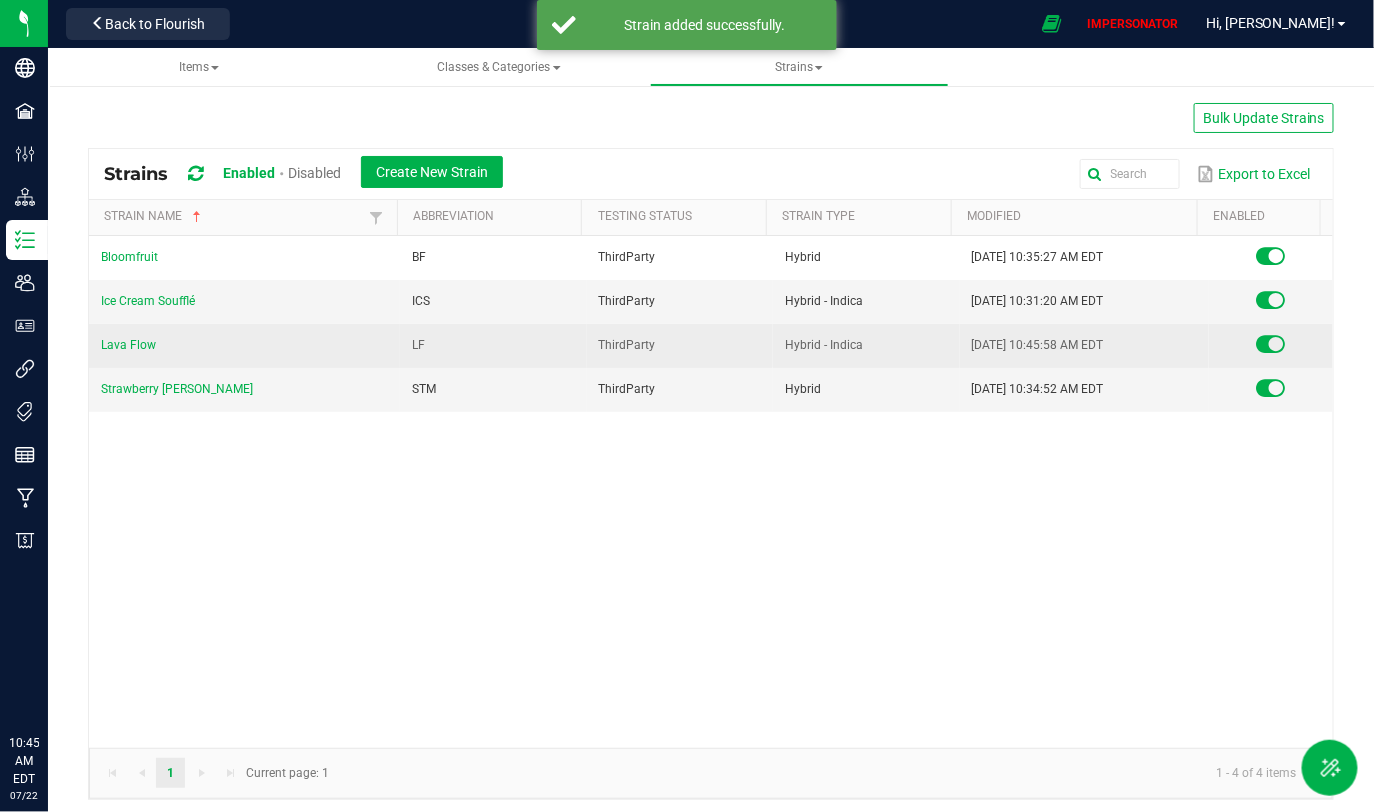 drag, startPoint x: 174, startPoint y: 349, endPoint x: 99, endPoint y: 350, distance: 75.00667 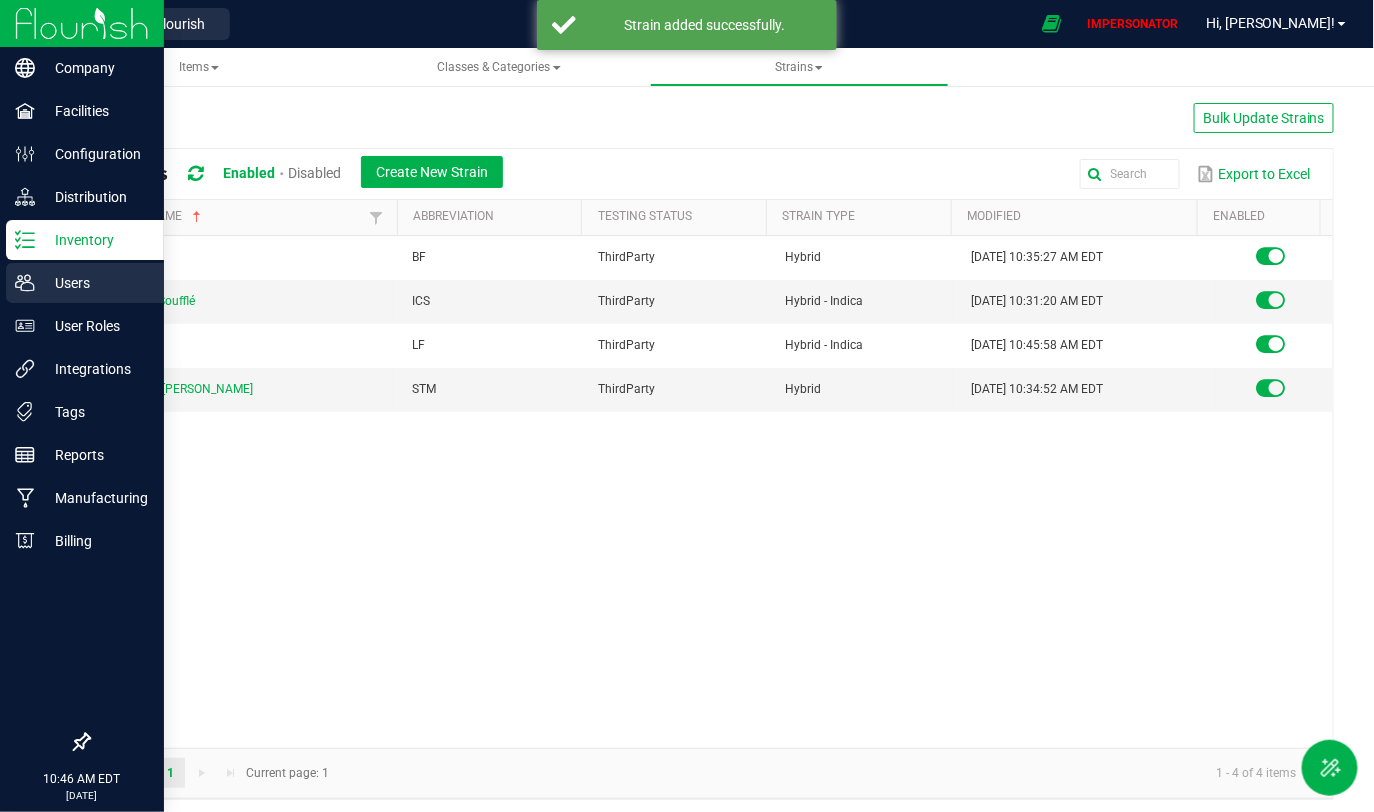 click on "Users" at bounding box center [85, 283] 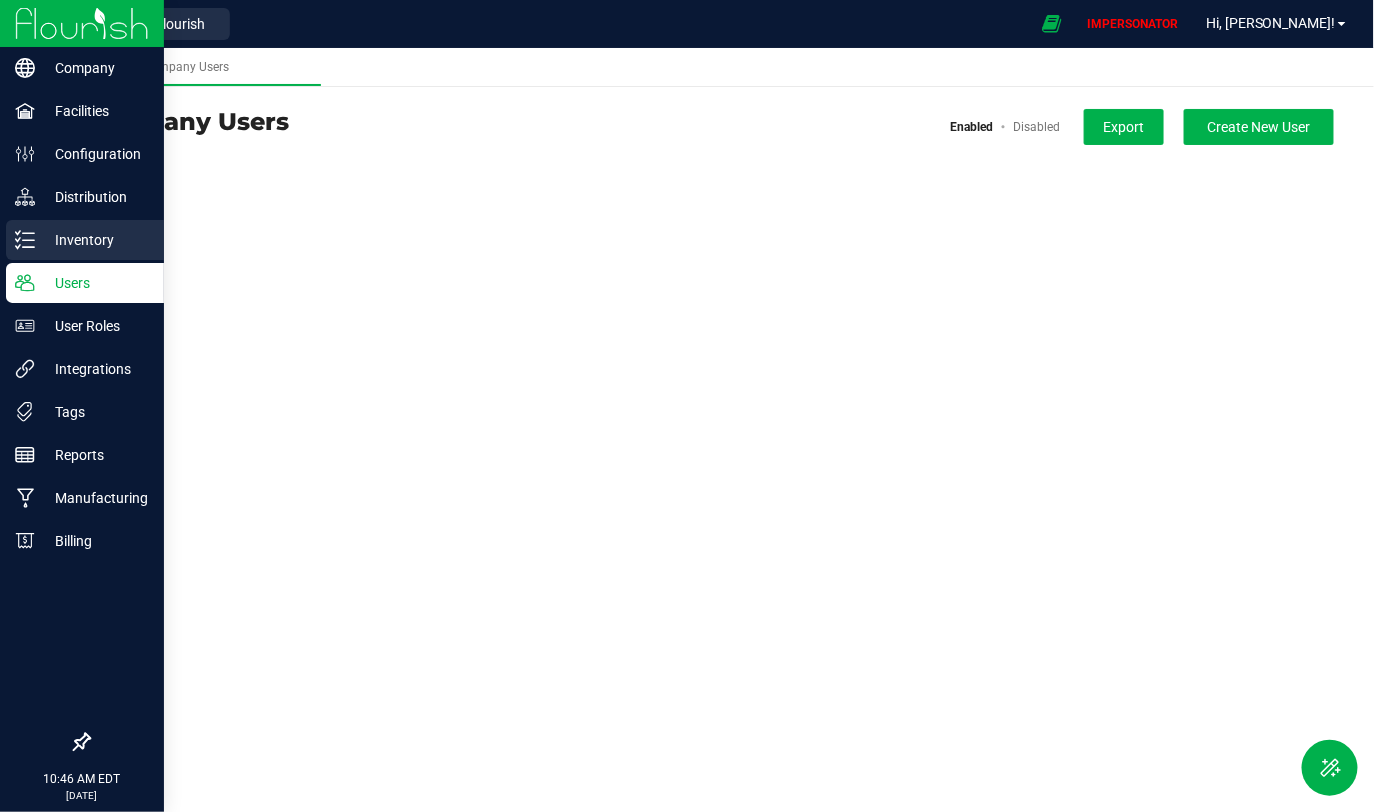 click on "Inventory" at bounding box center (95, 240) 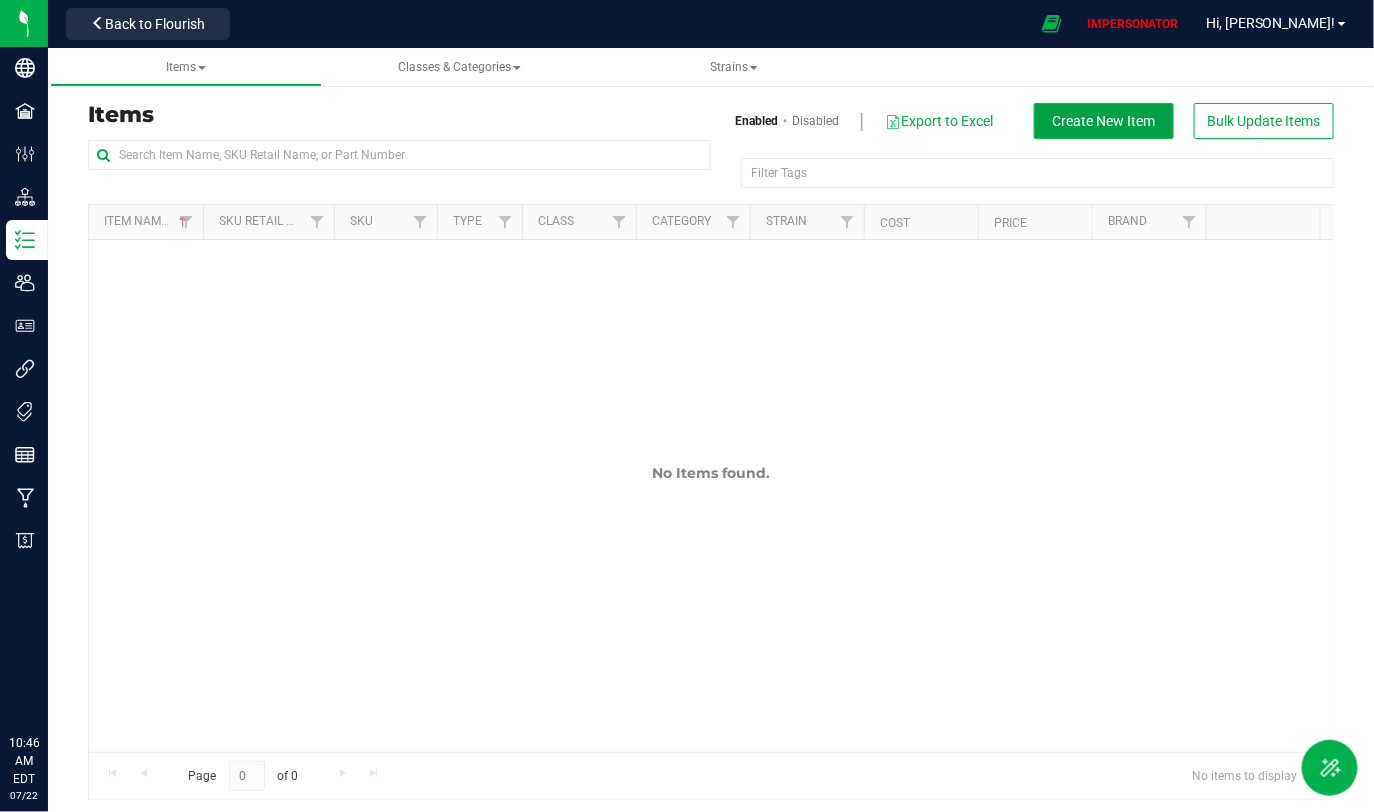 click on "Create New Item" at bounding box center [1104, 121] 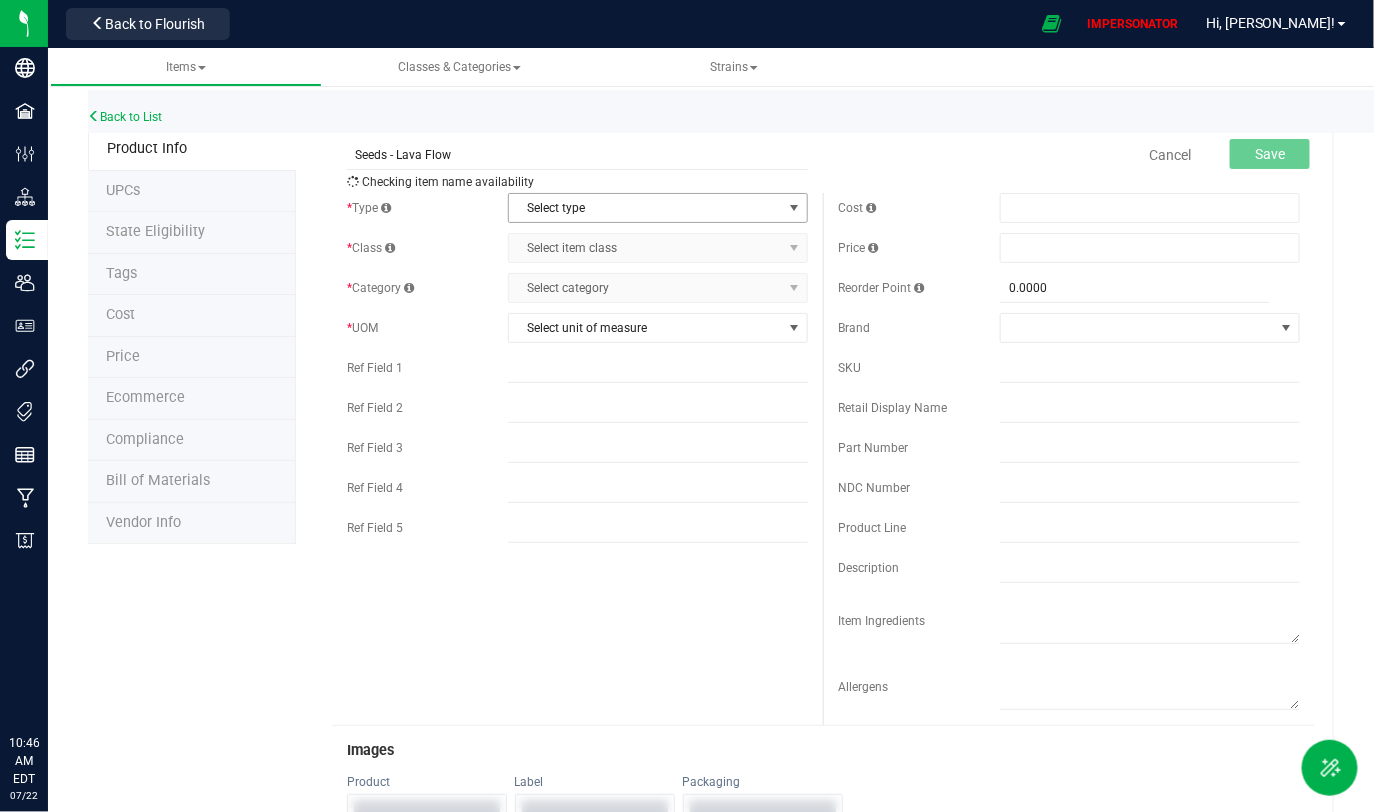 click on "Select type" at bounding box center [645, 208] 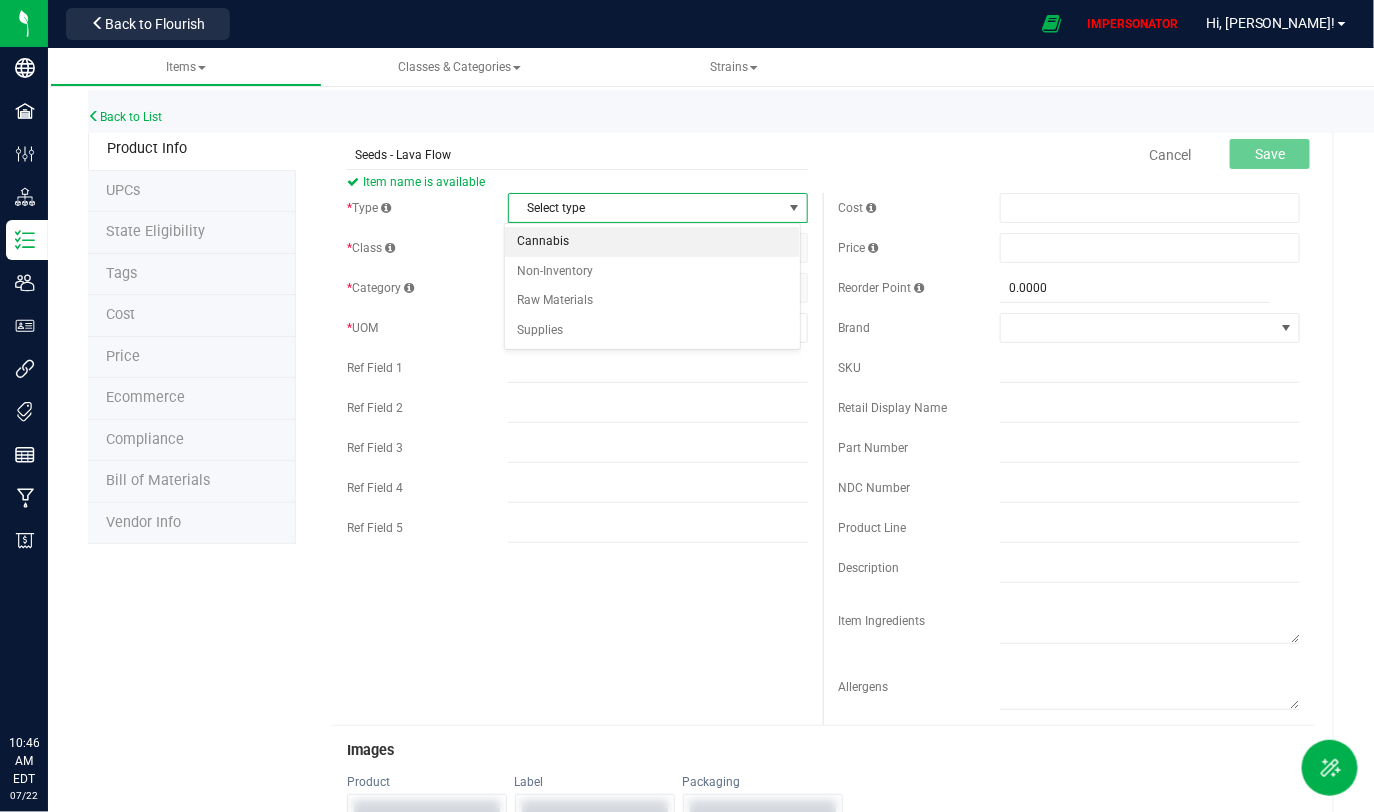 click on "Cannabis" at bounding box center [652, 242] 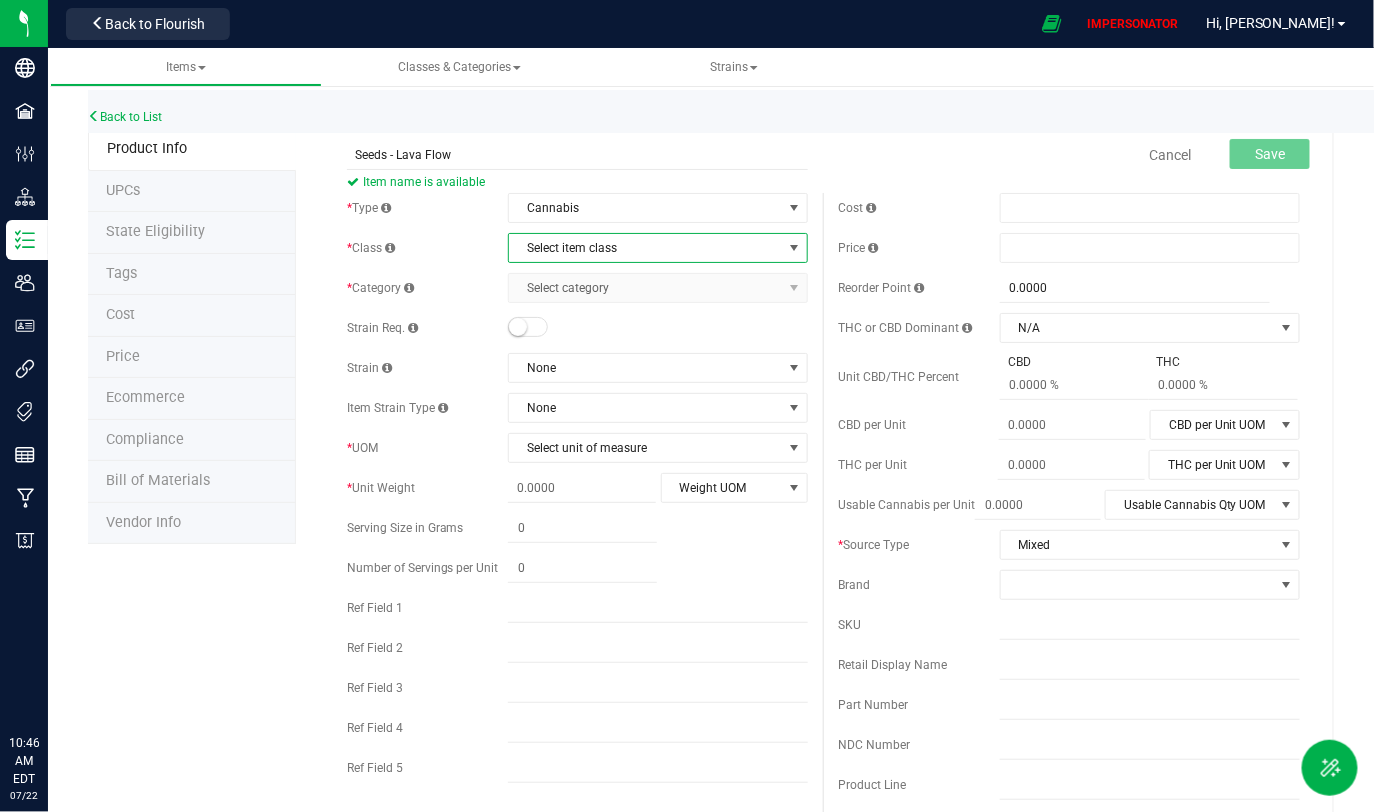 click on "Select item class" at bounding box center (645, 248) 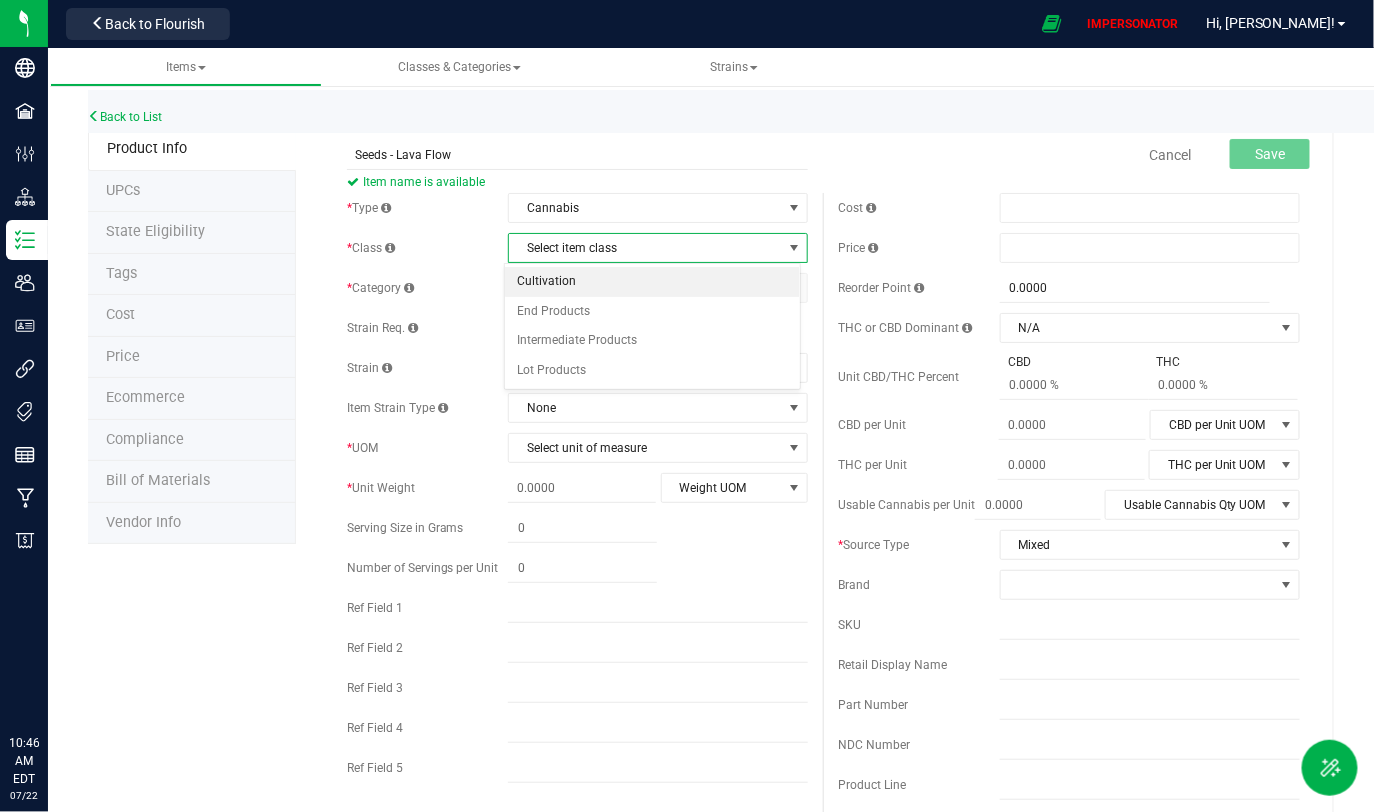 click on "Cultivation" at bounding box center (652, 282) 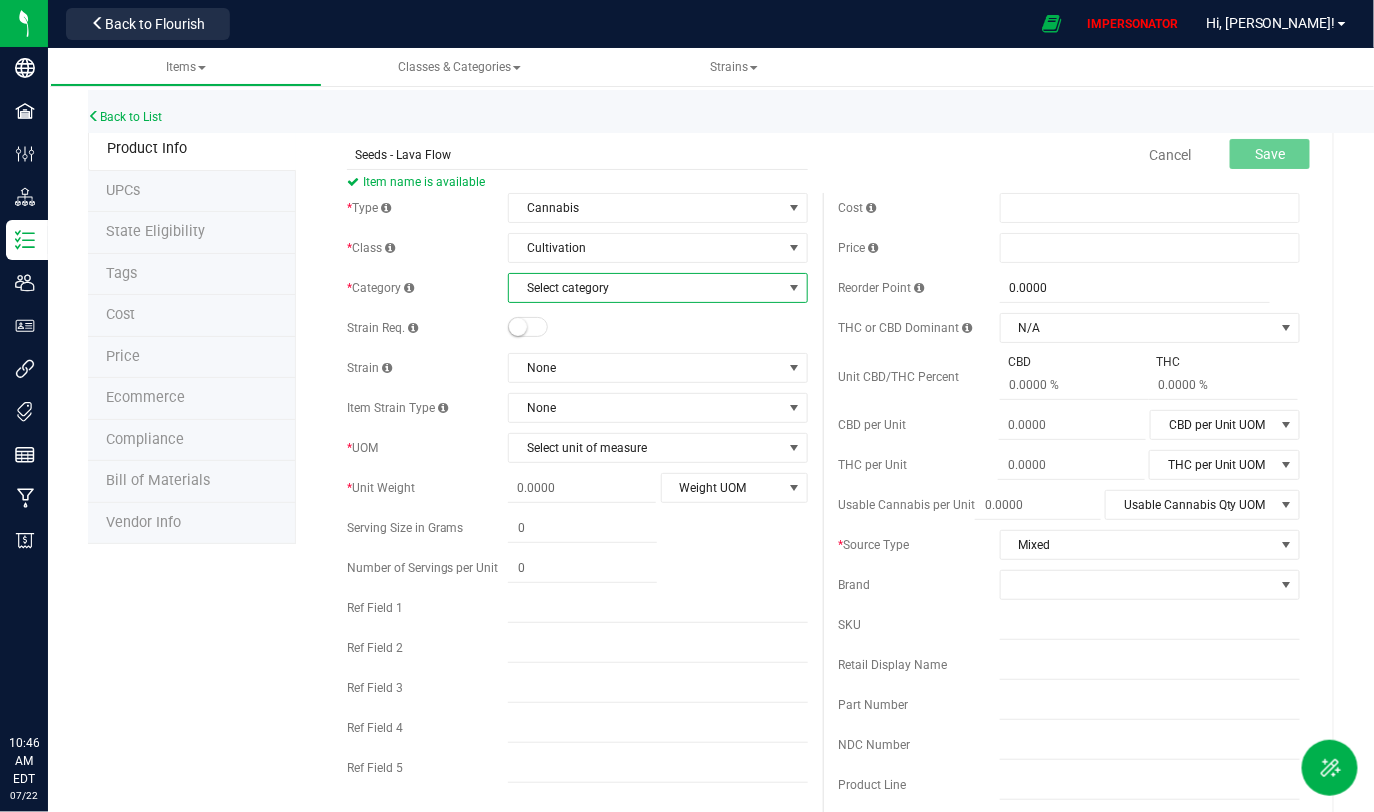click on "Select category" at bounding box center [645, 288] 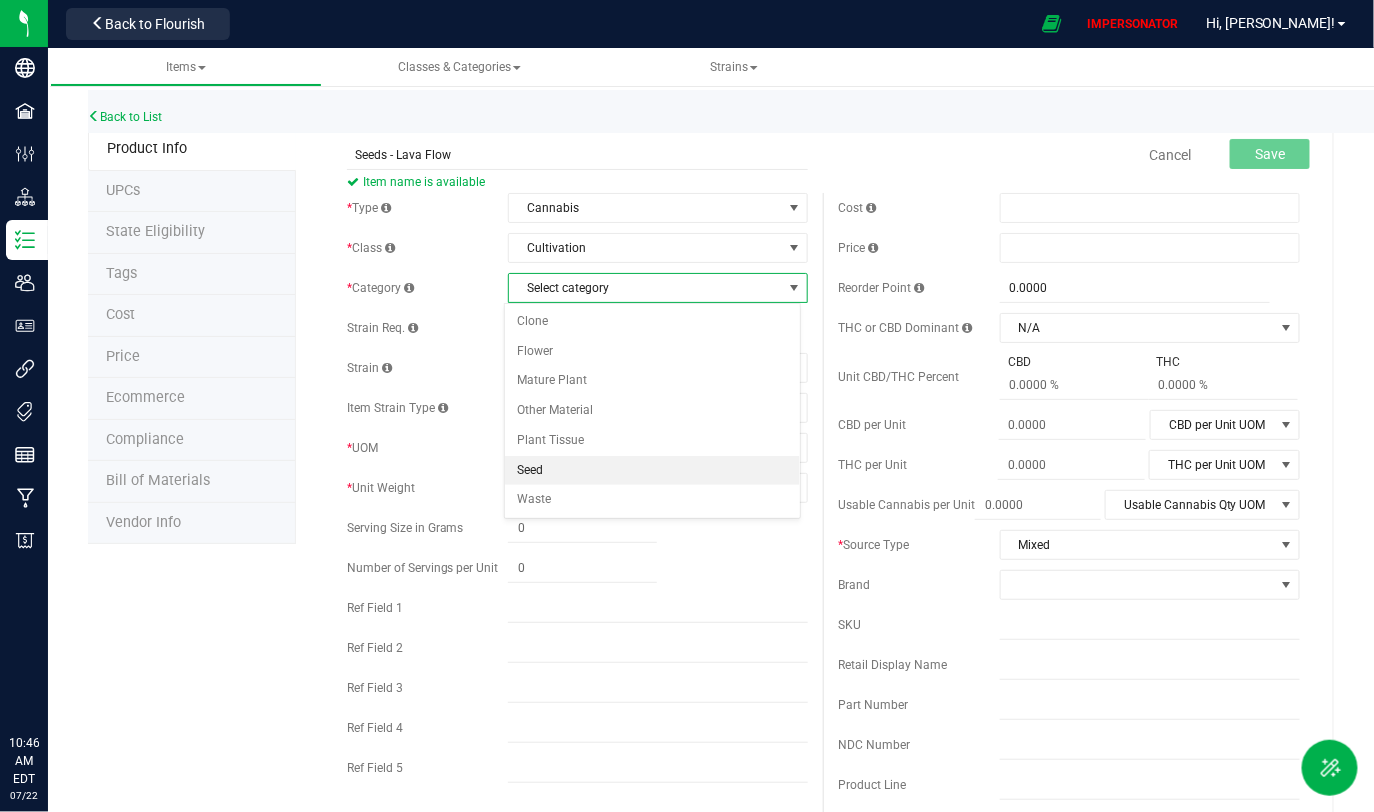 click on "Seed" at bounding box center (652, 471) 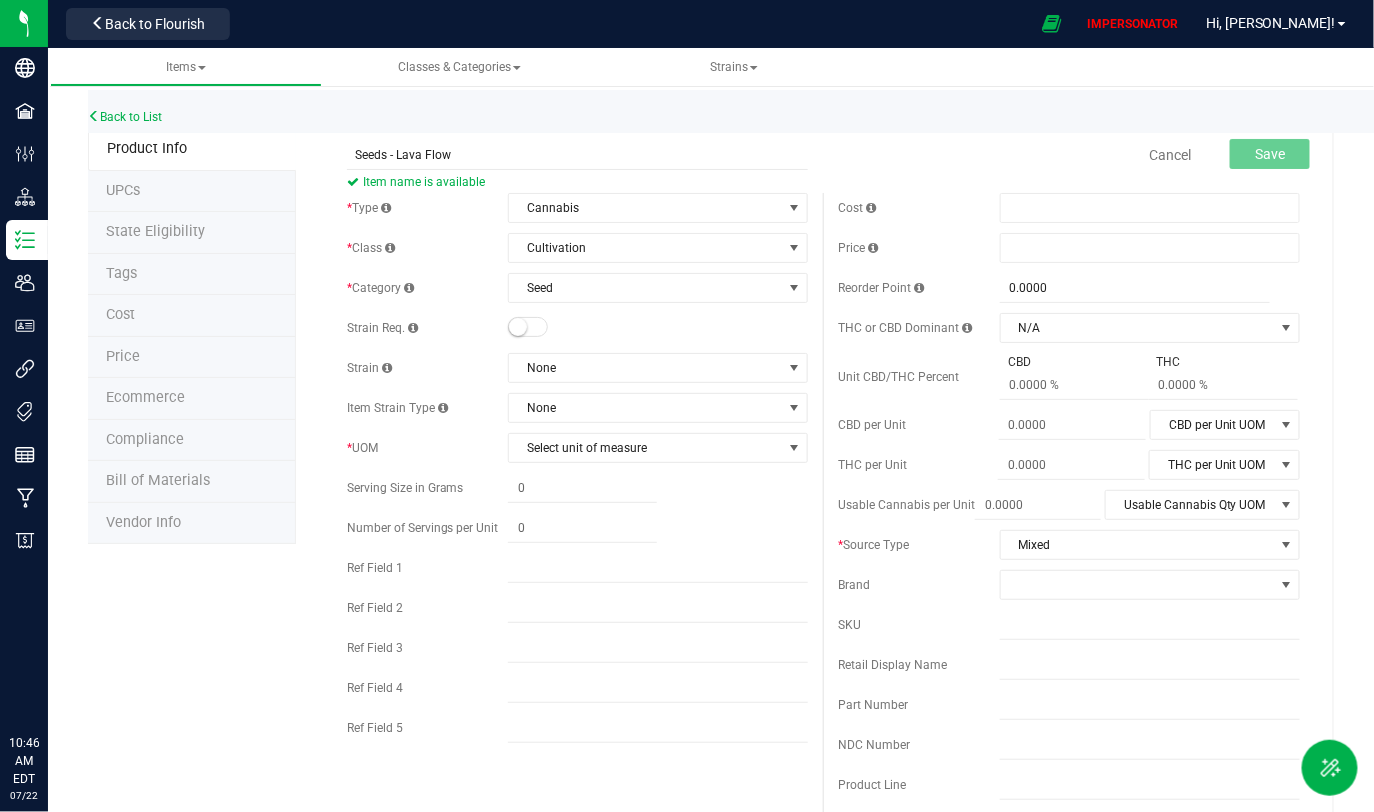 click at bounding box center (528, 327) 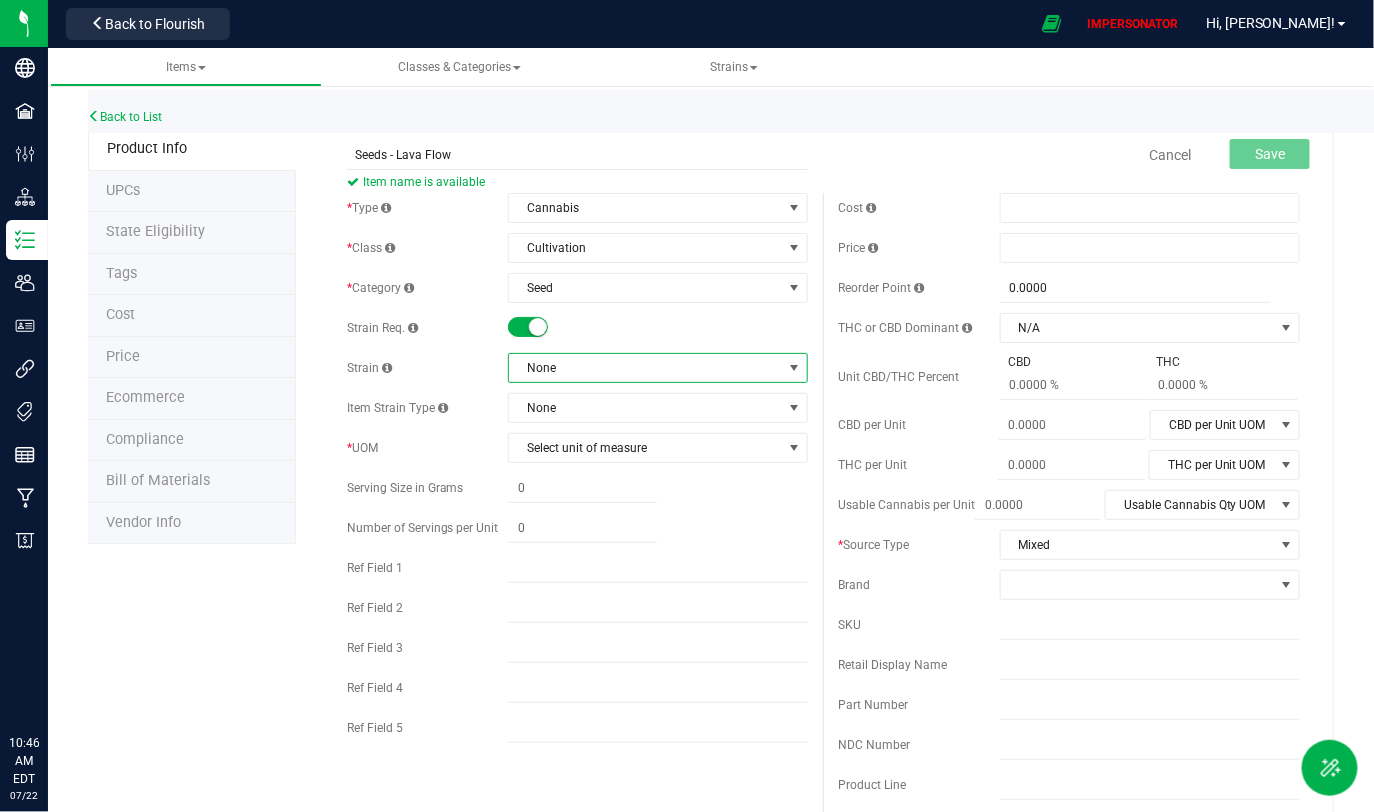click on "None" at bounding box center (645, 368) 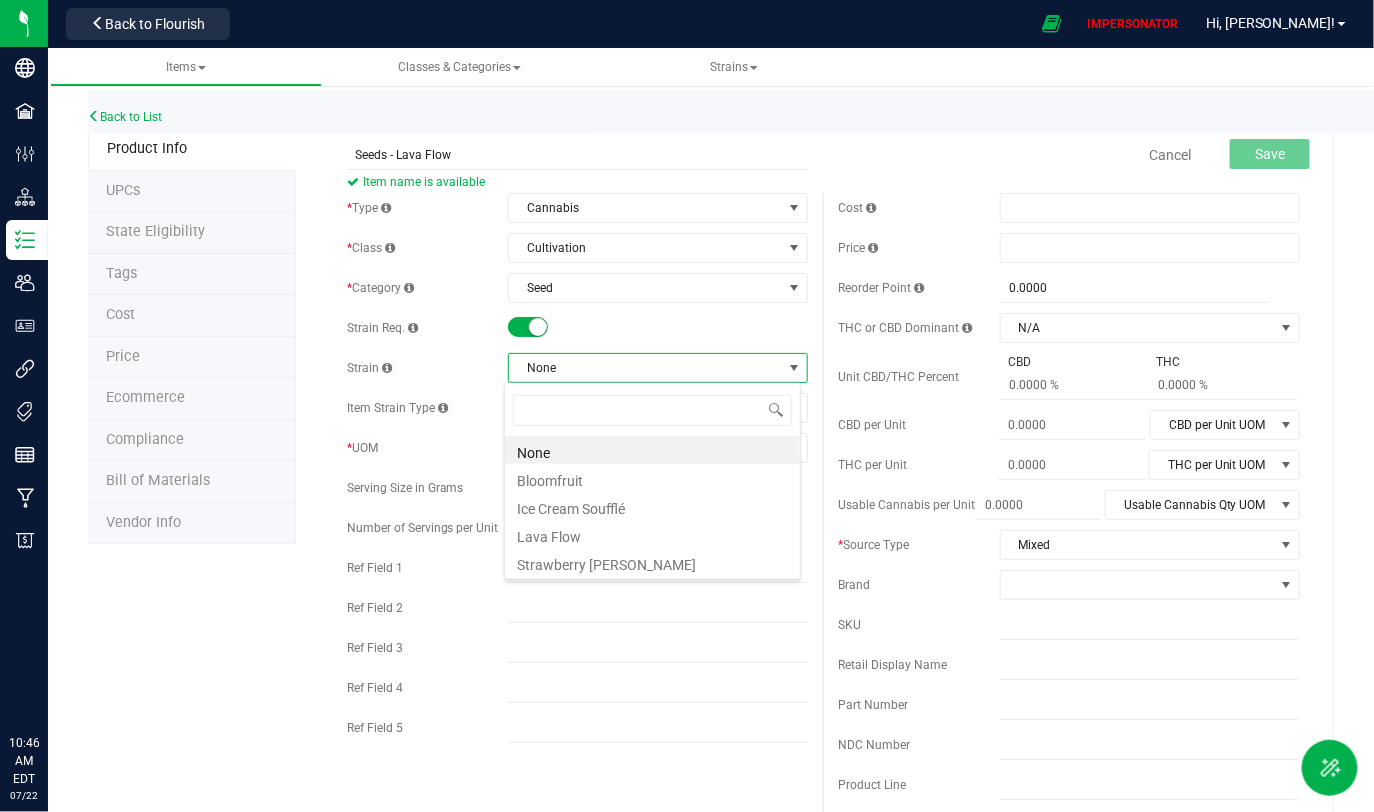 scroll, scrollTop: 99970, scrollLeft: 99703, axis: both 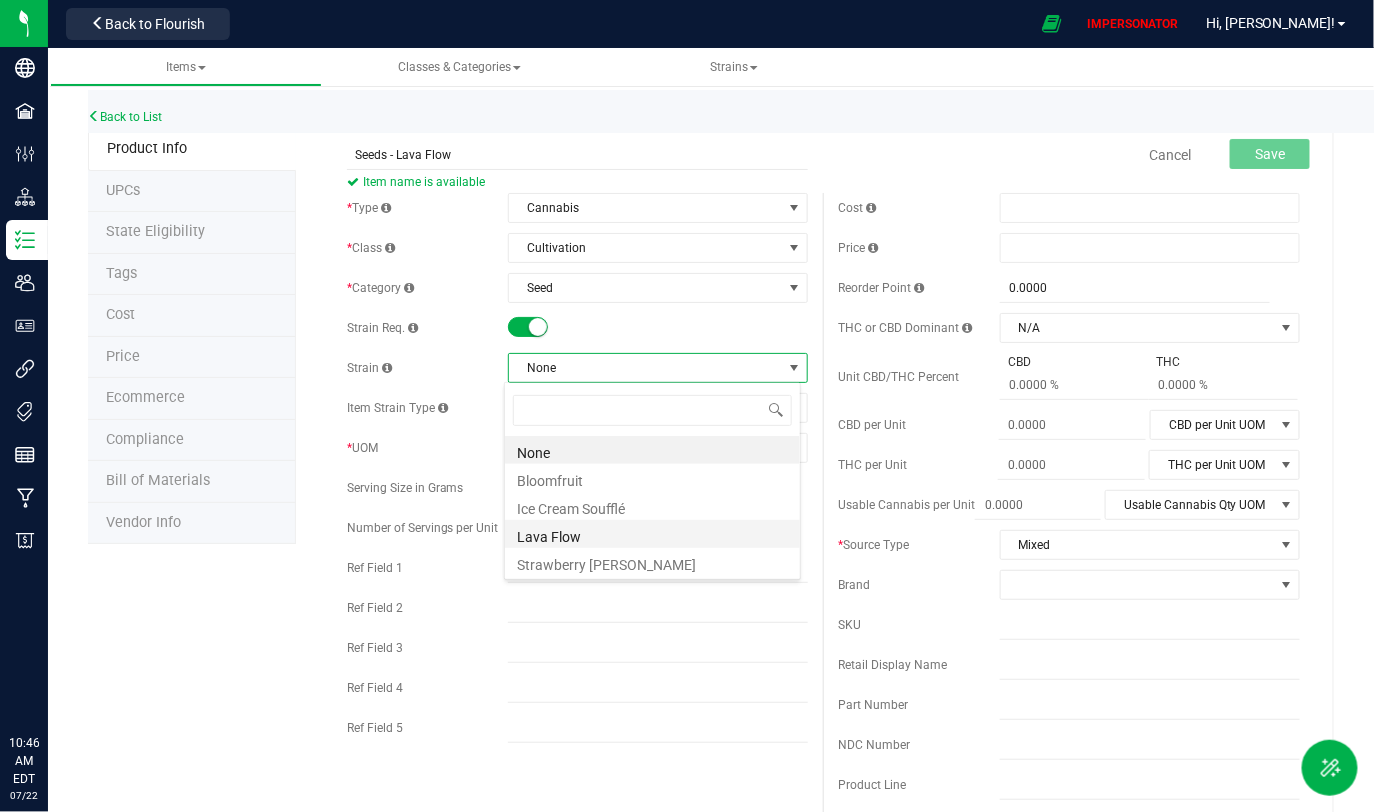 click on "Lava Flow" at bounding box center (652, 534) 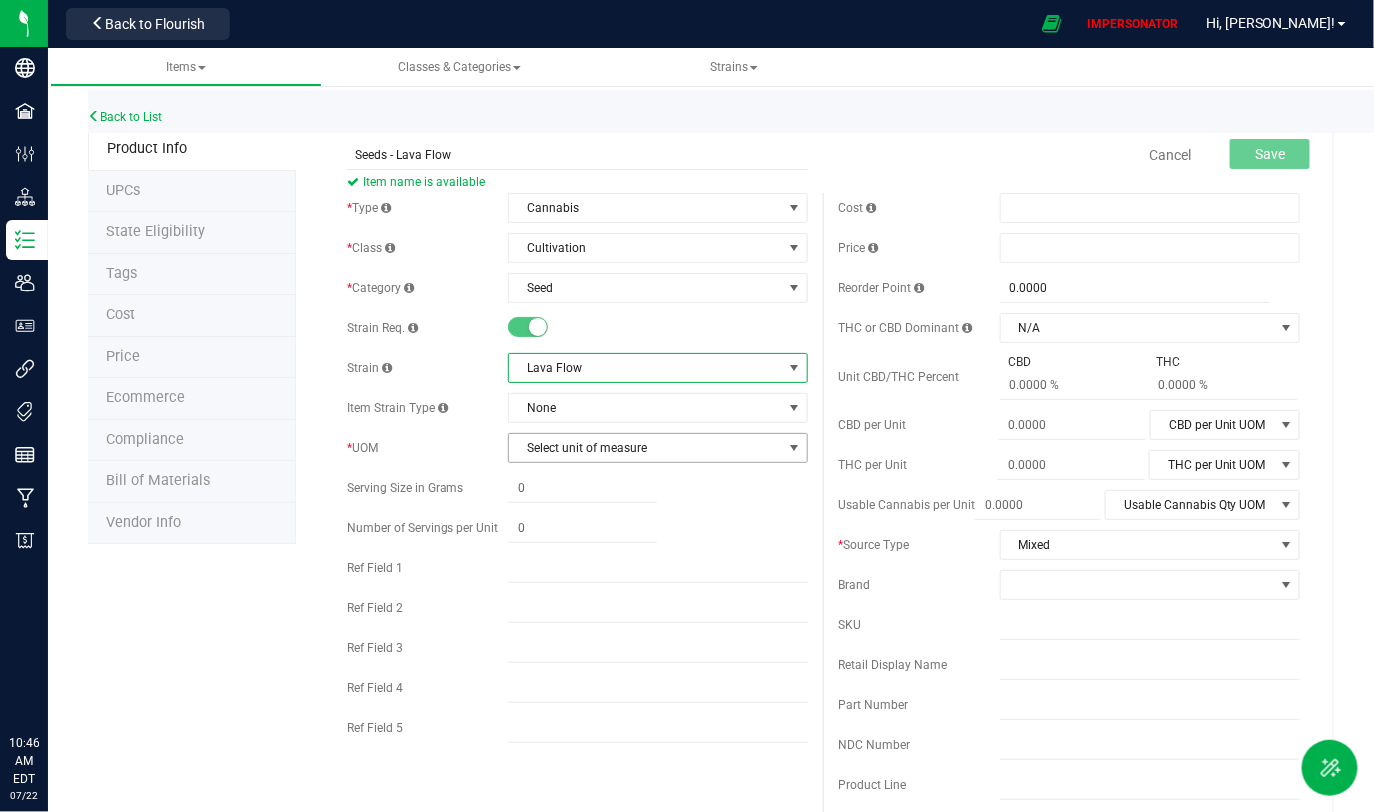 click on "Select unit of measure" at bounding box center (645, 448) 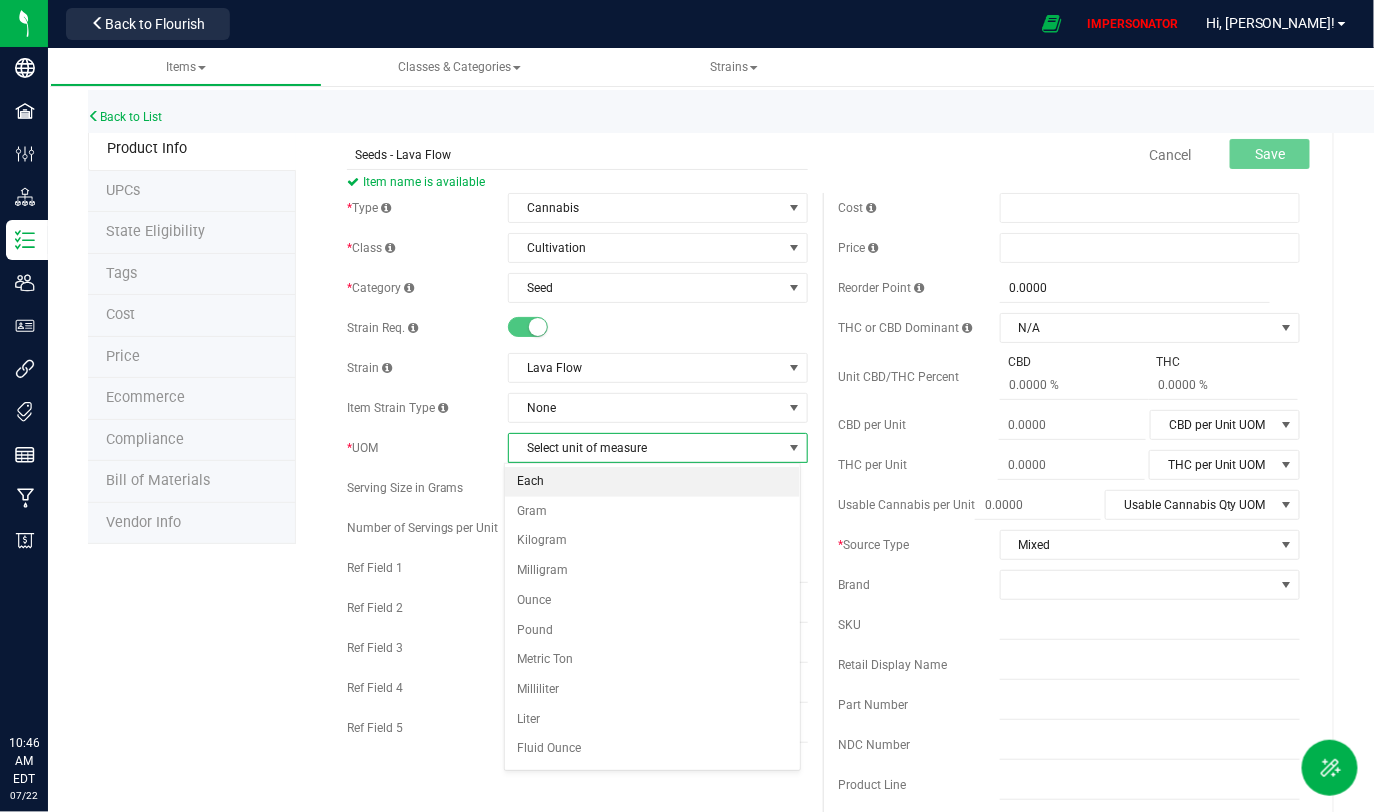 click on "Each" at bounding box center [652, 482] 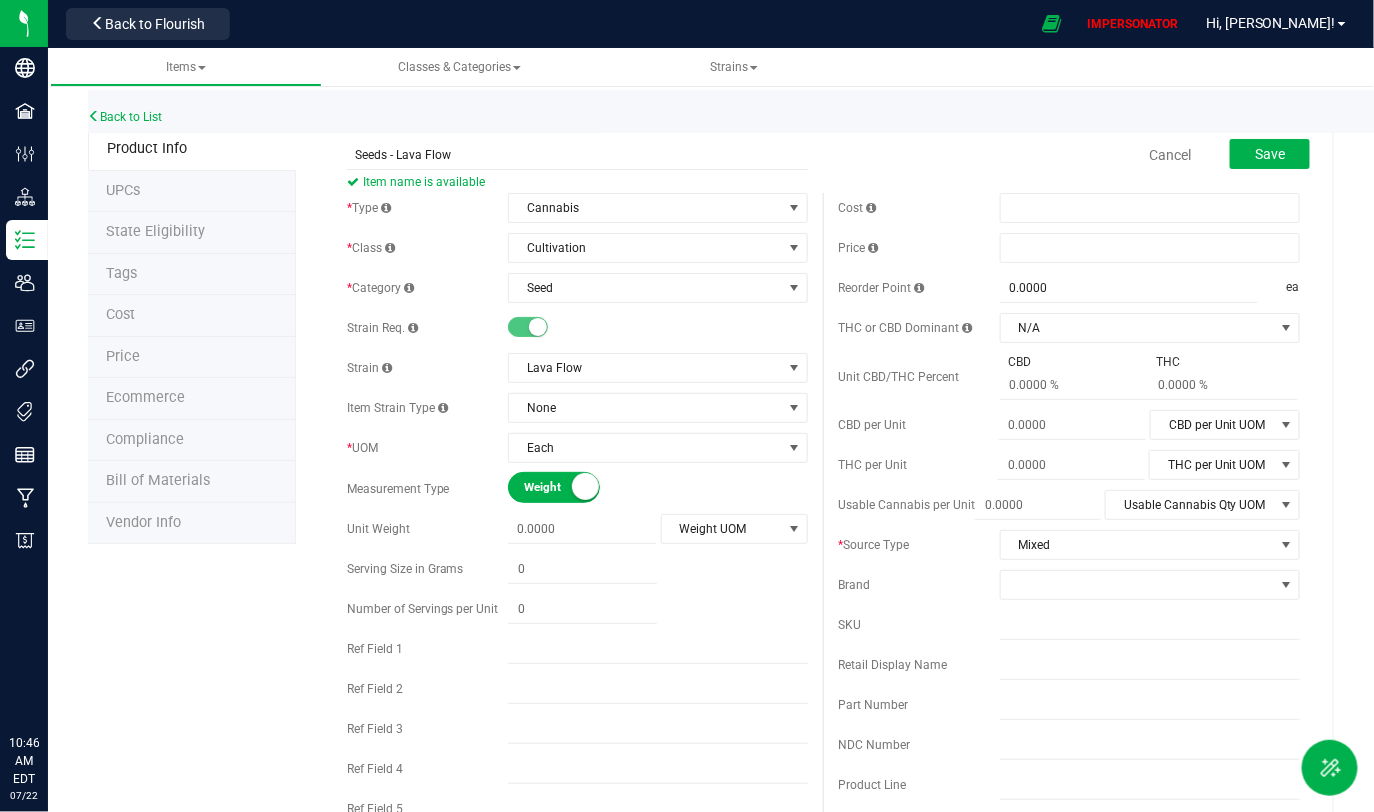 drag, startPoint x: 339, startPoint y: 532, endPoint x: 485, endPoint y: 532, distance: 146 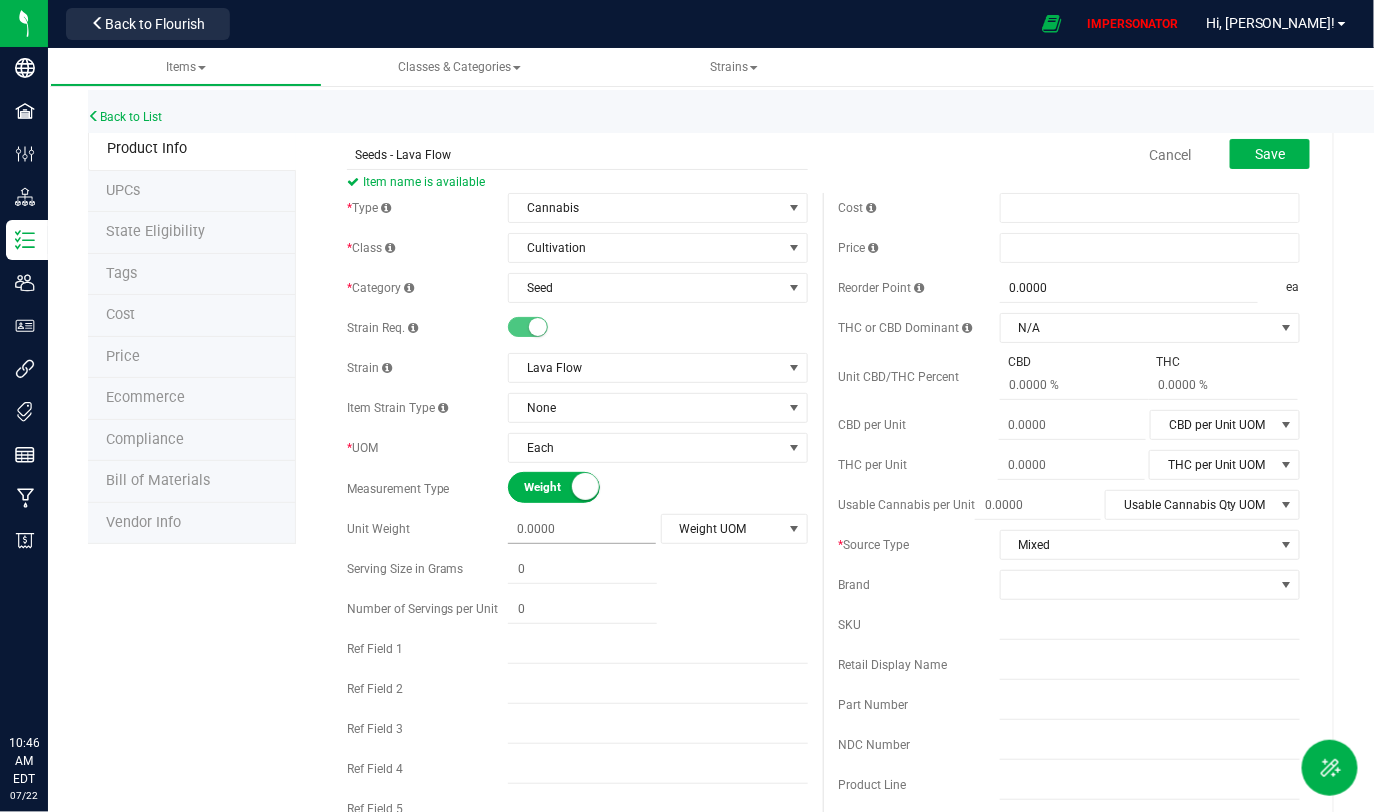 click at bounding box center (582, 529) 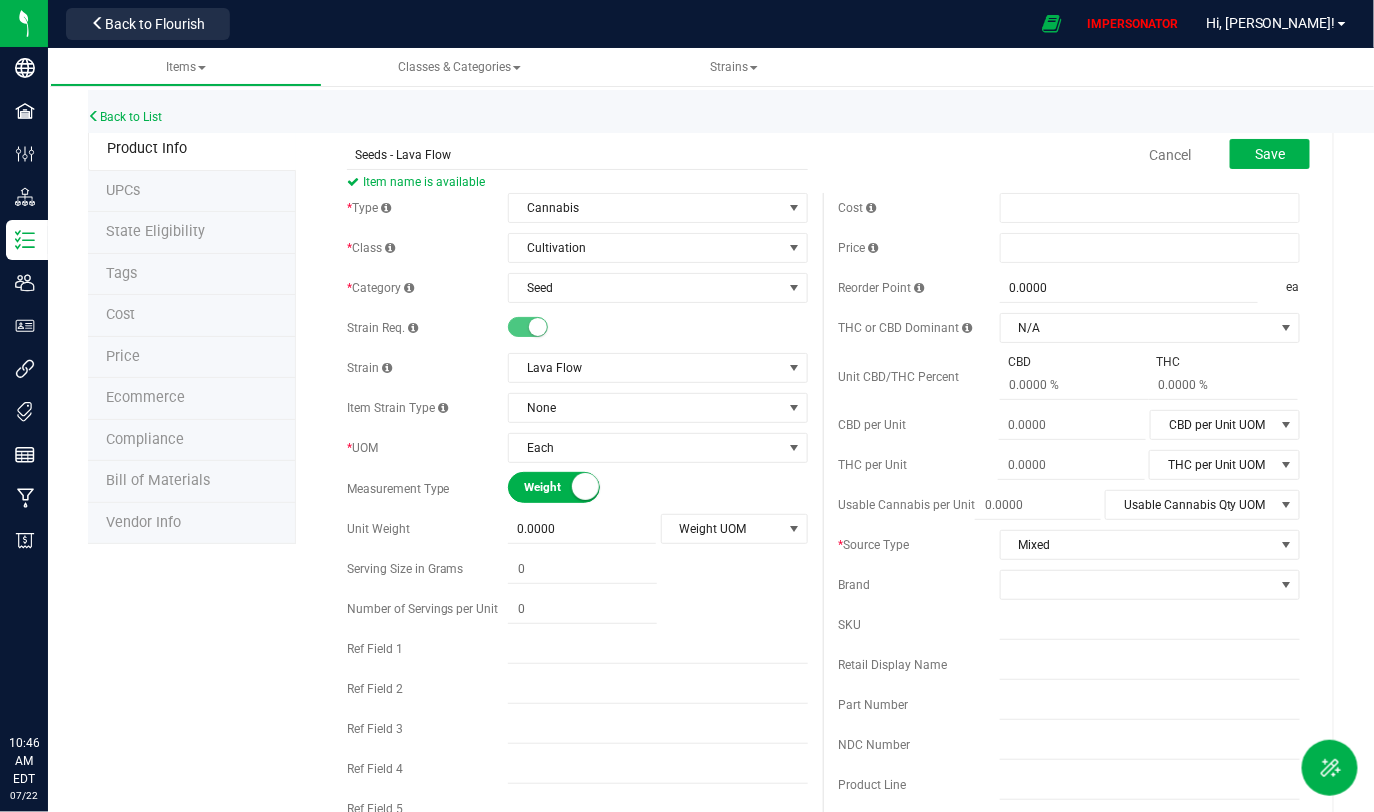 click on "Back to List" at bounding box center [775, 111] 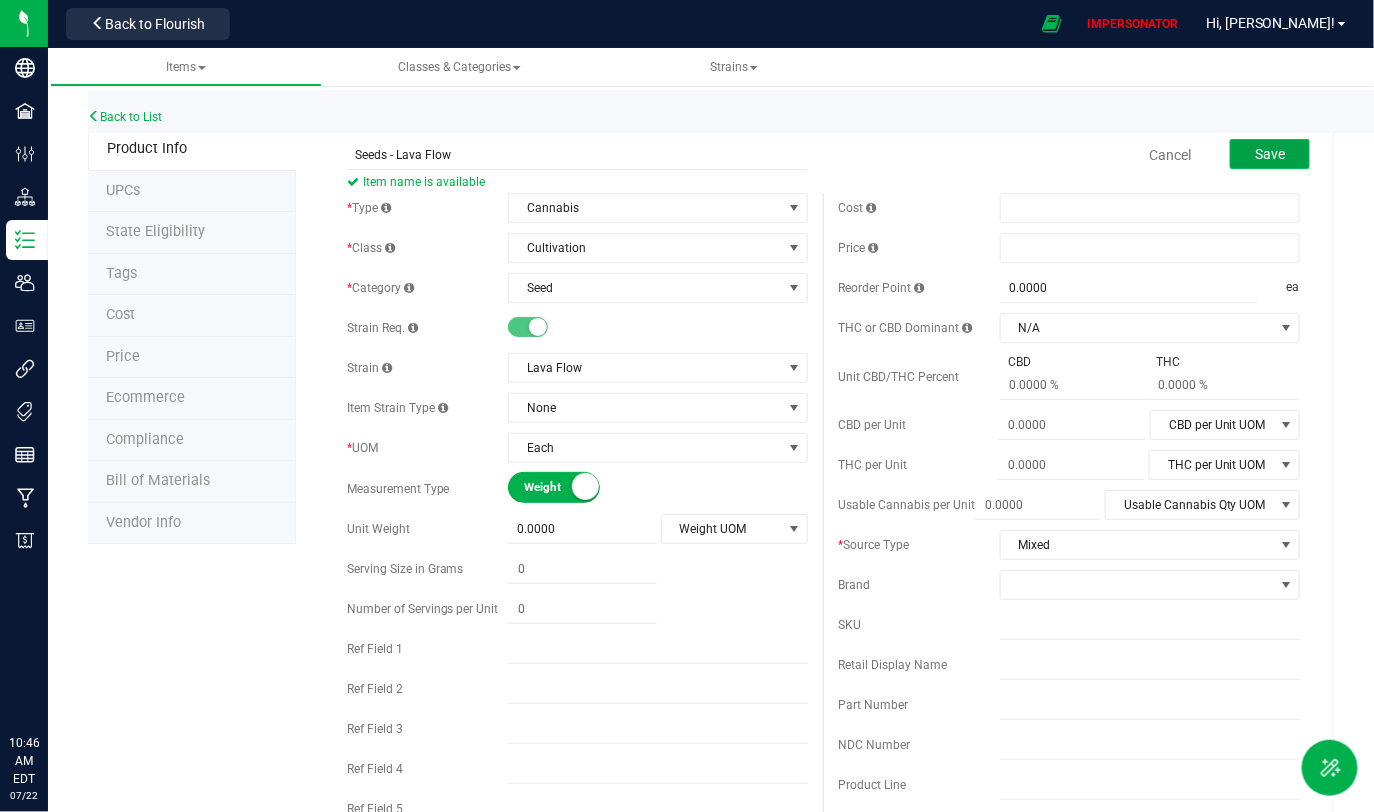 click on "Save" at bounding box center [1270, 154] 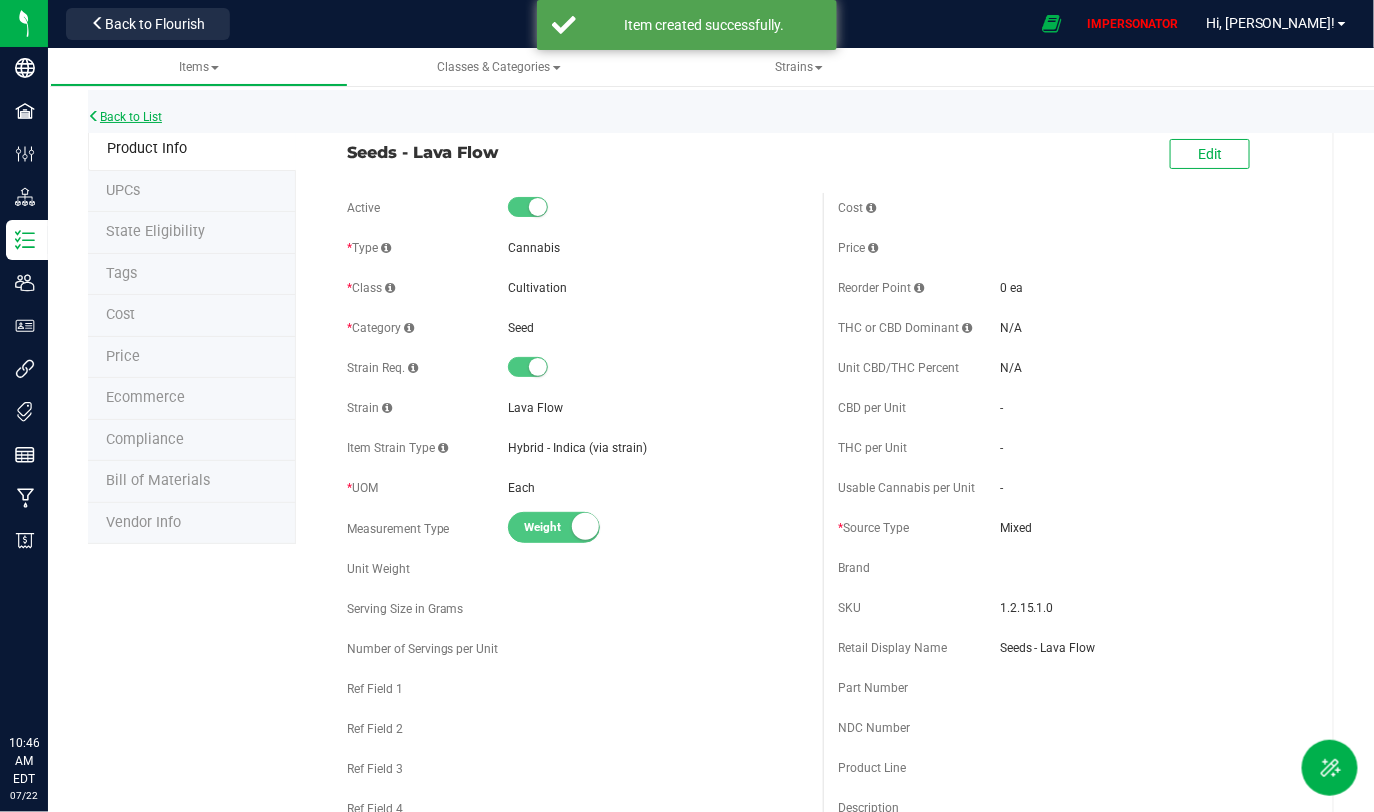 click on "Back to List" at bounding box center [125, 117] 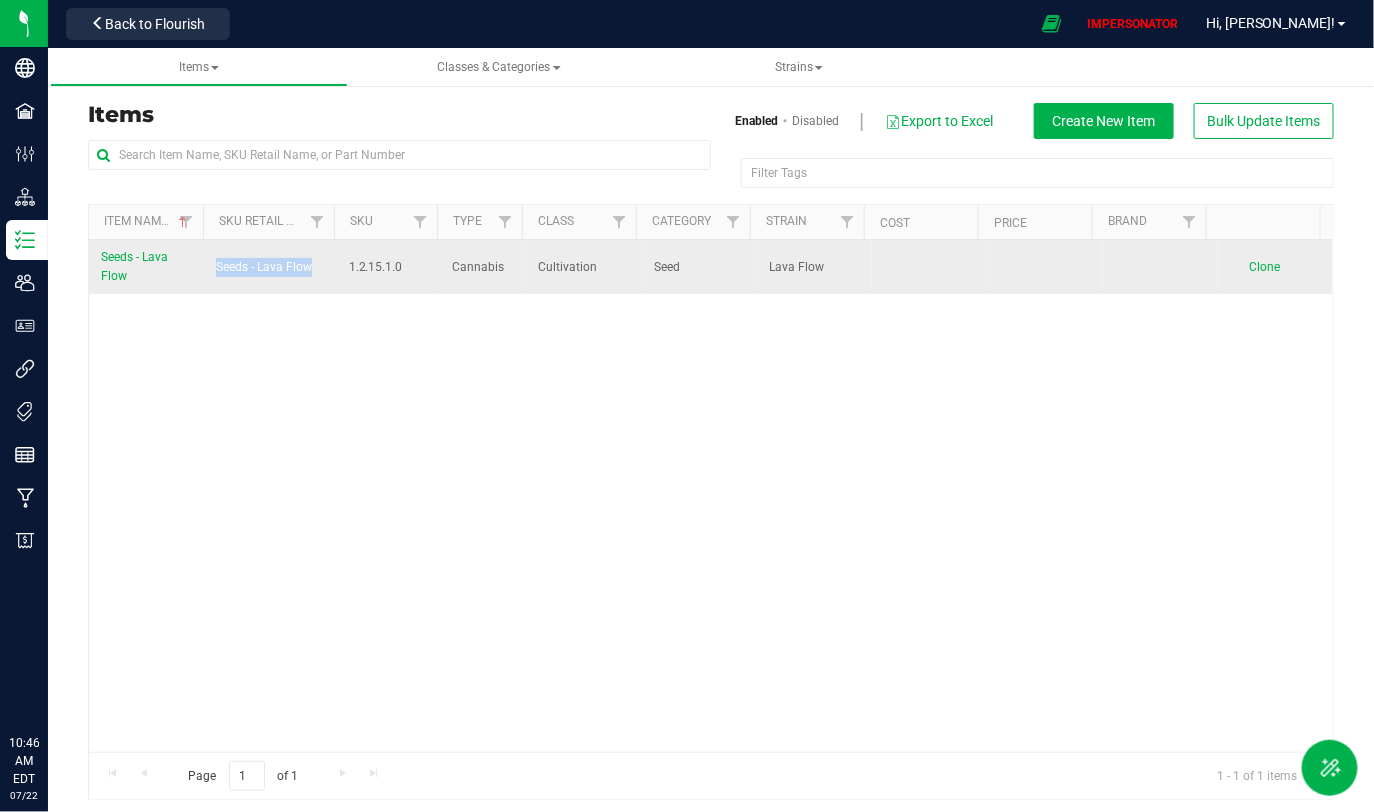 drag, startPoint x: 216, startPoint y: 270, endPoint x: 307, endPoint y: 271, distance: 91.00549 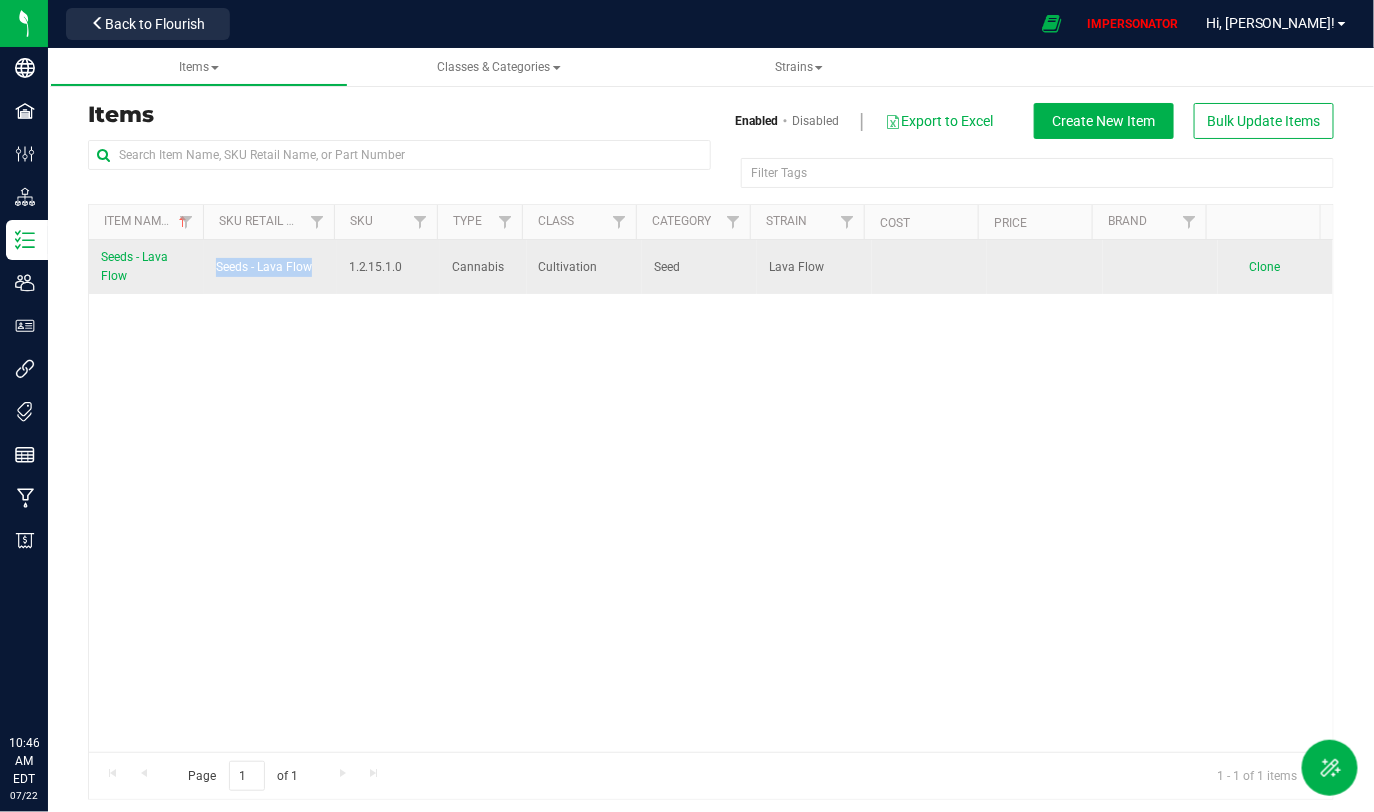 click on "Seeds - Lava Flow" at bounding box center (264, 267) 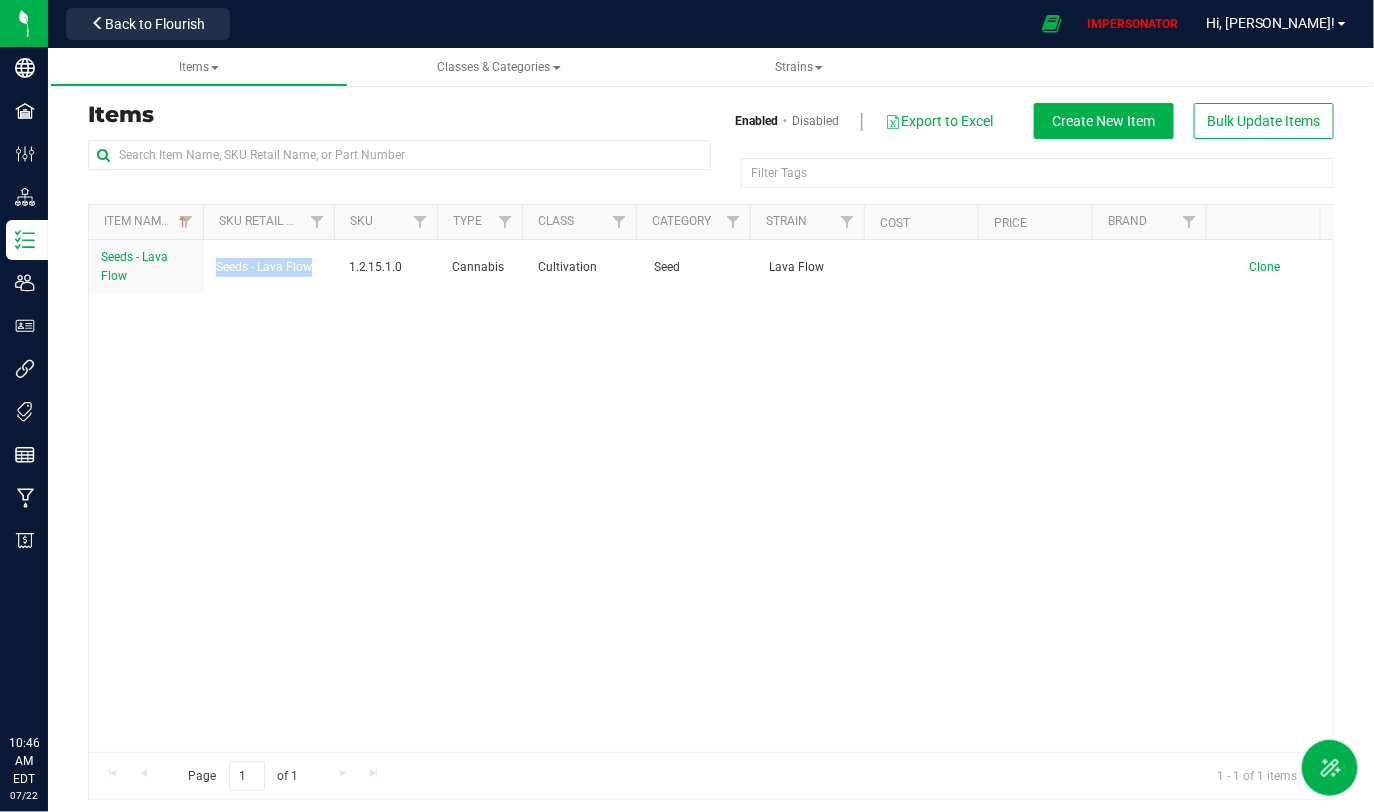 copy on "Seeds - Lava Flow" 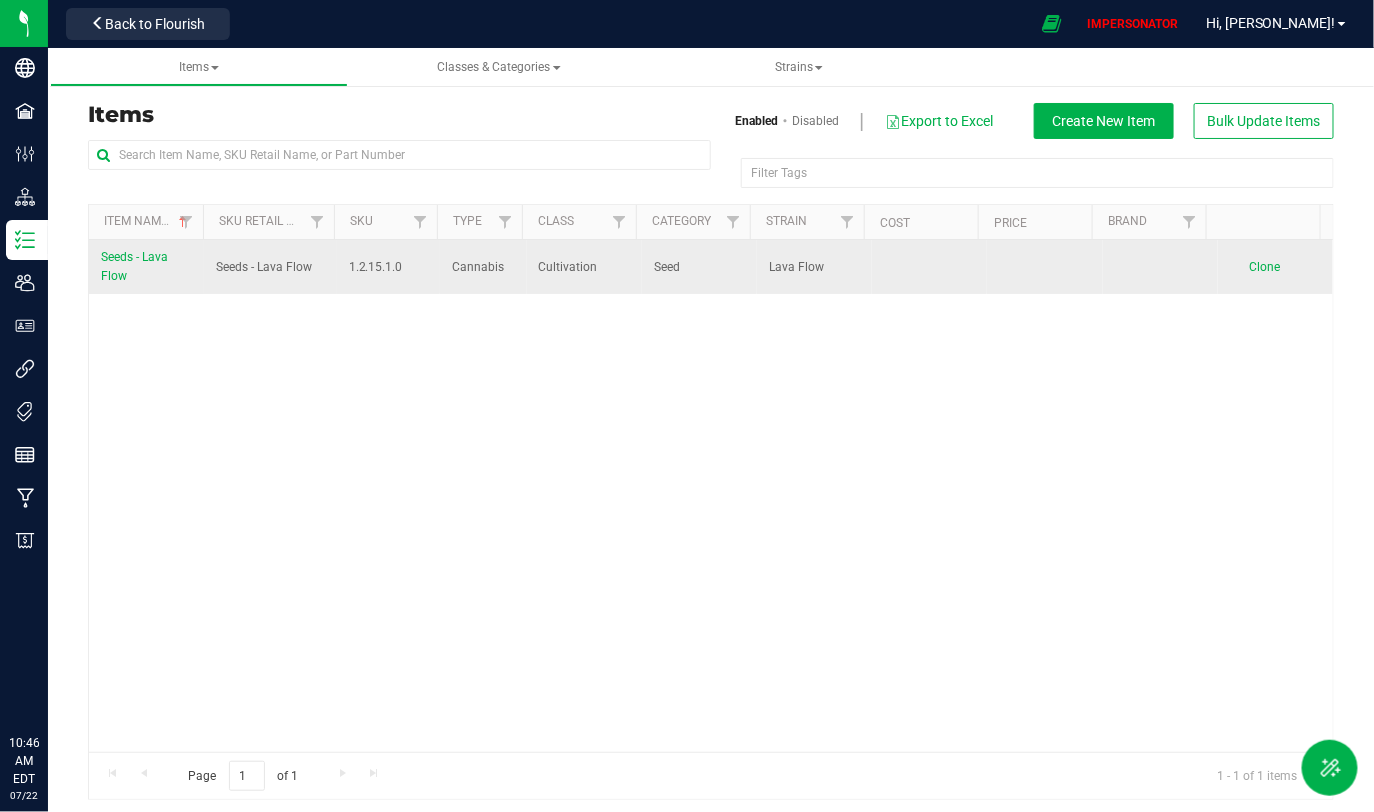 click on "Clone" at bounding box center [1275, 267] 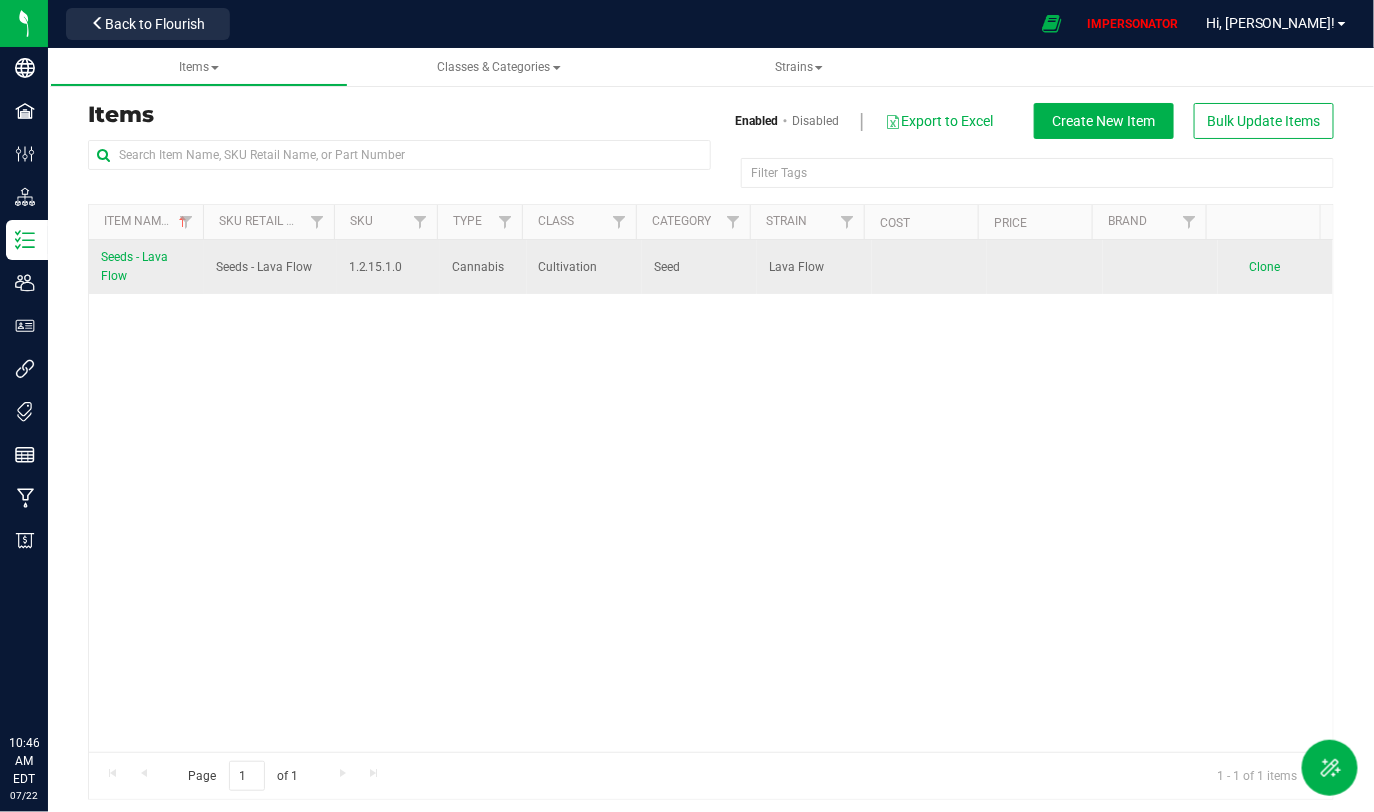 click on "Clone" at bounding box center (1265, 267) 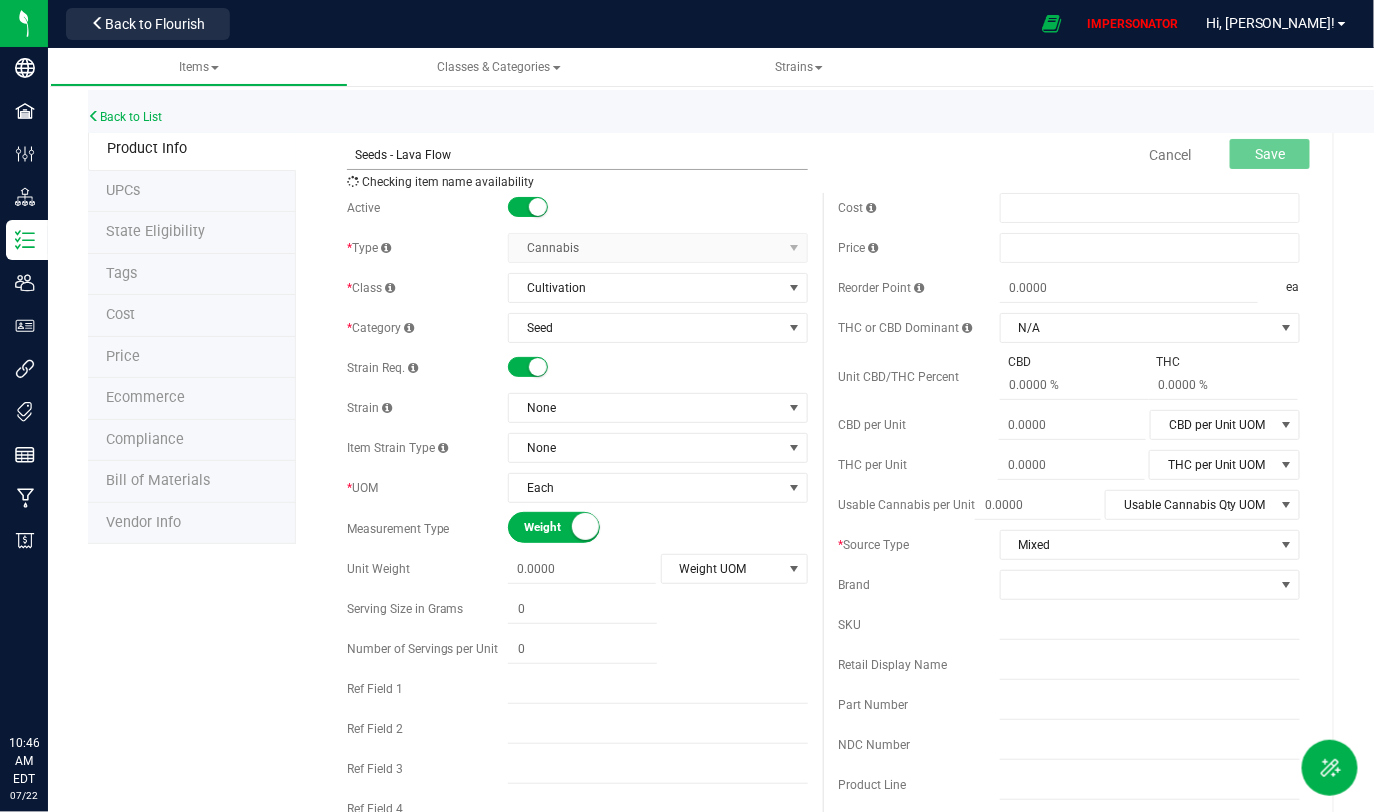 drag, startPoint x: 395, startPoint y: 152, endPoint x: 571, endPoint y: 163, distance: 176.34341 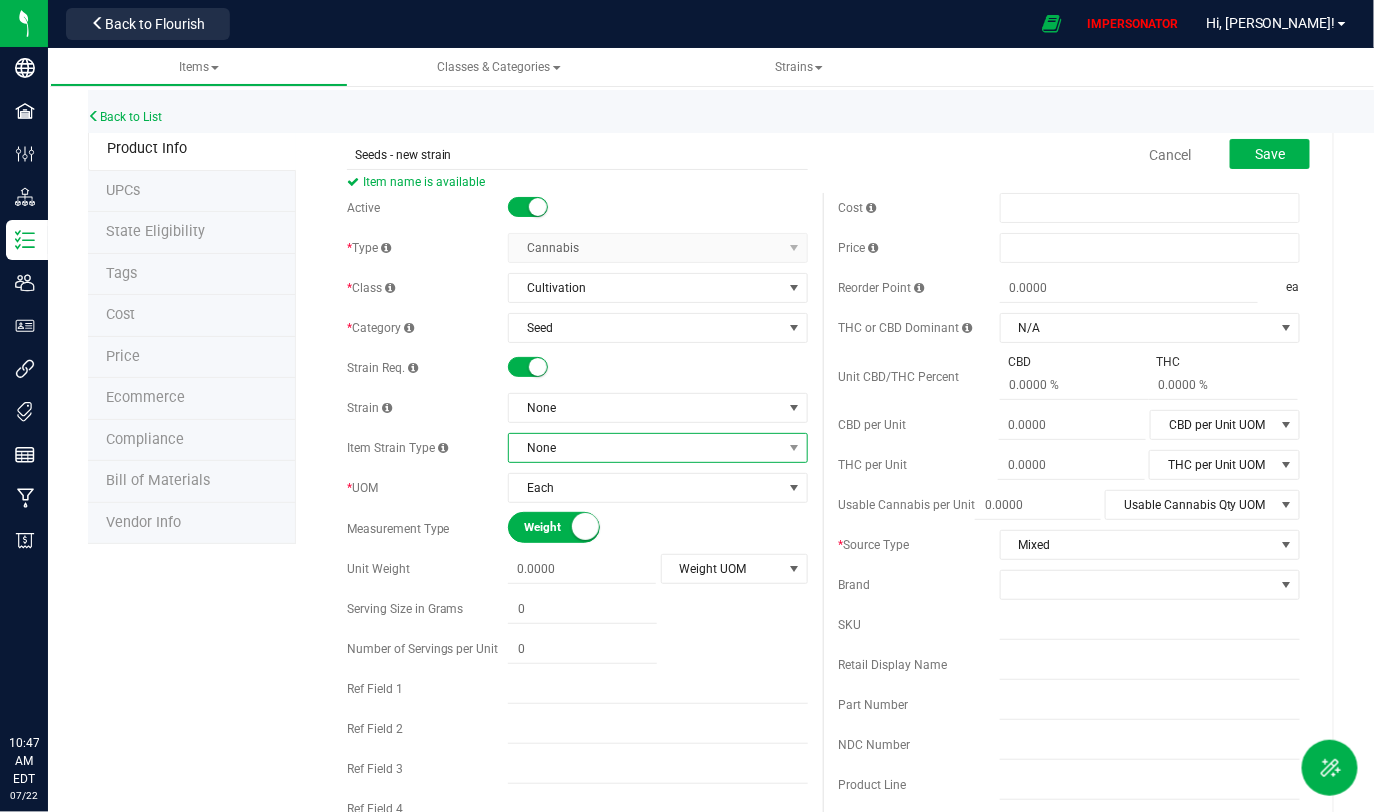 click on "None" at bounding box center [645, 448] 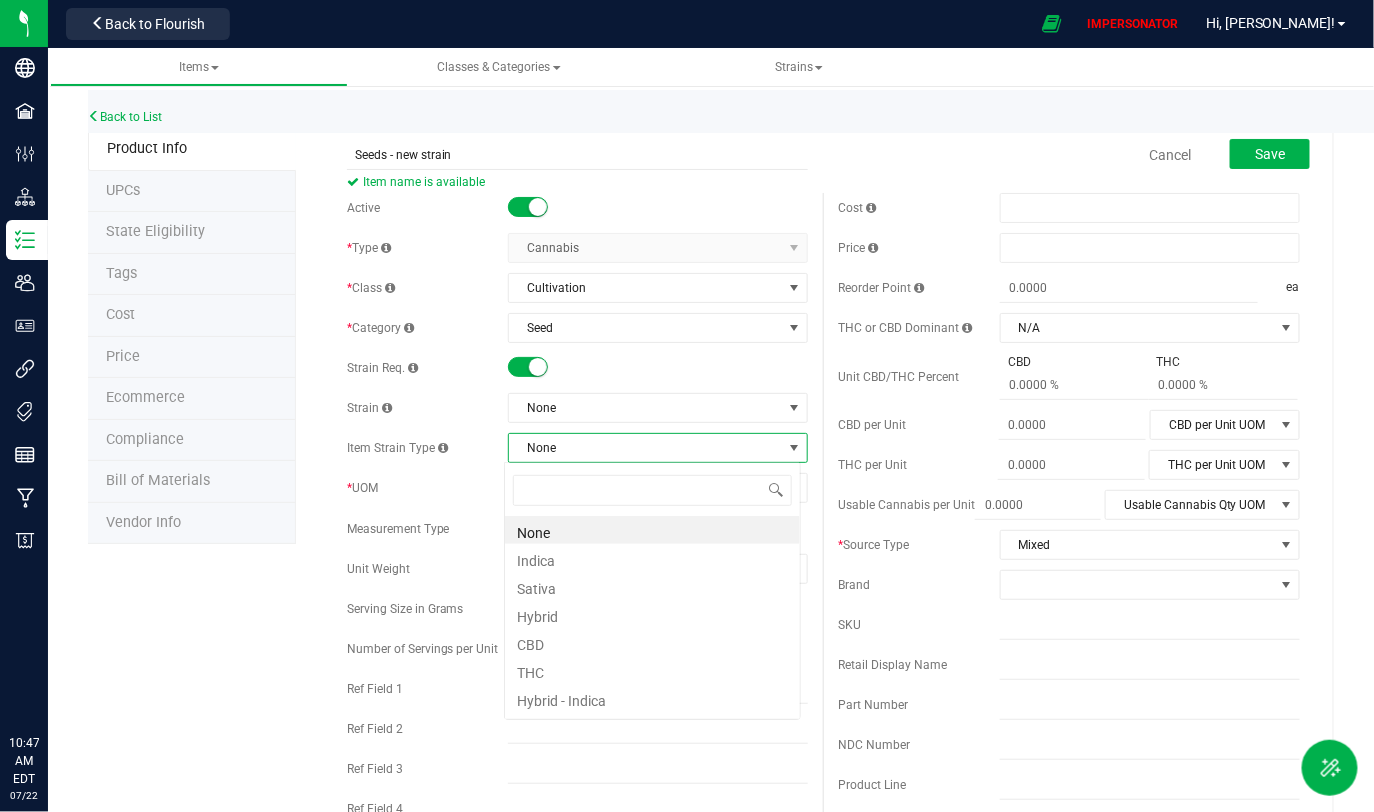 scroll, scrollTop: 99970, scrollLeft: 99703, axis: both 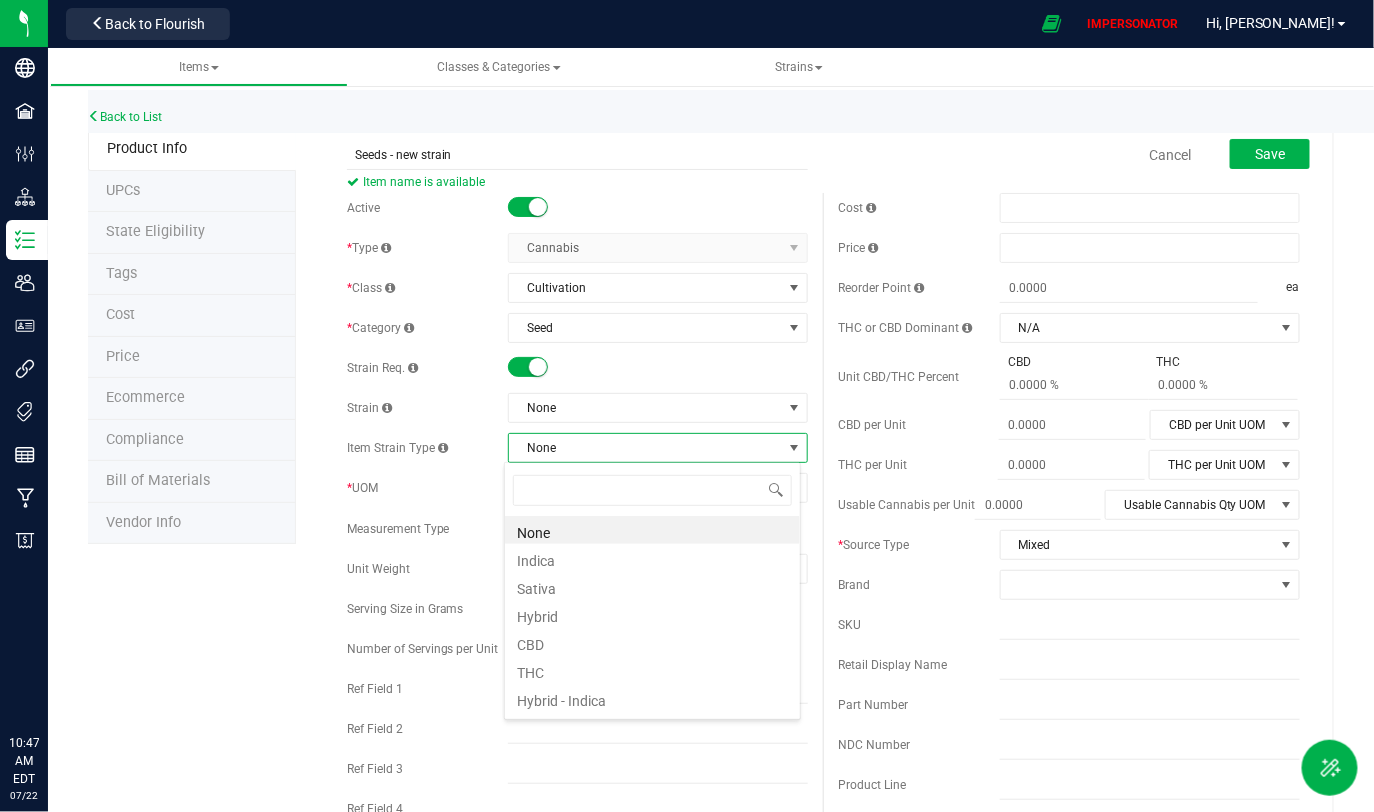 click on "Seeds - new strain
Item name is available" at bounding box center [578, 142] 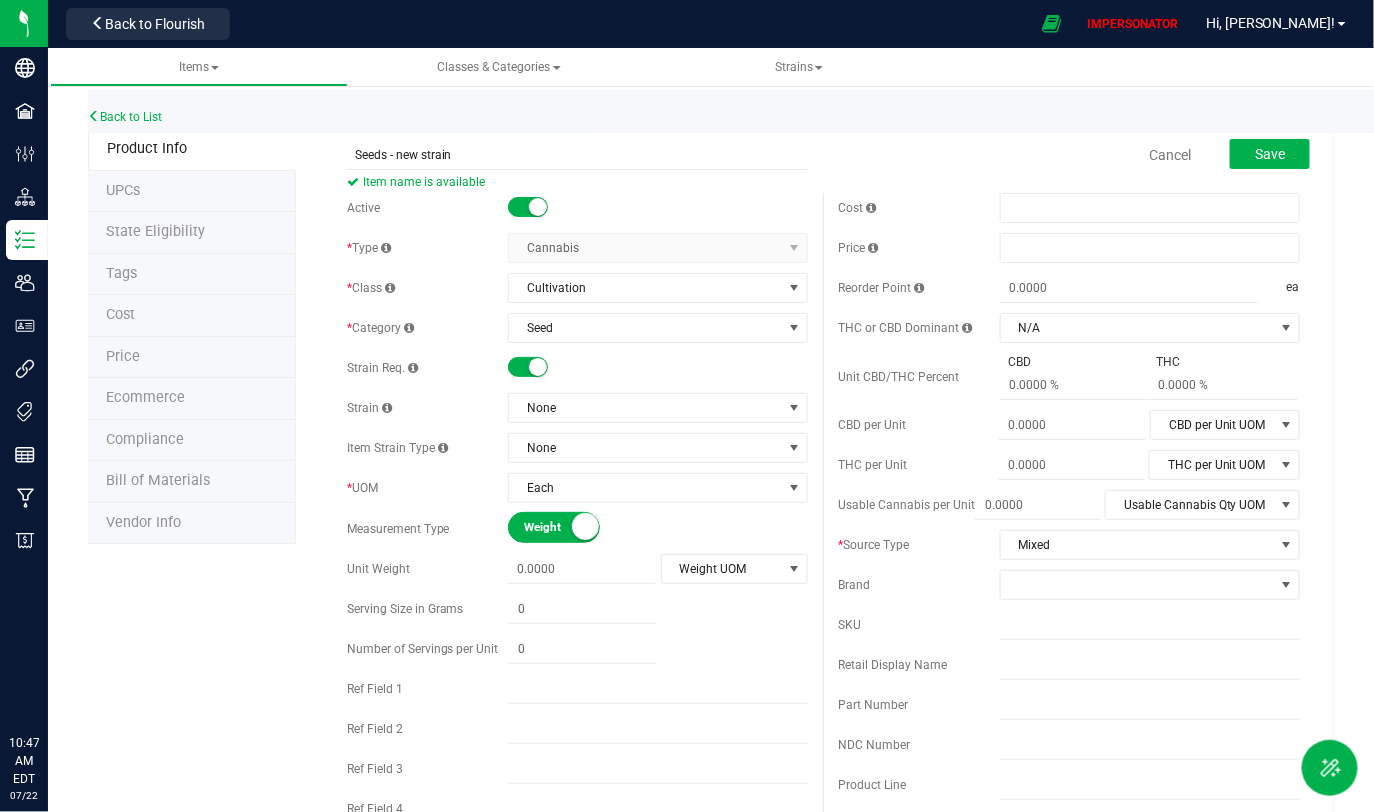 drag, startPoint x: 337, startPoint y: 451, endPoint x: 477, endPoint y: 450, distance: 140.00357 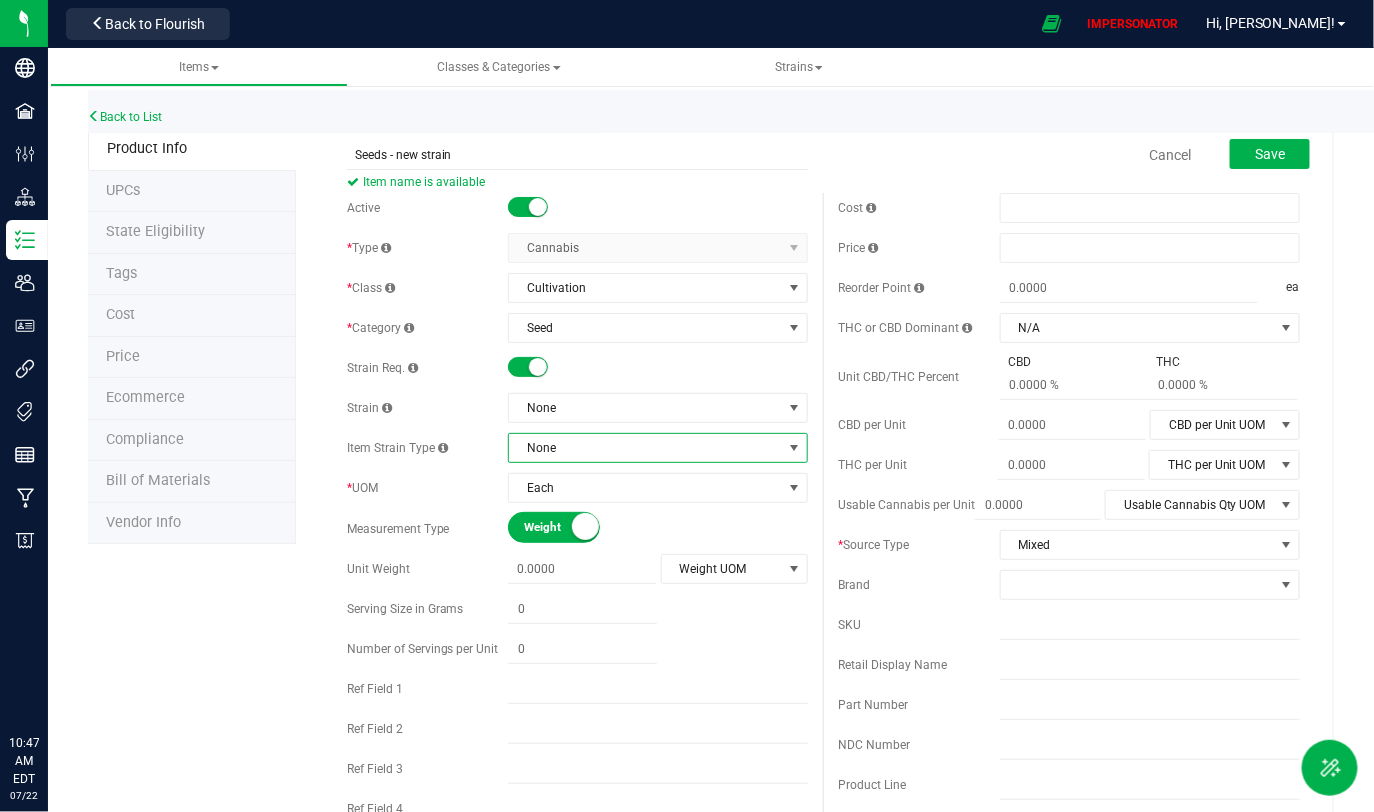 click on "None" at bounding box center [645, 448] 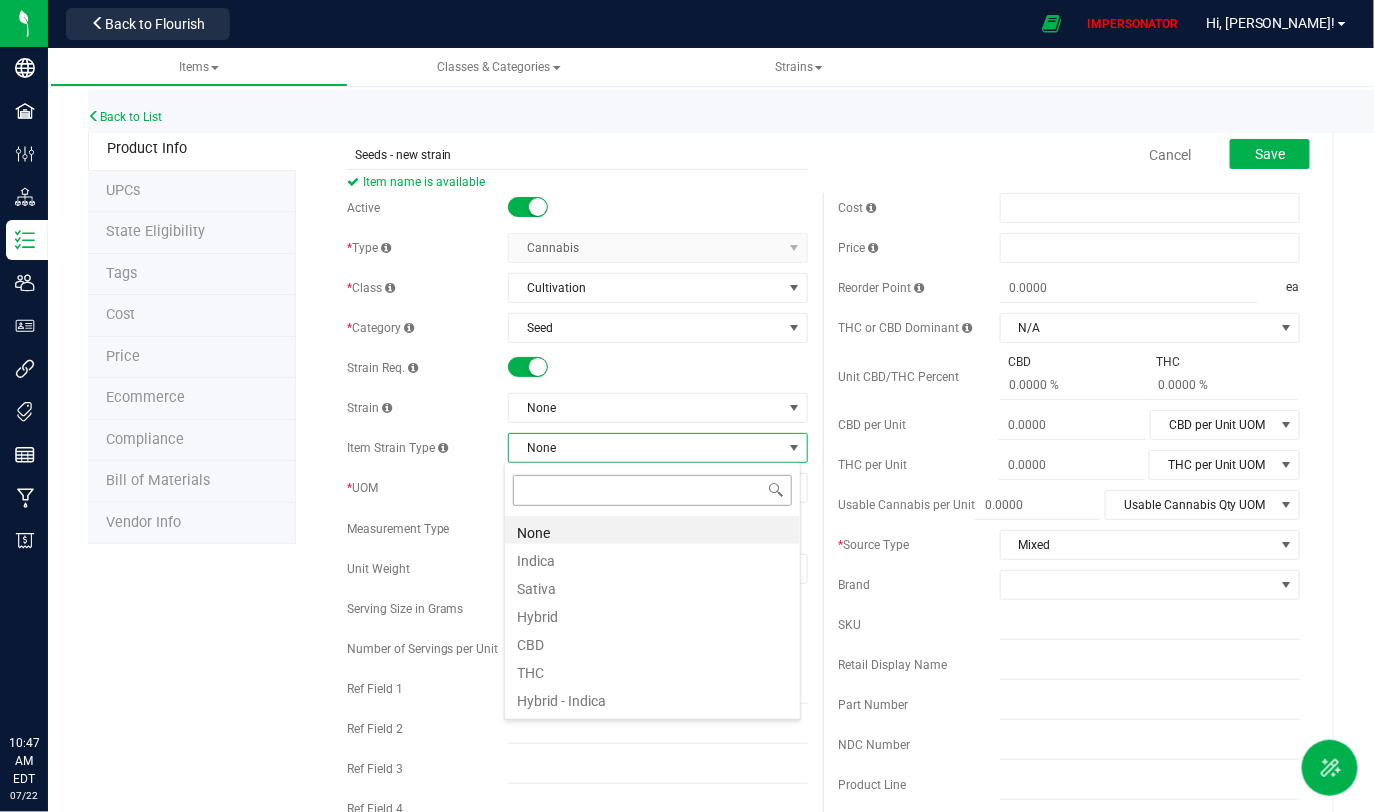 scroll, scrollTop: 99970, scrollLeft: 99703, axis: both 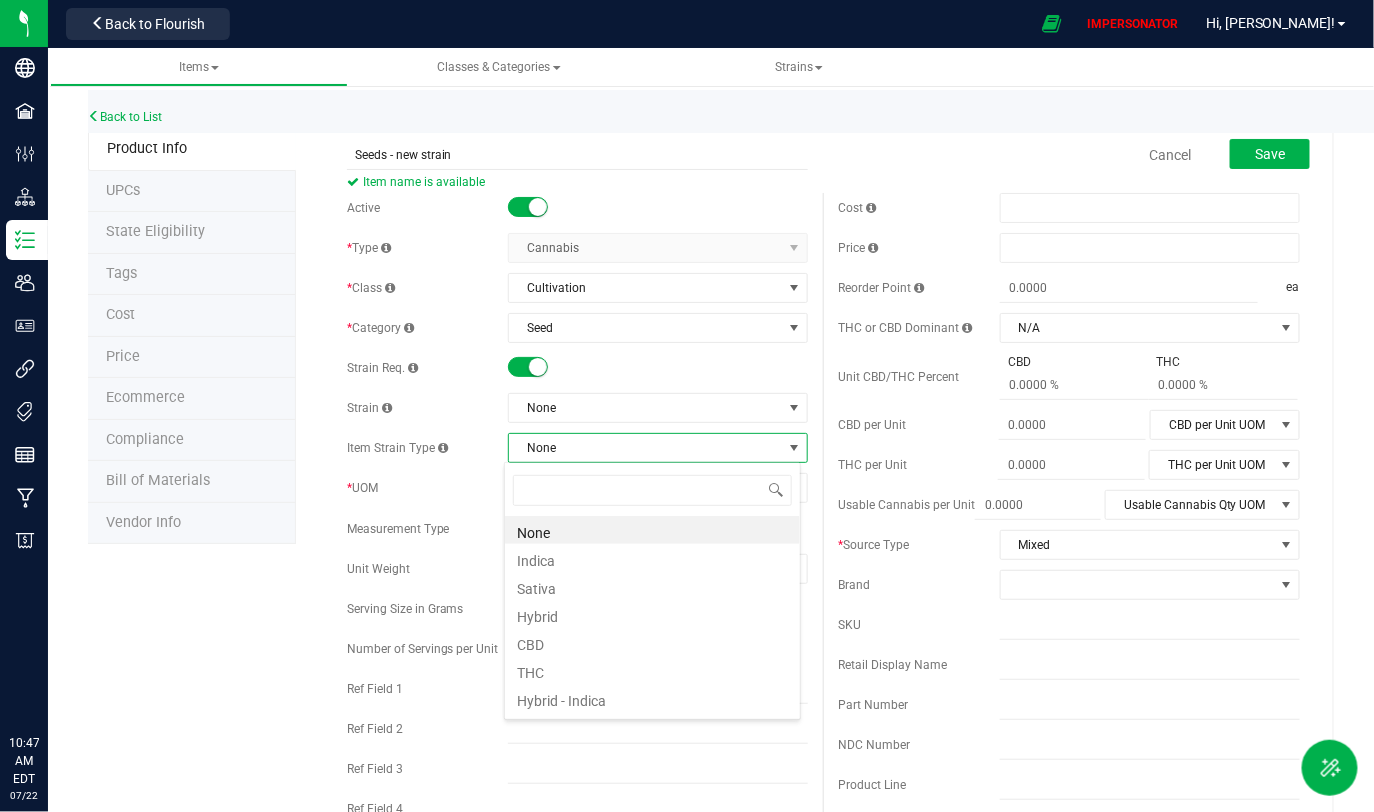 click on "*
UOM" at bounding box center (428, 488) 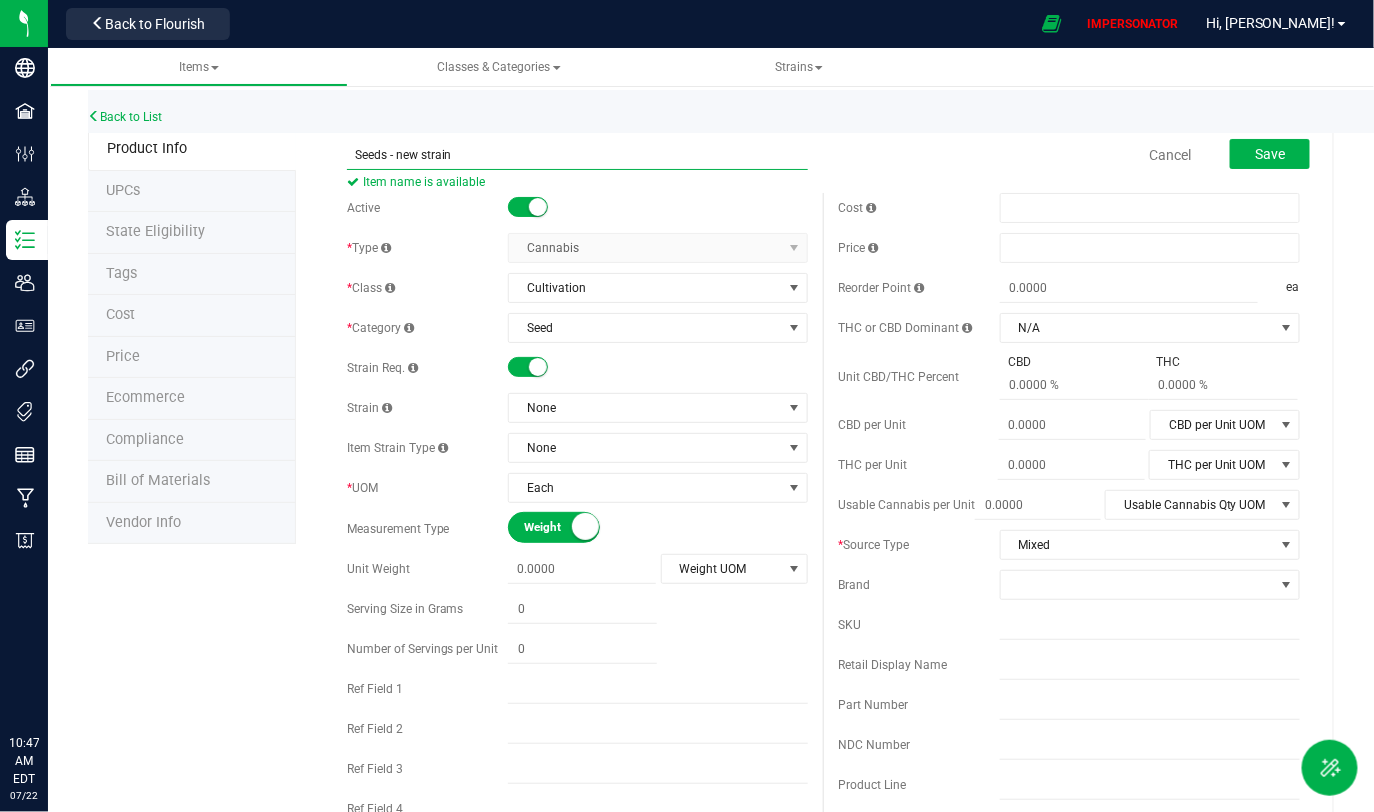 drag, startPoint x: 392, startPoint y: 154, endPoint x: 471, endPoint y: 154, distance: 79 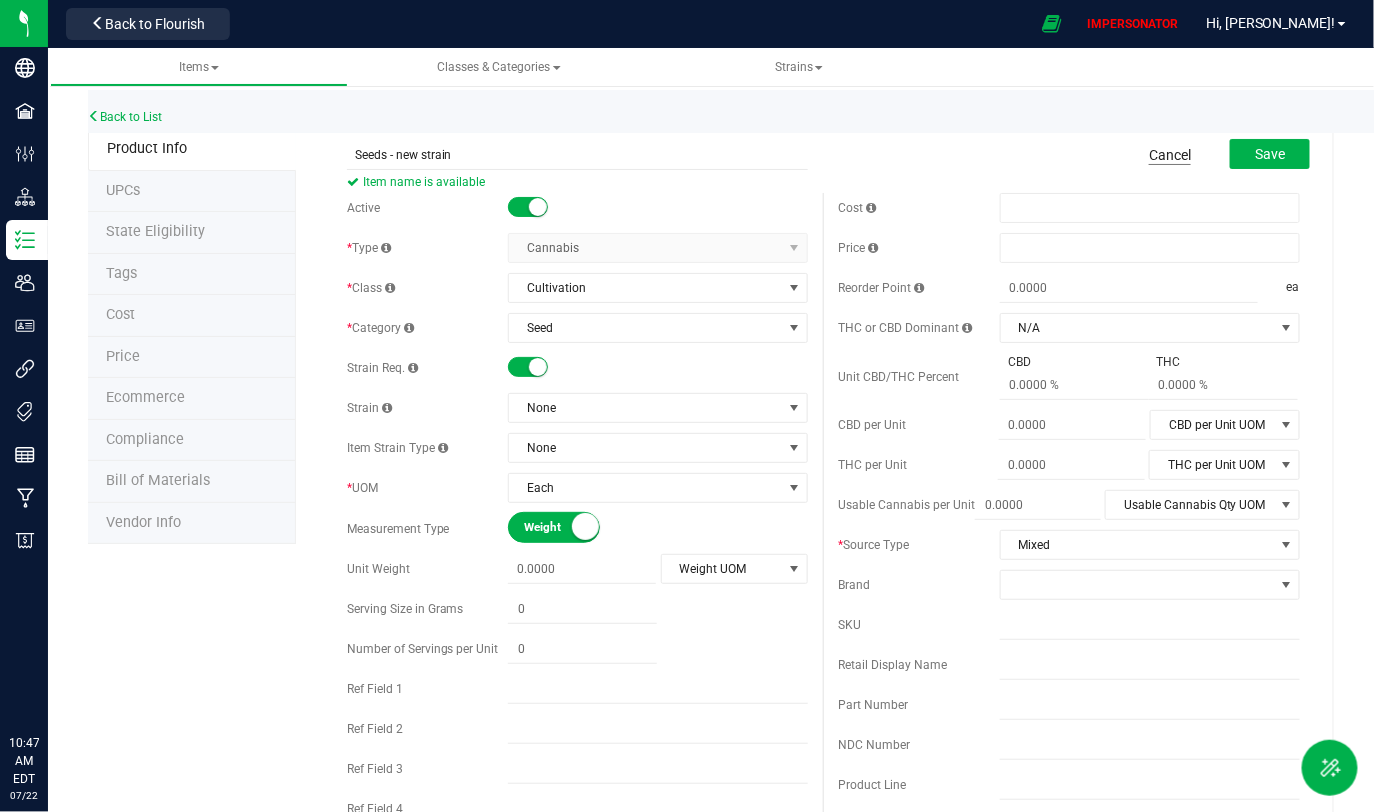 click on "Cancel" at bounding box center [1170, 155] 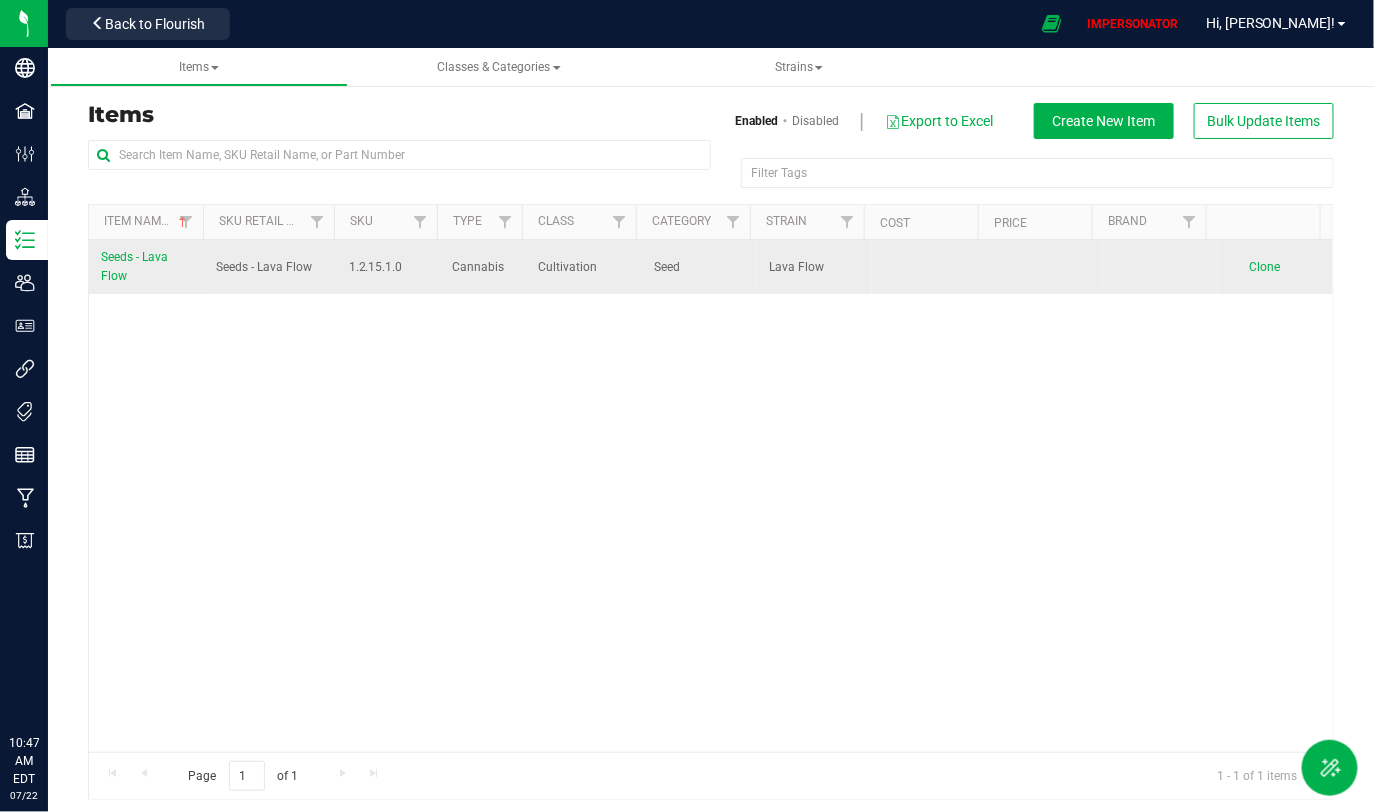 click on "Seeds - Lava Flow" at bounding box center [134, 266] 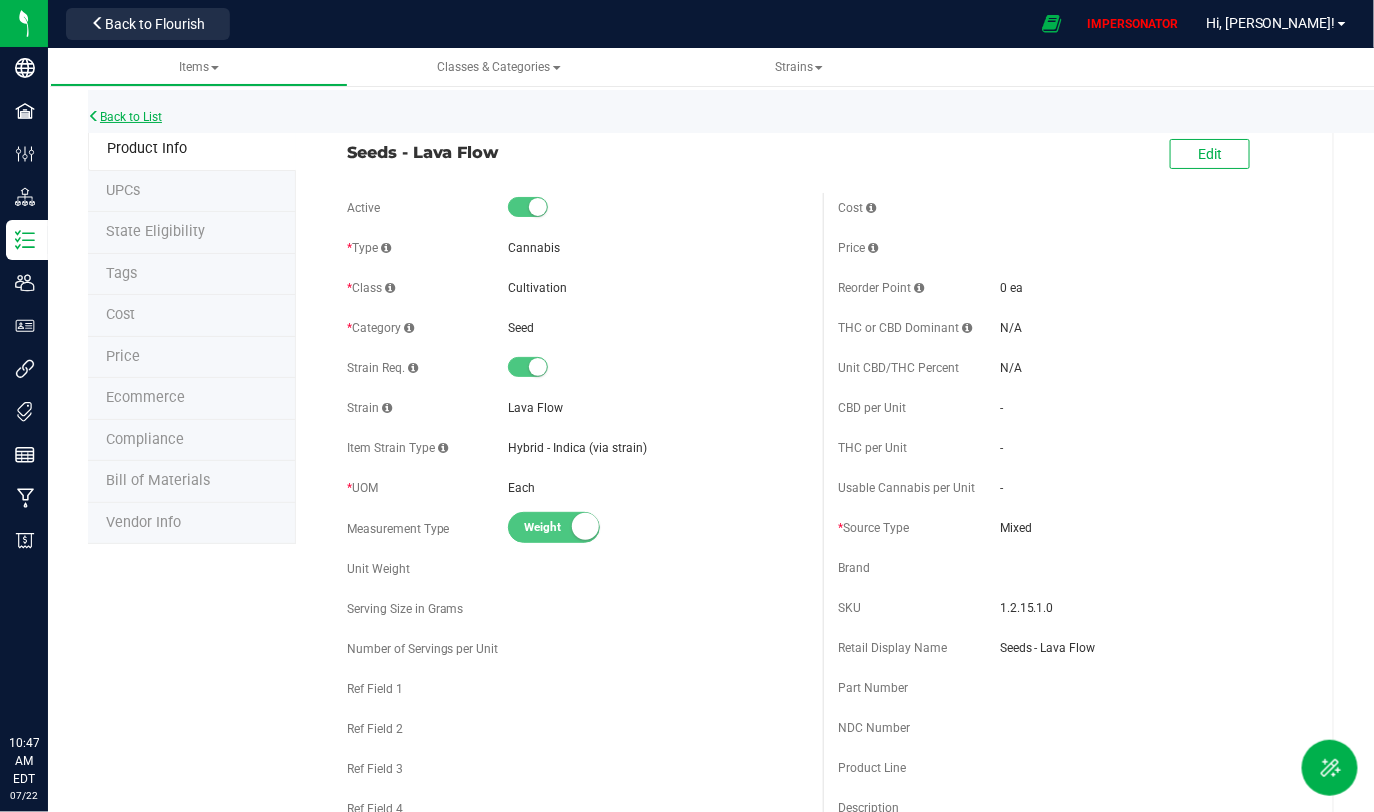 click on "Back to List" at bounding box center [125, 117] 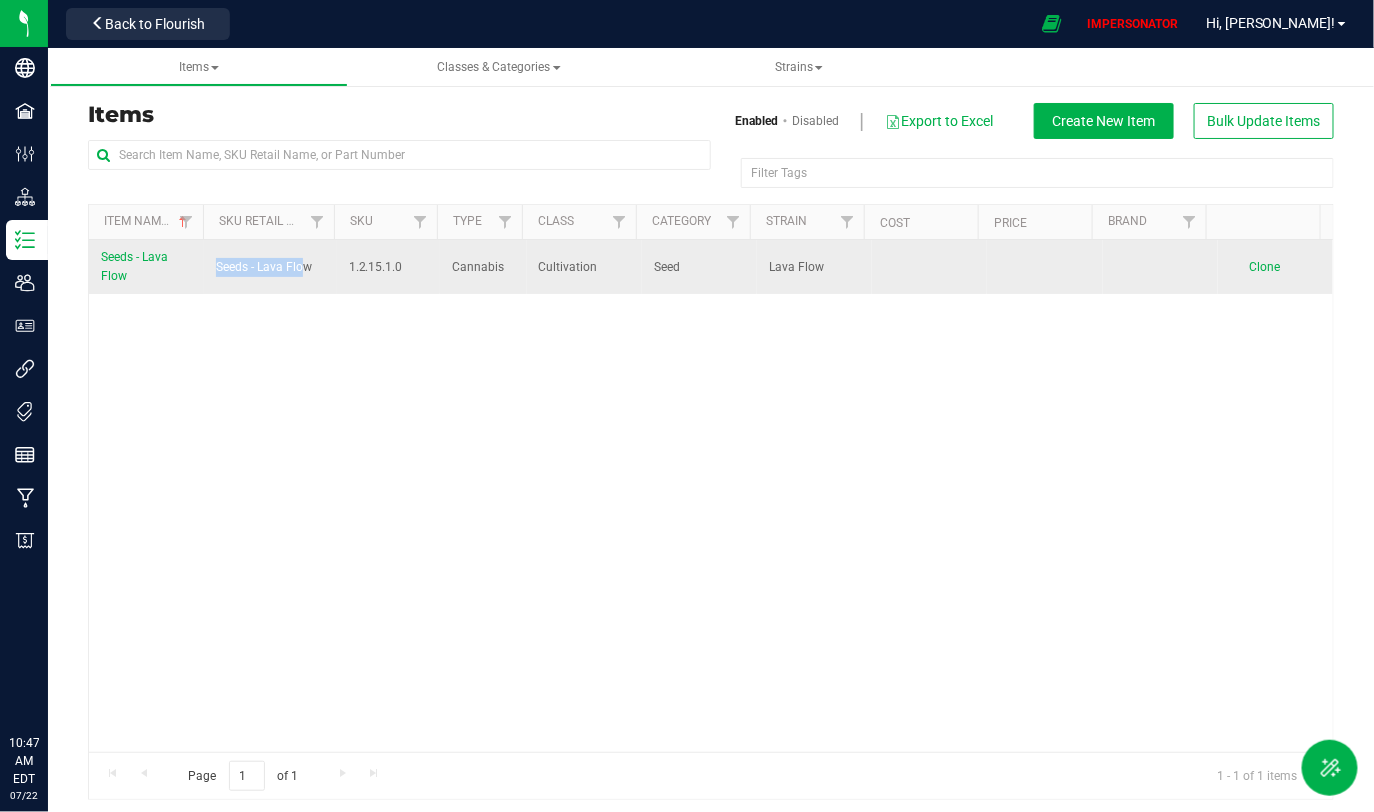 drag, startPoint x: 216, startPoint y: 268, endPoint x: 302, endPoint y: 262, distance: 86.209045 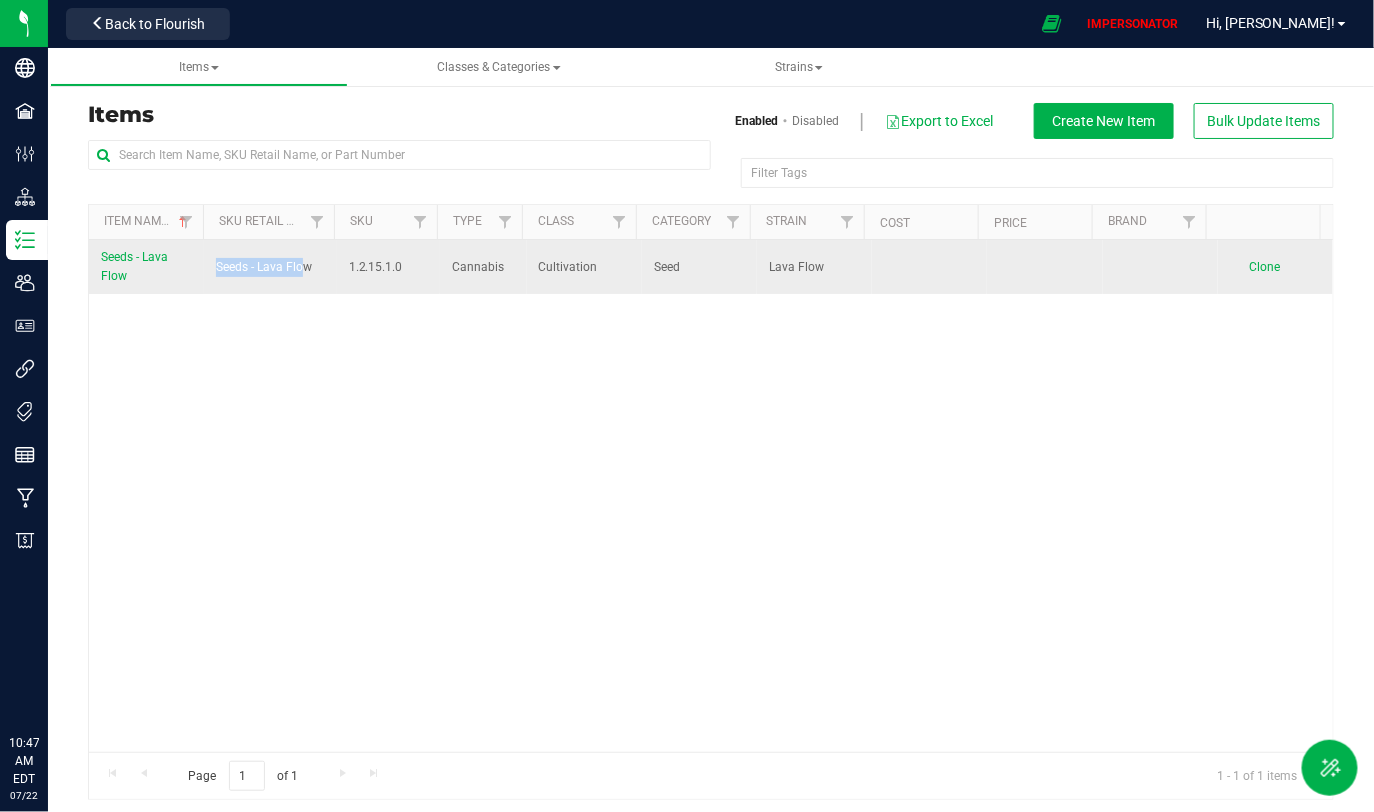 click on "Seeds - Lava Flow" at bounding box center (264, 267) 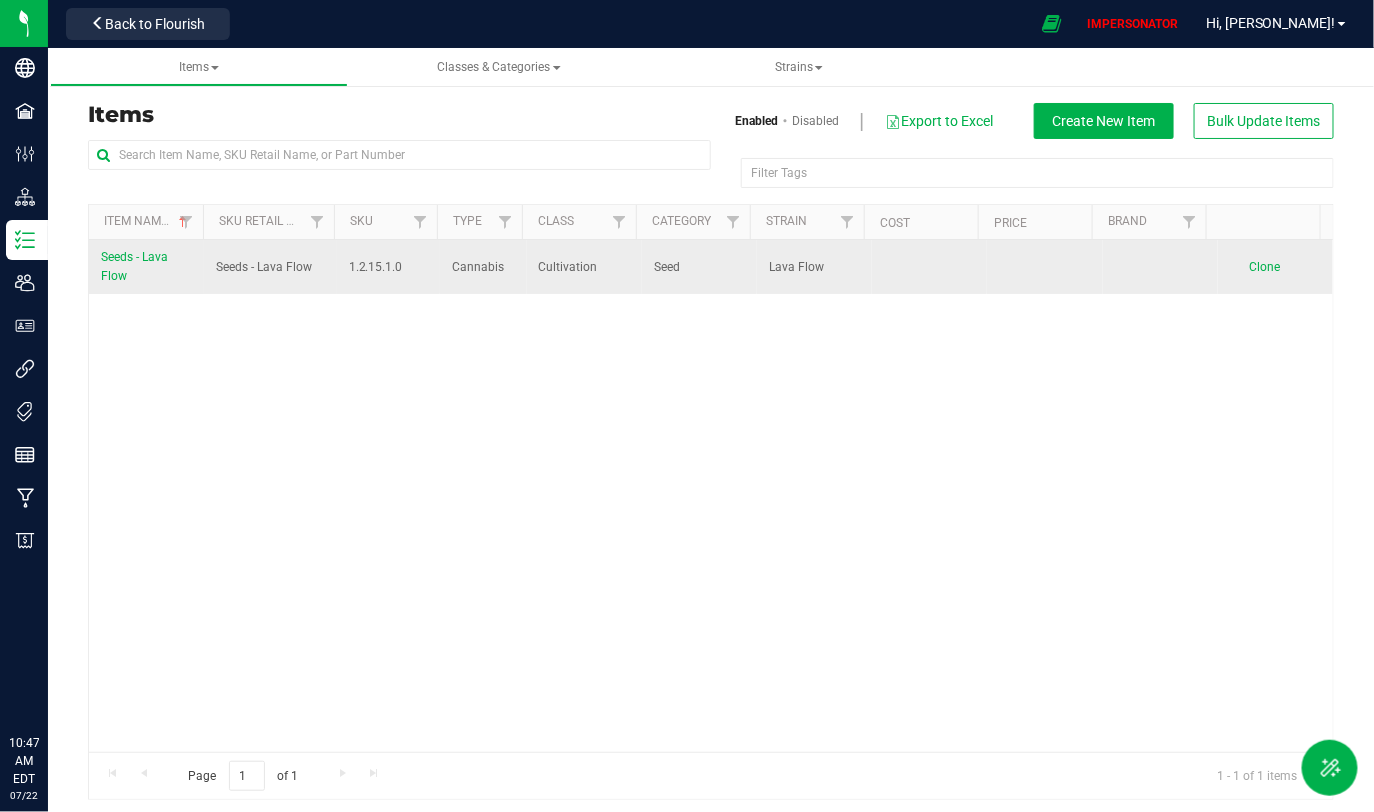 click on "Seeds - Lava Flow" at bounding box center [270, 267] 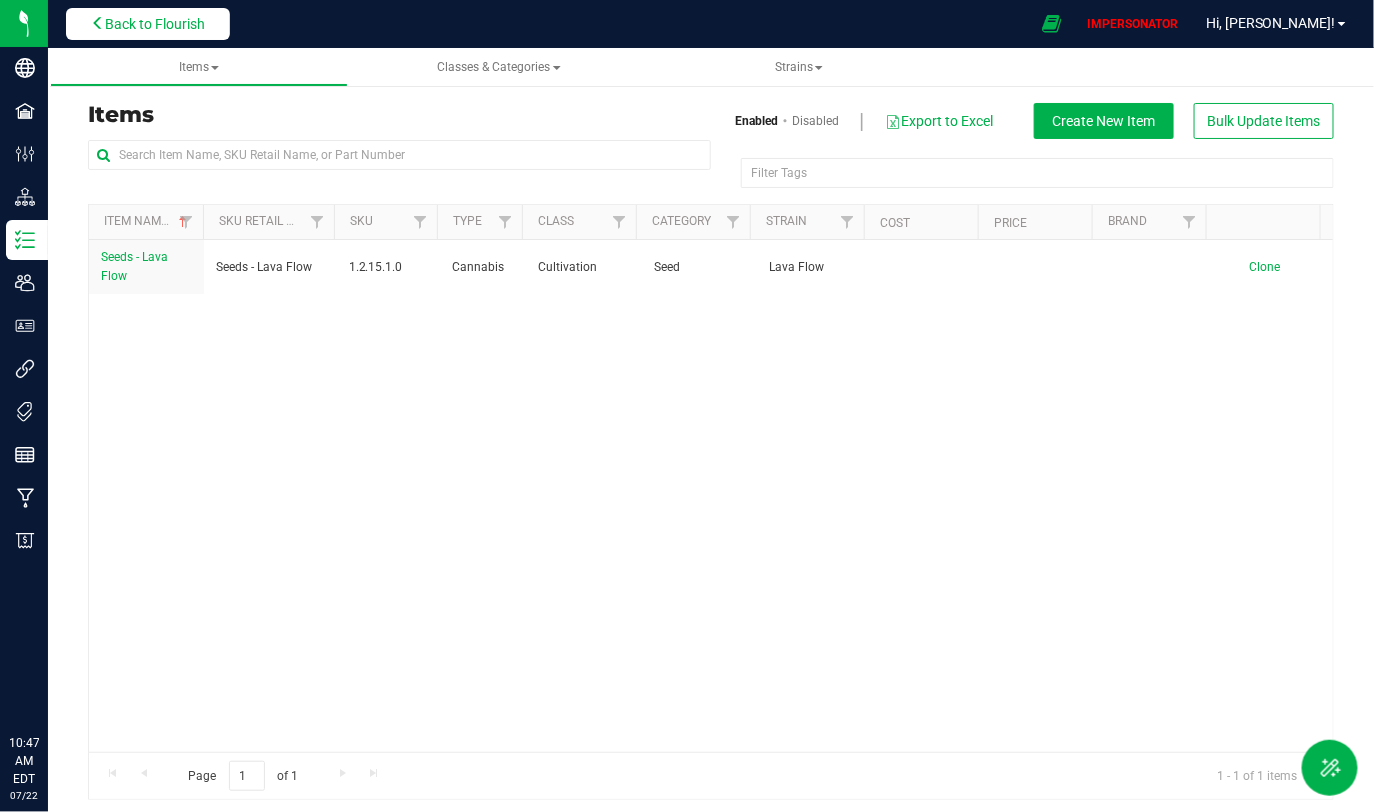 click on "Back to Flourish" at bounding box center (155, 24) 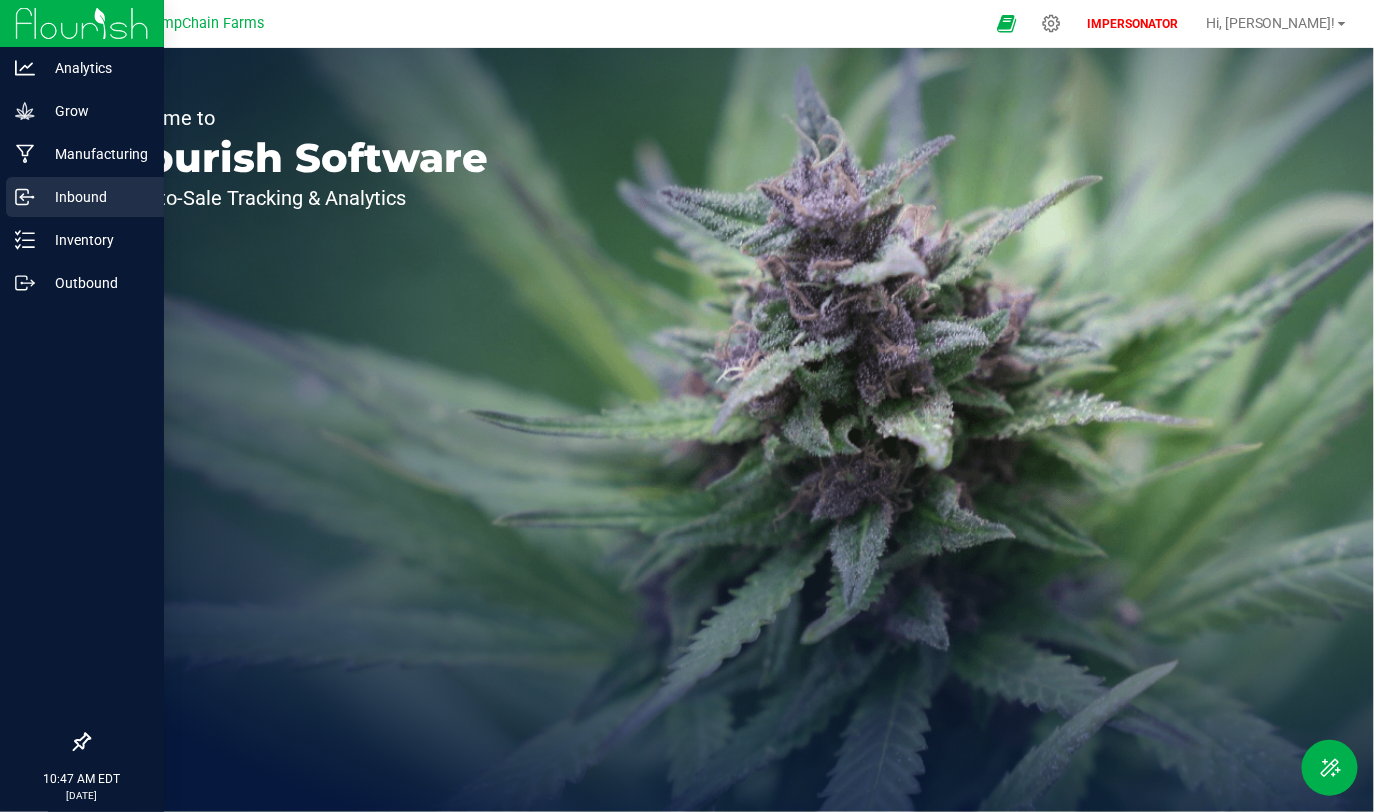 click on "Inbound" at bounding box center (95, 197) 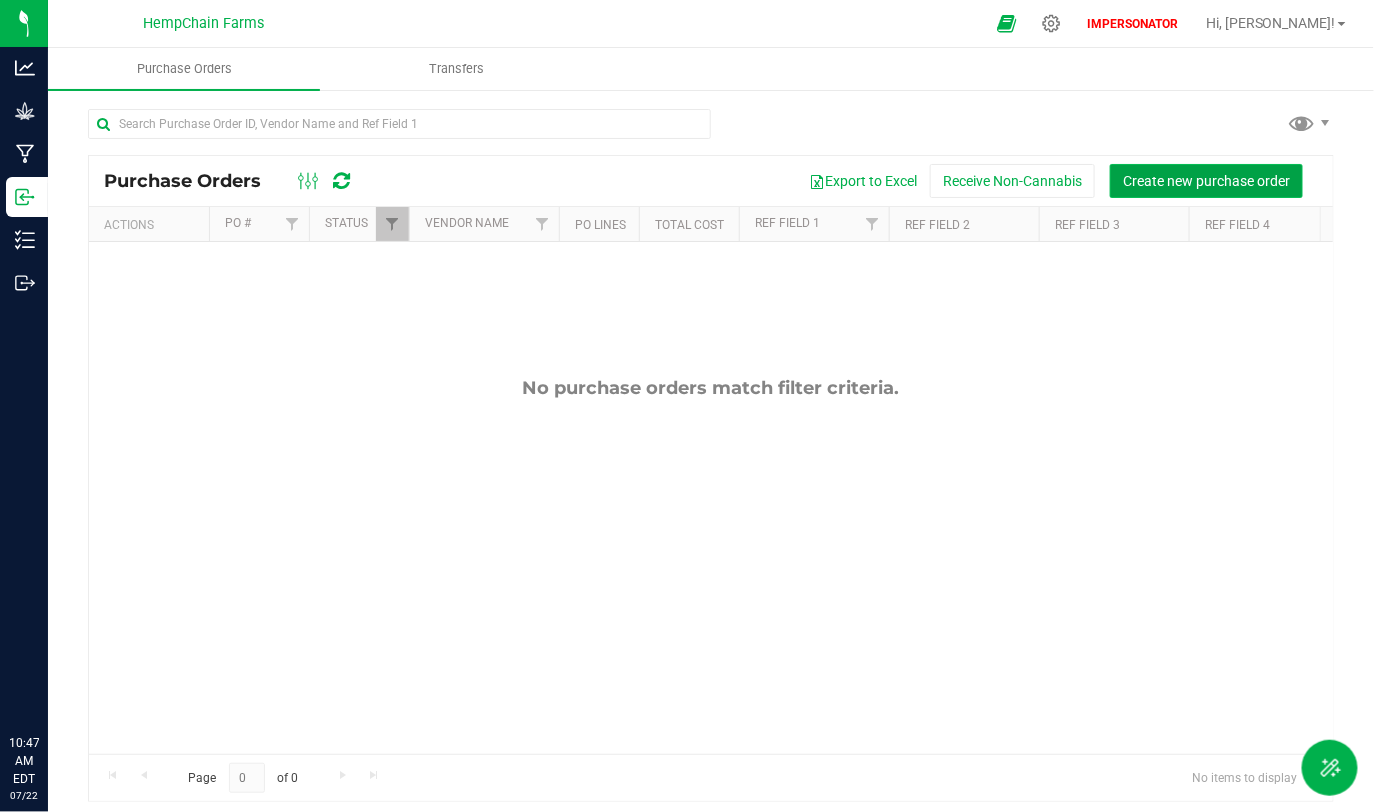 click on "Create new purchase order" at bounding box center [1206, 181] 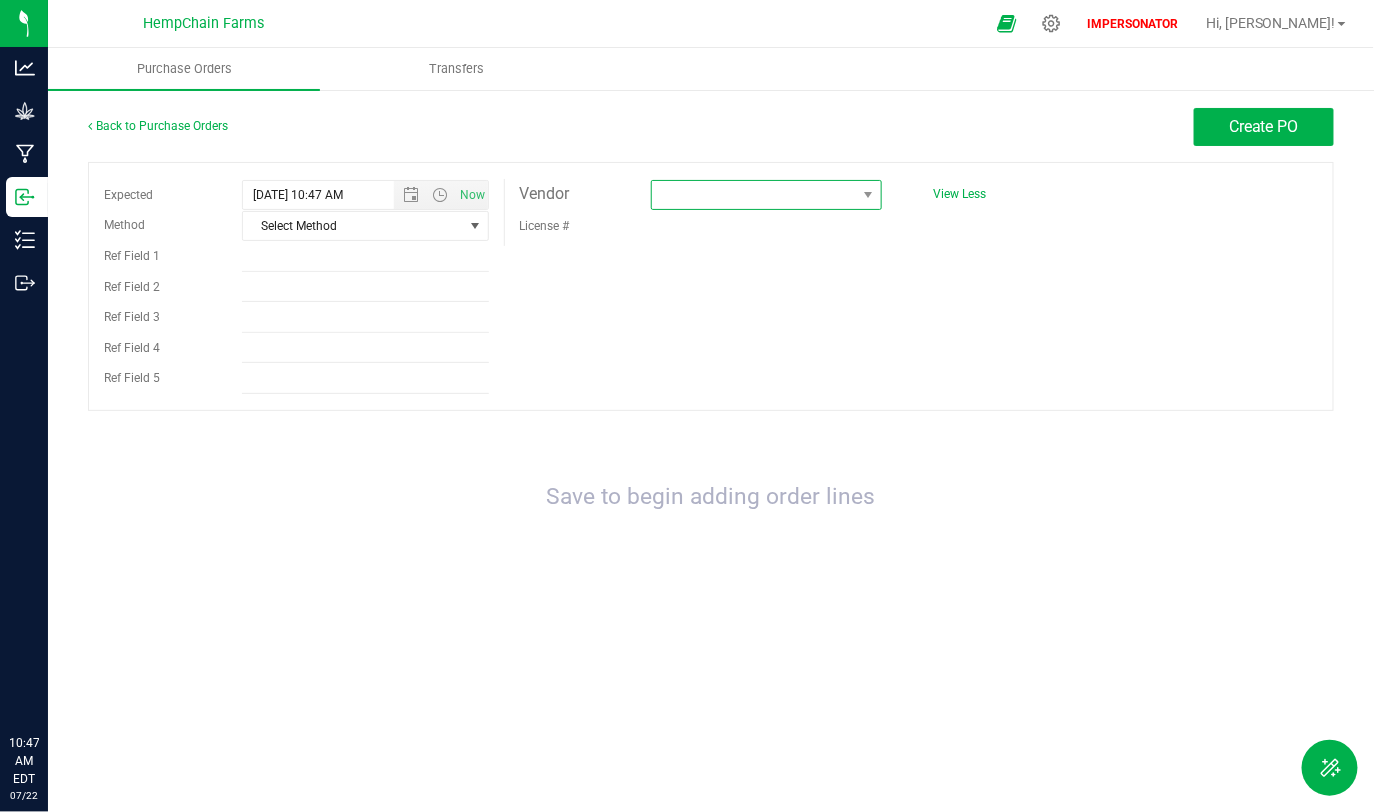 click at bounding box center (754, 195) 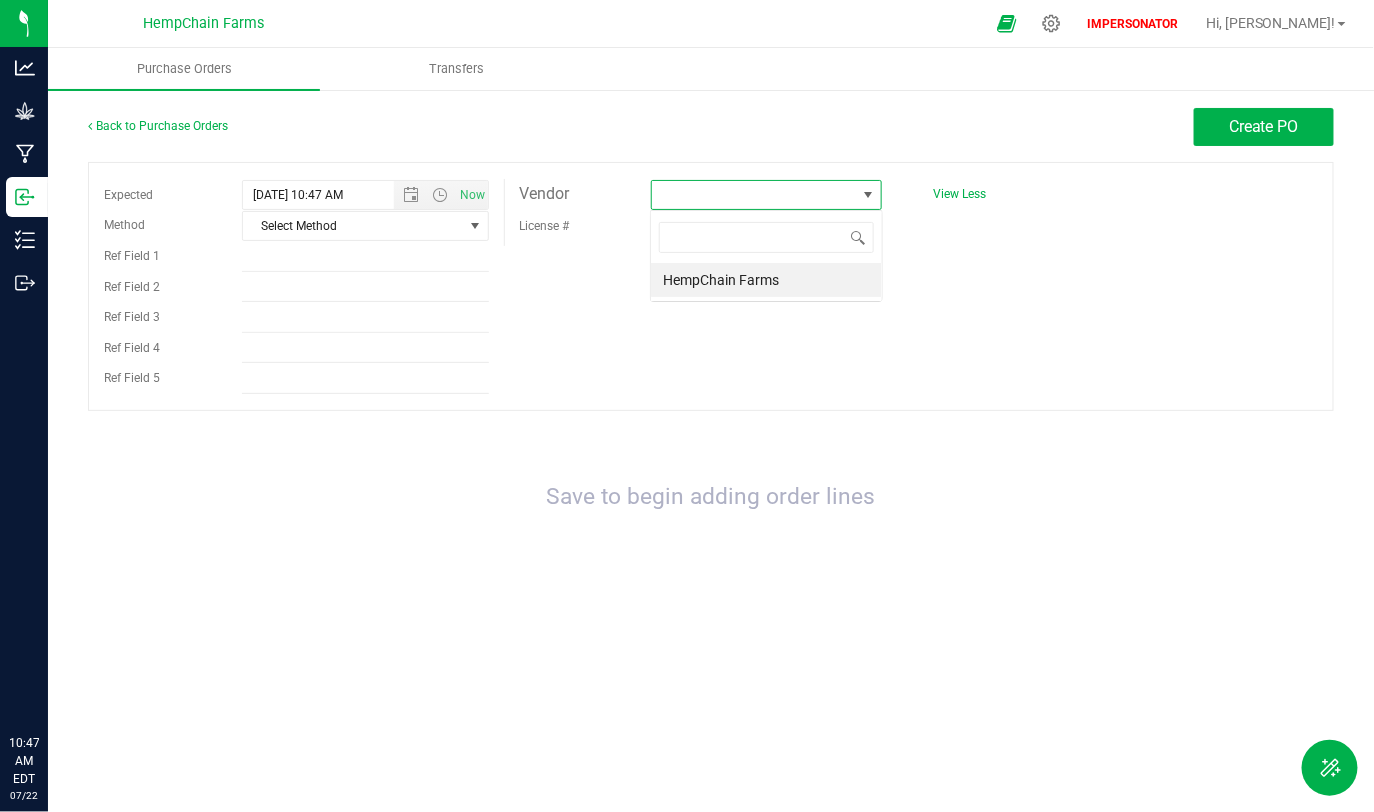 scroll, scrollTop: 99970, scrollLeft: 99767, axis: both 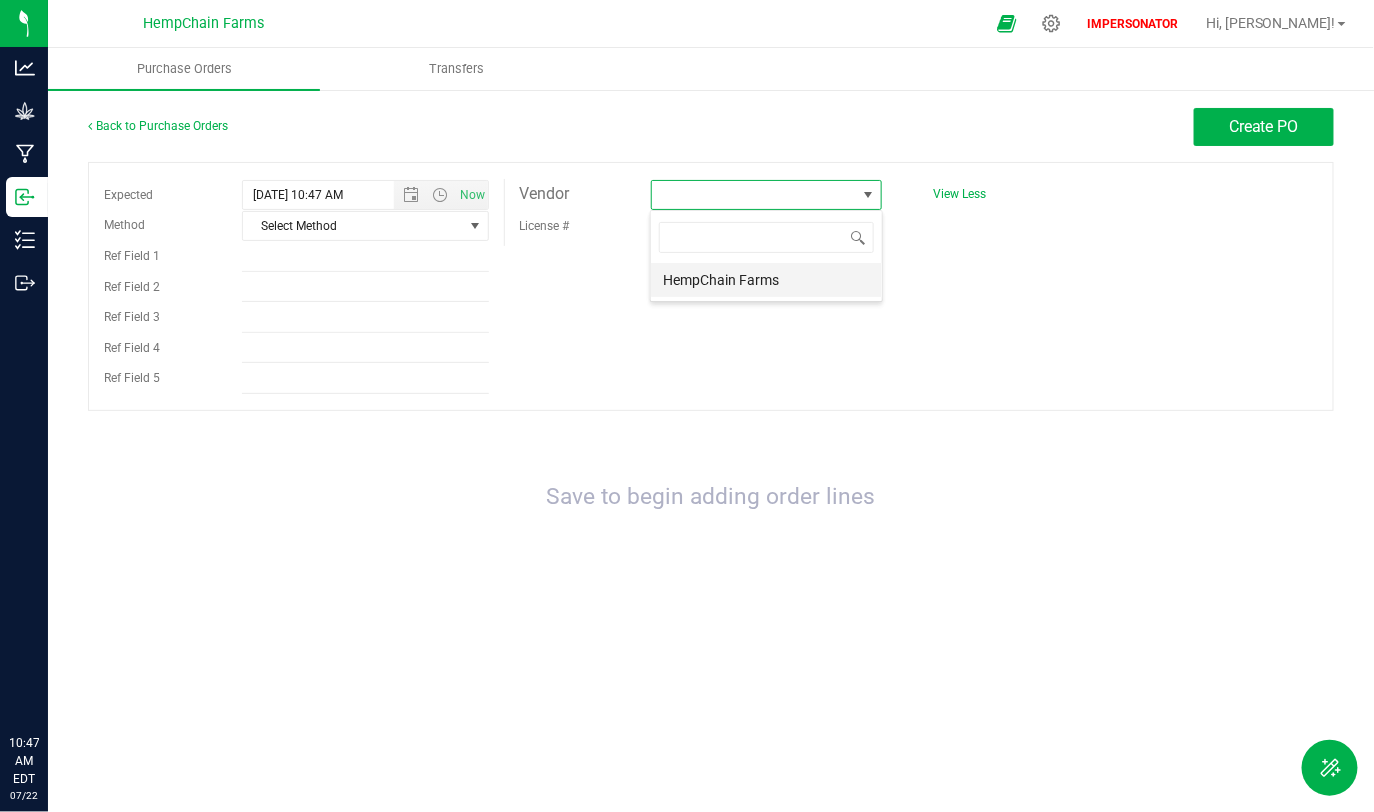 click on "HempChain Farms" at bounding box center [766, 280] 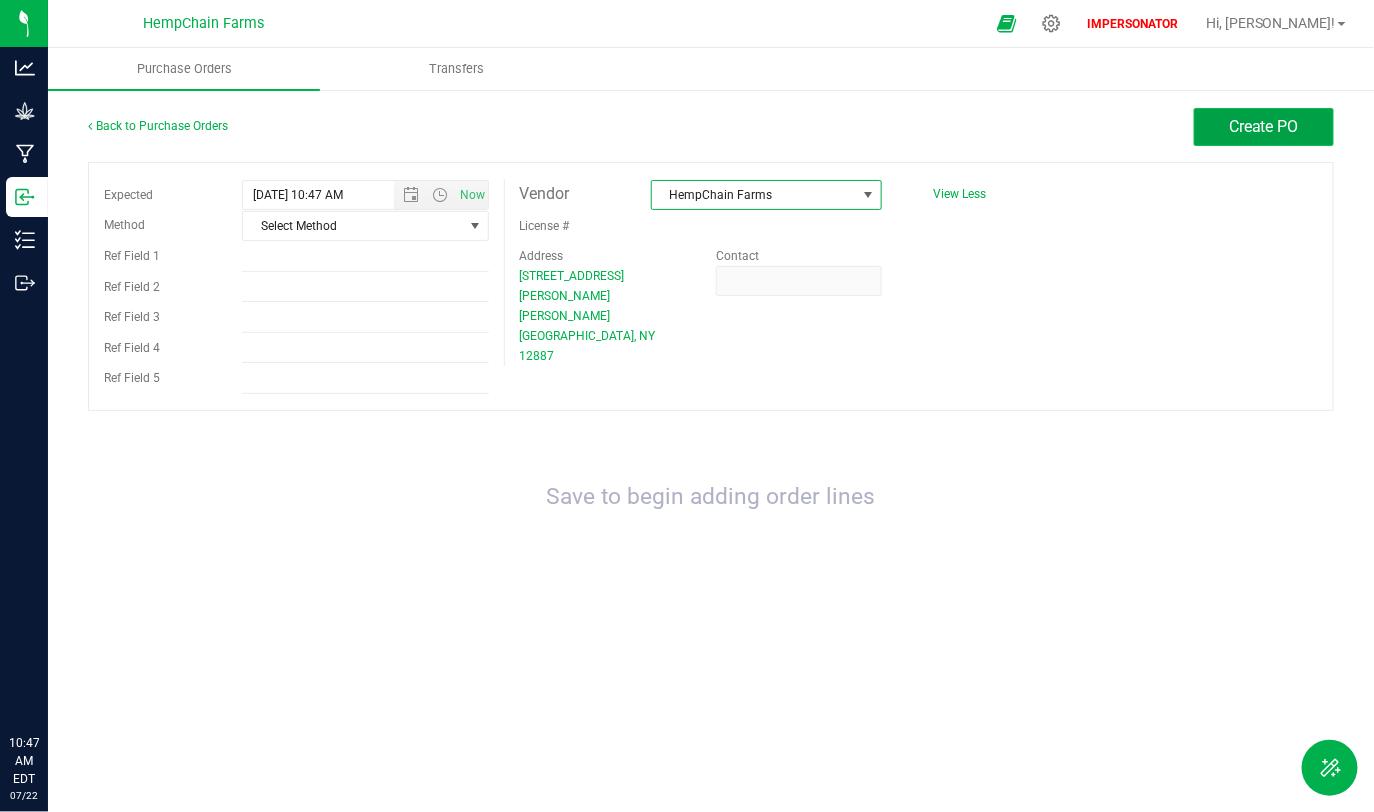 click on "Create PO" at bounding box center (1264, 126) 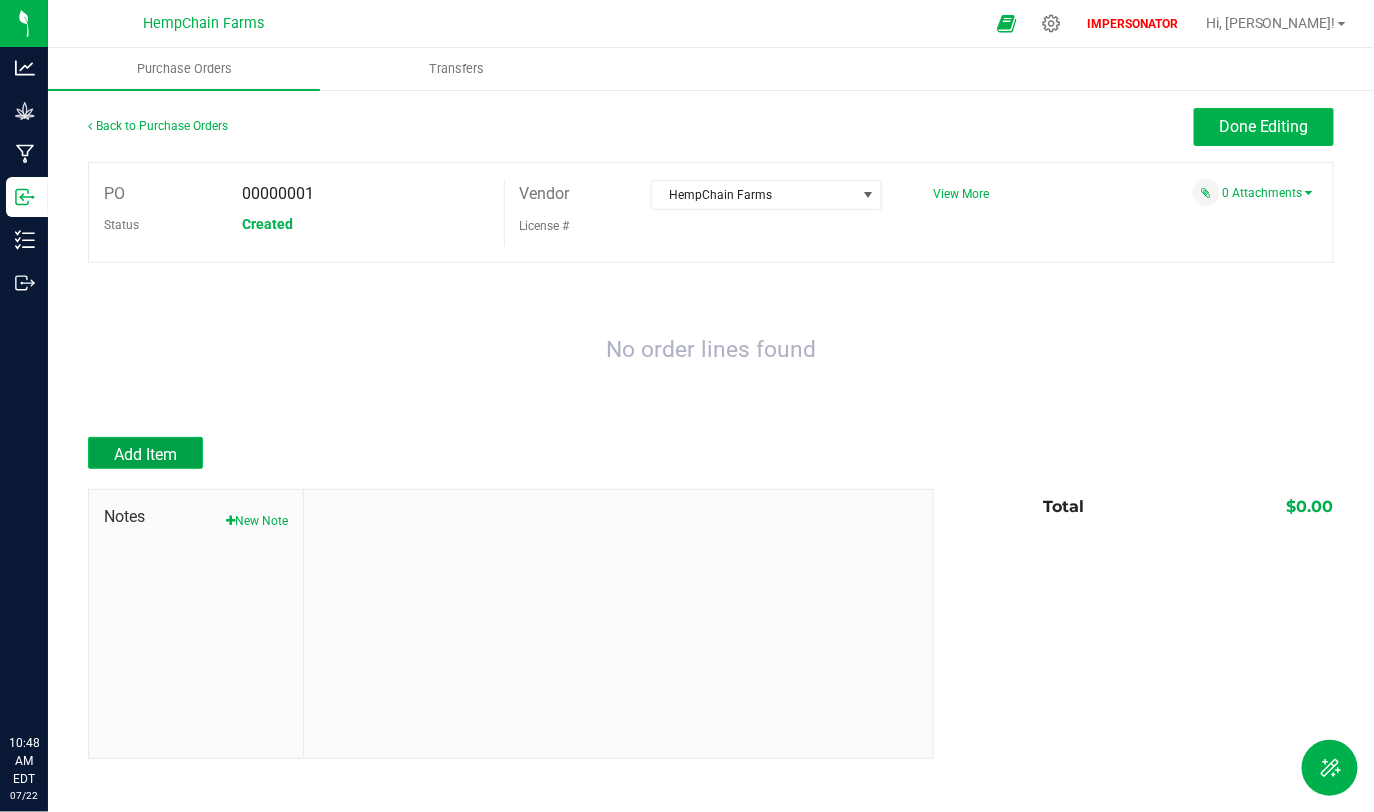 click on "Add Item" at bounding box center (145, 454) 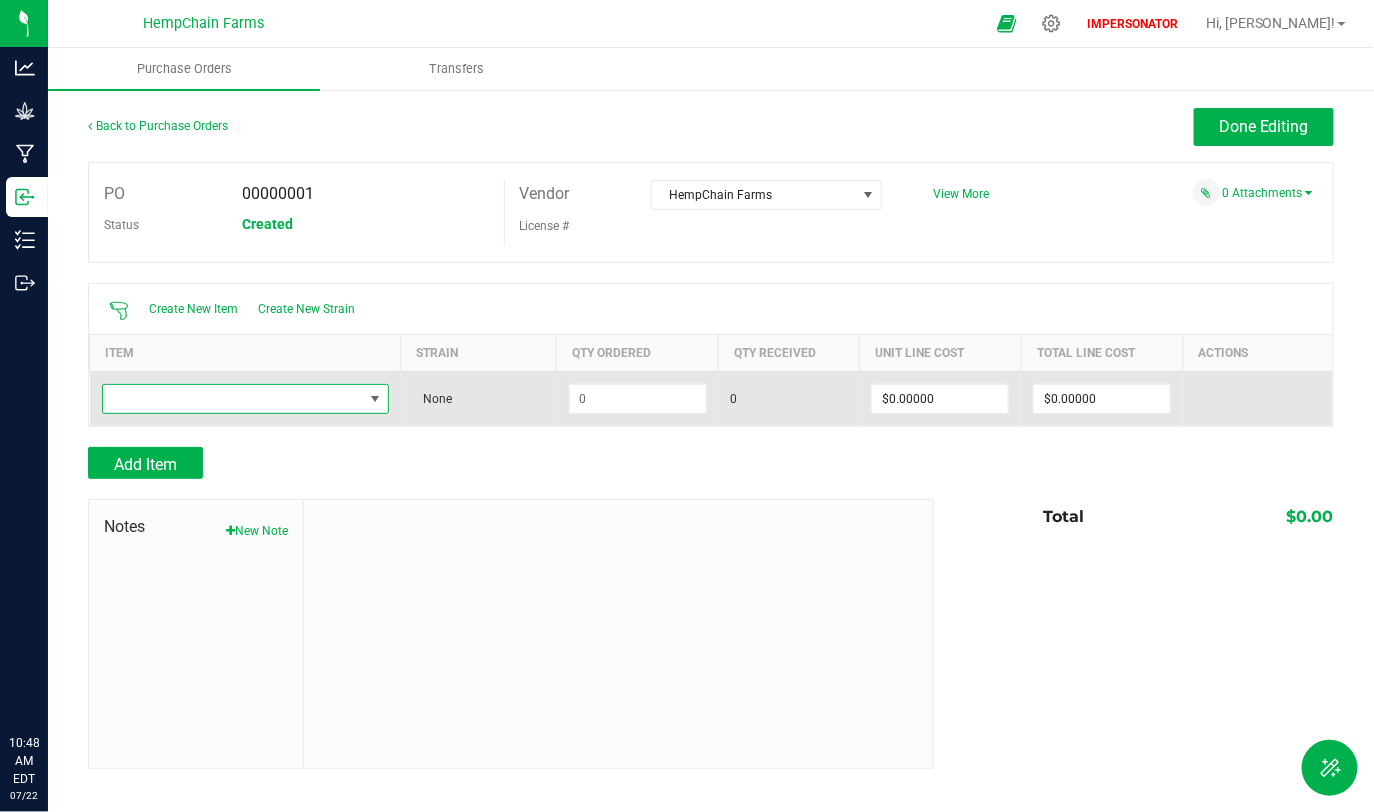 click at bounding box center [233, 399] 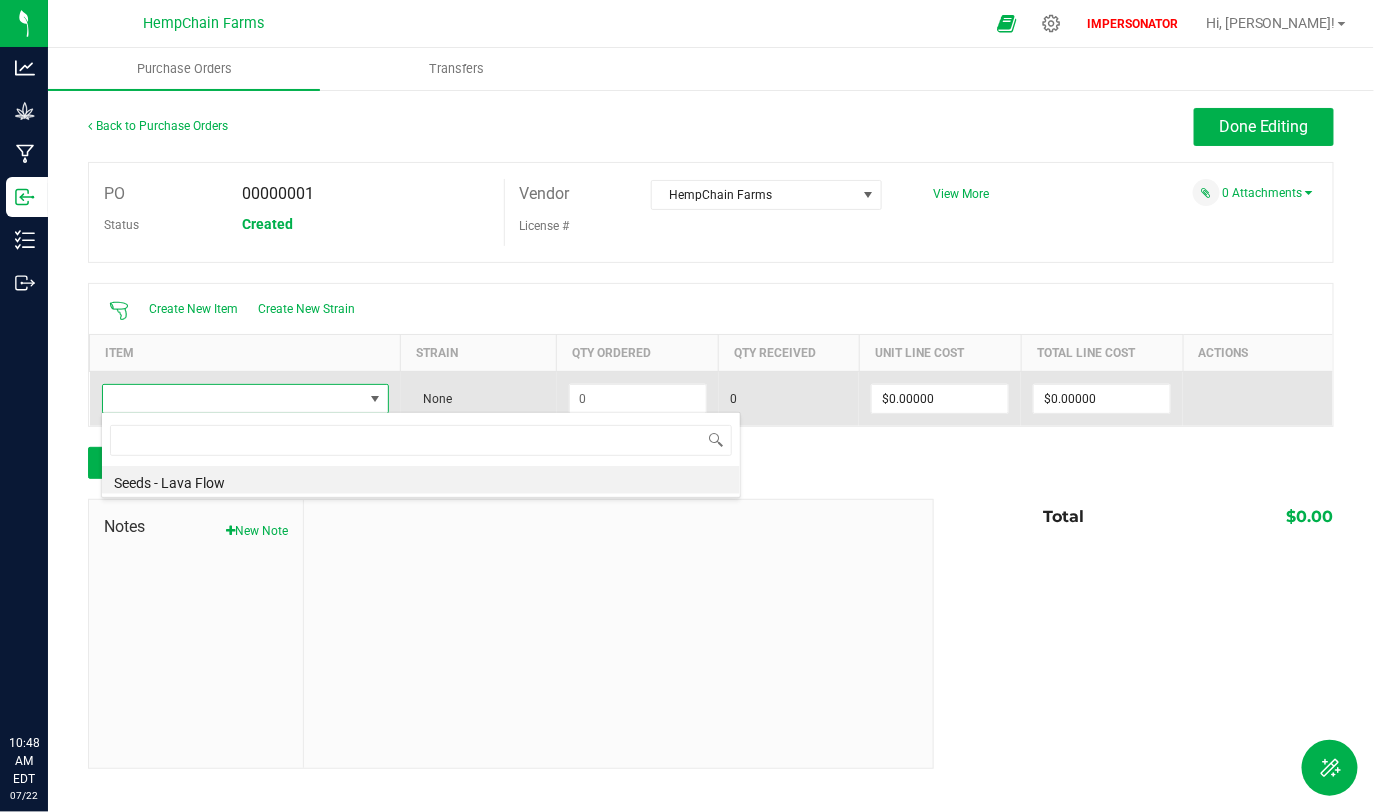 scroll, scrollTop: 99970, scrollLeft: 99711, axis: both 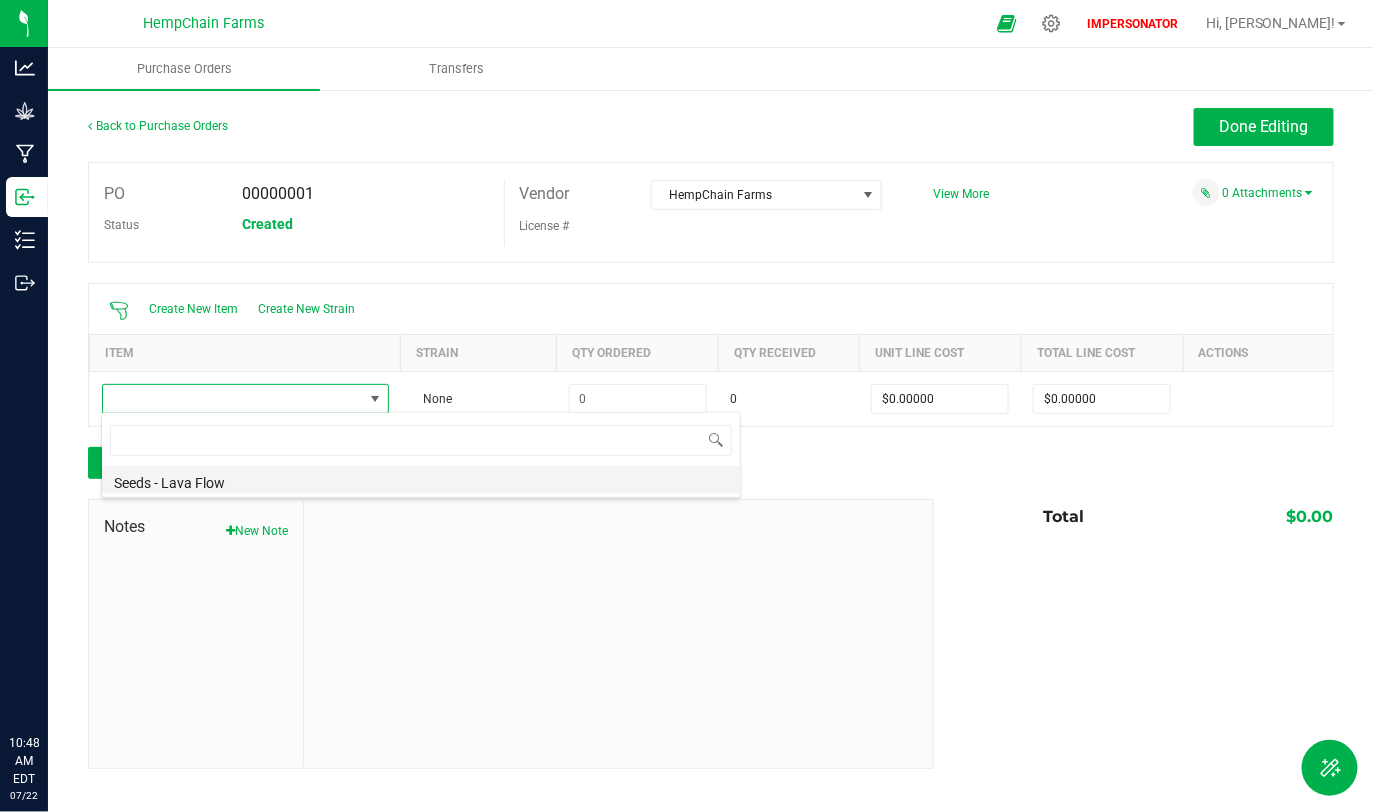 click on "Seeds - Lava Flow" at bounding box center [421, 480] 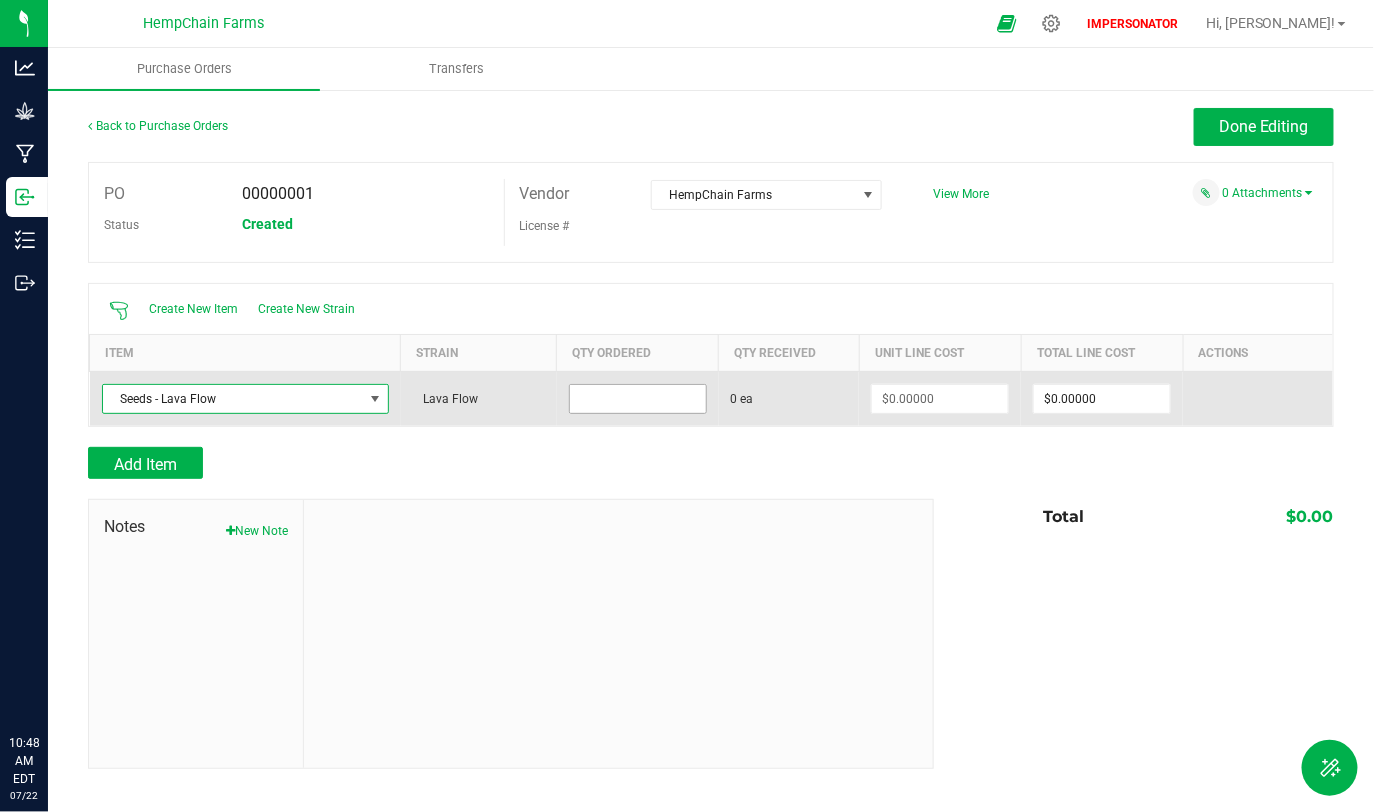click at bounding box center (638, 399) 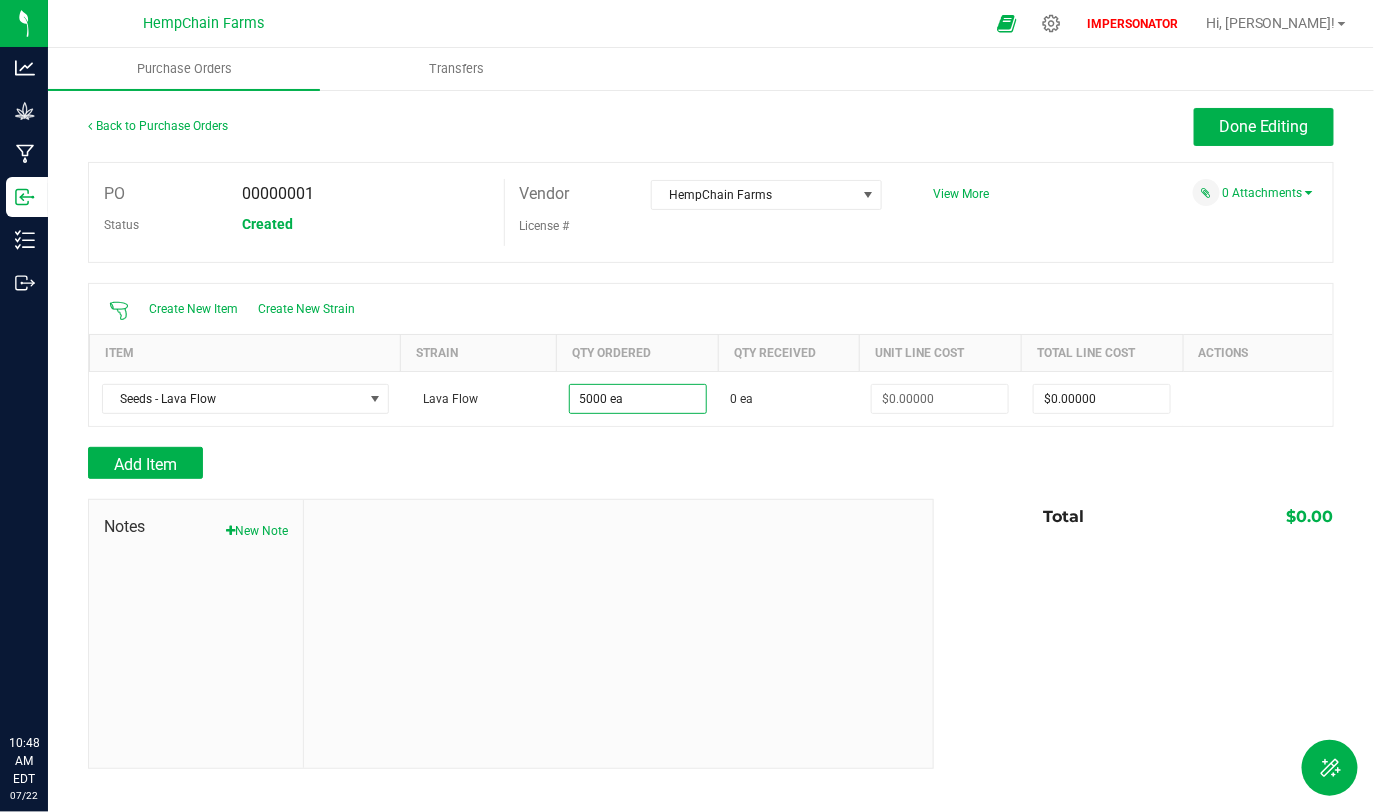 click on "Add Item" at bounding box center (503, 463) 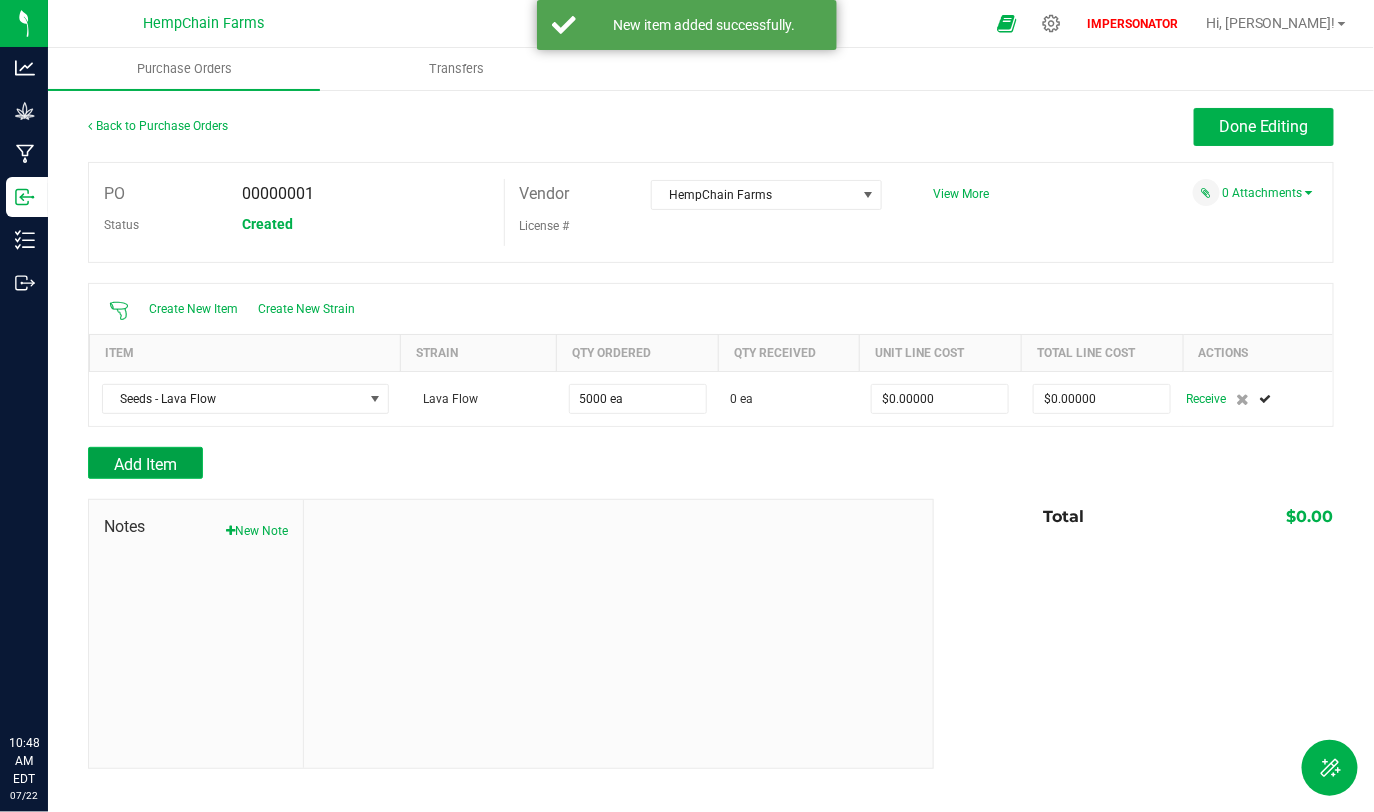 click on "Add Item" at bounding box center (145, 464) 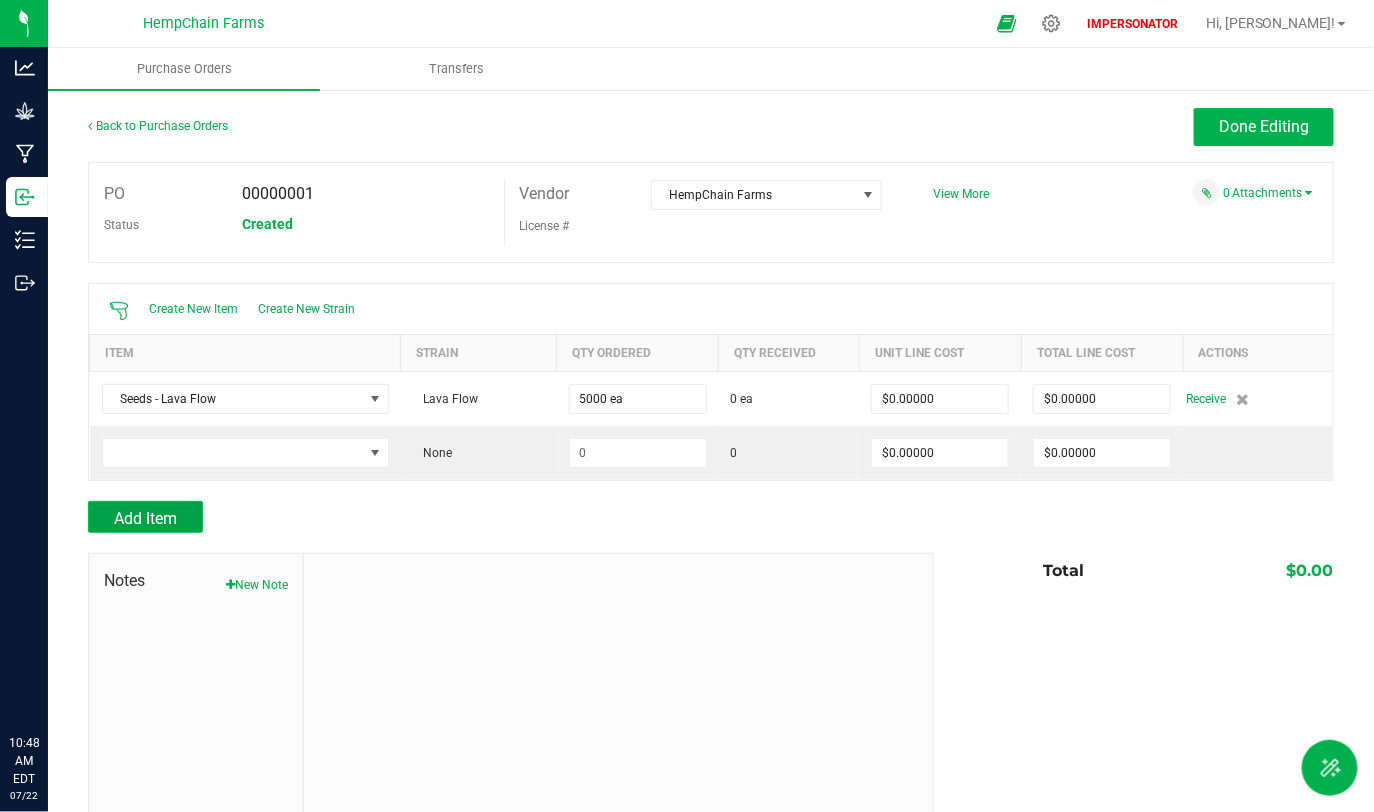 click on "Add Item" at bounding box center (145, 518) 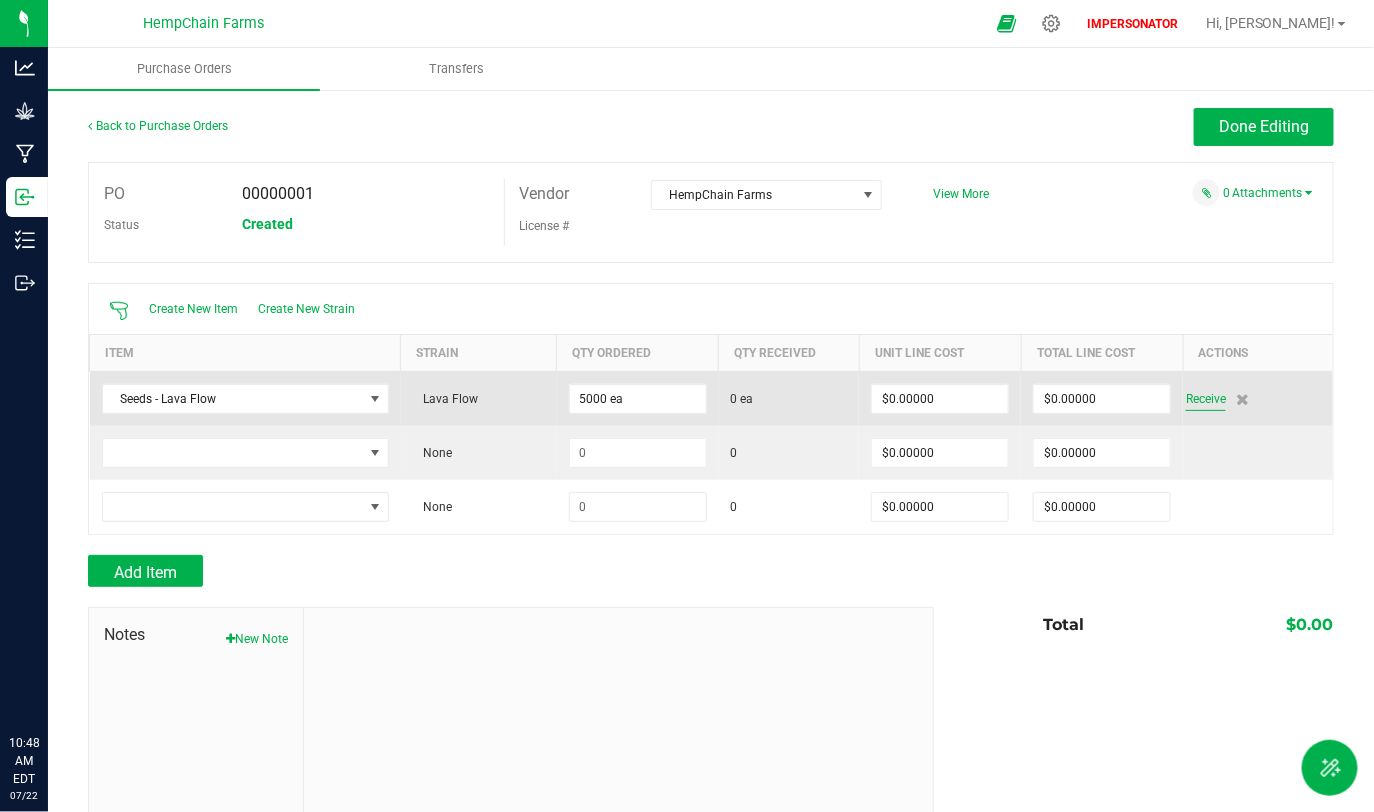 click on "Receive" at bounding box center [1206, 399] 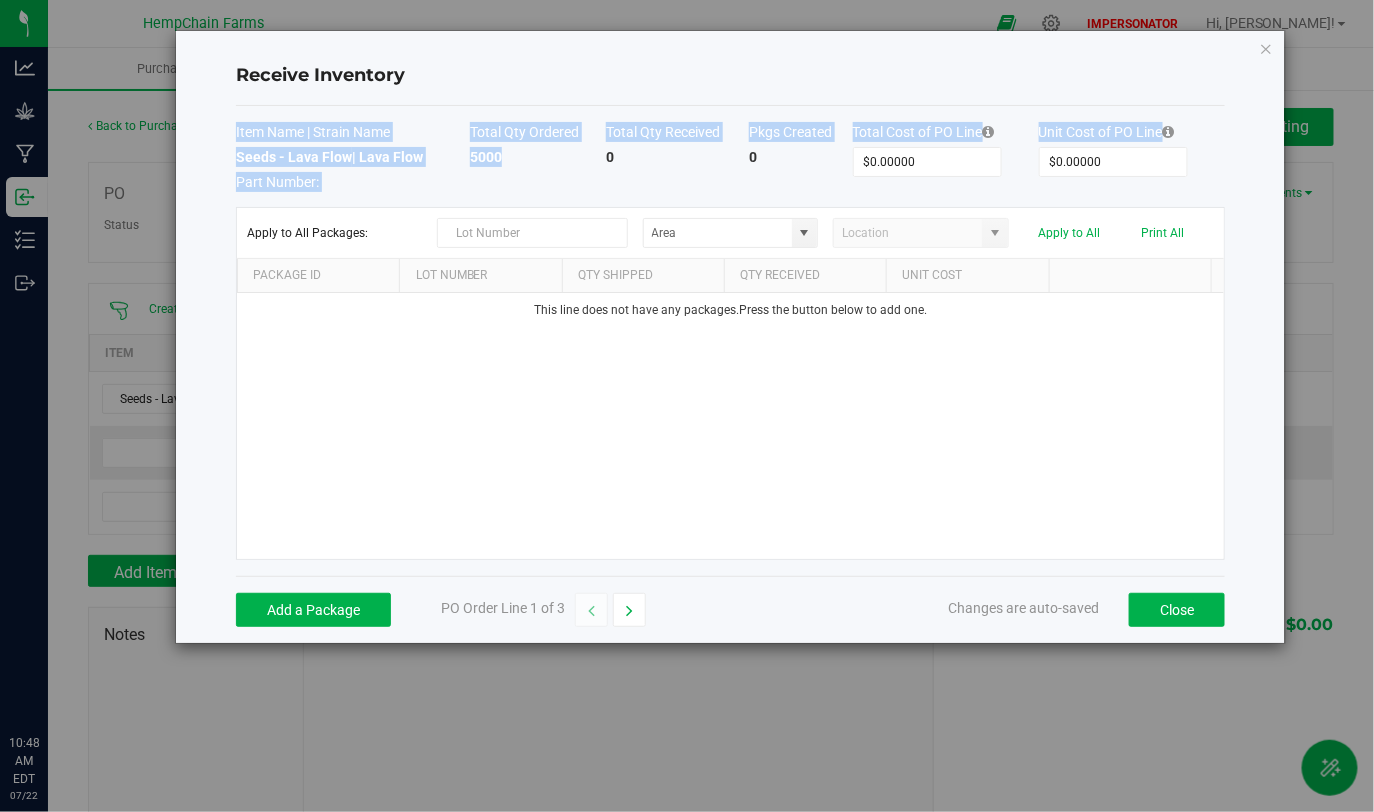 drag, startPoint x: 235, startPoint y: 154, endPoint x: 491, endPoint y: 174, distance: 256.78006 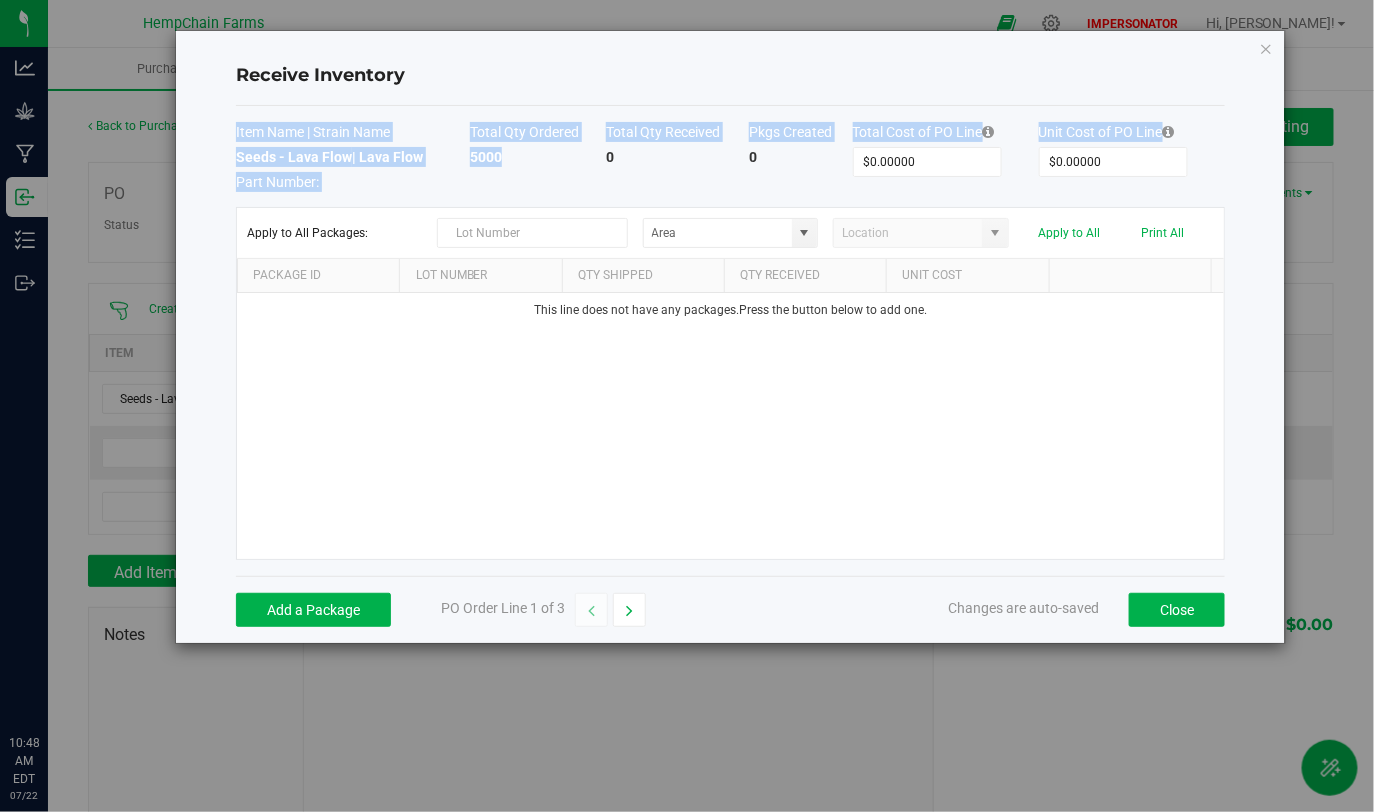 click on "Receive Inventory Item Name | Strain Name Total Qty Ordered Total Qty Received Pkgs Created Total Cost of PO Line  Unit Cost of PO Line  Seeds - Lava Flow   | Lava Flow  Part Number:    5000 0 0 $0.00000 $0.00000  Apply to All Packages:   Apply to All   Print All  Package Id Lot Number Qty Shipped Qty Received Unit Cost  This line does not have any packages.   Press the button below to add one.   Add a Package  PO Order Line 1 of 3 Changes are auto-saved  Close" at bounding box center [730, 337] 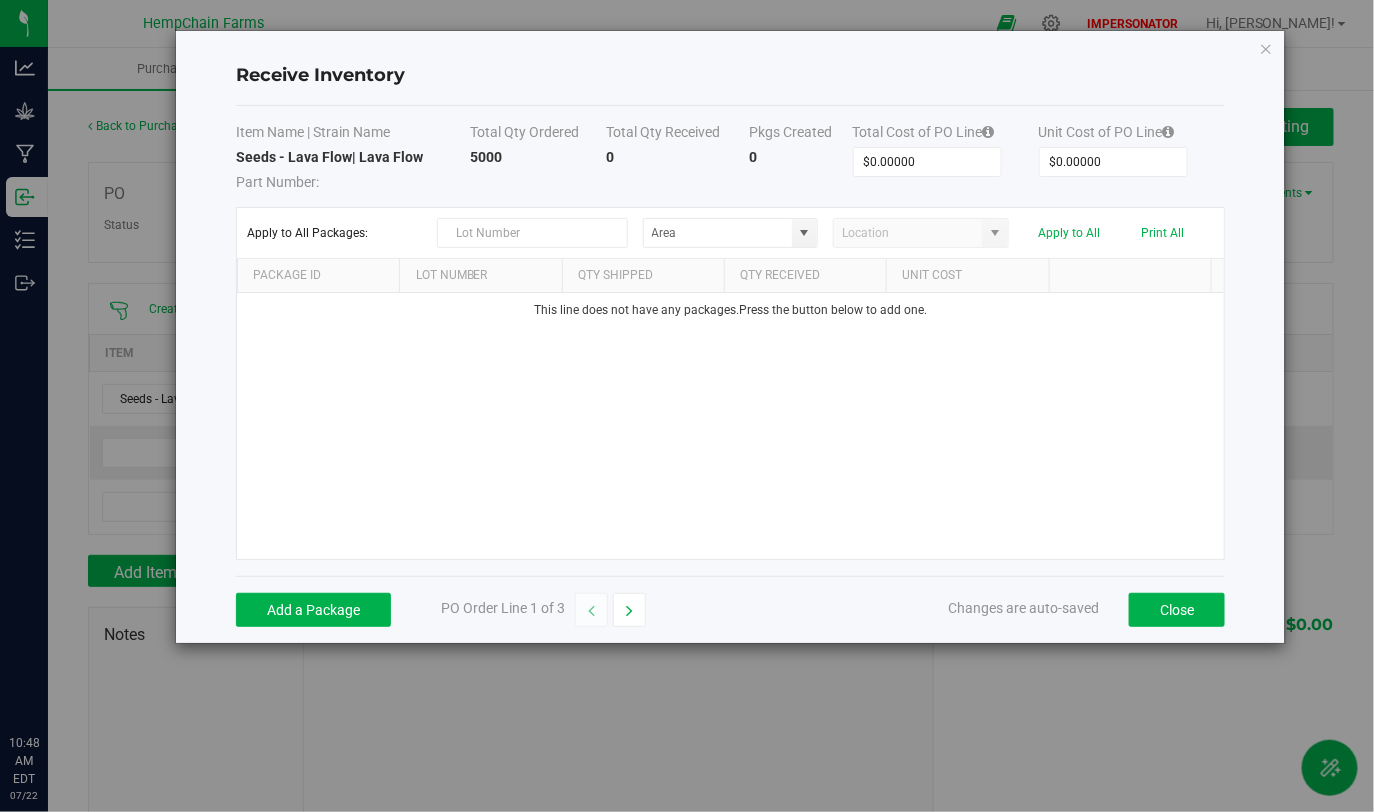 click on "Seeds - Lava Flow   | Lava Flow" at bounding box center [329, 157] 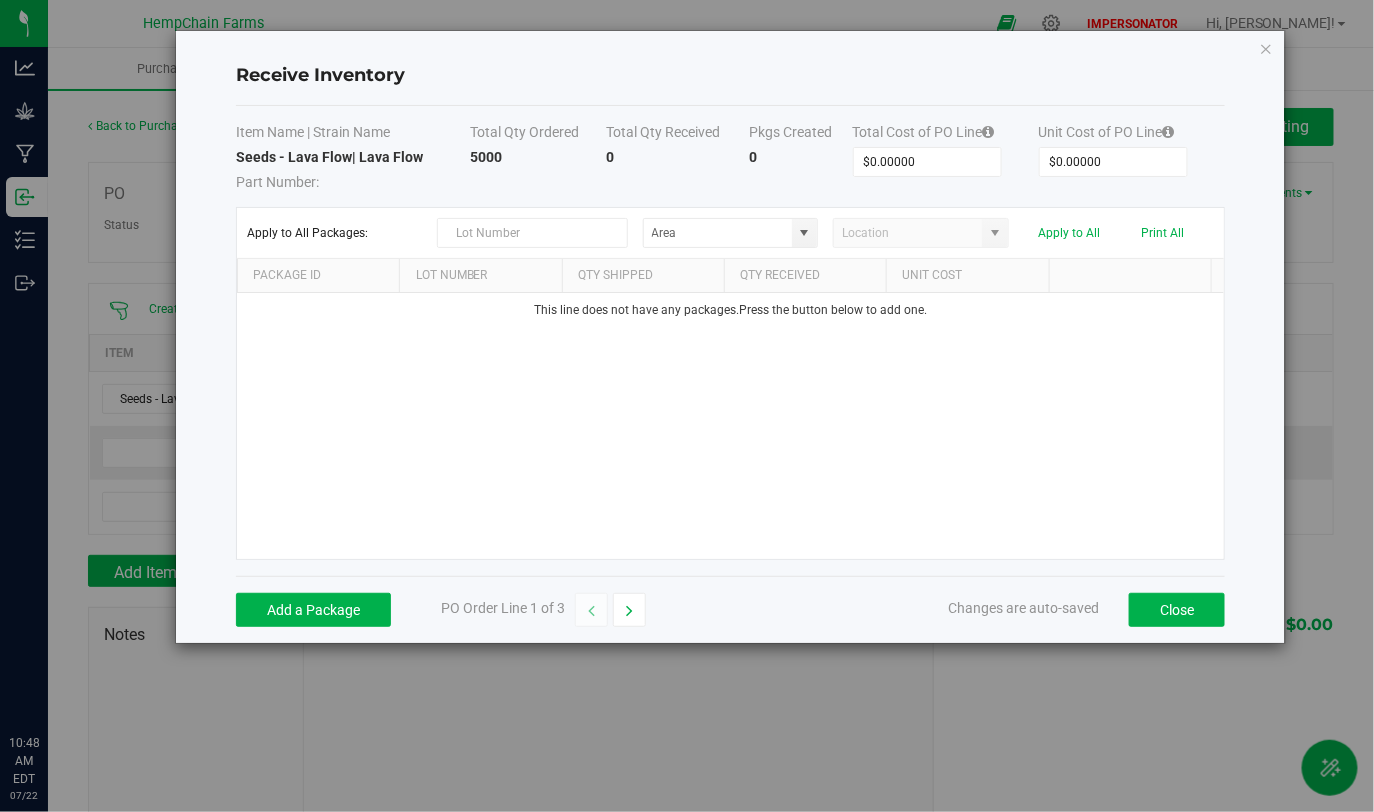 click on "Seeds - Lava Flow   | Lava Flow  Part Number:" at bounding box center [353, 169] 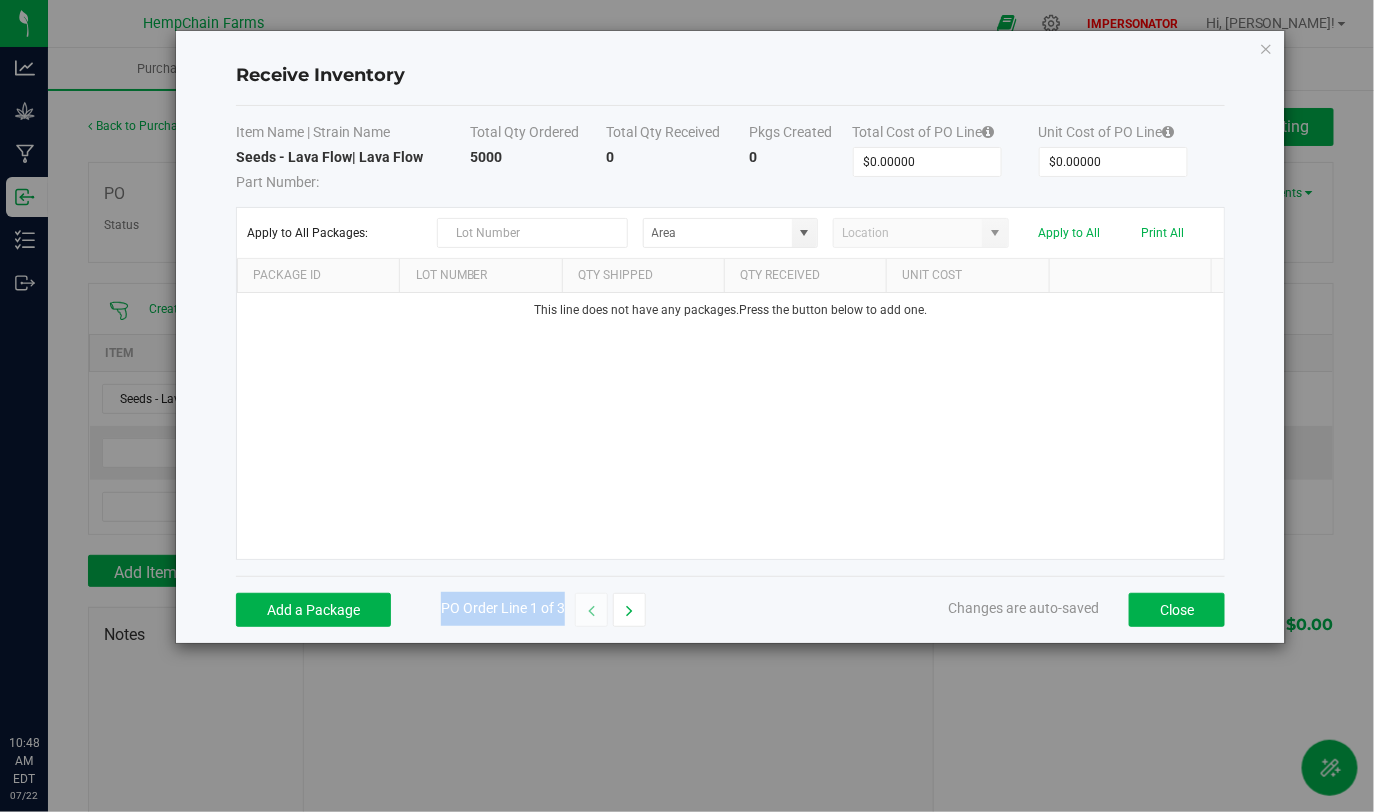 click on "Add a Package  PO Order Line 1 of 3" at bounding box center [441, 610] 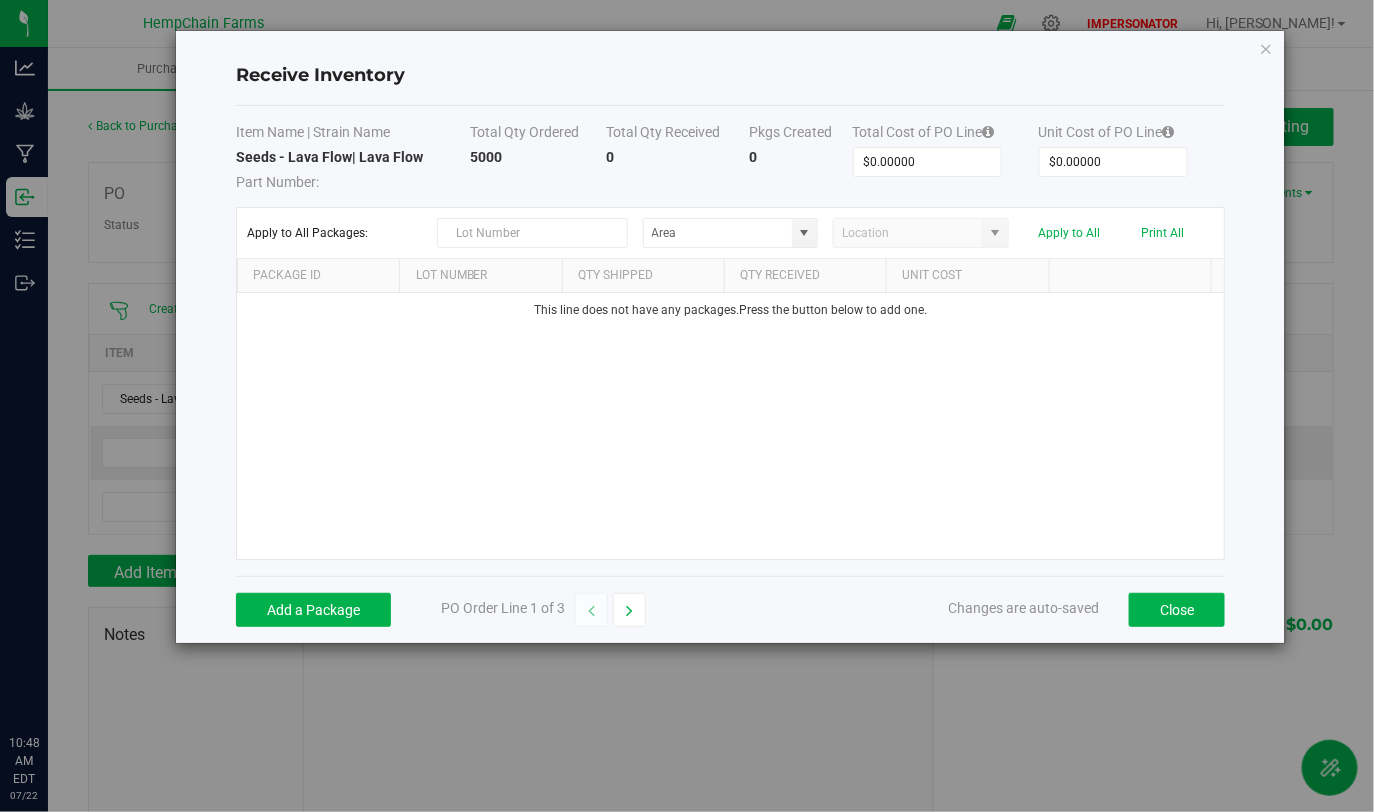click on "This line does not have any packages.   Press the button below to add one." at bounding box center (730, 426) 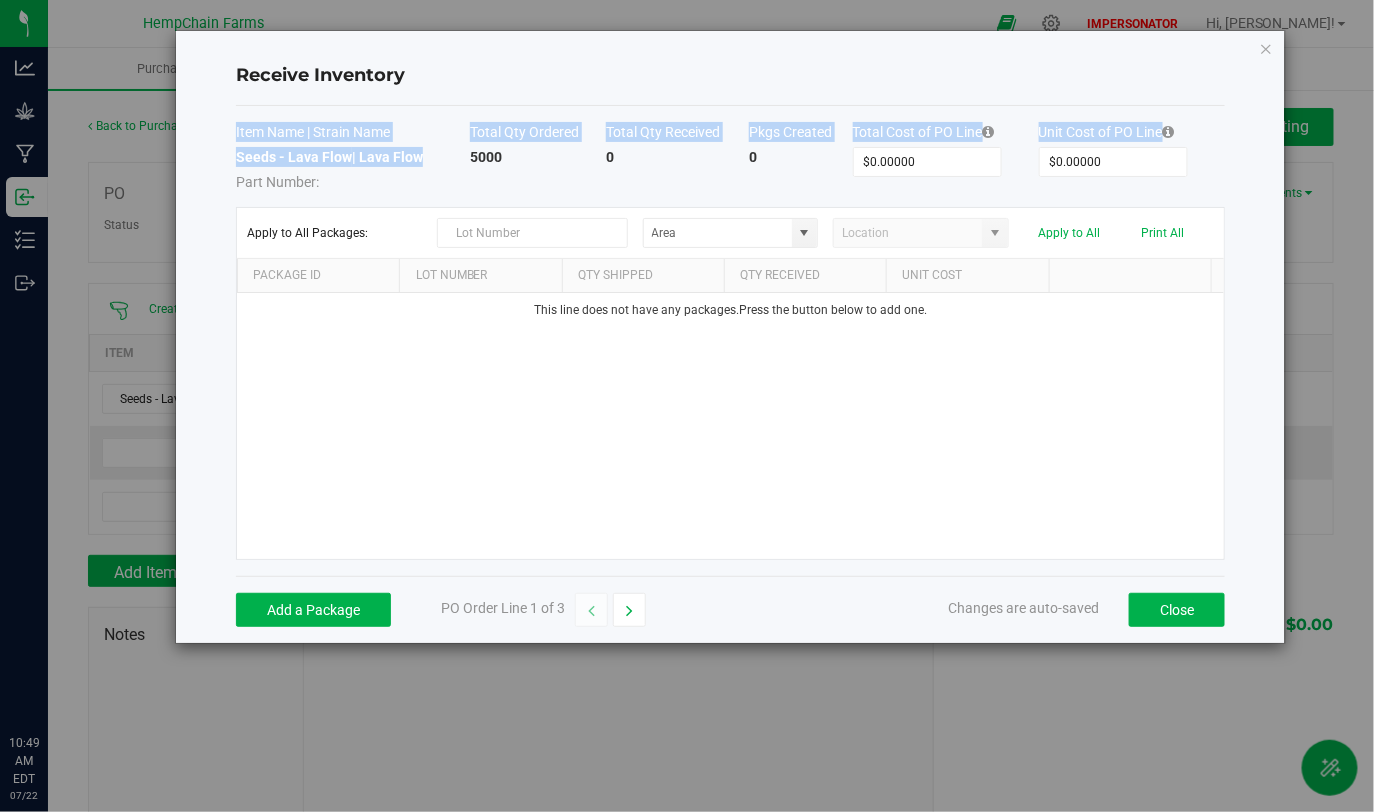 drag, startPoint x: 350, startPoint y: 156, endPoint x: 413, endPoint y: 160, distance: 63.126858 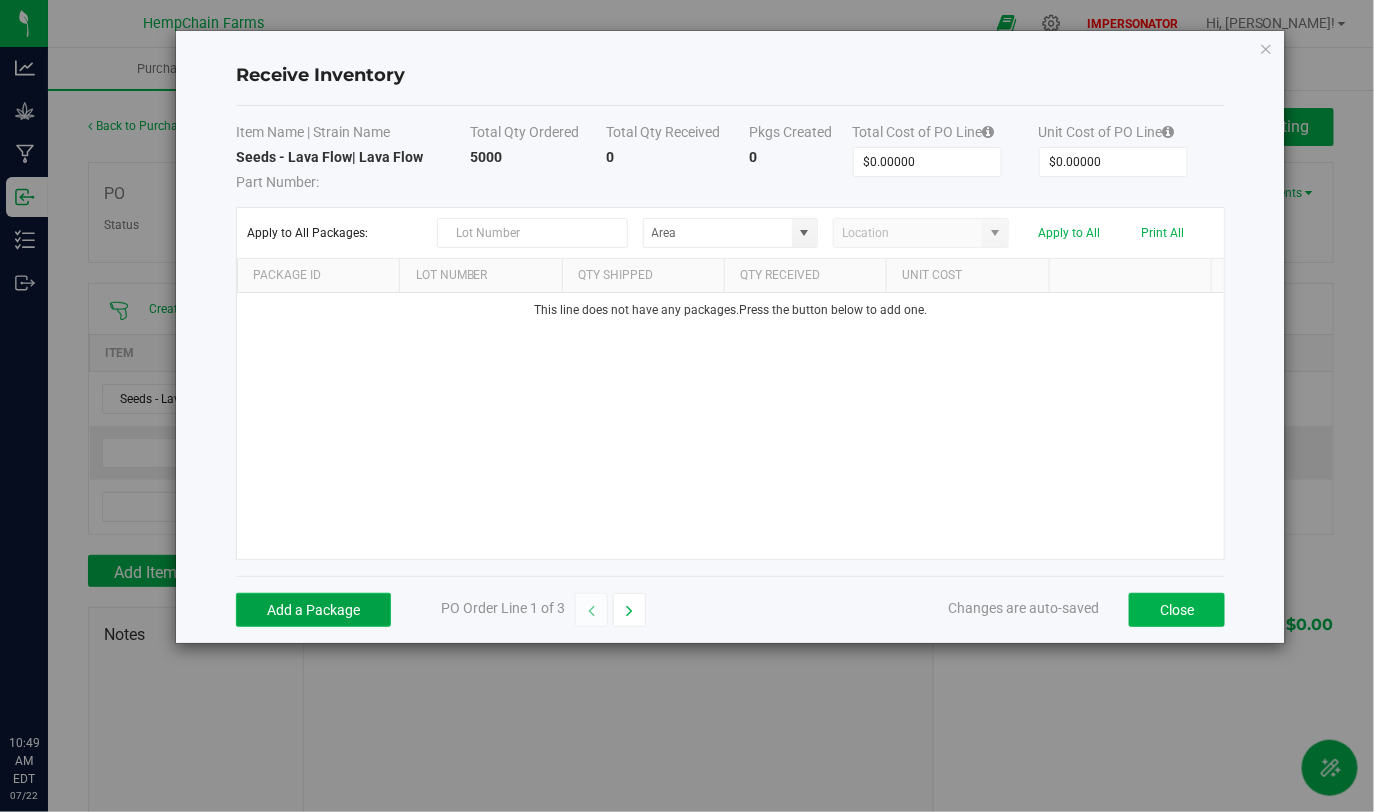 click on "Add a Package" at bounding box center (313, 610) 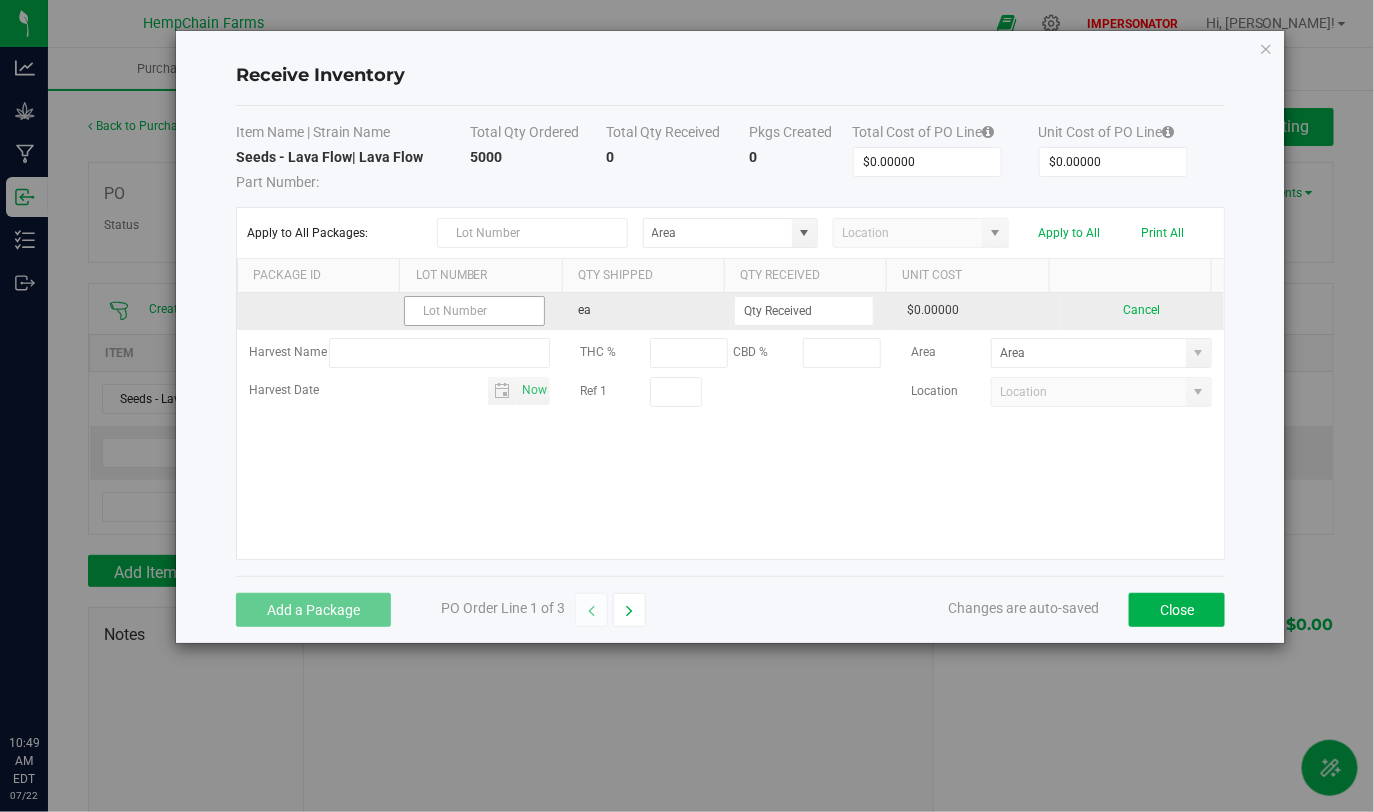 click at bounding box center [474, 311] 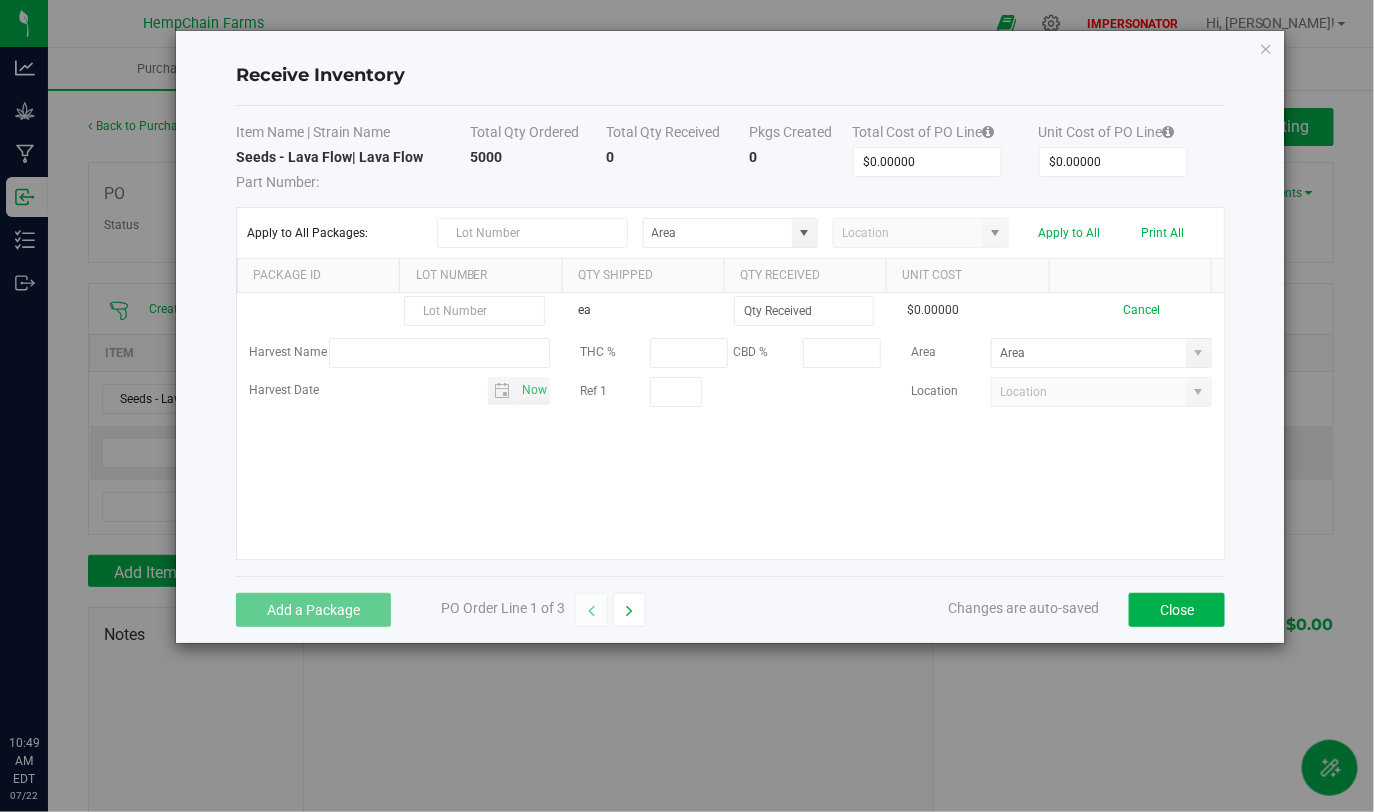 drag, startPoint x: 239, startPoint y: 148, endPoint x: 440, endPoint y: 149, distance: 201.00249 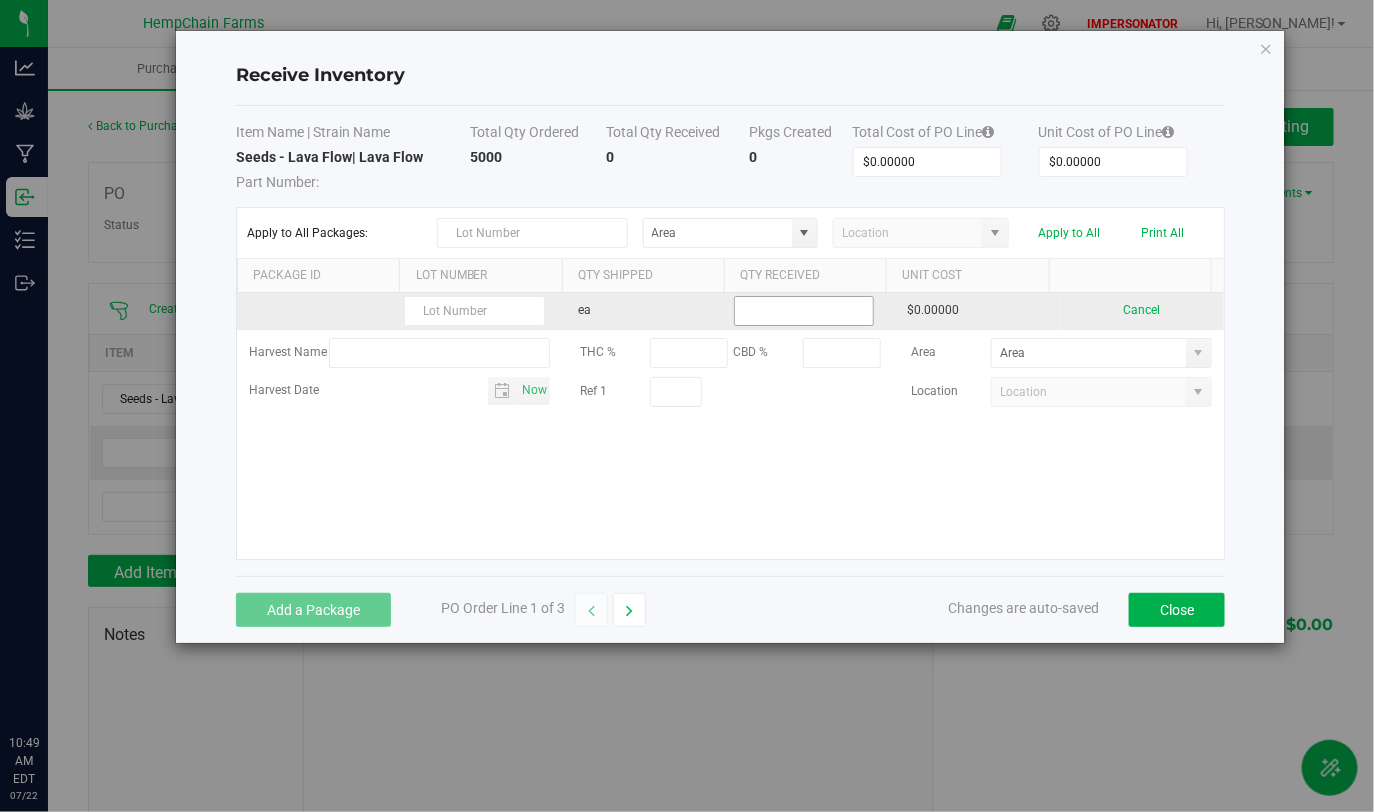 click at bounding box center (804, 311) 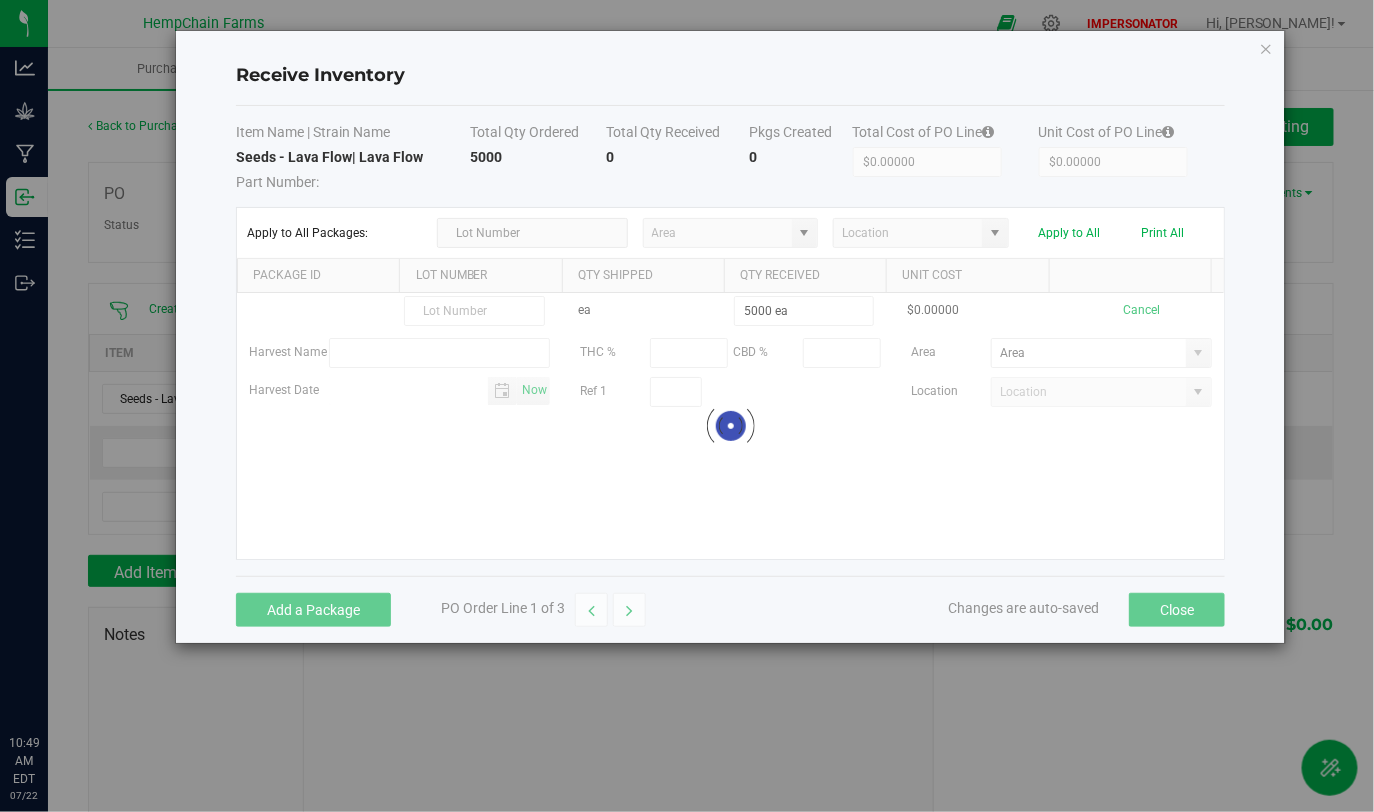 click on "ea  5000 ea  $0.00000   Cancel   Harvest Name   THC %   CBD %   Area   Harvest Date
Now
Ref 1   Location  Loading" at bounding box center (730, 426) 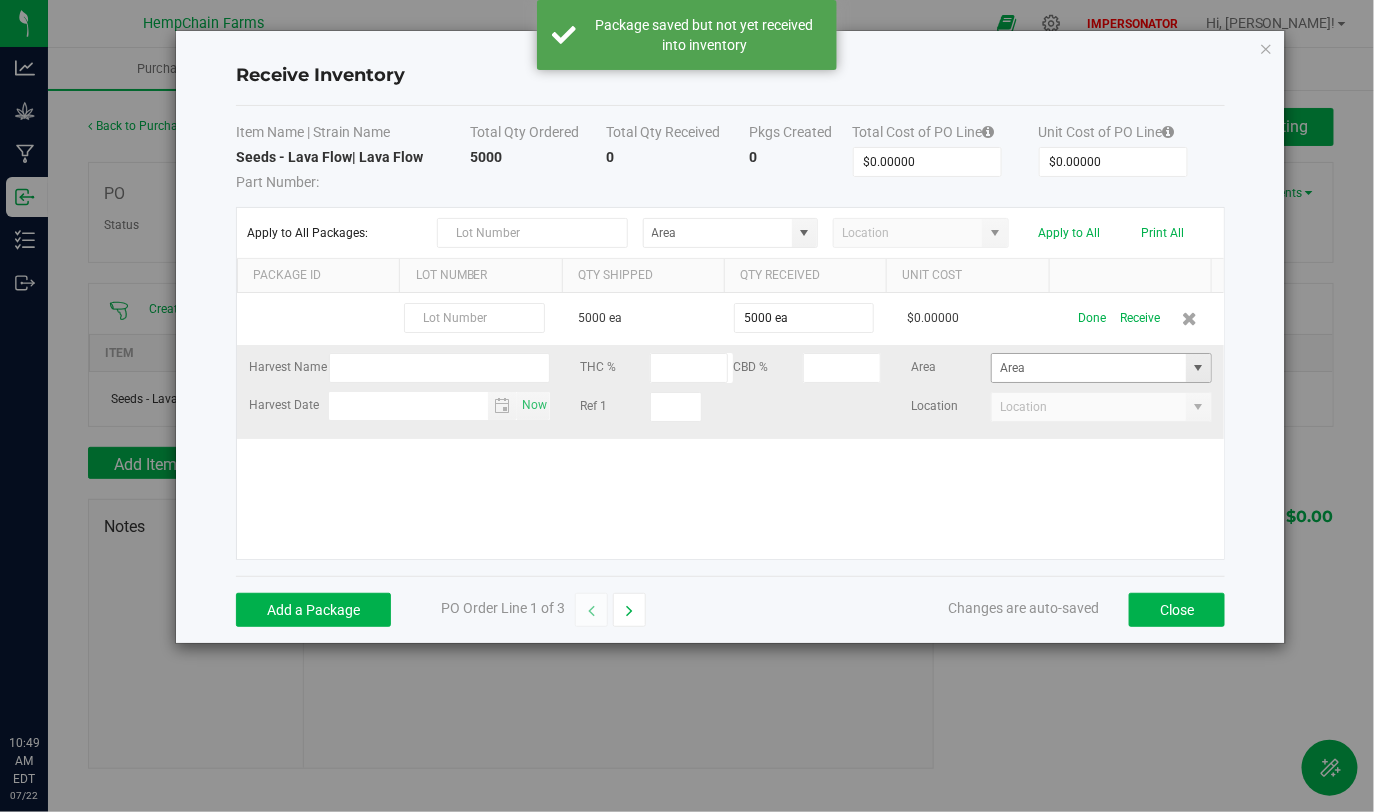 click at bounding box center (1199, 368) 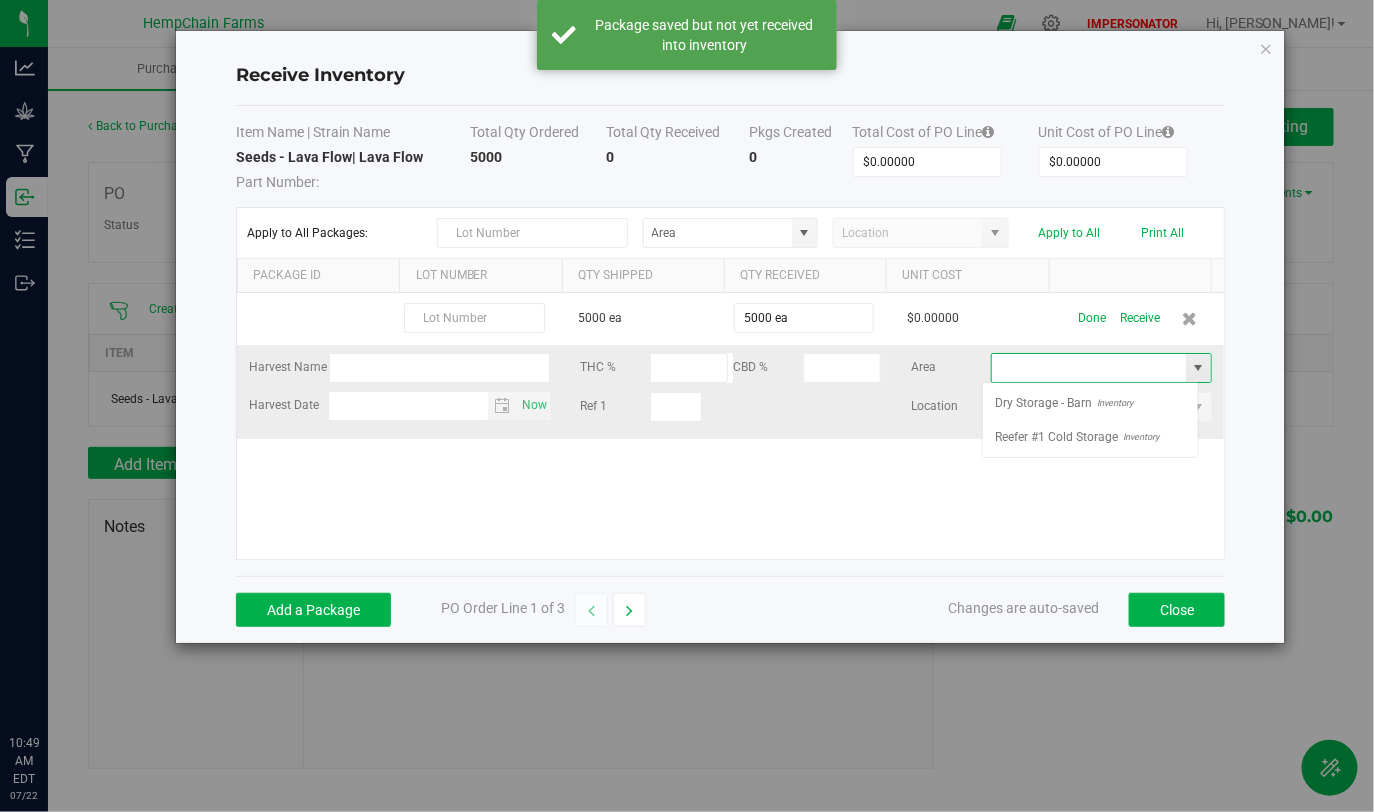 scroll, scrollTop: 99970, scrollLeft: 99783, axis: both 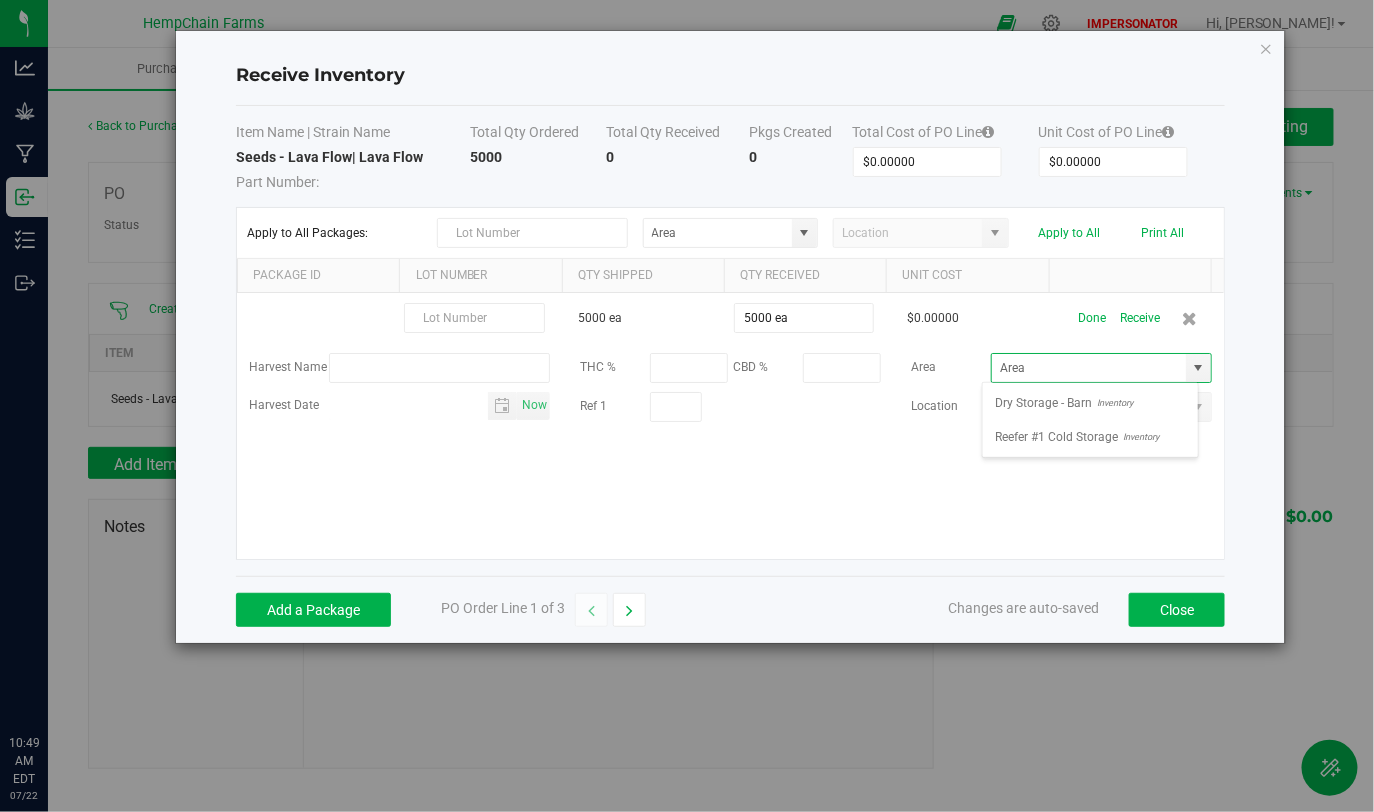 click on "5000 ea  5000 ea  $0.00000   Done   Receive   Harvest Name   THC %   CBD %   Area   Harvest Date
Now
Ref 1   Location" at bounding box center (730, 426) 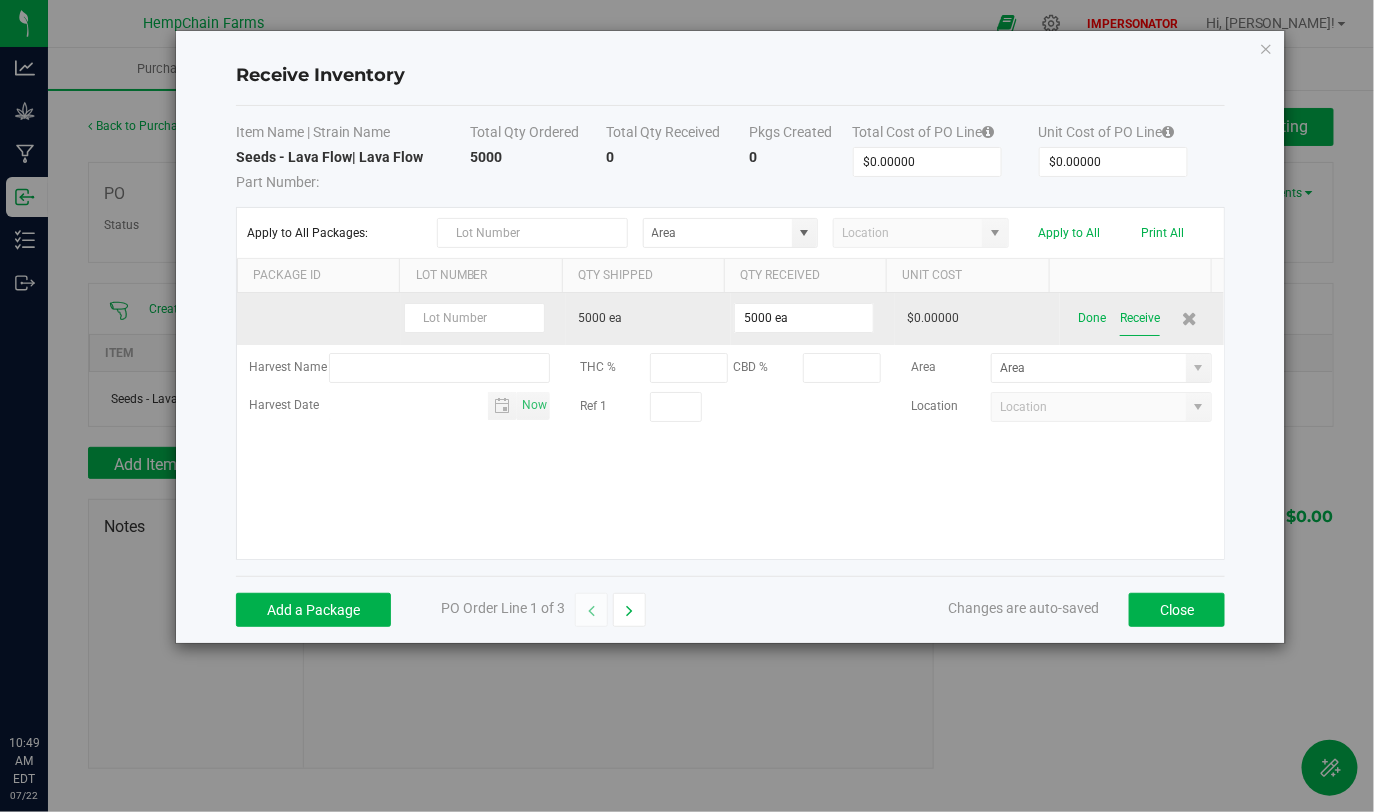 click on "Receive" at bounding box center [1140, 318] 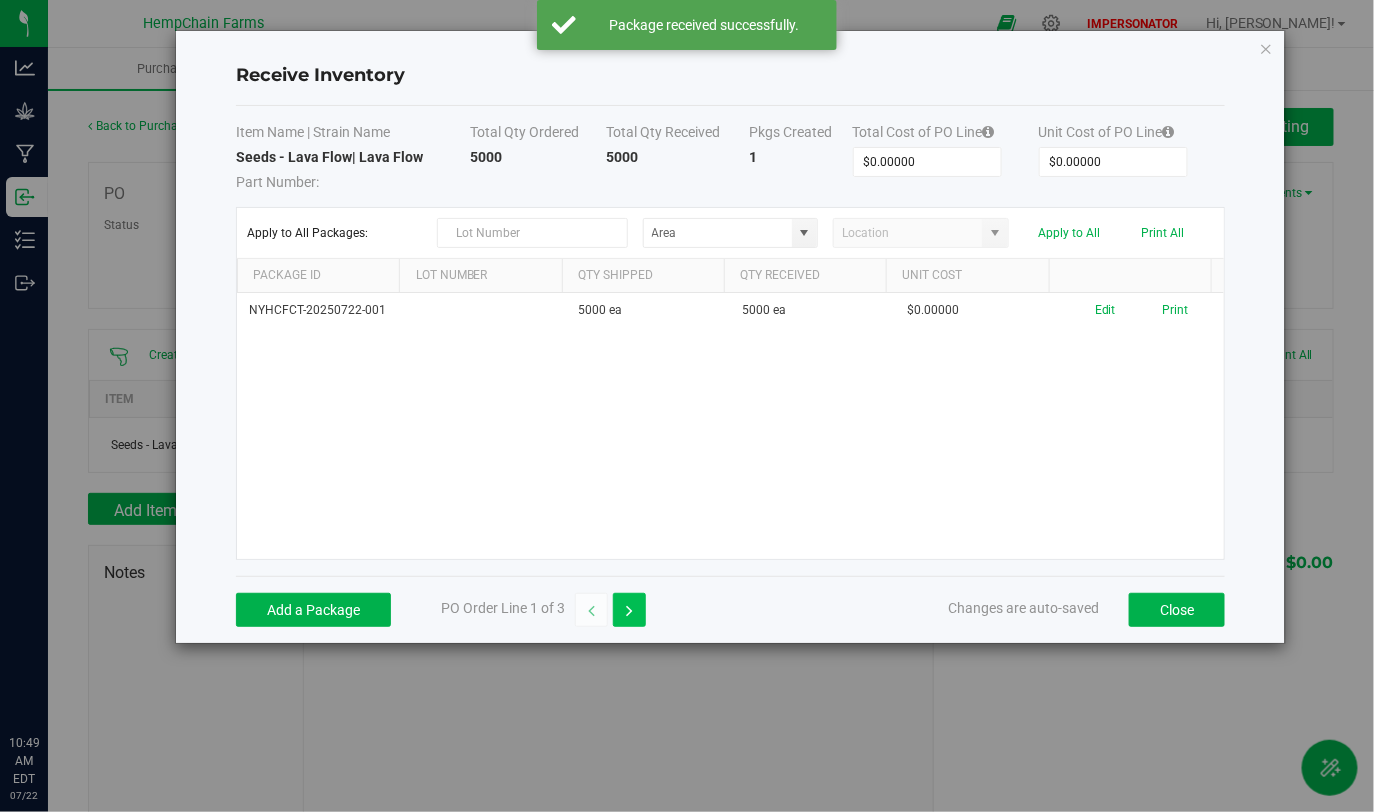 click at bounding box center (629, 611) 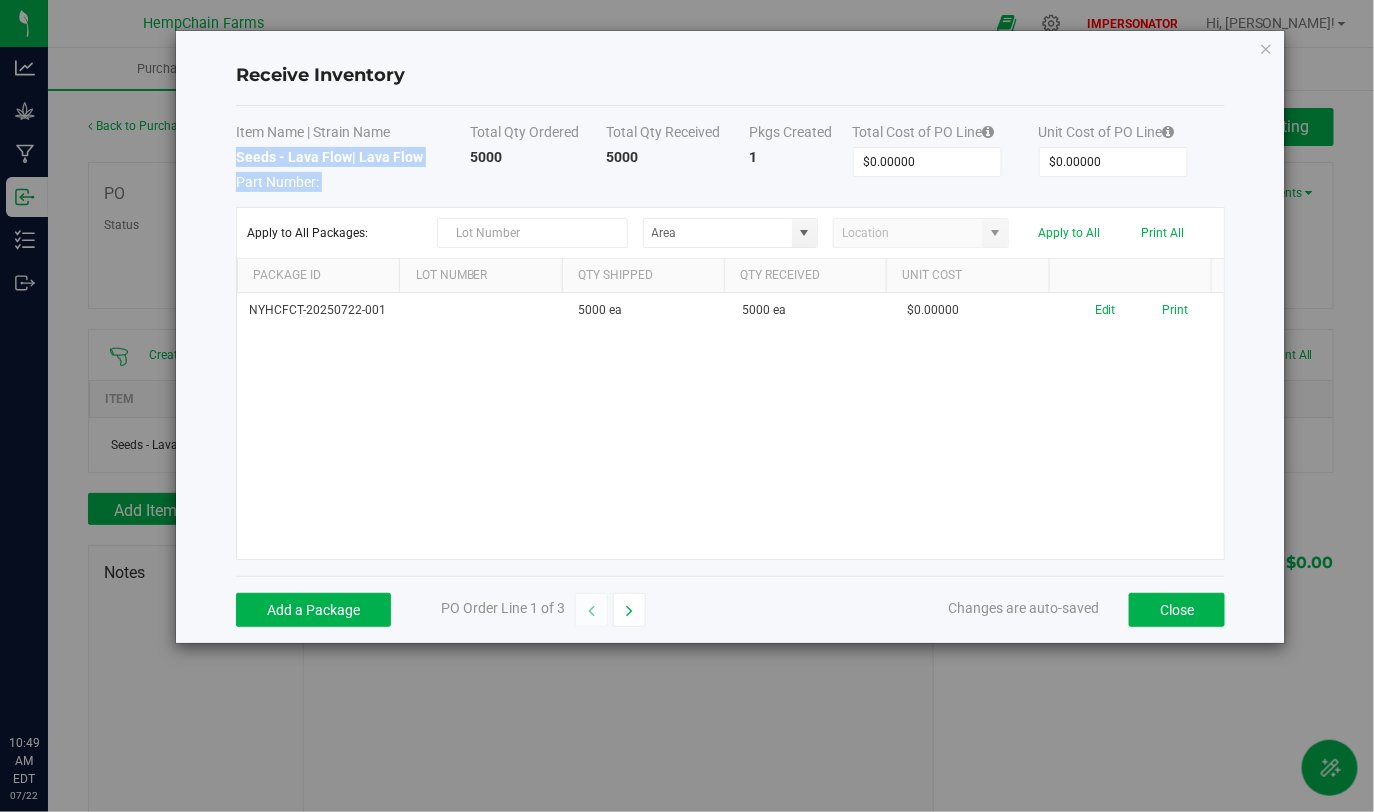 drag, startPoint x: 238, startPoint y: 157, endPoint x: 470, endPoint y: 157, distance: 232 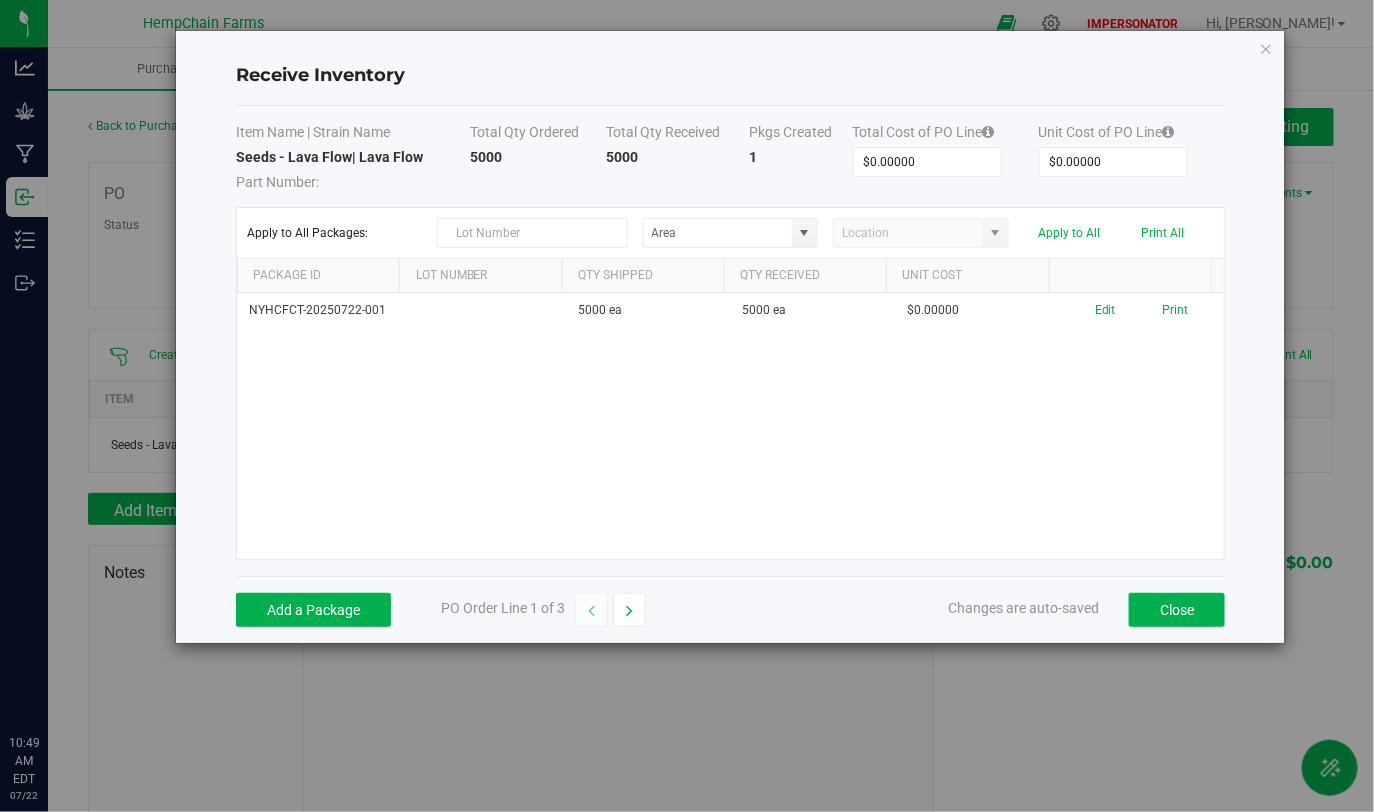 click on "Seeds - Lava Flow   | Lava Flow" at bounding box center [329, 157] 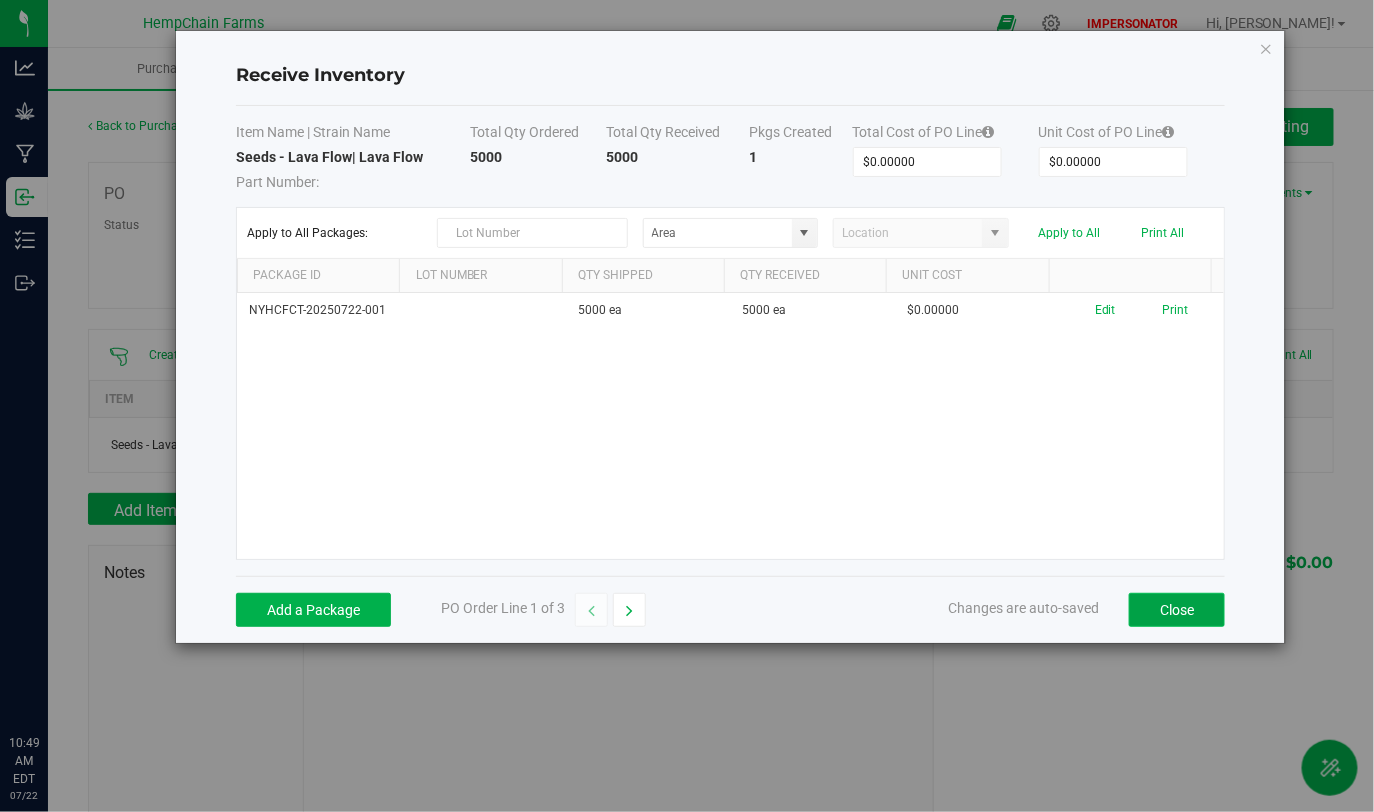 click on "Close" at bounding box center (1177, 610) 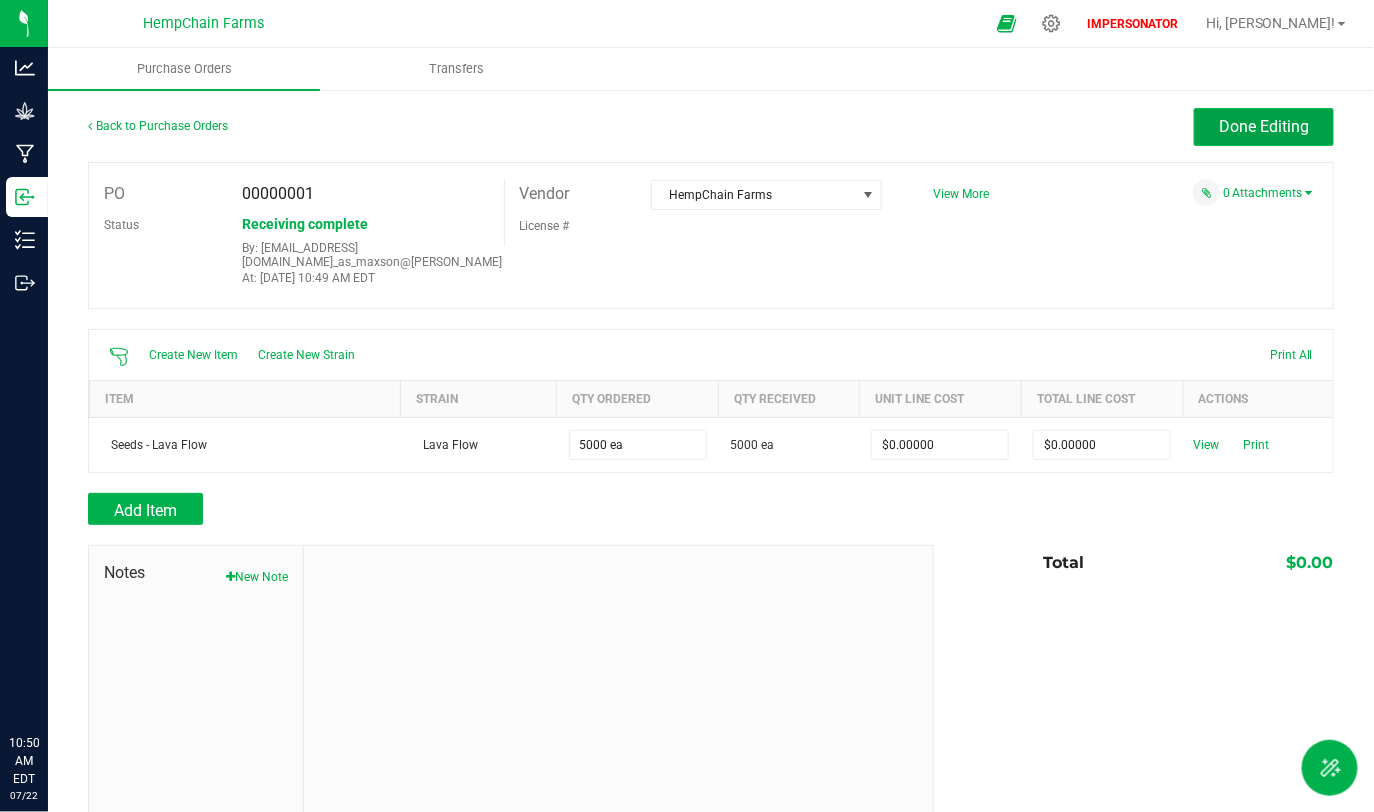 click on "Done Editing" at bounding box center [1264, 126] 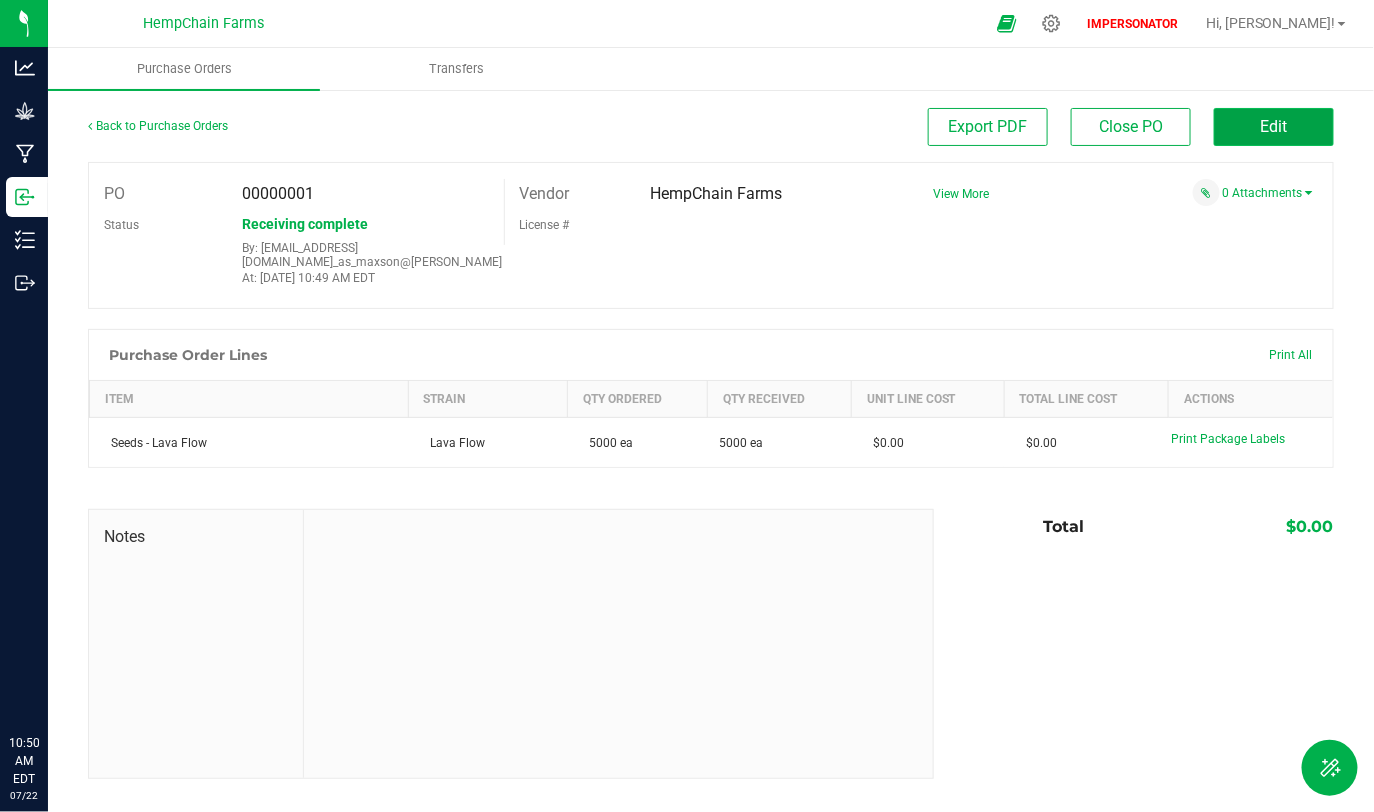 click on "Edit" at bounding box center [1274, 127] 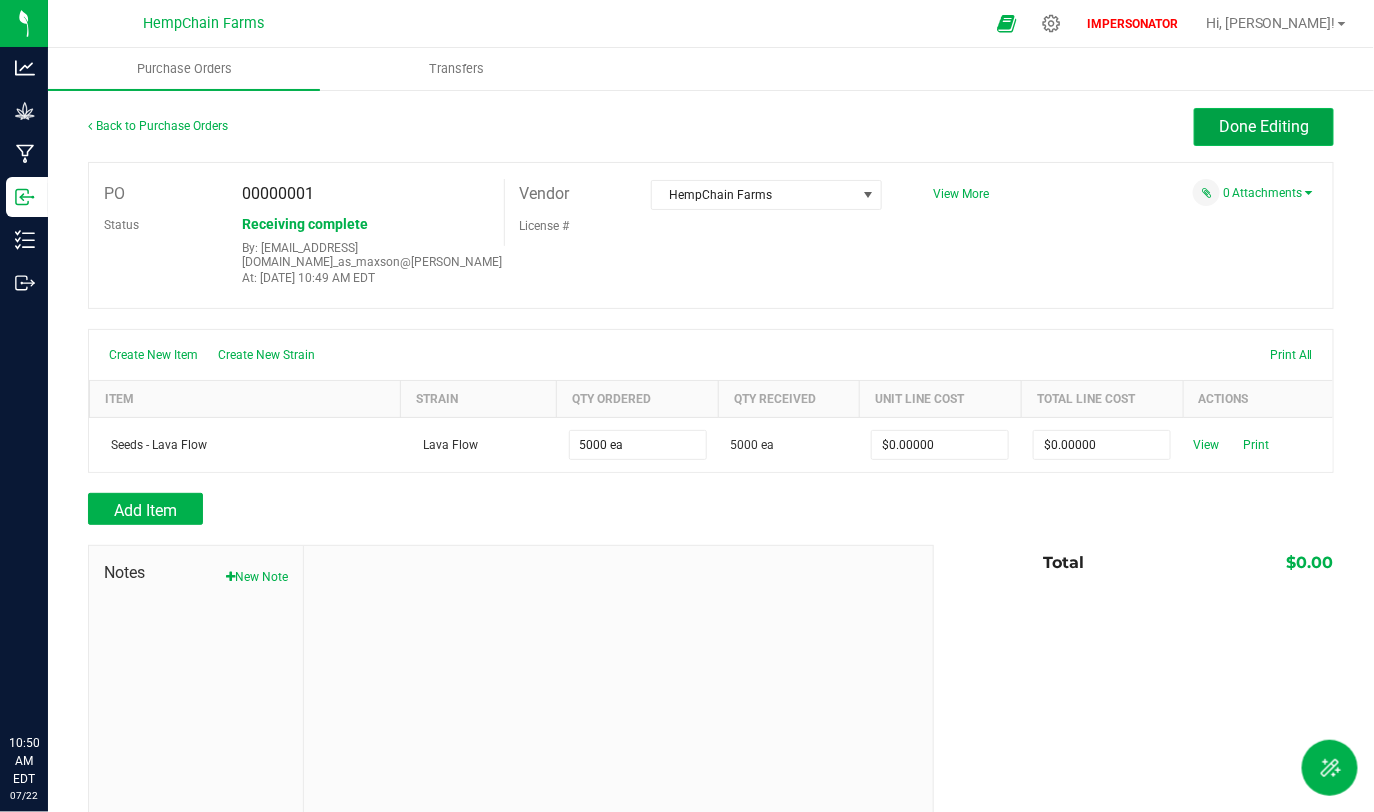 click on "Done Editing" at bounding box center (1264, 127) 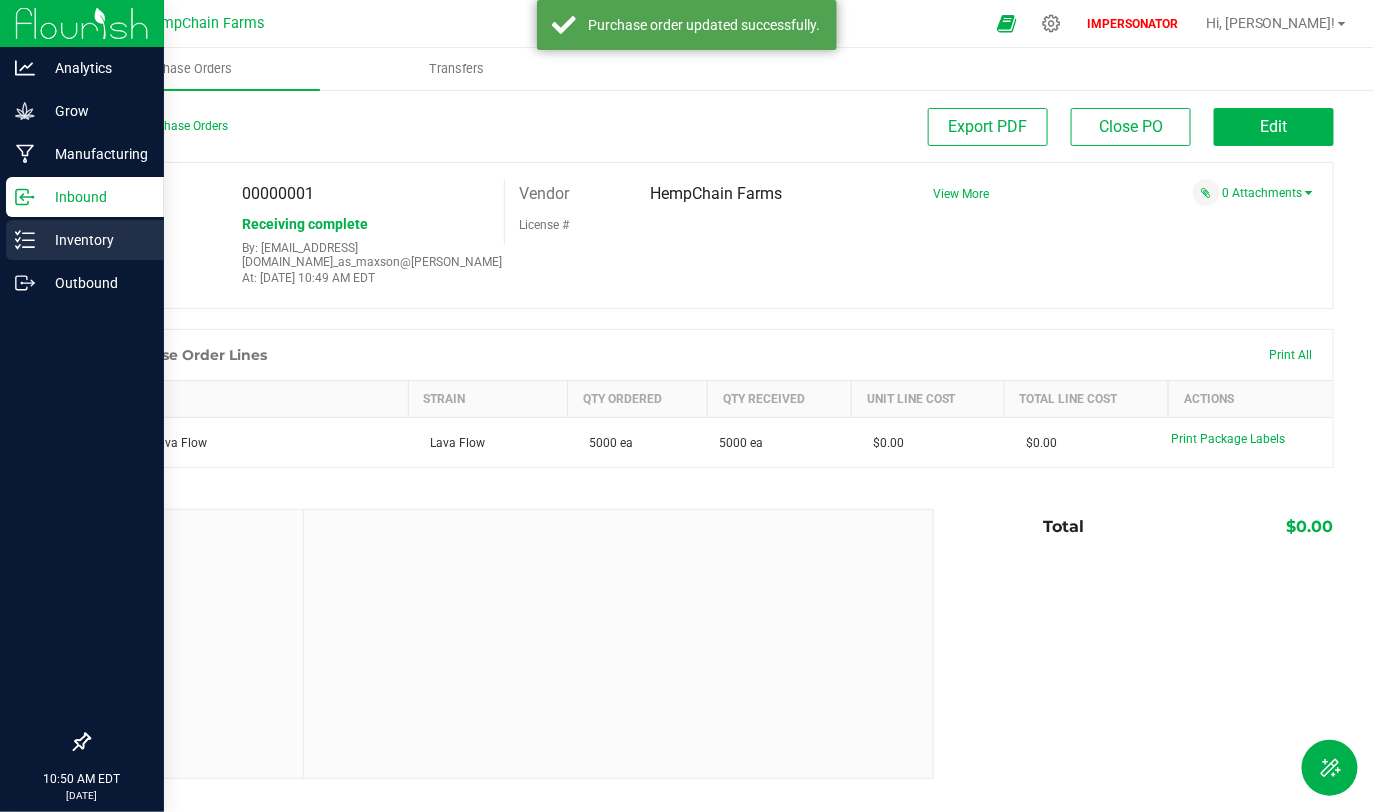 click on "Inventory" at bounding box center (95, 240) 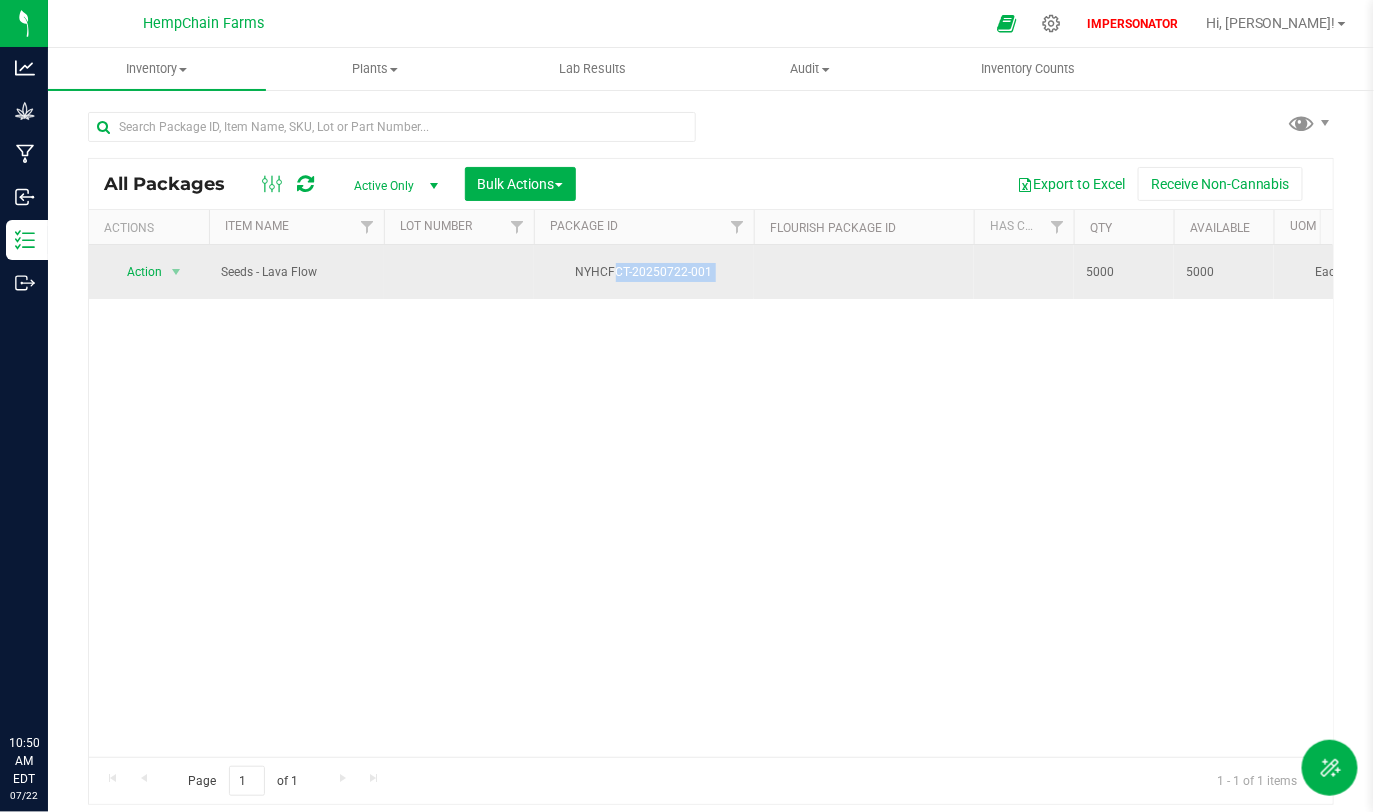 drag, startPoint x: 566, startPoint y: 275, endPoint x: 785, endPoint y: 275, distance: 219 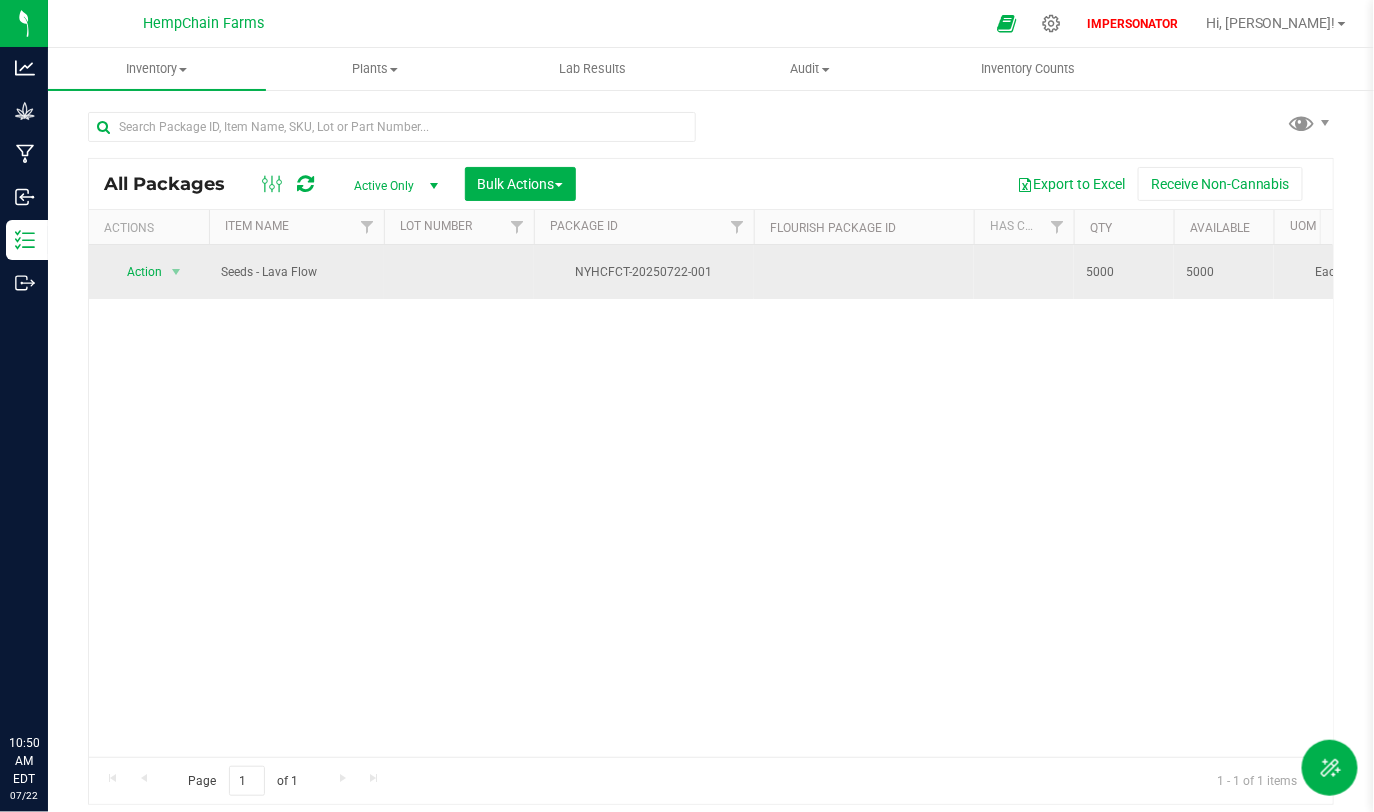 drag, startPoint x: 1126, startPoint y: 271, endPoint x: 1039, endPoint y: 271, distance: 87 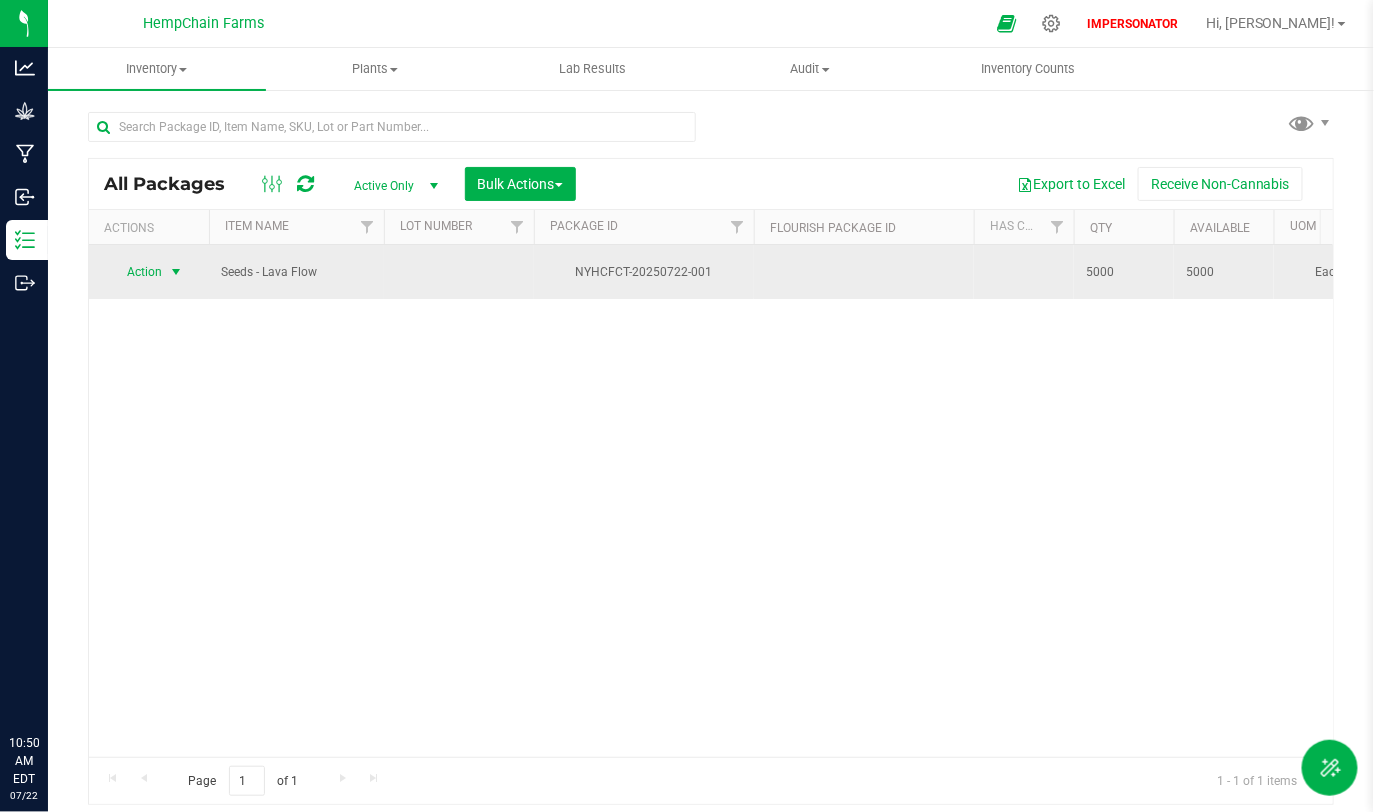 click at bounding box center [176, 272] 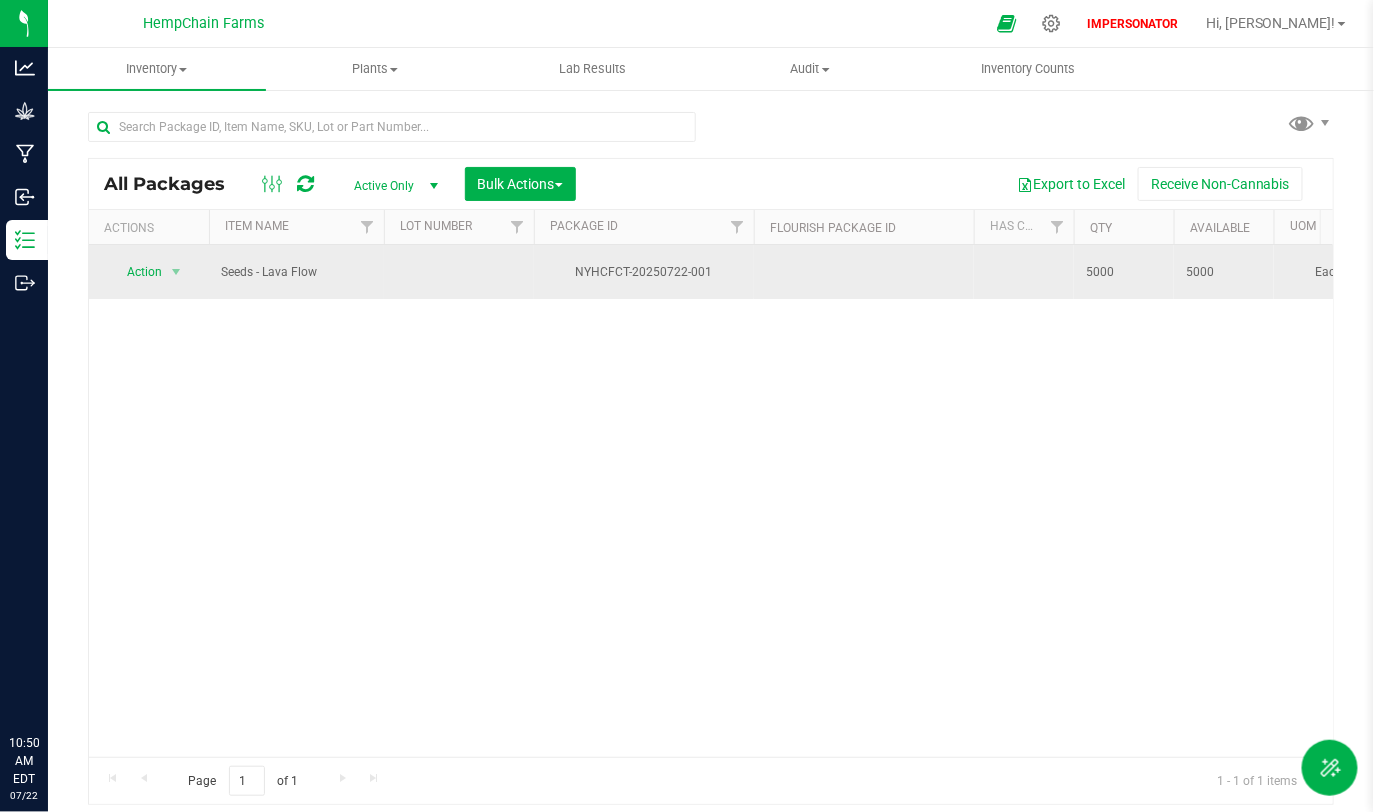 click on "5000" at bounding box center (1124, 272) 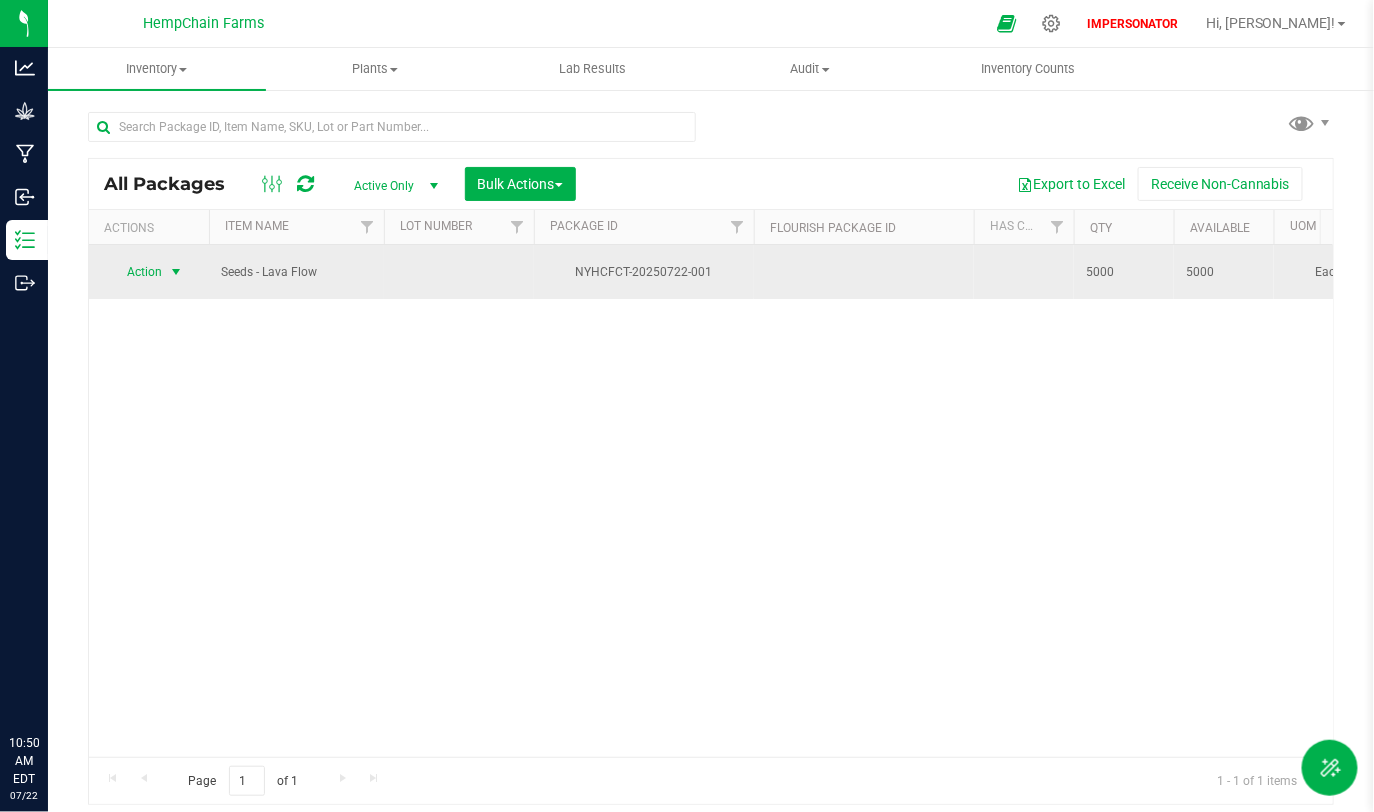 click on "Action" at bounding box center (136, 272) 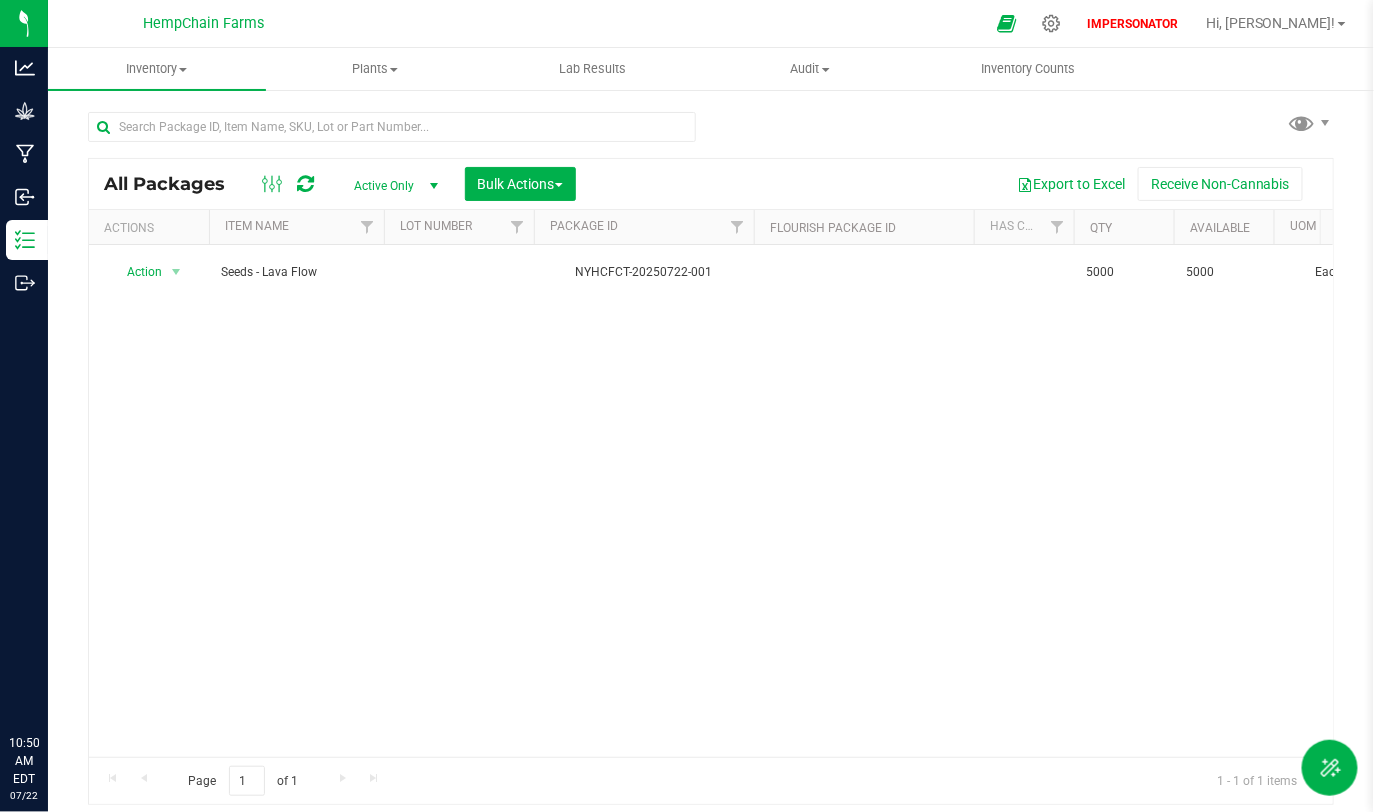 click on "Action Action Adjust qty Create package Edit attributes Global inventory Locate package Lock package Mark as sample Package audit log Print package label Record a lab result See history Take lab sample
Seeds - [GEOGRAPHIC_DATA]
NYHCFCT-20250722-001
5000
5000
Each
Created
$0.00000 $0.00000
1.2.15.1.0
$0.00 $0.00 $0.00 [DATE] 10:49:43 EDT
Now
00000001
Internal" at bounding box center [711, 501] 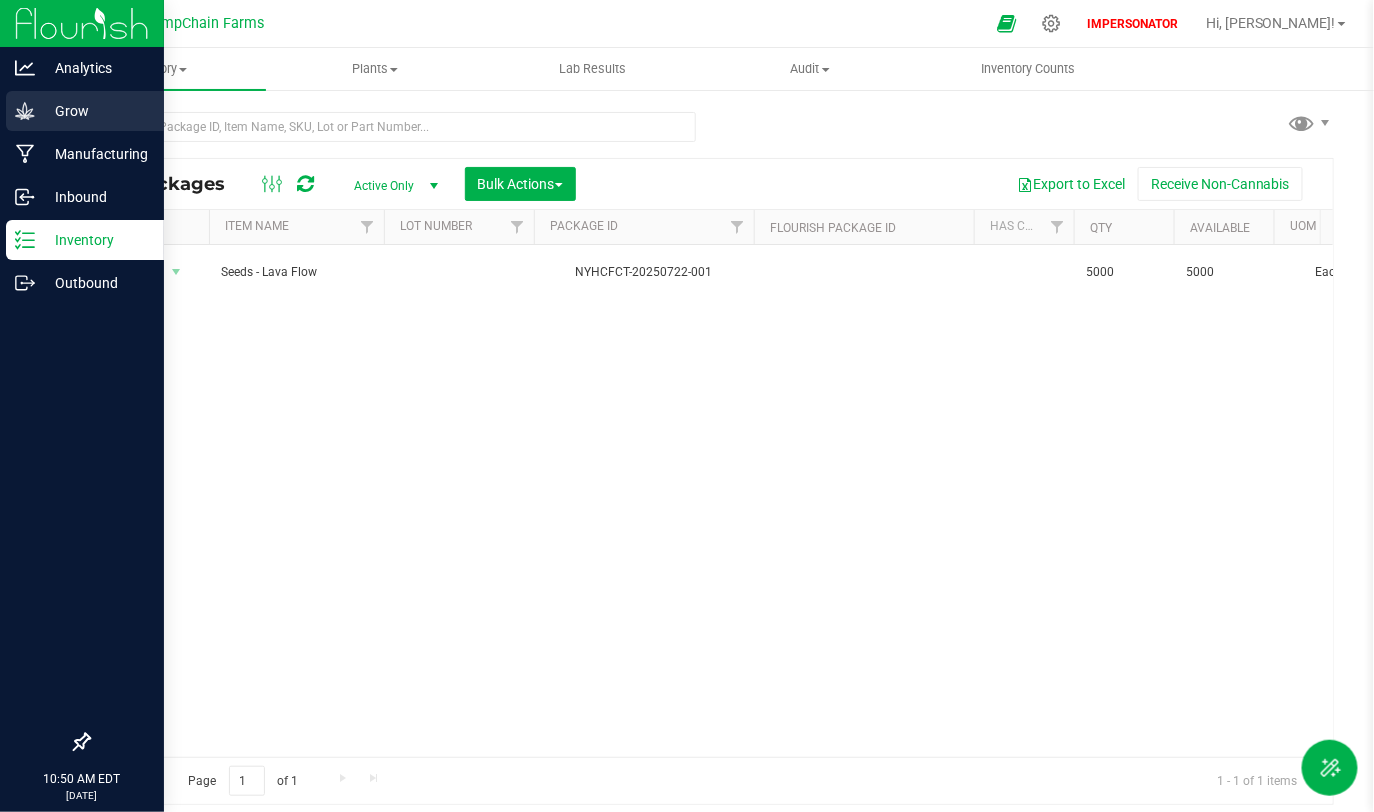 click 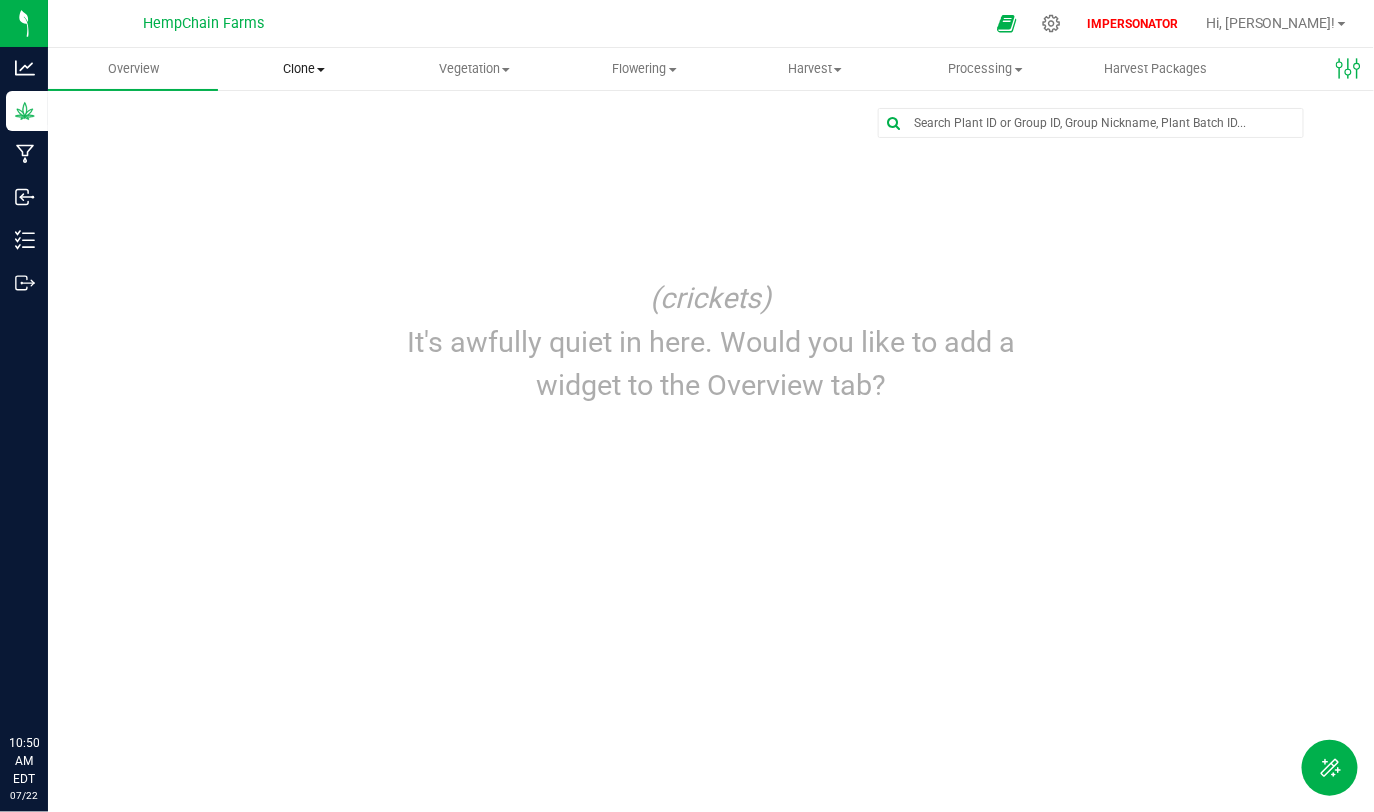 click on "Clone
Create plants
Cloning groups
Cloning plants
Apply to plants" at bounding box center (303, 69) 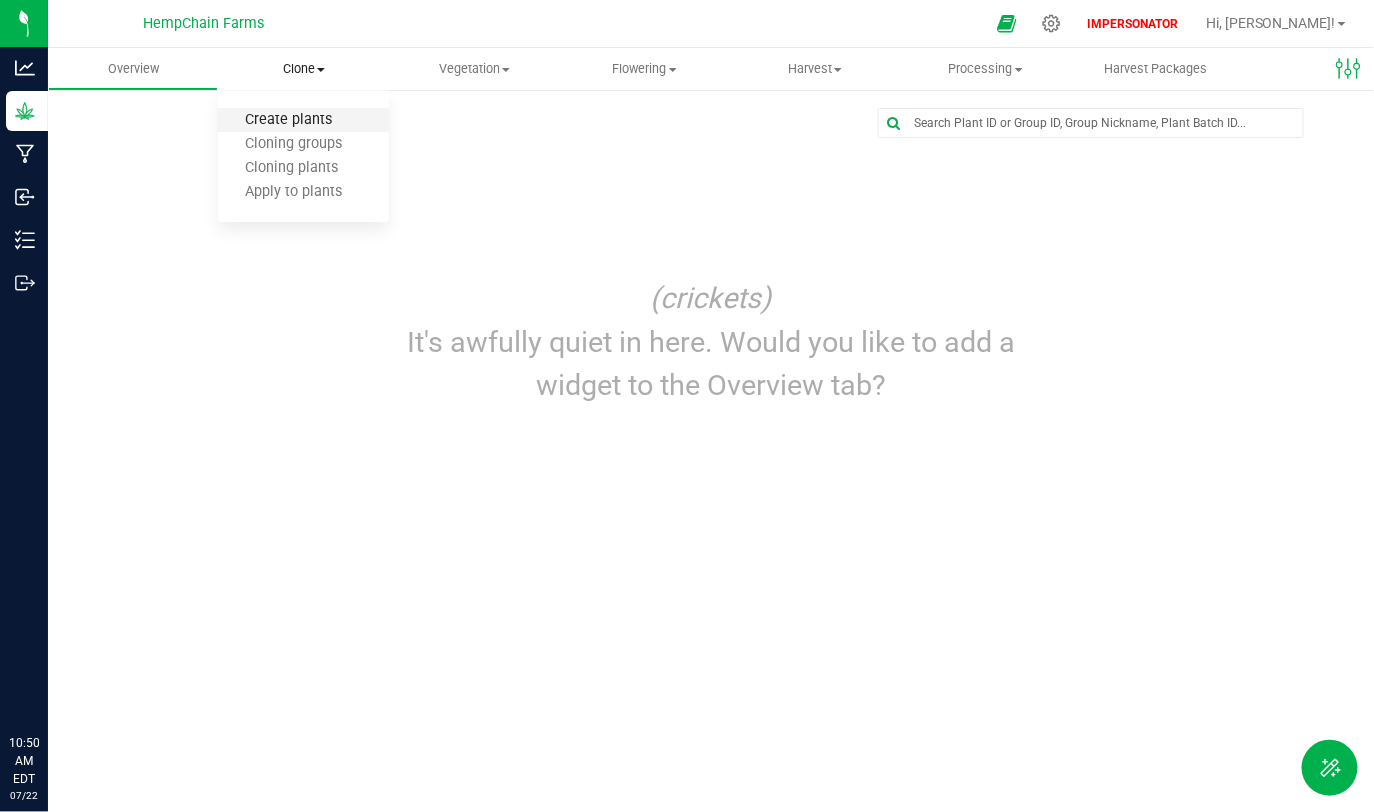 click on "Create plants" at bounding box center (288, 120) 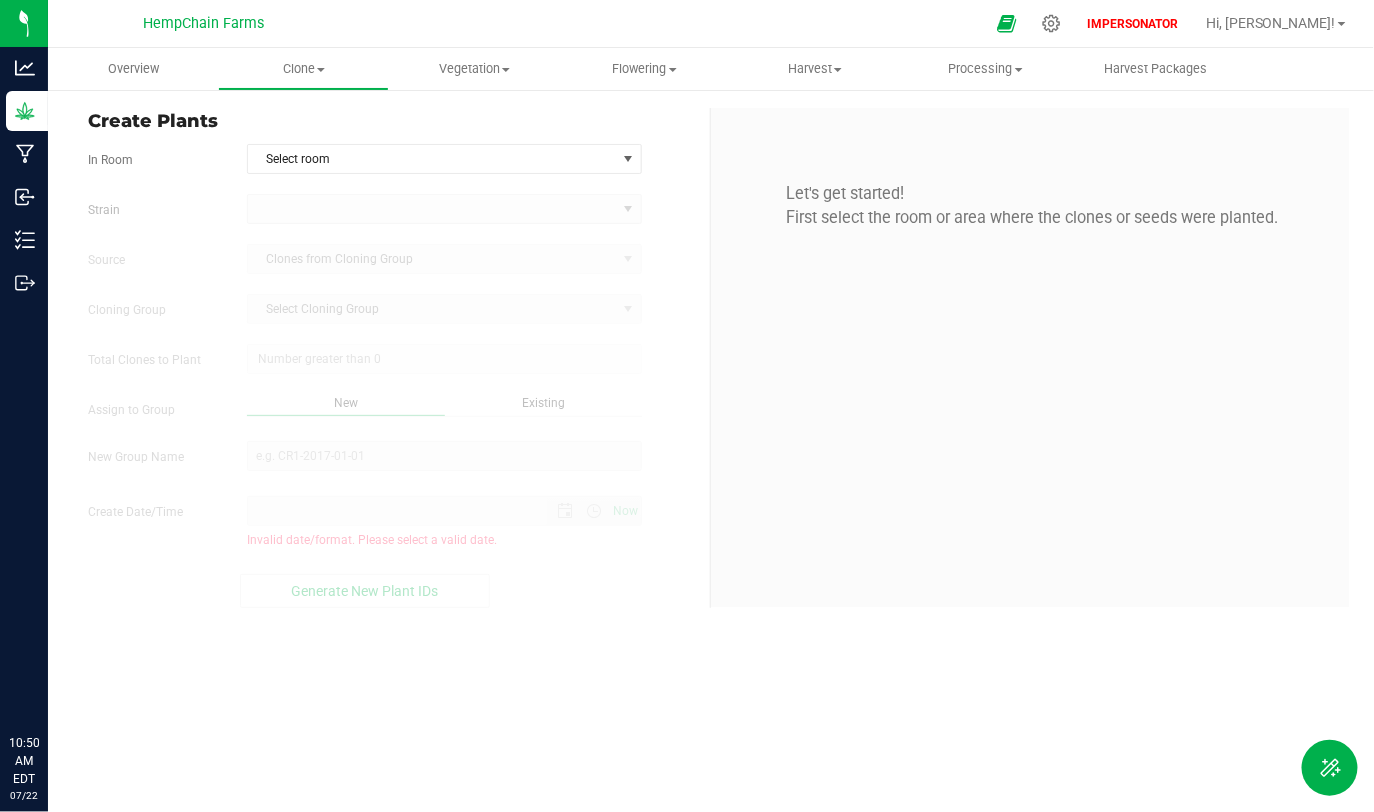 click on "In Room
Select room Select room Greenhouse
[GEOGRAPHIC_DATA]
Source
Clones from Cloning Group
Cloning Group
Select Cloning Group Select Cloning Group
Total Clones to Plant" at bounding box center (391, 376) 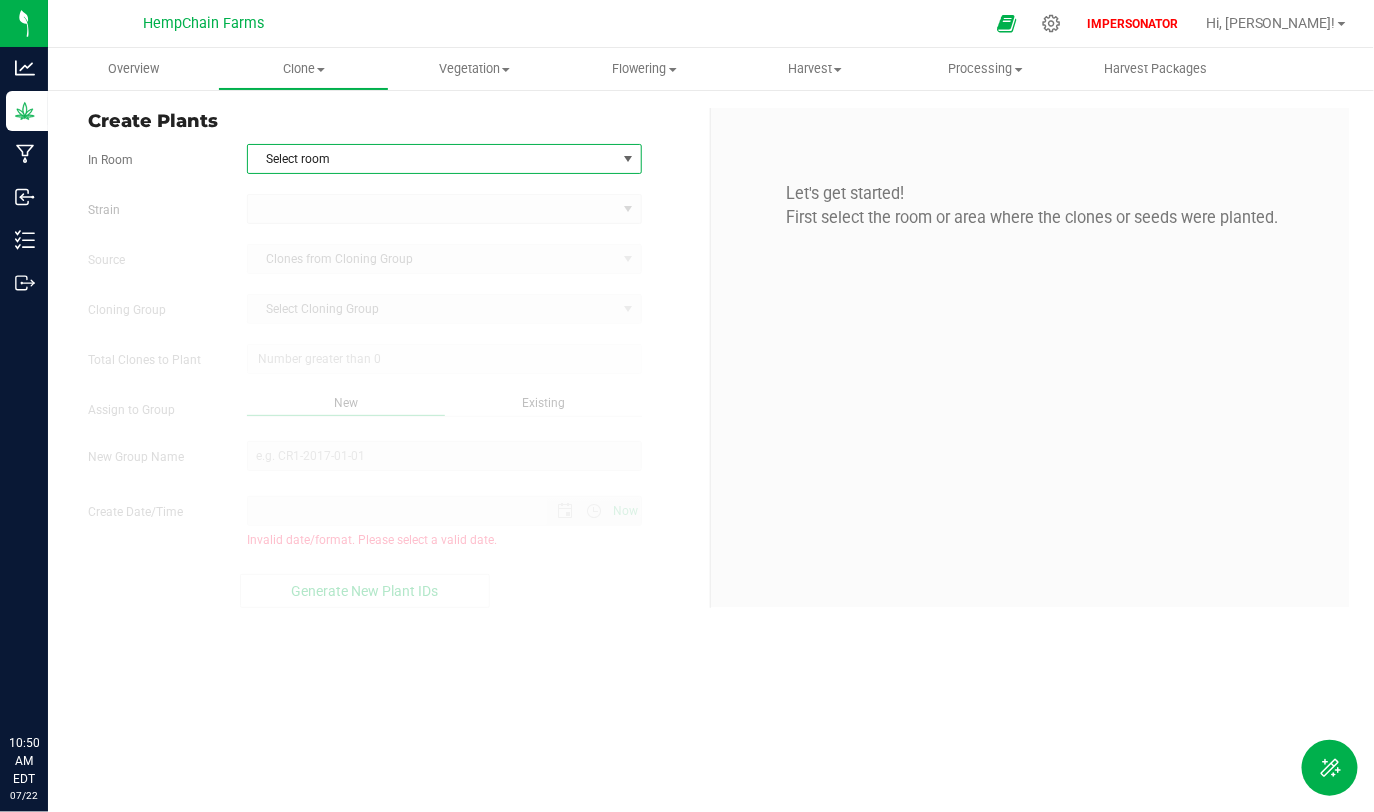 click on "Select room" at bounding box center [432, 159] 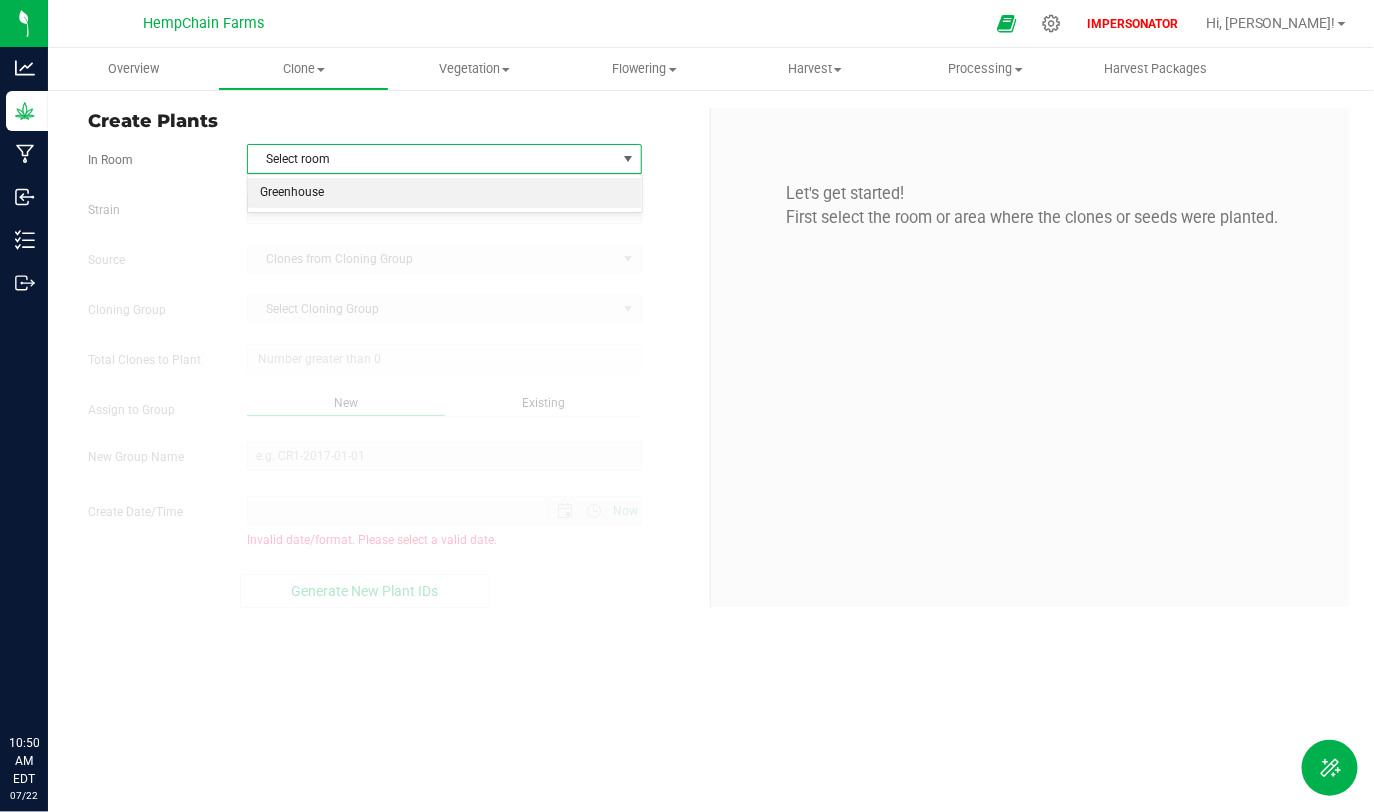 click on "Greenhouse" at bounding box center [444, 193] 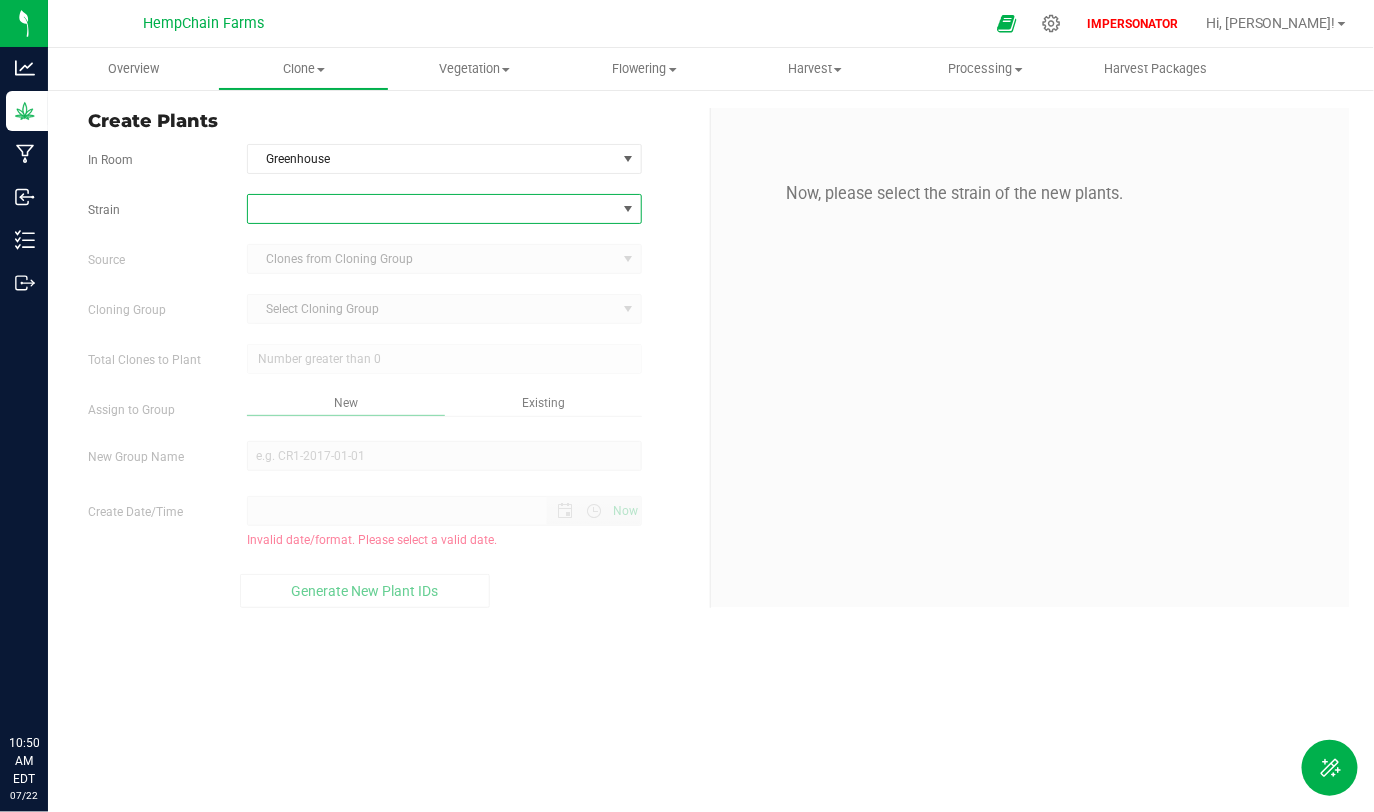 click at bounding box center (432, 209) 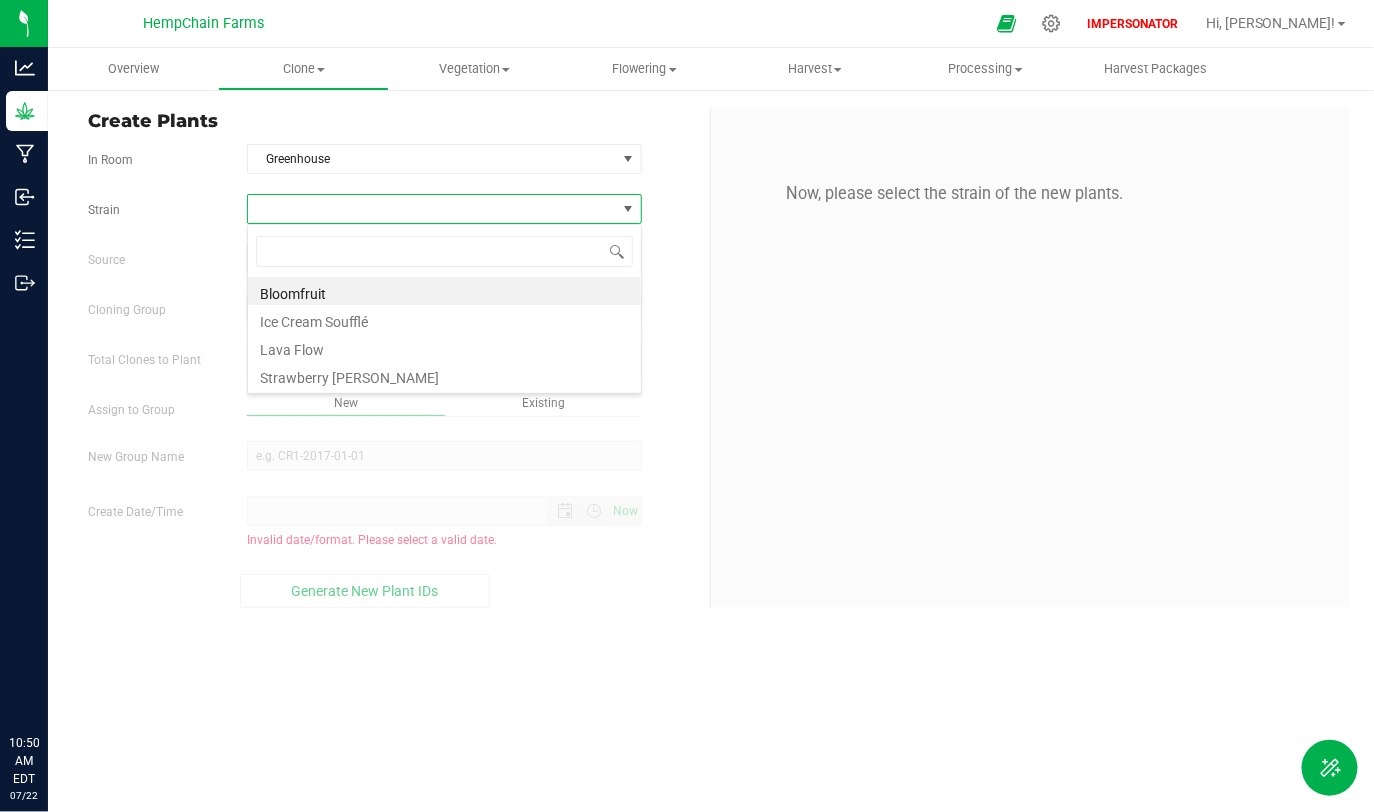 scroll, scrollTop: 99970, scrollLeft: 99605, axis: both 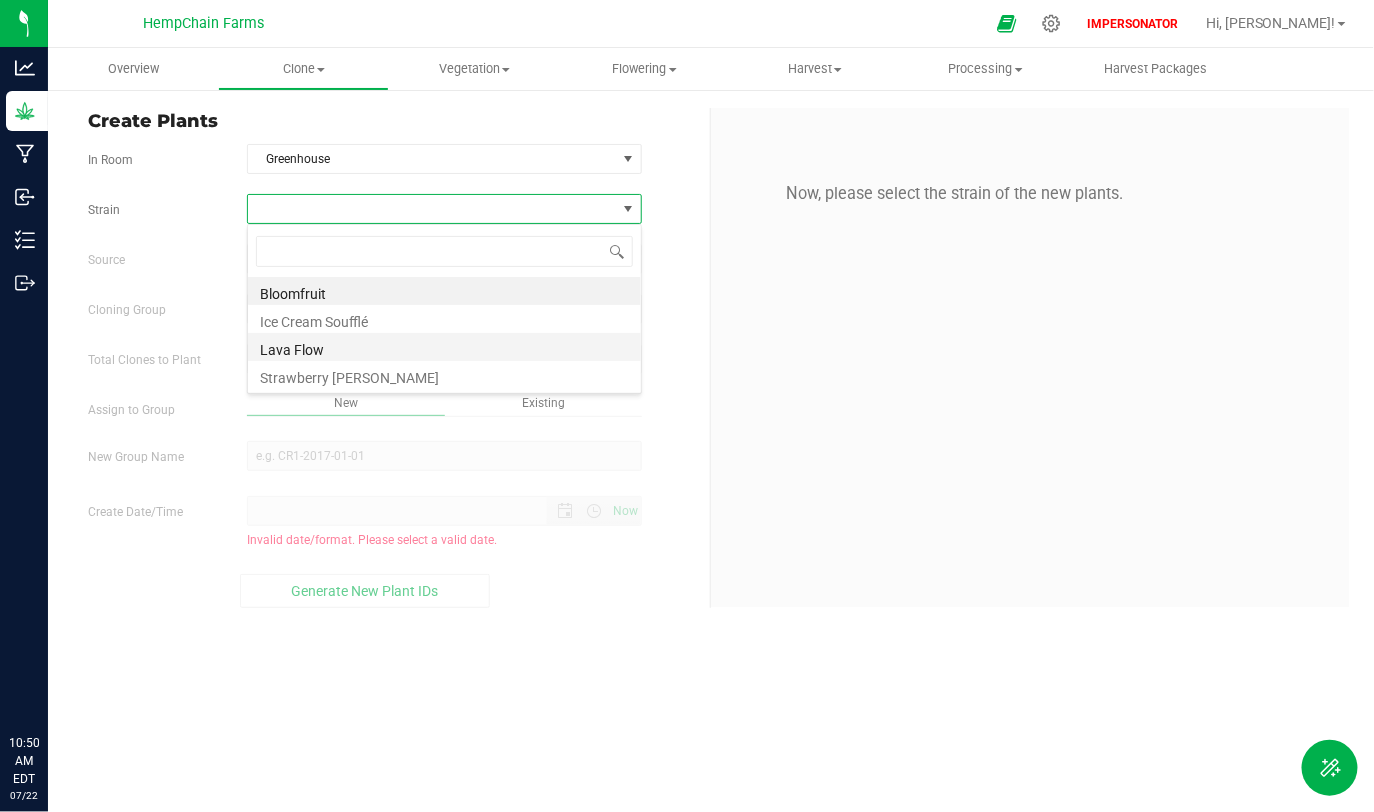click on "Lava Flow" at bounding box center (444, 347) 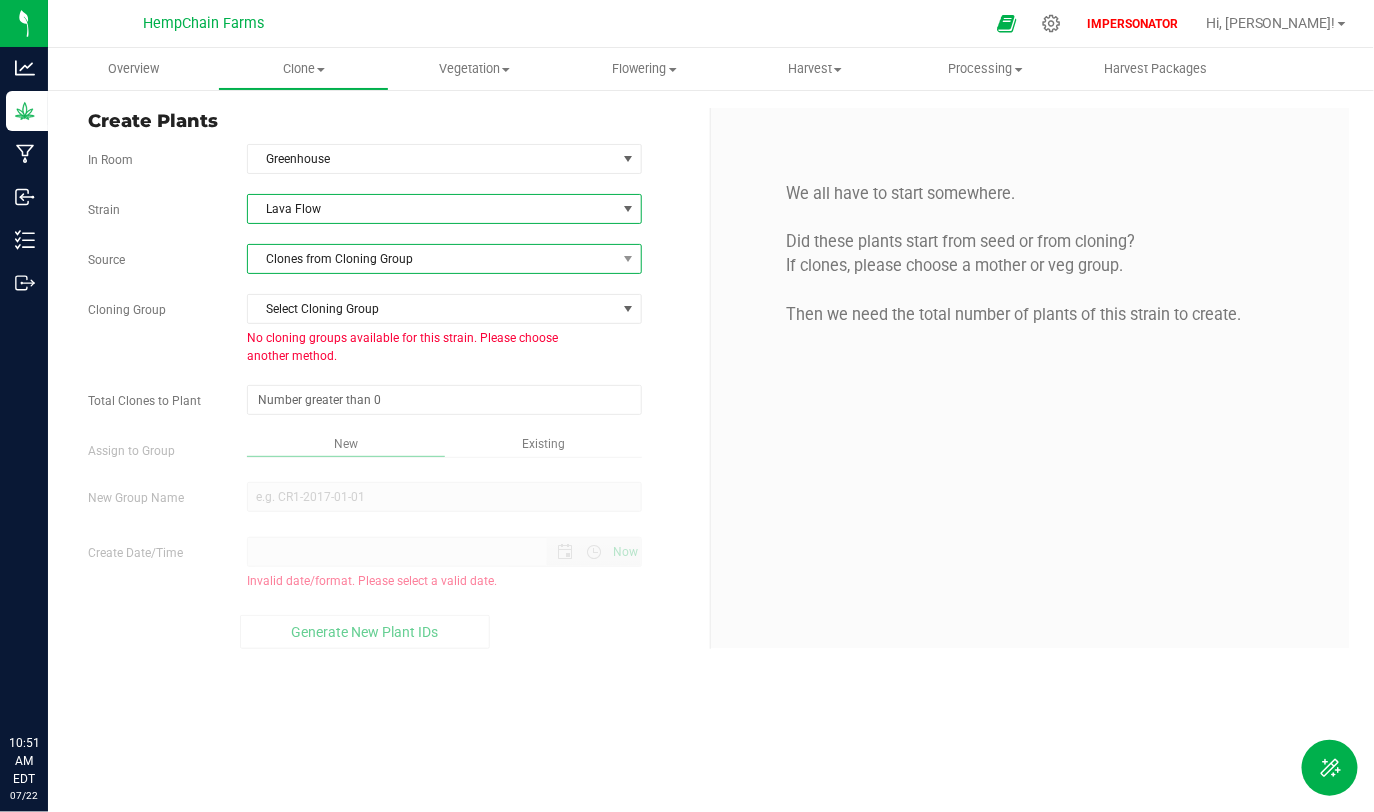 click on "Clones from Cloning Group" at bounding box center [432, 259] 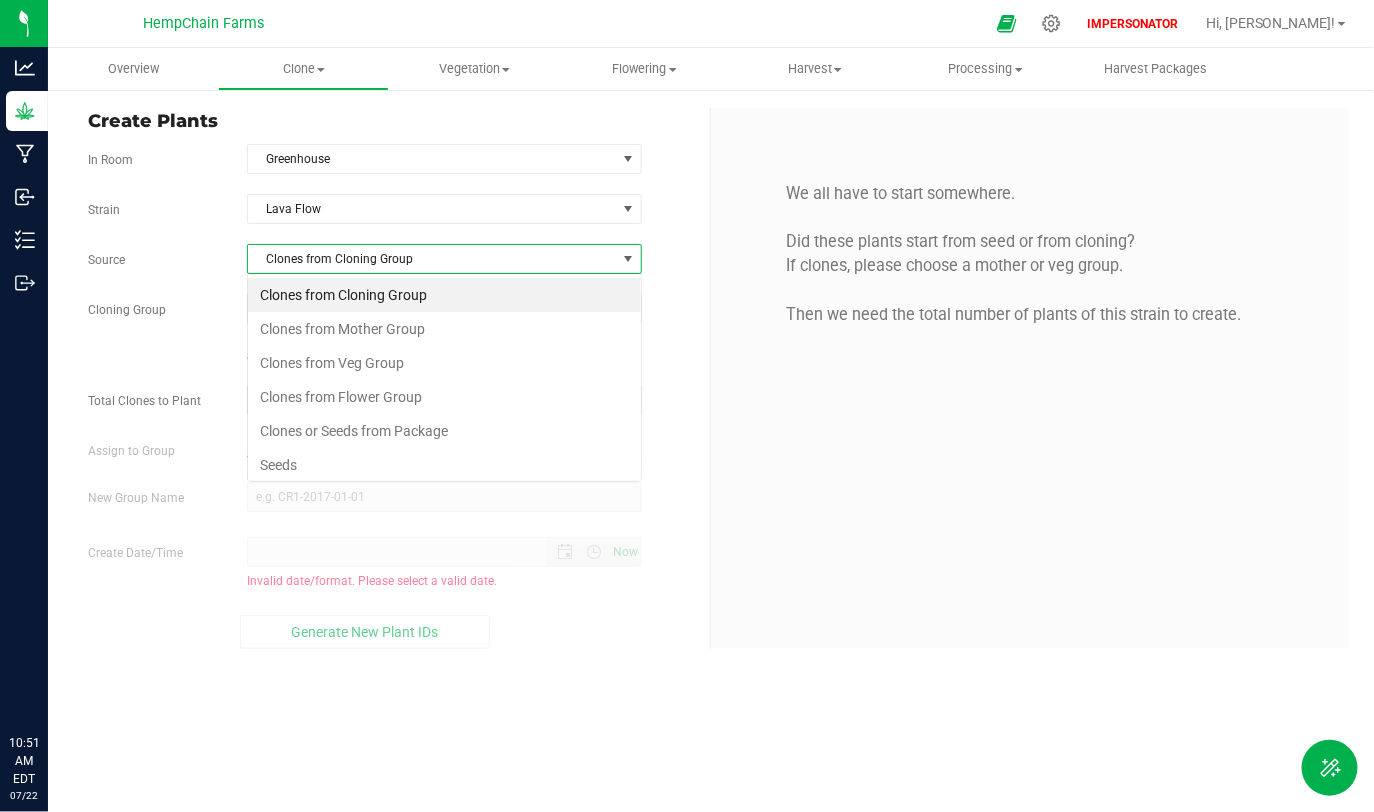 scroll, scrollTop: 99970, scrollLeft: 99605, axis: both 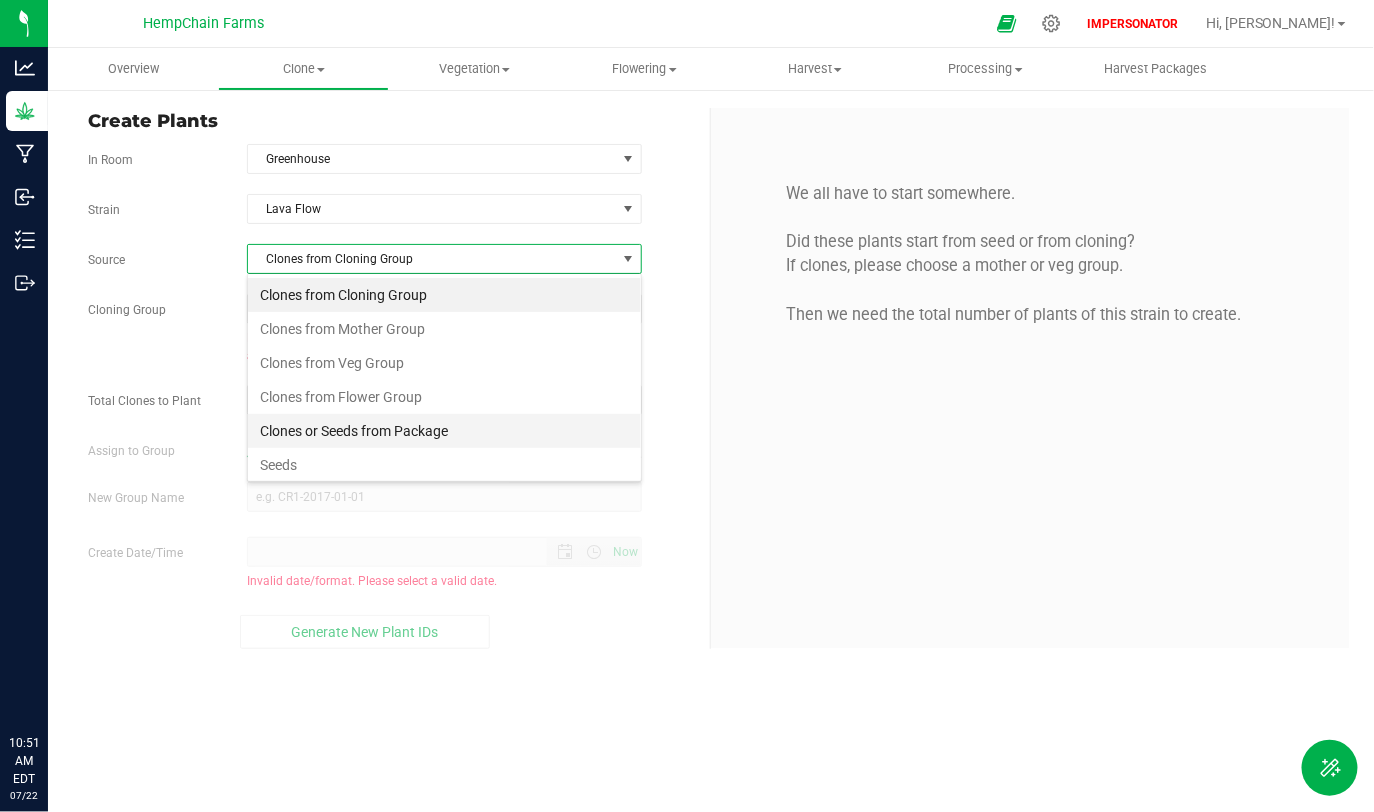 click on "Clones or Seeds from Package" at bounding box center [444, 431] 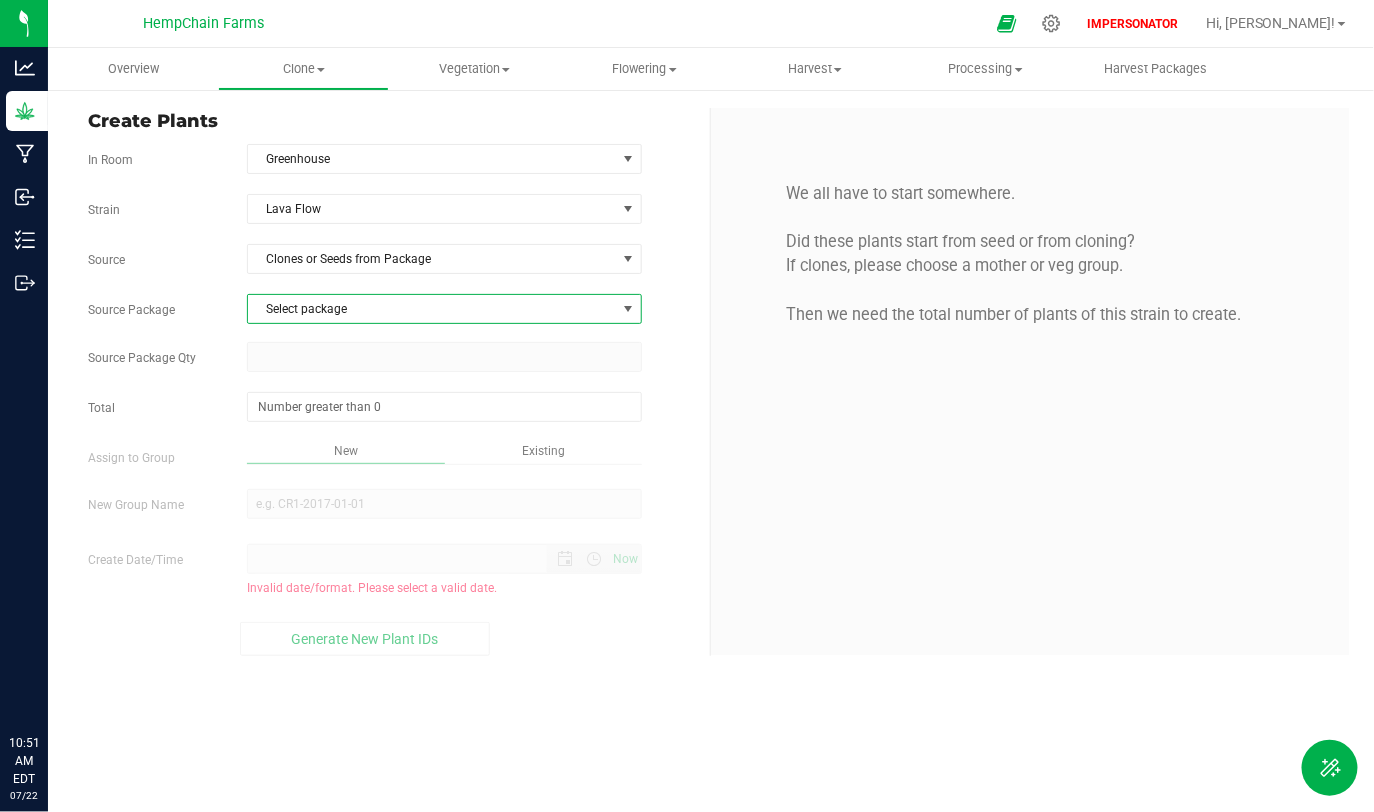 click on "Select package" at bounding box center [432, 309] 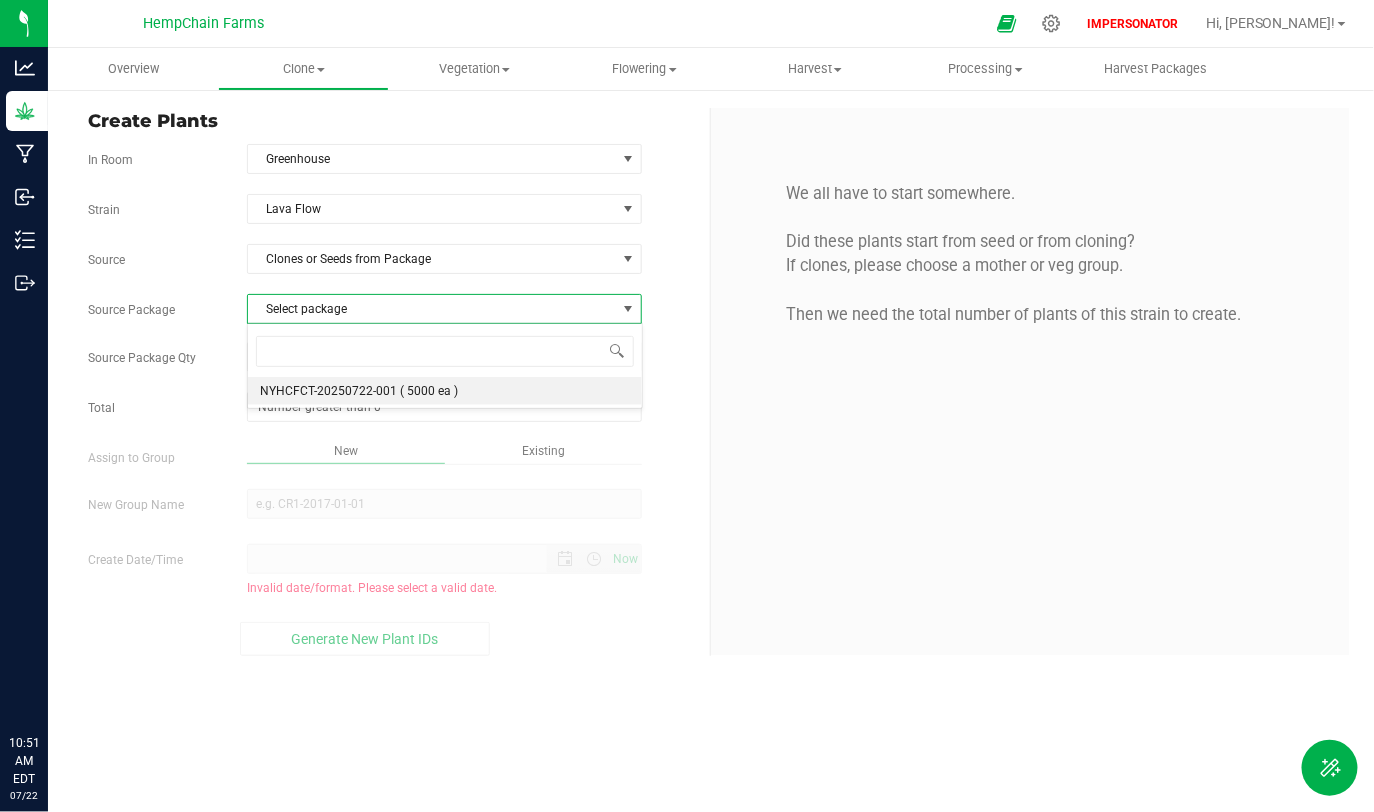 click on "(
5000
ea
)" at bounding box center [429, 391] 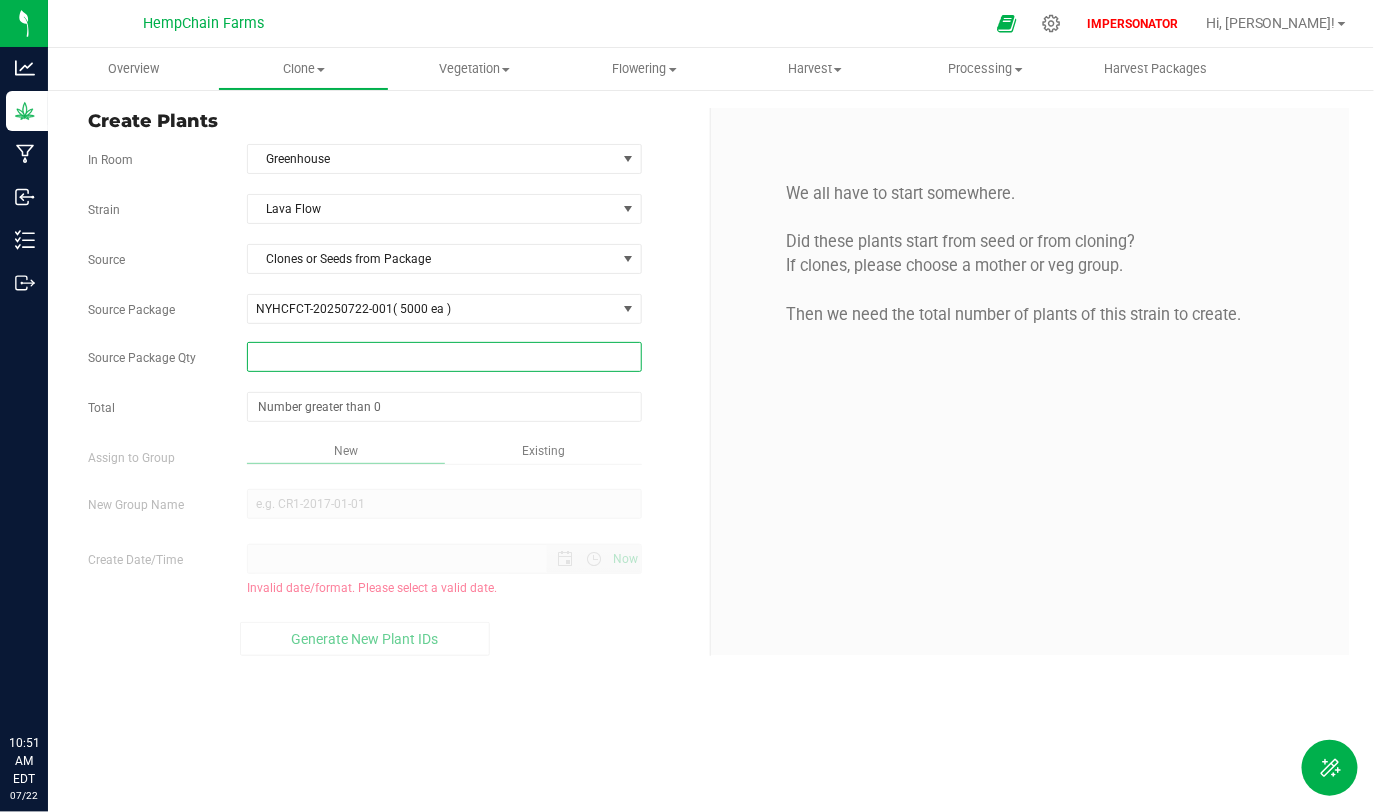 click at bounding box center [444, 357] 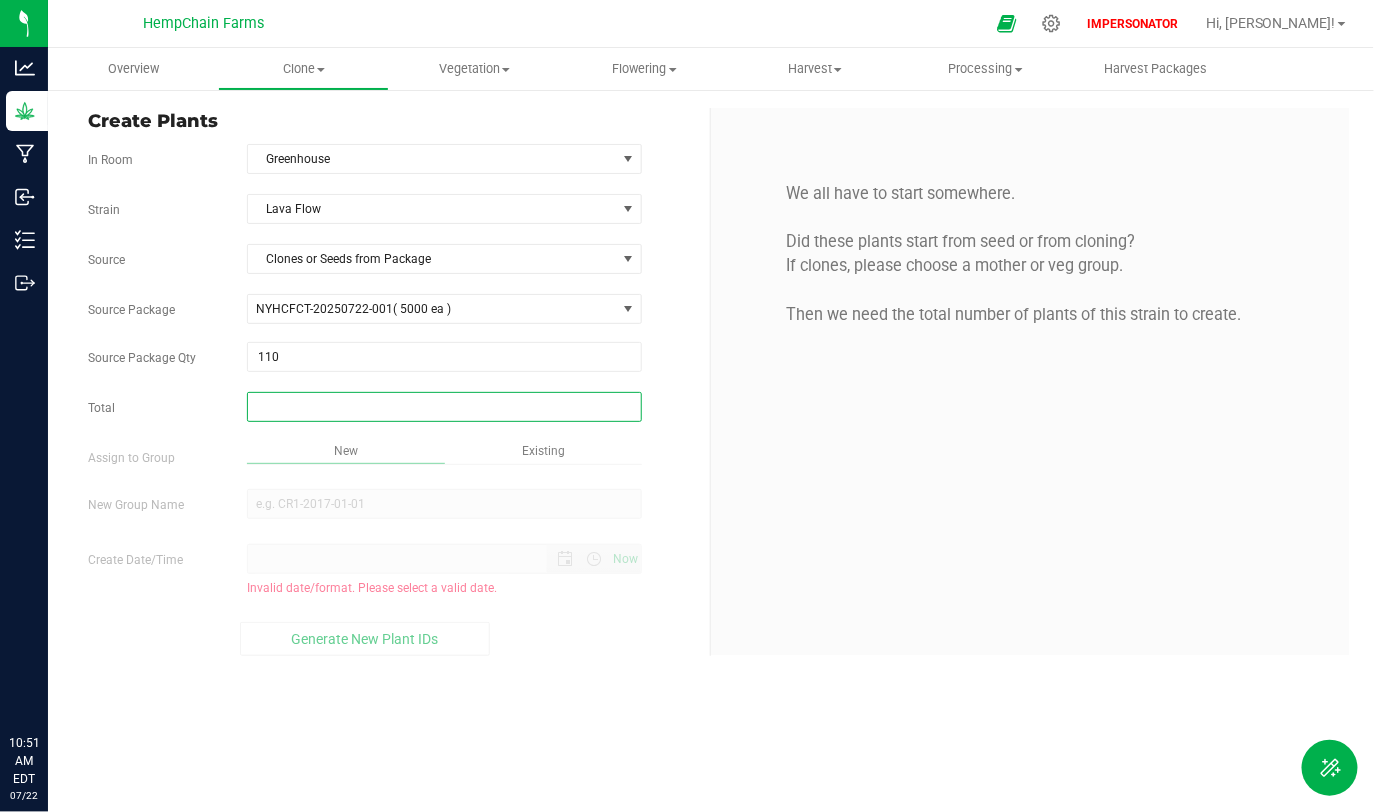 click at bounding box center [444, 407] 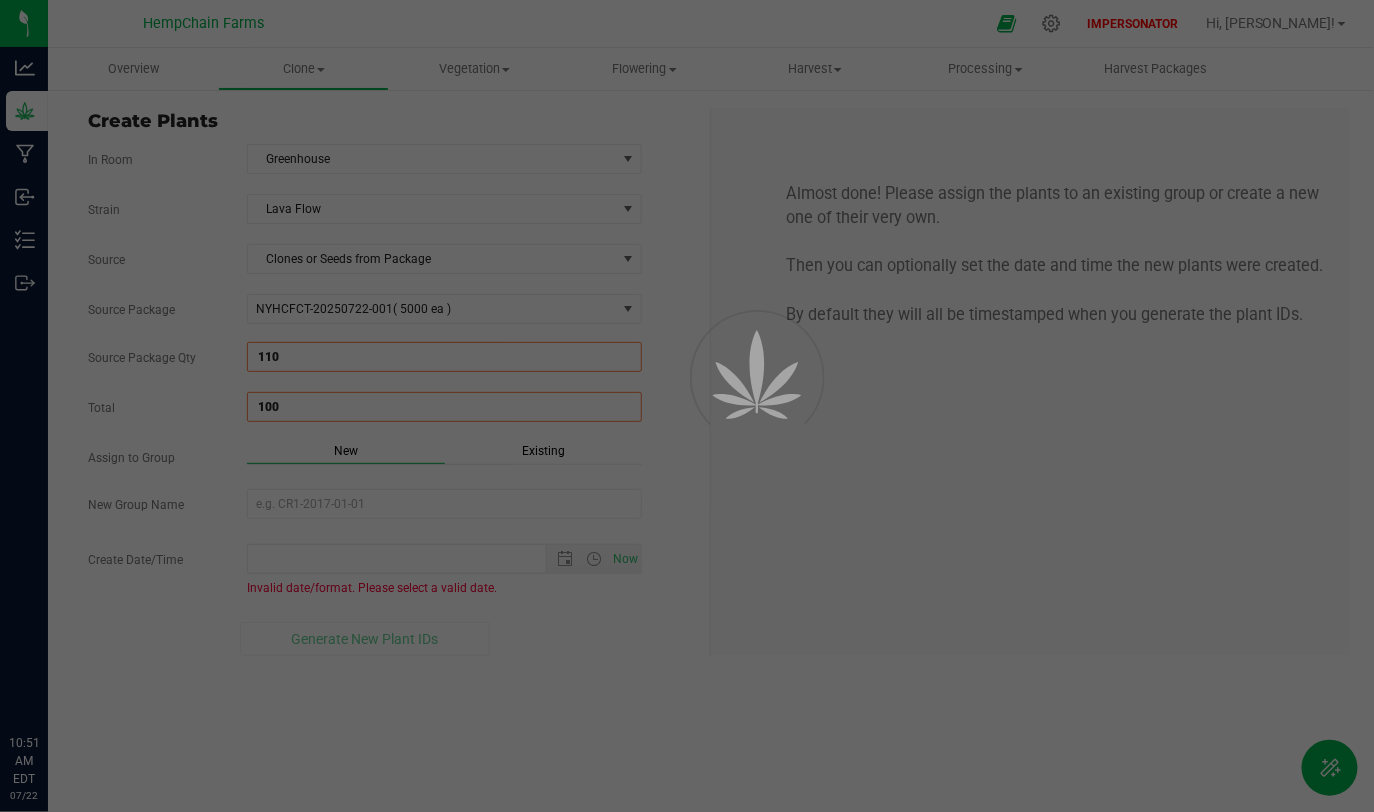 click on "Overview
Clone
Create plants
Cloning groups
Cloning plants
Apply to plants
Vegetation" at bounding box center (711, 430) 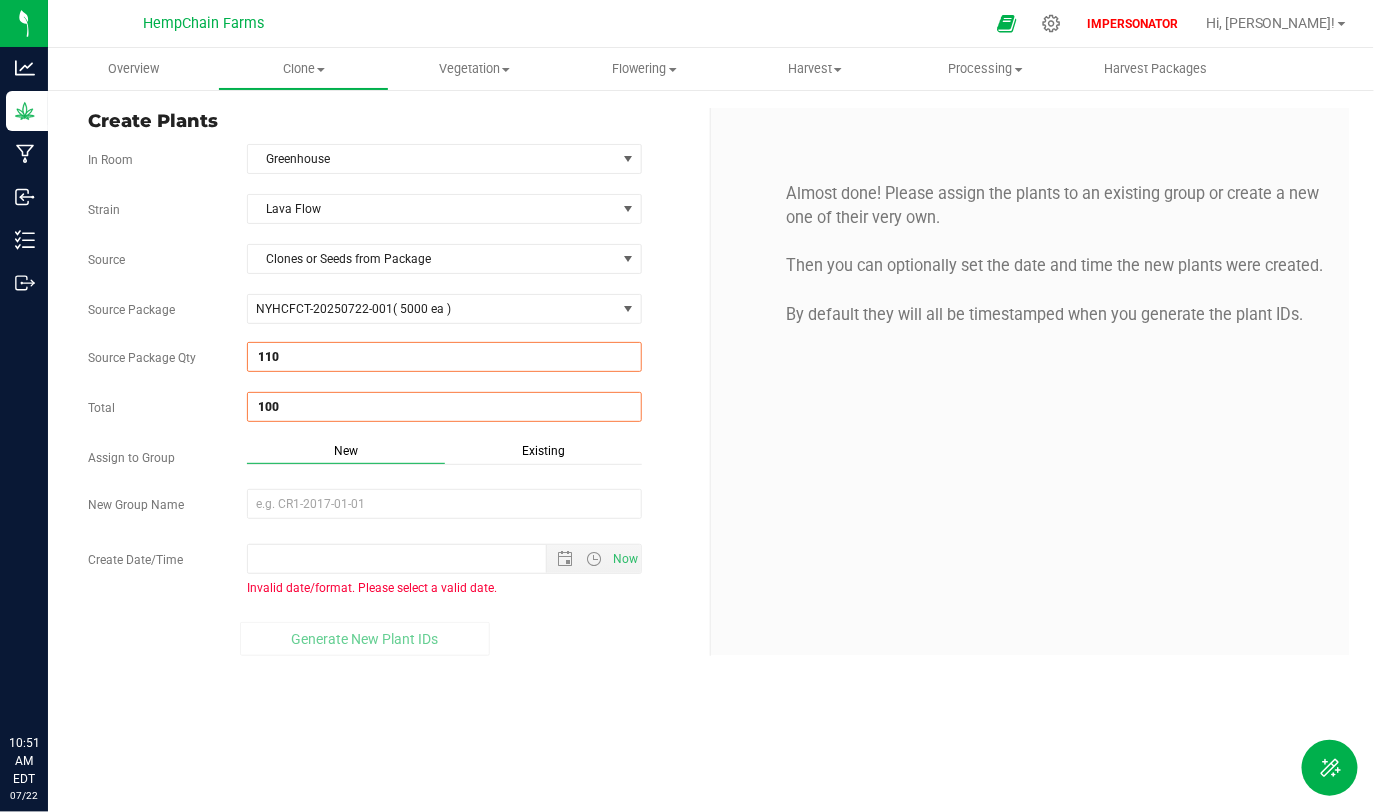 click on "110 110" at bounding box center (444, 357) 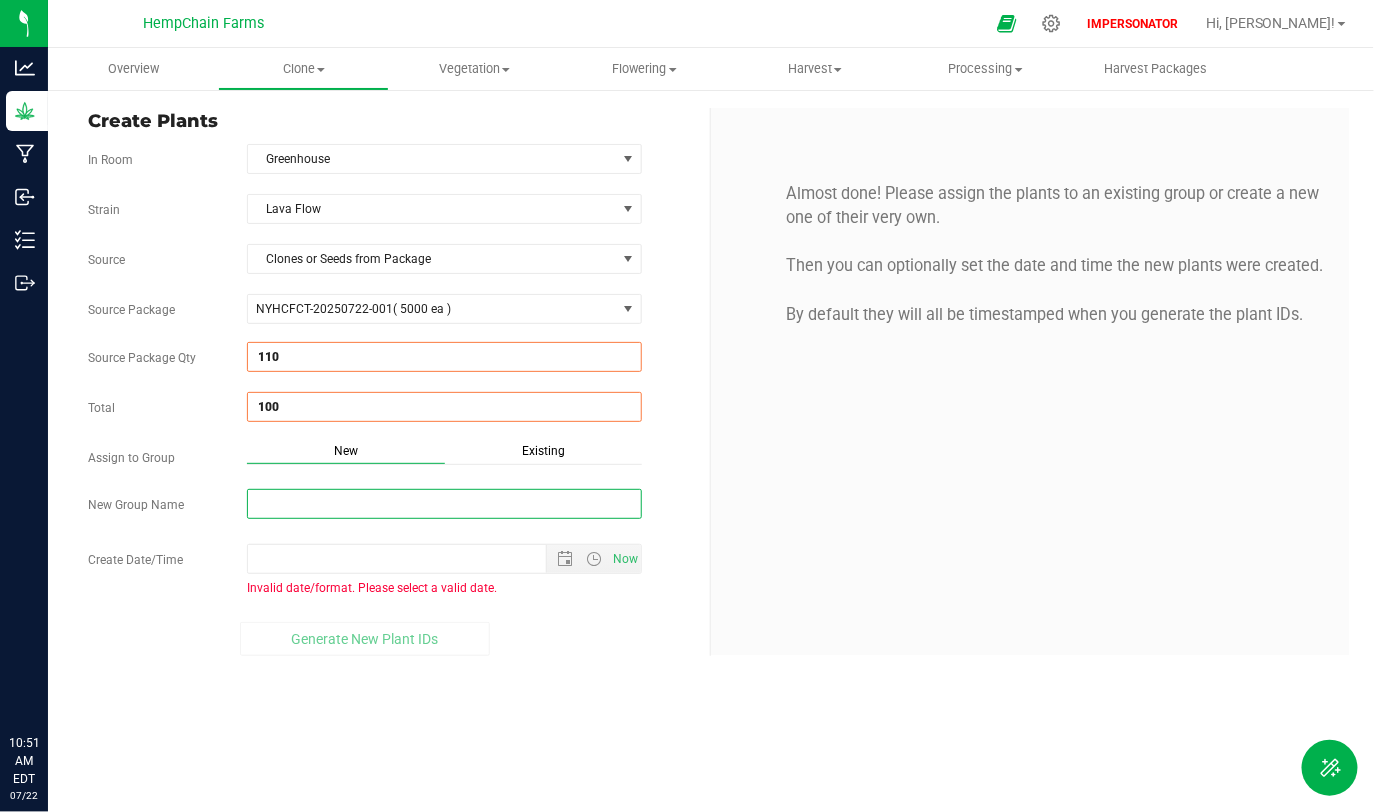 click on "New Group Name" at bounding box center [444, 504] 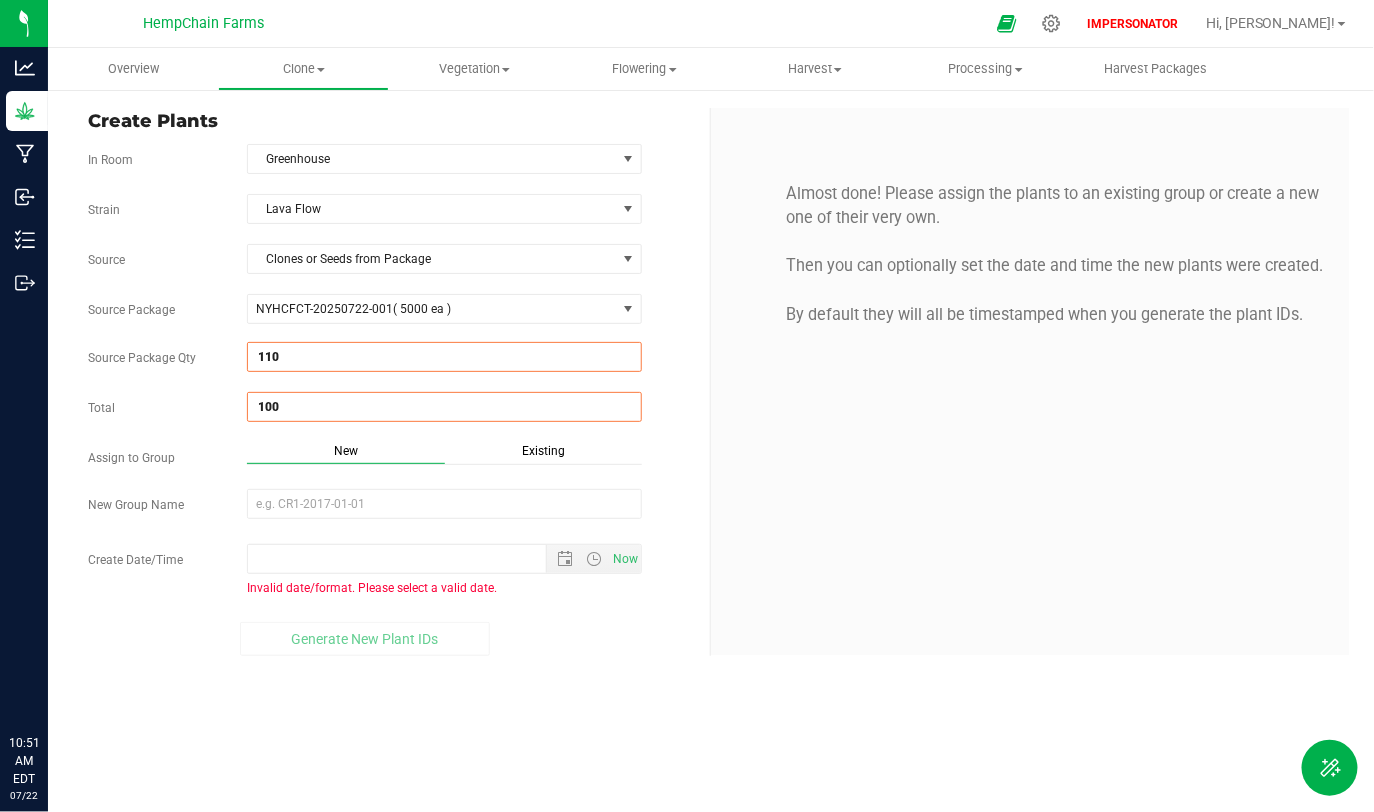 drag, startPoint x: 290, startPoint y: 407, endPoint x: 183, endPoint y: 407, distance: 107 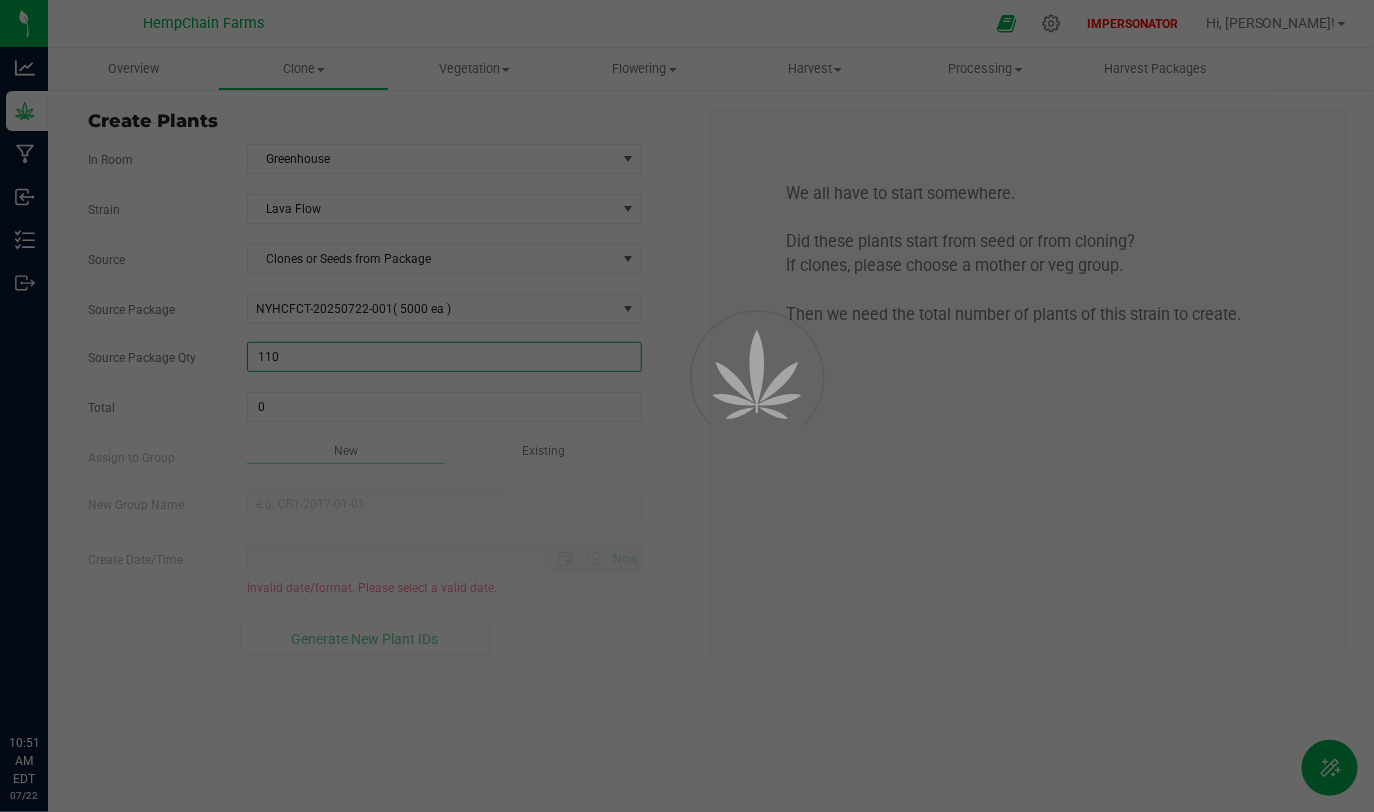 drag, startPoint x: 289, startPoint y: 346, endPoint x: 228, endPoint y: 346, distance: 61 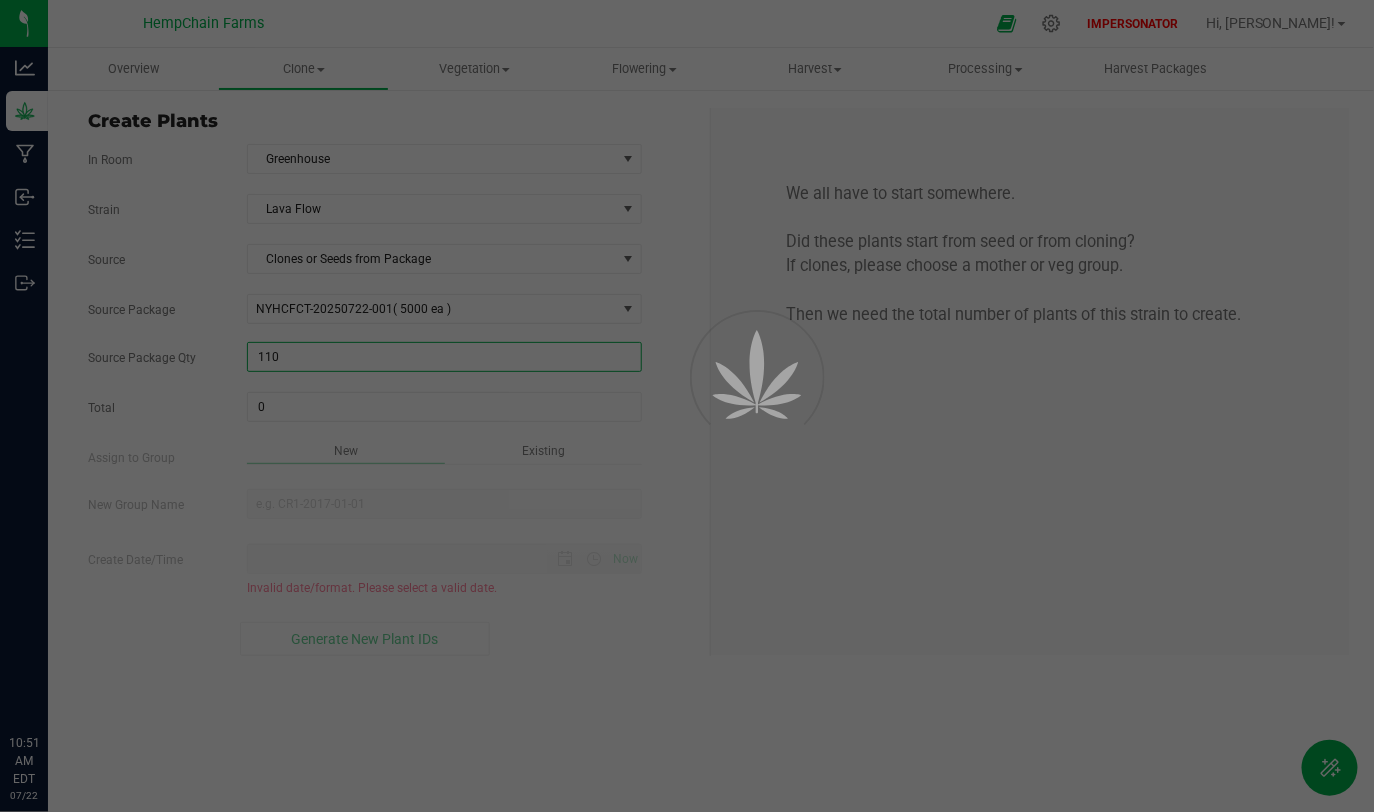 click on "Overview
Clone
Create plants
Cloning groups
Cloning plants
Apply to plants
Vegetation" at bounding box center [711, 430] 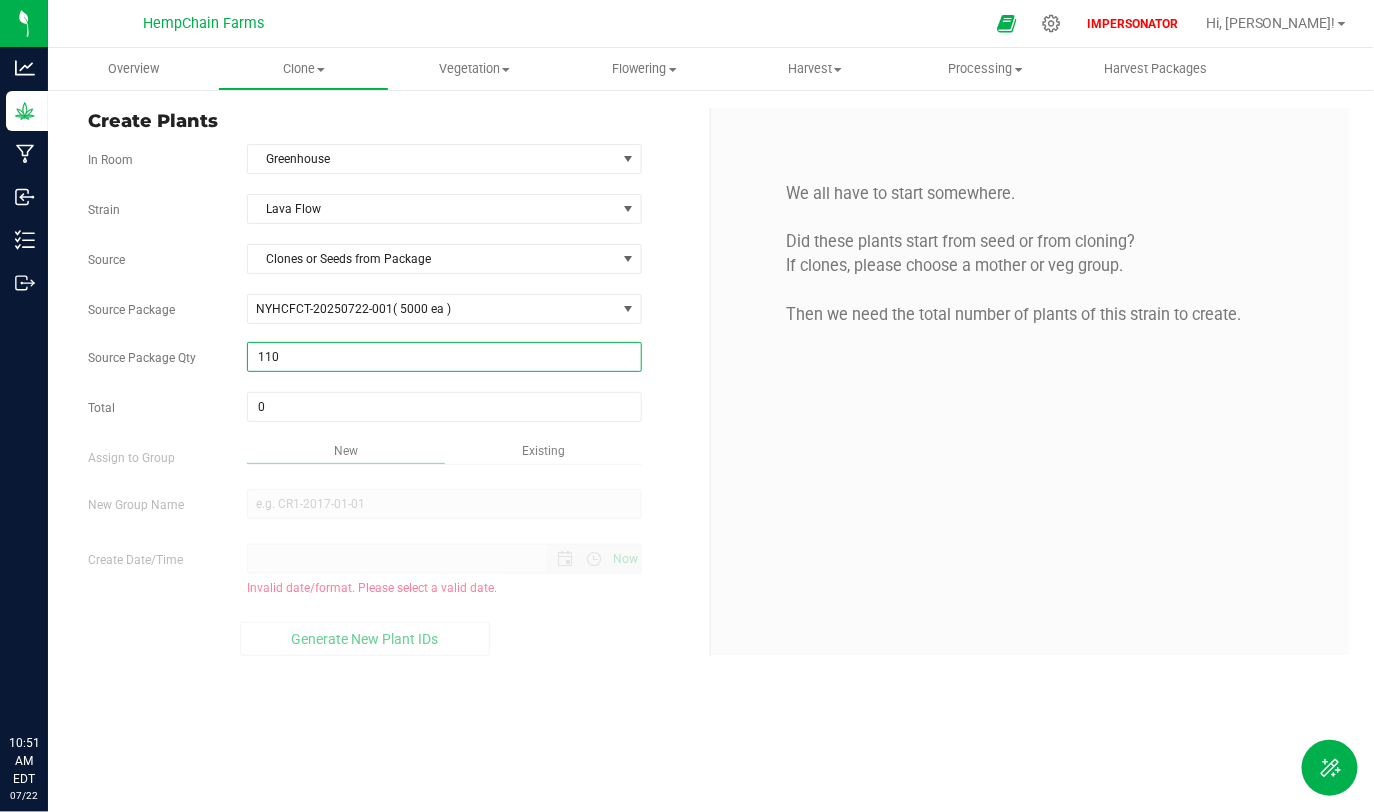 drag, startPoint x: 276, startPoint y: 352, endPoint x: 210, endPoint y: 352, distance: 66 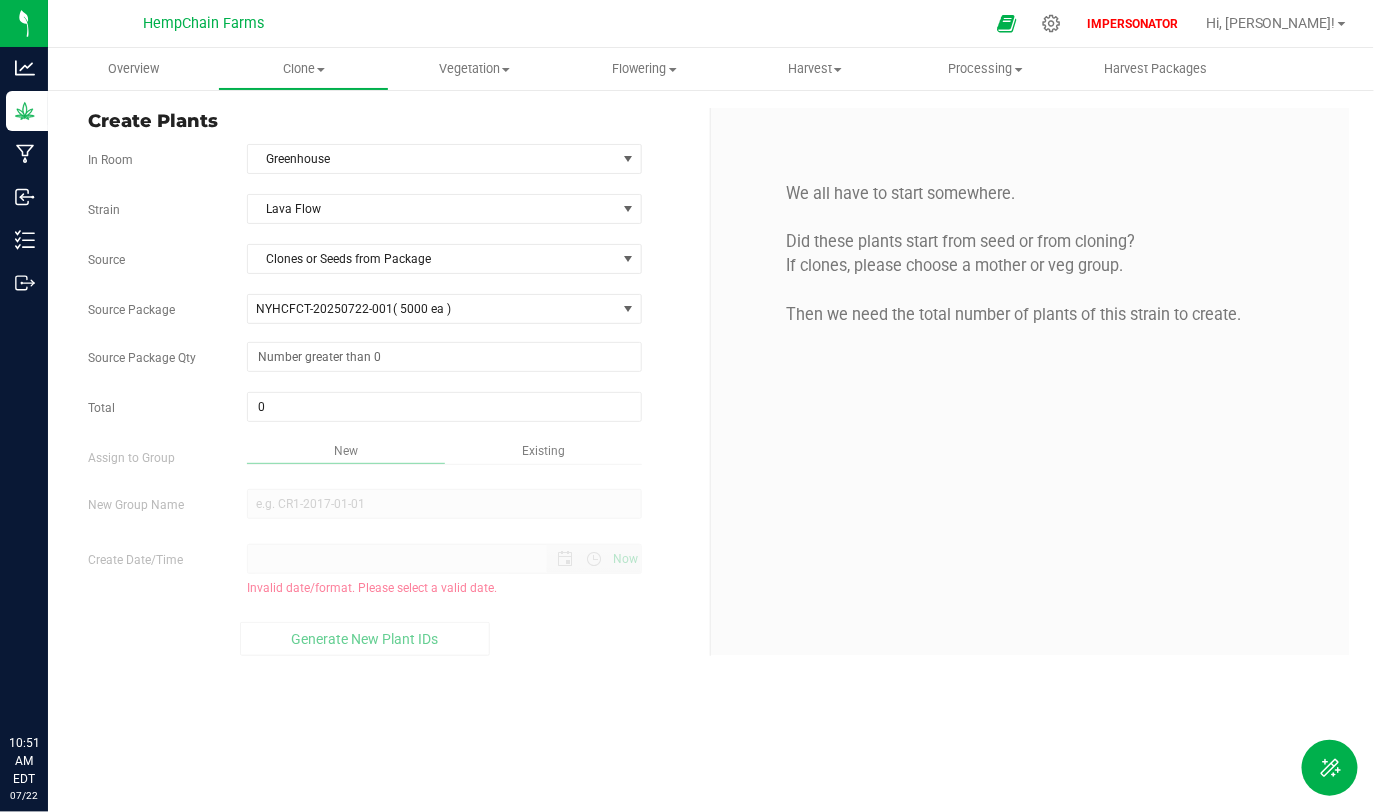 drag, startPoint x: 82, startPoint y: 353, endPoint x: 207, endPoint y: 353, distance: 125 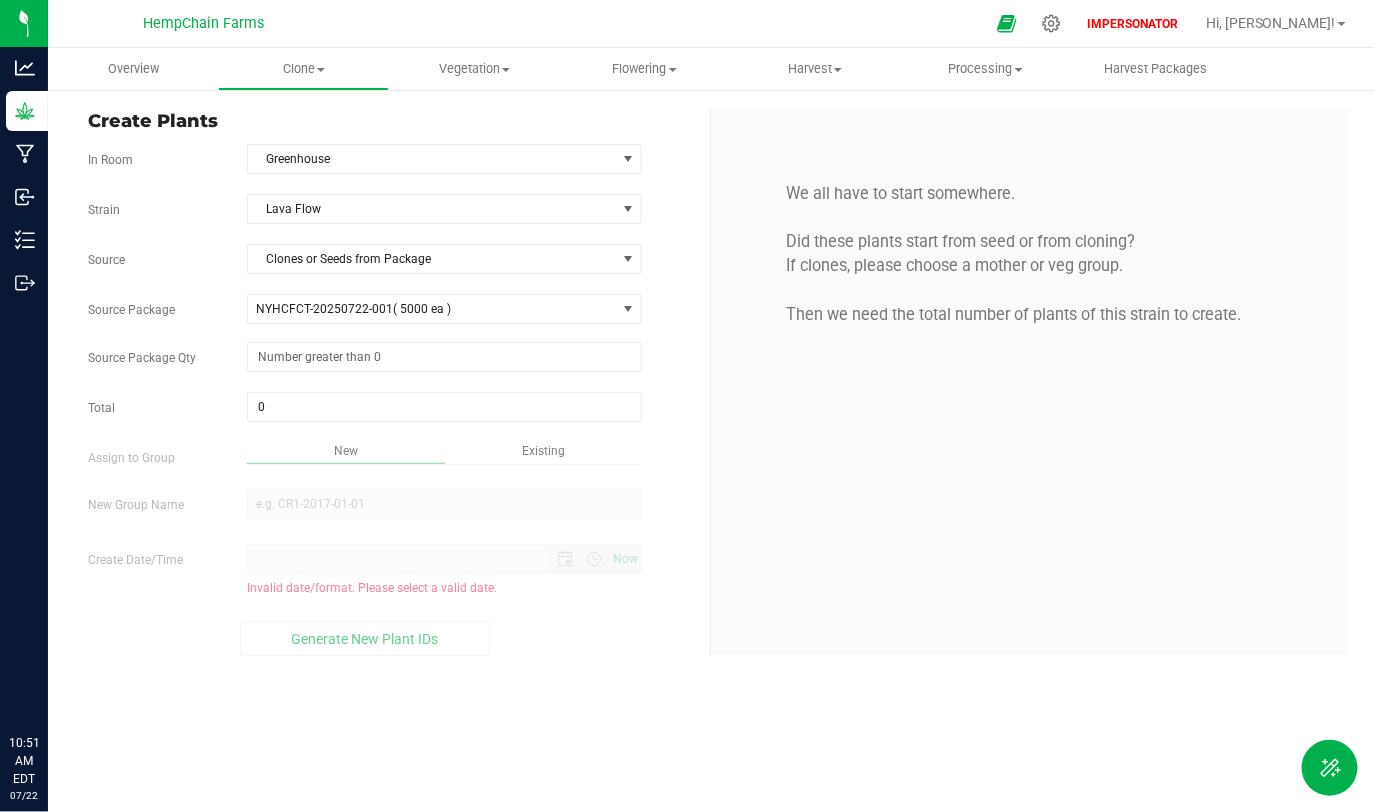 click on "Source Package Qty" at bounding box center [152, 358] 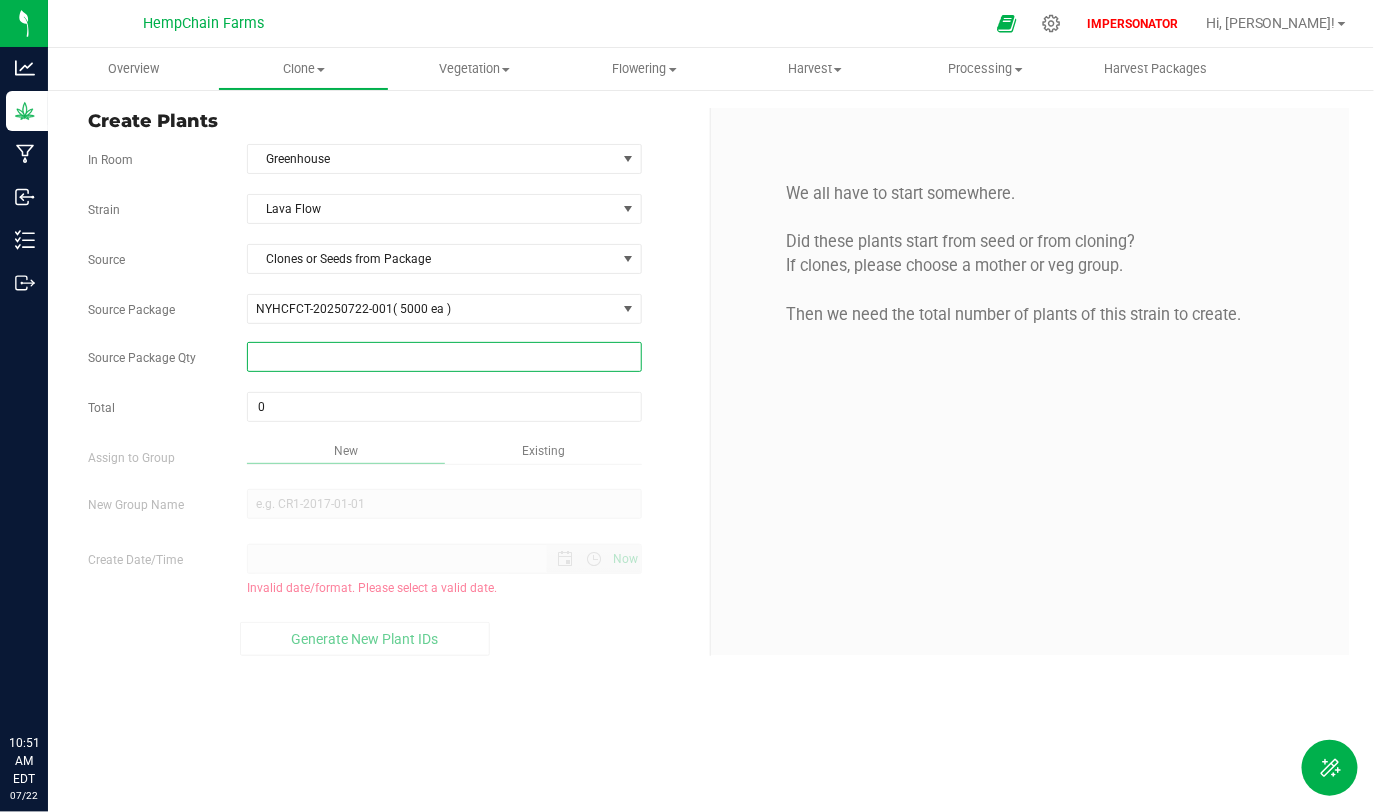 click at bounding box center [444, 357] 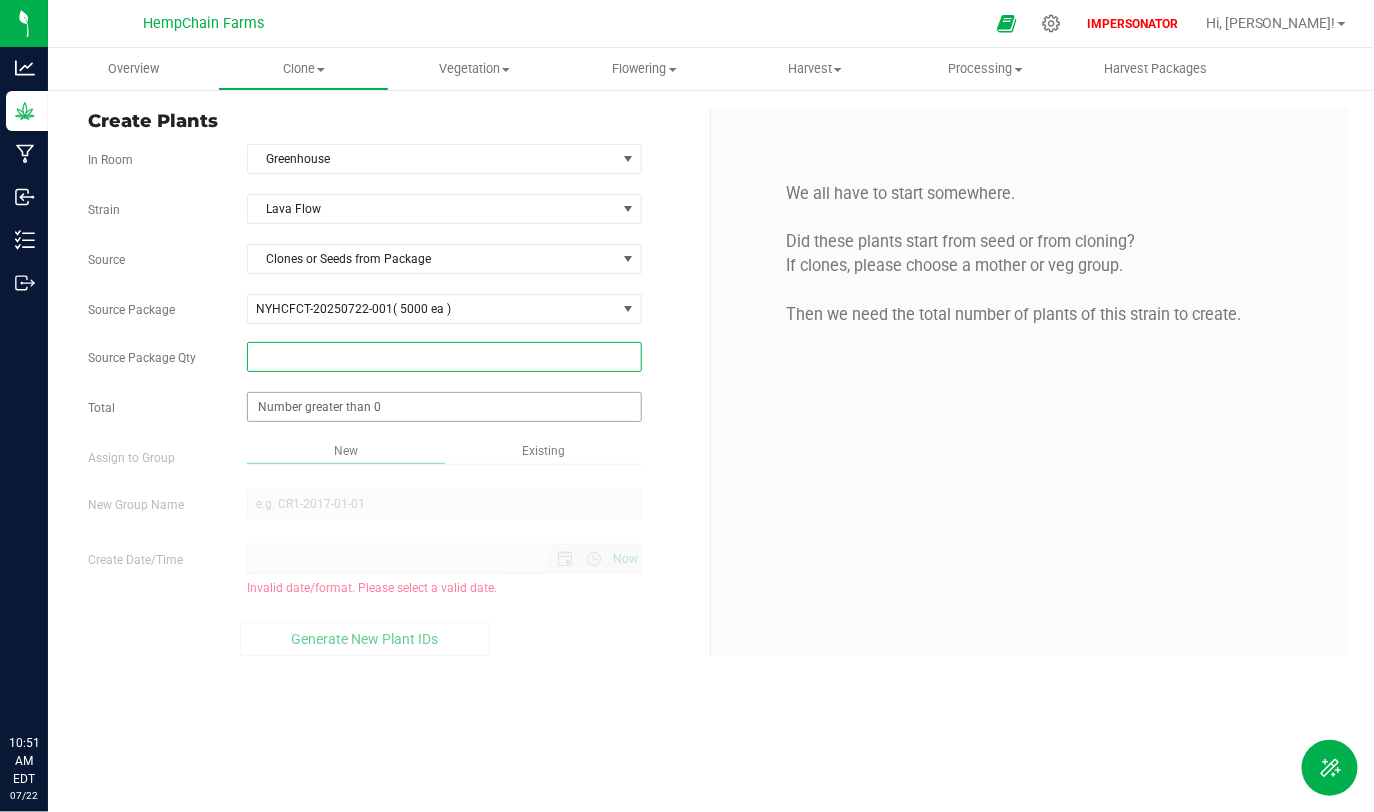 click at bounding box center [444, 407] 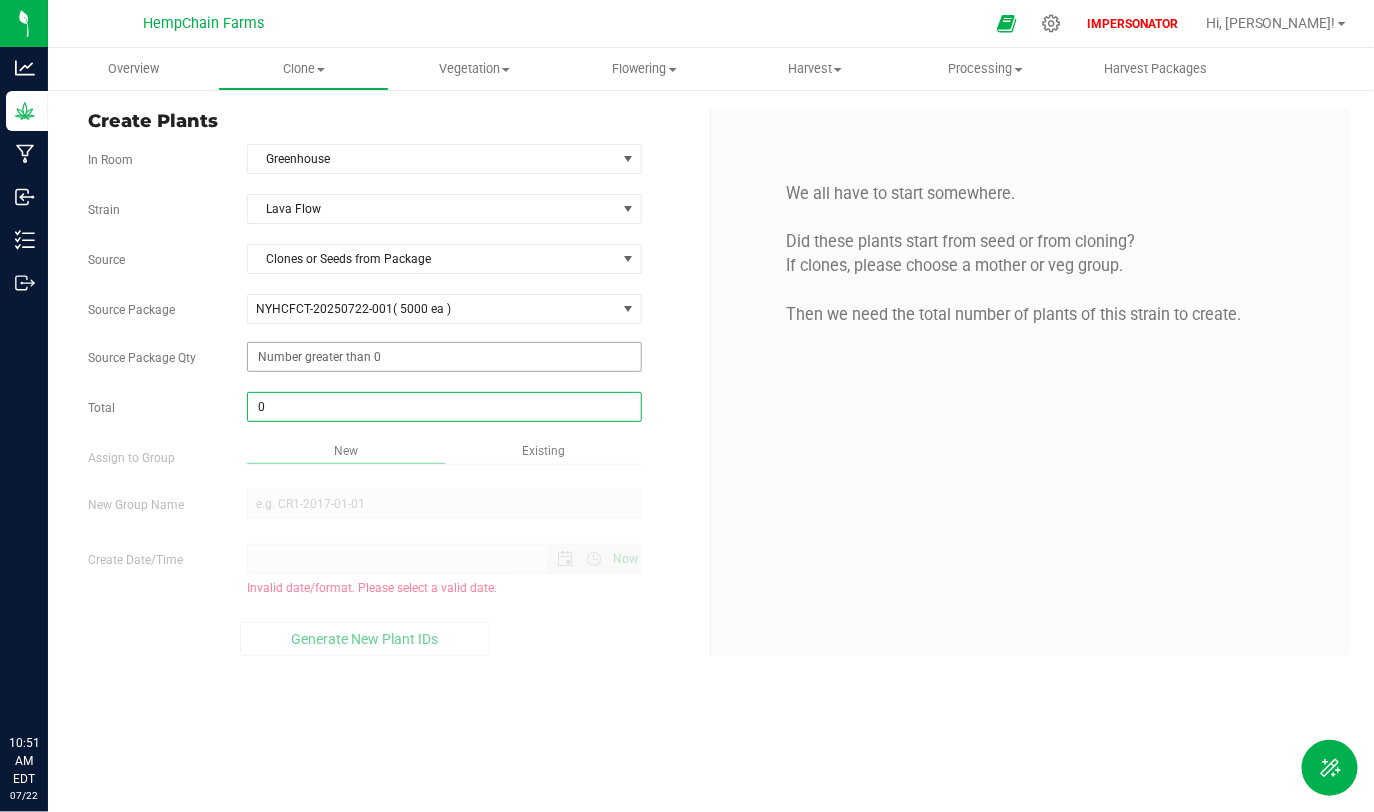 click at bounding box center (444, 357) 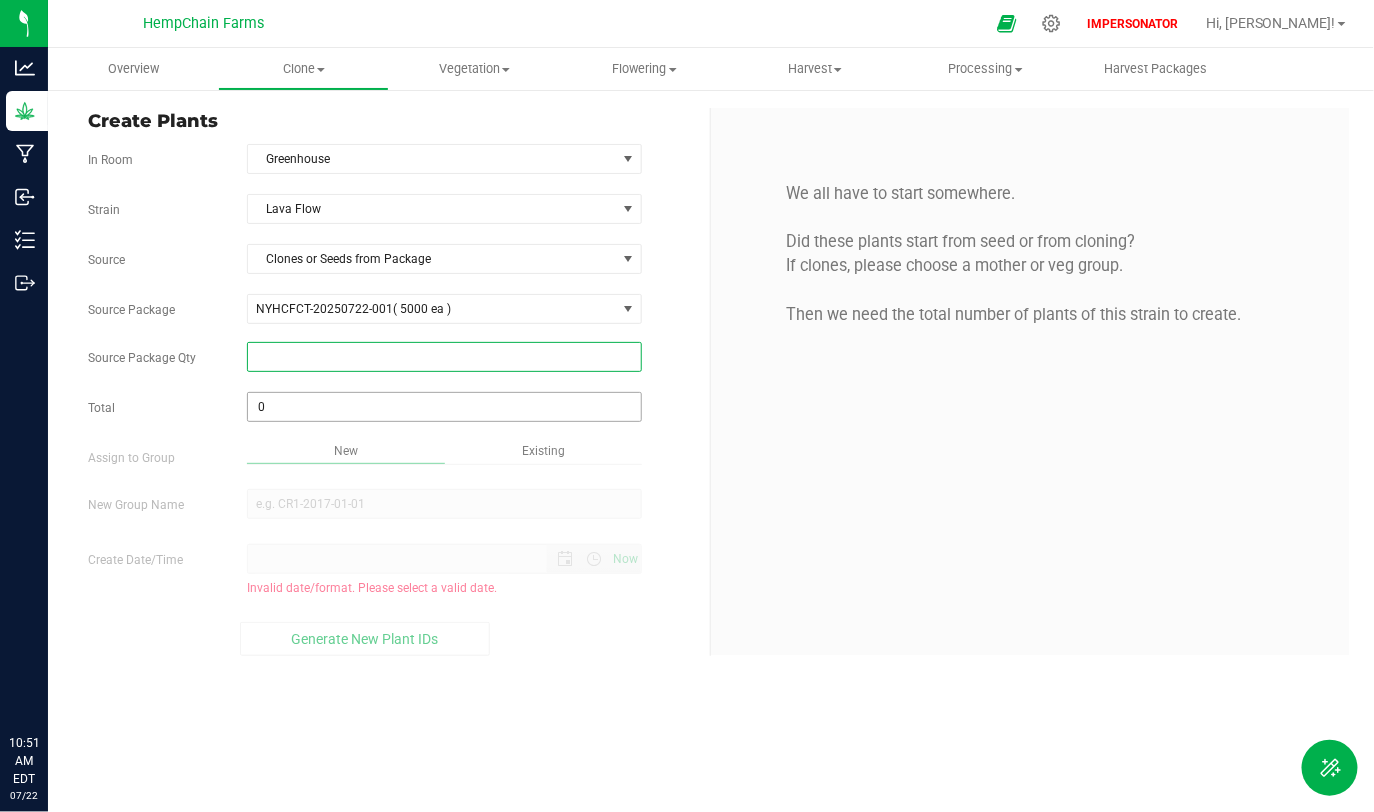 click on "0 0" at bounding box center (444, 407) 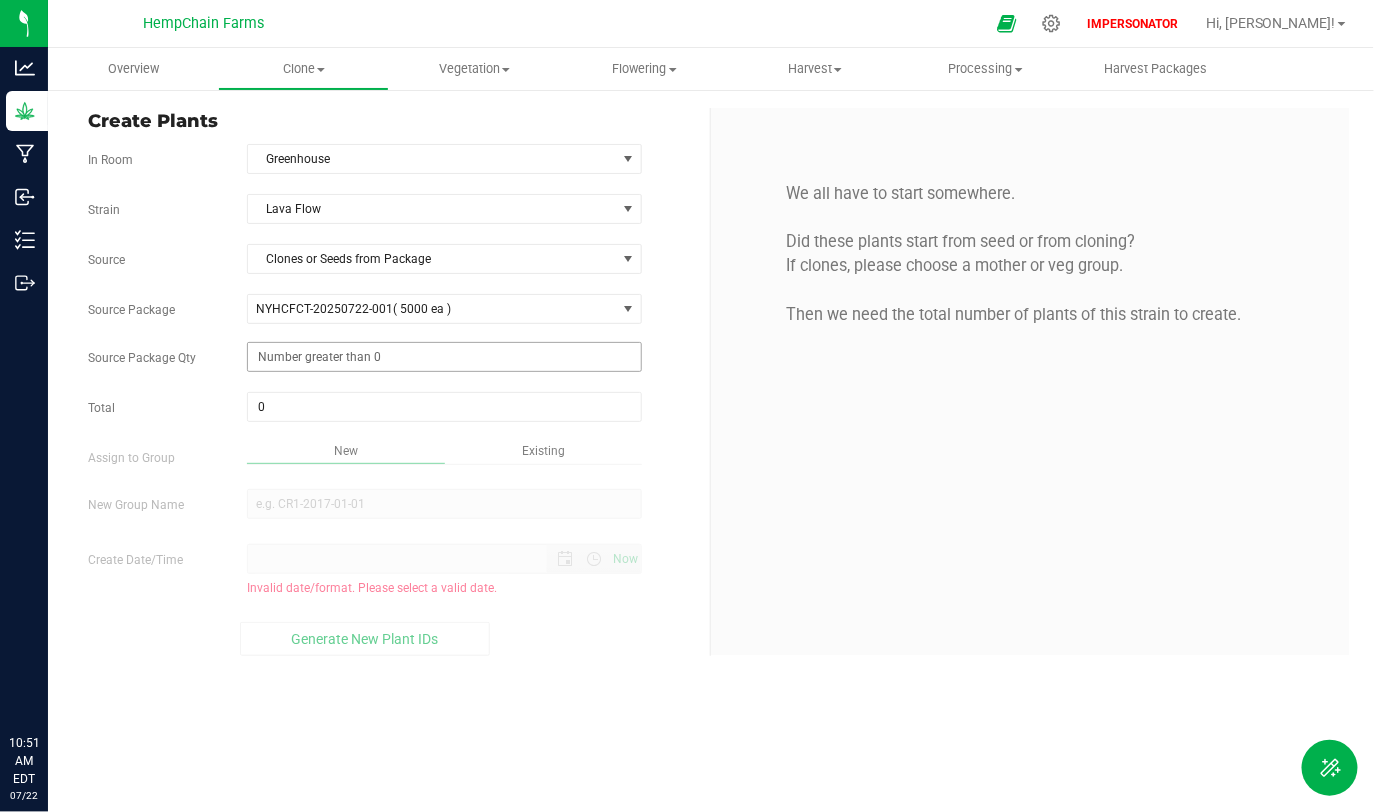 click at bounding box center (444, 357) 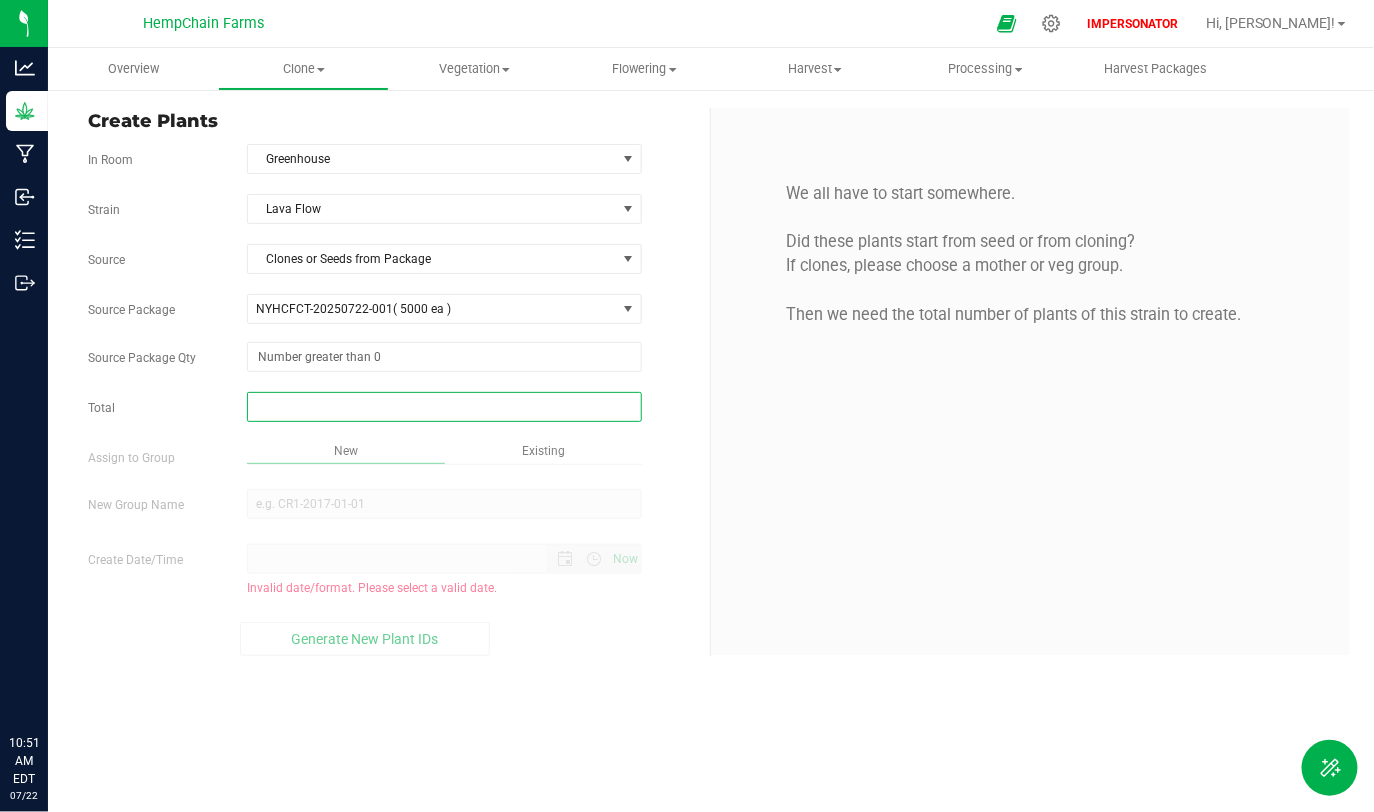 click at bounding box center (444, 407) 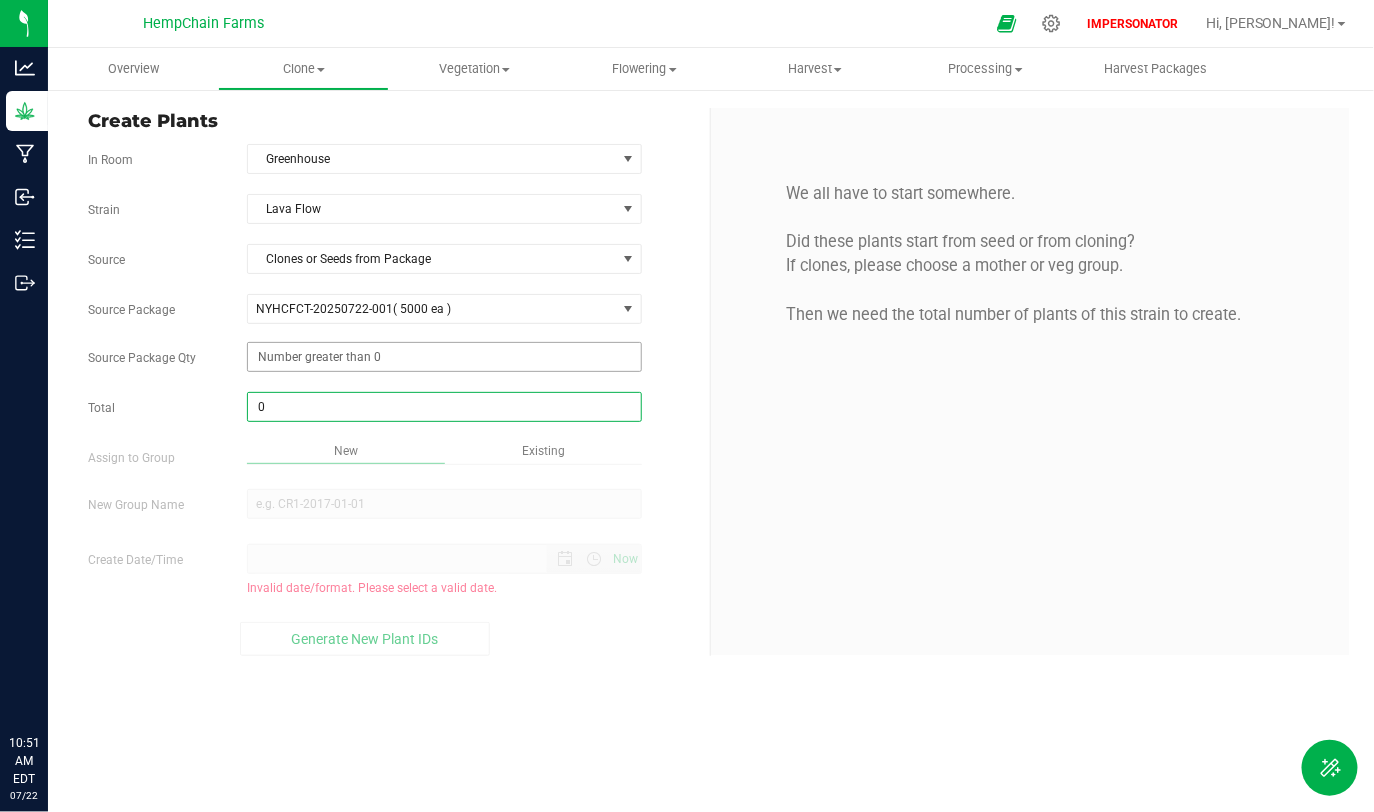 click at bounding box center (444, 357) 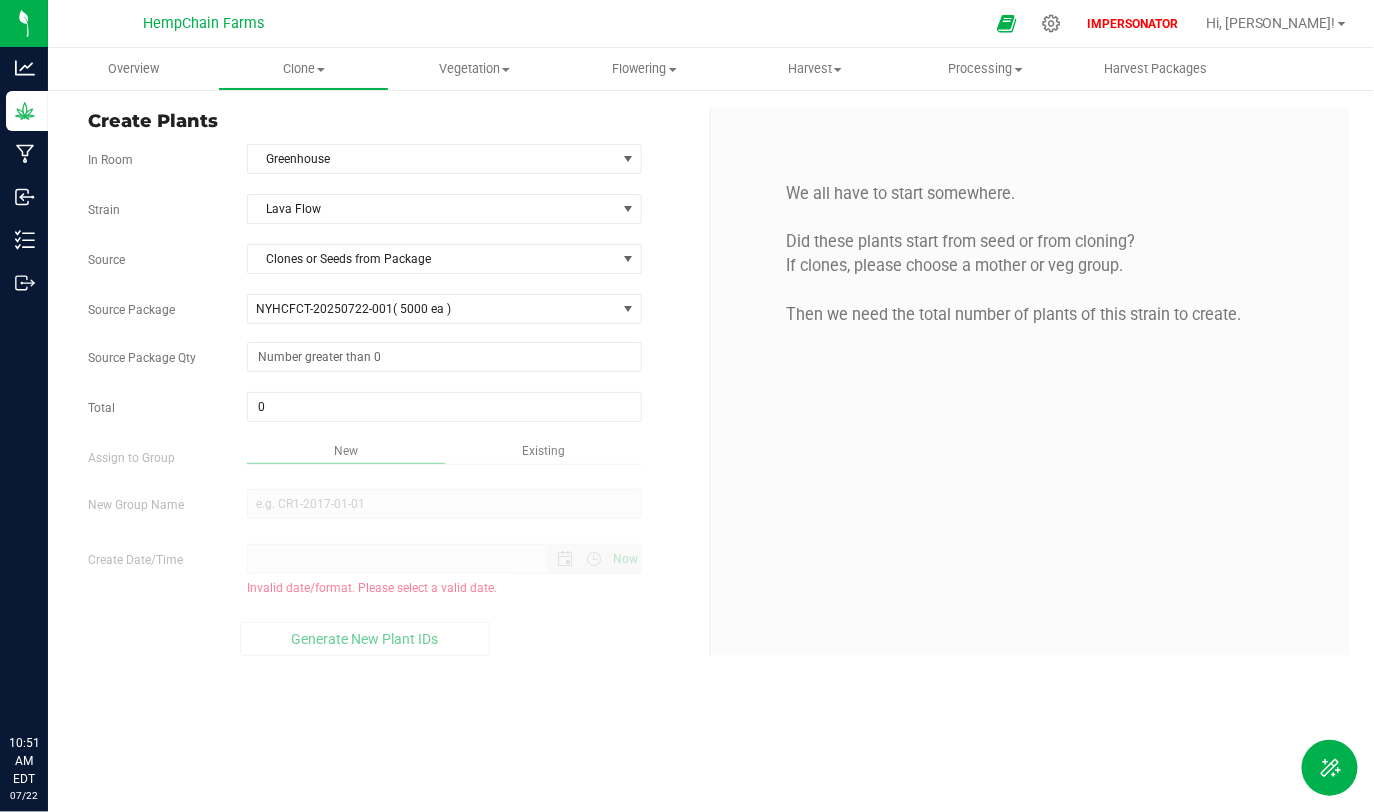 drag, startPoint x: 88, startPoint y: 355, endPoint x: 204, endPoint y: 356, distance: 116.00431 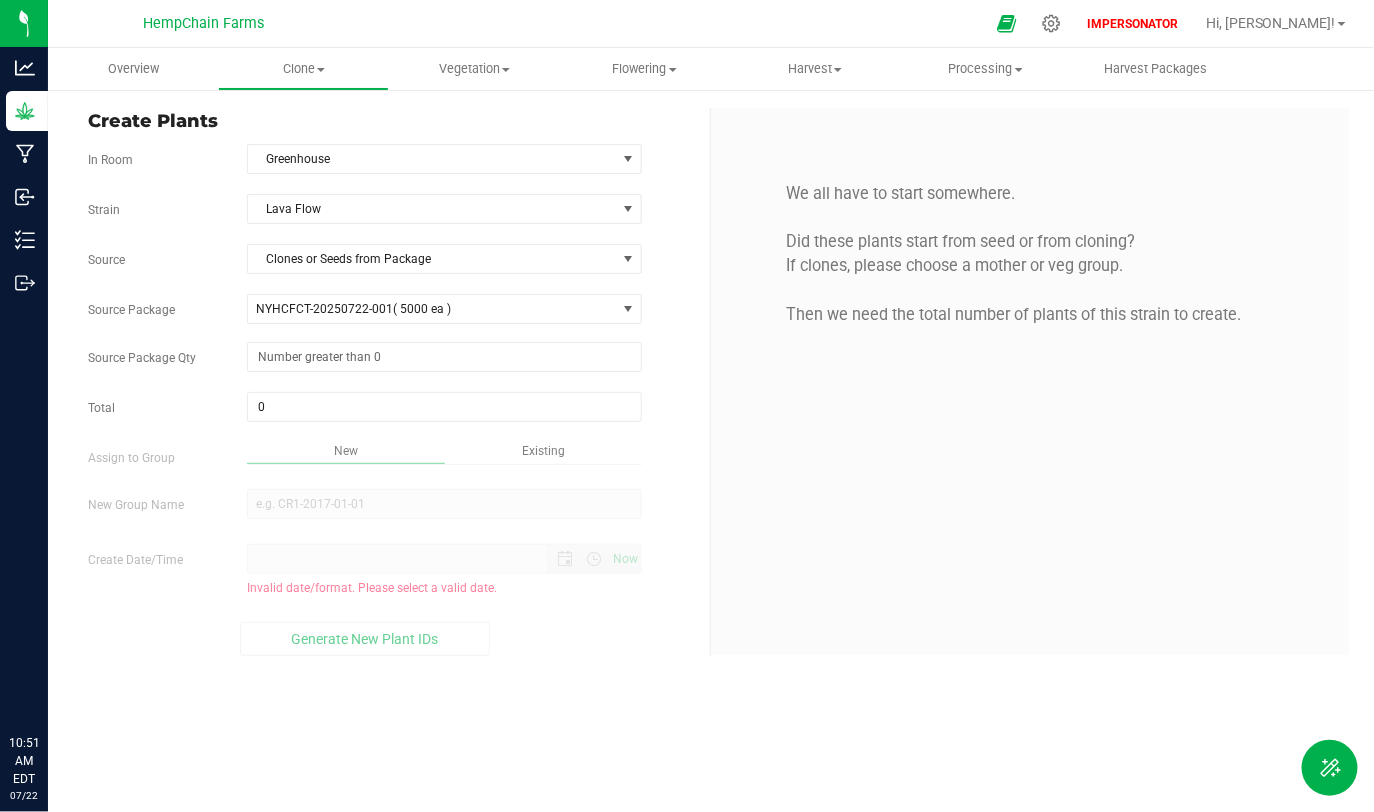 click on "Source Package Qty" at bounding box center [152, 358] 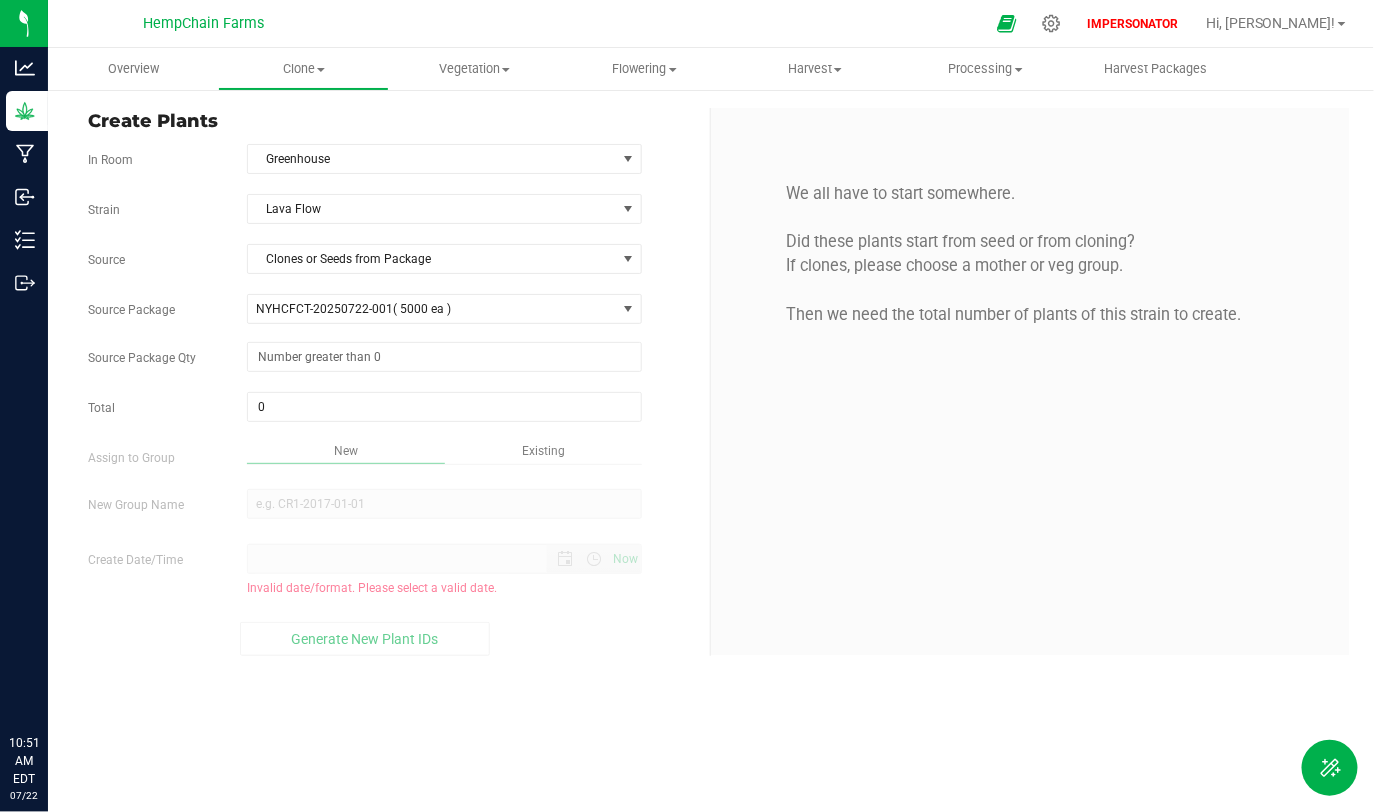 drag, startPoint x: 75, startPoint y: 405, endPoint x: 133, endPoint y: 403, distance: 58.034473 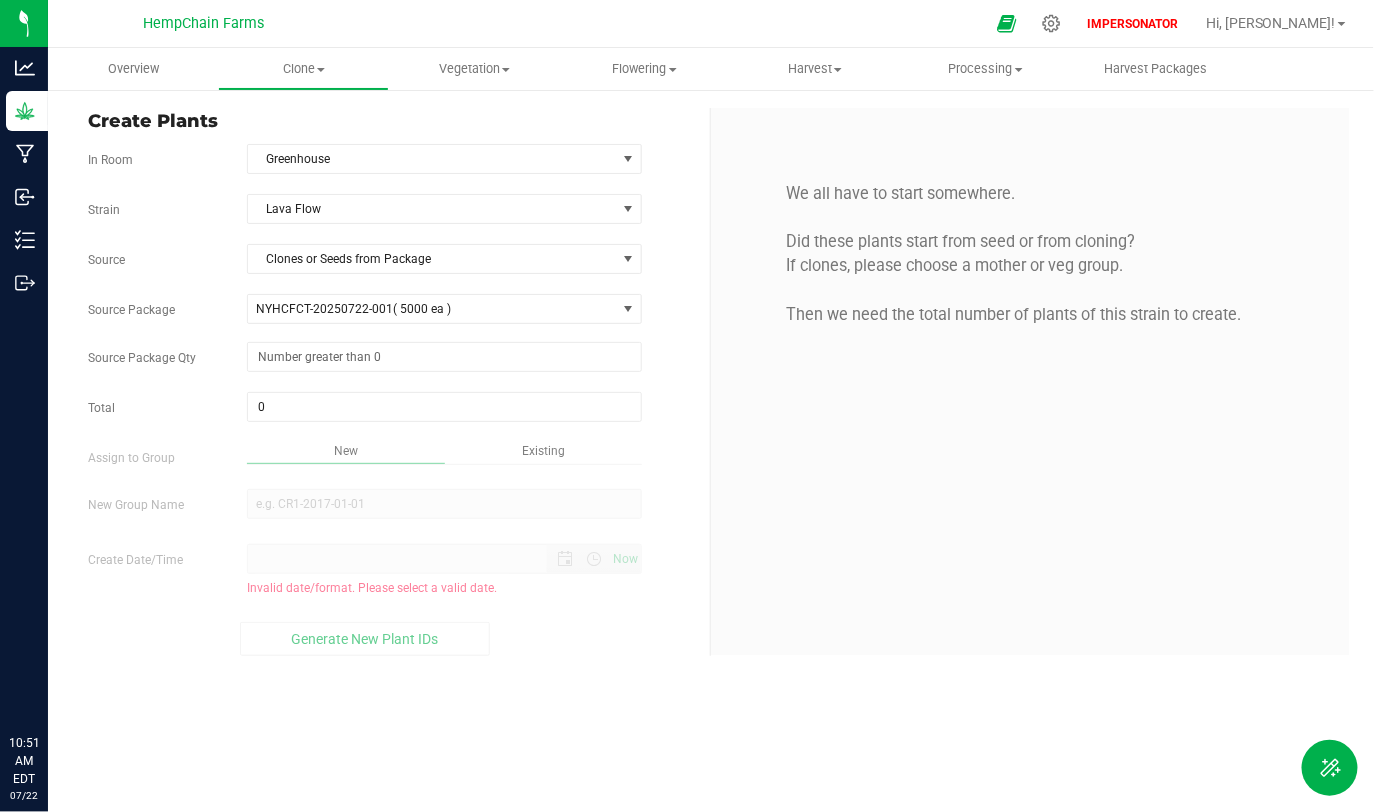 click on "Total" at bounding box center (152, 408) 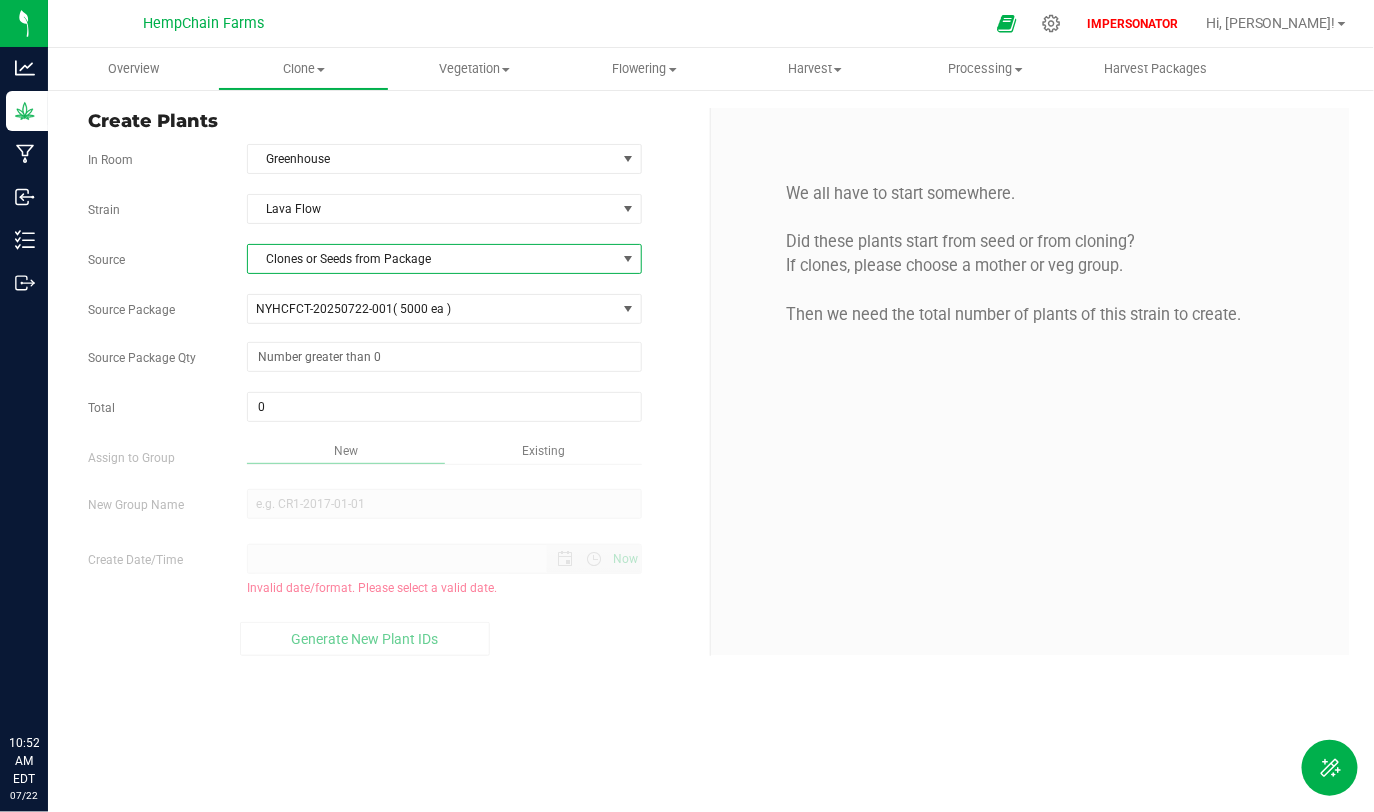 click on "Clones or Seeds from Package" at bounding box center [432, 259] 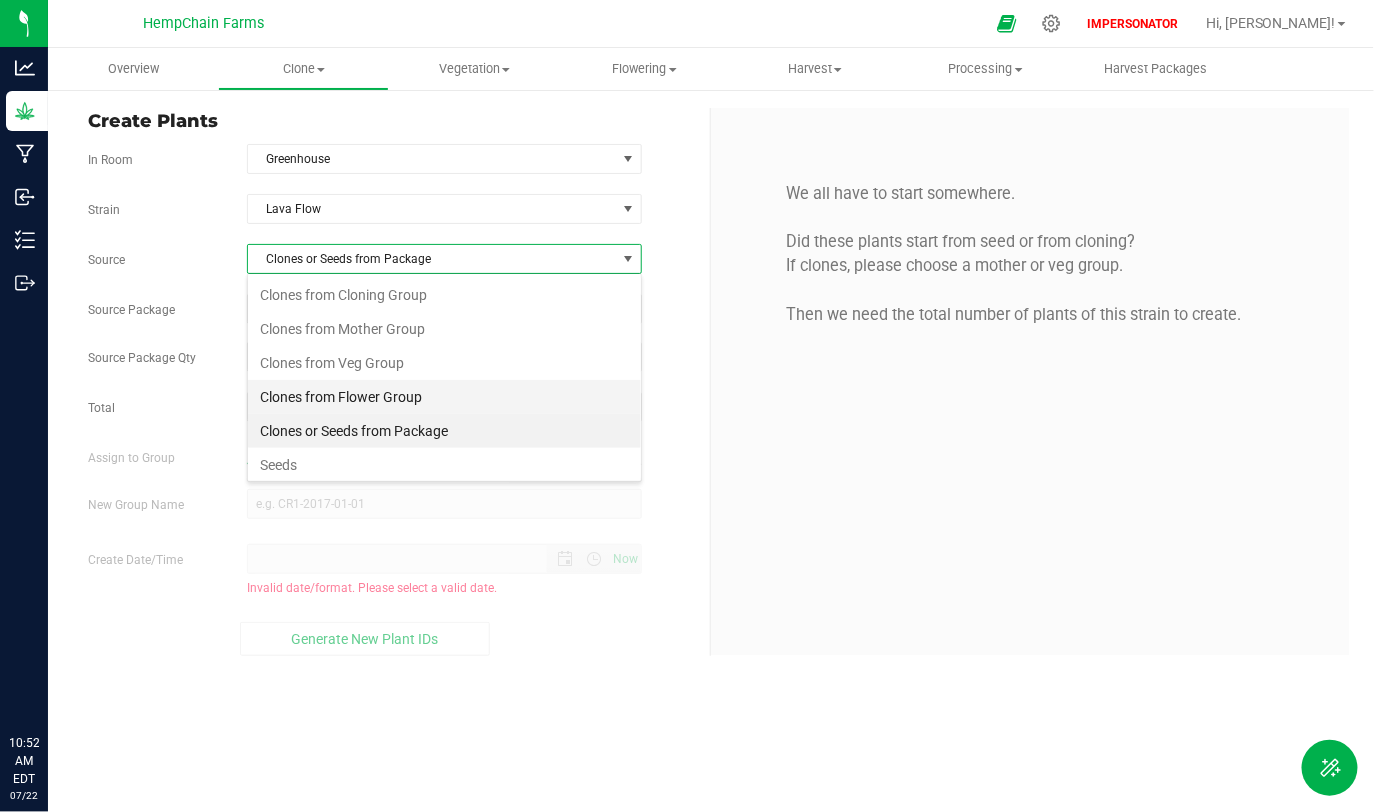 scroll, scrollTop: 99970, scrollLeft: 99605, axis: both 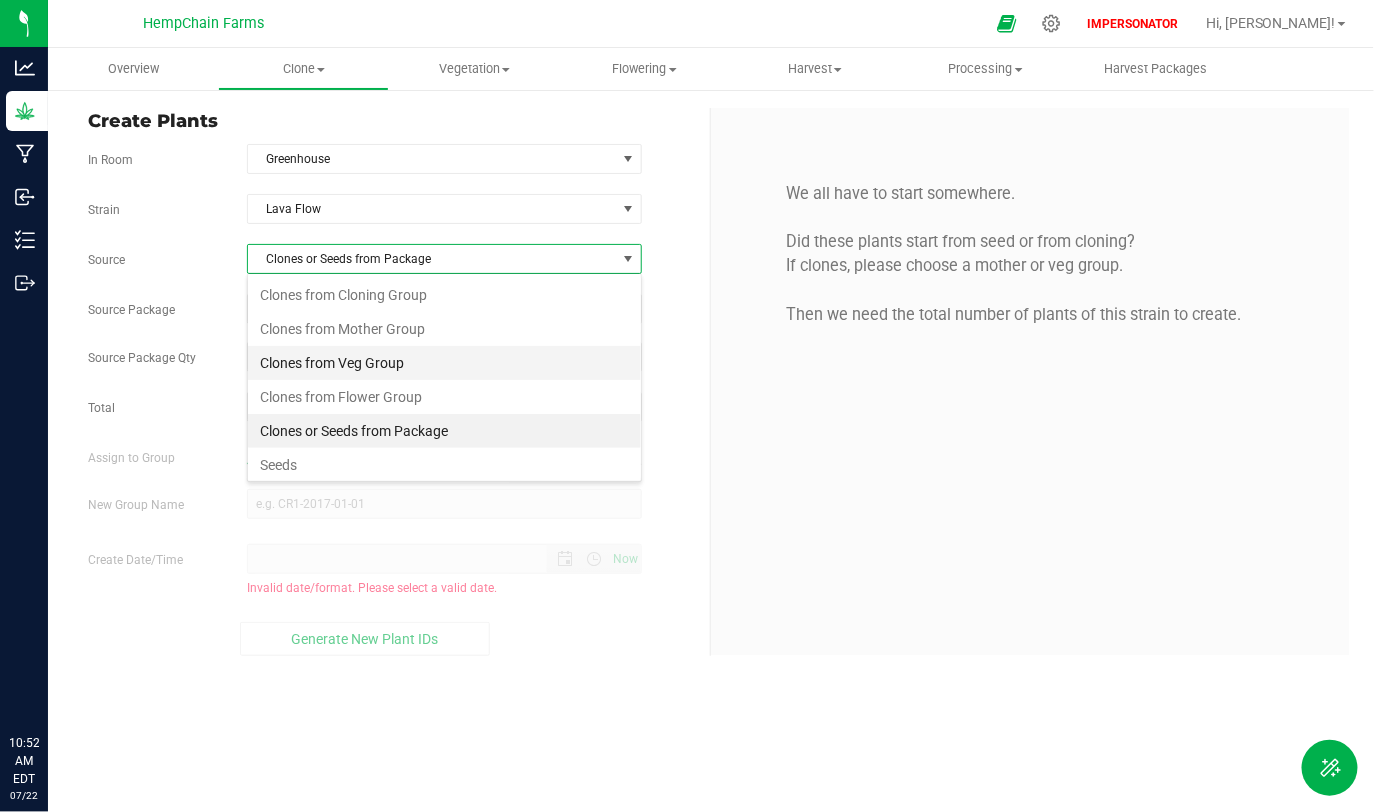 click on "Clones from Veg Group" at bounding box center [444, 363] 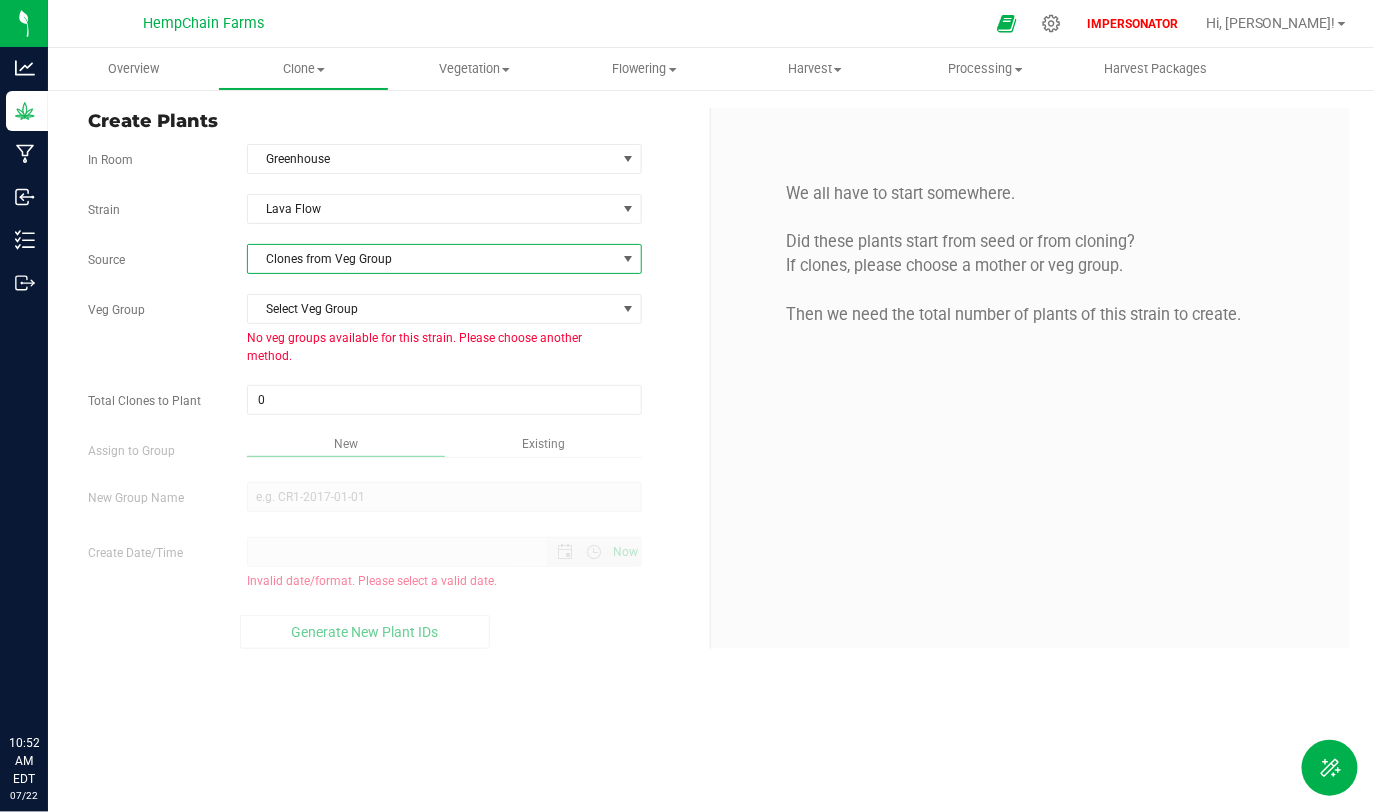 click on "Clones from Veg Group" at bounding box center [432, 259] 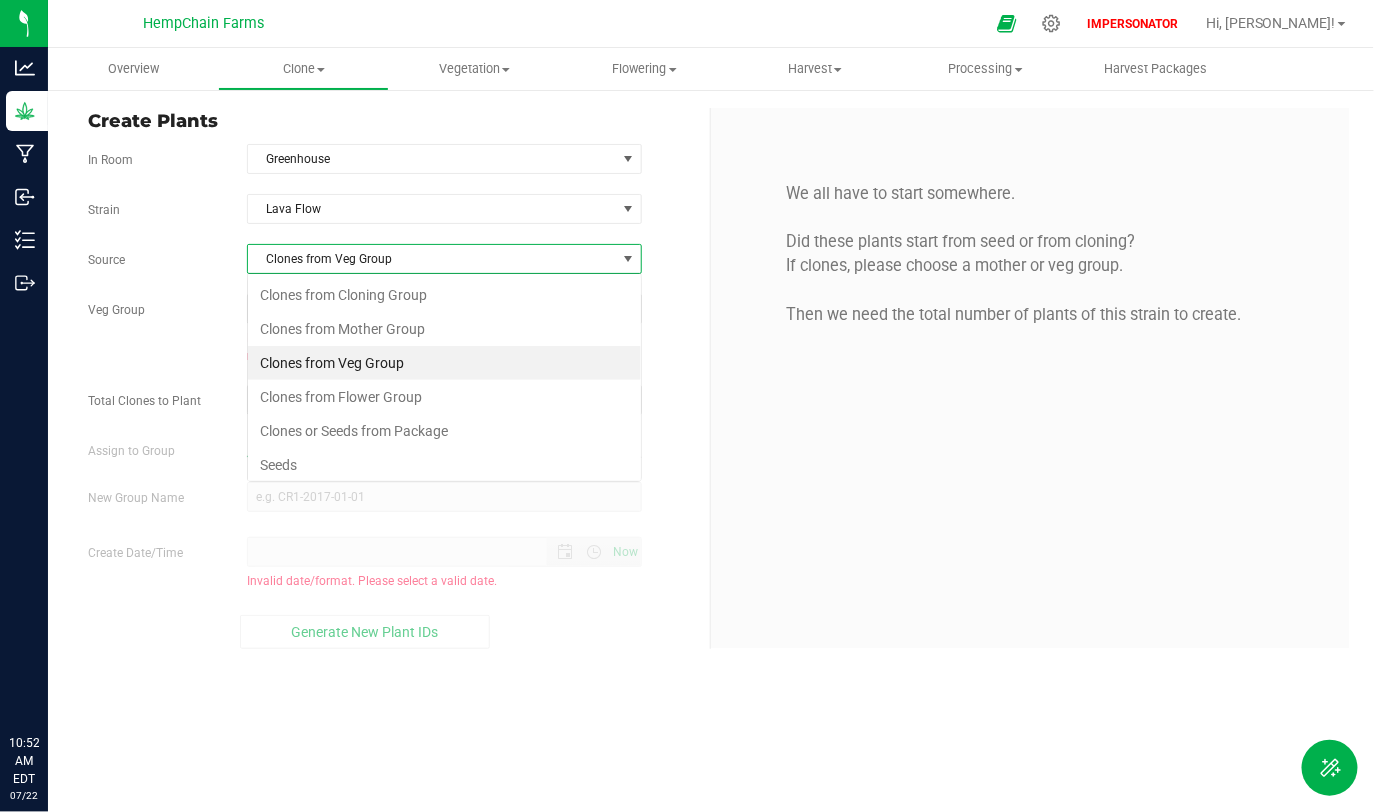 scroll, scrollTop: 99970, scrollLeft: 99605, axis: both 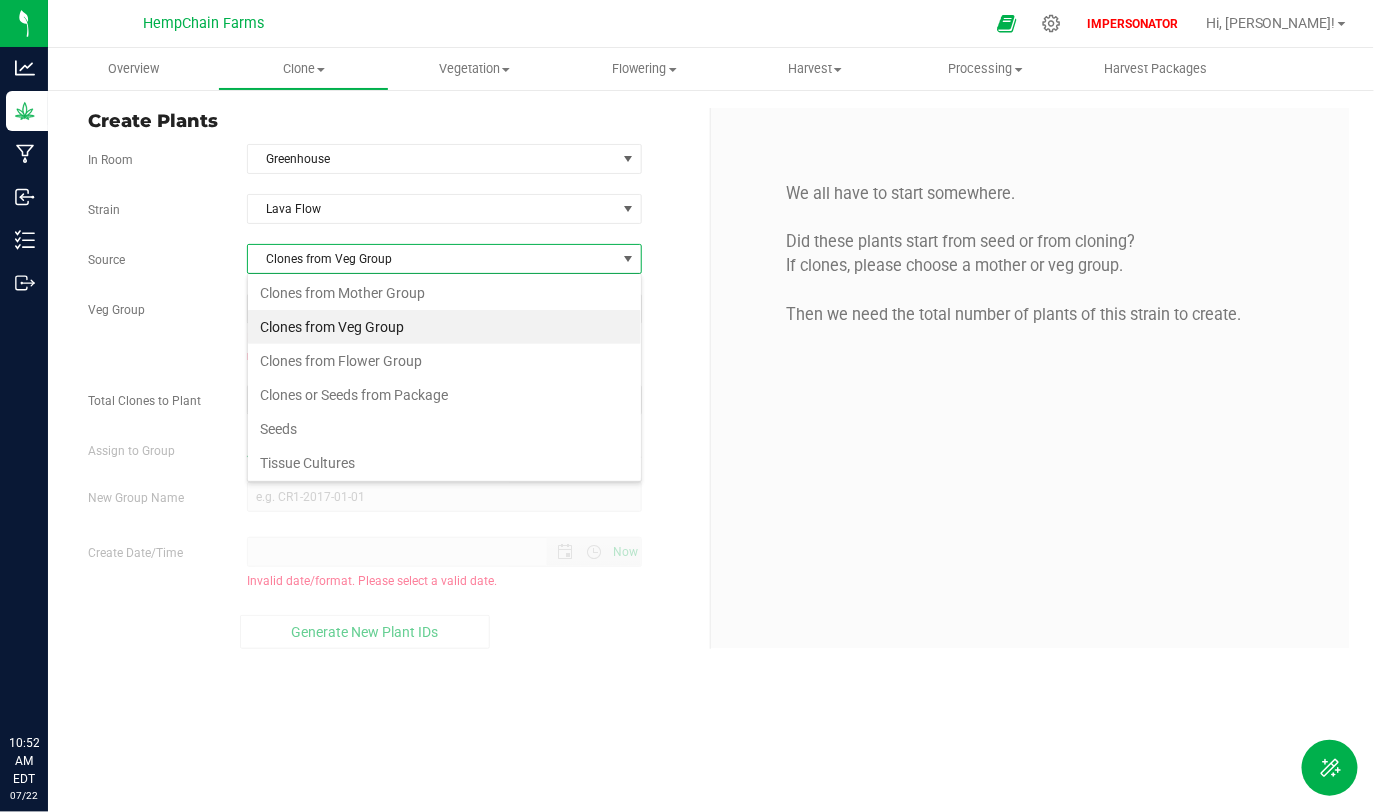 click on "We all have to start somewhere.
Did these plants start from seed or from cloning?
If clones, please choose a mother or veg group.
Then we need the total number of plants of this strain to create." at bounding box center [1030, 378] 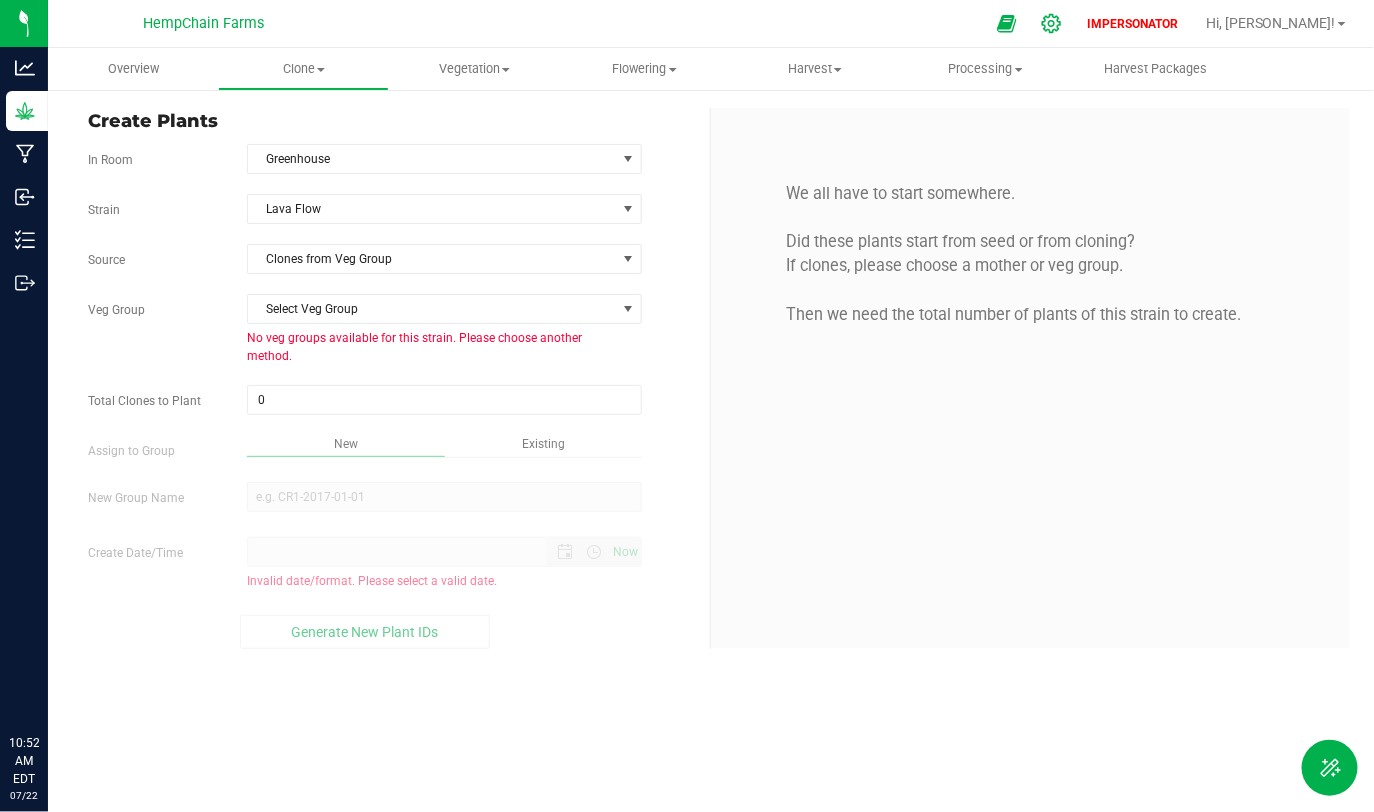 click 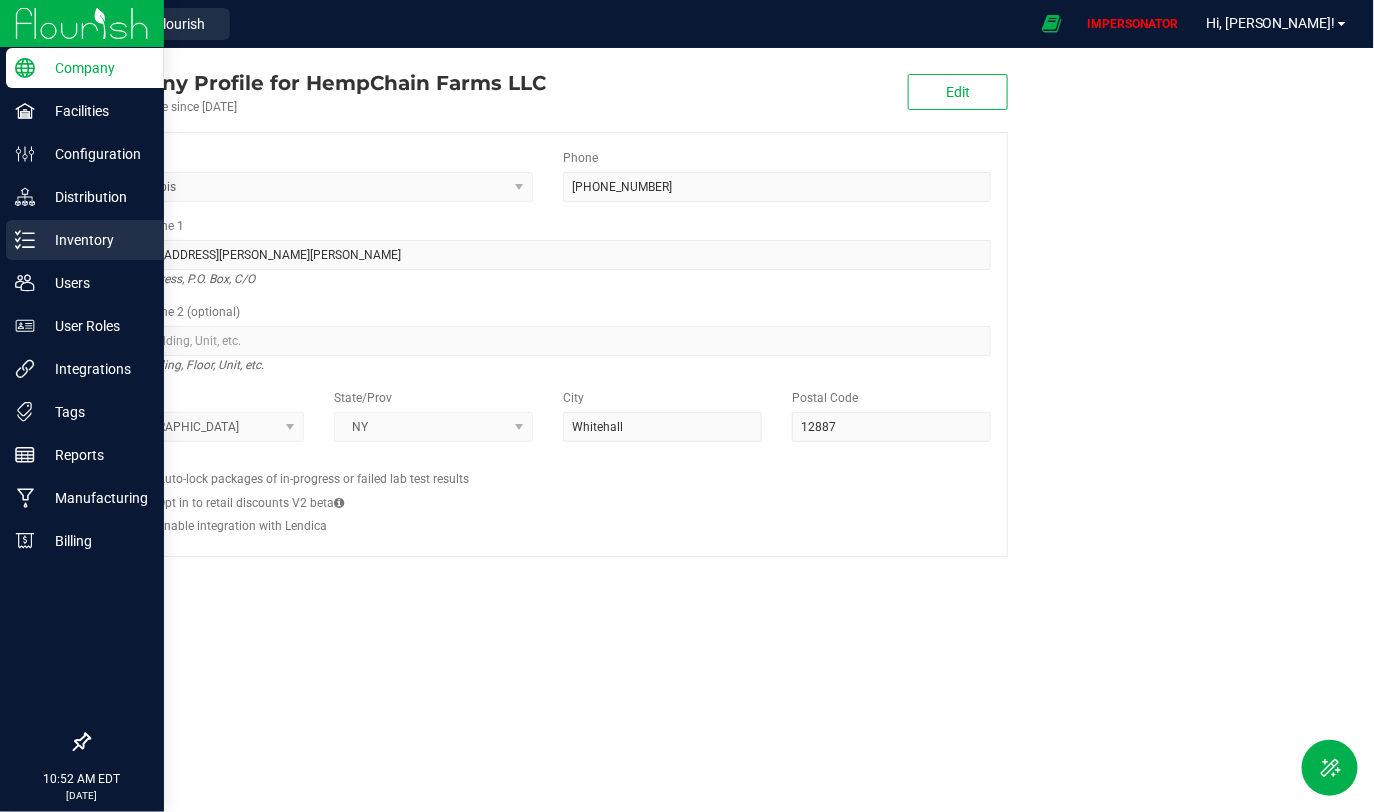 click on "Inventory" at bounding box center [95, 240] 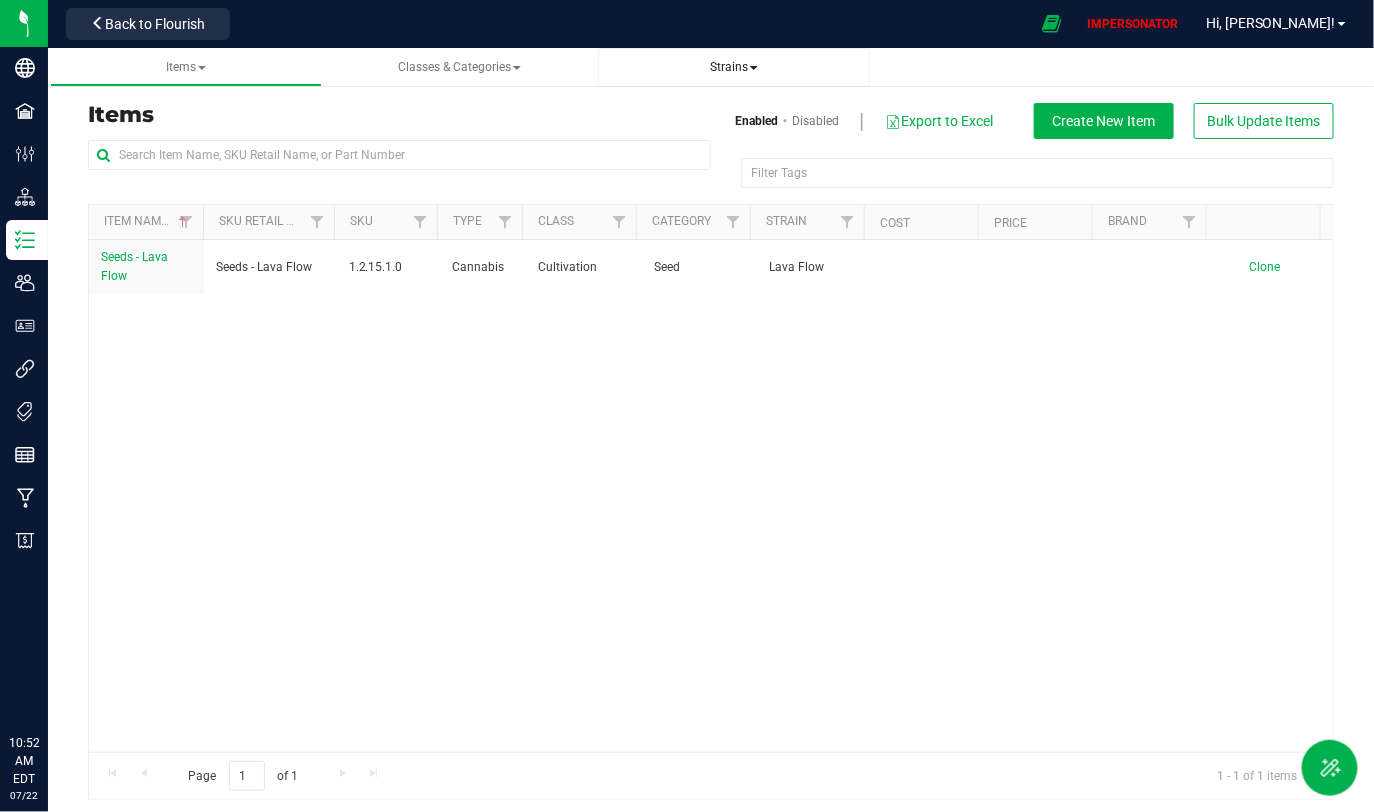 click on "Strains" at bounding box center [734, 67] 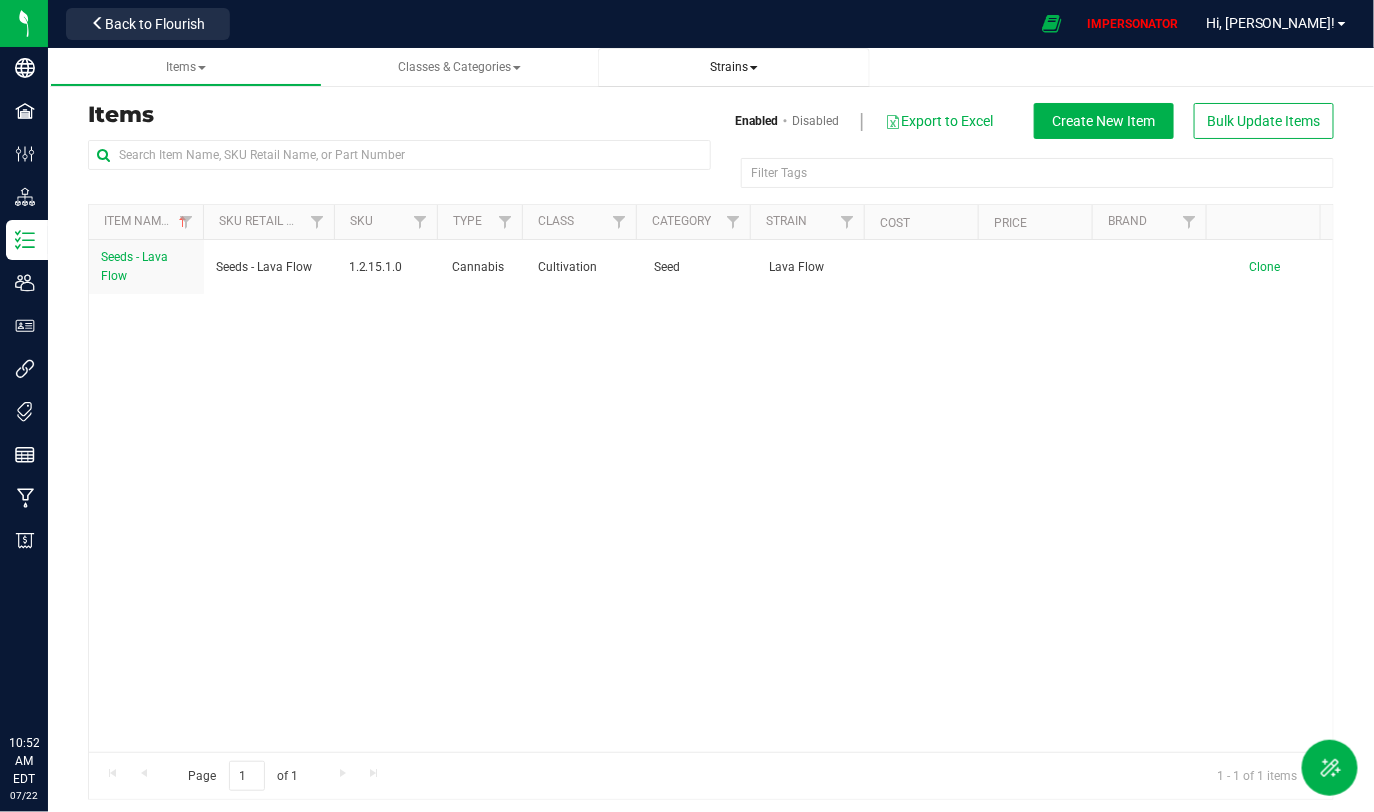 click on "Strains" at bounding box center [734, 67] 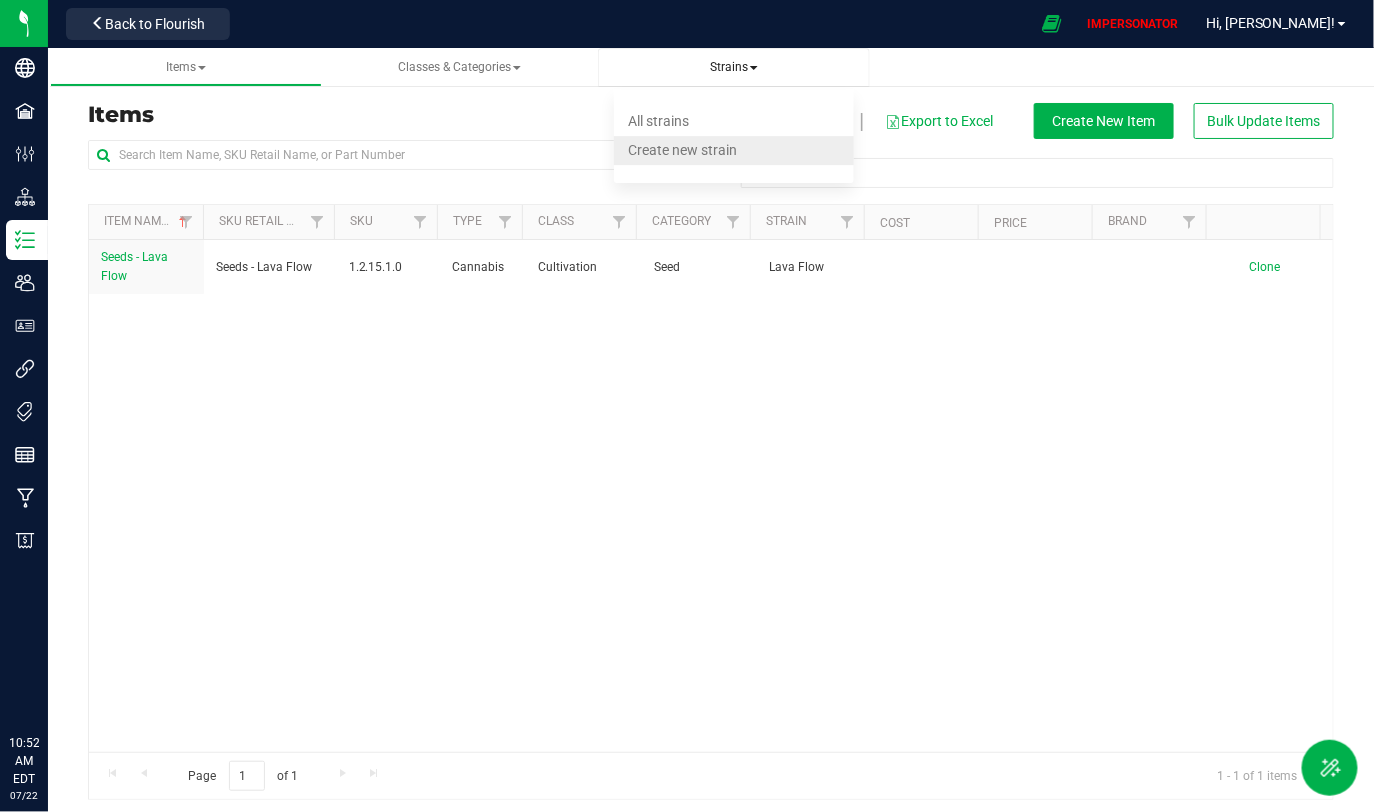 click on "Create new strain" at bounding box center (682, 150) 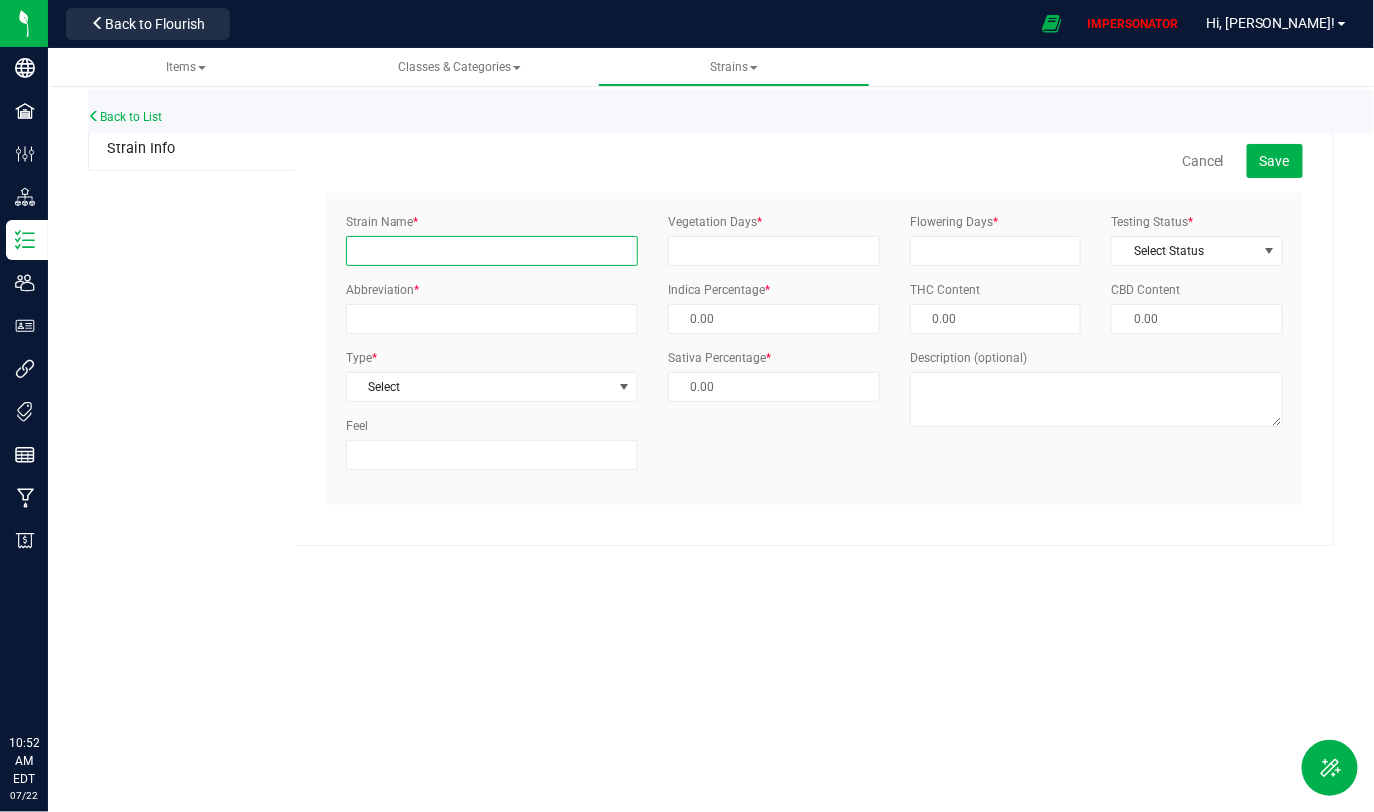 click on "Strain Name
*" at bounding box center (492, 251) 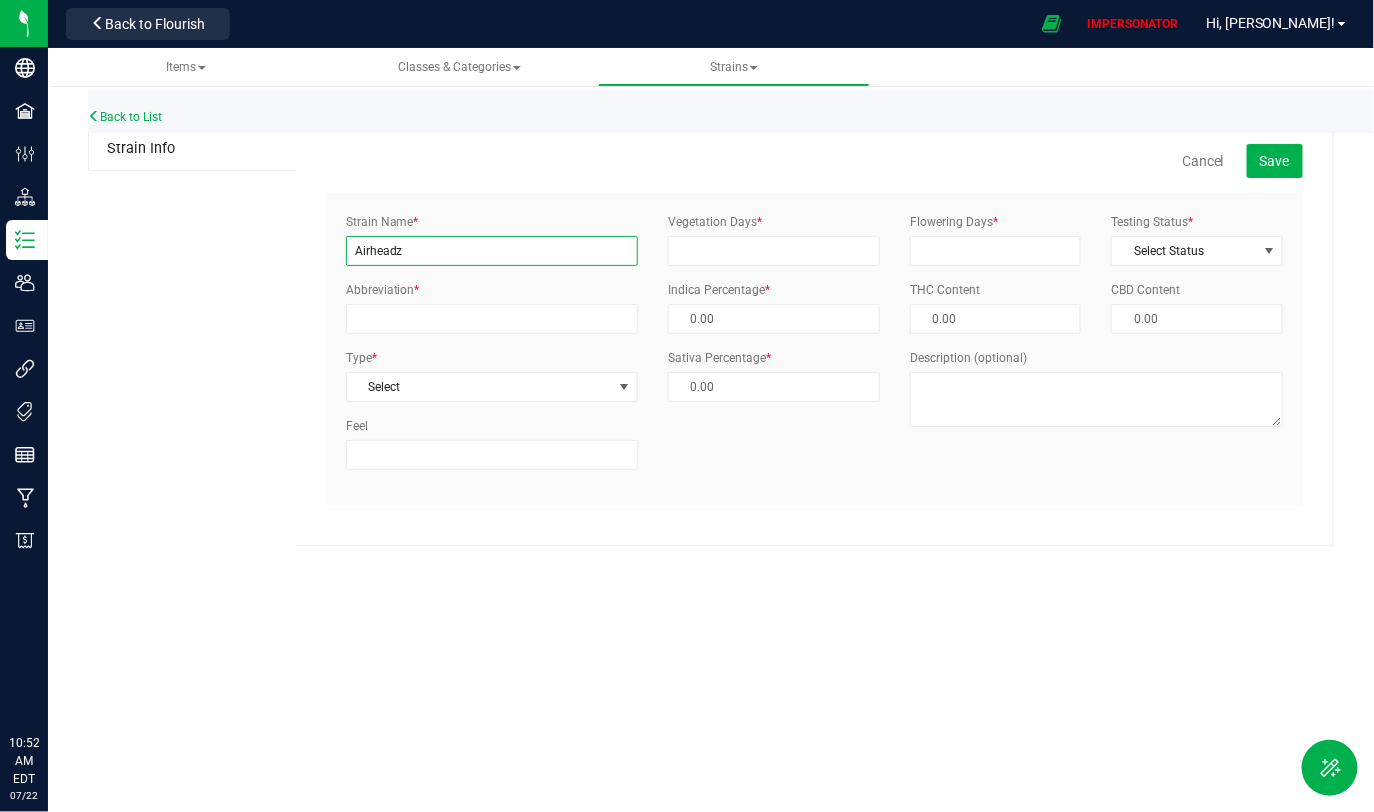 drag, startPoint x: 413, startPoint y: 247, endPoint x: 318, endPoint y: 247, distance: 95 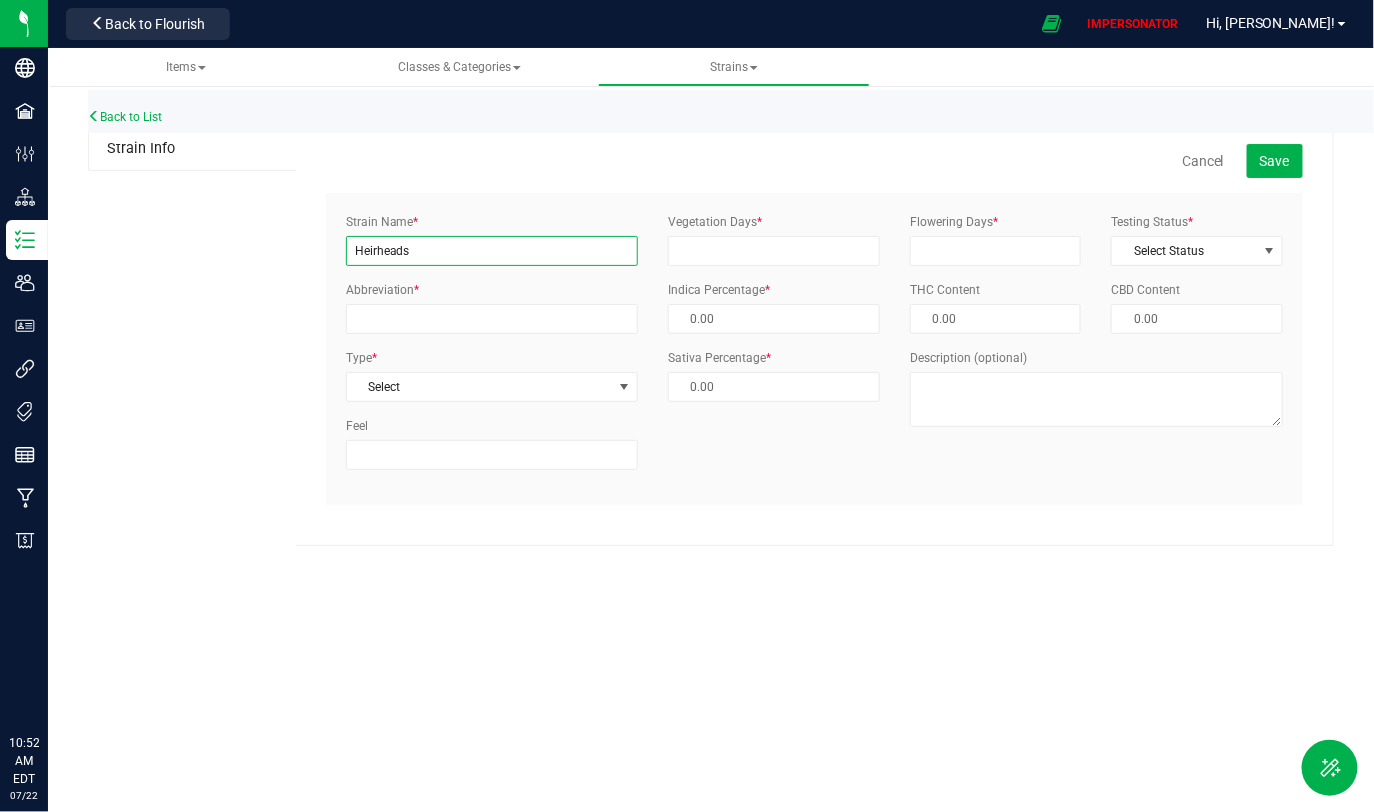 click on "Heirheads" at bounding box center (492, 251) 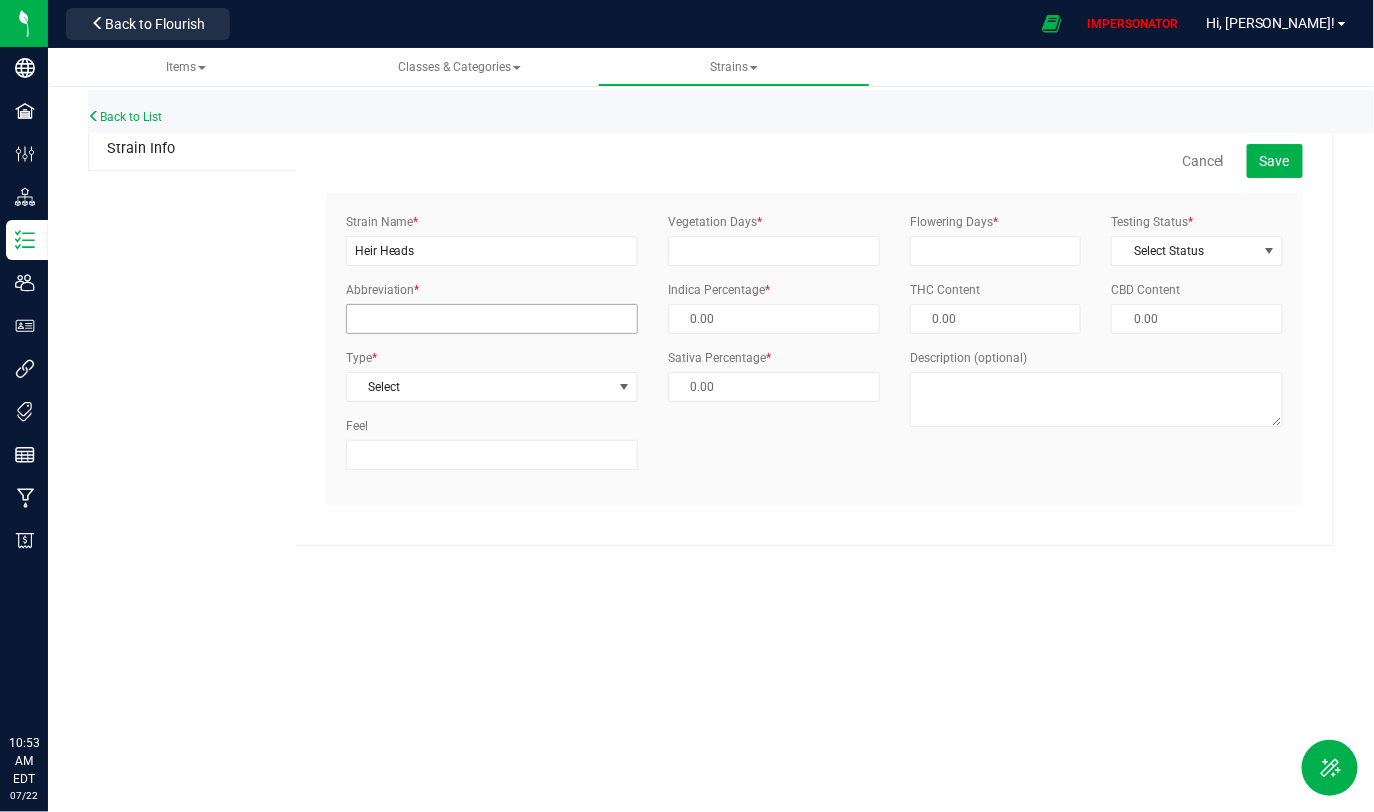 click on "Abbreviation
*" at bounding box center [492, 307] 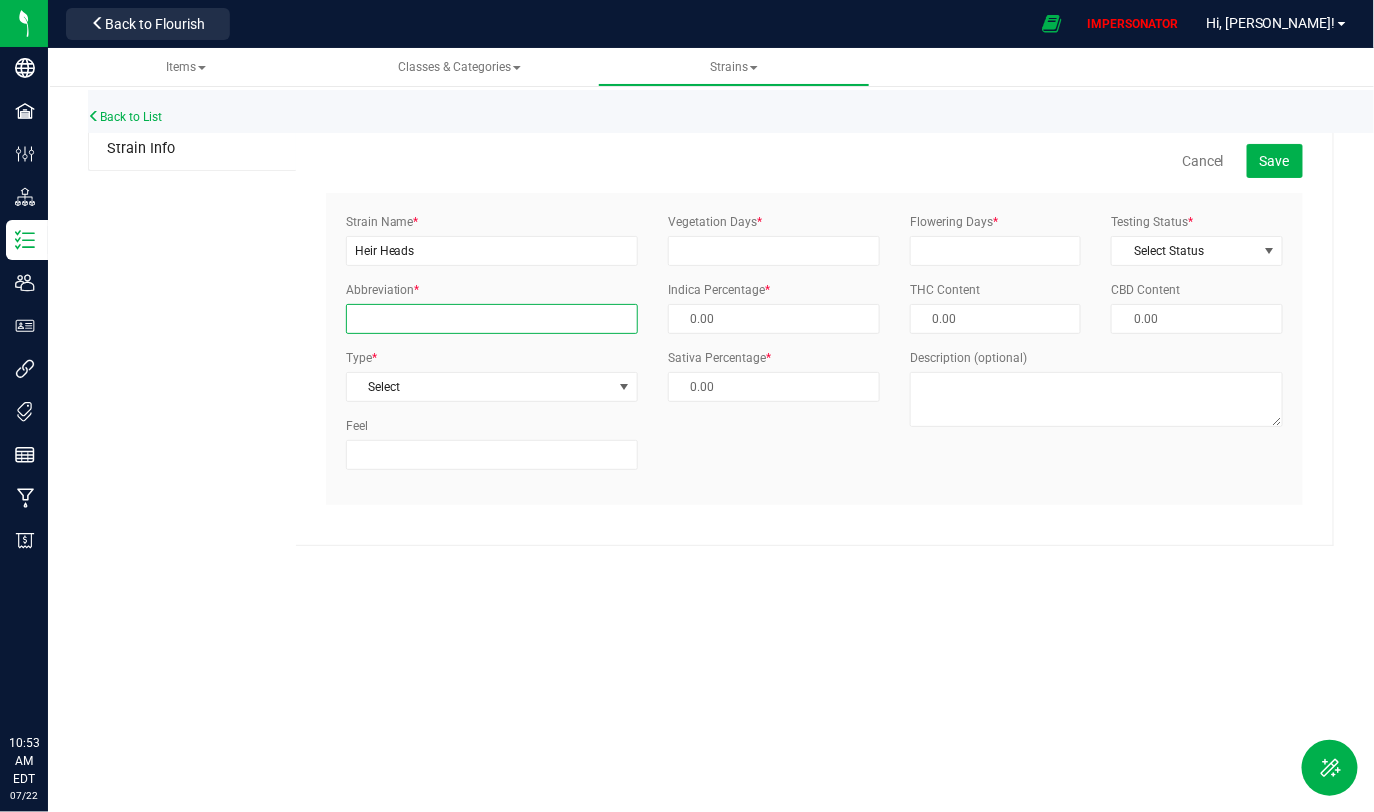 click on "Abbreviation
*" at bounding box center [492, 319] 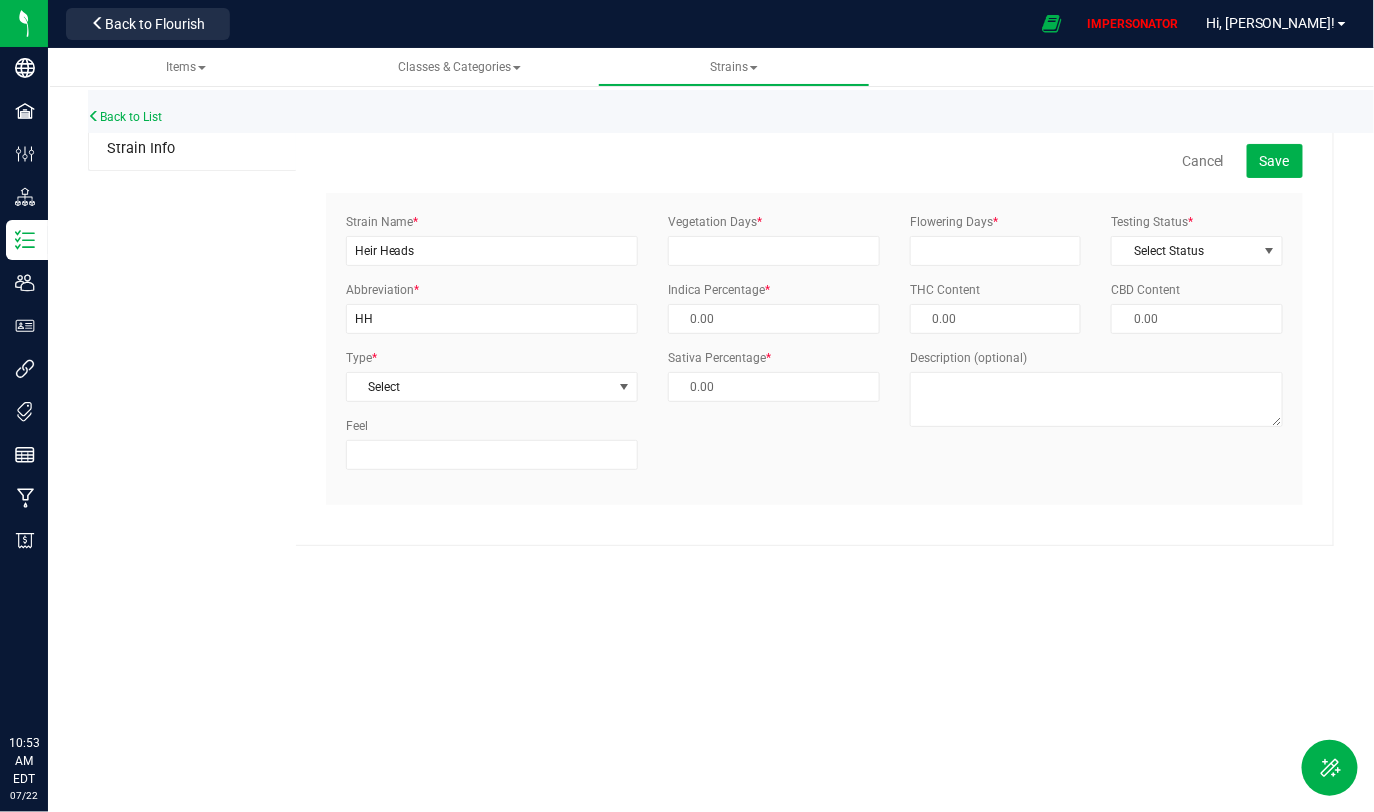 click on "Strain Name
*
Heir Heads" at bounding box center (492, 239) 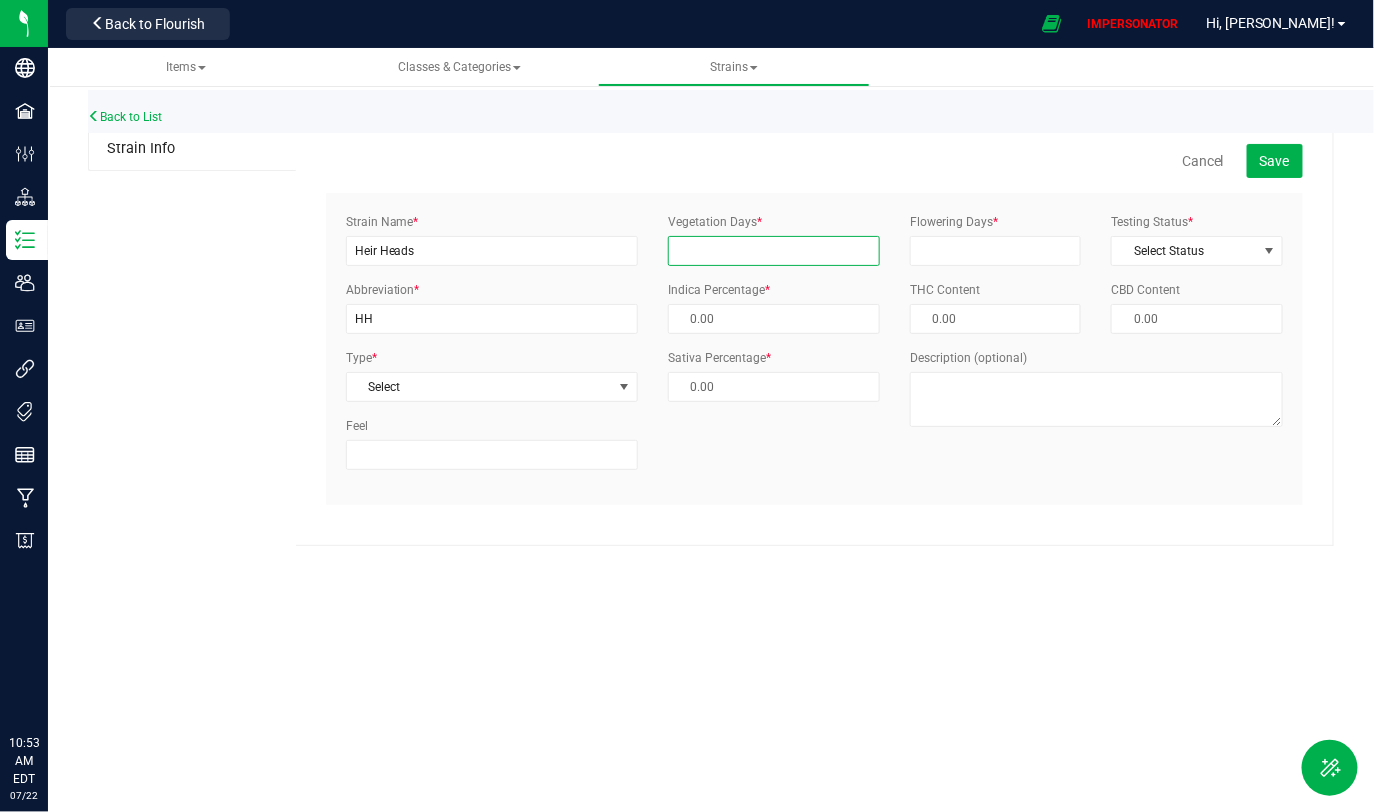 click on "Vegetation Days
*" at bounding box center [774, 251] 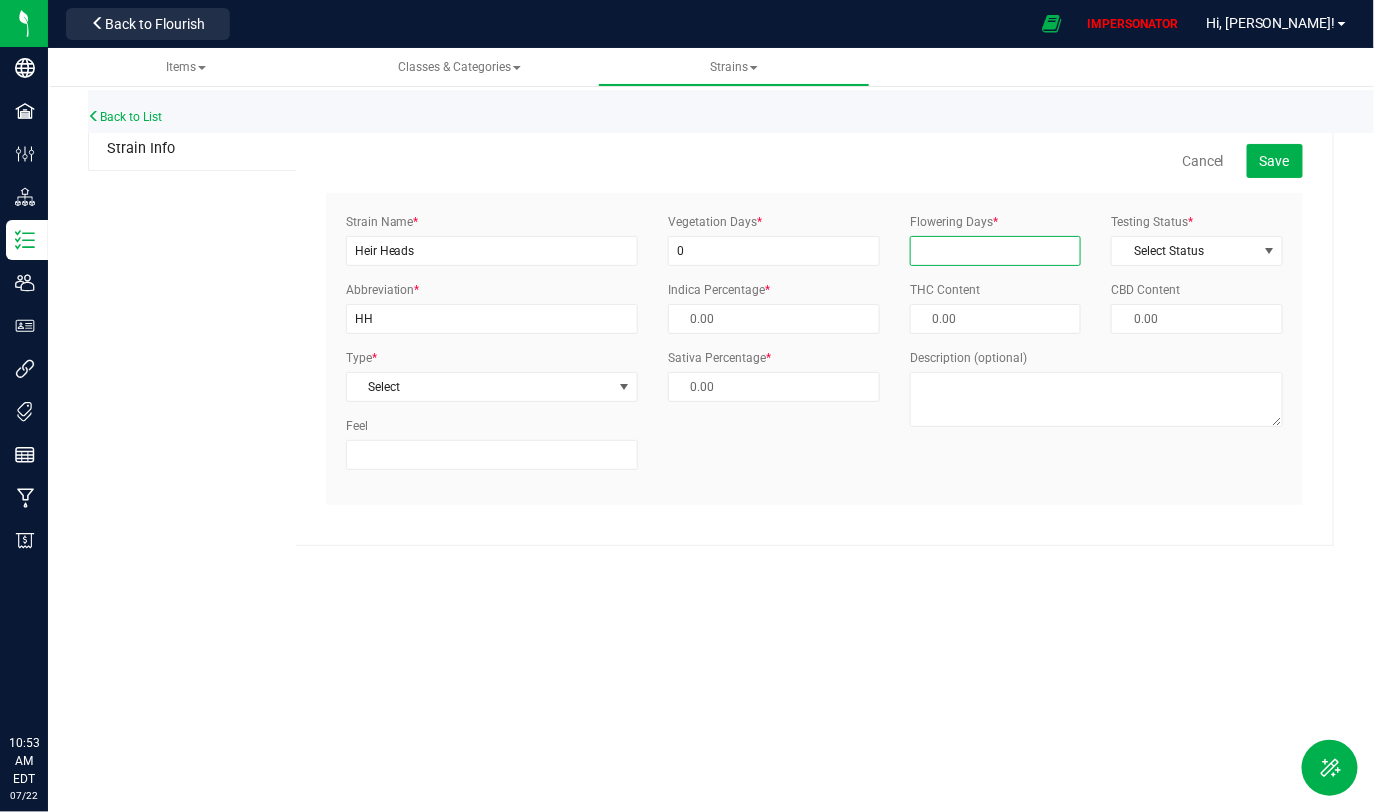 click on "Flowering Days
*" at bounding box center [996, 251] 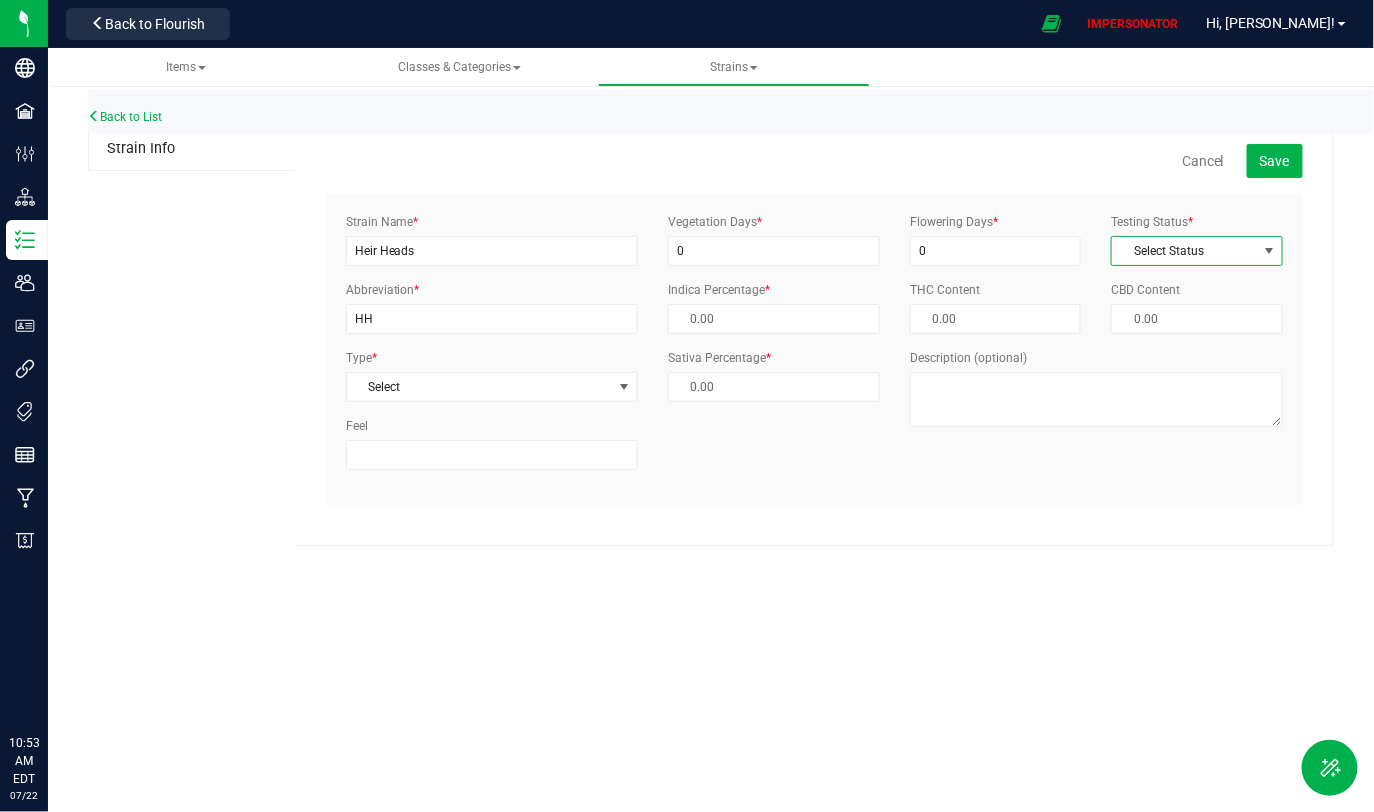 click on "Select Status" at bounding box center (1184, 251) 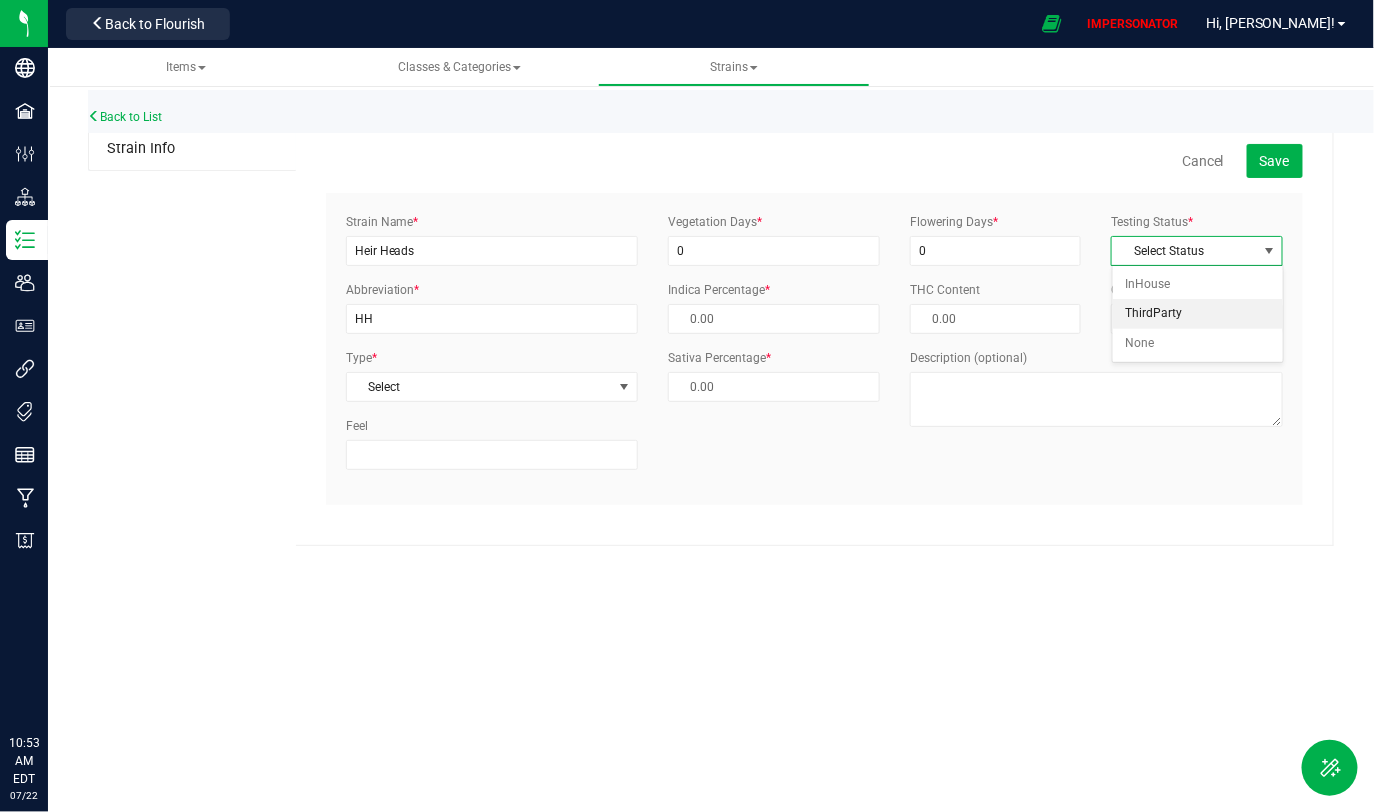 click on "ThirdParty" at bounding box center (1198, 314) 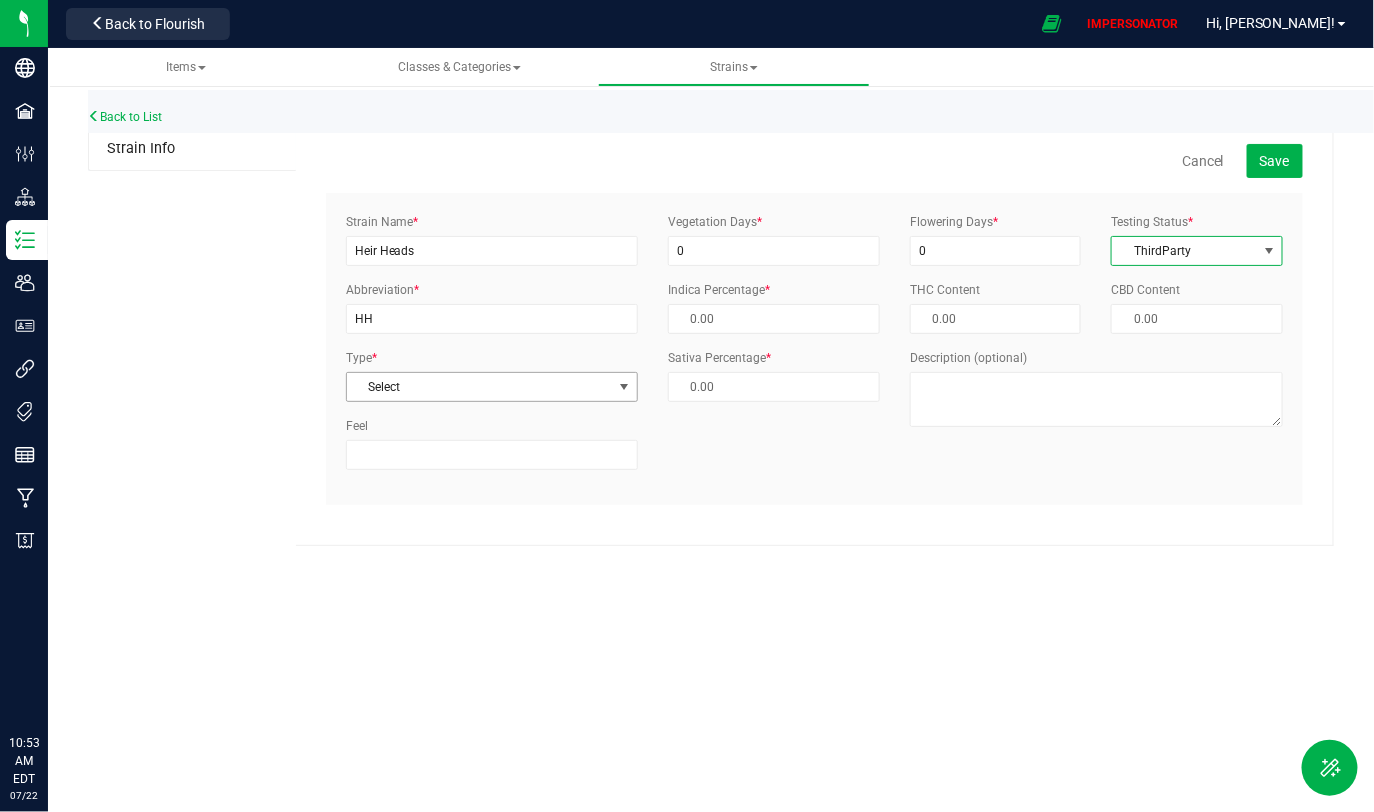 click on "Select" at bounding box center [479, 387] 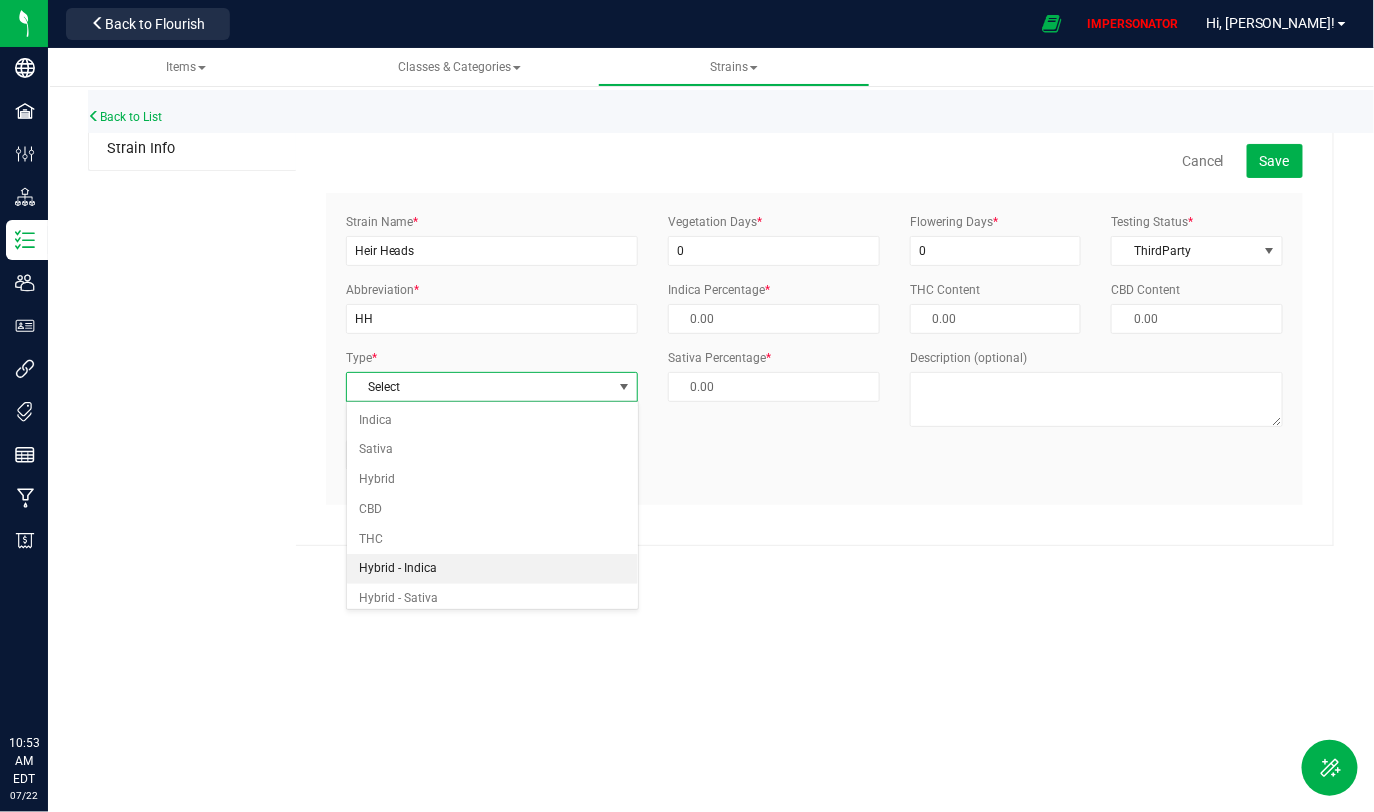 click on "Hybrid - Indica" at bounding box center (492, 569) 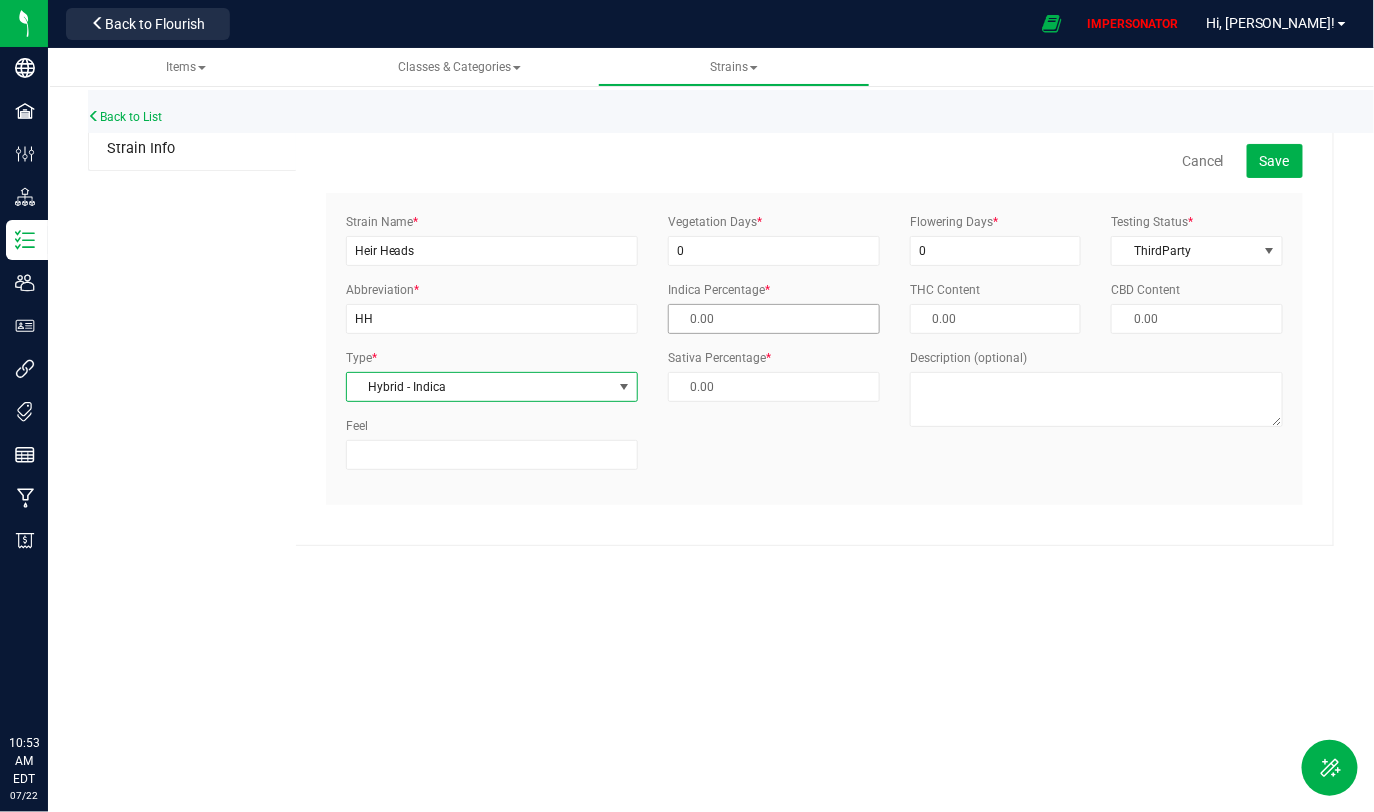 click at bounding box center (774, 319) 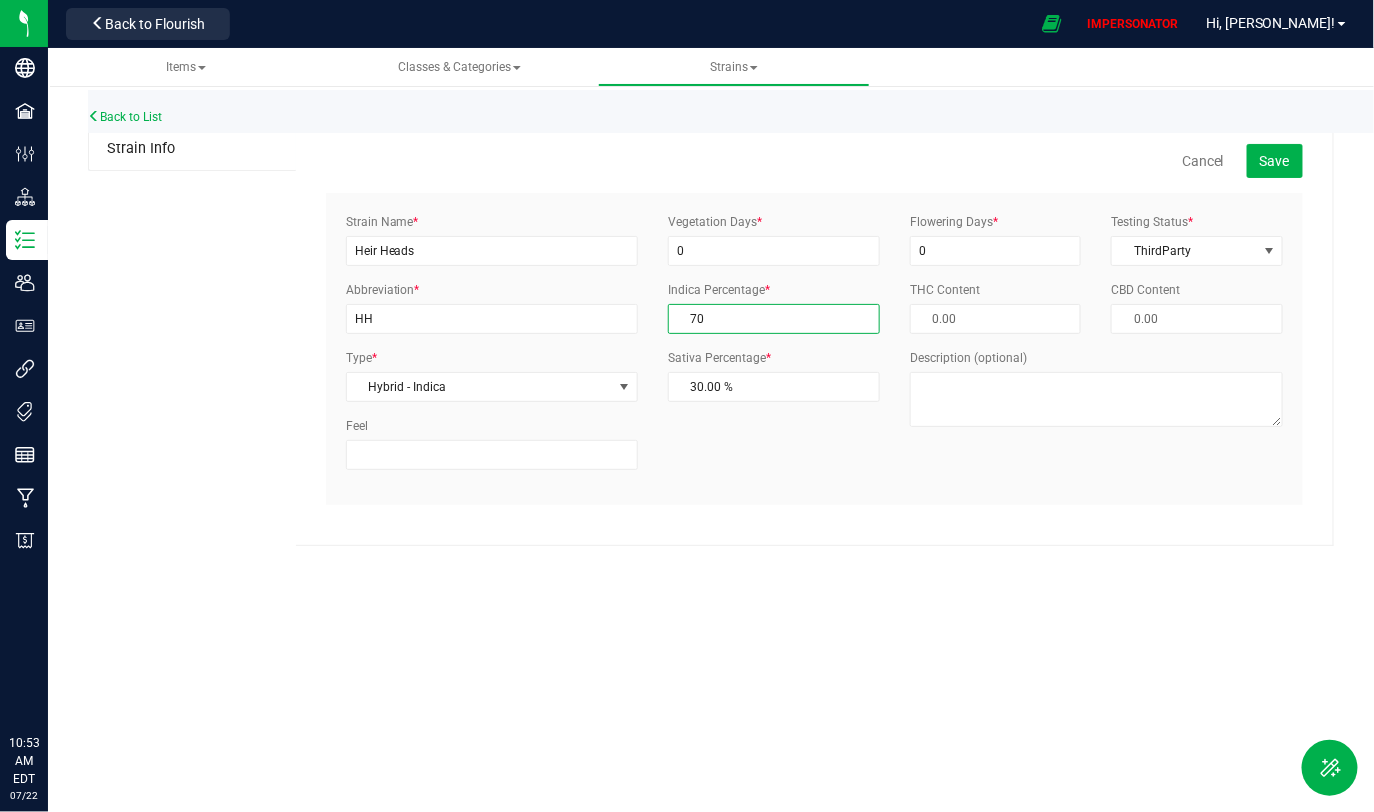 click on "Strain Name
*
Heir Heads
Abbreviation
*
HH
Type
*
Hybrid - Indica Select Indica Sativa Hybrid CBD THC Hybrid - Indica Hybrid - Sativa
Feel
*
0 * 70.00 % *" at bounding box center (814, 349) 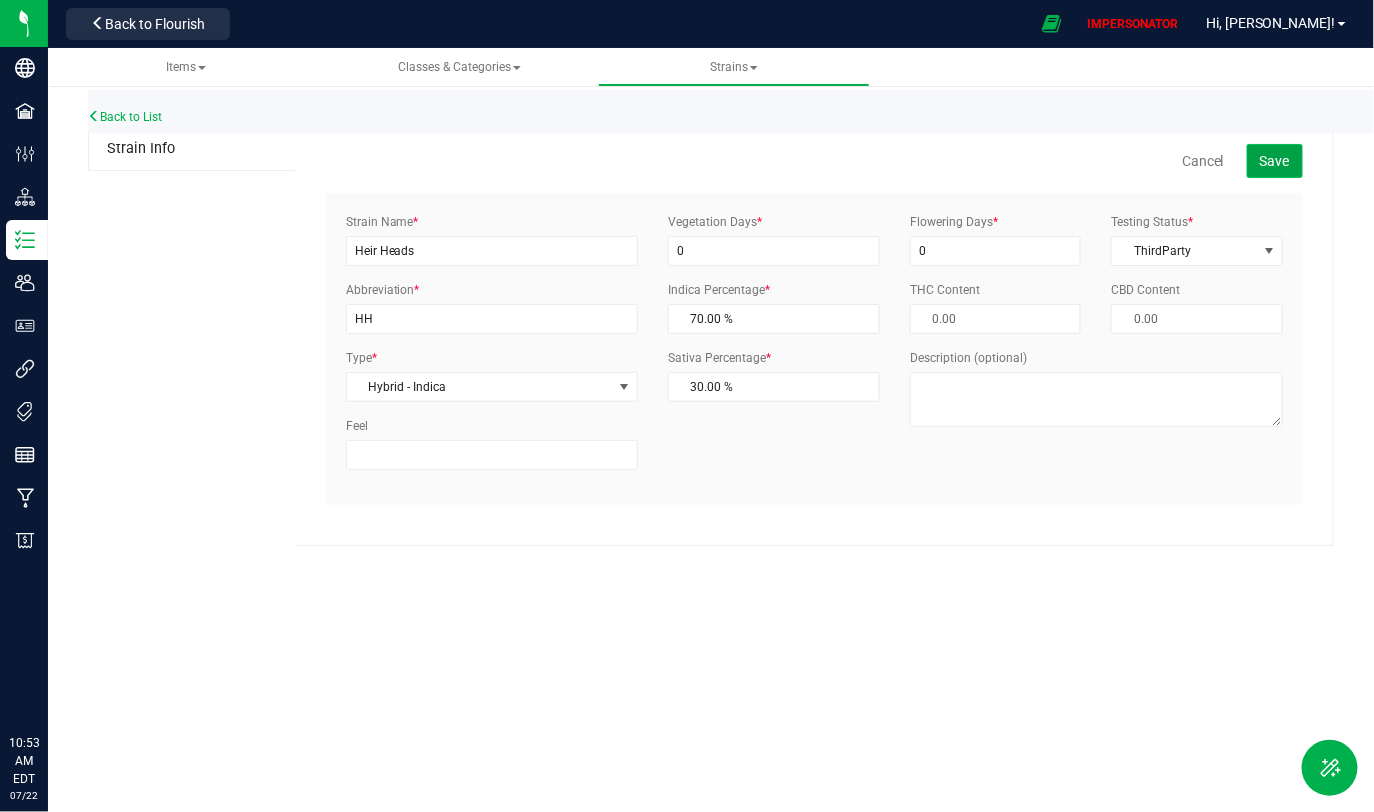 click on "Save" at bounding box center [1275, 161] 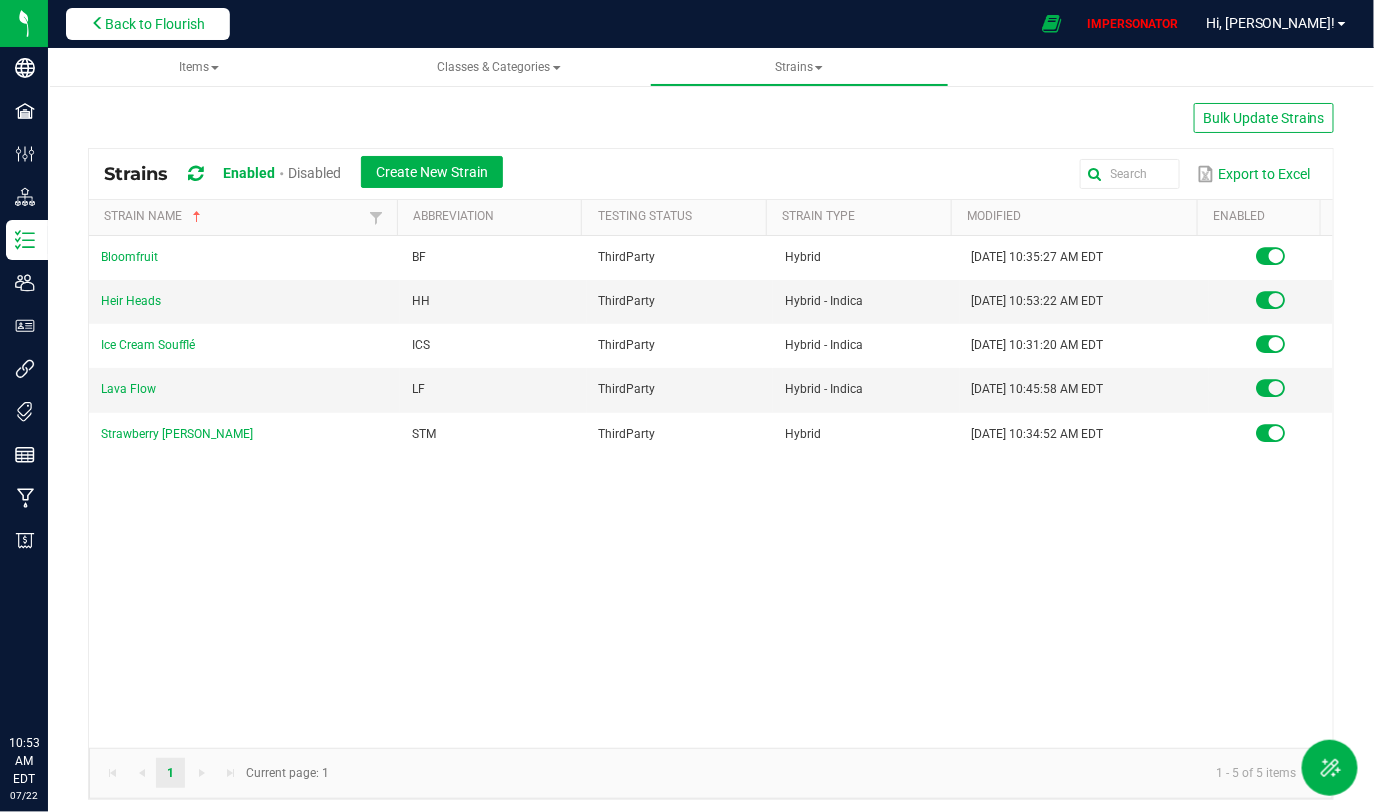 click on "Back to Flourish" at bounding box center [155, 24] 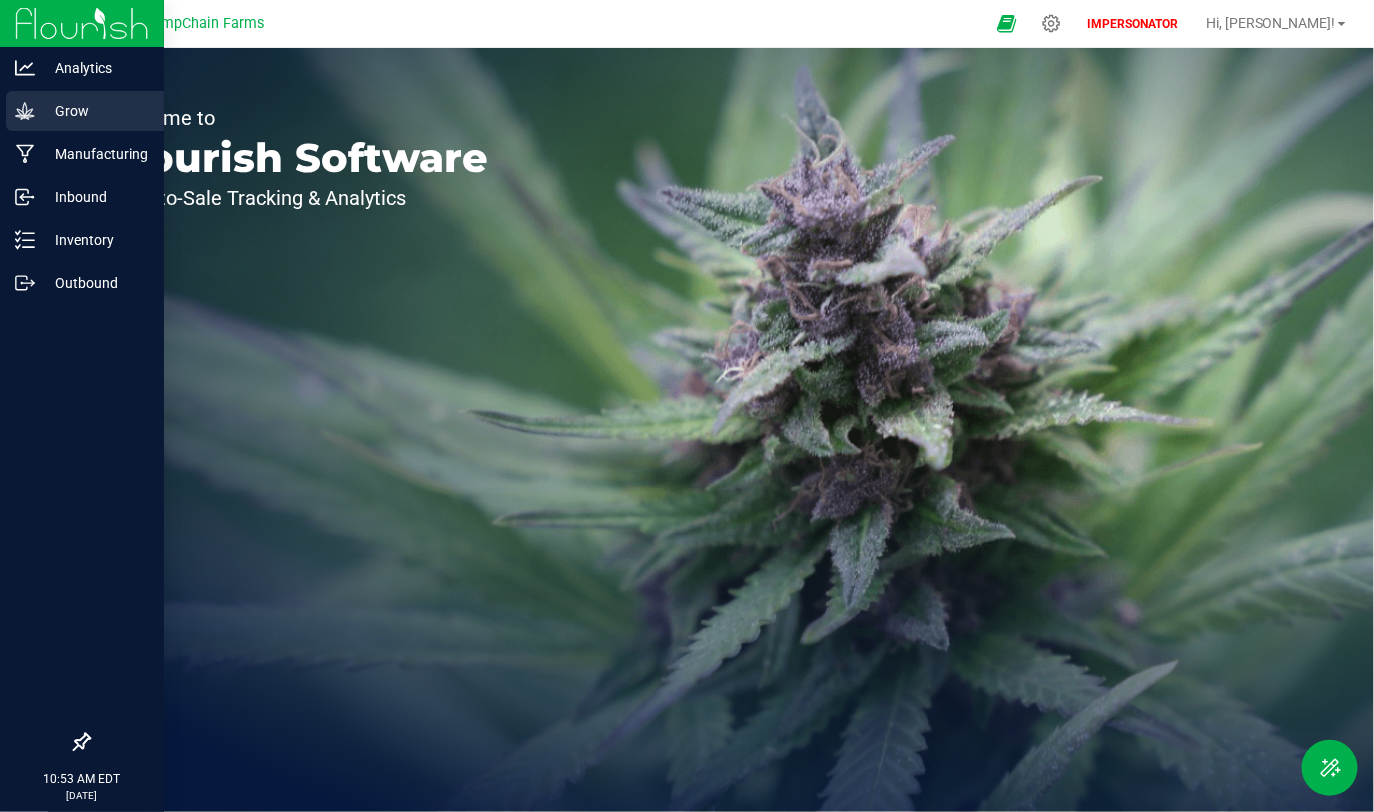 click on "Grow" at bounding box center (95, 111) 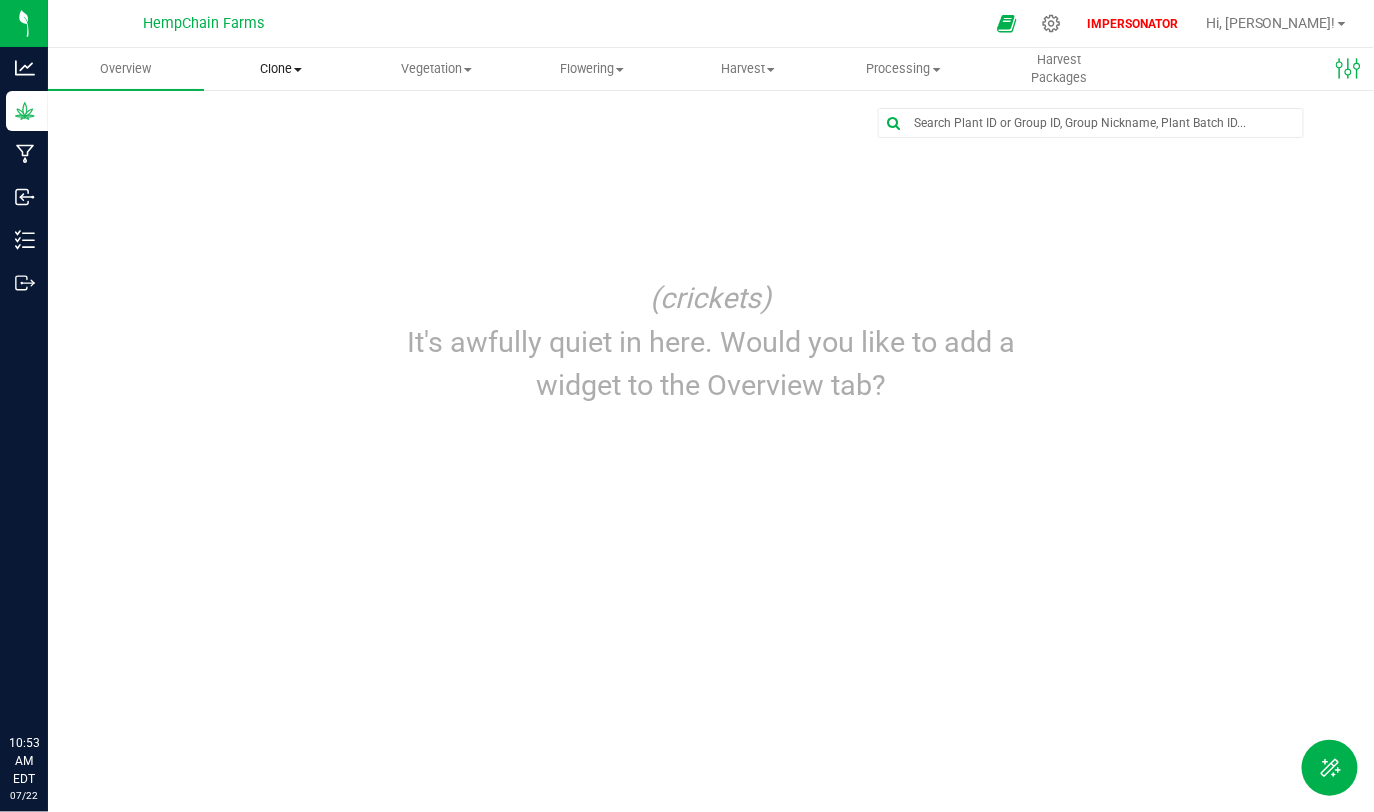 click on "Clone" at bounding box center [282, 69] 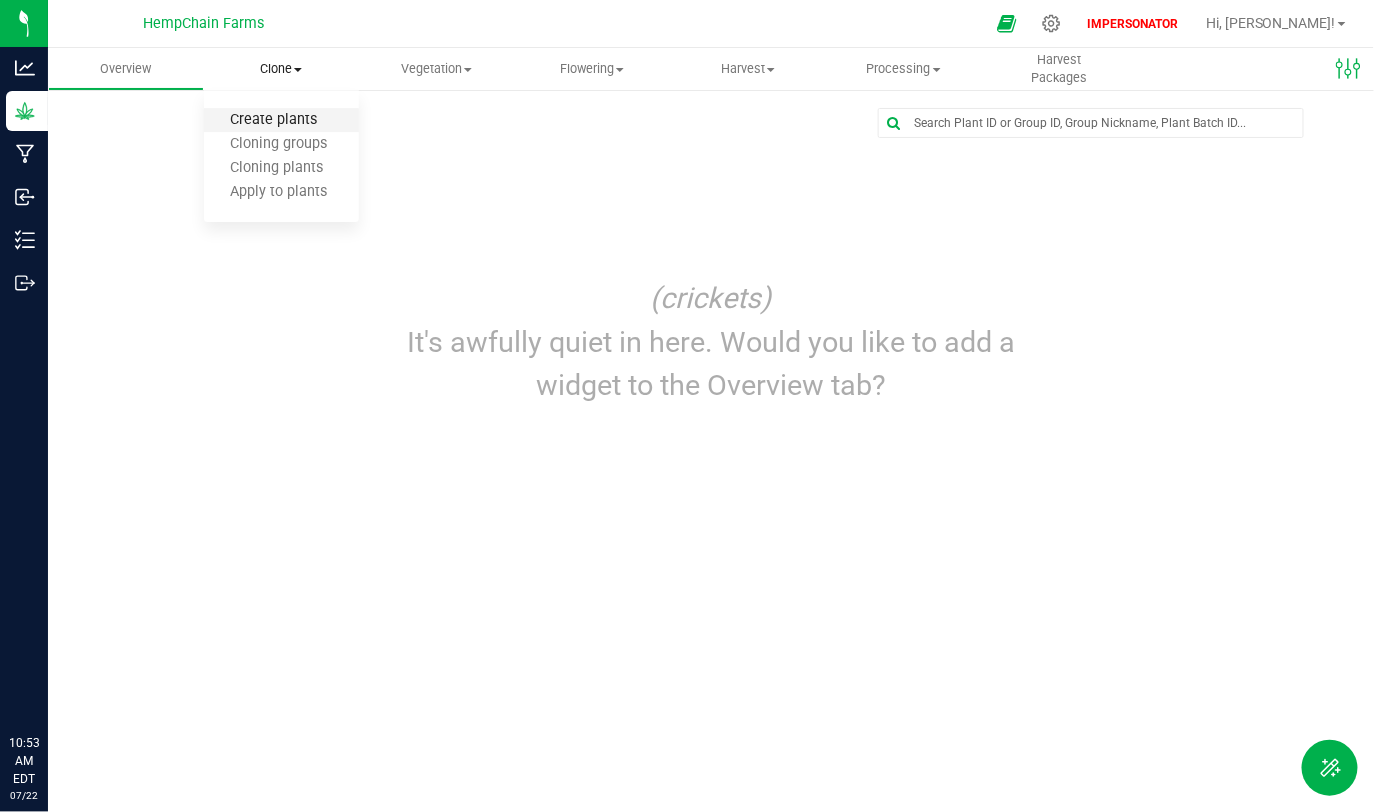 click on "Create plants" at bounding box center (274, 120) 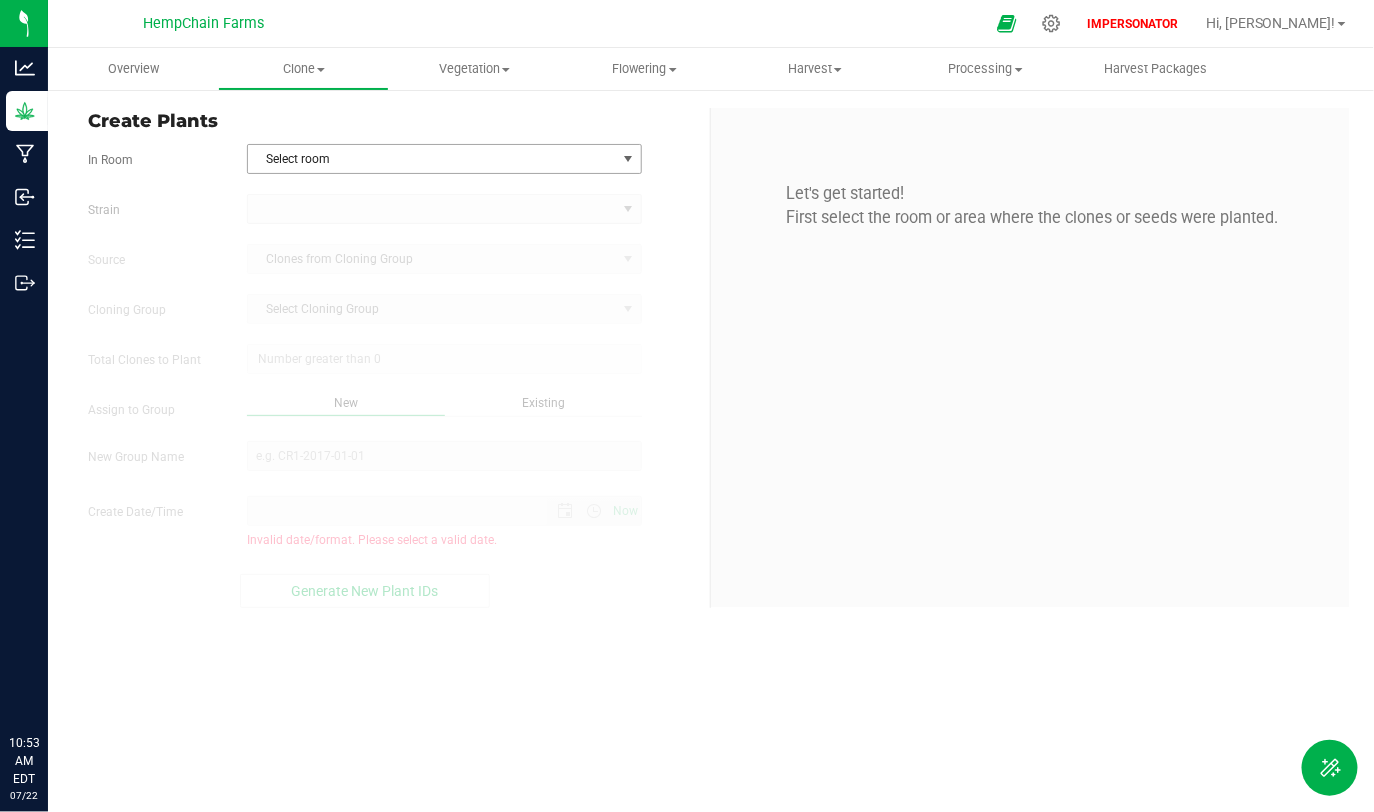 click on "Select room" at bounding box center [432, 159] 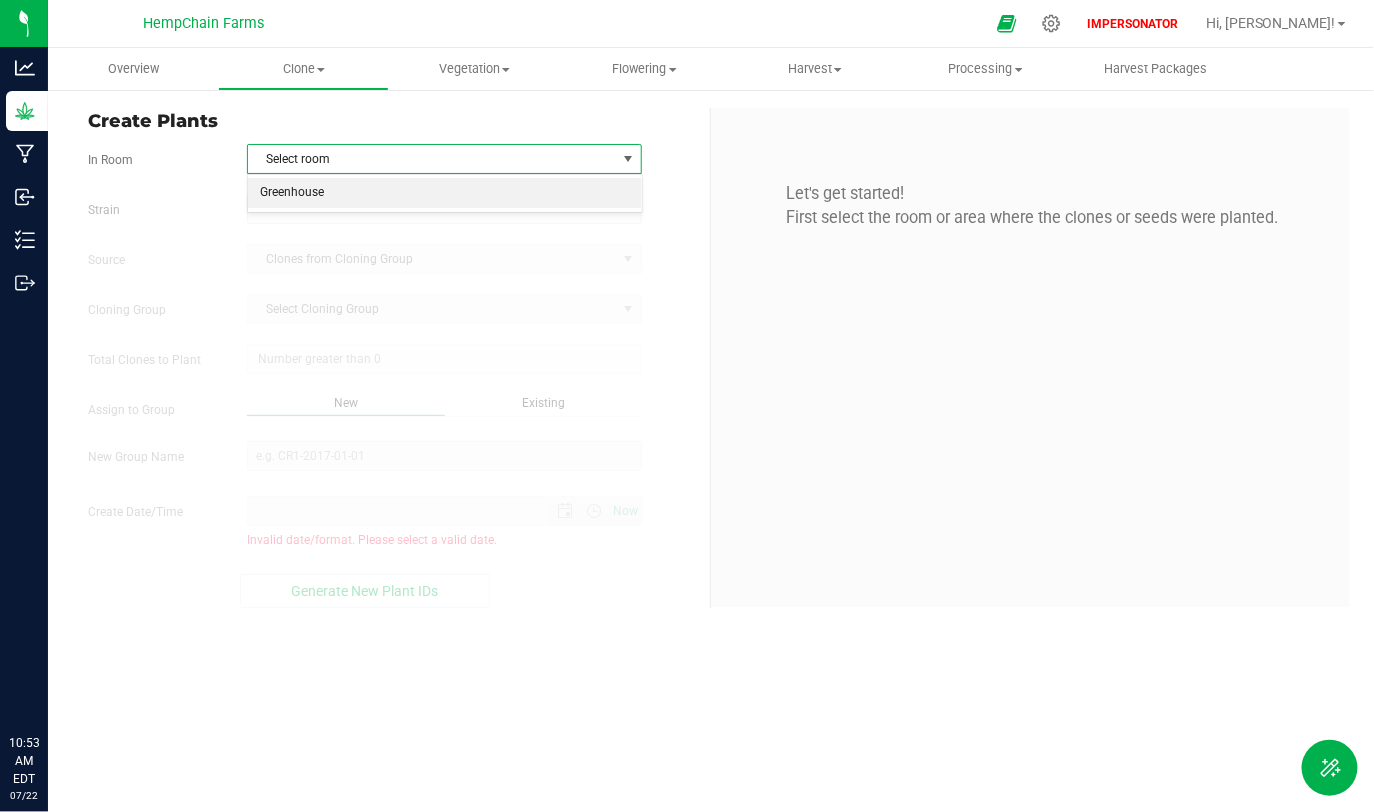 click on "Greenhouse" at bounding box center (444, 193) 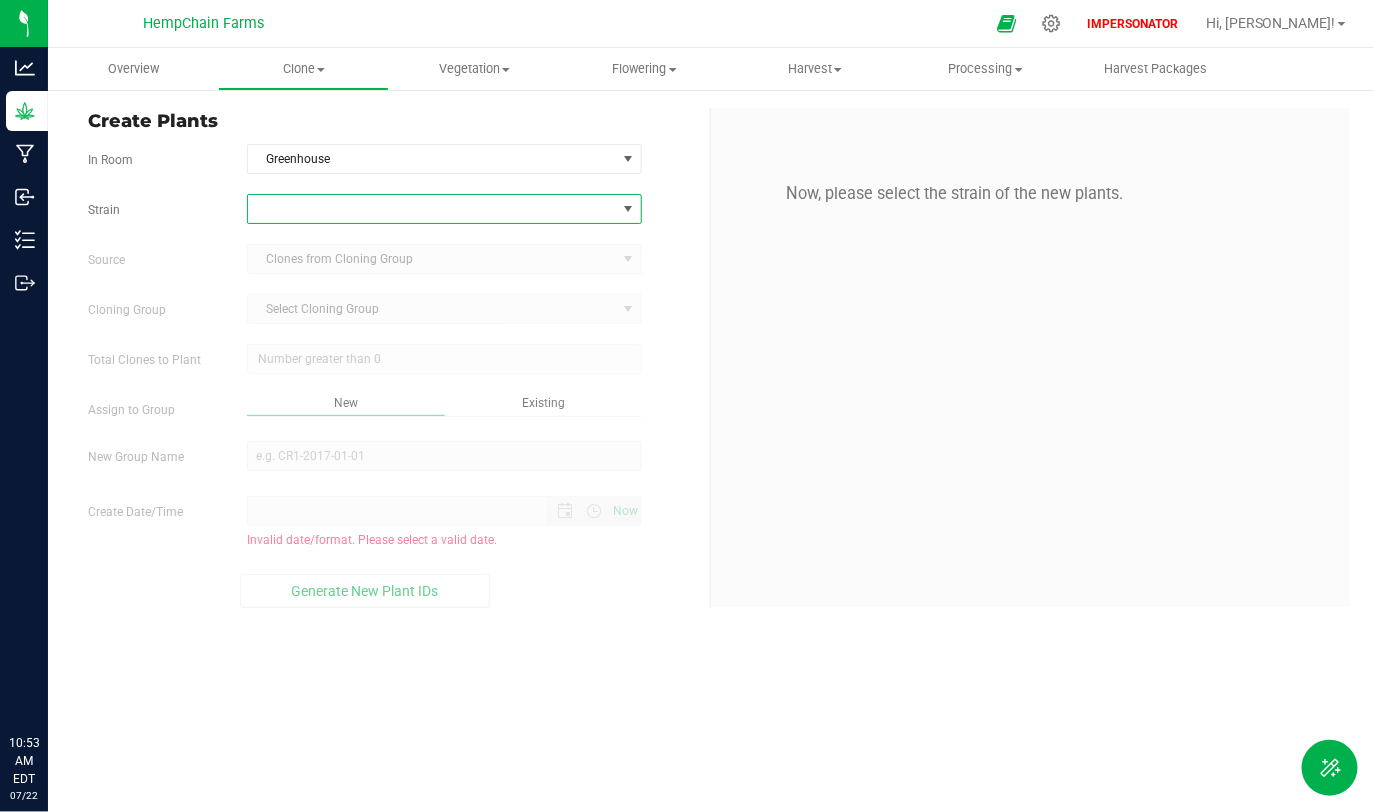 click at bounding box center [432, 209] 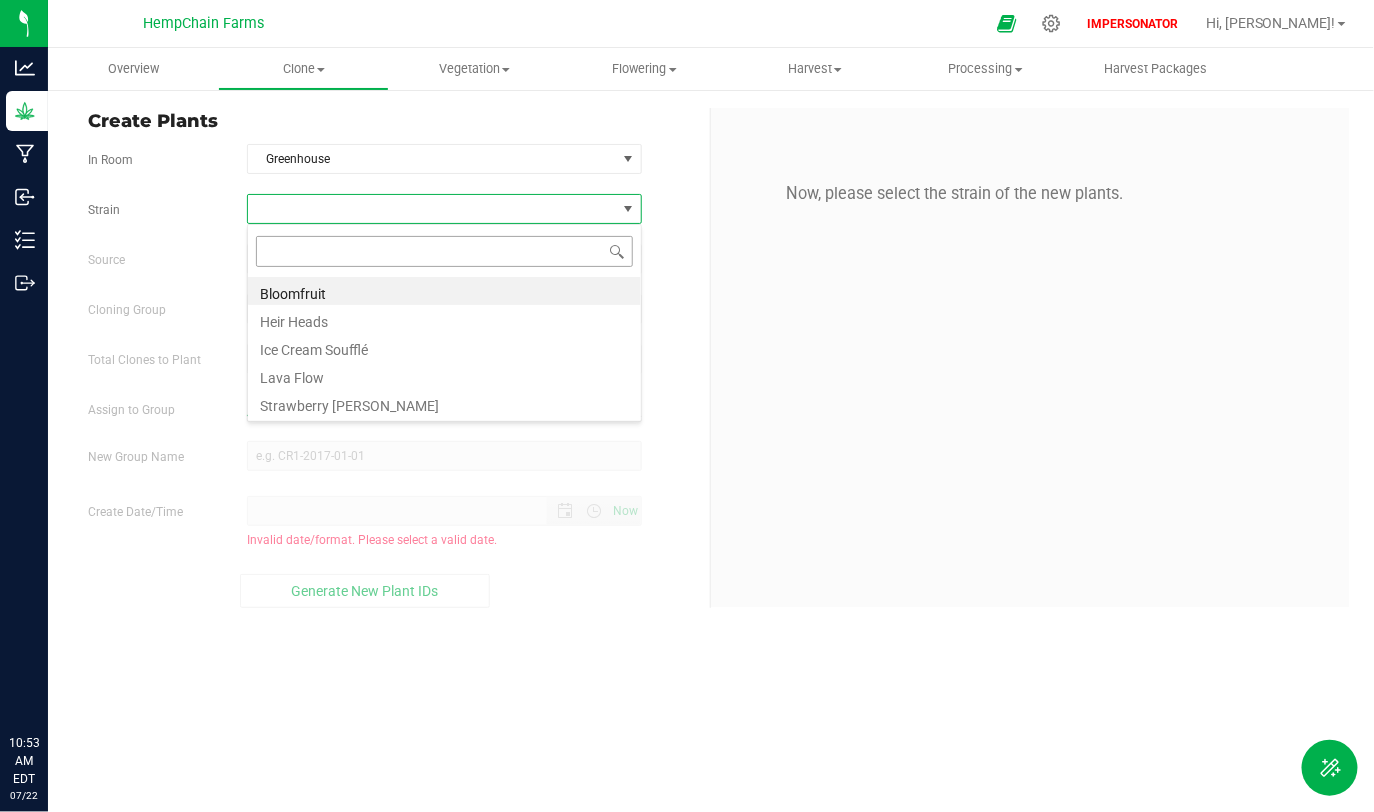 scroll, scrollTop: 99970, scrollLeft: 99605, axis: both 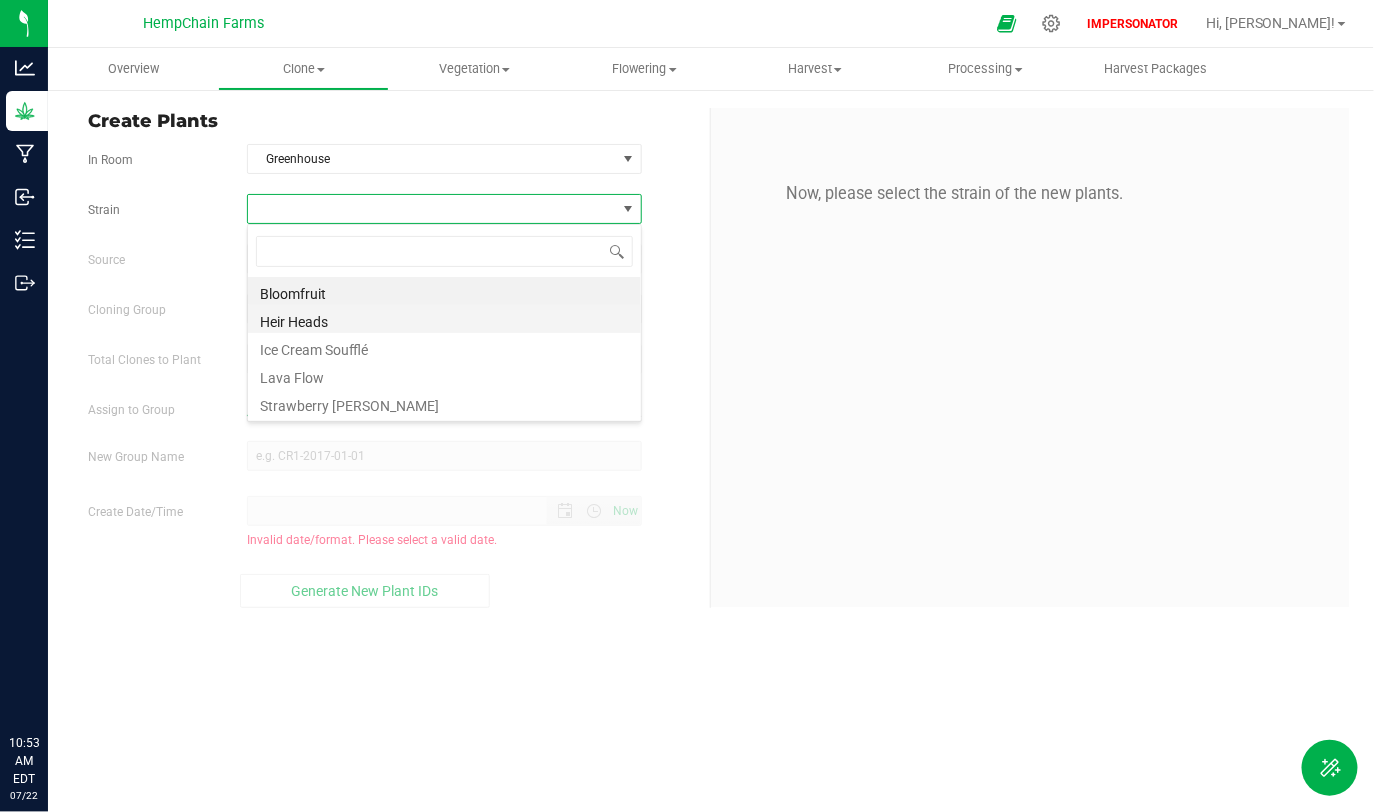 click on "Heir Heads" at bounding box center [444, 319] 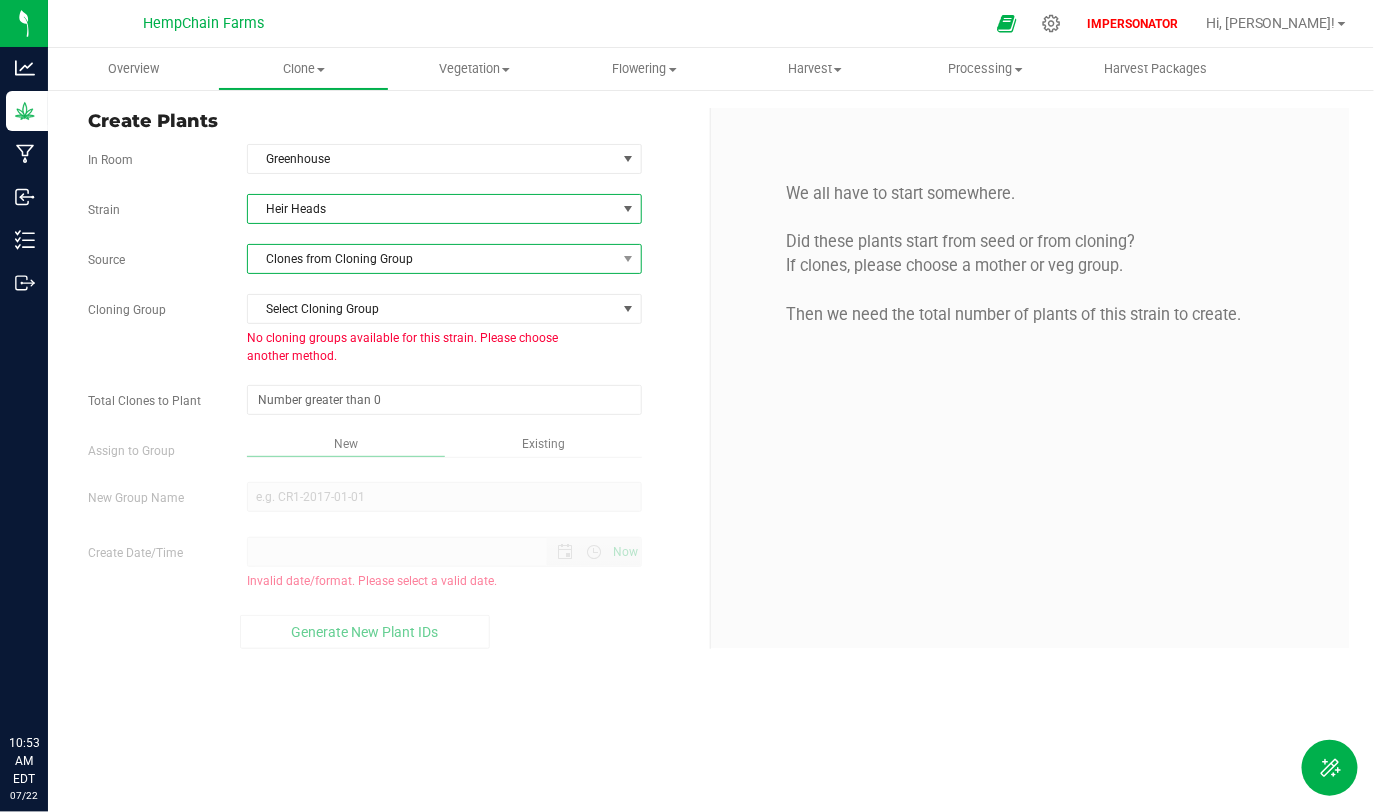 click on "Clones from Cloning Group" at bounding box center (432, 259) 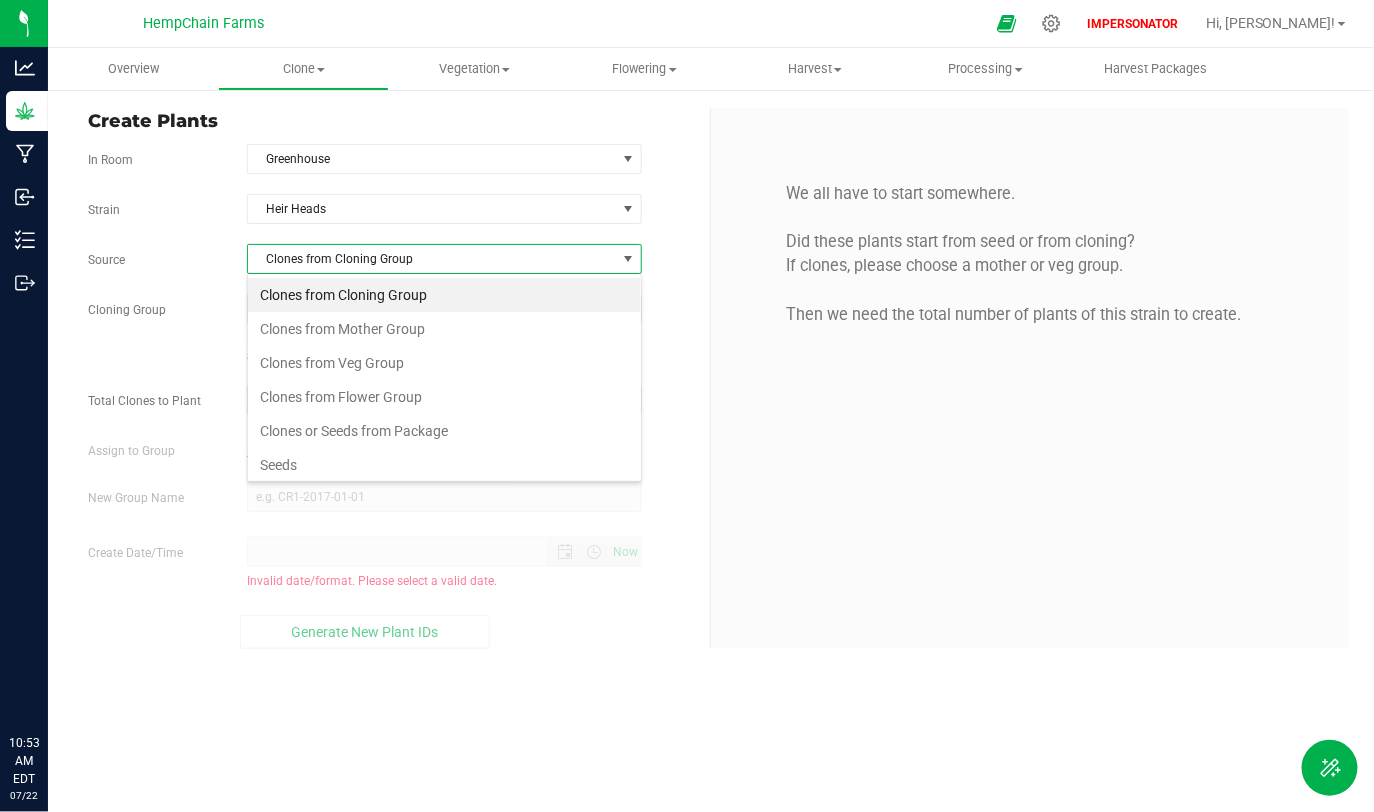 scroll, scrollTop: 99970, scrollLeft: 99605, axis: both 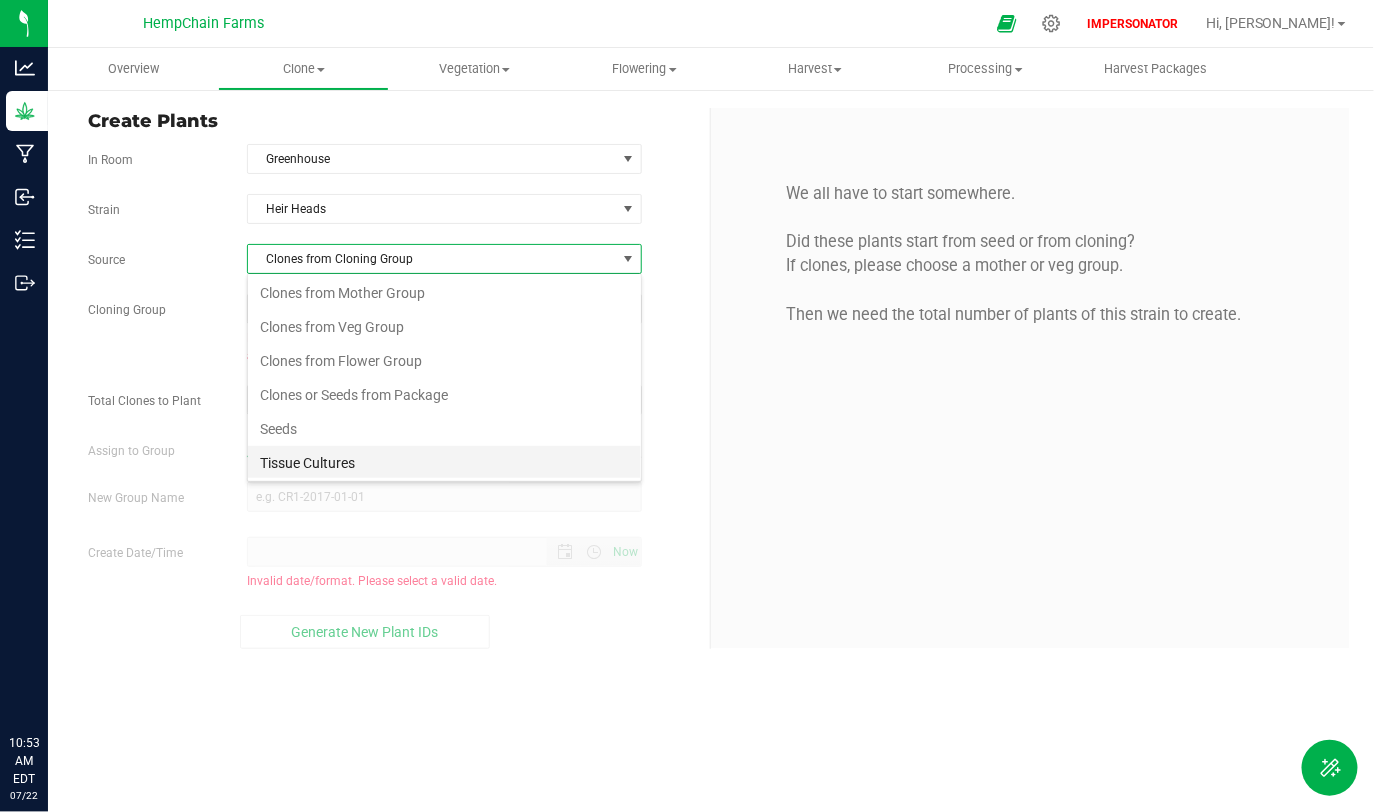 click on "Tissue Cultures" at bounding box center (444, 463) 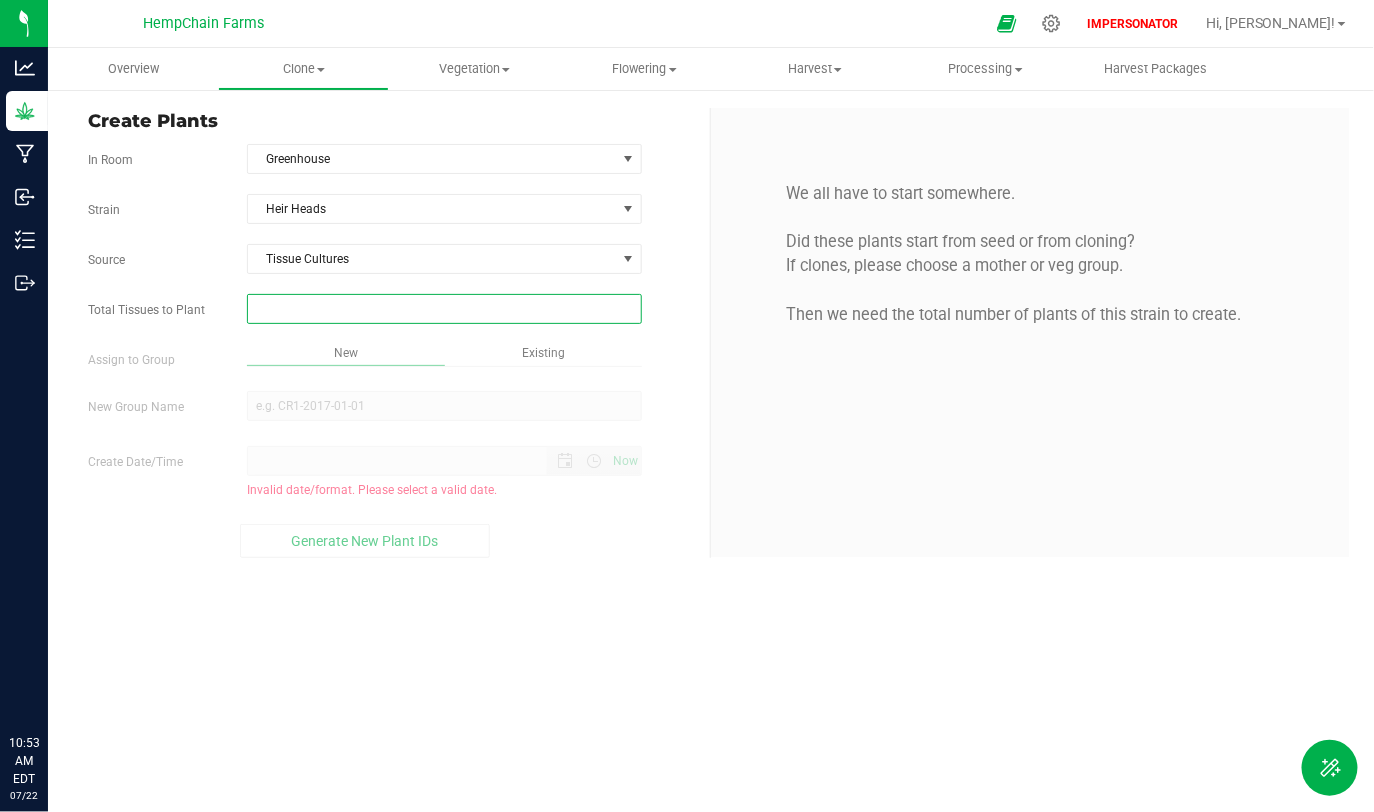 click at bounding box center (444, 309) 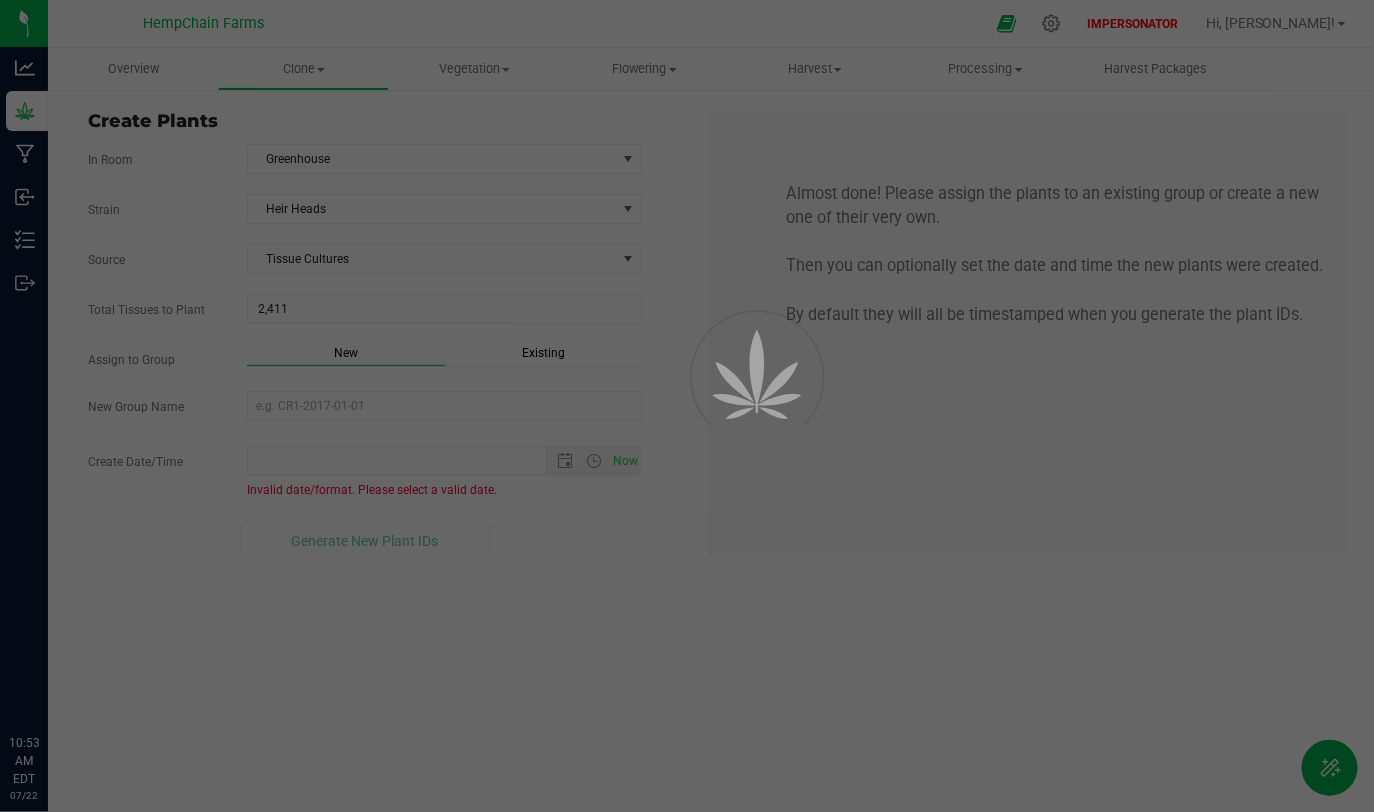 click on "Overview
Clone
Create plants
Cloning groups
Cloning plants
Apply to plants
Vegetation" at bounding box center [711, 430] 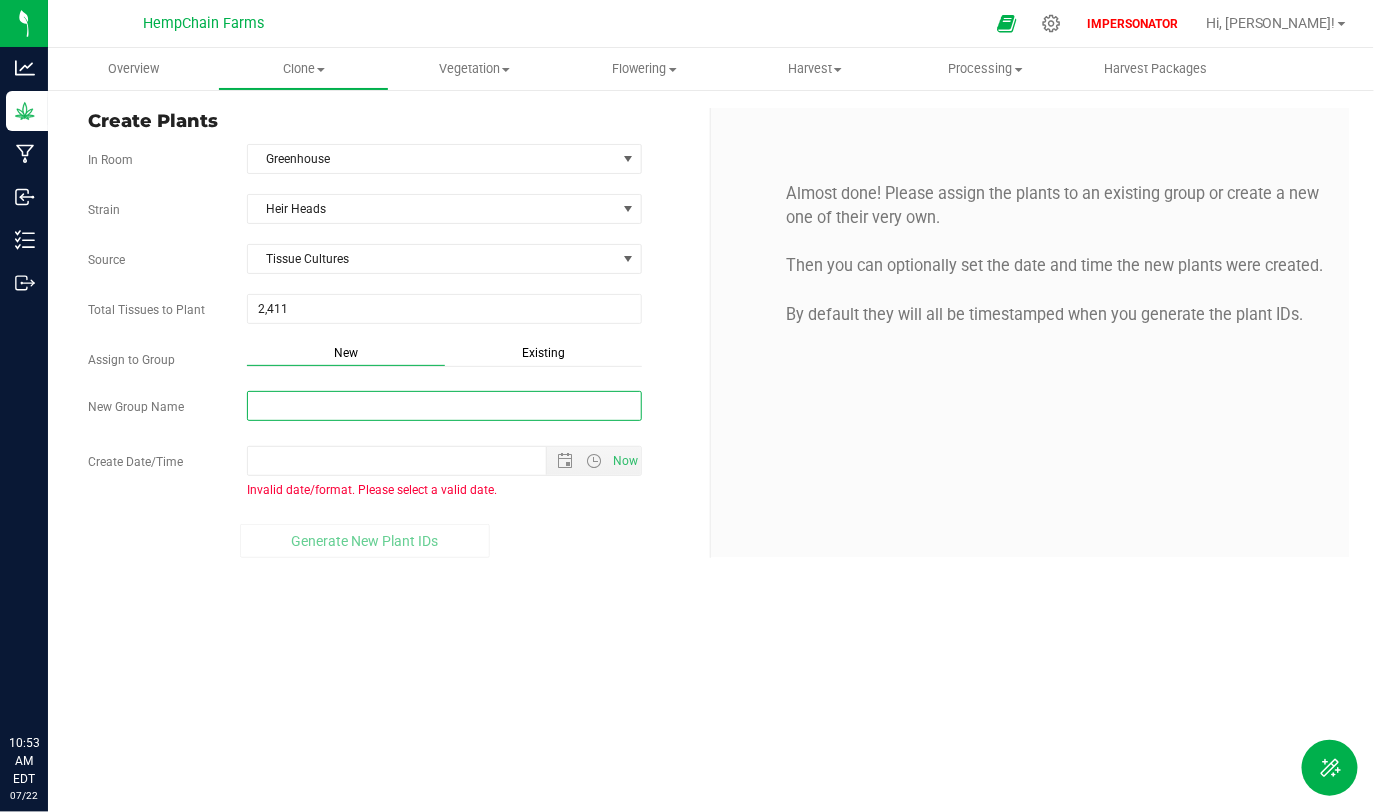 click on "New Group Name" at bounding box center (444, 406) 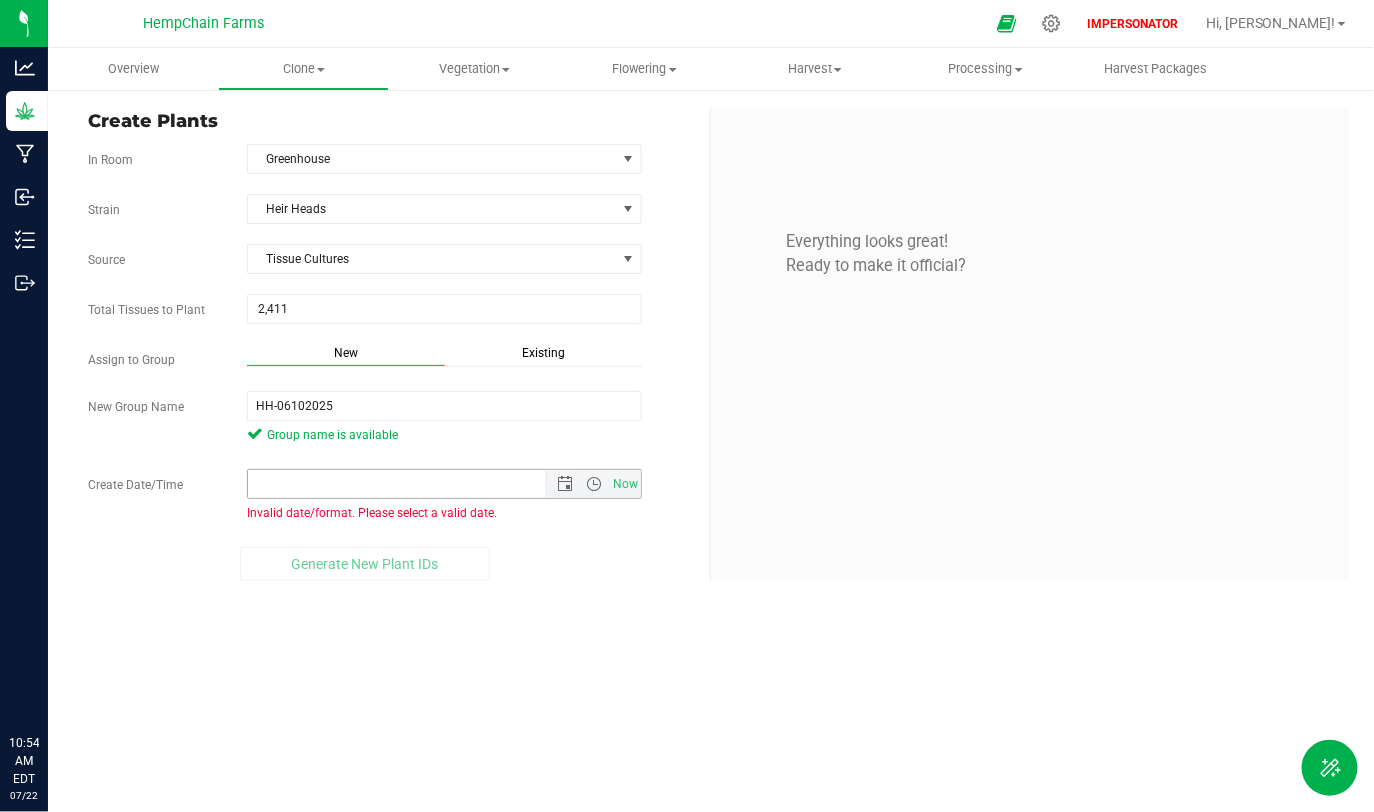 click on "Now" at bounding box center (593, 484) 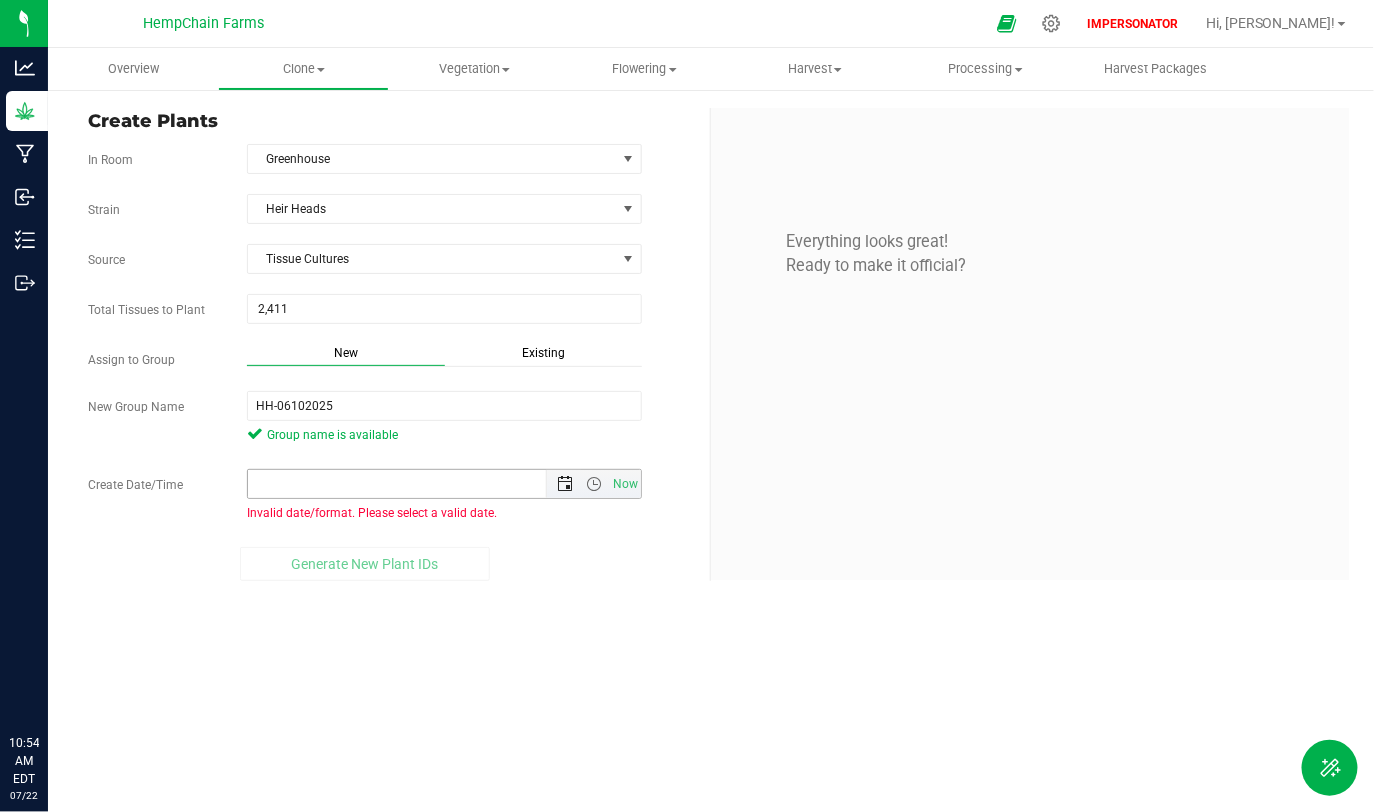 click at bounding box center (565, 484) 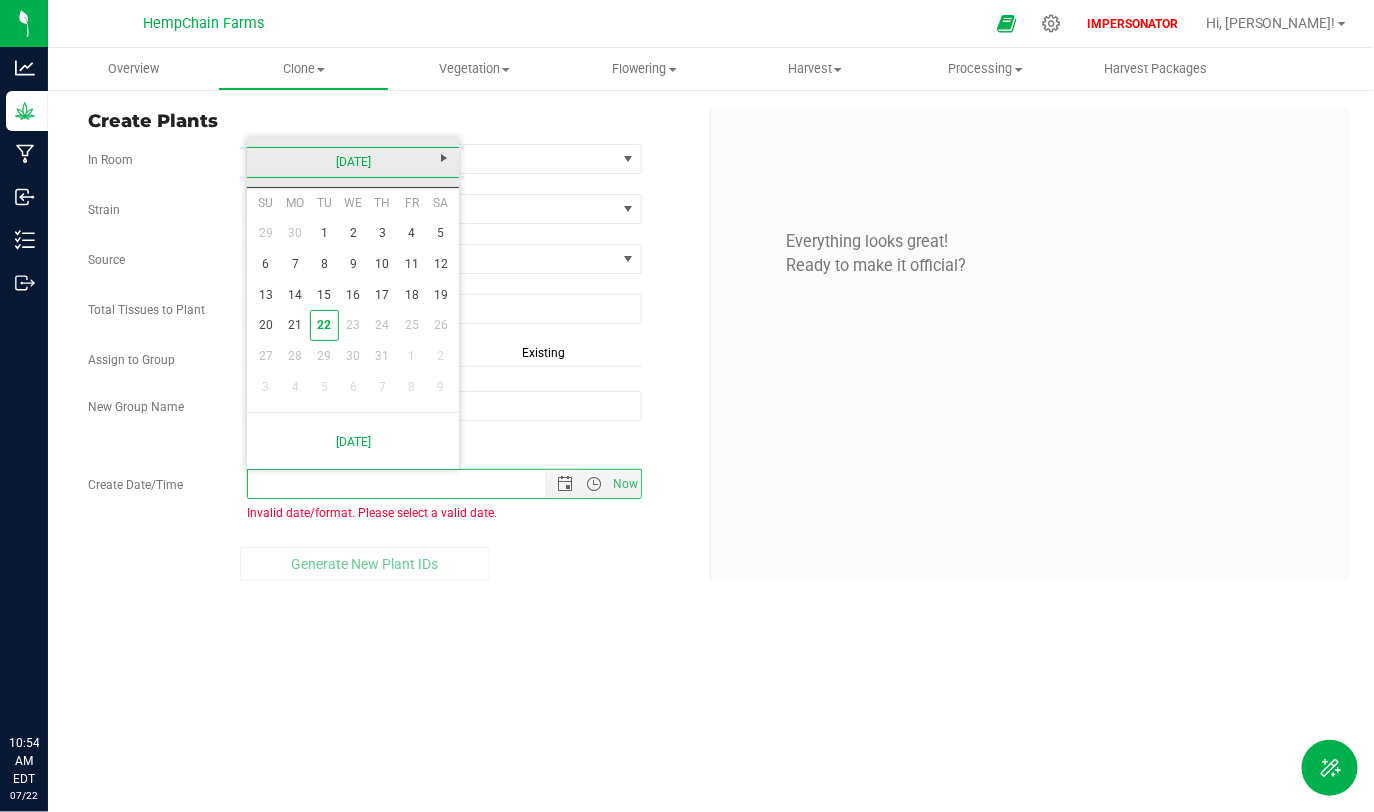 click on "[DATE]" at bounding box center (353, 162) 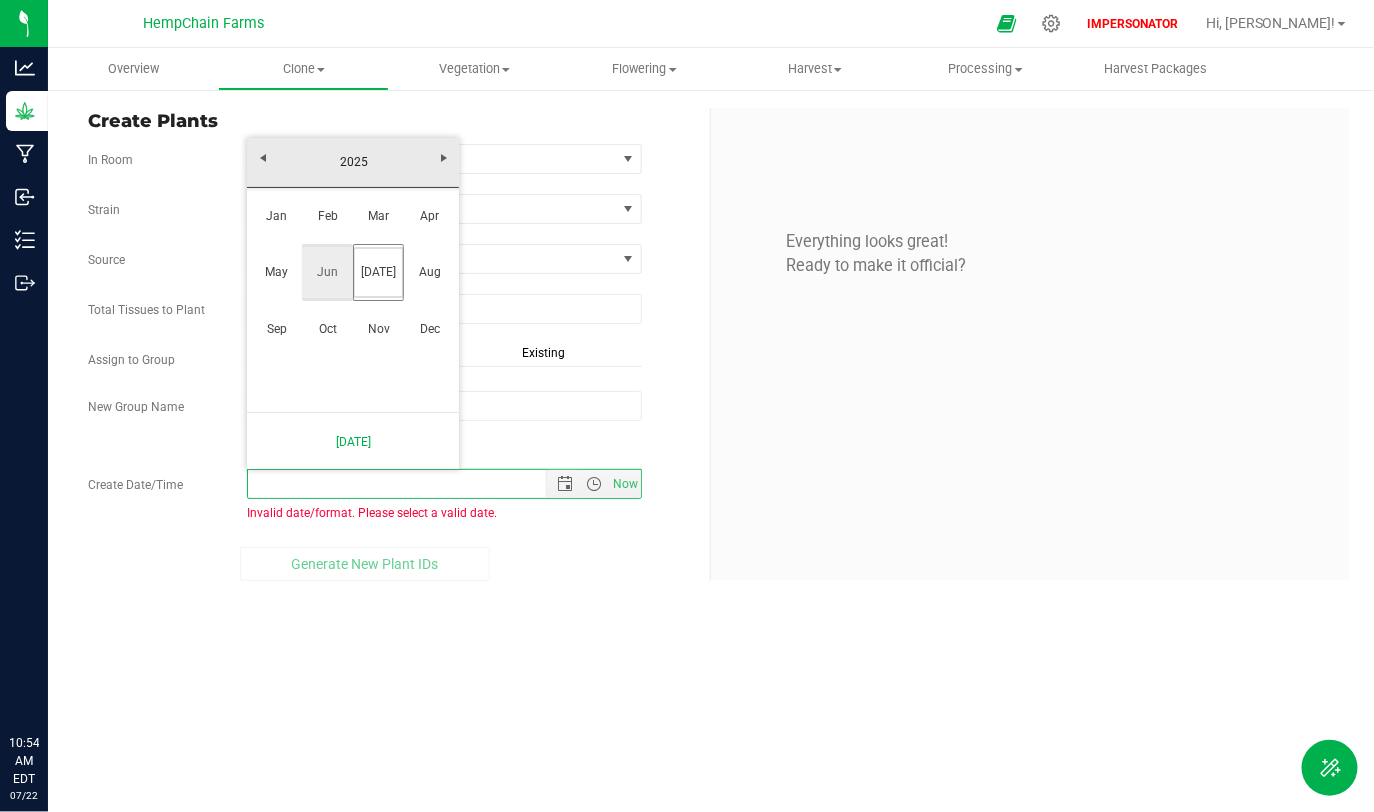 click on "Jun" at bounding box center [327, 272] 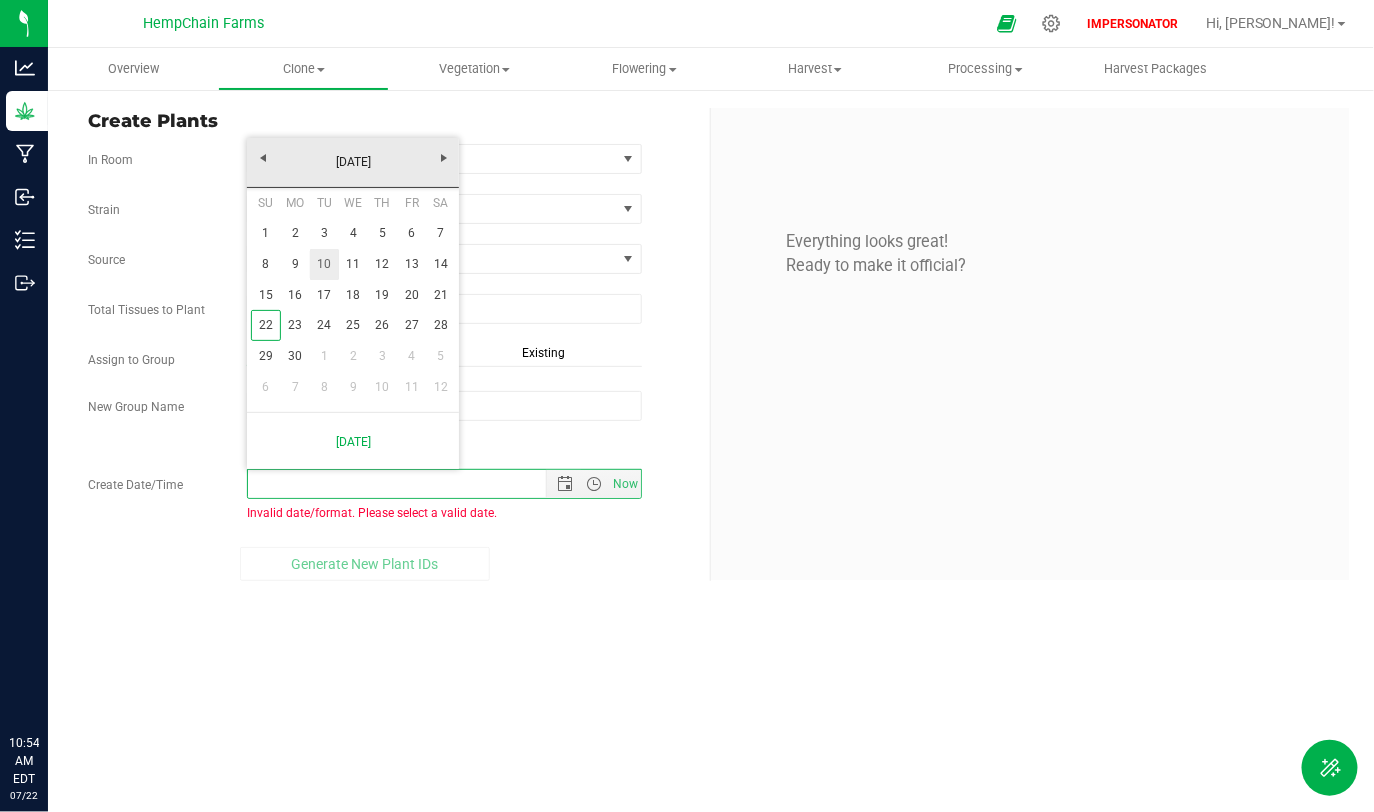 click on "10" at bounding box center (324, 264) 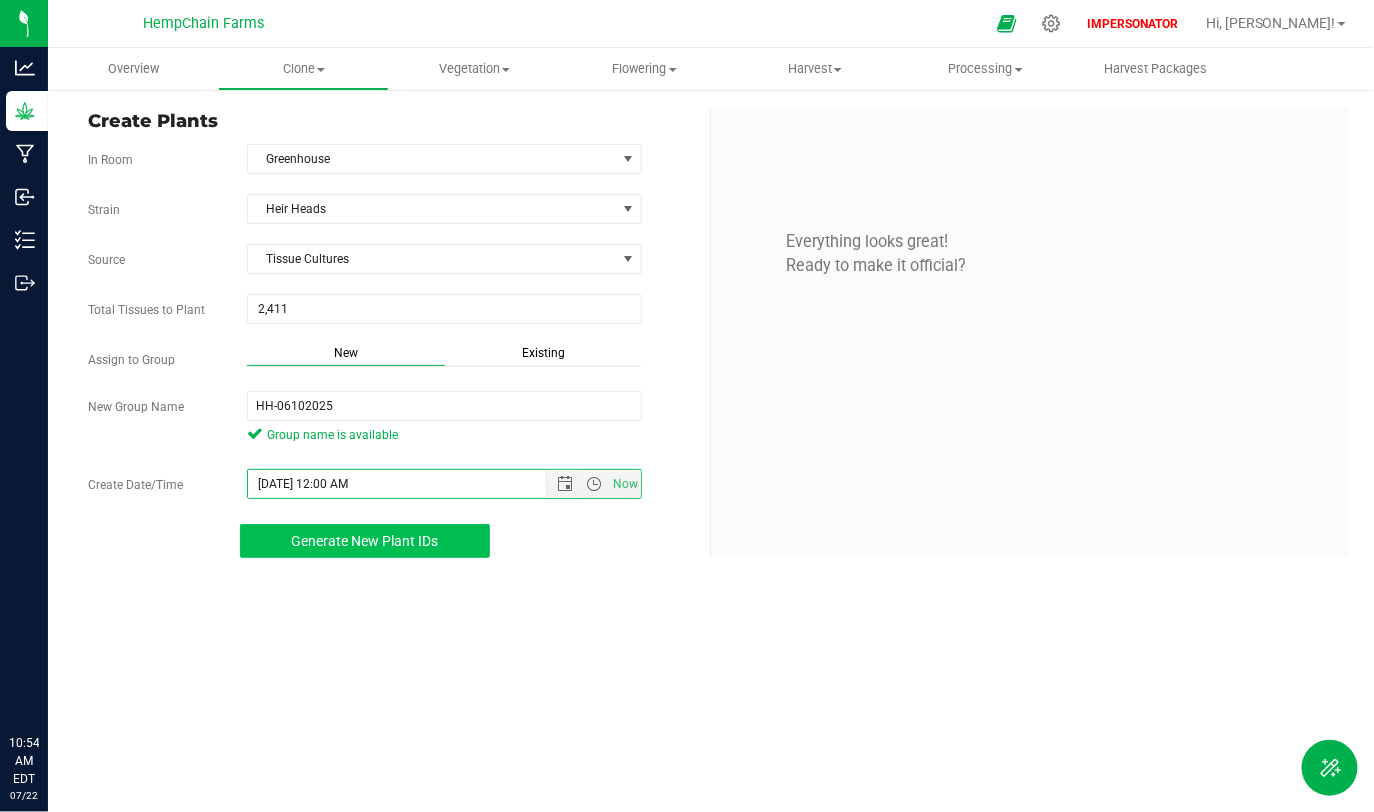 click on "Generate New Plant IDs" at bounding box center [364, 541] 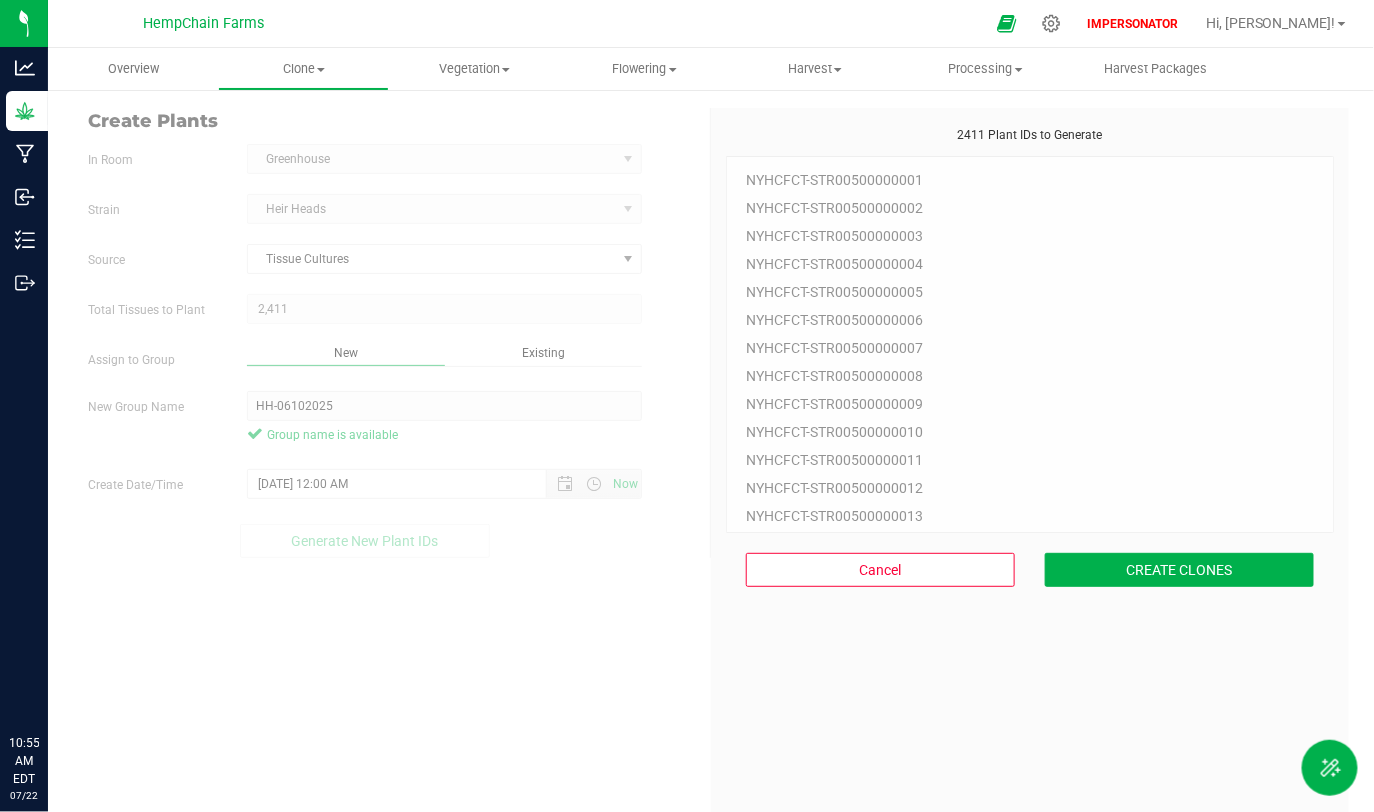scroll, scrollTop: 60, scrollLeft: 0, axis: vertical 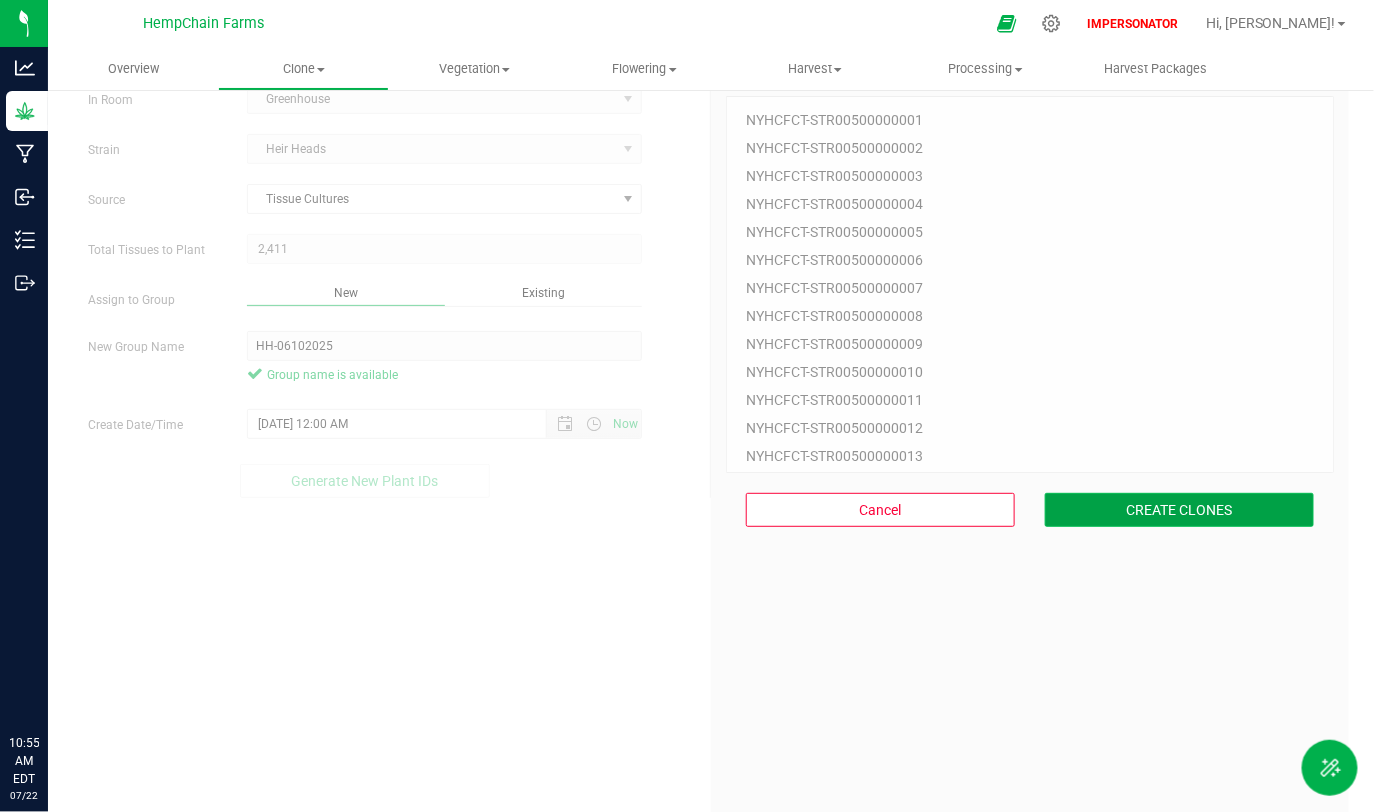 click on "CREATE CLONES" at bounding box center (1179, 510) 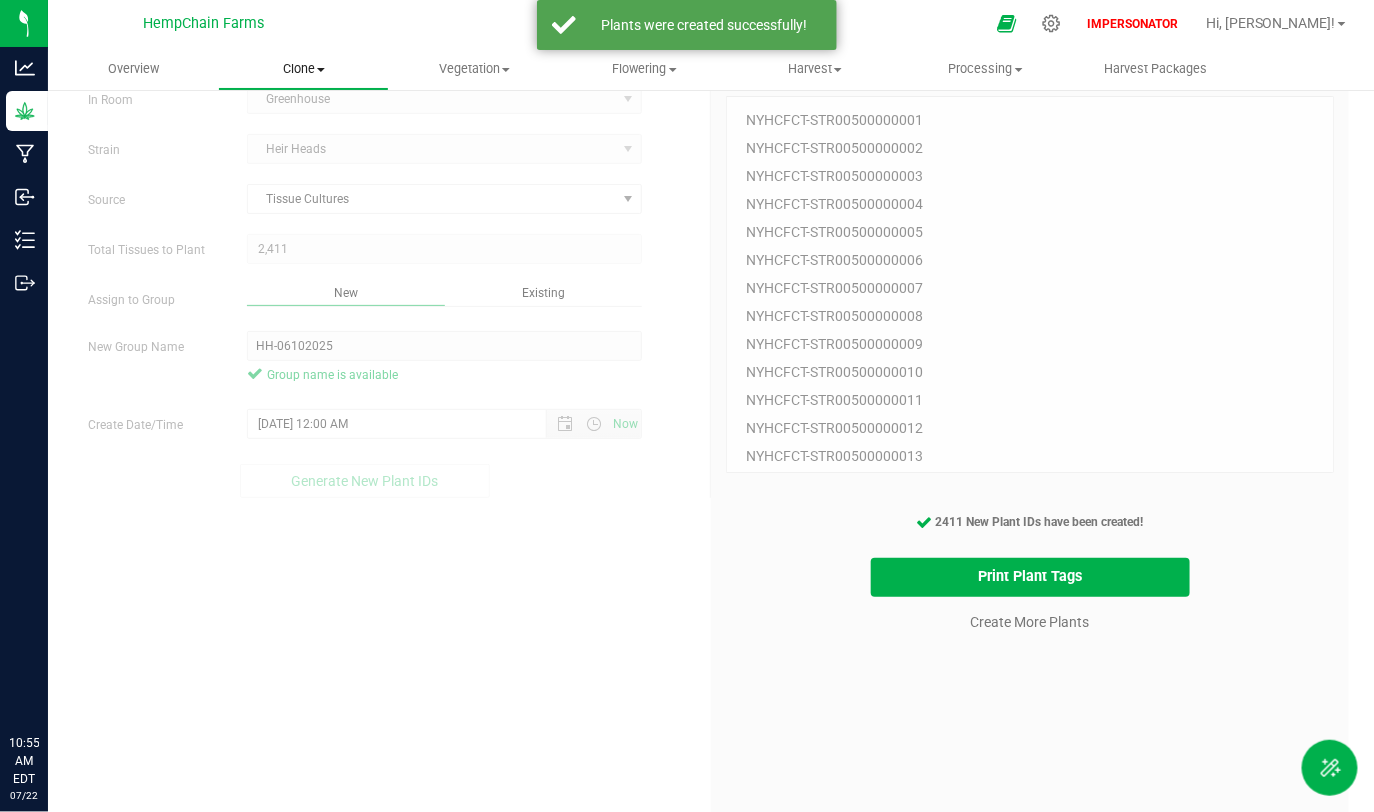 click on "Clone" at bounding box center [303, 69] 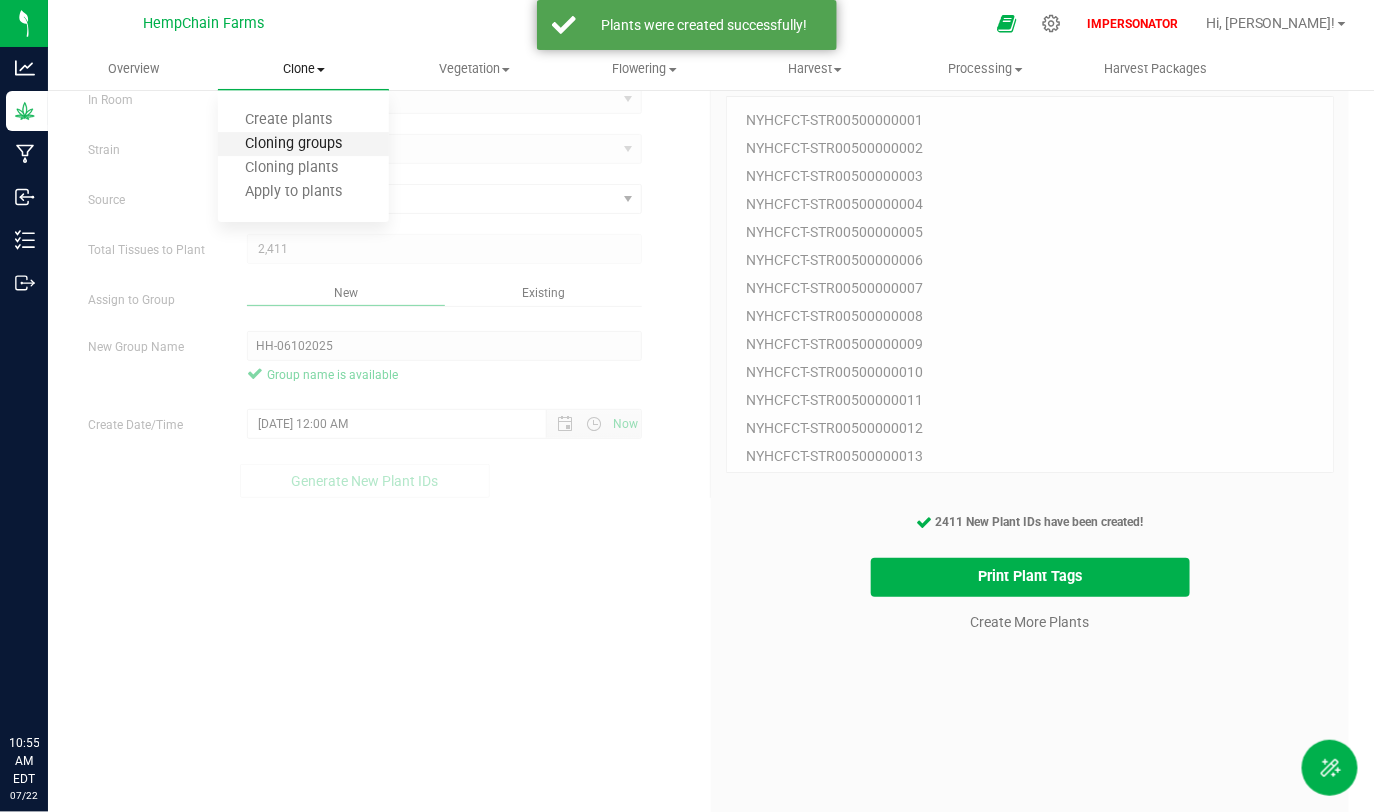 click on "Cloning groups" at bounding box center (293, 144) 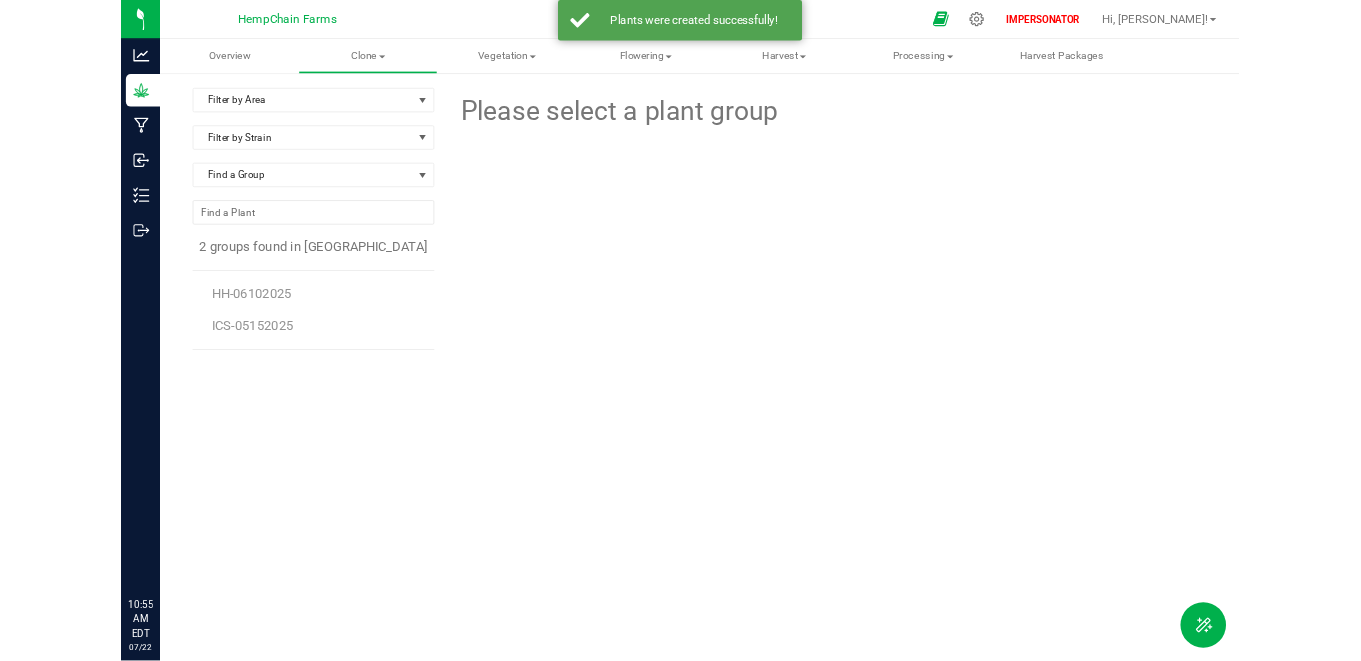 scroll, scrollTop: 0, scrollLeft: 0, axis: both 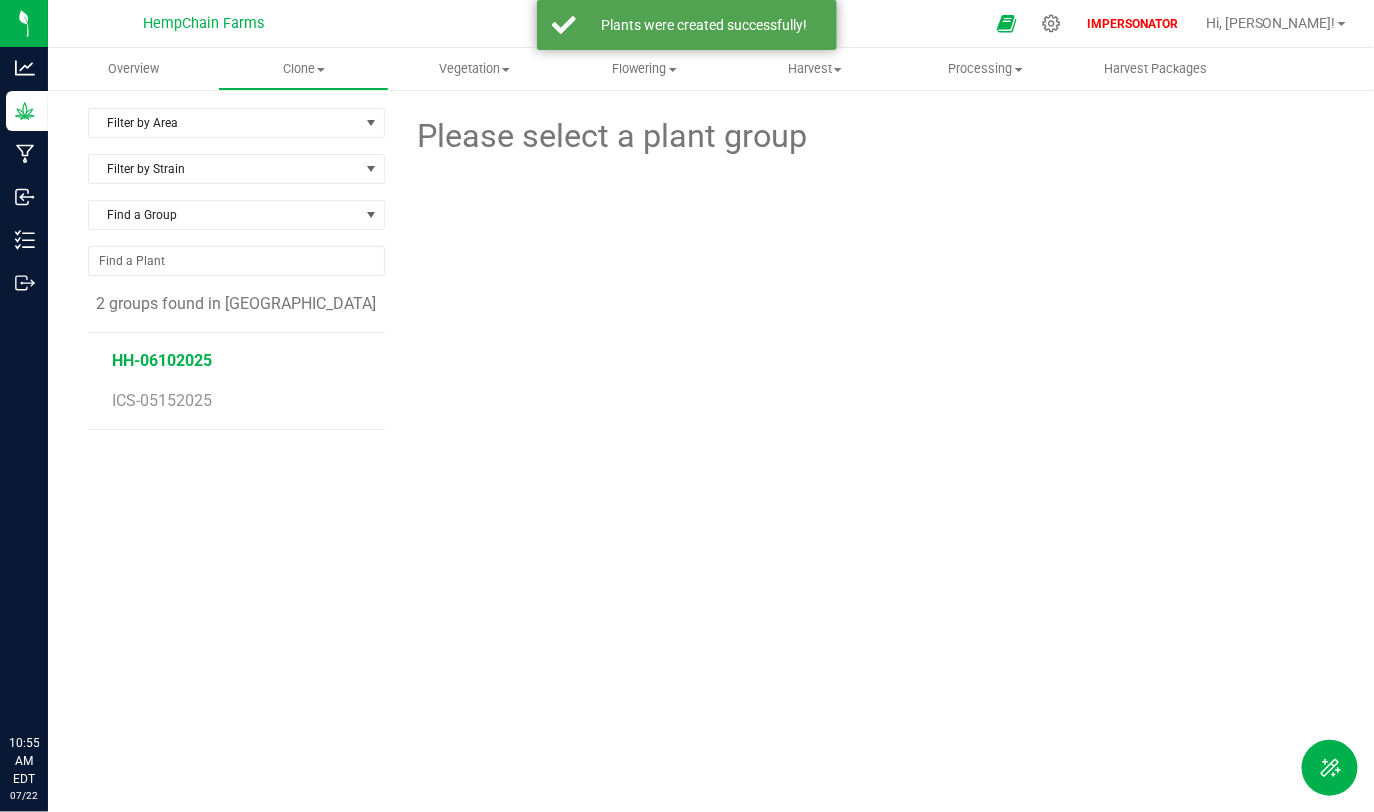 click on "HH-06102025" at bounding box center (162, 360) 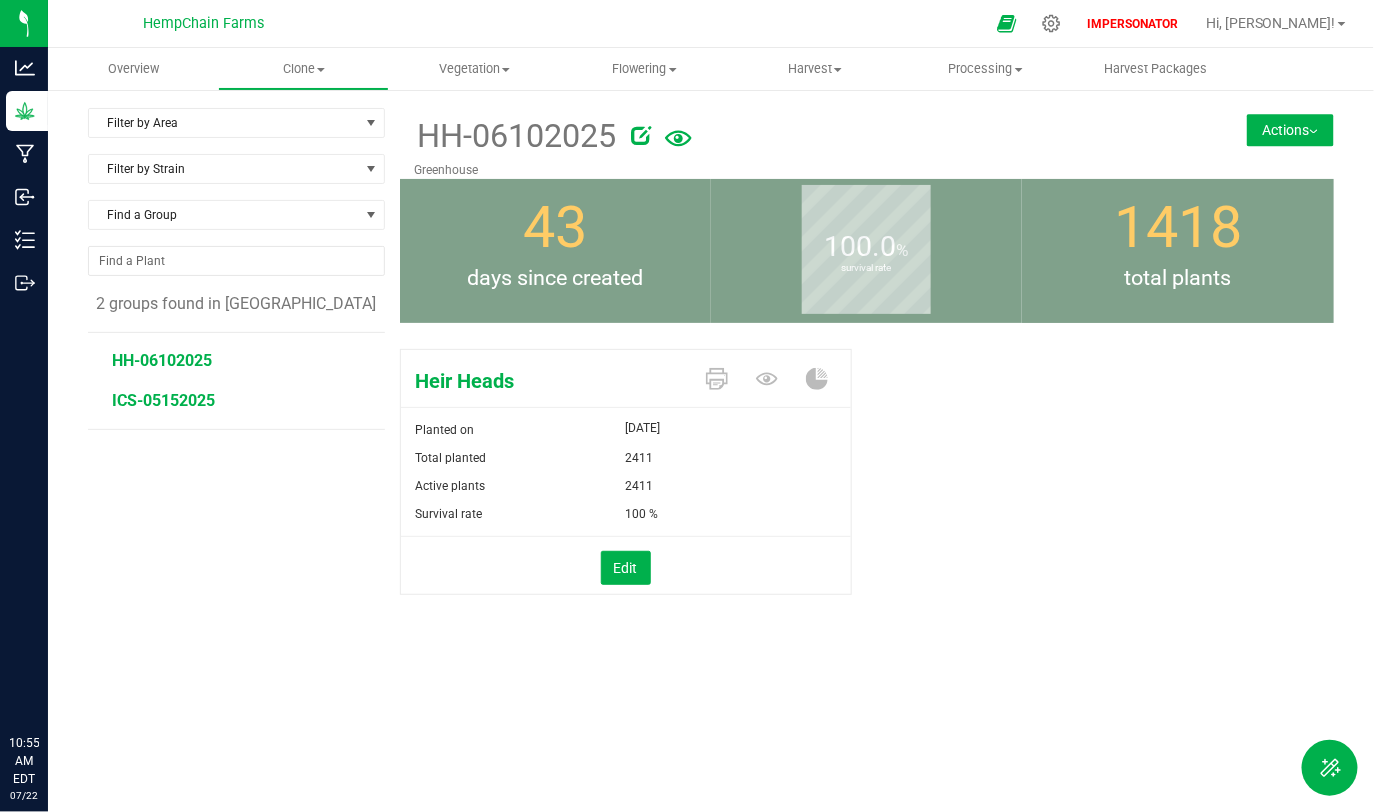 click on "ICS-05152025" at bounding box center [163, 400] 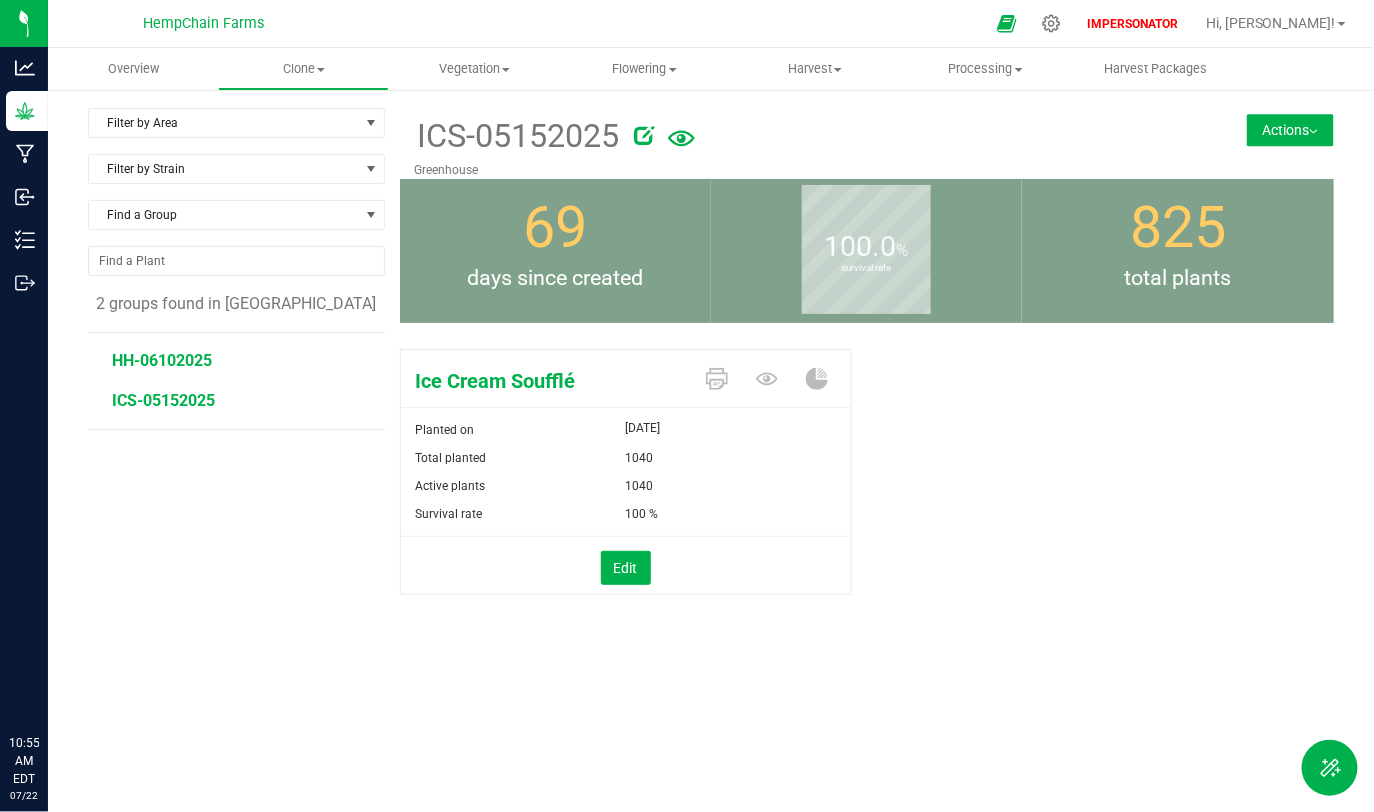 click on "HH-06102025" at bounding box center (162, 360) 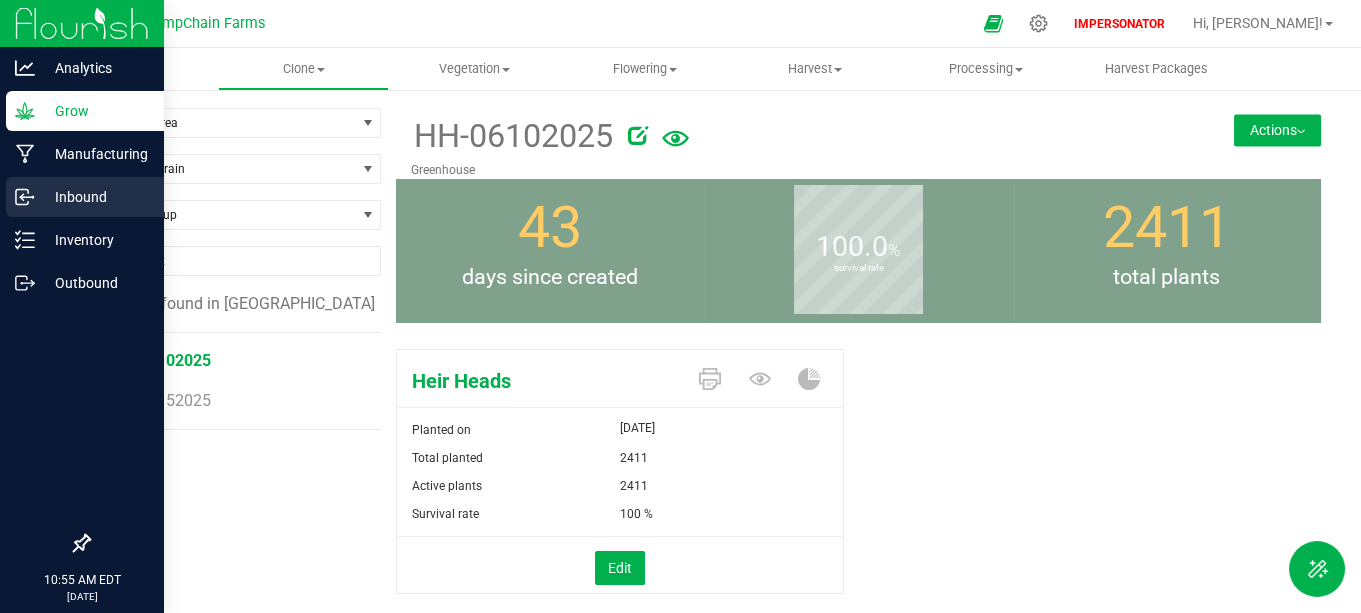 click on "Inbound" at bounding box center (95, 197) 